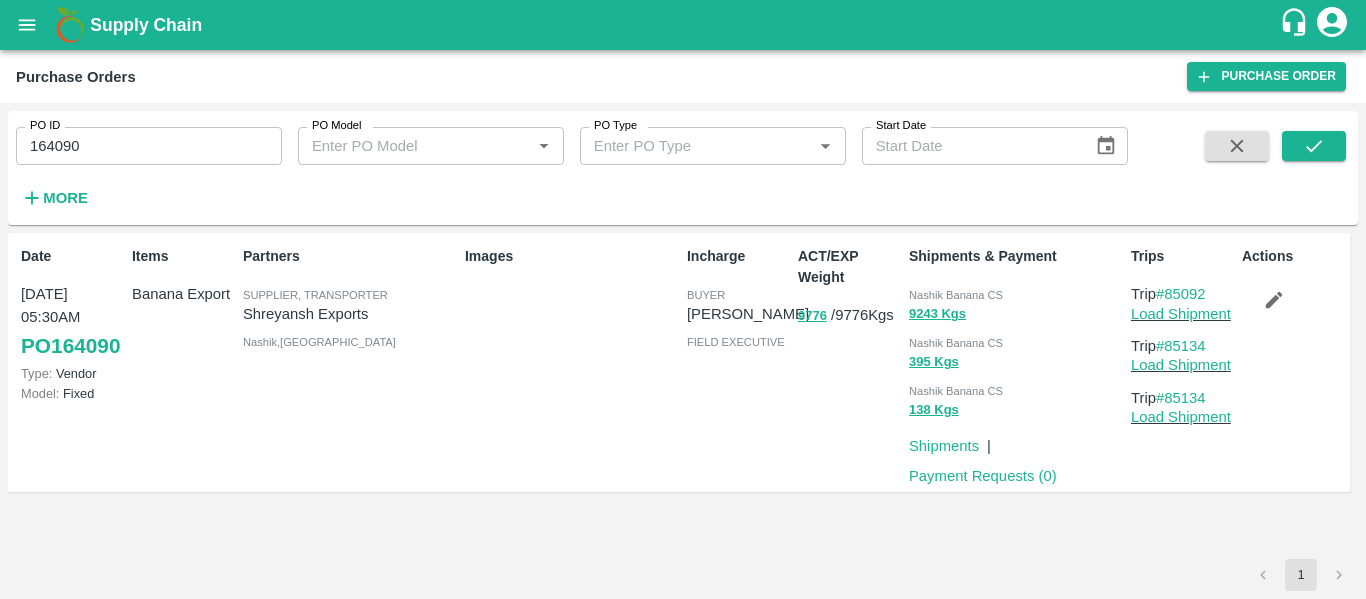 scroll, scrollTop: 0, scrollLeft: 0, axis: both 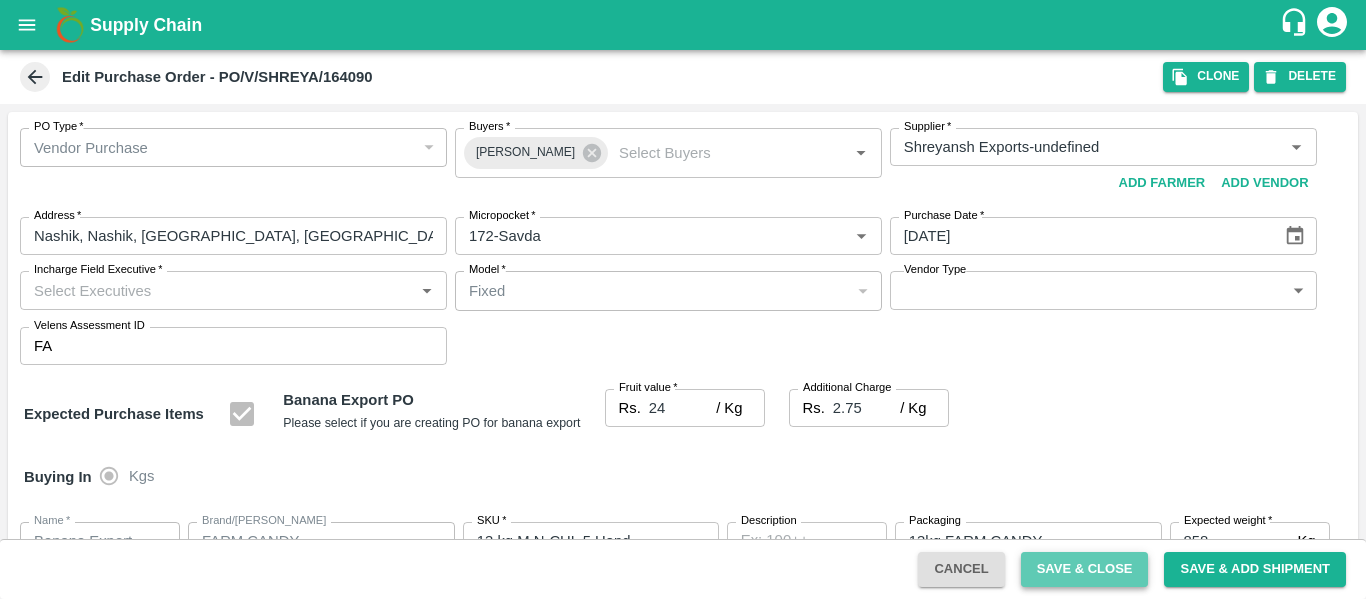 click on "Save & Close" at bounding box center (1085, 569) 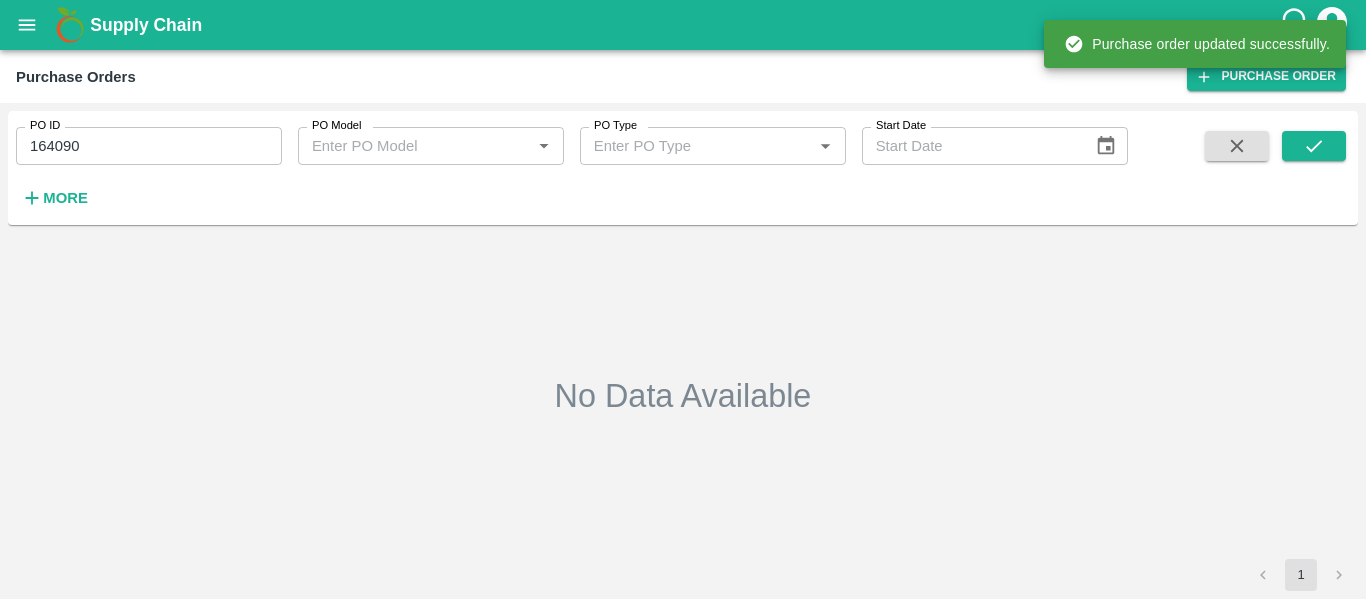 type on "164090" 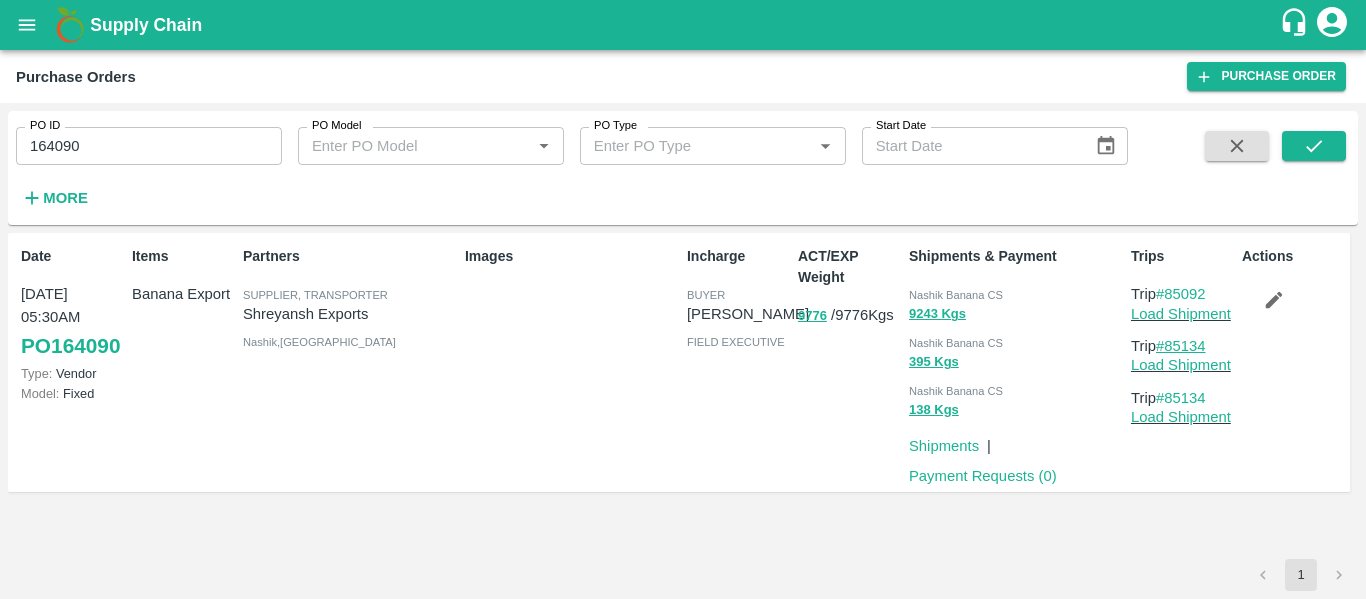 drag, startPoint x: 1216, startPoint y: 346, endPoint x: 1168, endPoint y: 349, distance: 48.09366 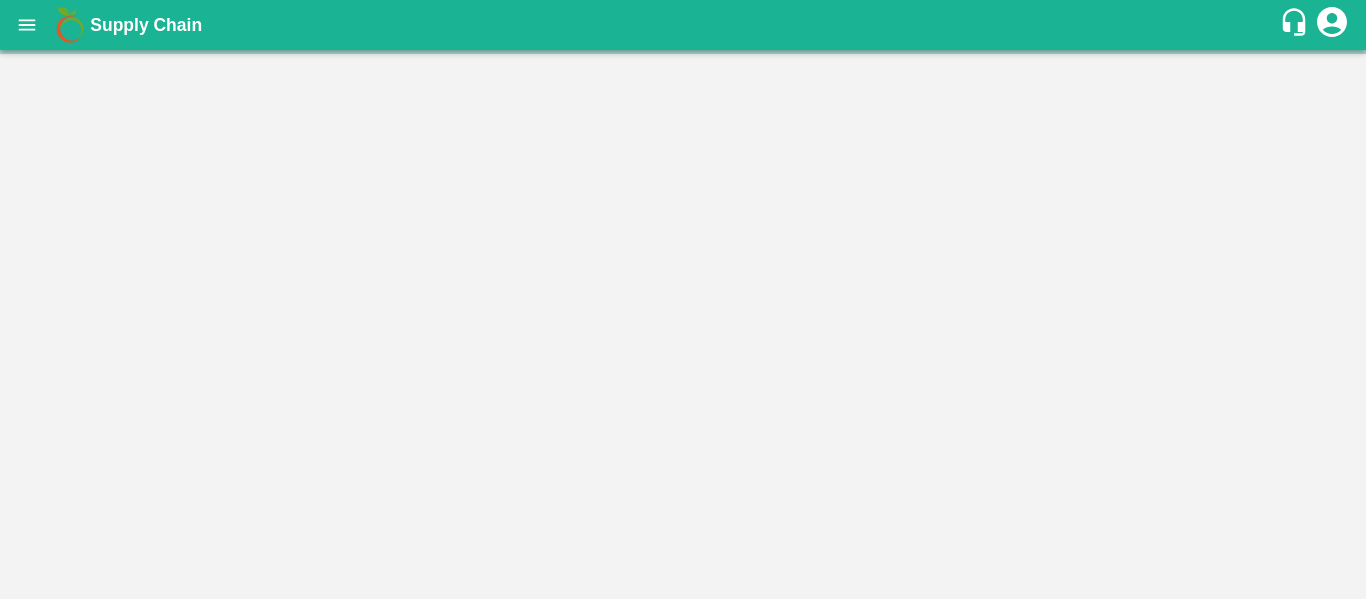 scroll, scrollTop: 0, scrollLeft: 0, axis: both 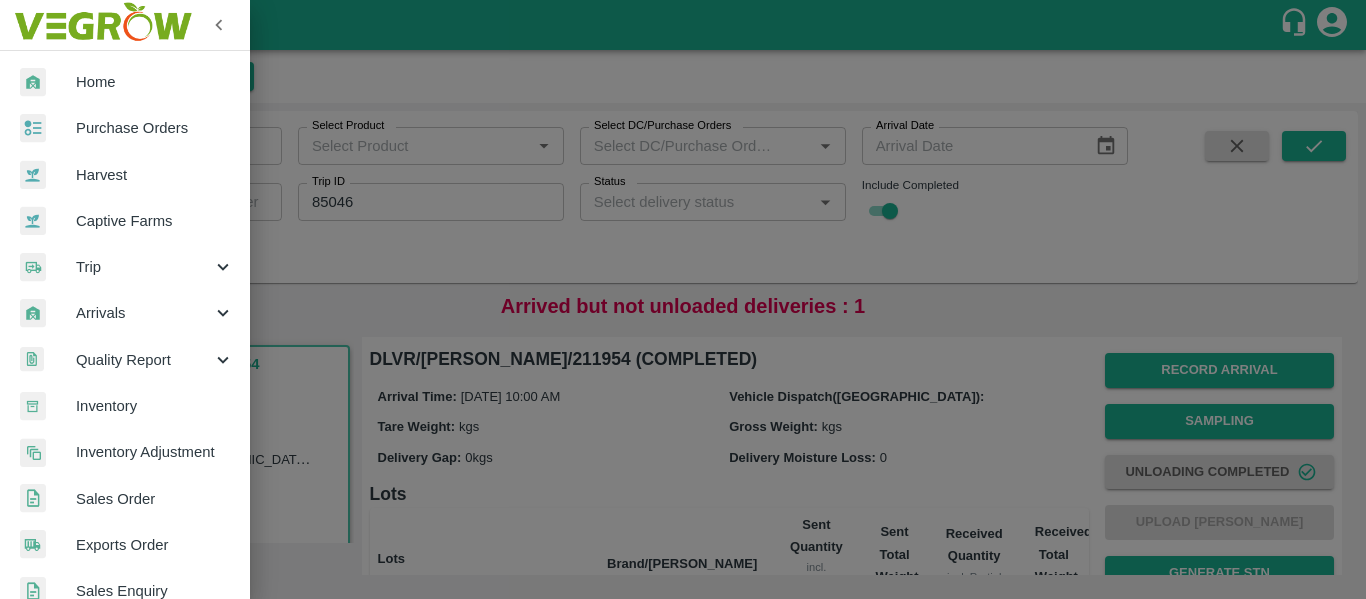 click at bounding box center [683, 299] 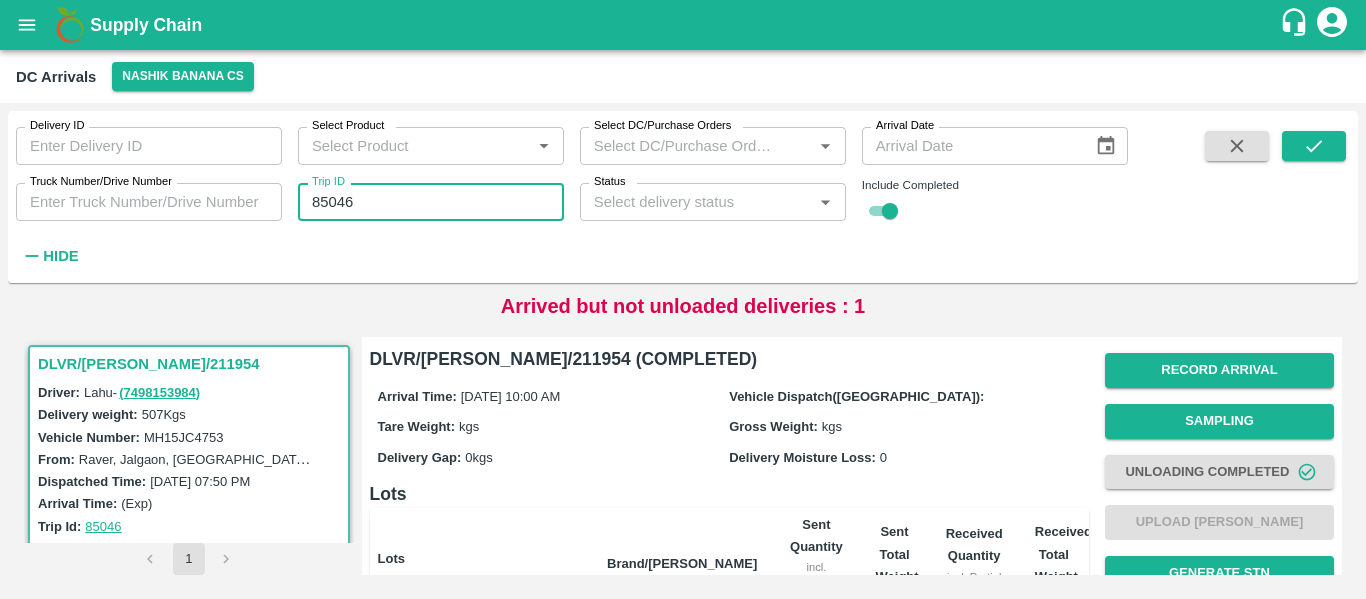 click on "85046" at bounding box center [431, 202] 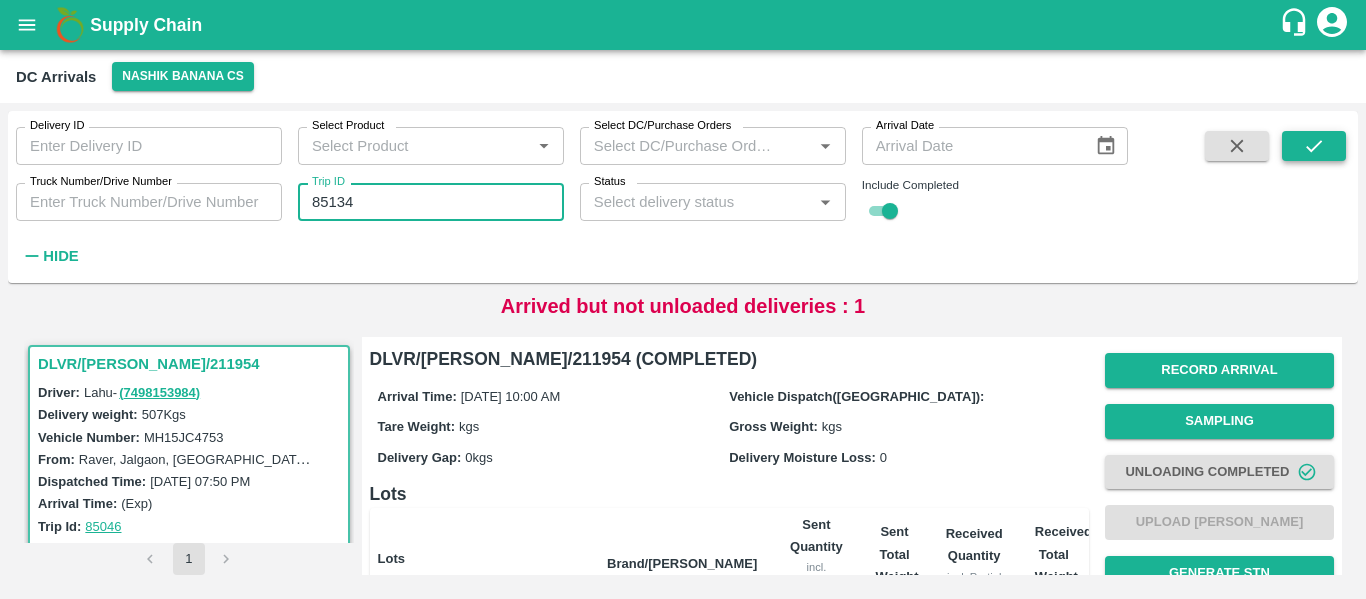 type on "85134" 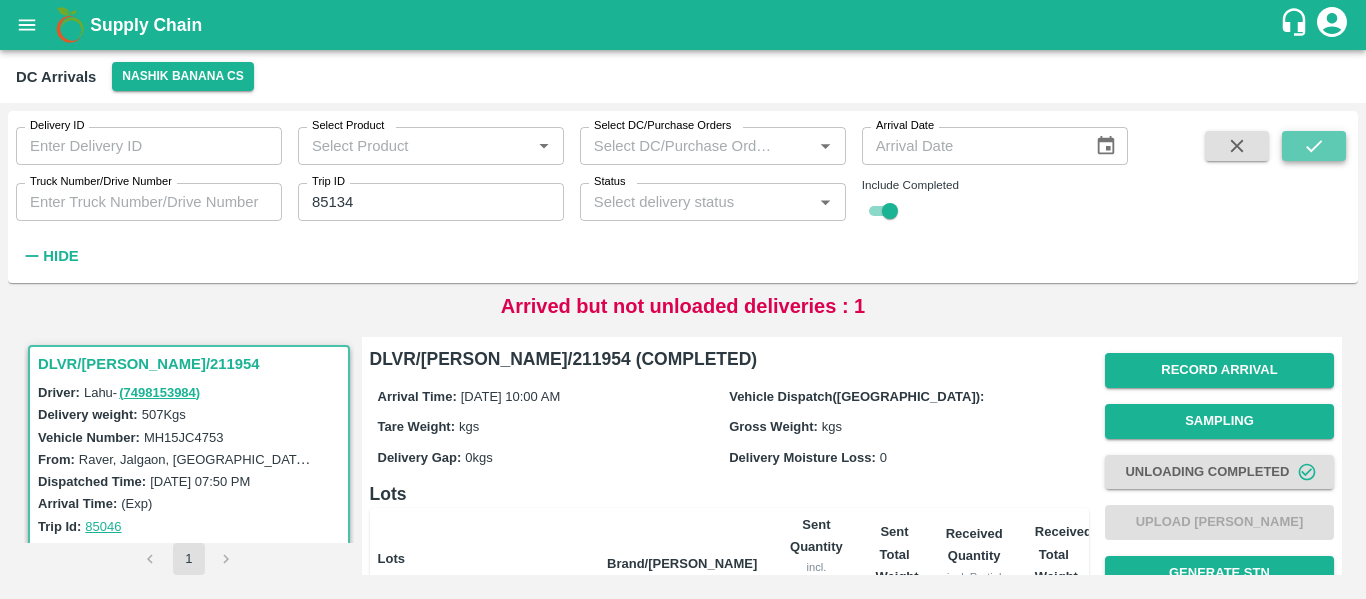 click 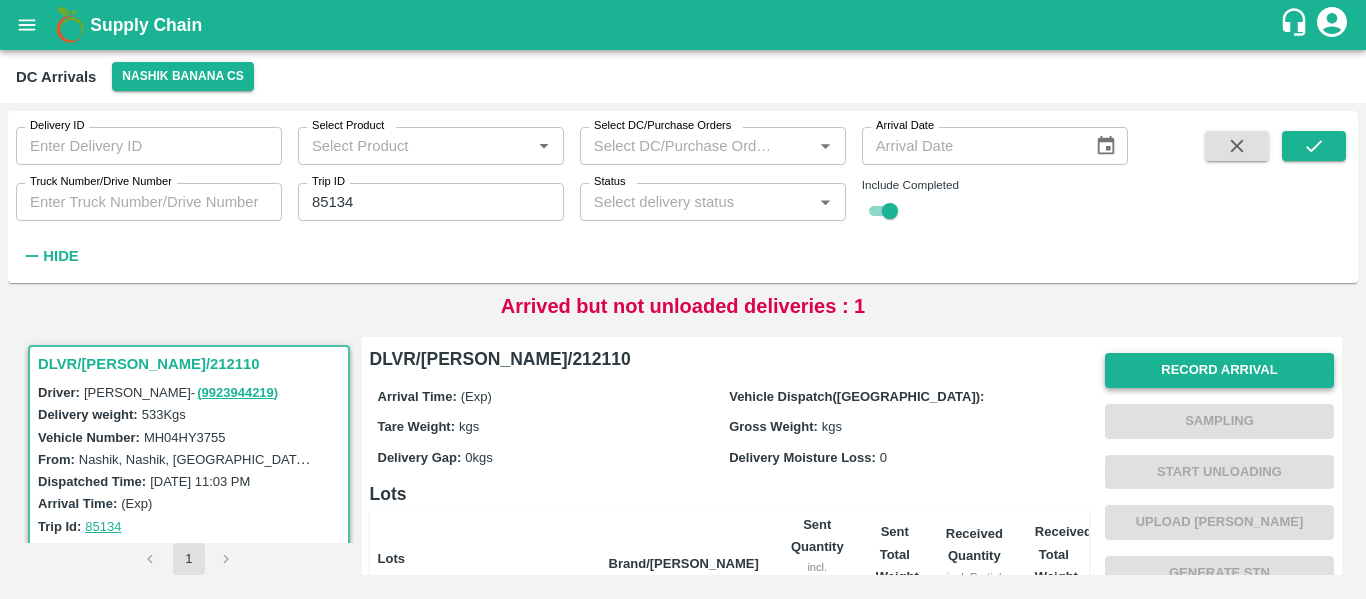 click on "Record Arrival" at bounding box center [1219, 370] 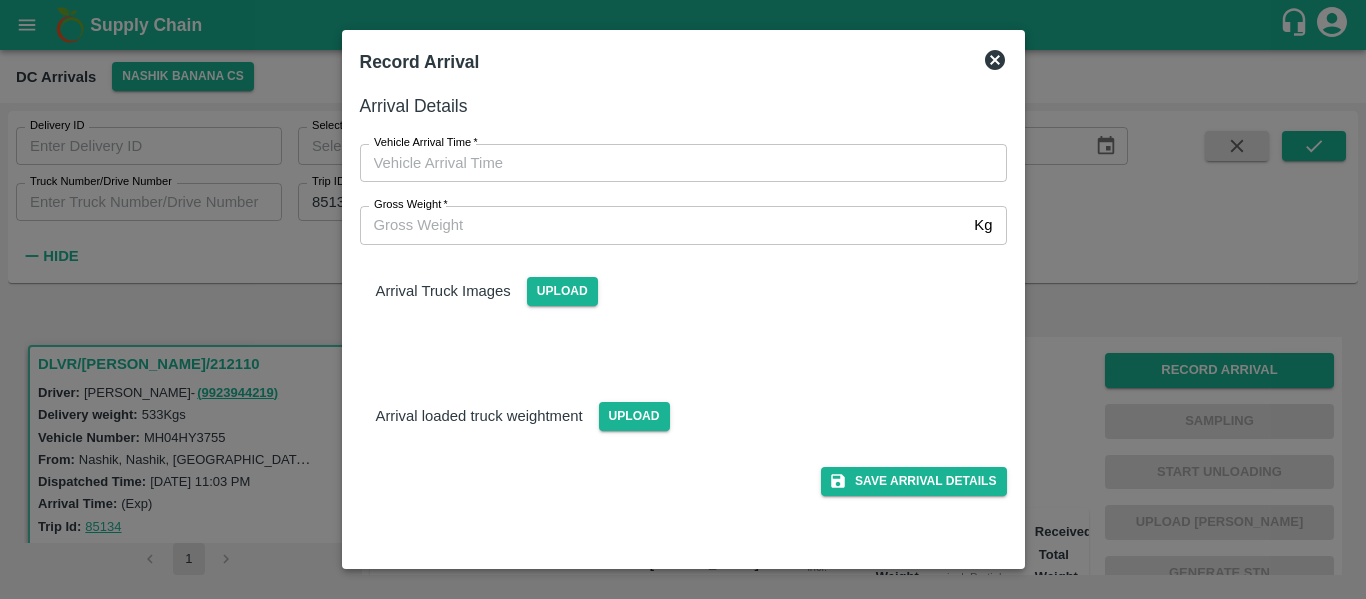 type on "DD/MM/YYYY hh:mm aa" 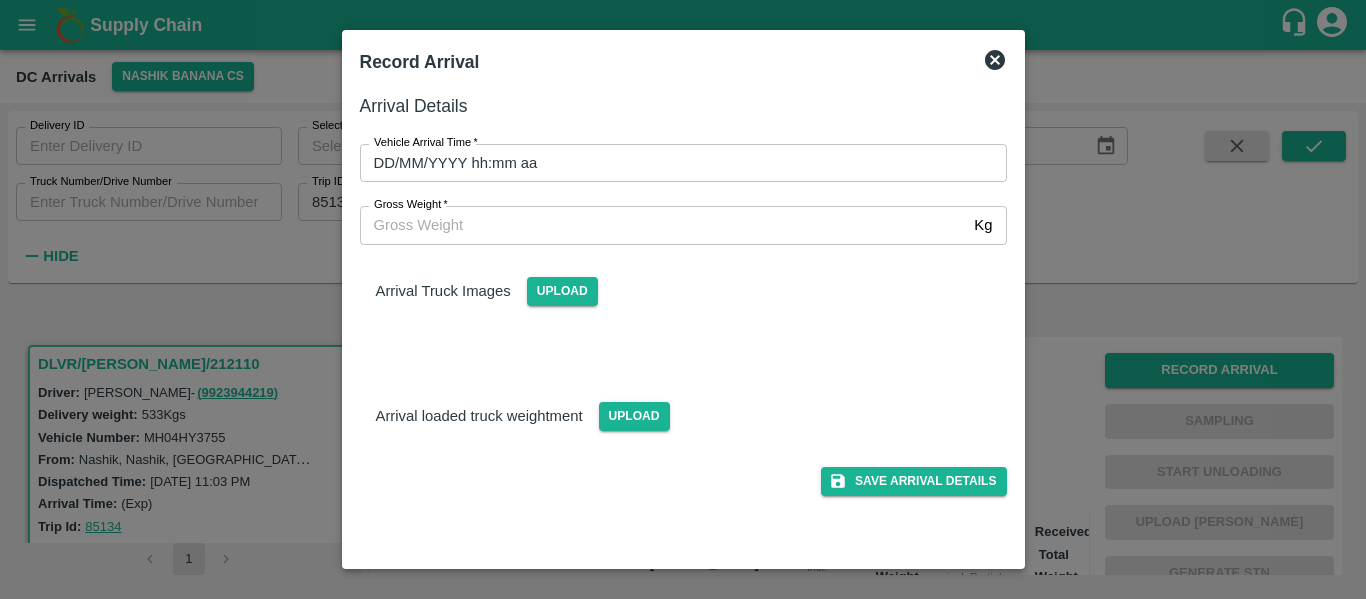 click on "DD/MM/YYYY hh:mm aa" at bounding box center [676, 163] 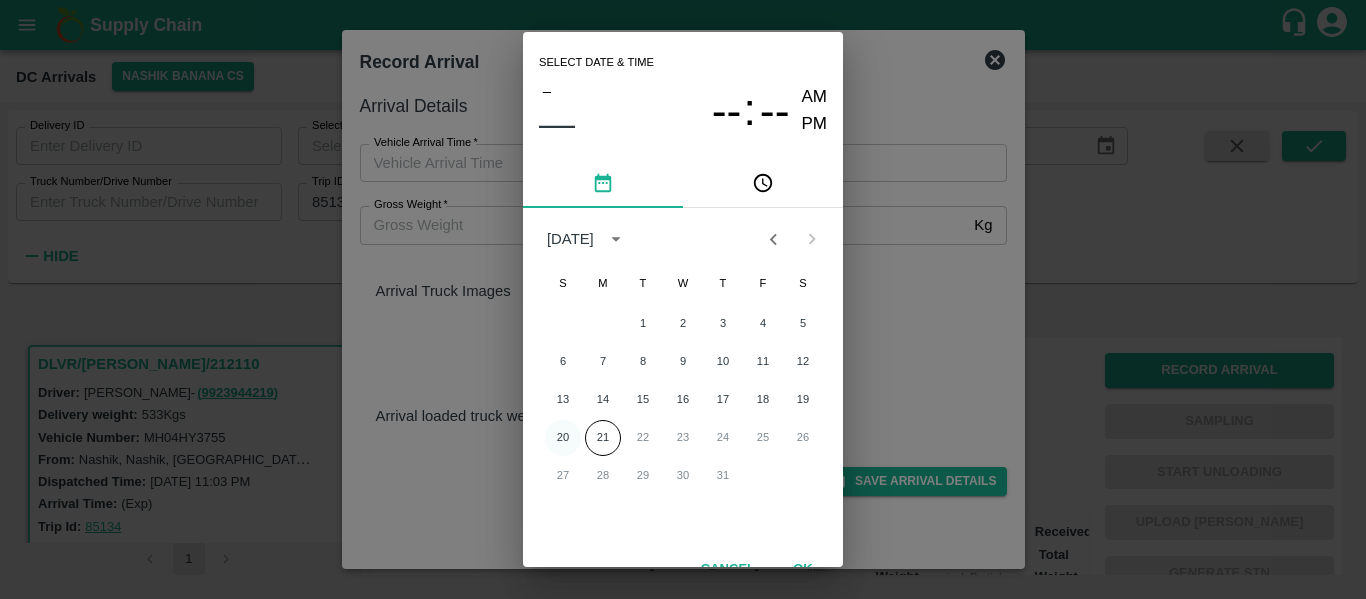 click on "20" at bounding box center (563, 438) 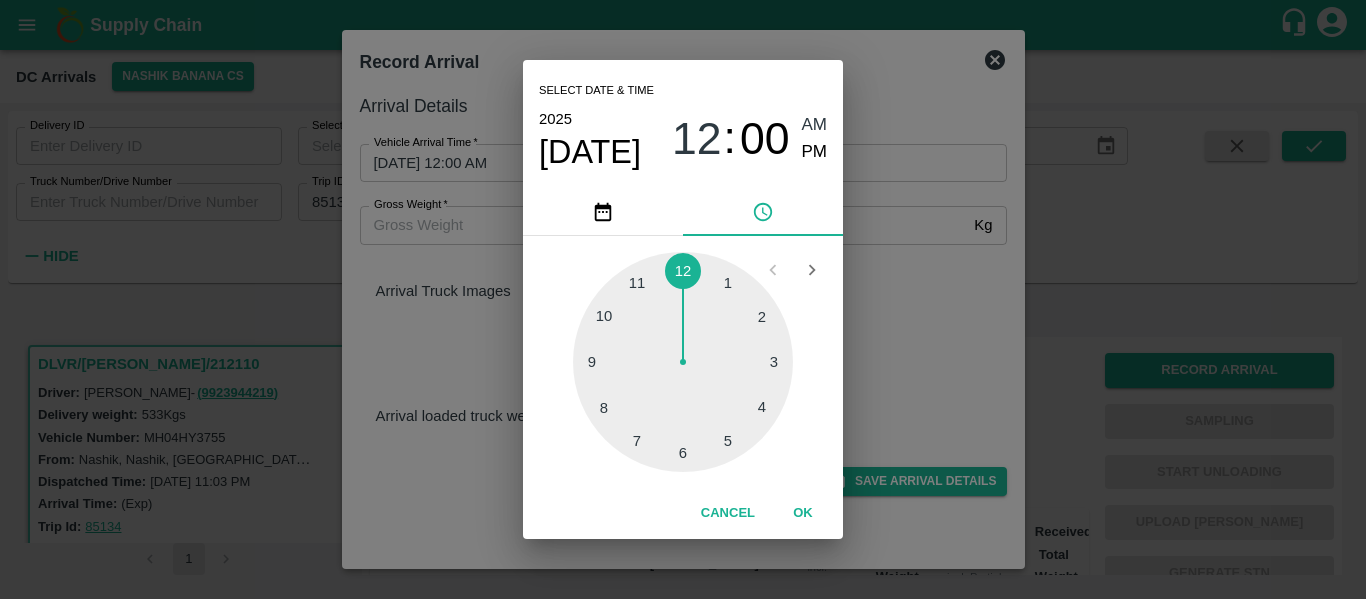 click at bounding box center (683, 362) 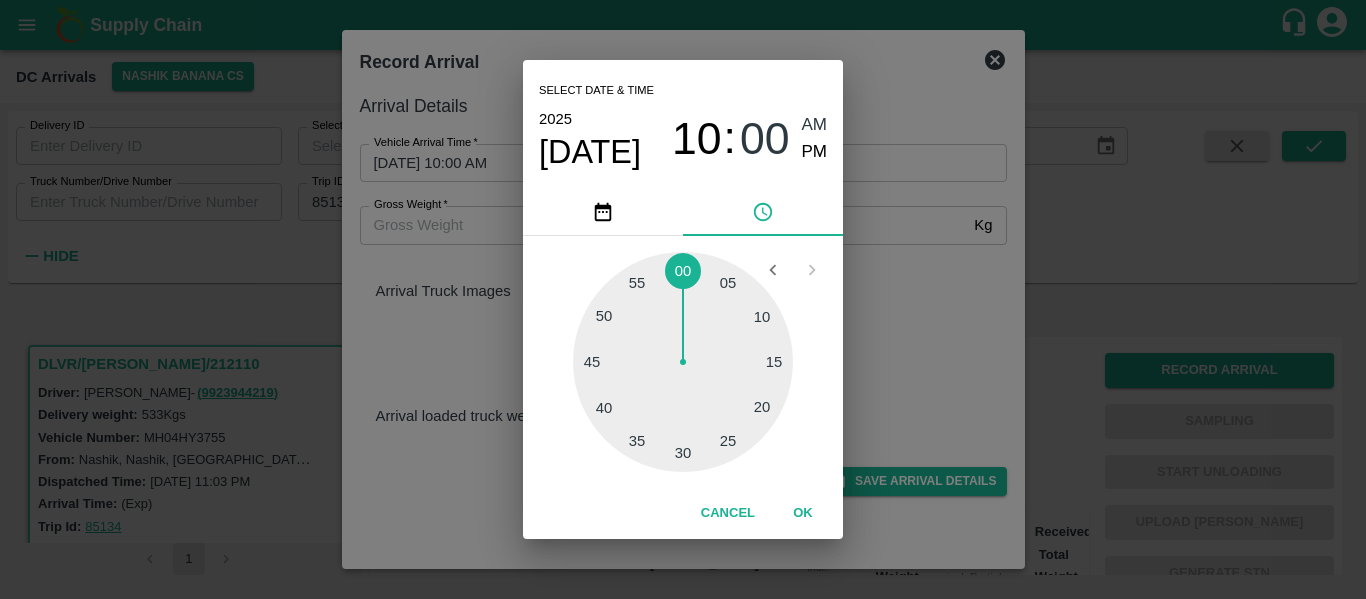 click on "AM" at bounding box center [815, 125] 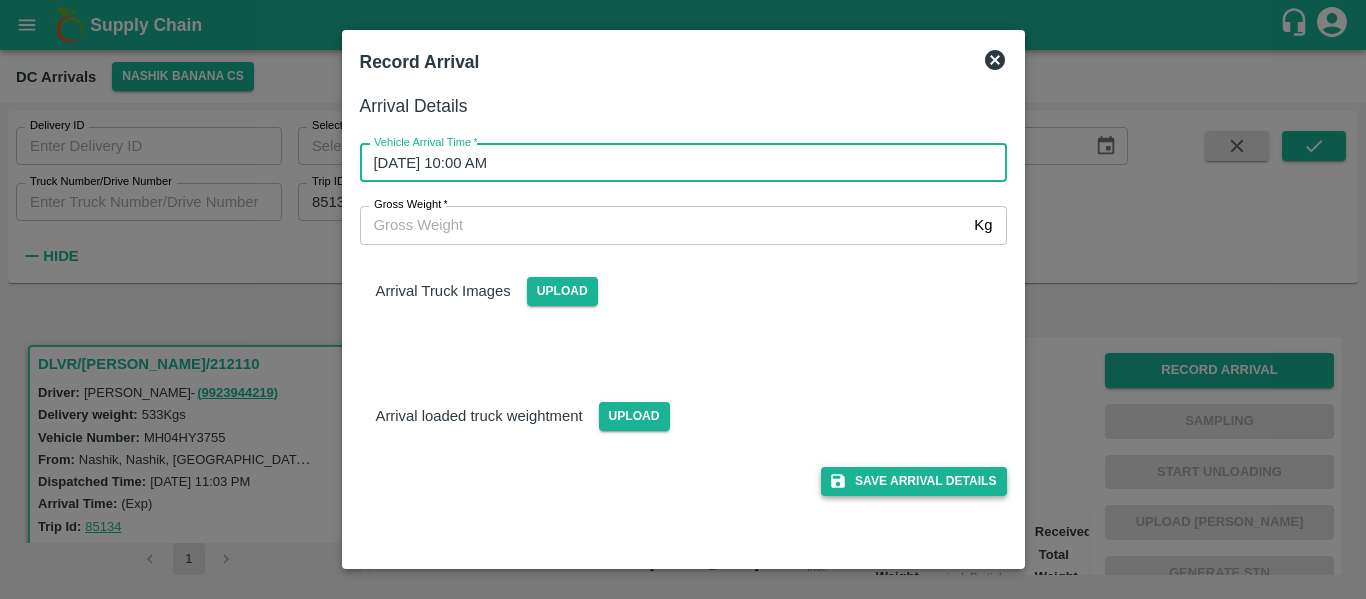 click on "Save Arrival Details" at bounding box center (913, 481) 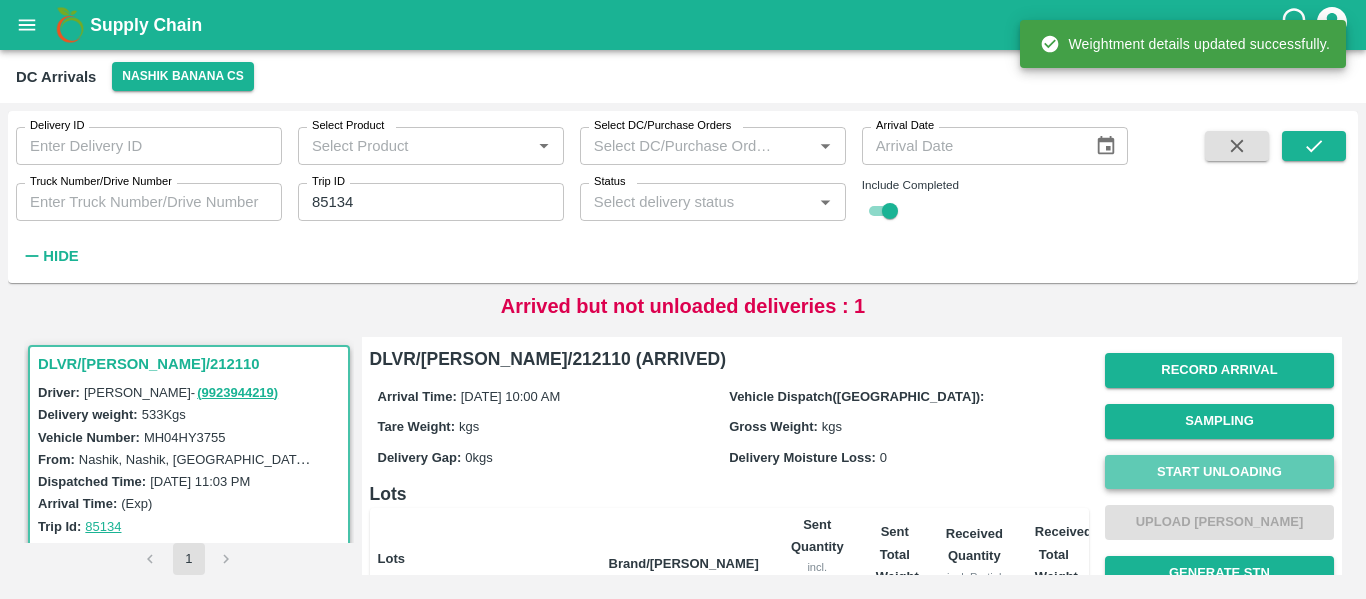 click on "Start Unloading" at bounding box center [1219, 472] 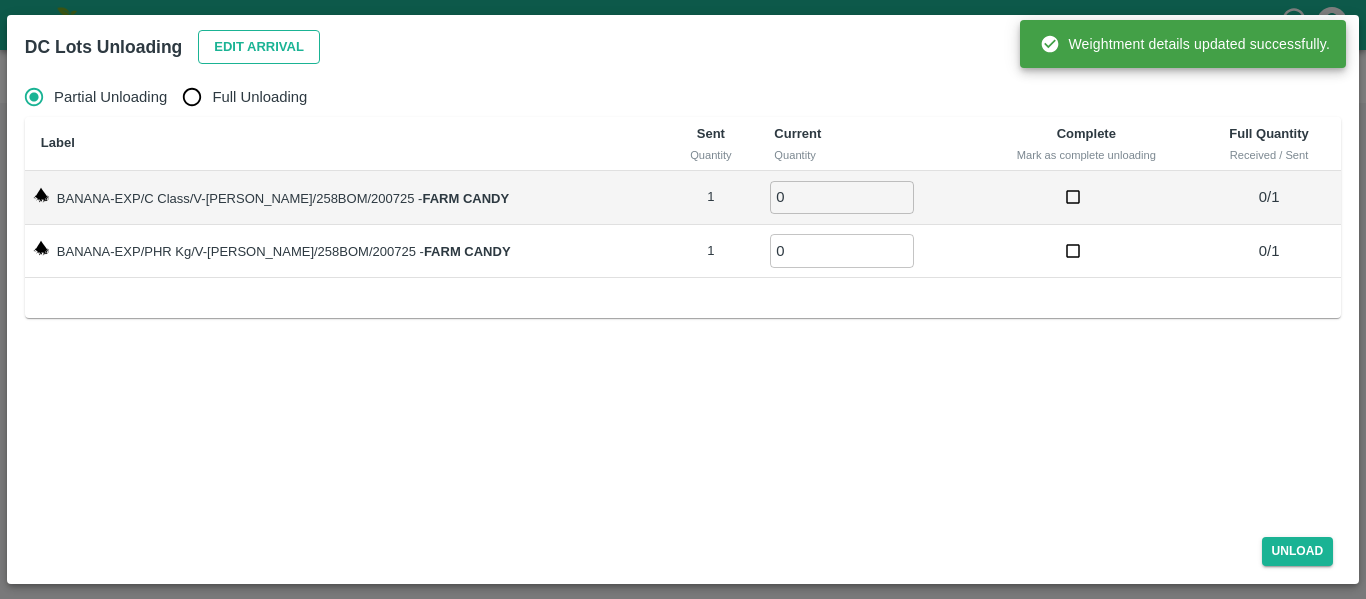 click on "Edit Arrival" at bounding box center [259, 47] 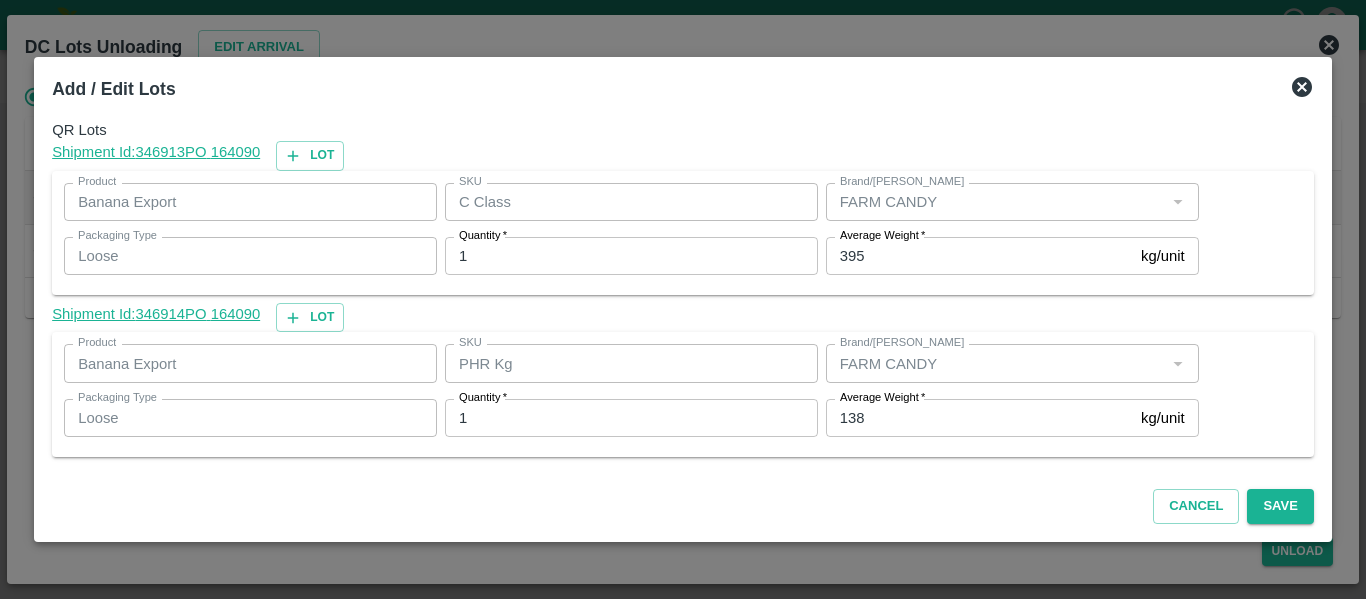 click on "138" at bounding box center (979, 418) 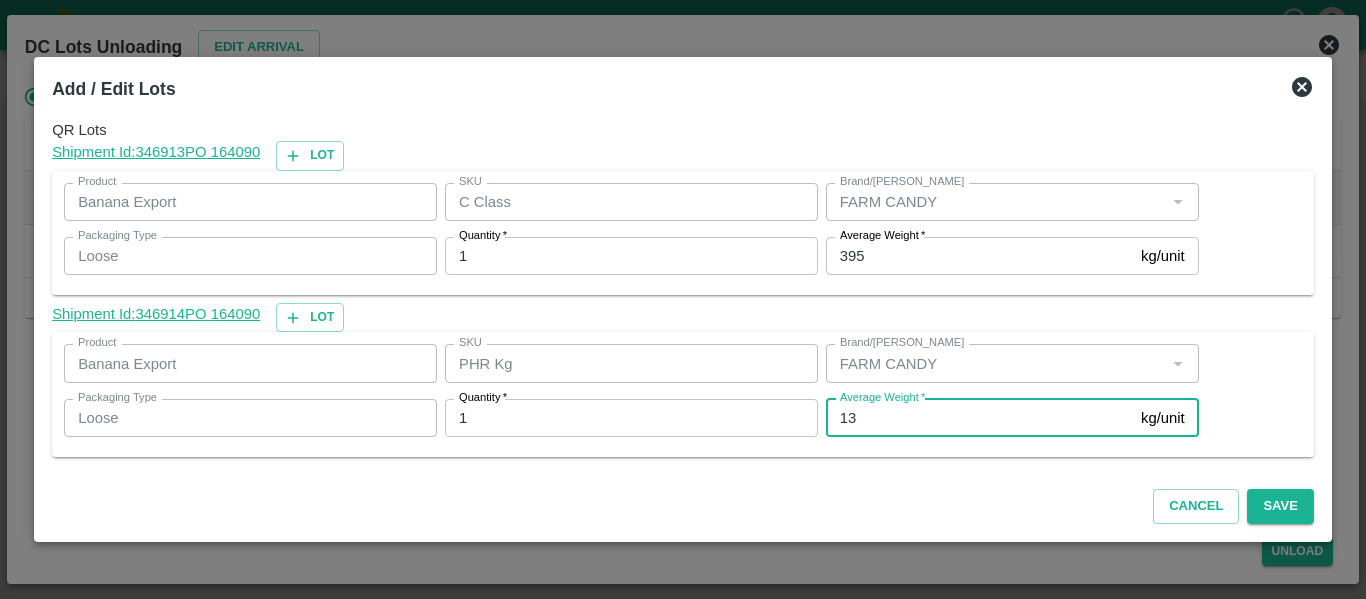 type on "1" 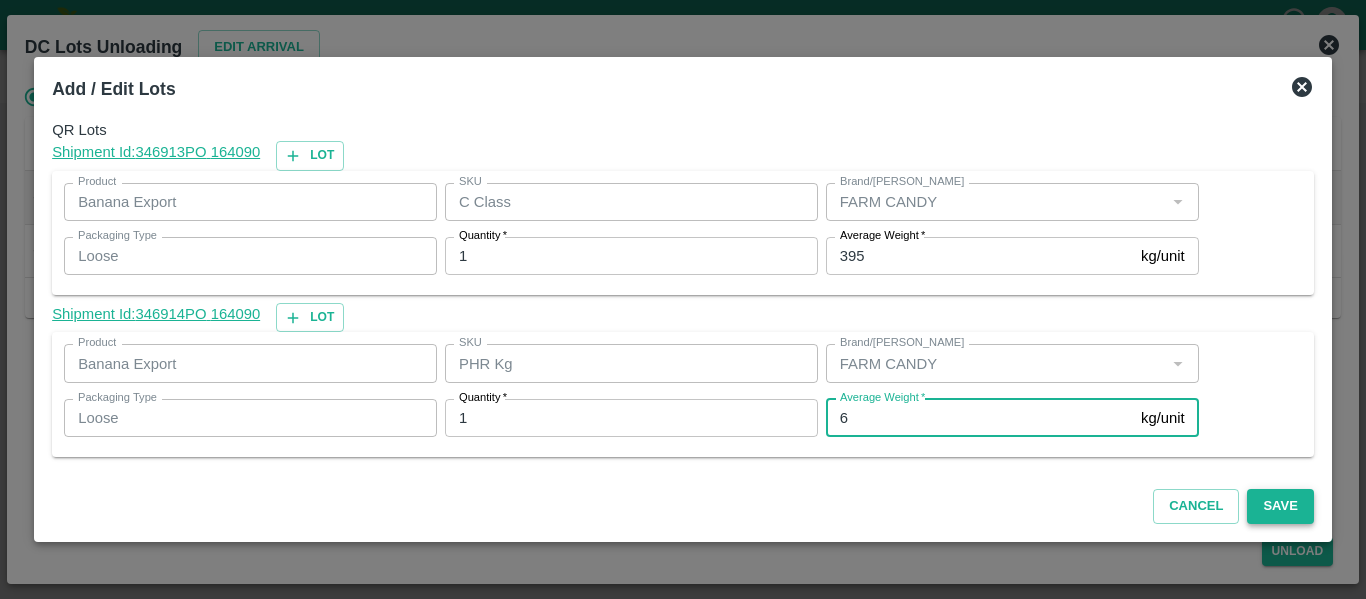 type on "6" 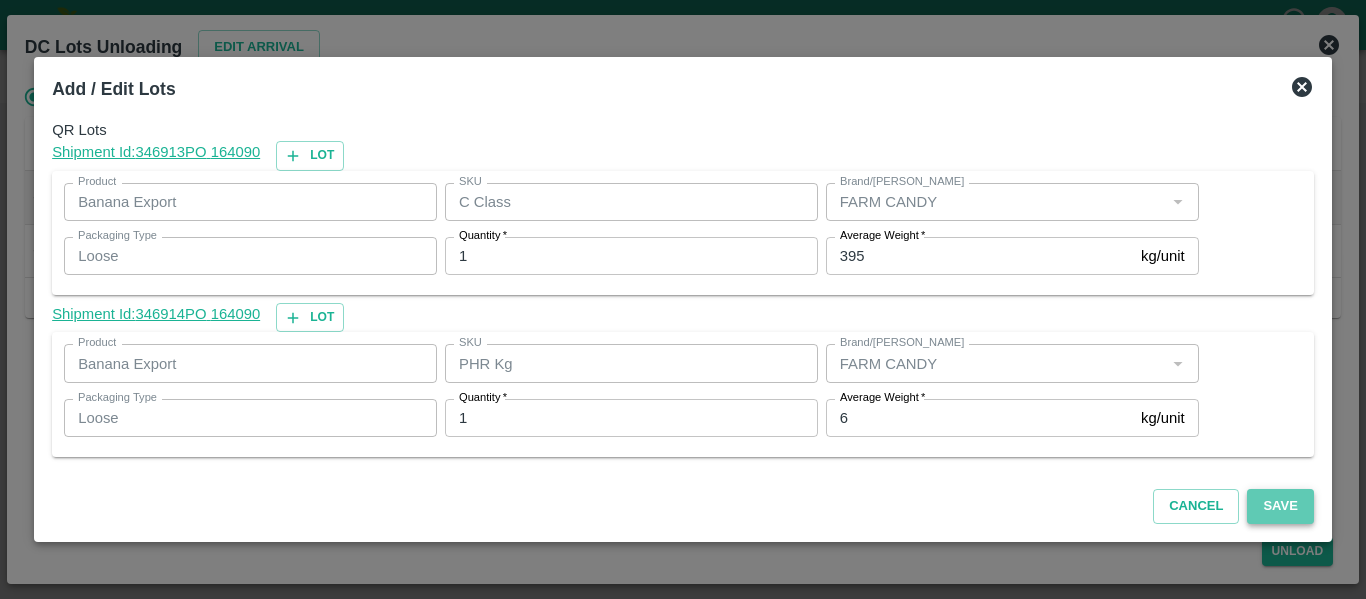 click on "Save" at bounding box center [1280, 506] 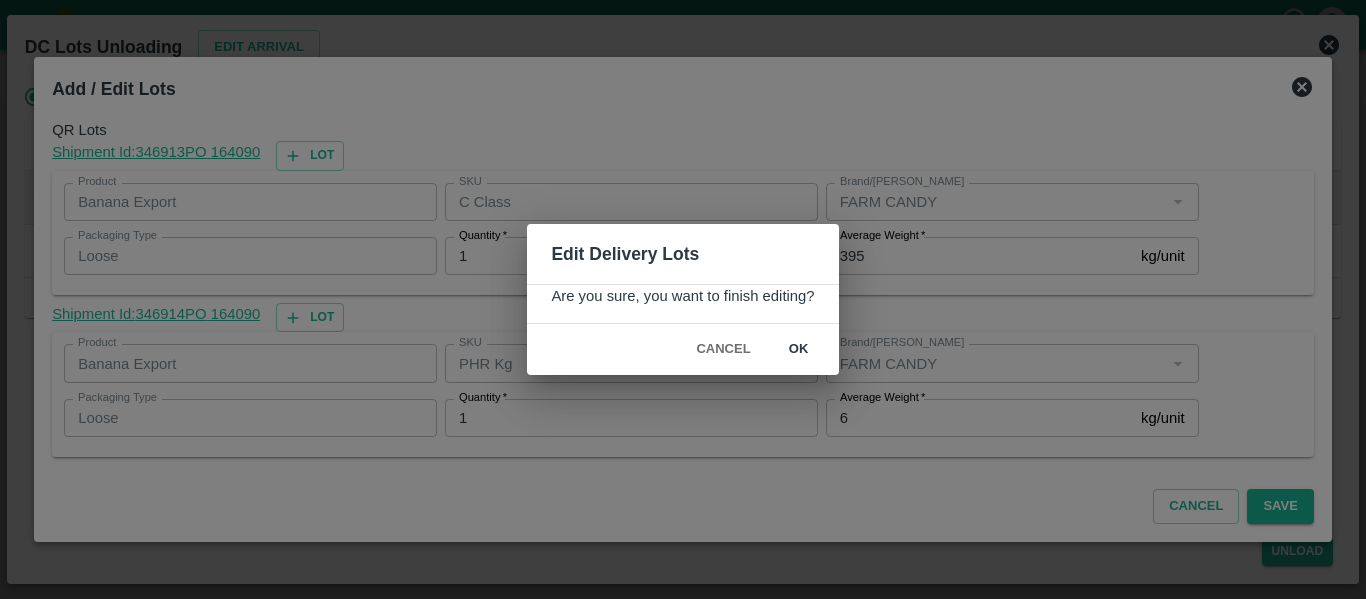 click on "ok" at bounding box center (799, 349) 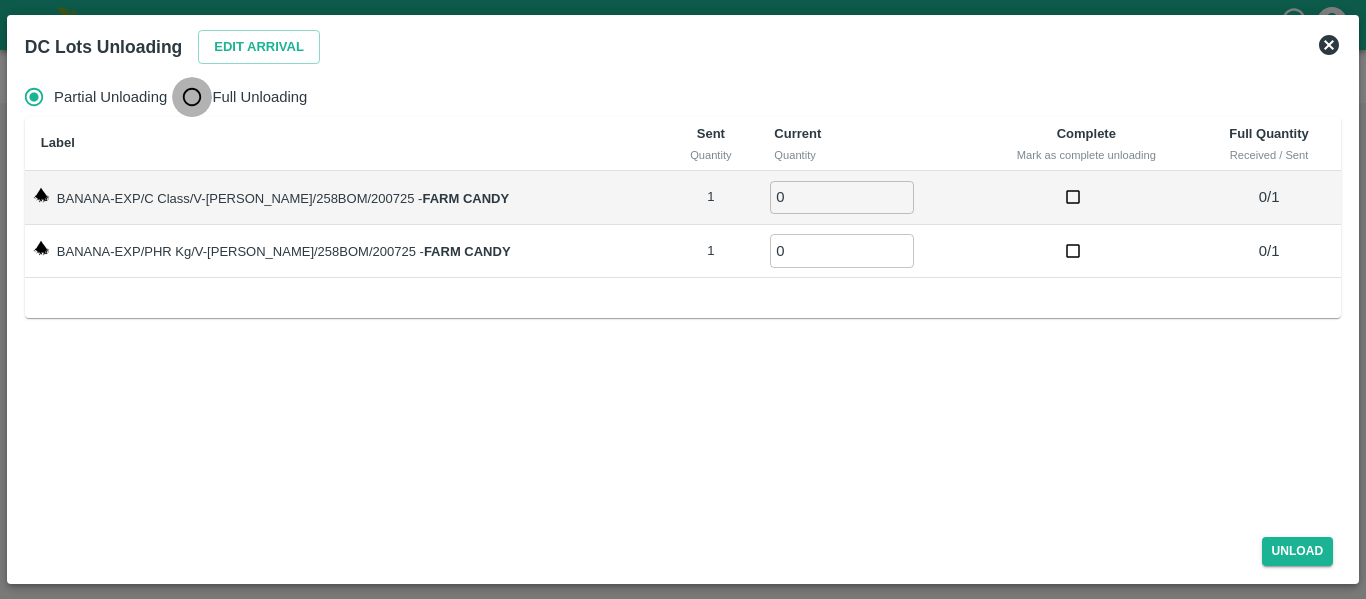 click on "Full Unloading" at bounding box center (192, 97) 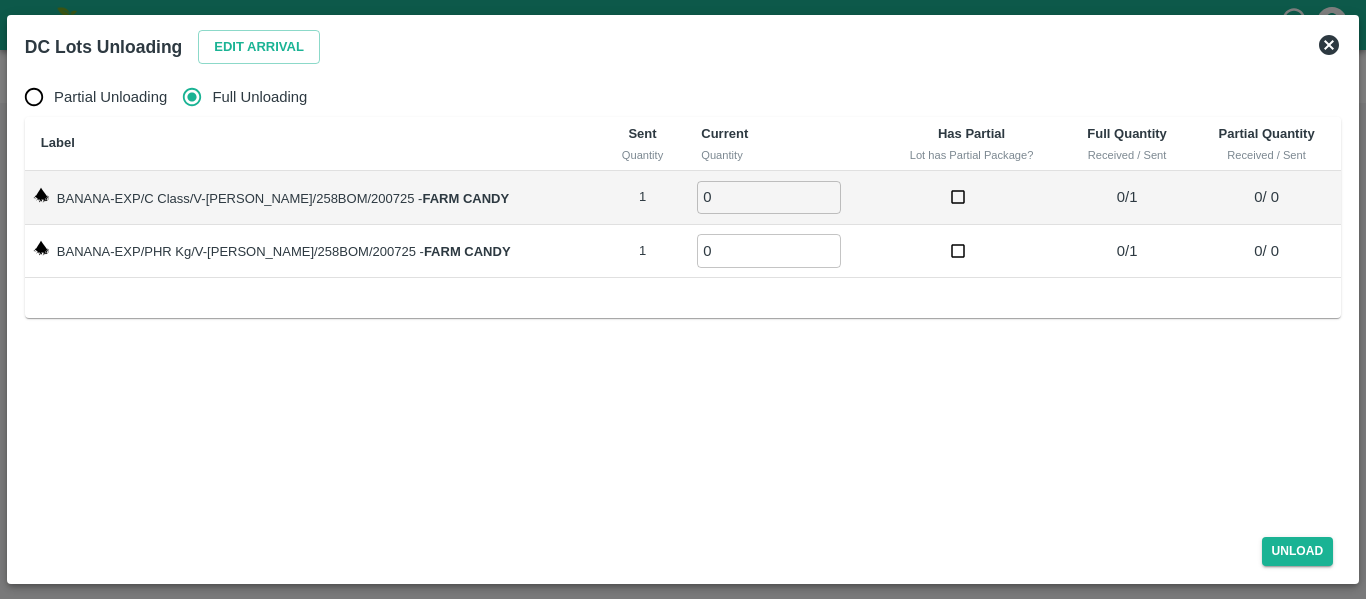 click on "0" at bounding box center (769, 197) 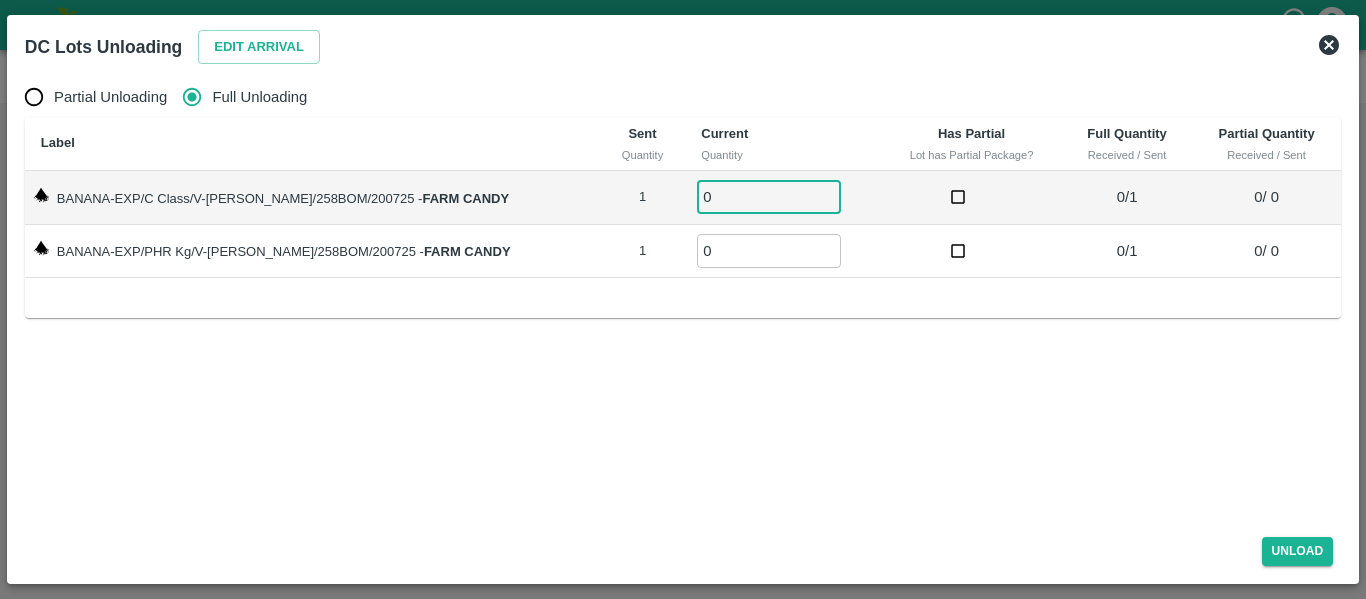 click on "0" at bounding box center [769, 197] 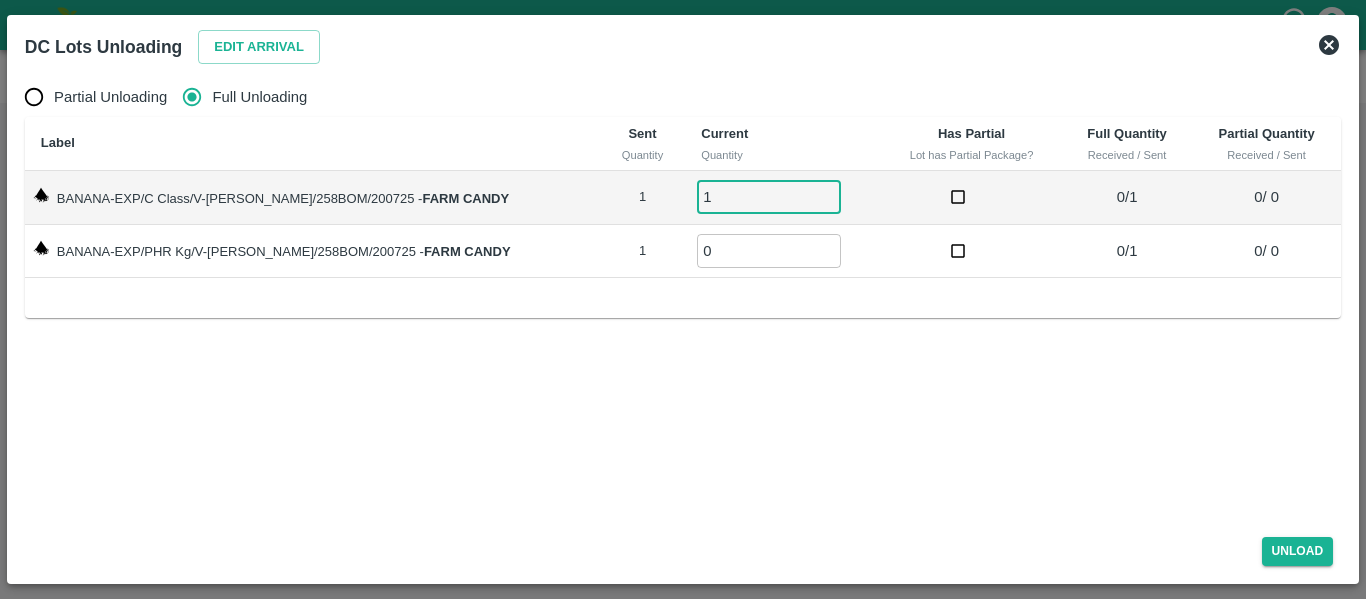 type on "1" 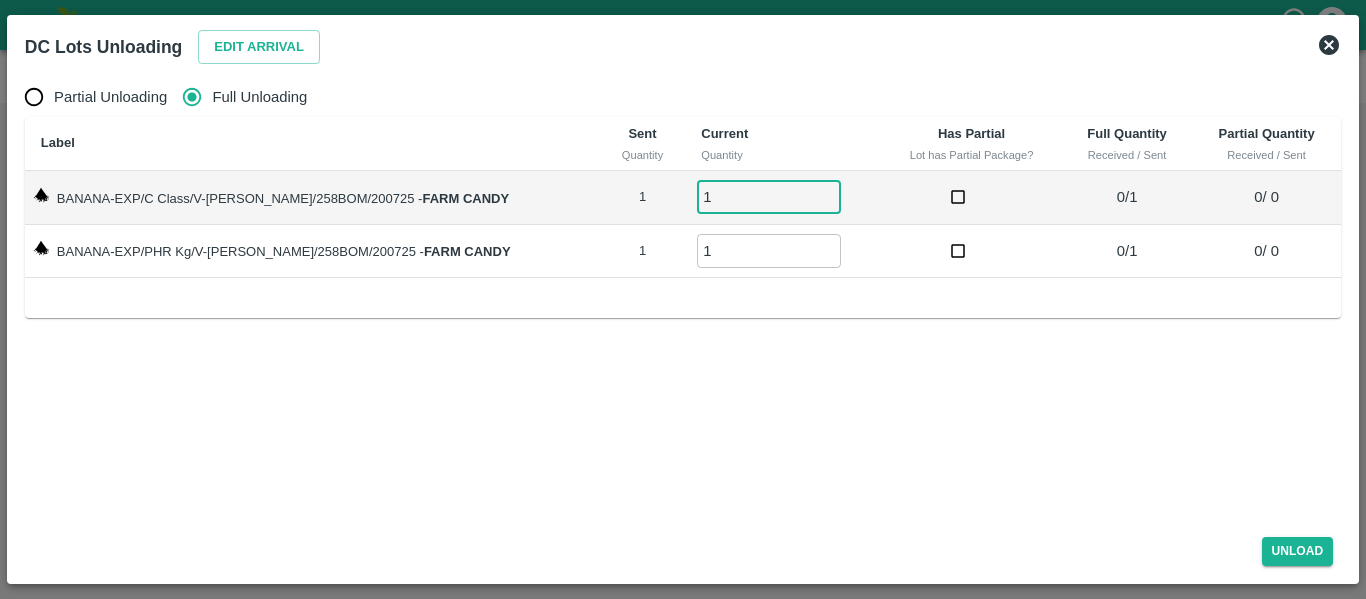 type on "1" 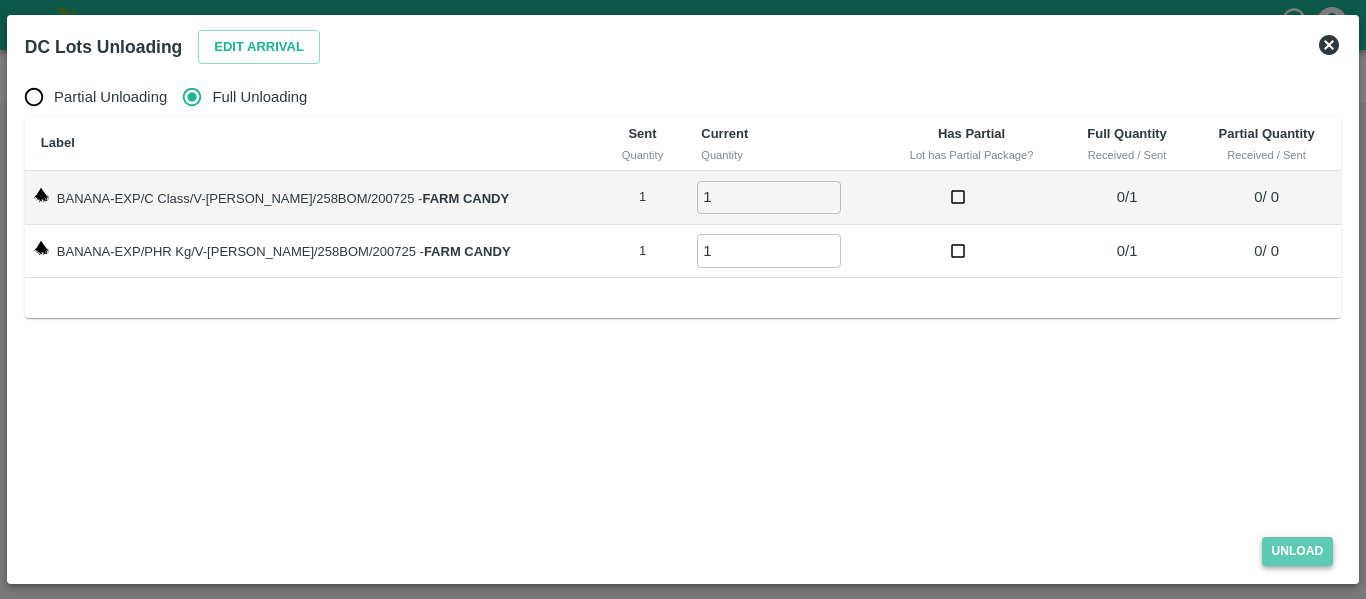 click on "Unload" at bounding box center (1298, 551) 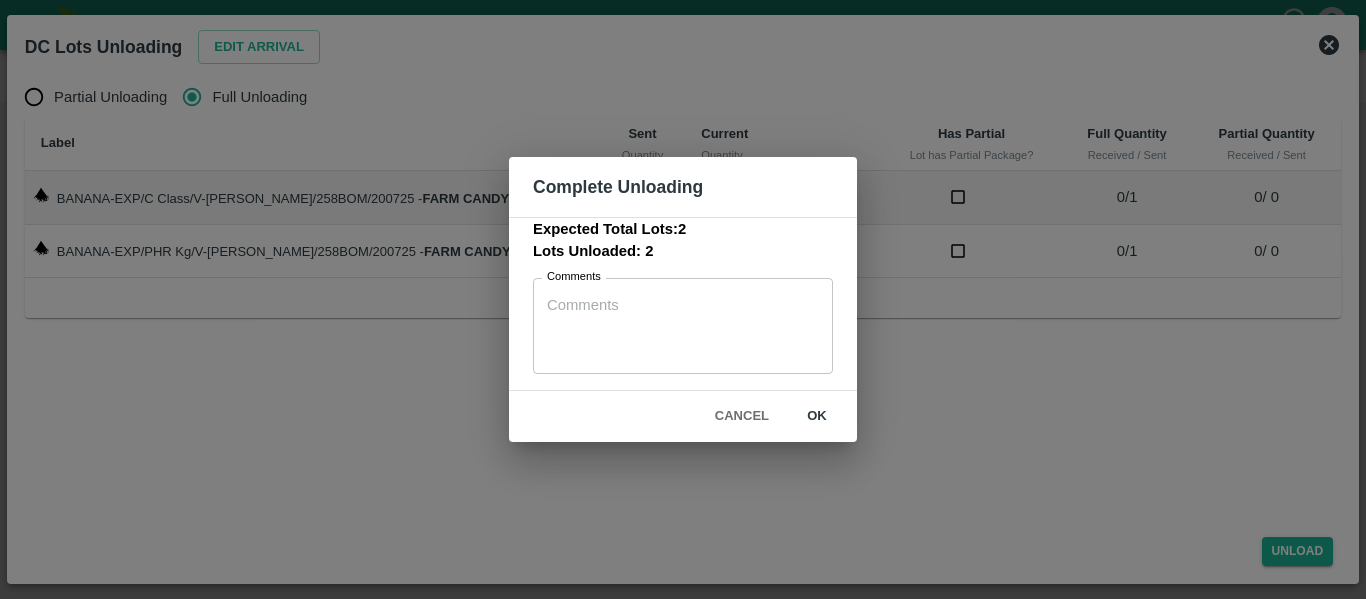 click on "ok" at bounding box center (817, 416) 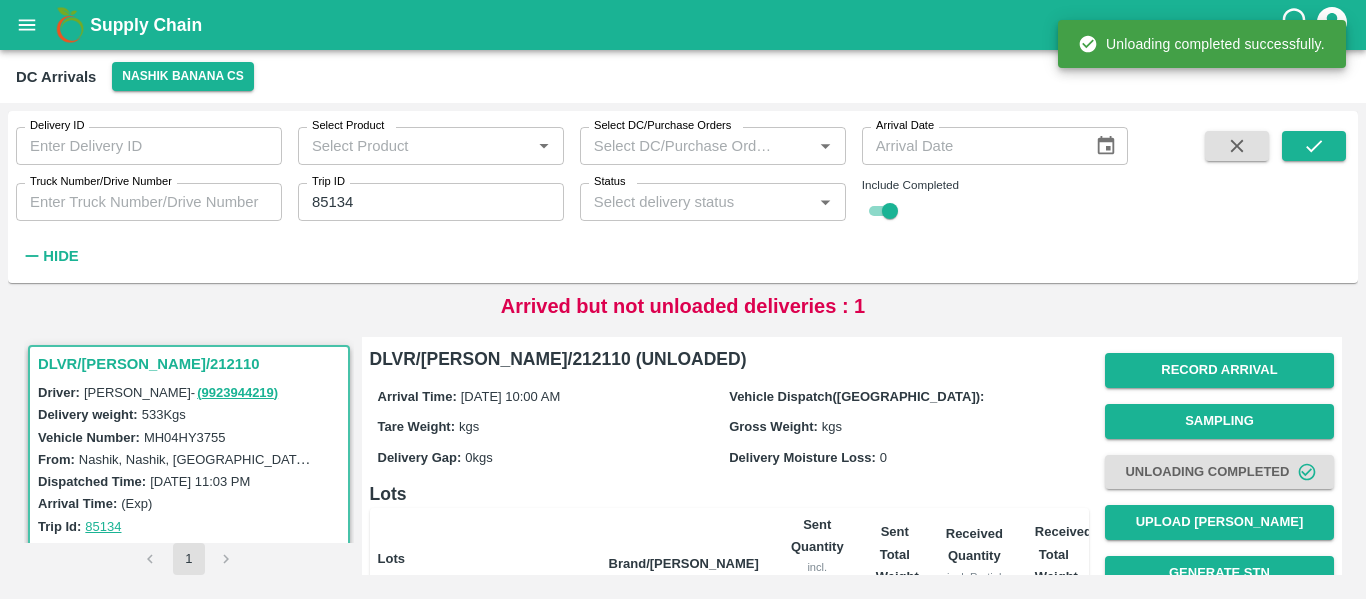 scroll, scrollTop: 256, scrollLeft: 0, axis: vertical 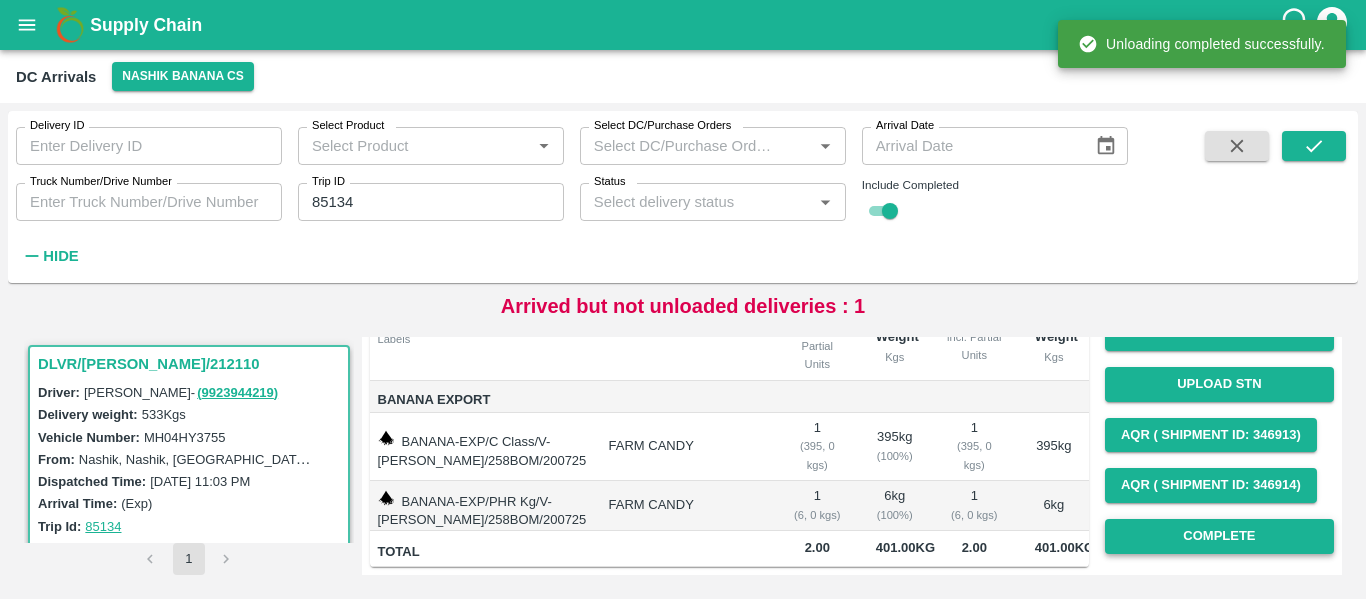 click on "Complete" at bounding box center (1219, 536) 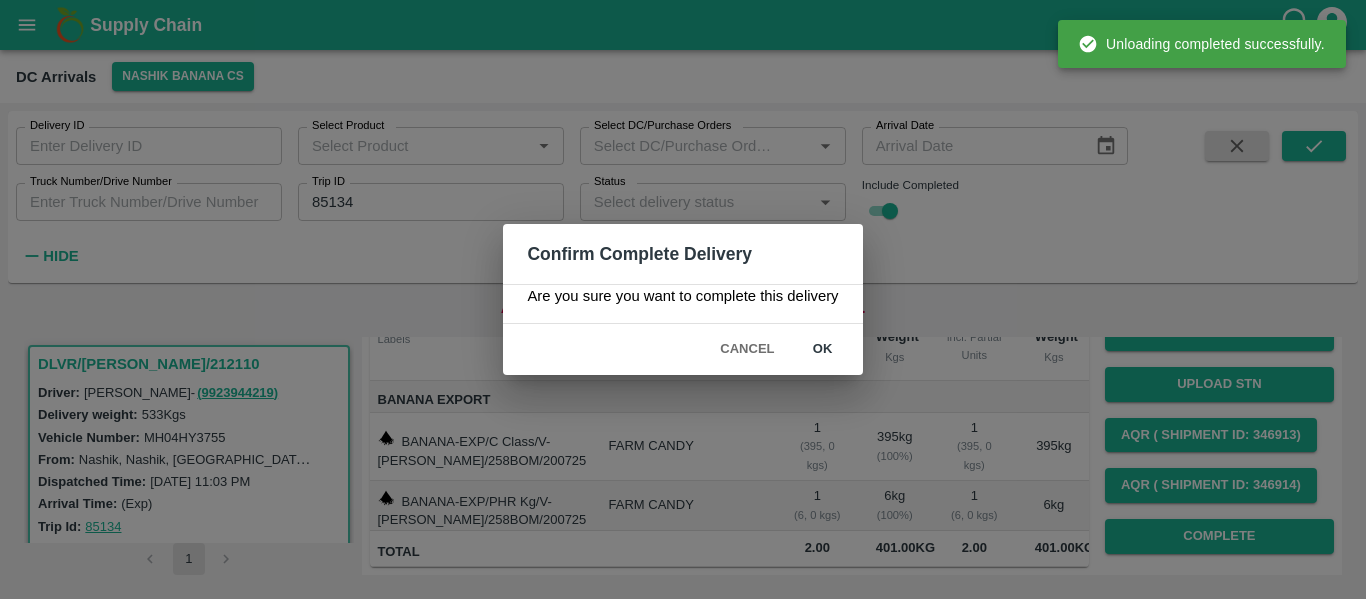 click on "ok" at bounding box center [823, 349] 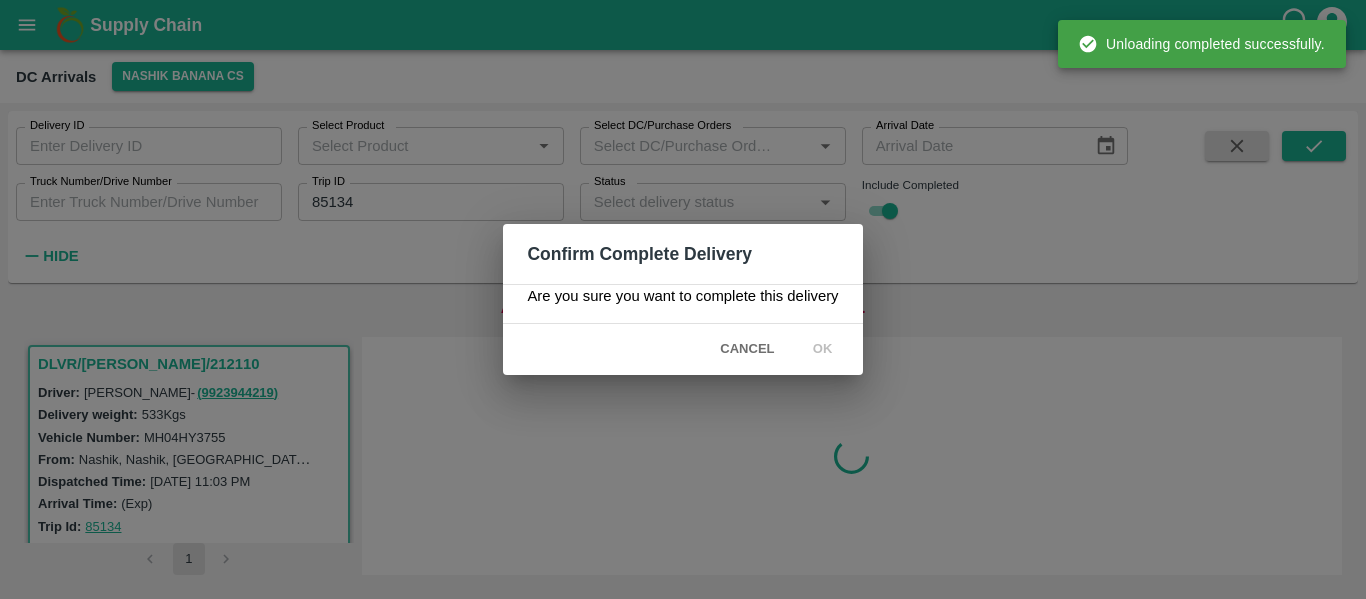 scroll, scrollTop: 0, scrollLeft: 0, axis: both 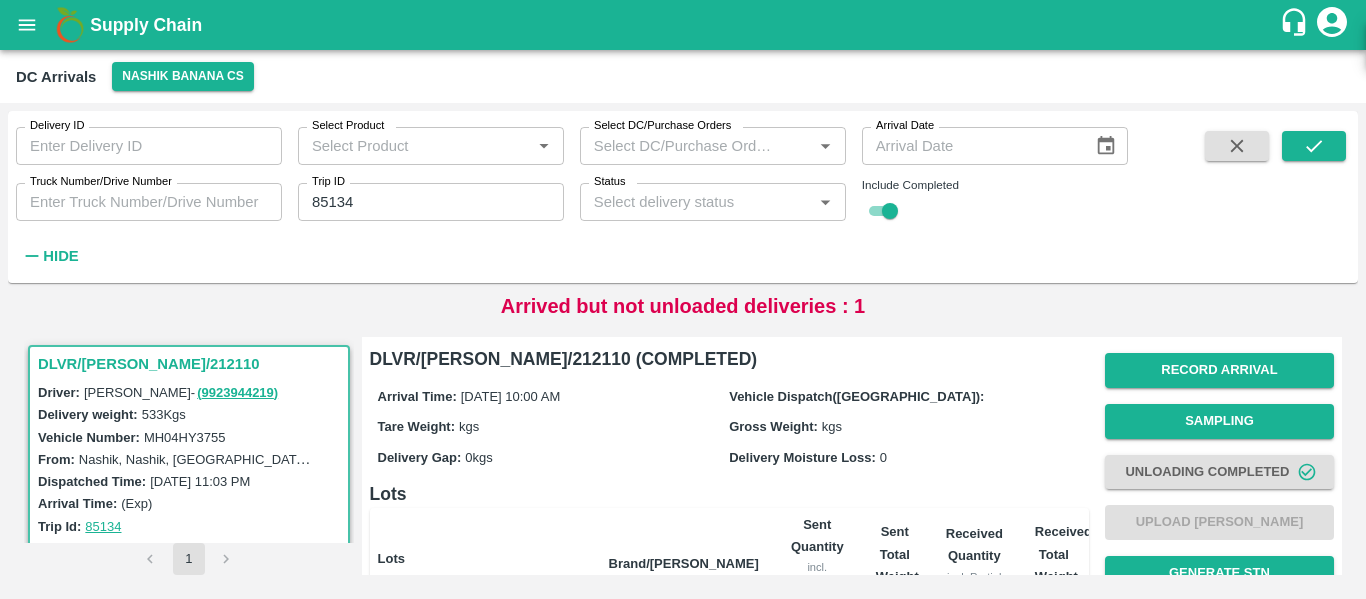 click at bounding box center (1237, 146) 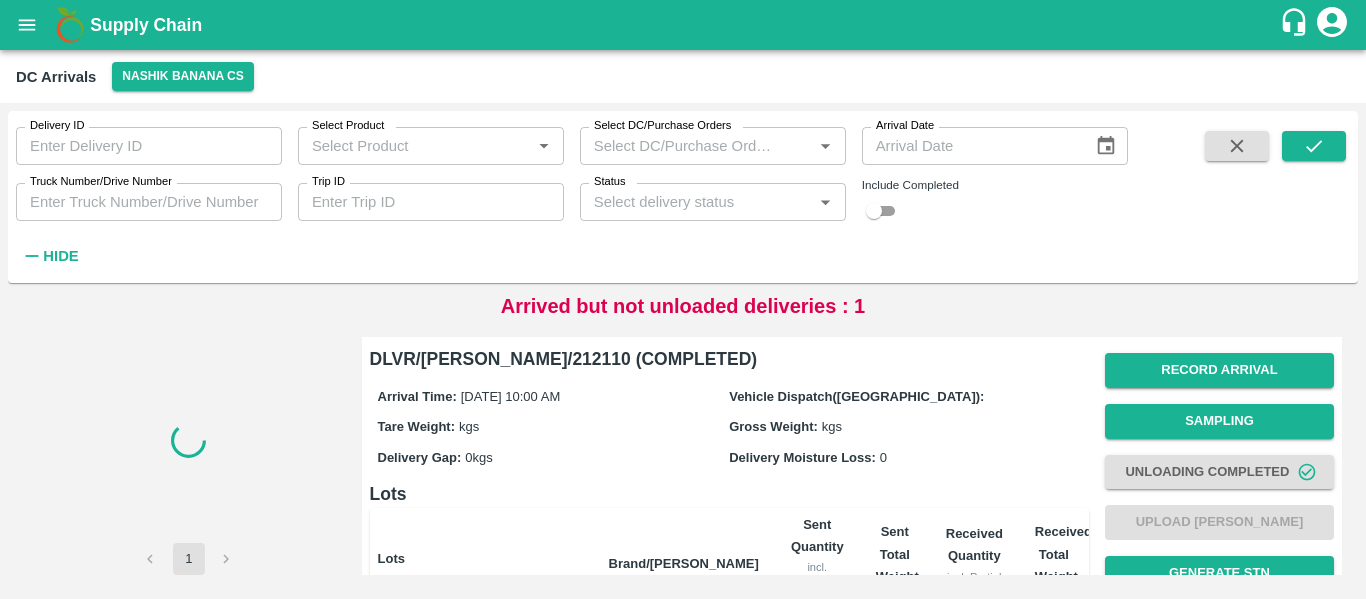 click at bounding box center (874, 211) 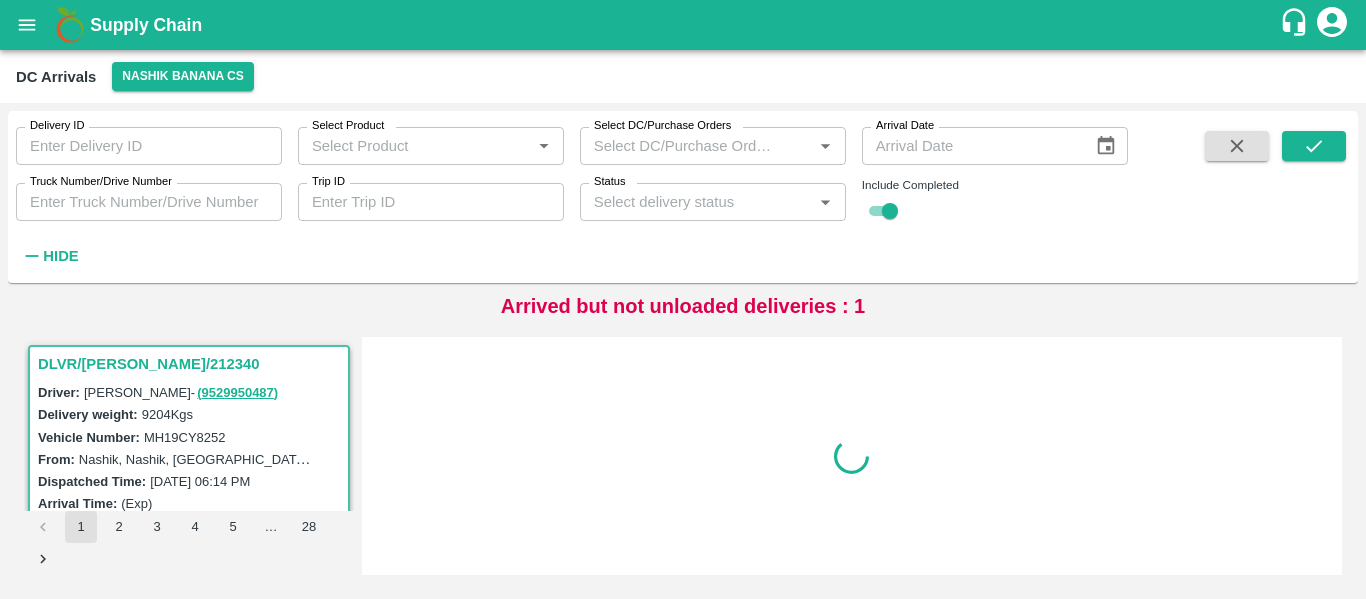 click on "Trip ID" at bounding box center (431, 202) 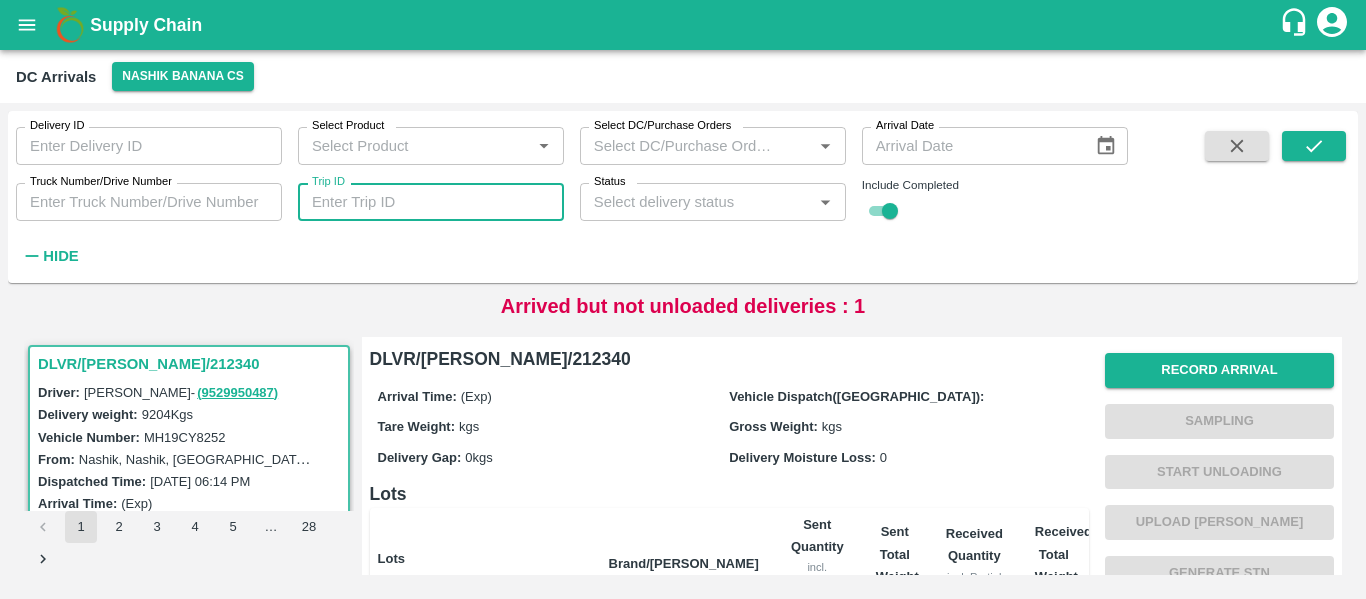 paste 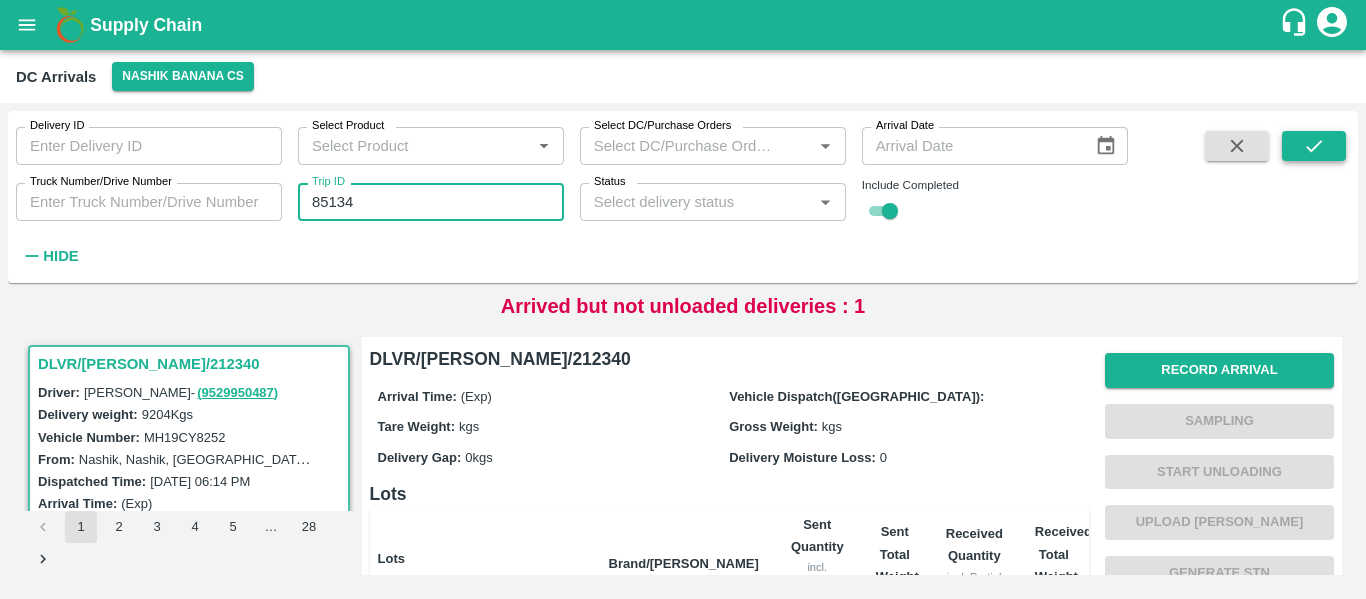 click 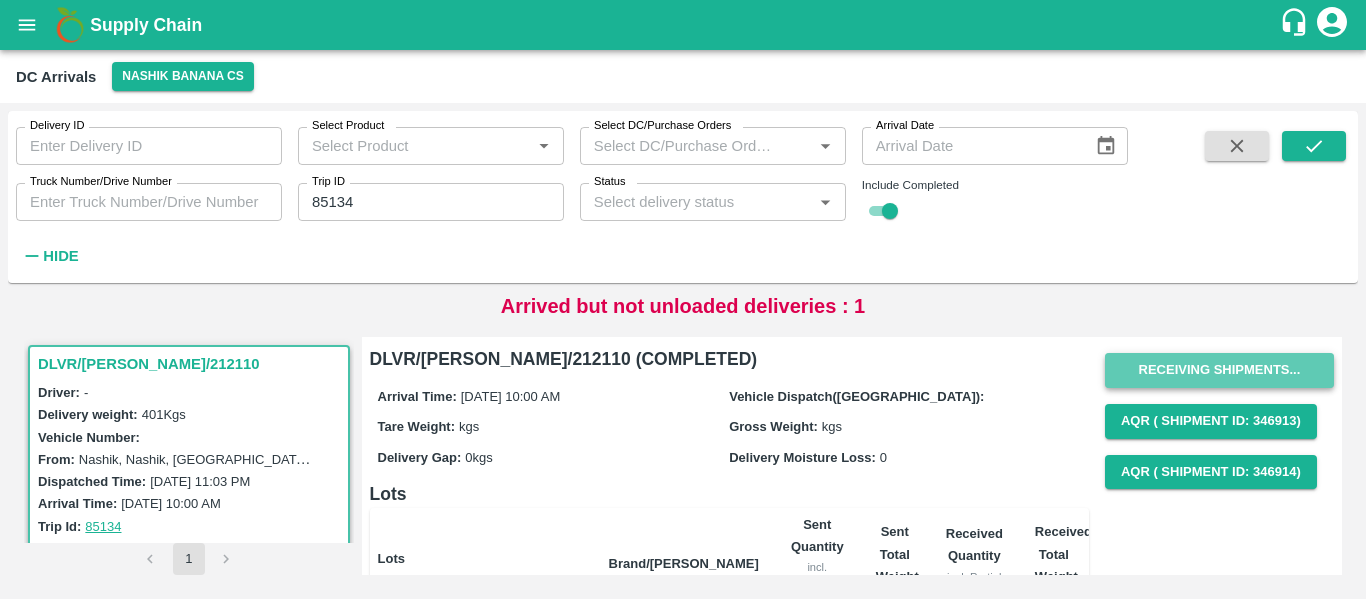 click on "Receiving Shipments..." at bounding box center [1219, 370] 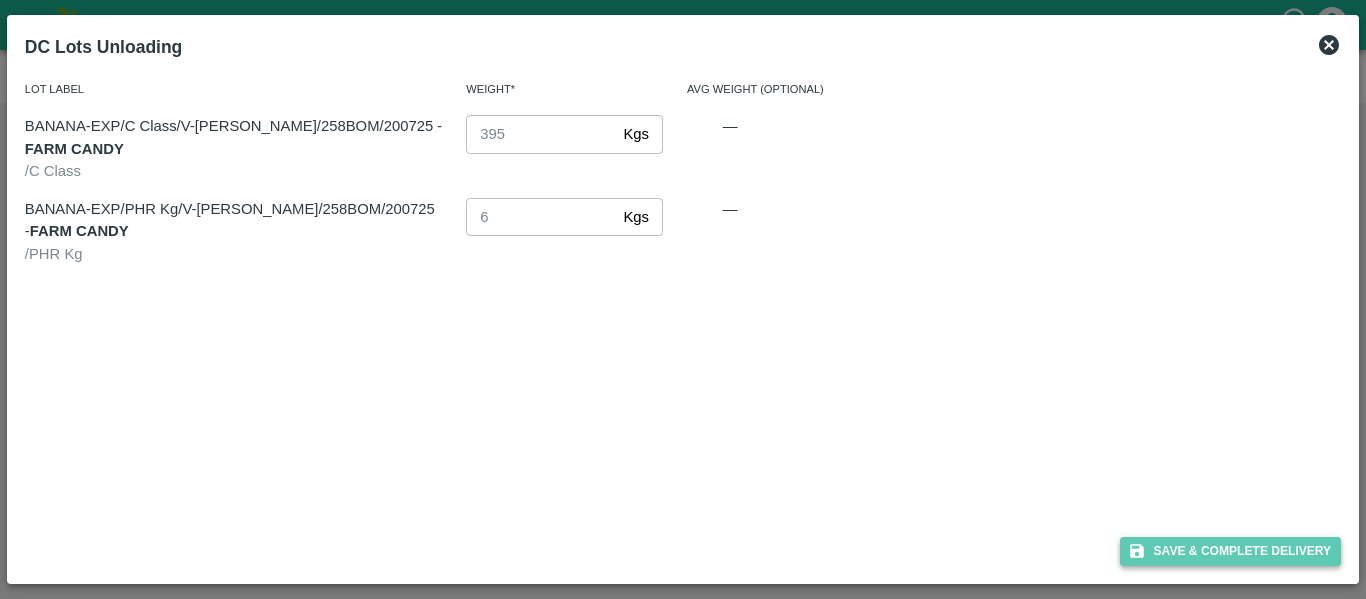 click on "Save & Complete Delivery" at bounding box center [1231, 551] 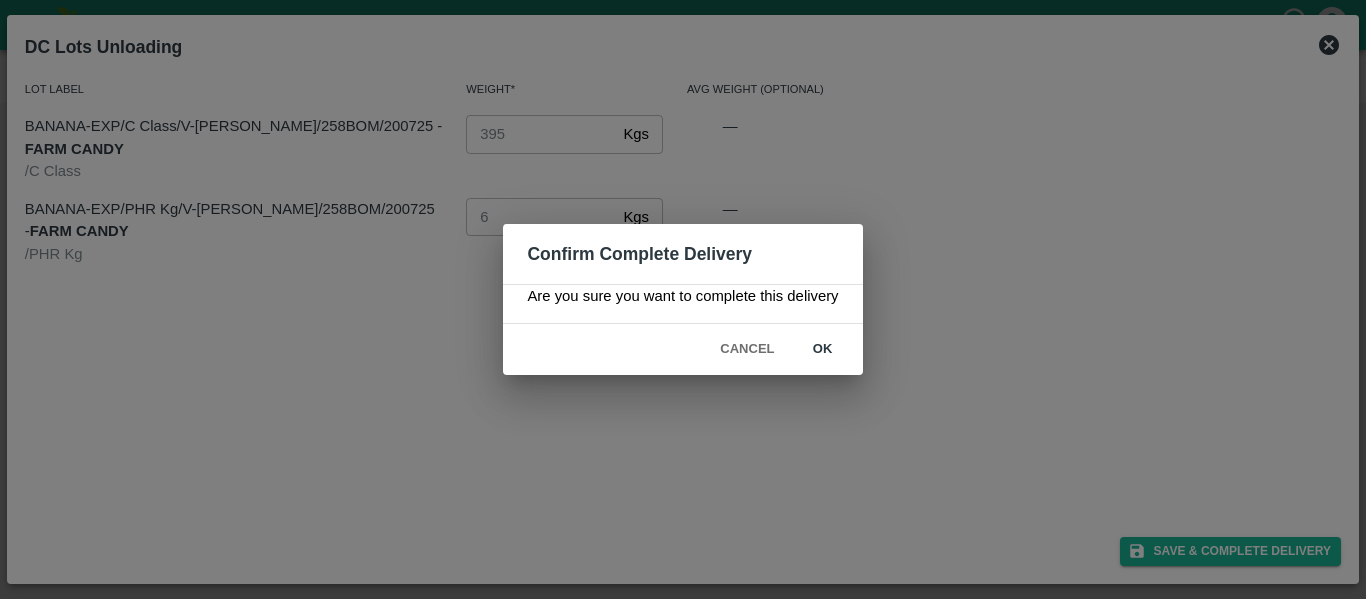 click on "ok" at bounding box center [823, 349] 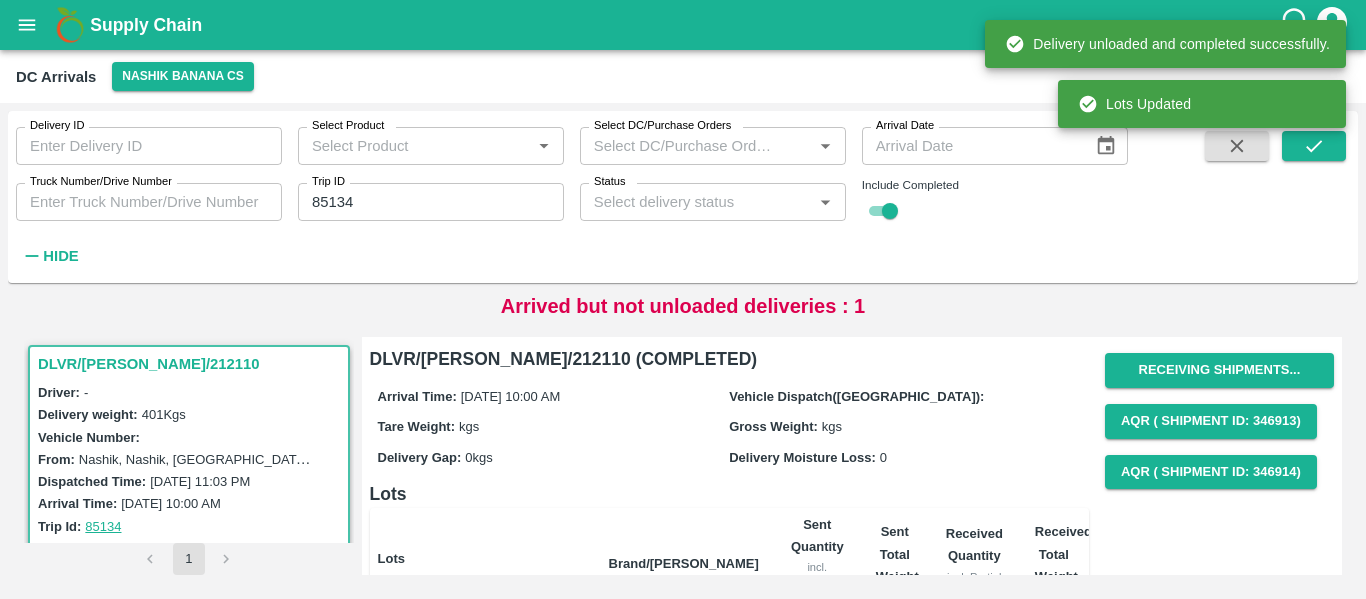 click on "85134" at bounding box center (431, 202) 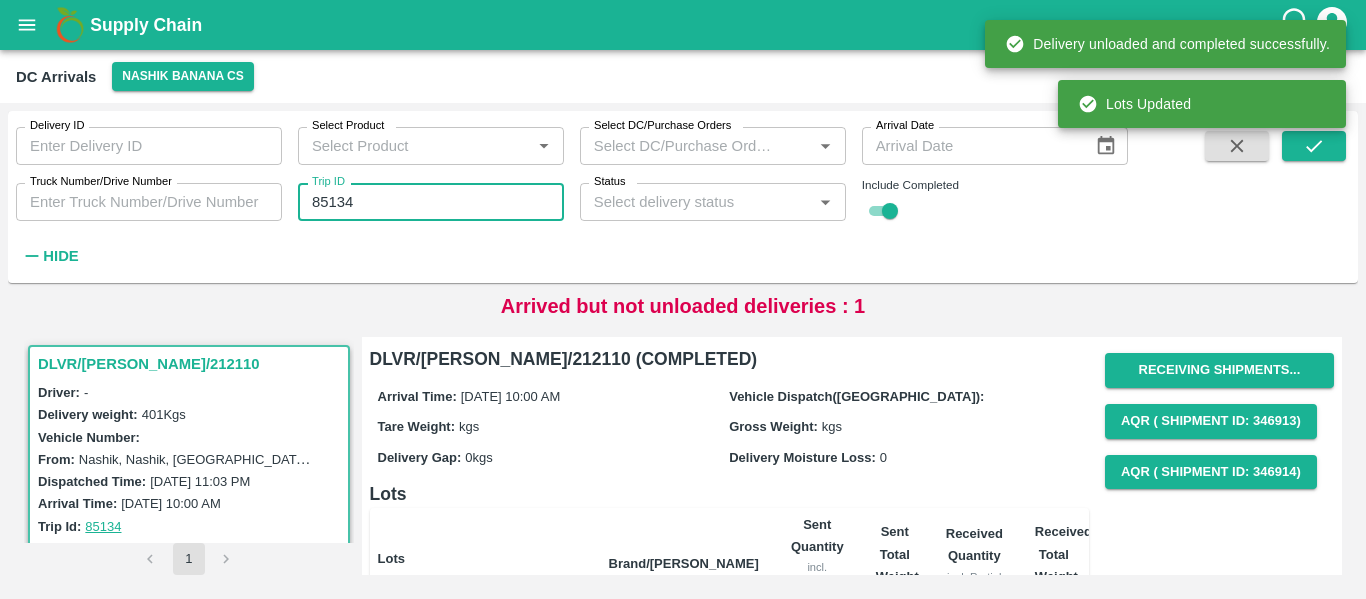 paste 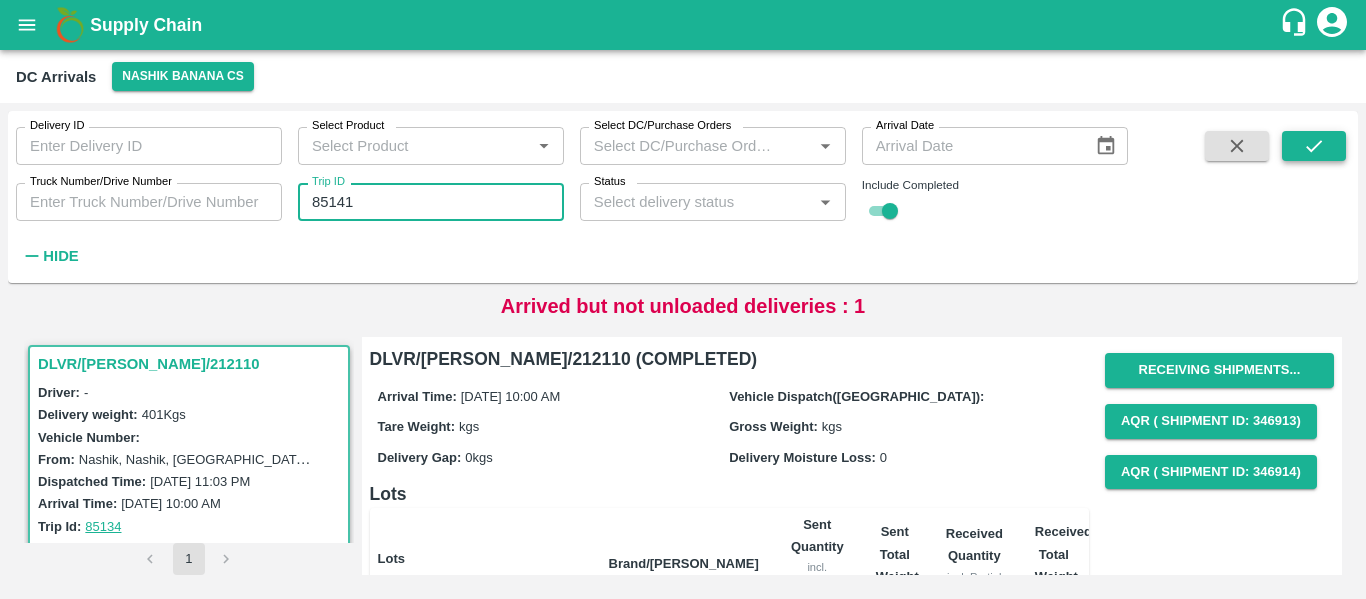 type on "85141" 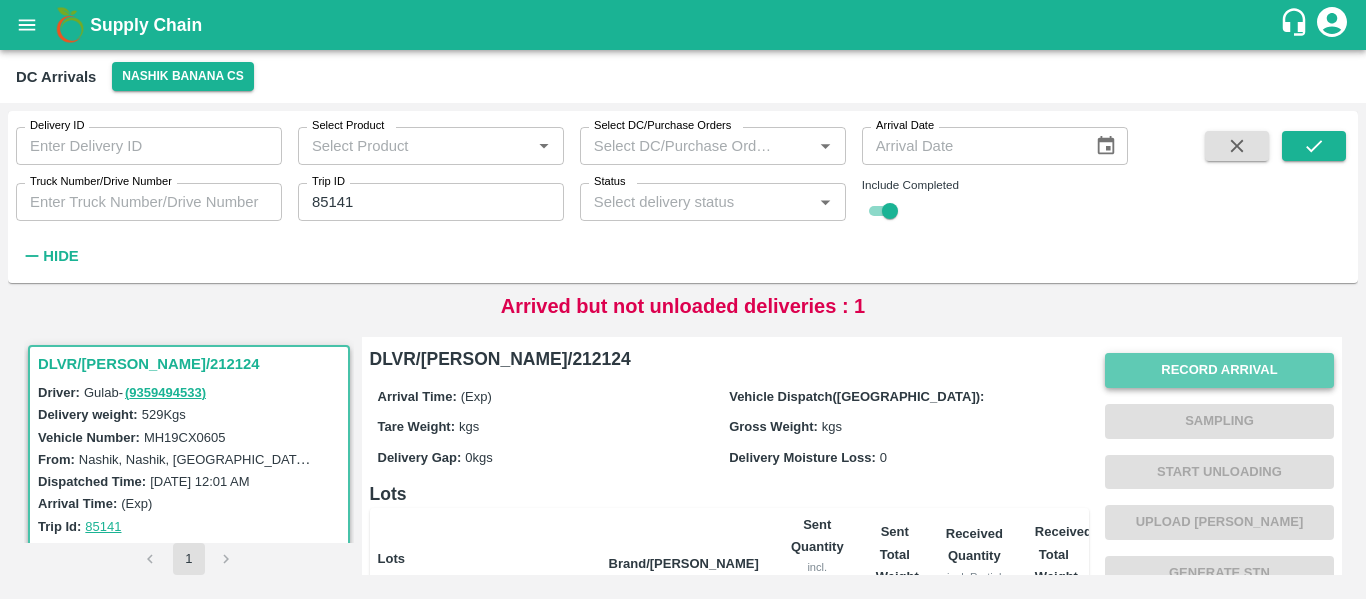 click on "Record Arrival" at bounding box center [1219, 370] 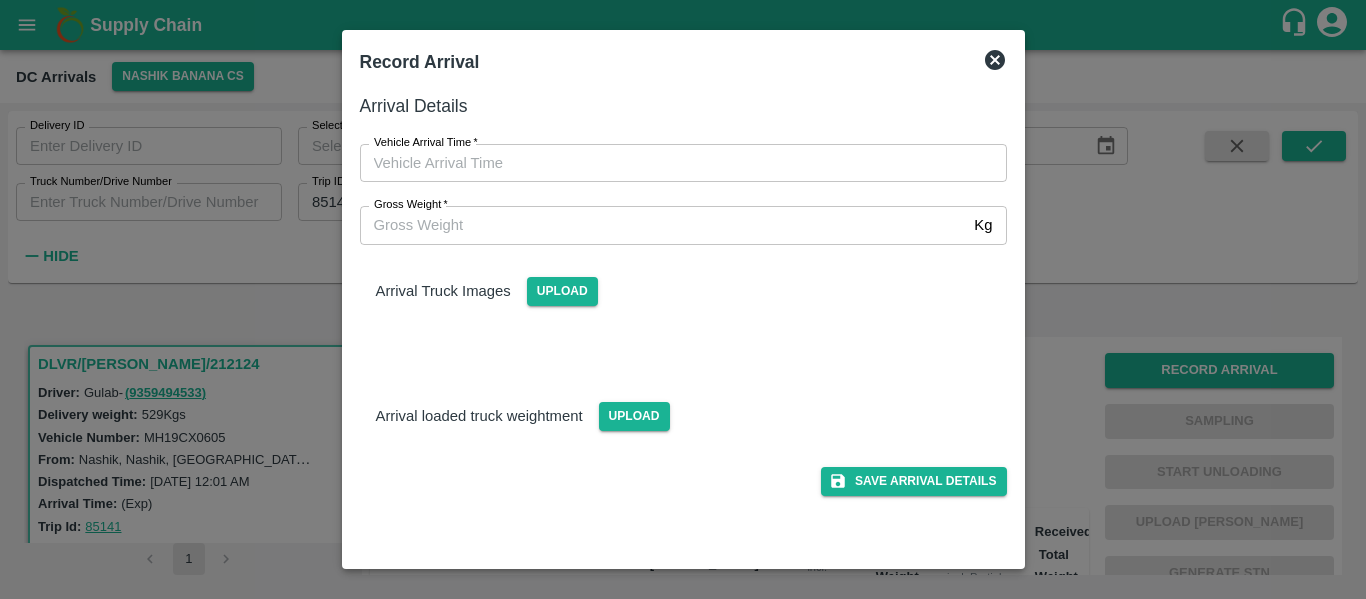 type on "DD/MM/YYYY hh:mm aa" 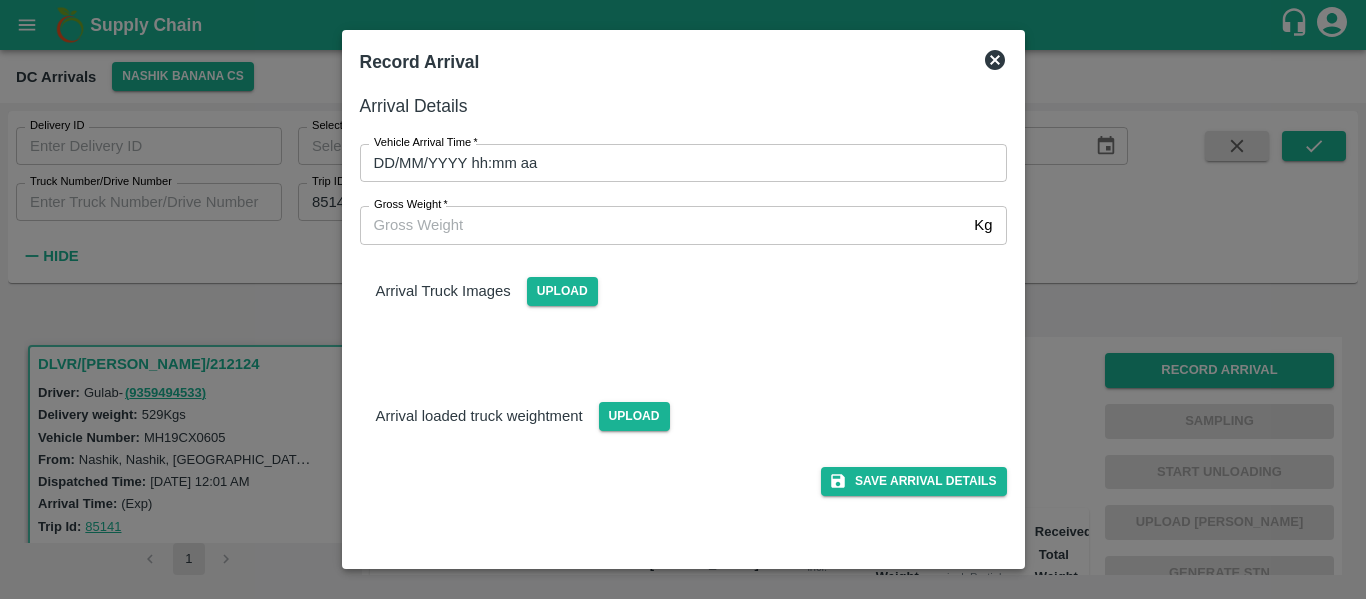 click on "DD/MM/YYYY hh:mm aa" at bounding box center [676, 163] 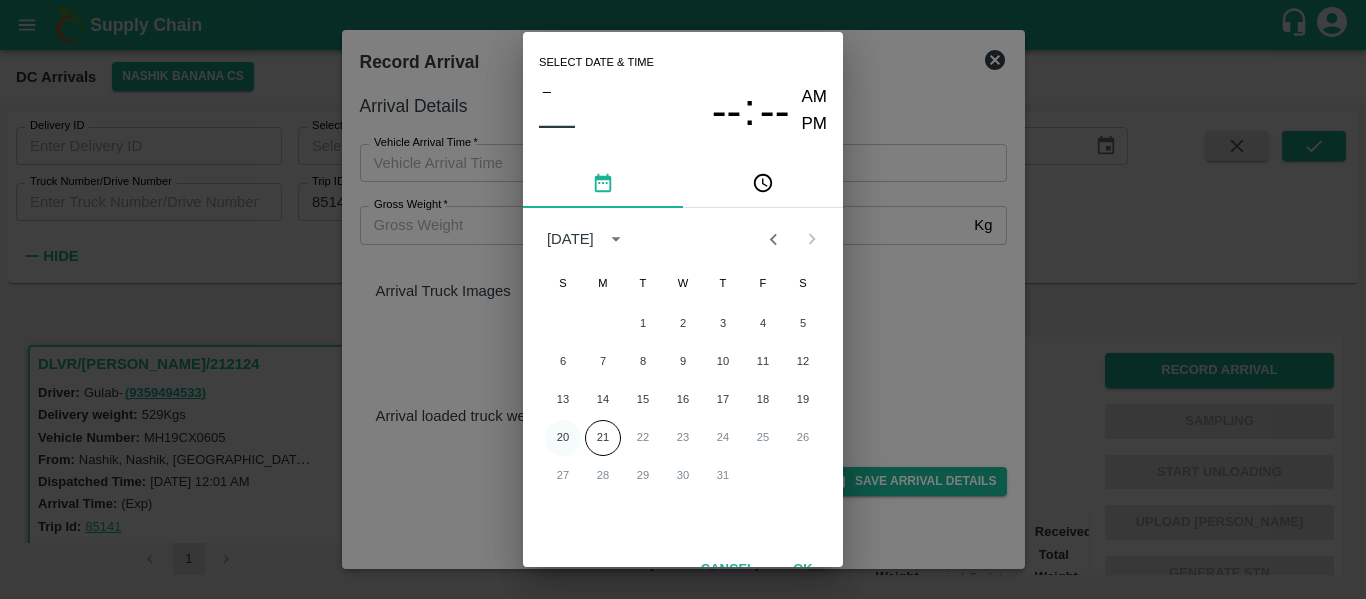 click on "20" at bounding box center [563, 438] 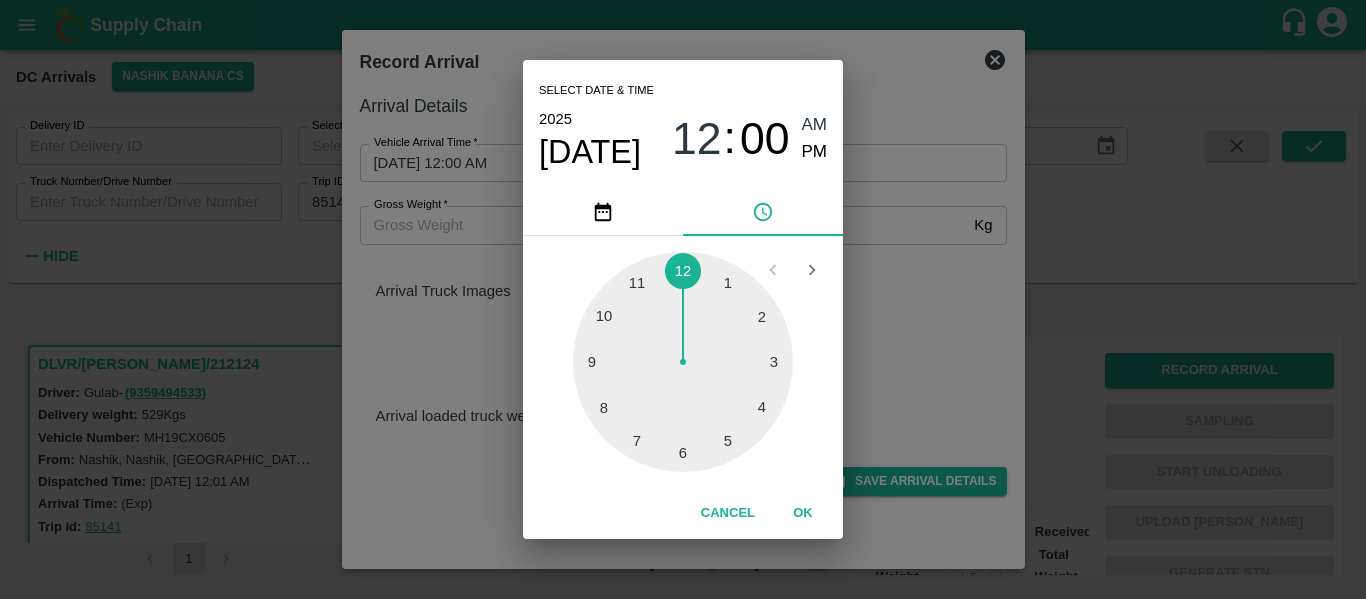 click at bounding box center (683, 362) 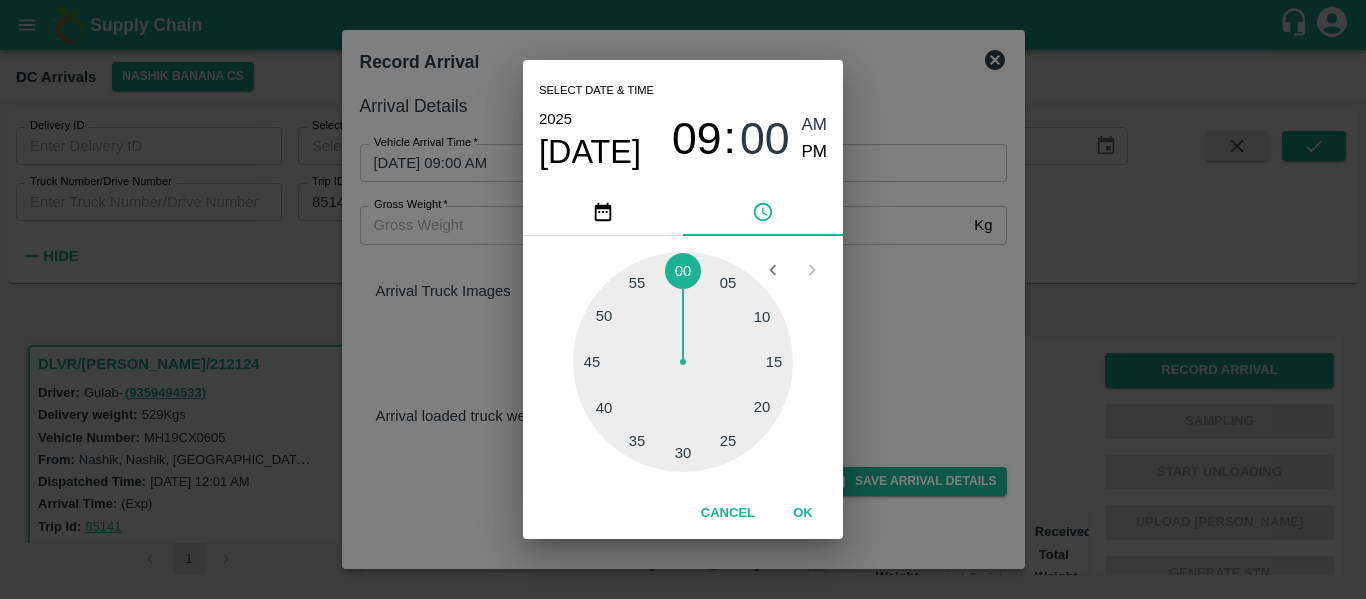 click on "AM" at bounding box center (815, 125) 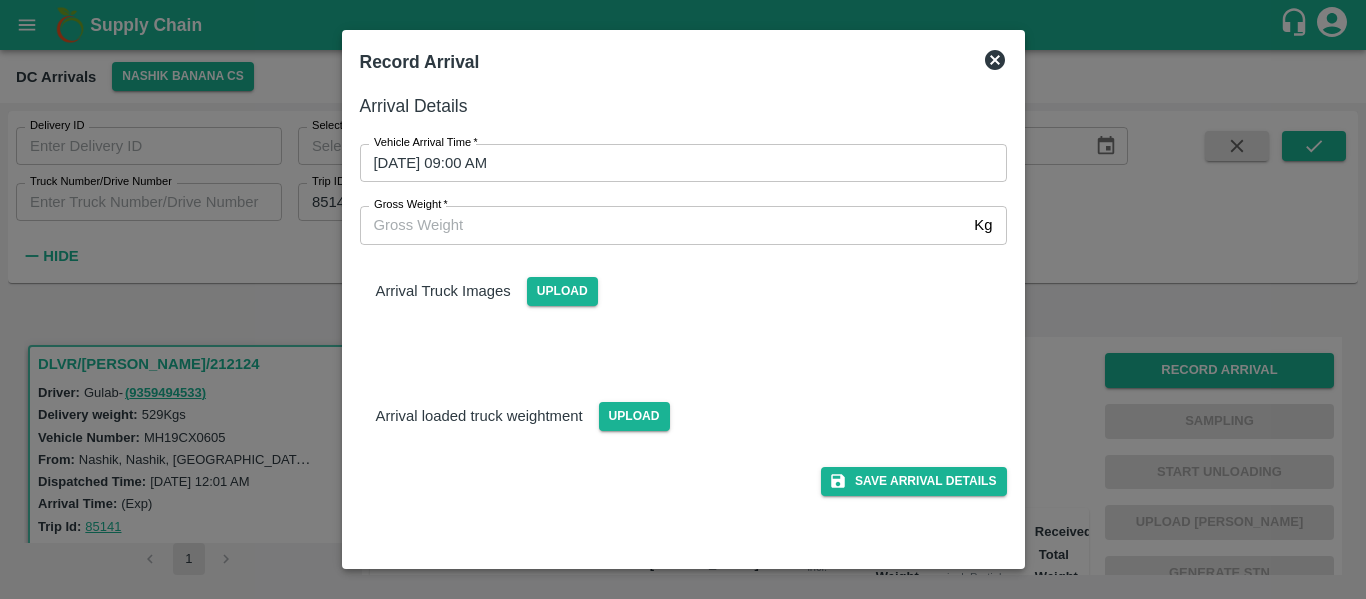 click on "Save Arrival Details" at bounding box center [675, 473] 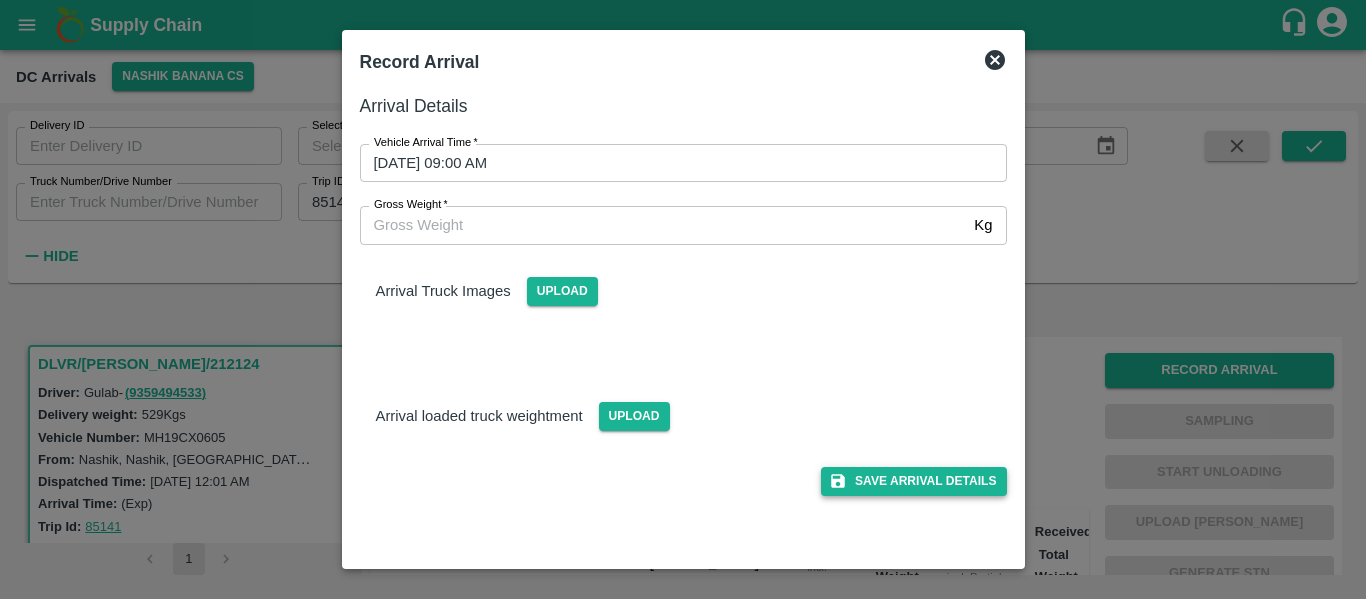 click on "Save Arrival Details" at bounding box center [913, 481] 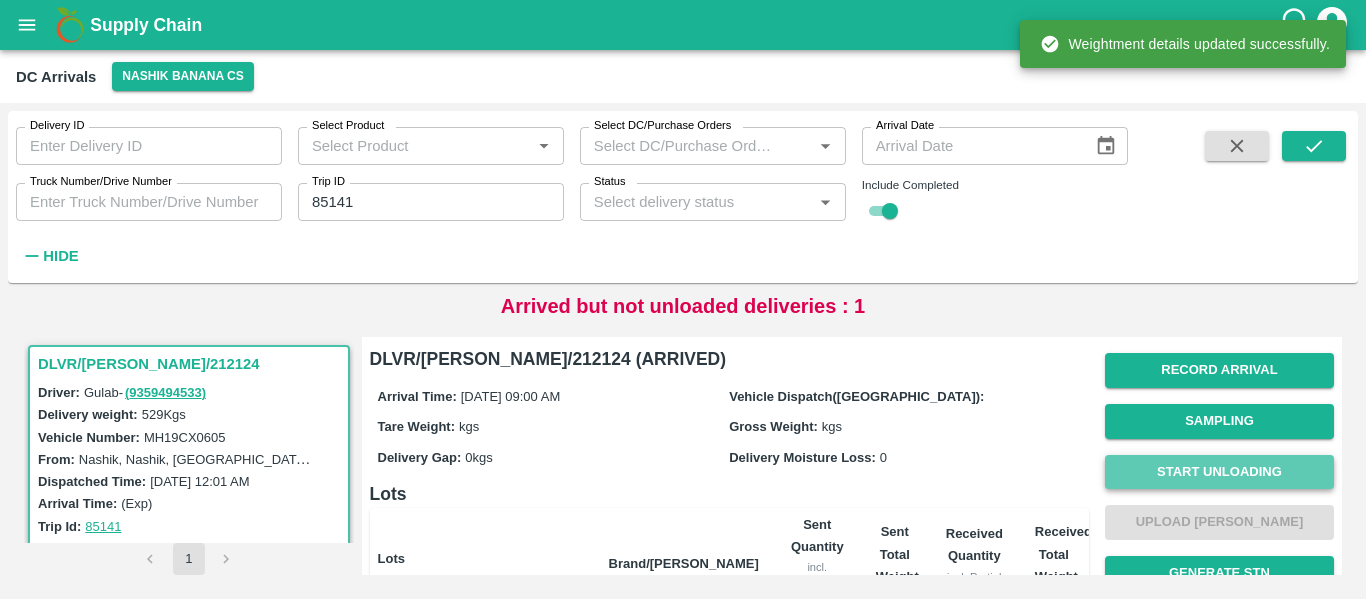 click on "Start Unloading" at bounding box center [1219, 472] 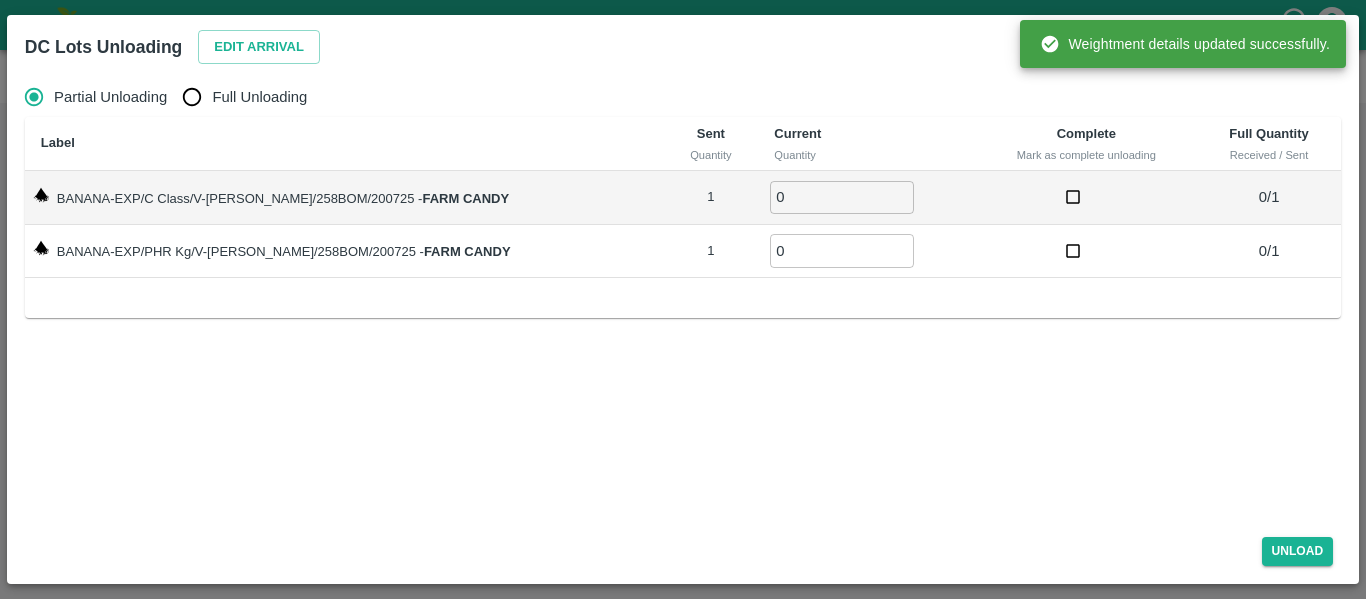 click on "Full Unloading" at bounding box center [192, 97] 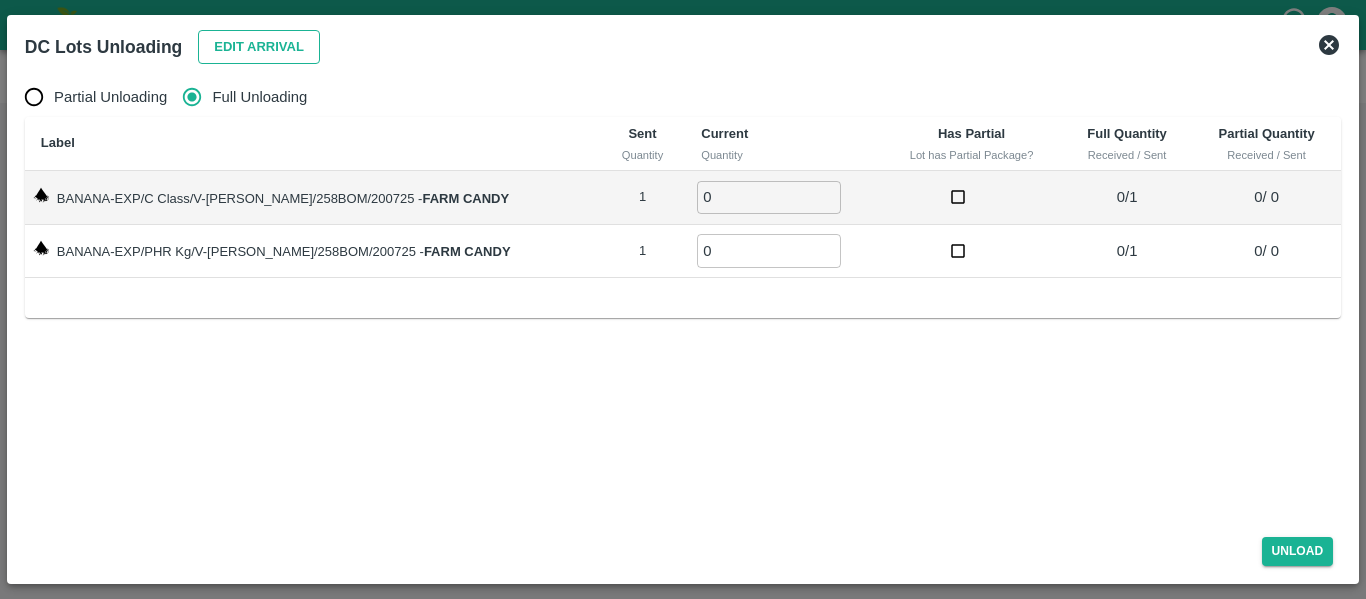 click on "Edit Arrival" at bounding box center [259, 47] 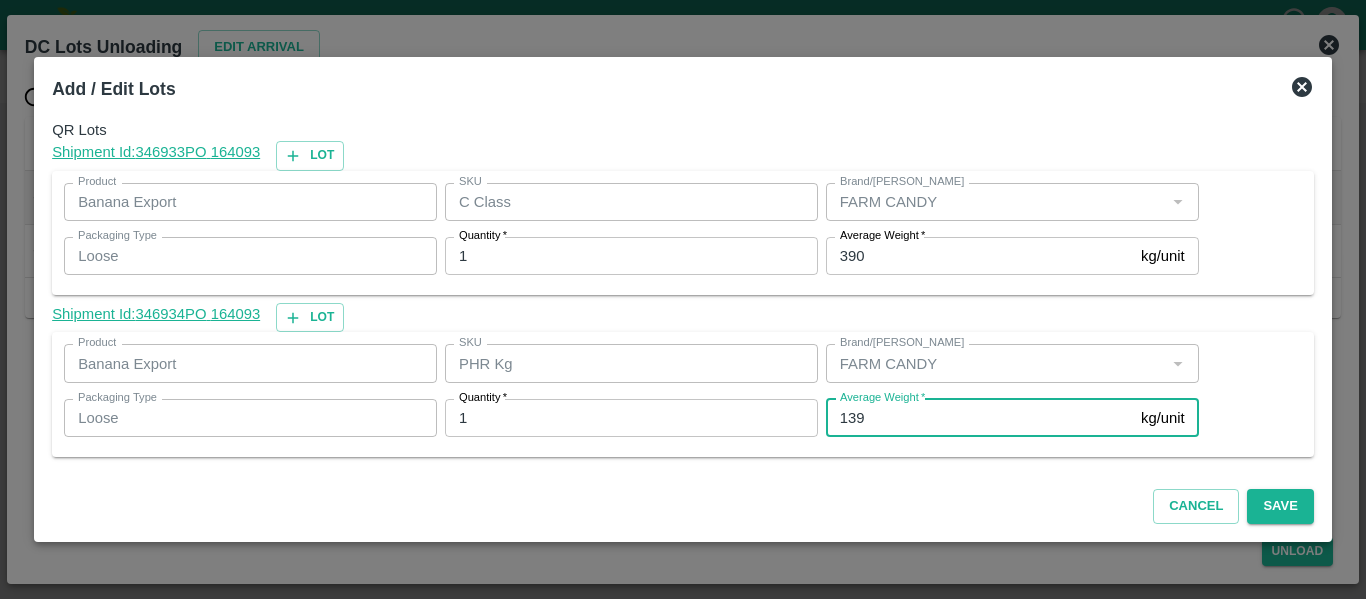 click on "139" at bounding box center (979, 418) 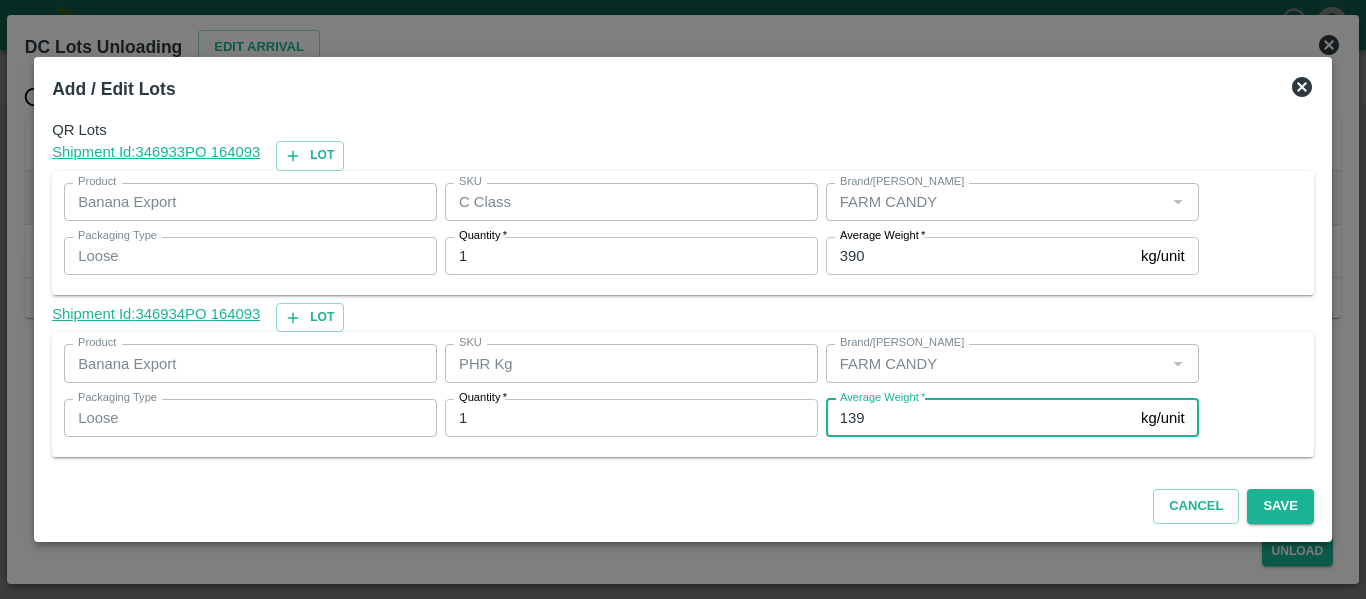 click on "139" at bounding box center [979, 418] 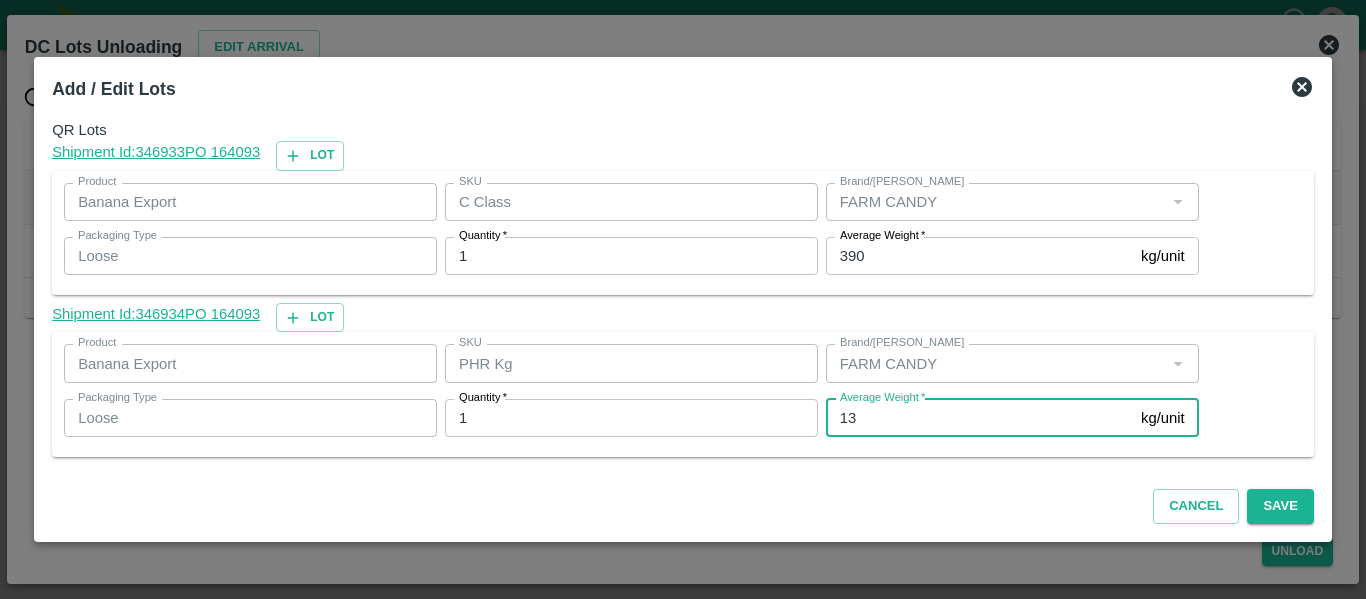 type on "1" 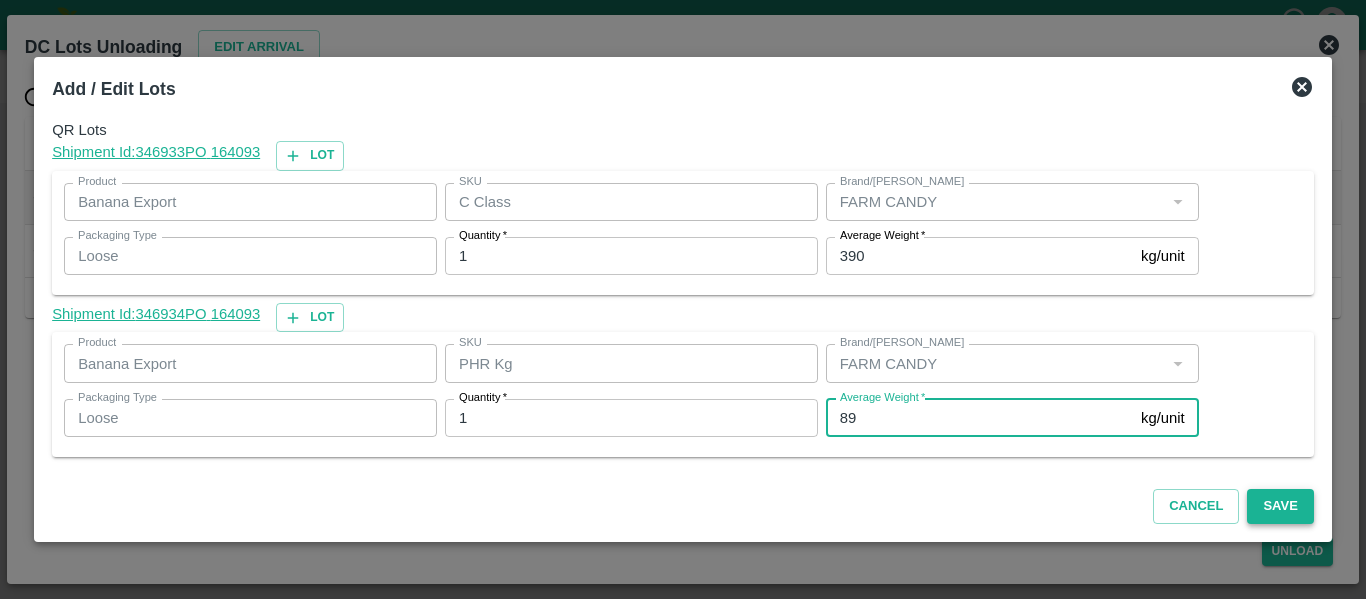 type on "89" 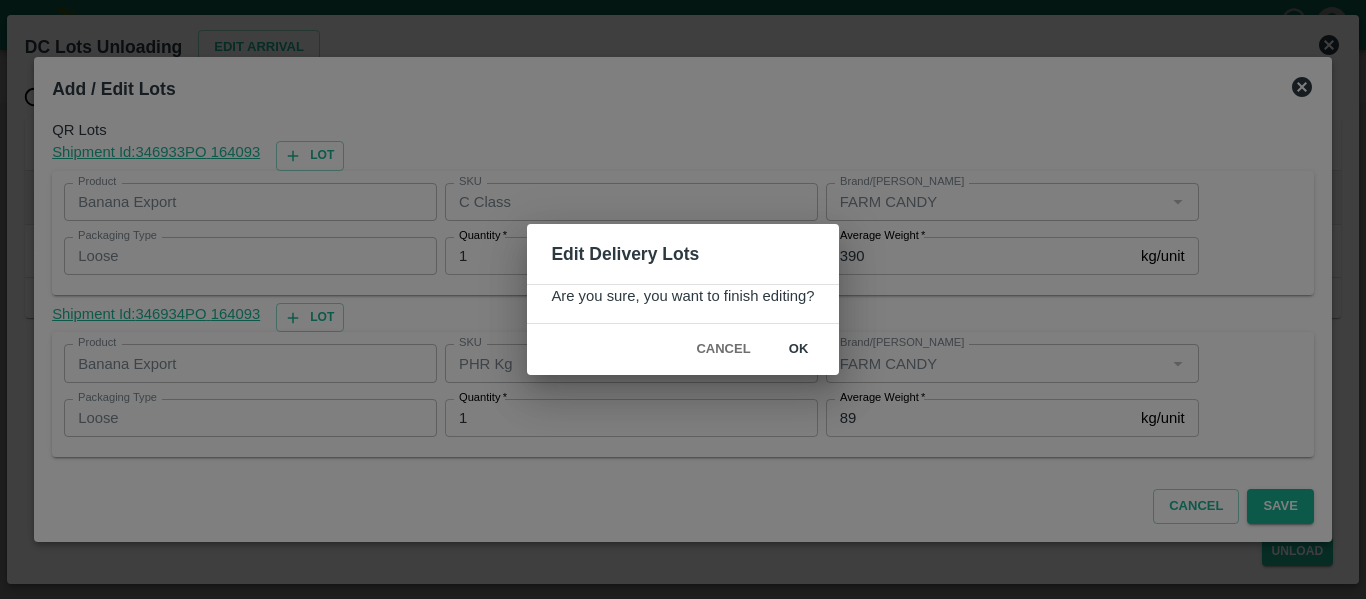 click on "ok" at bounding box center (799, 349) 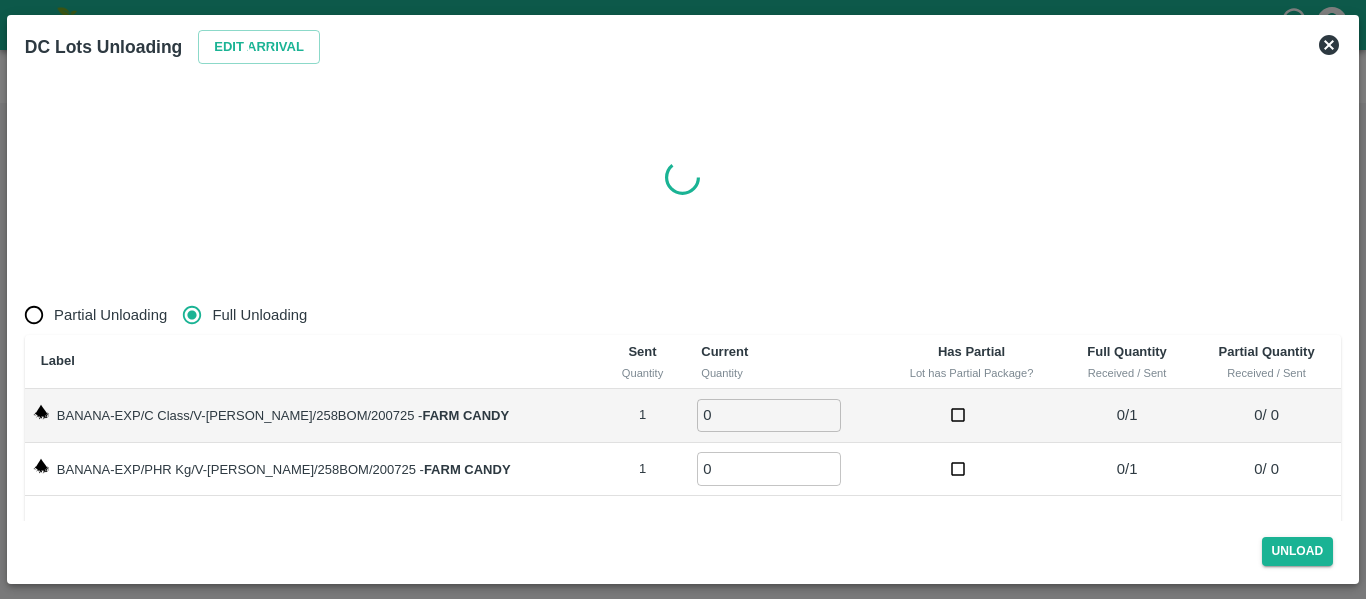 radio on "true" 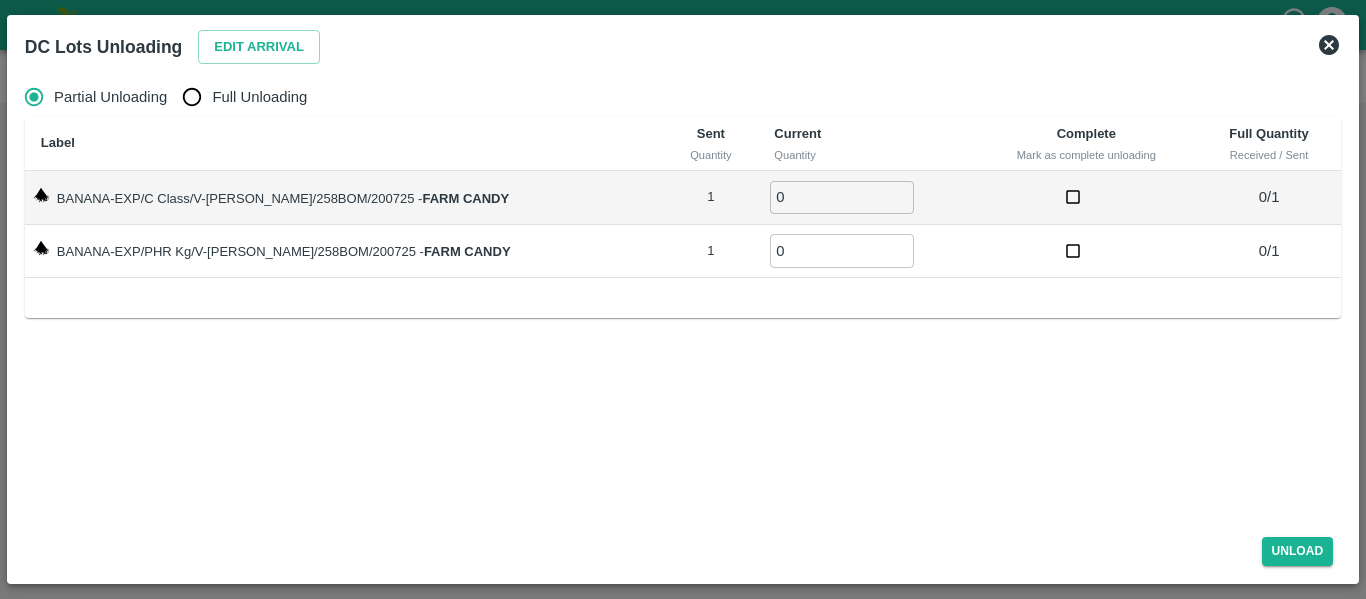 click on "Full Unloading" at bounding box center [259, 97] 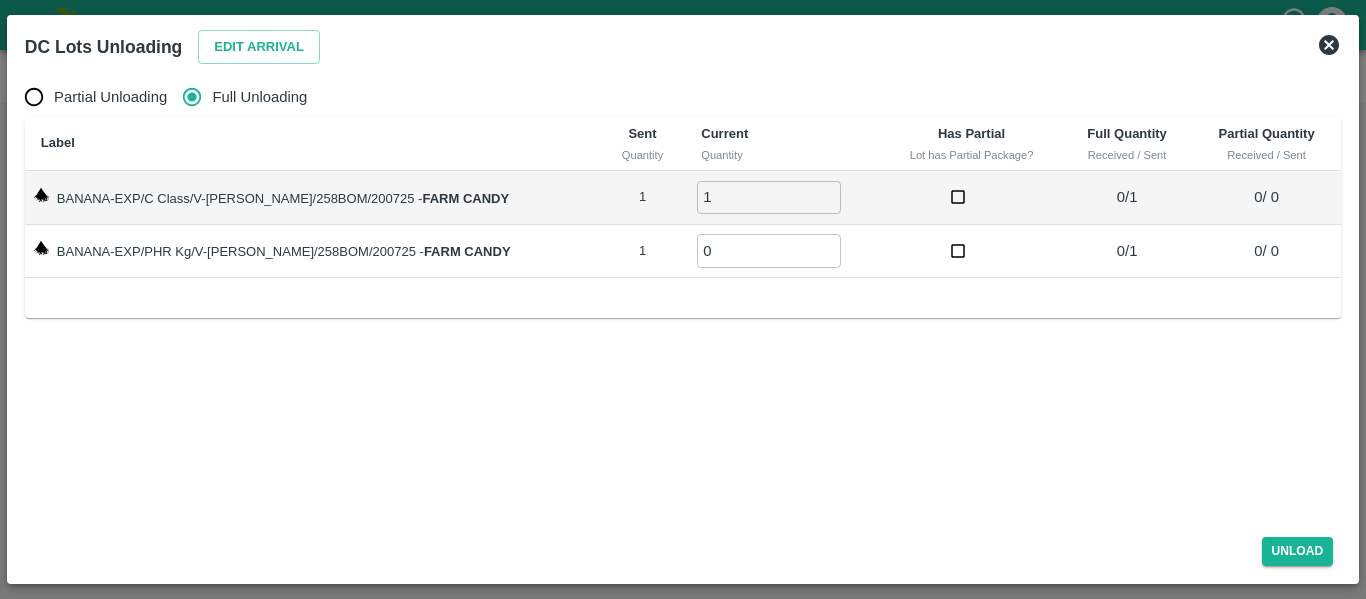 type on "1" 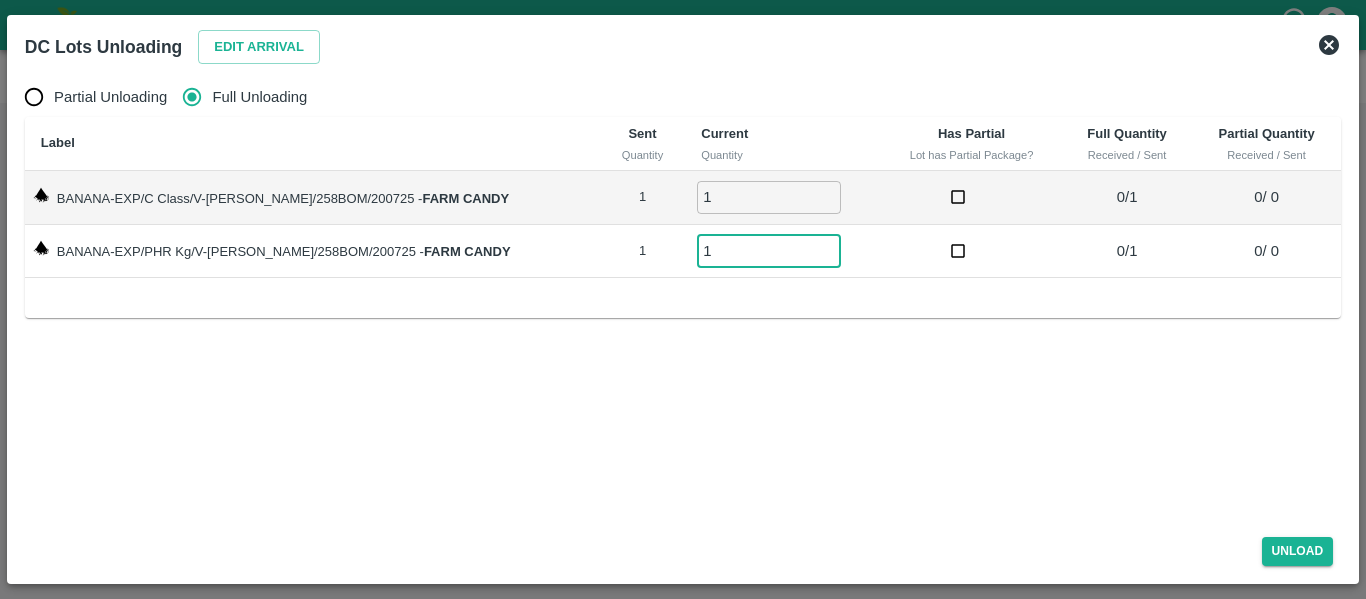 type on "1" 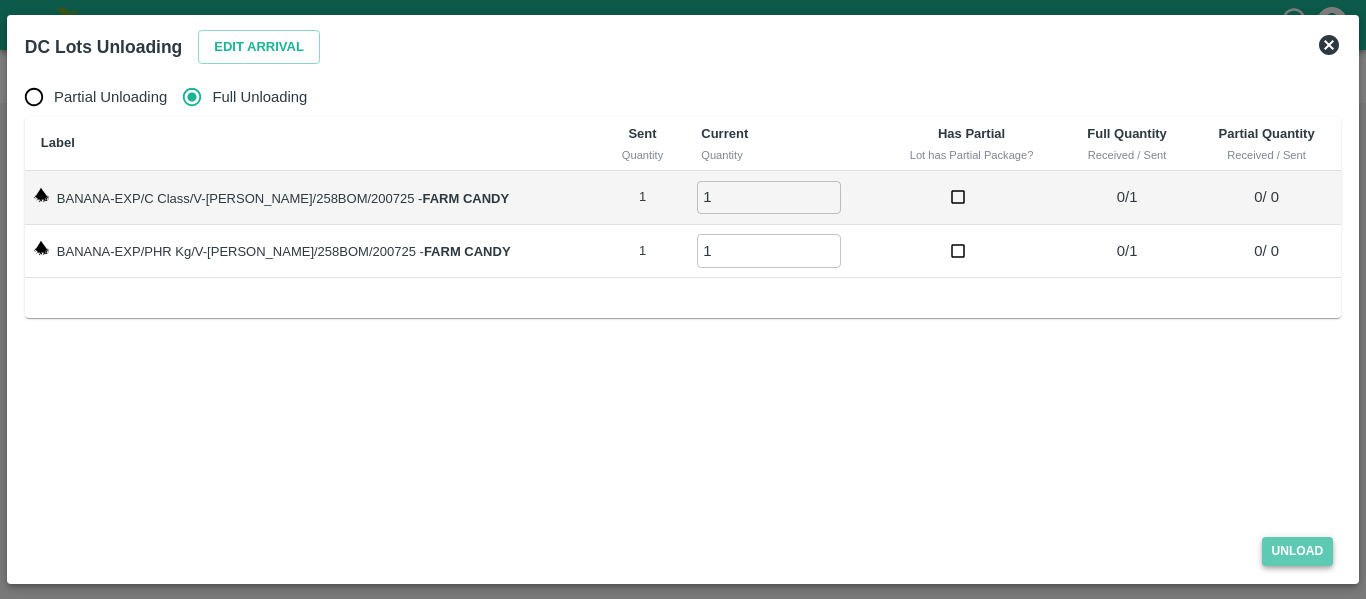 click on "Unload" at bounding box center [1298, 551] 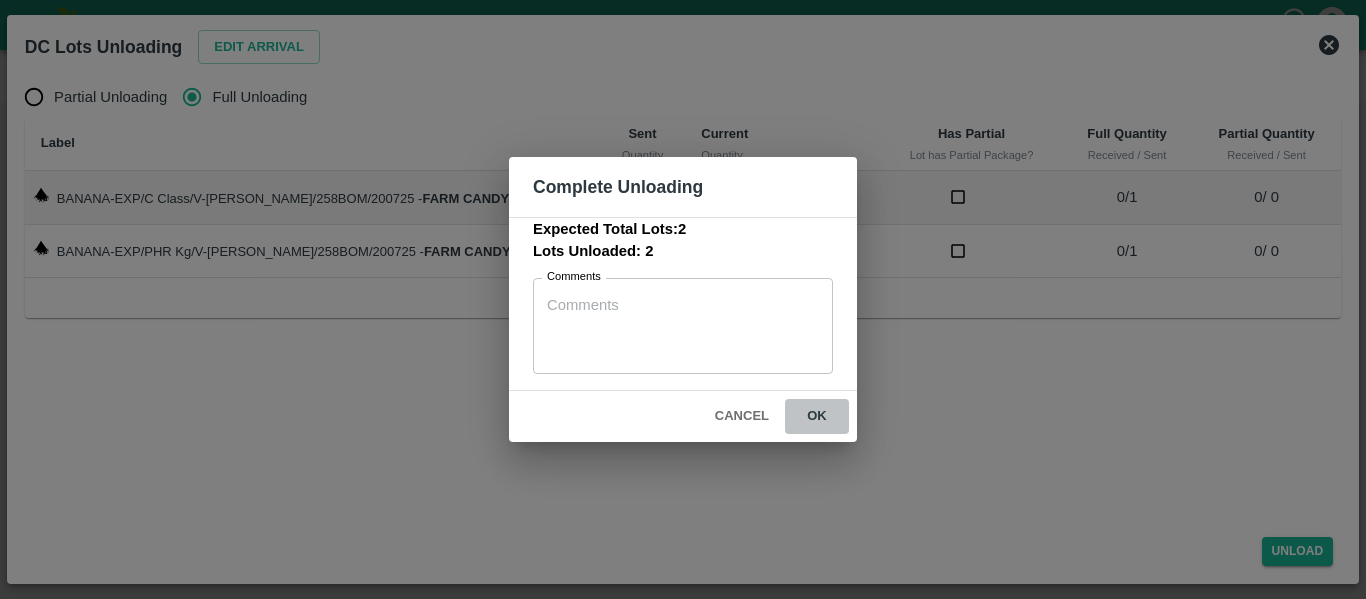 click on "ok" at bounding box center [817, 416] 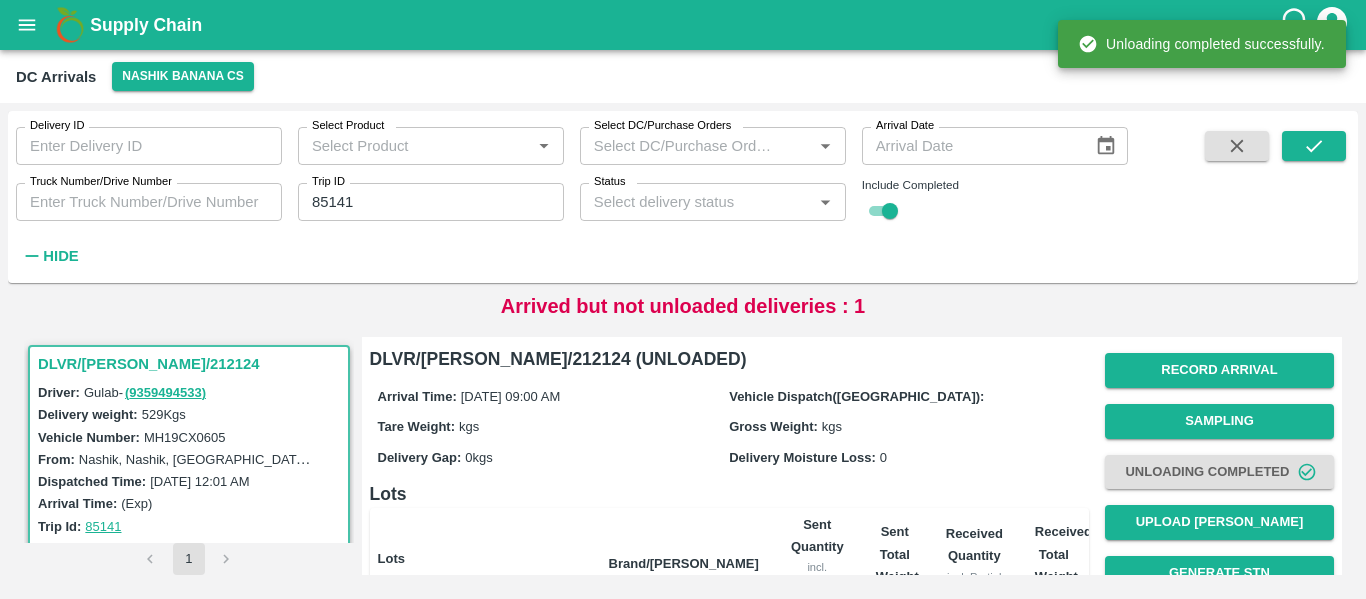 scroll, scrollTop: 256, scrollLeft: 0, axis: vertical 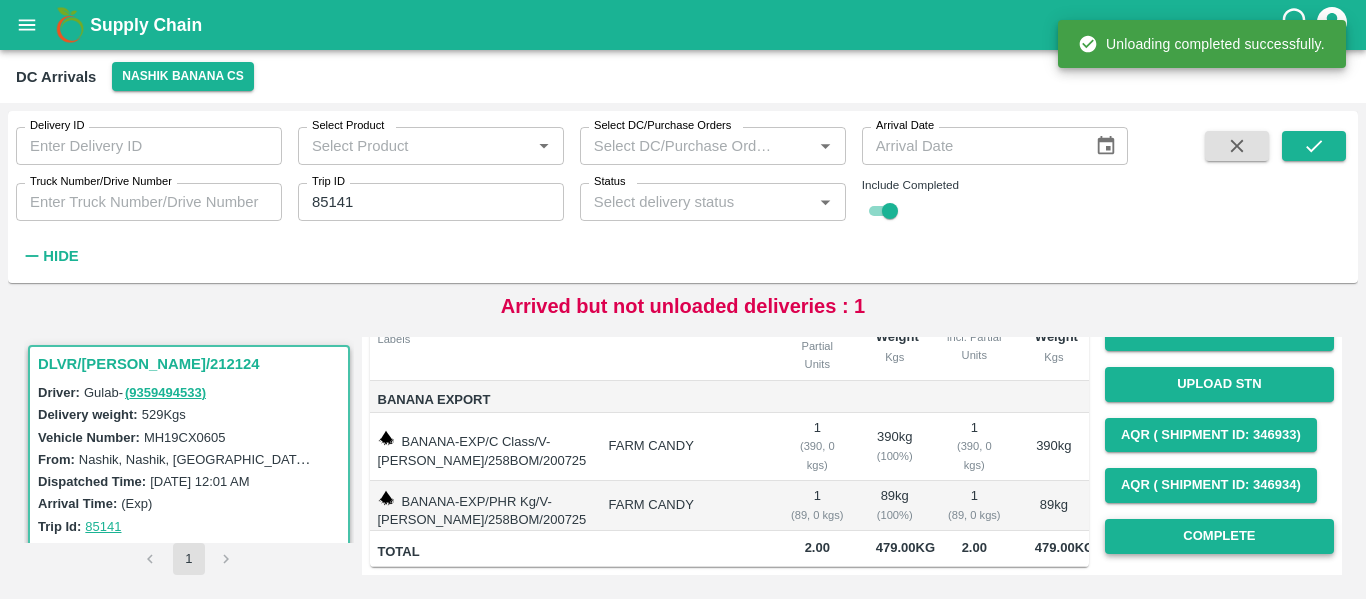click on "Complete" at bounding box center (1219, 536) 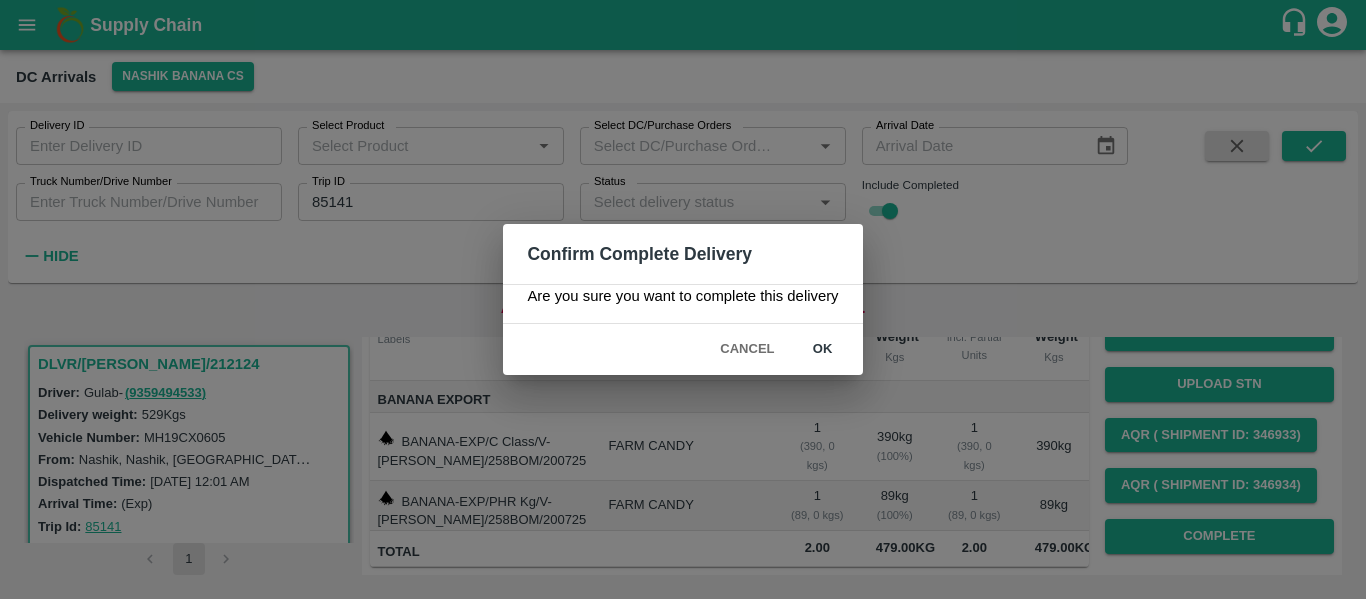 click on "ok" at bounding box center (823, 349) 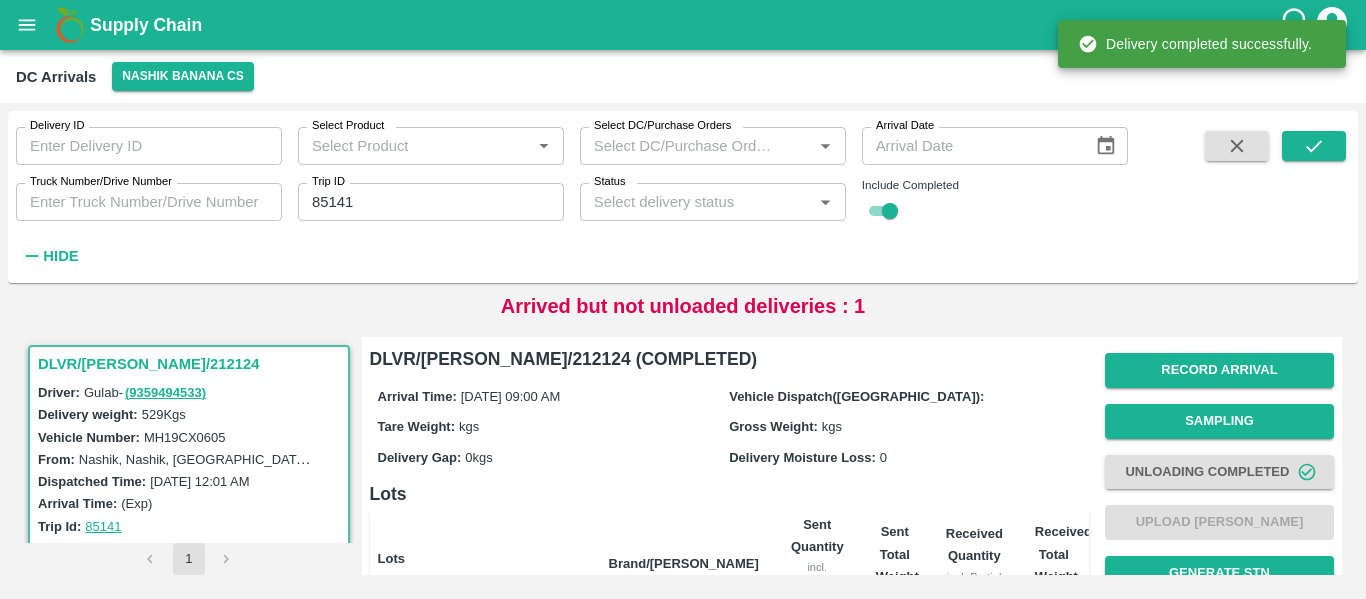 click 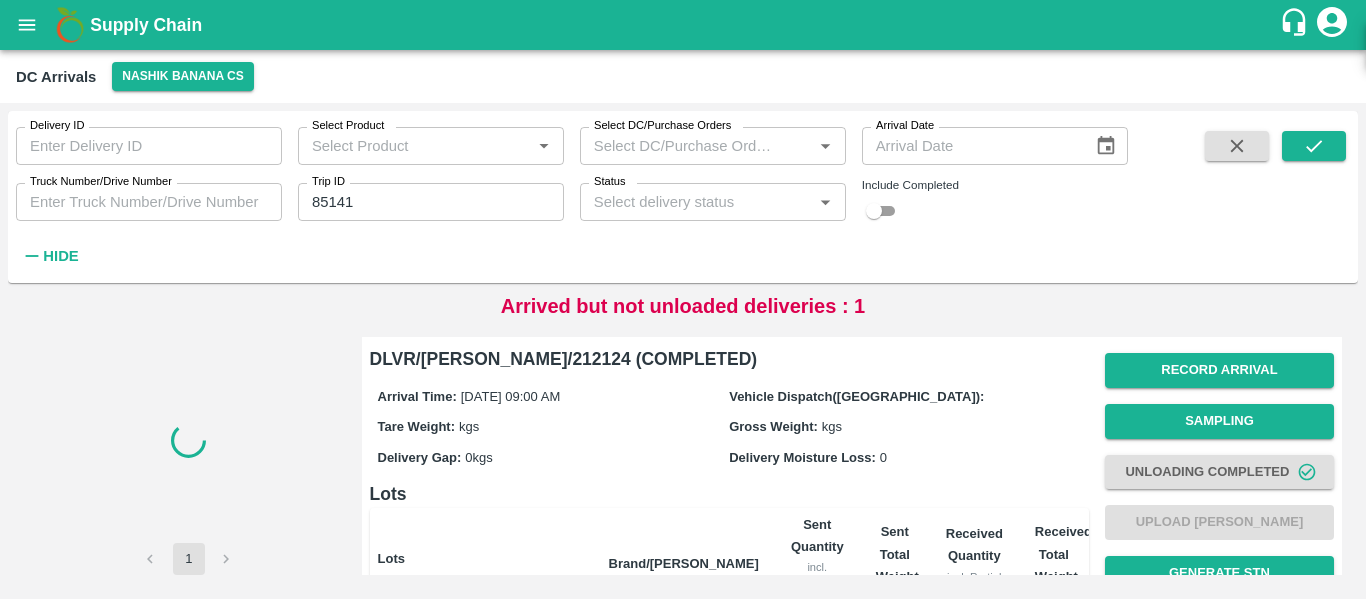 type 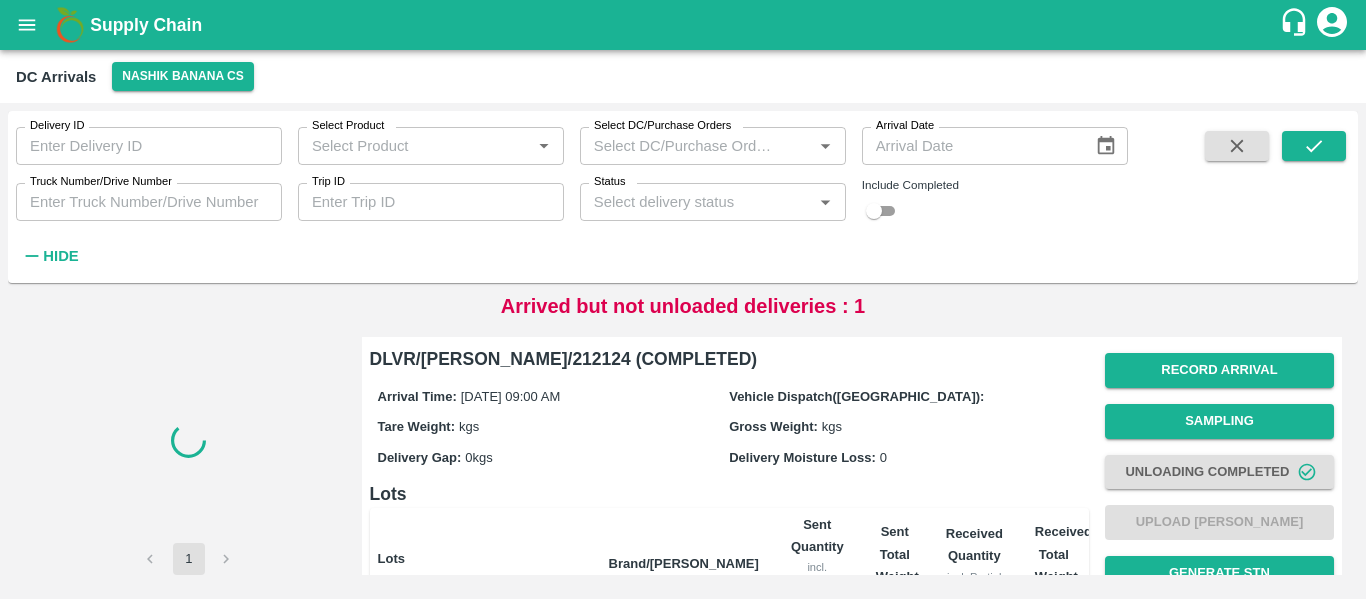 click on "Delivery ID Delivery ID Select Product Select Product   * Select DC/Purchase Orders Select DC/Purchase Orders   * Arrival Date Arrival Date Truck Number/Drive Number  Truck Number/Drive Number  Trip ID Trip ID Status Status   * Include Completed Hide" at bounding box center [564, 192] 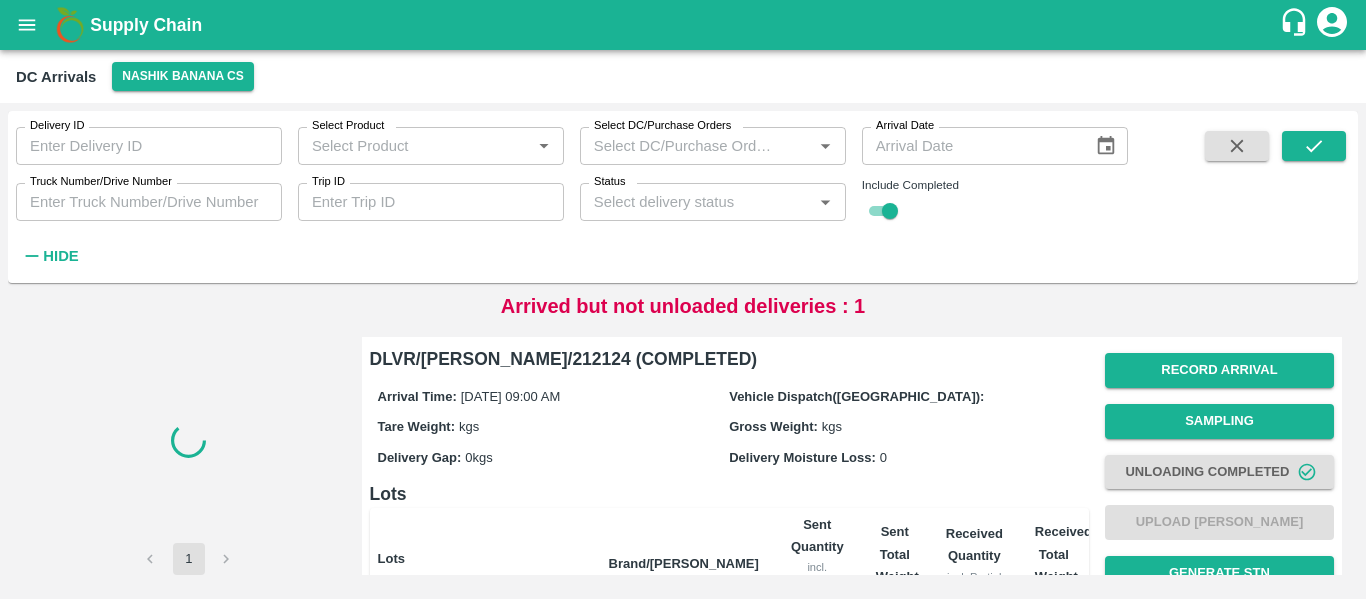 click on "Trip ID" at bounding box center [431, 202] 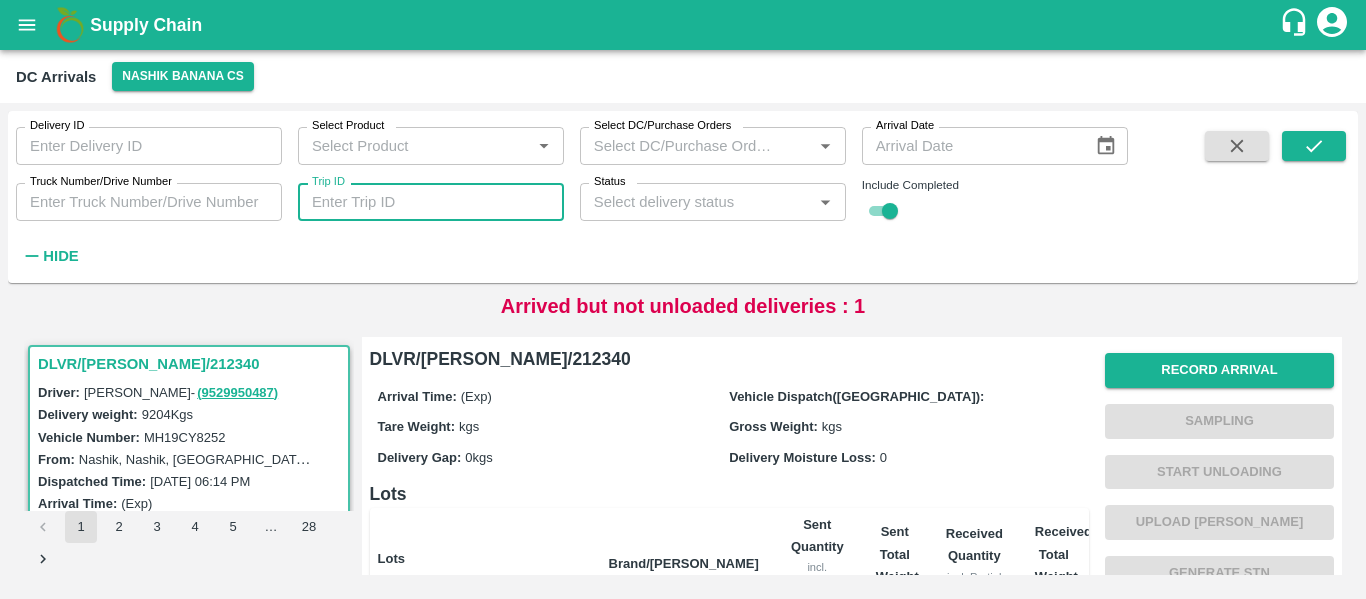 paste 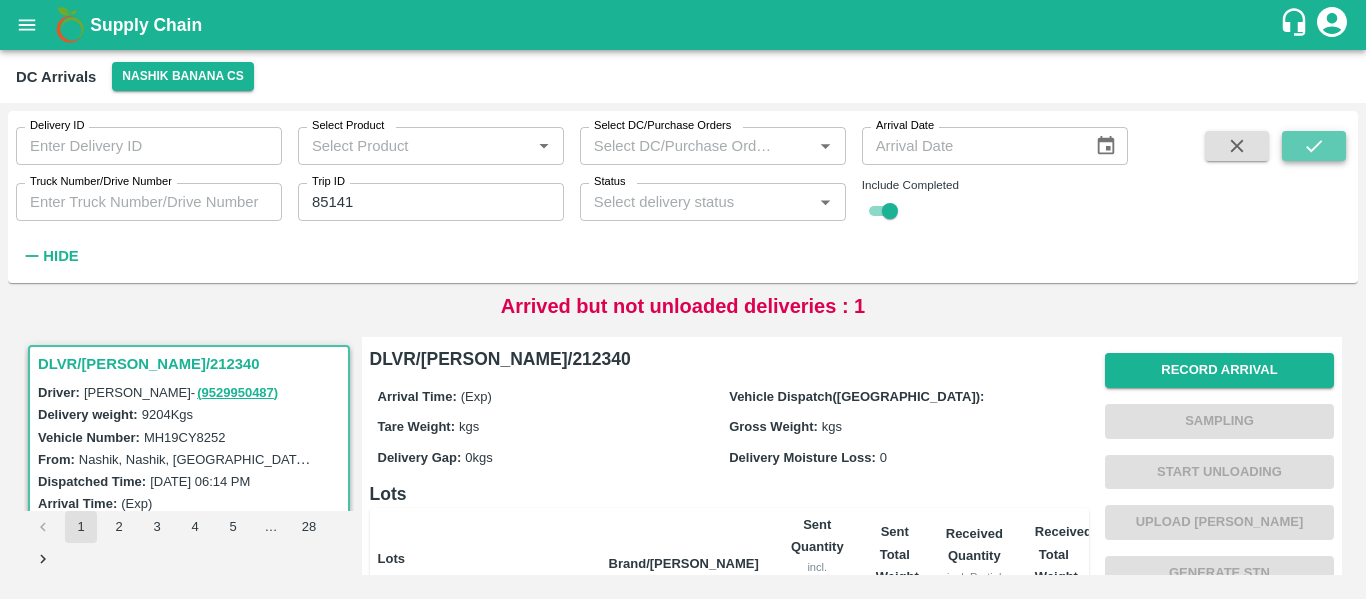 click at bounding box center (1314, 146) 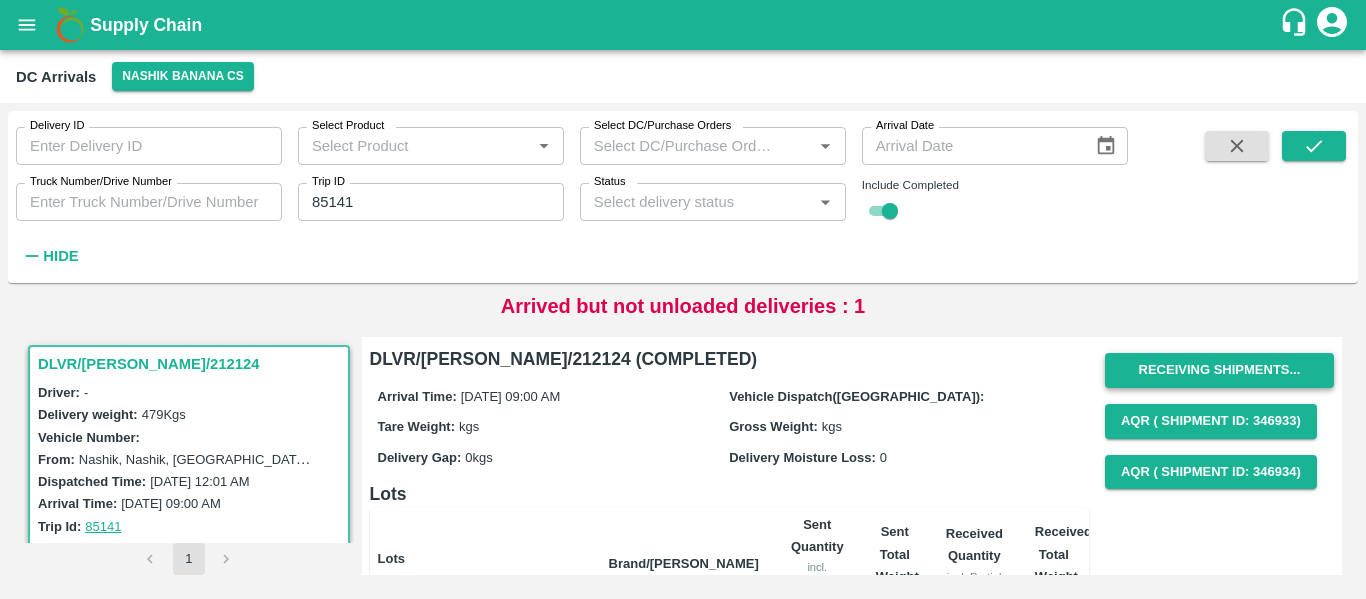 click on "Receiving Shipments..." at bounding box center (1219, 370) 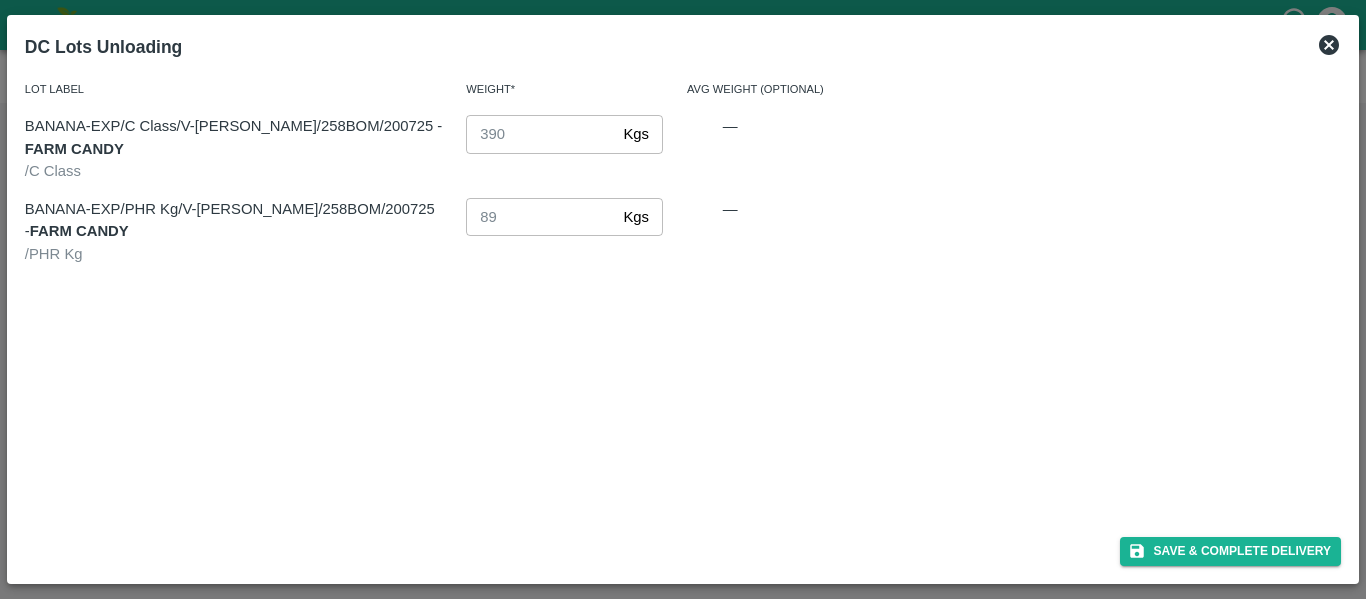 click on "Save & Complete Delivery" at bounding box center (683, 547) 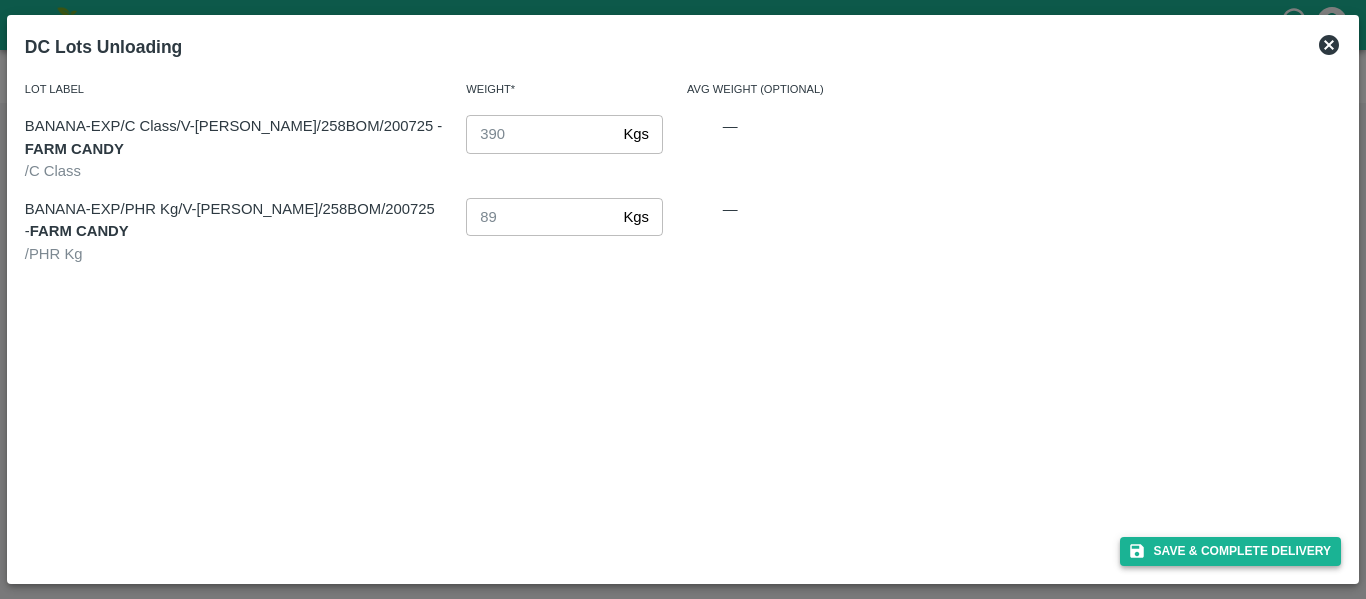 click on "Save & Complete Delivery" at bounding box center [1231, 551] 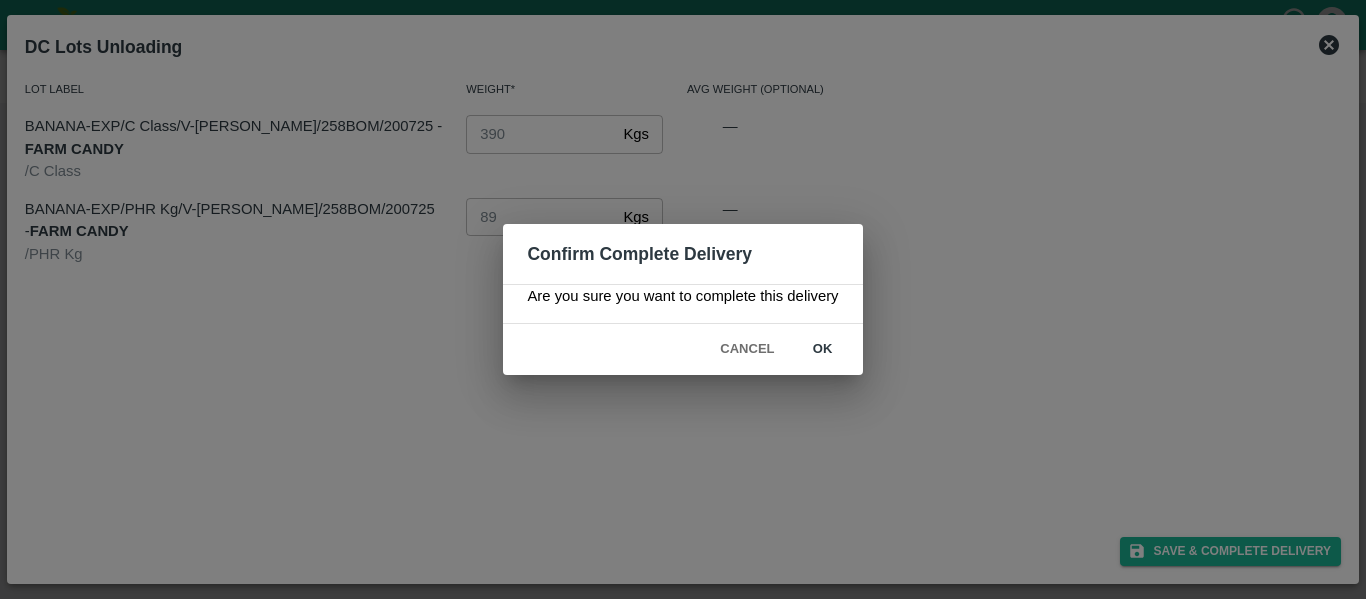 click on "ok" at bounding box center (823, 349) 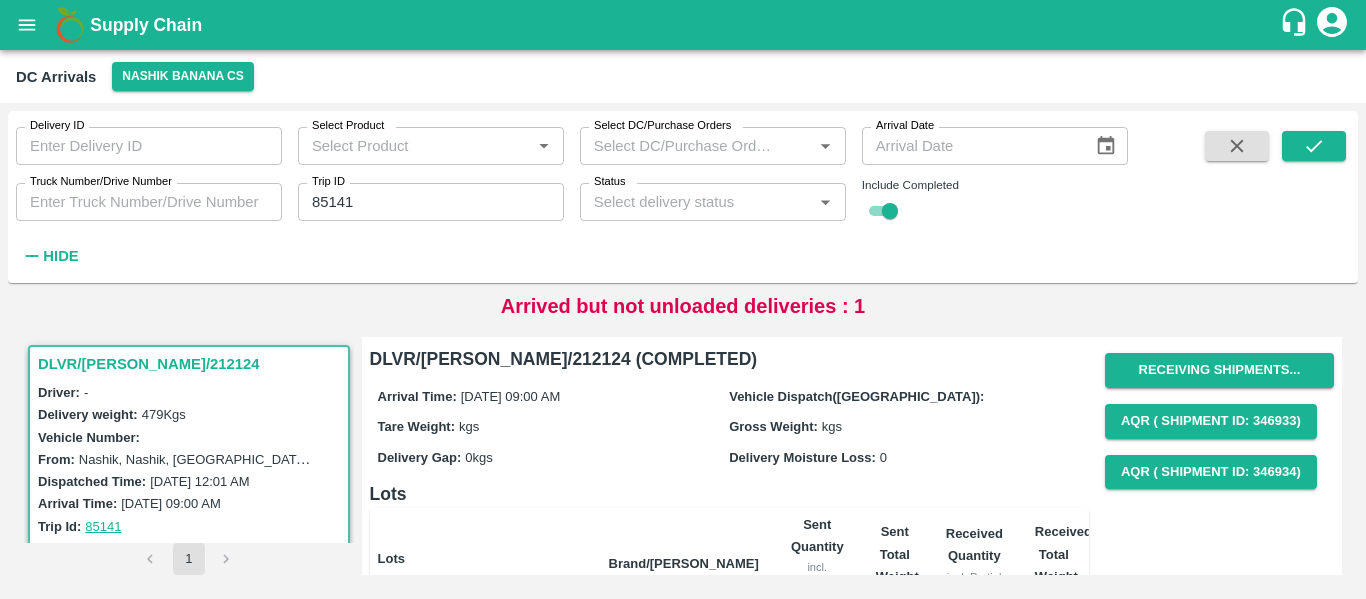 click on "85141" at bounding box center (431, 202) 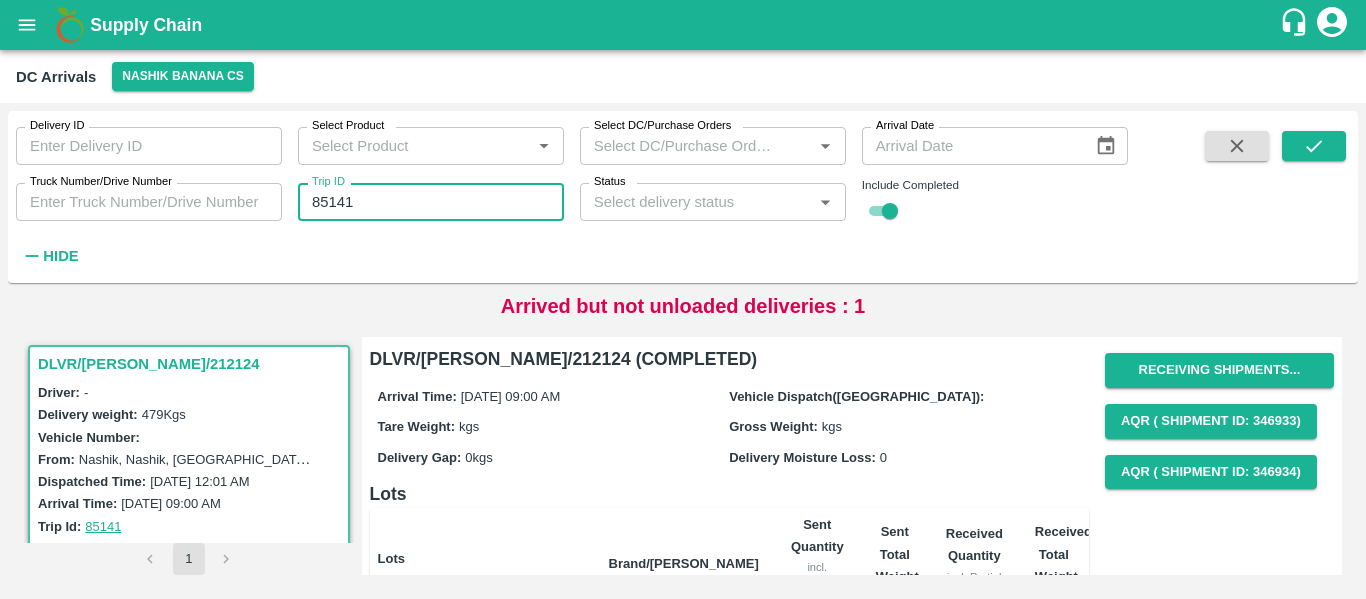 click on "85141" at bounding box center [431, 202] 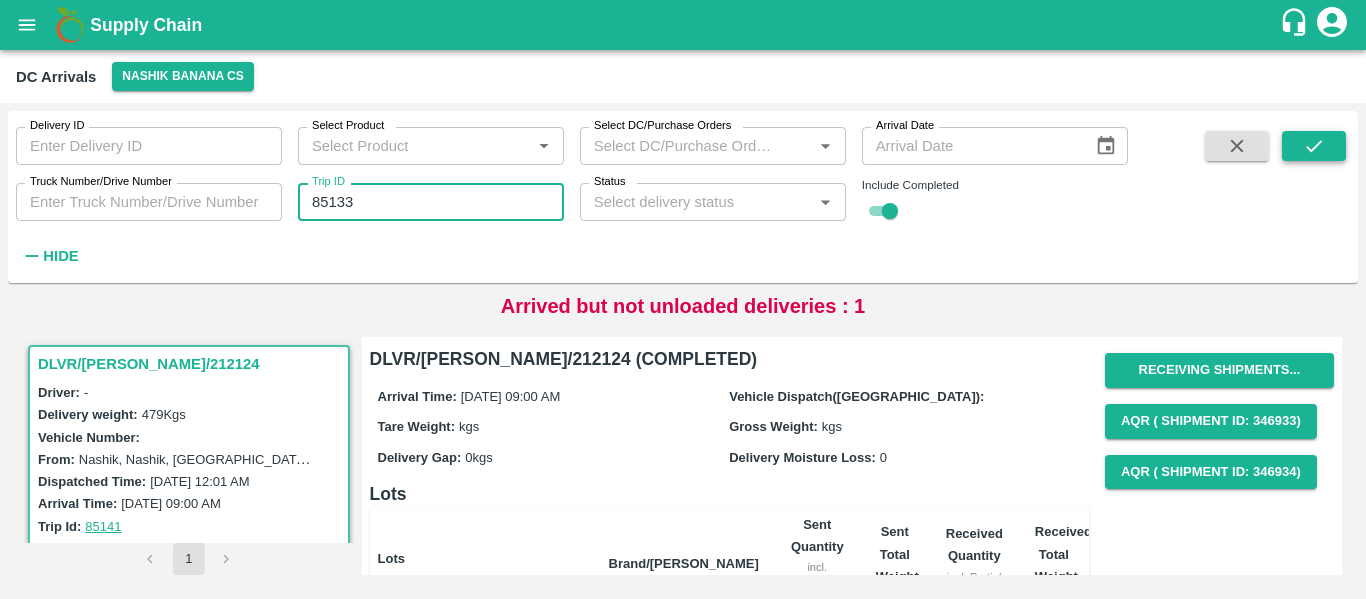 type on "85133" 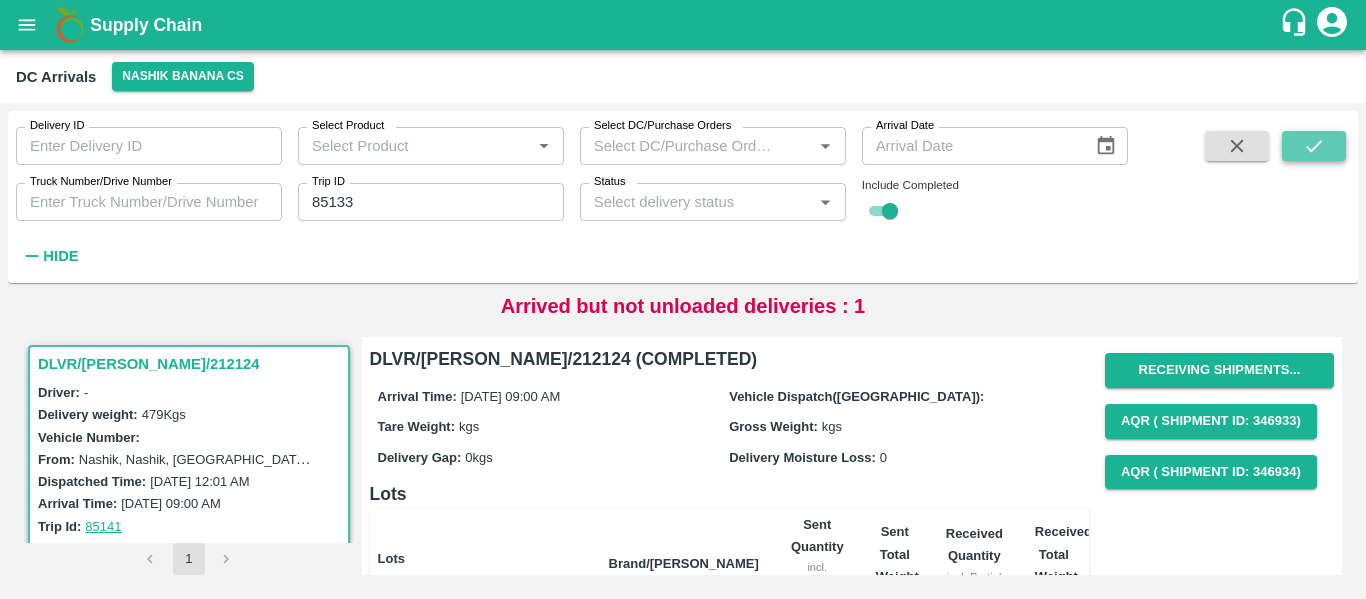 click at bounding box center (1314, 146) 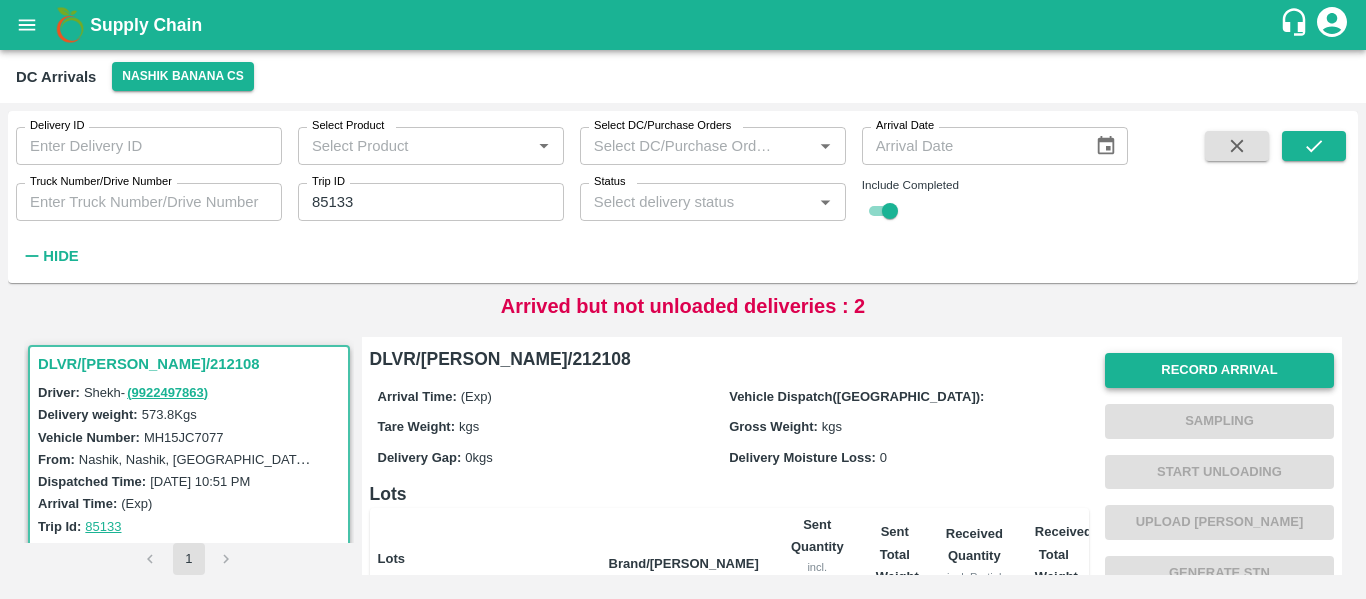 click on "Record Arrival" at bounding box center [1219, 370] 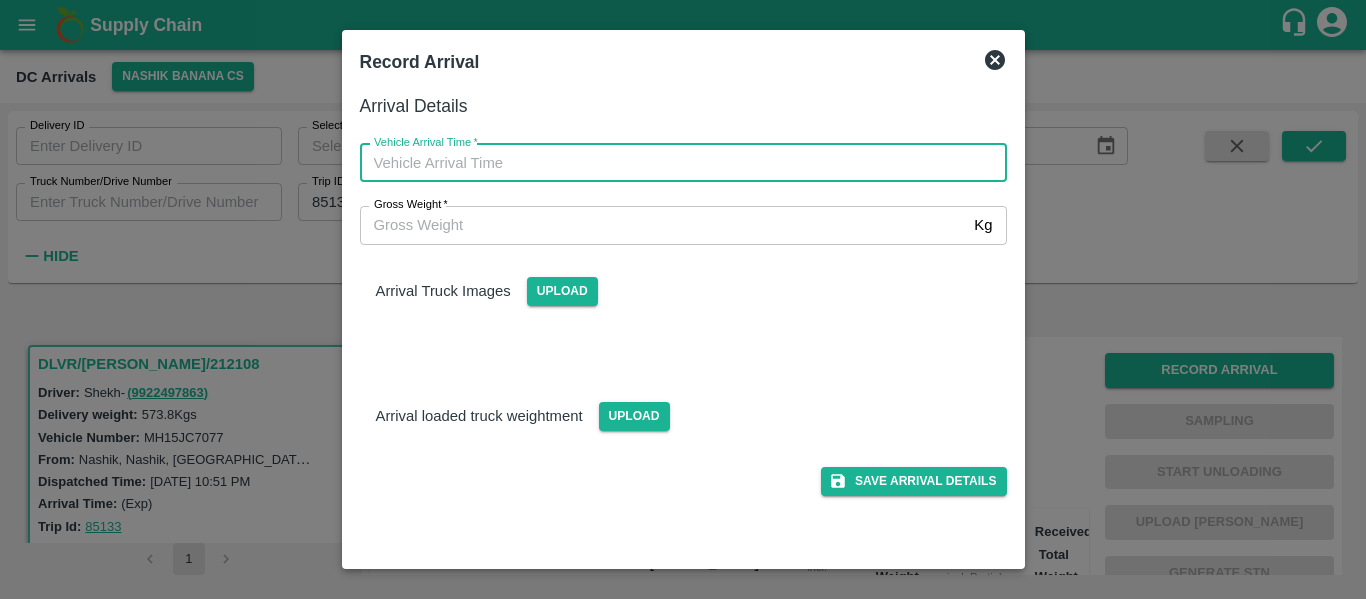 type on "DD/MM/YYYY hh:mm aa" 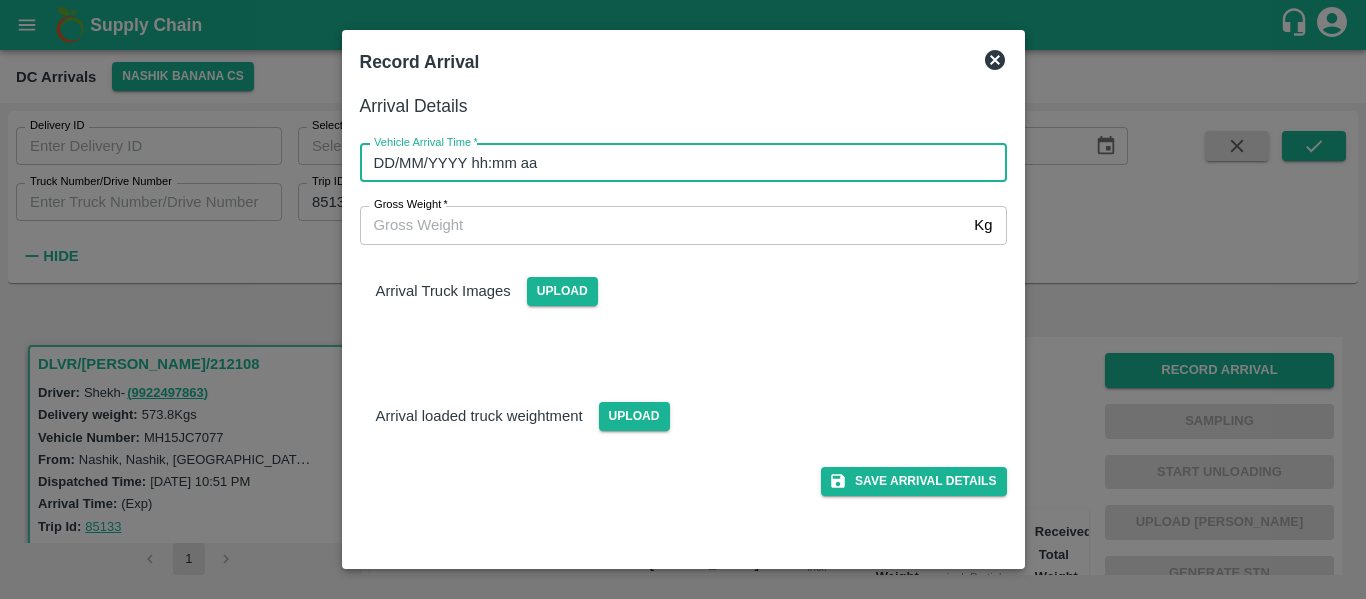 click on "DD/MM/YYYY hh:mm aa" at bounding box center [676, 163] 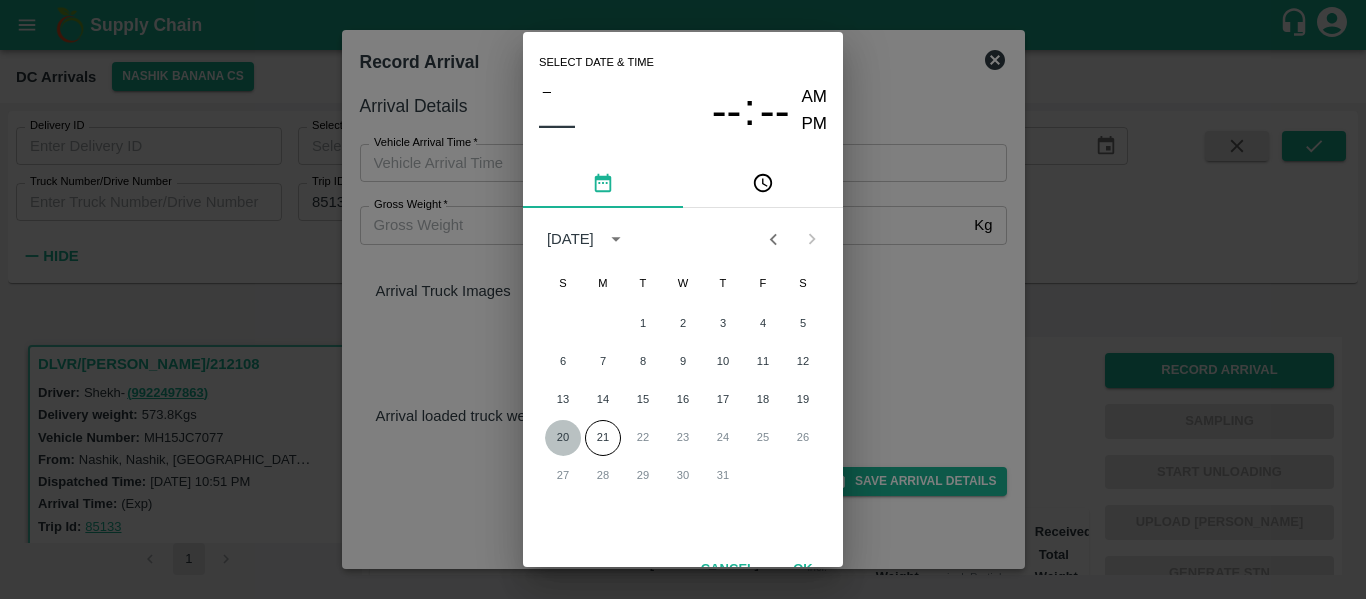 click on "20" at bounding box center (563, 438) 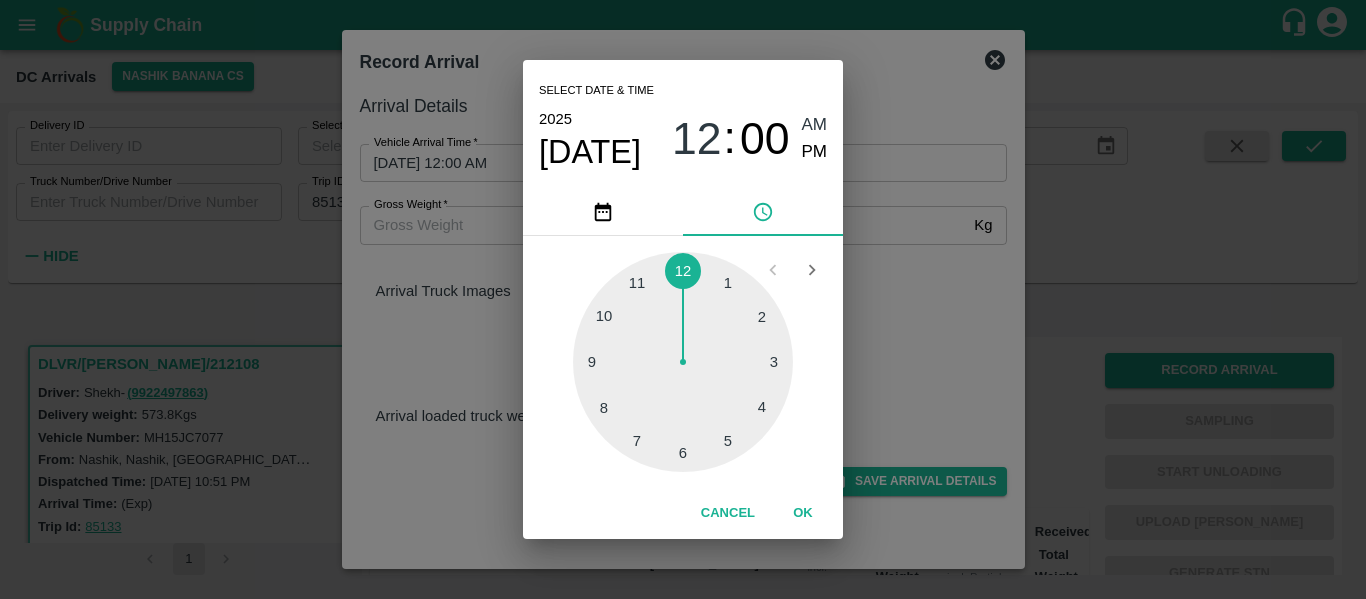 click at bounding box center (683, 362) 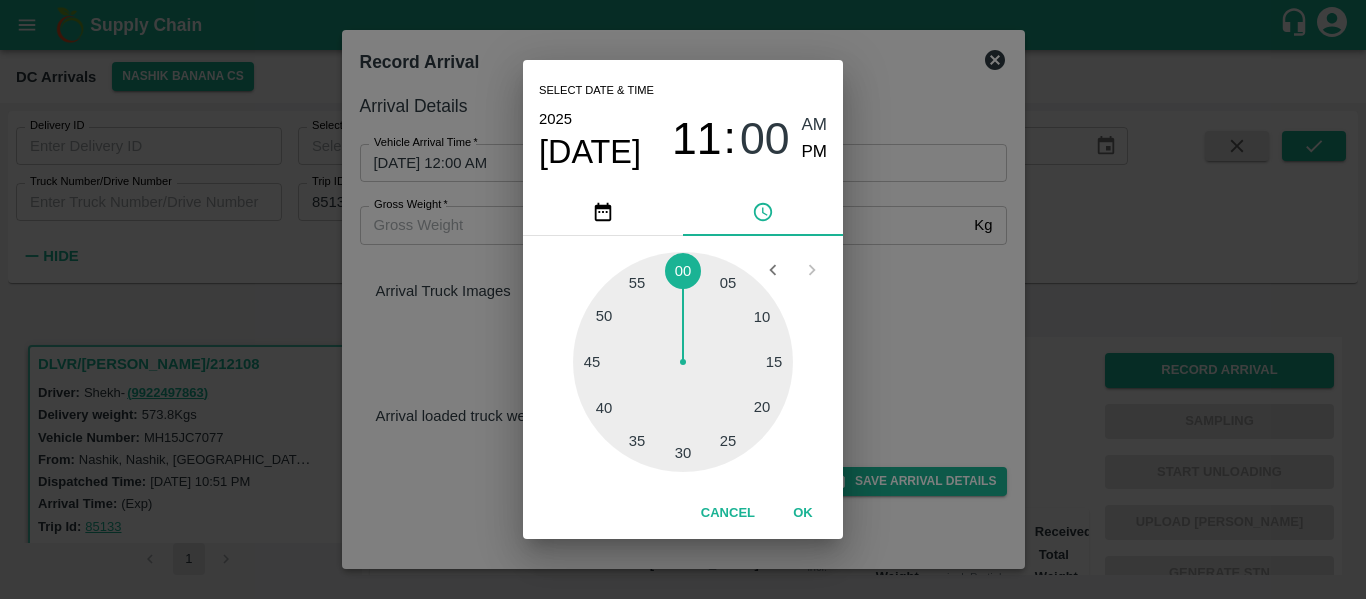 type on "20/07/2025 11:00 AM" 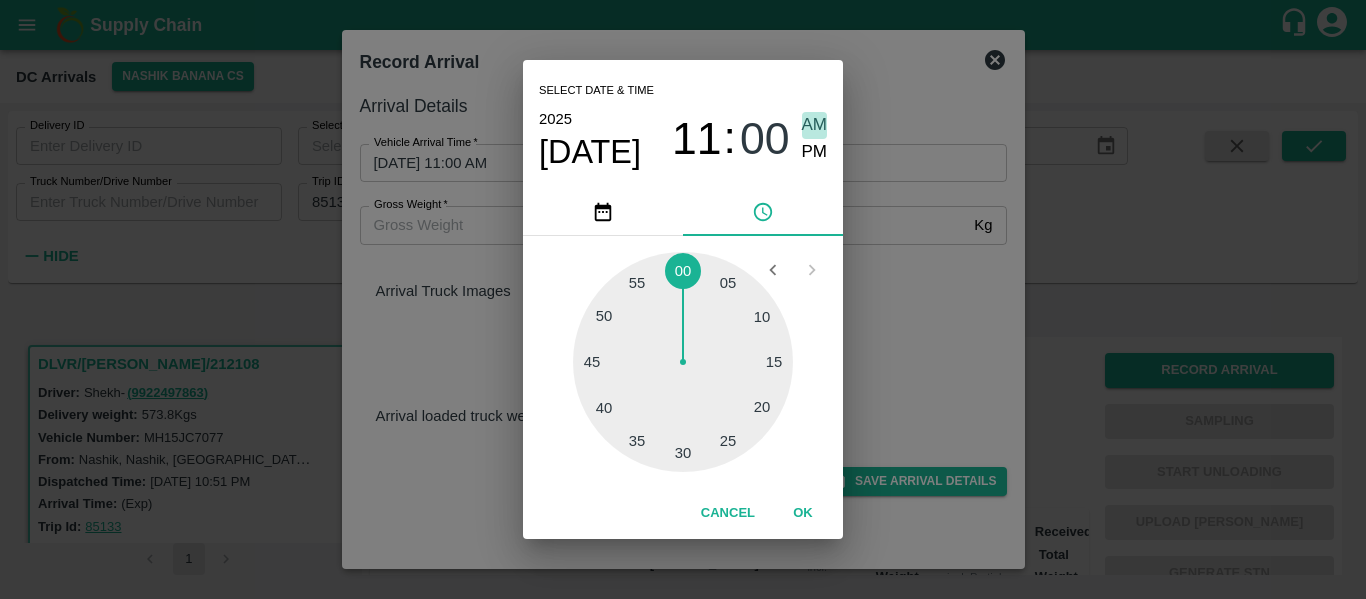 click on "AM" at bounding box center (815, 125) 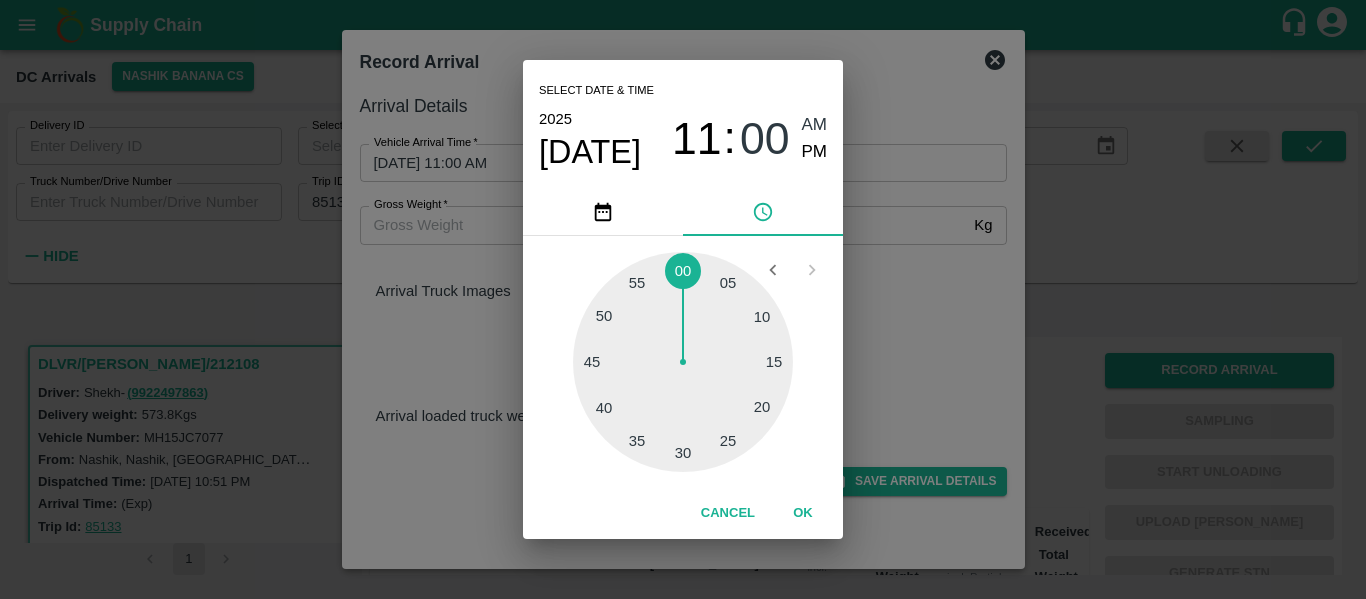 click on "OK" at bounding box center [803, 513] 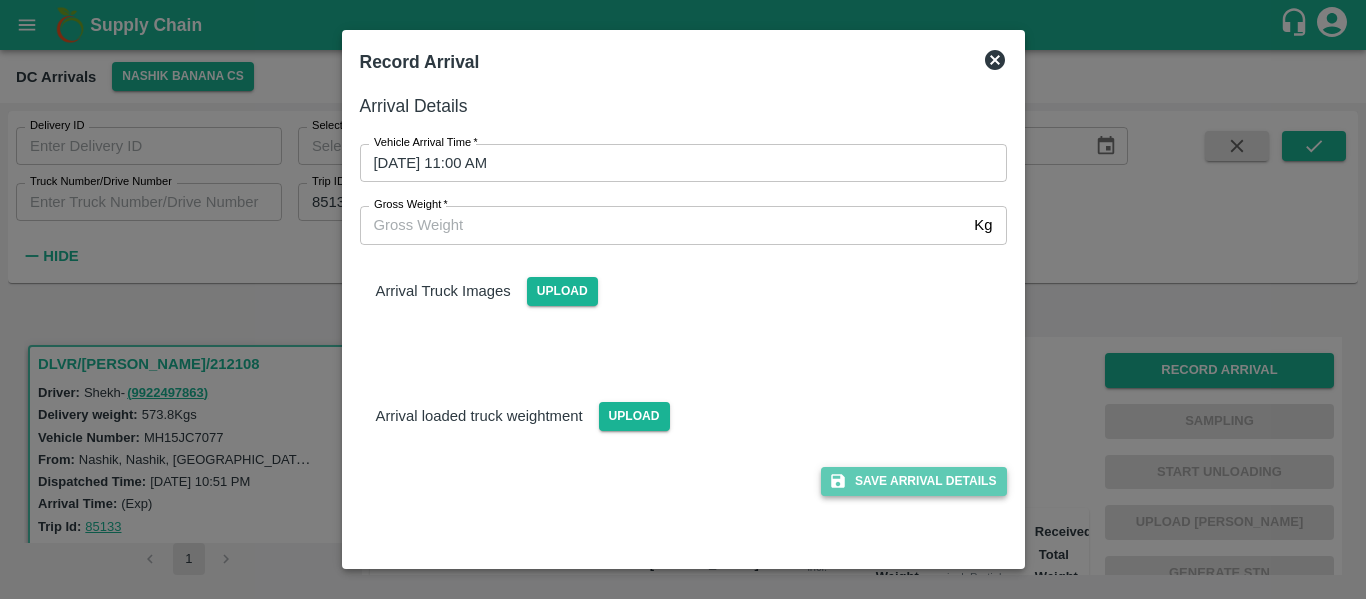 click on "Save Arrival Details" at bounding box center (913, 481) 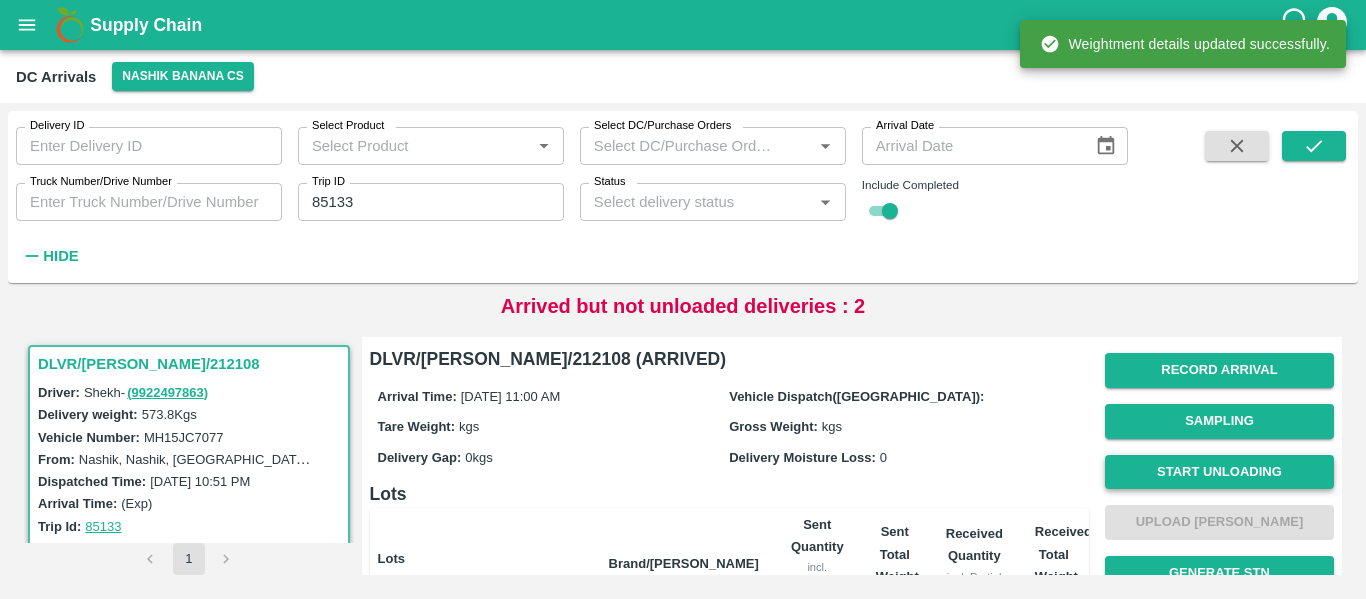 click on "Start Unloading" at bounding box center [1219, 472] 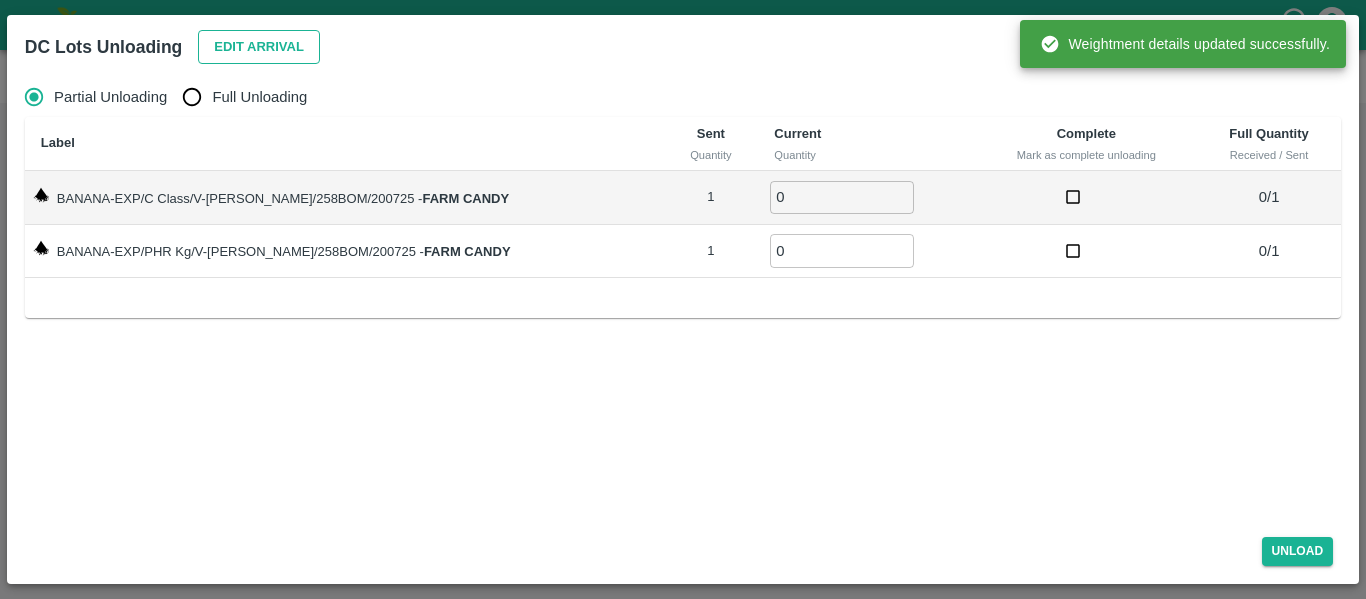 click on "Edit Arrival" at bounding box center (259, 47) 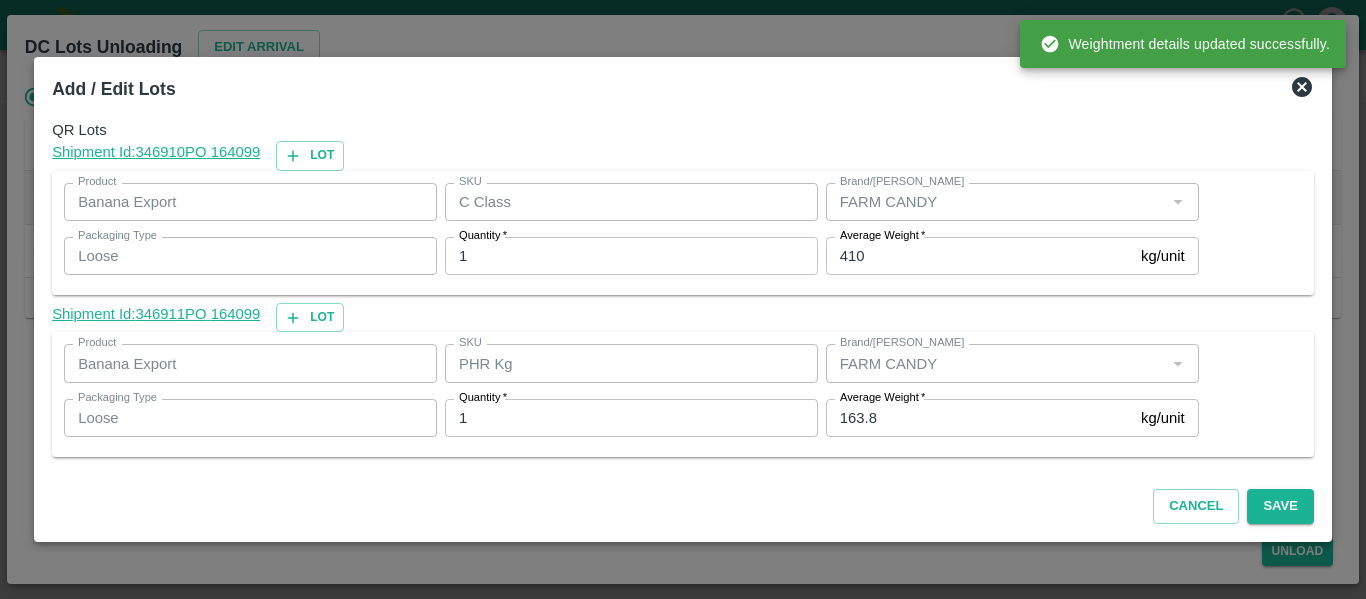 click on "163.8" at bounding box center [979, 418] 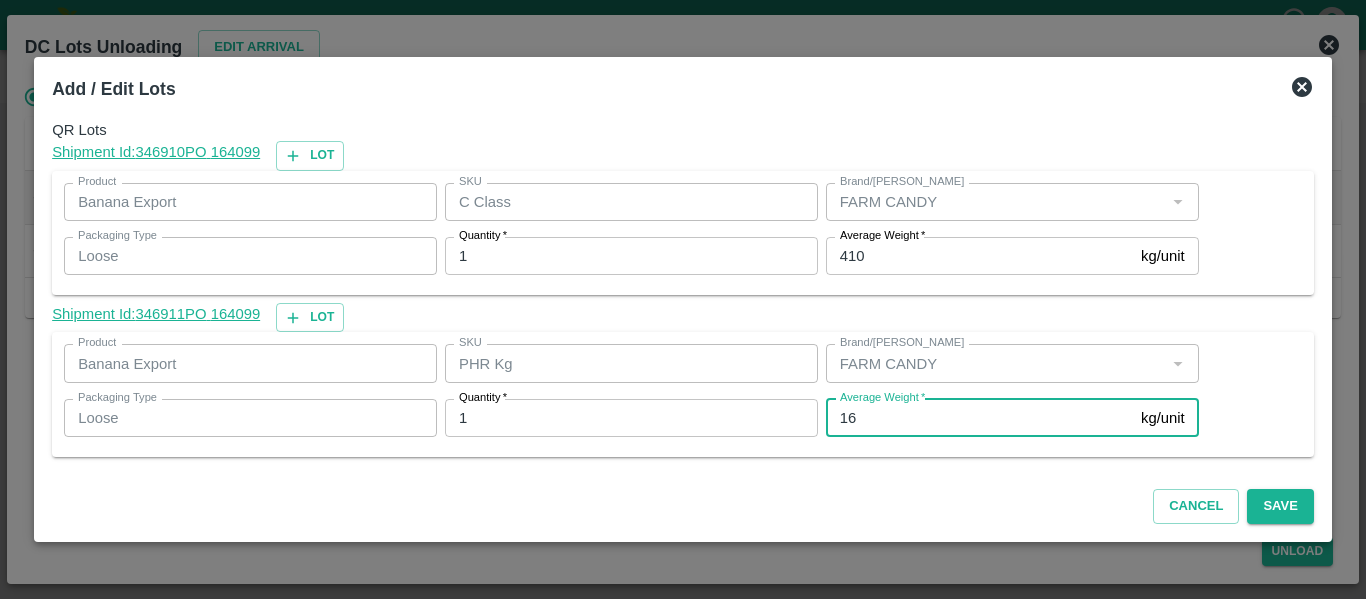 type on "1" 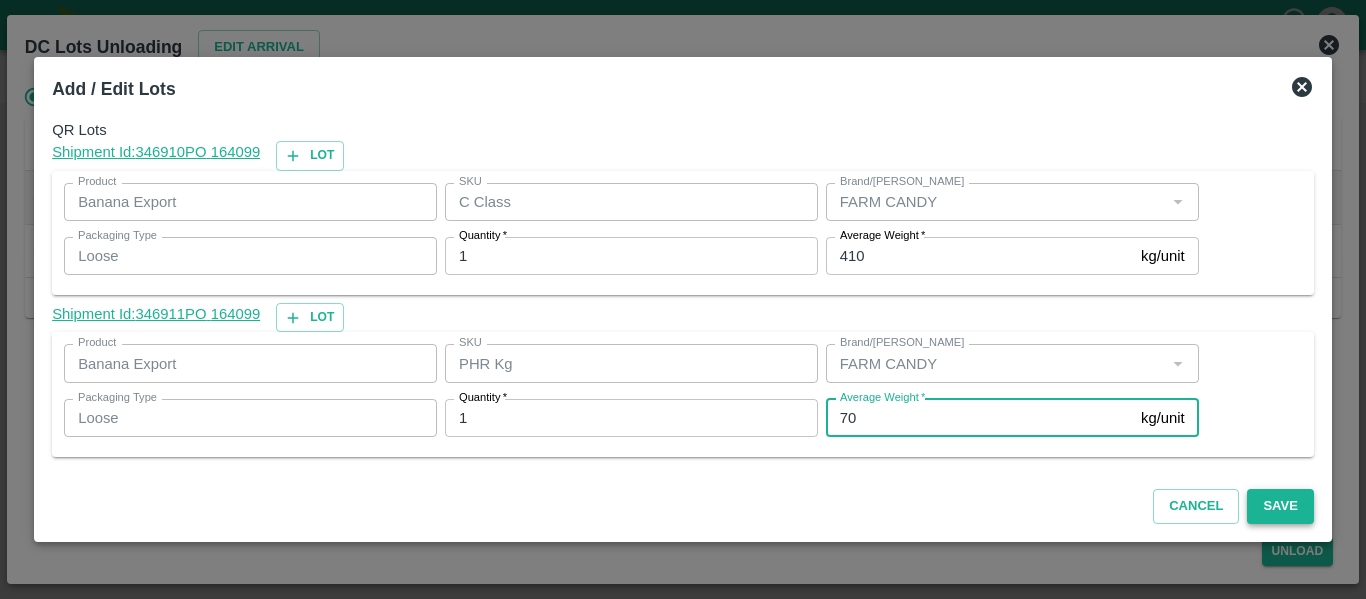type on "70" 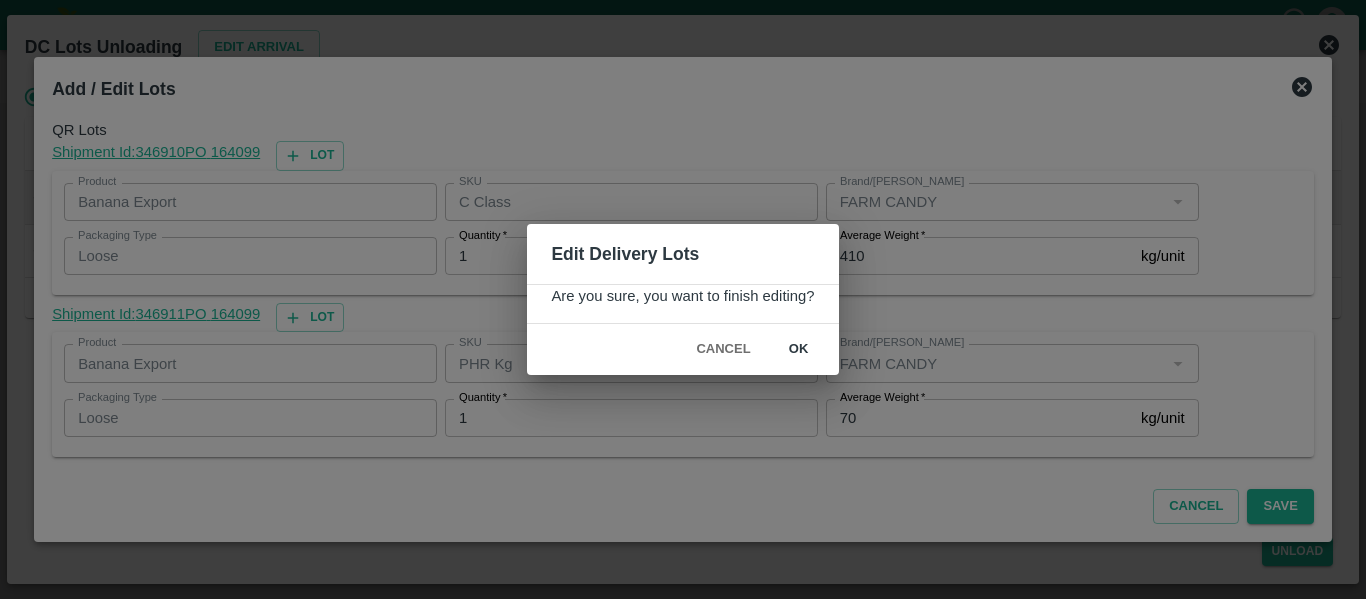 click on "ok" at bounding box center [799, 349] 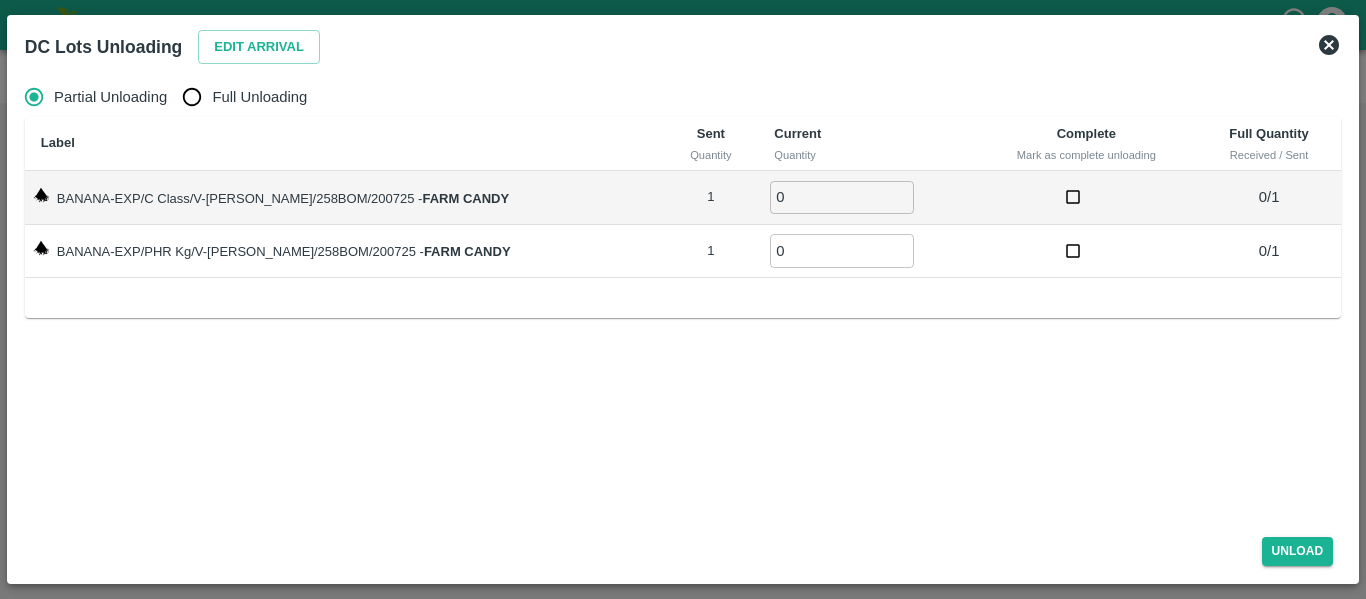 click on "Full Unloading" at bounding box center (259, 97) 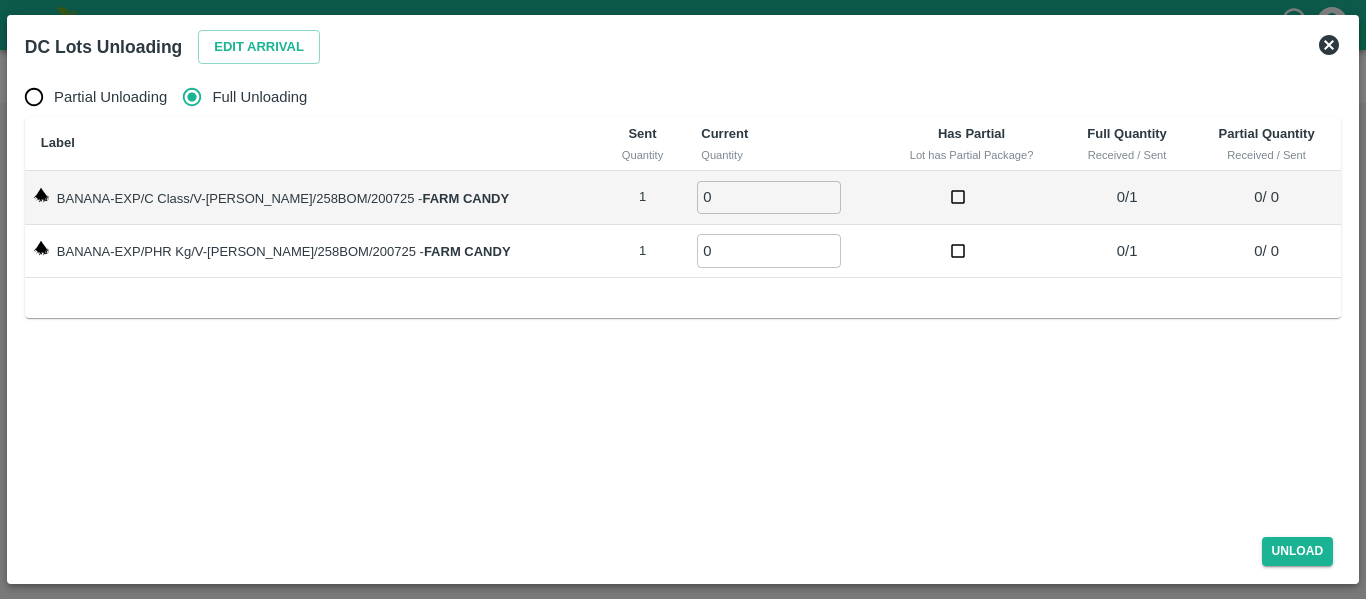 click on "0" at bounding box center [769, 197] 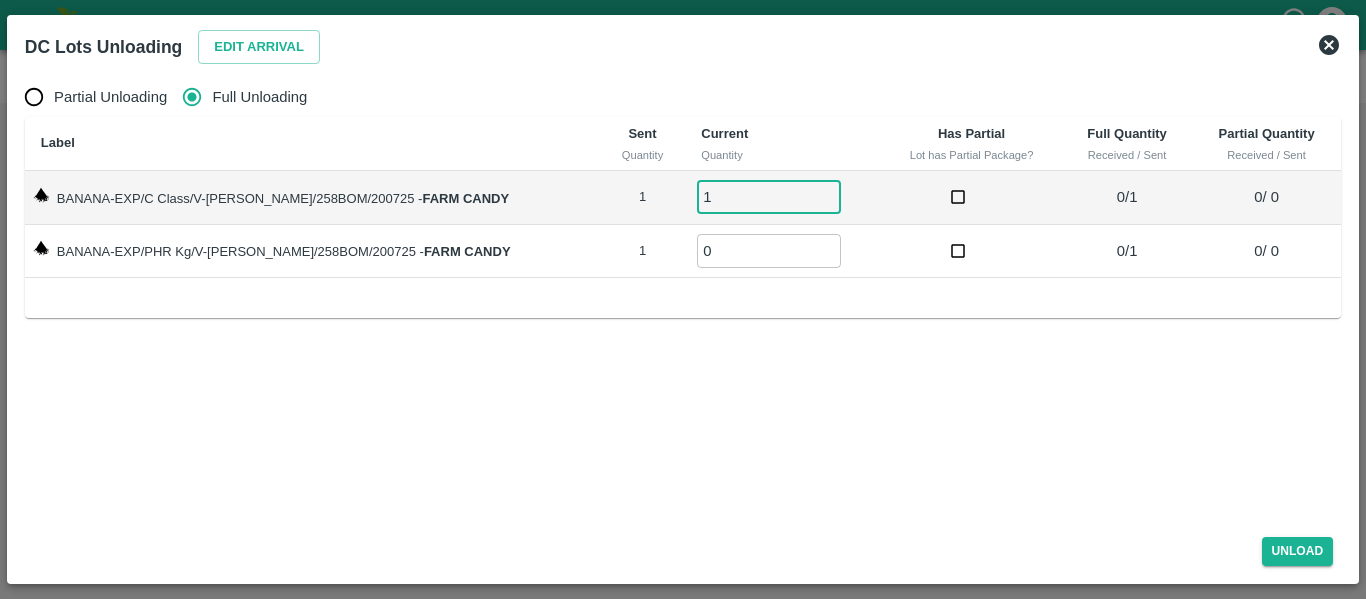 type on "1" 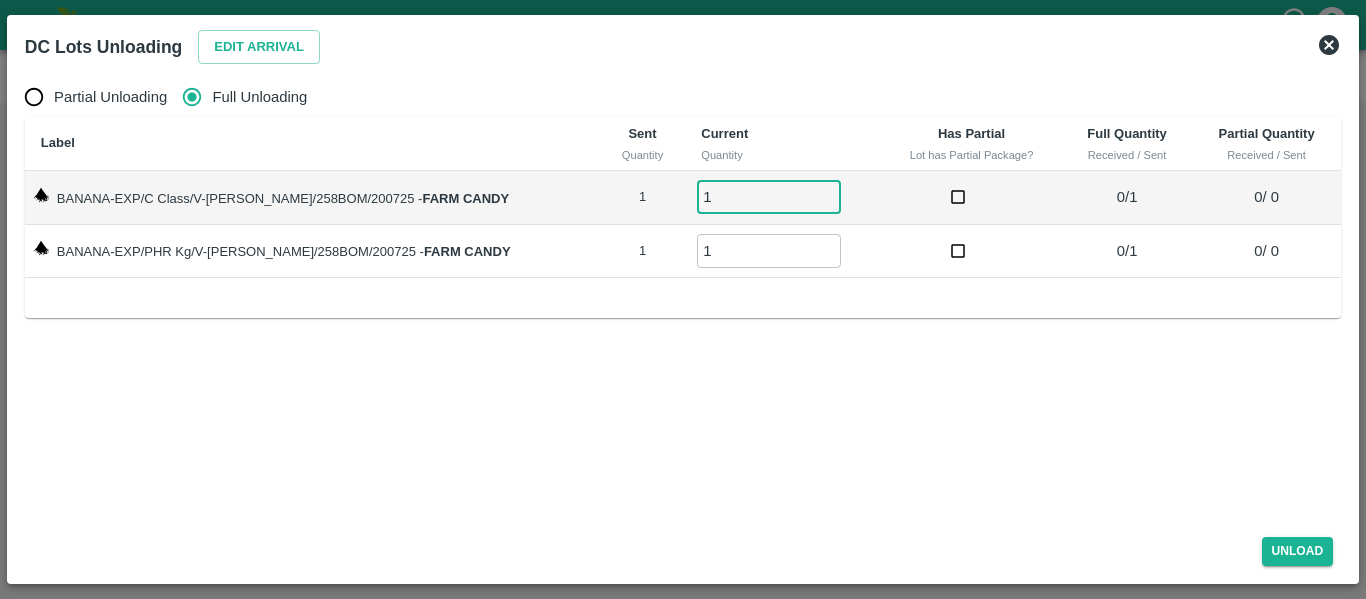 type on "1" 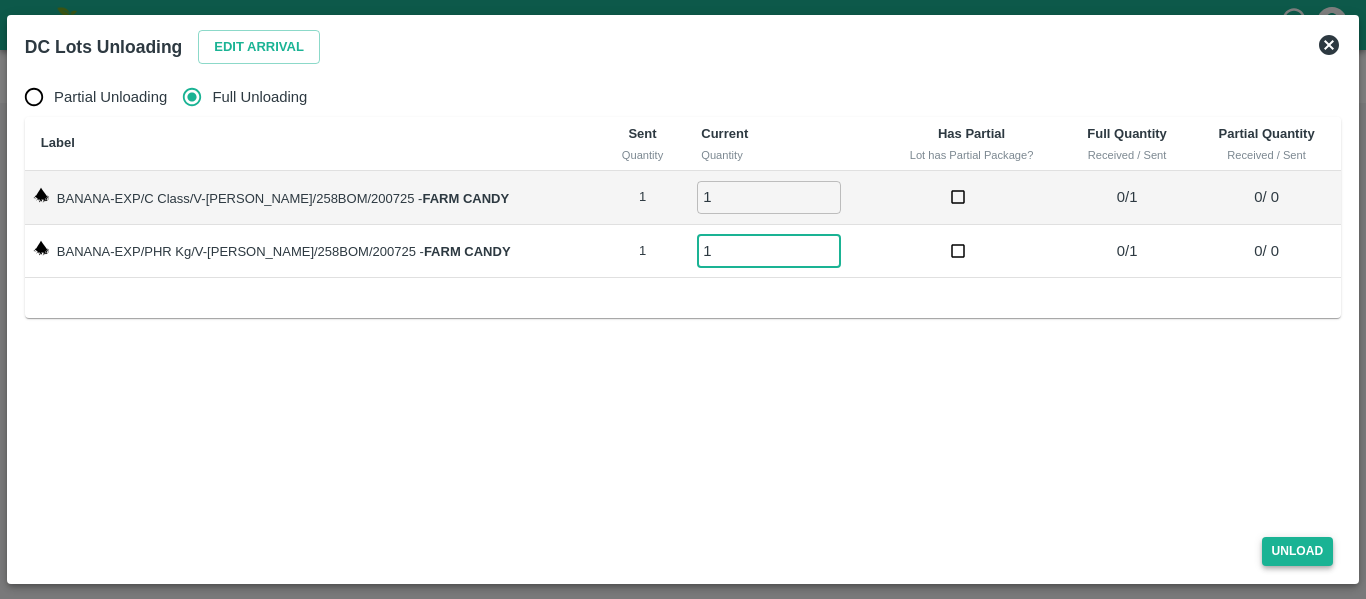 click on "Unload" at bounding box center [1298, 551] 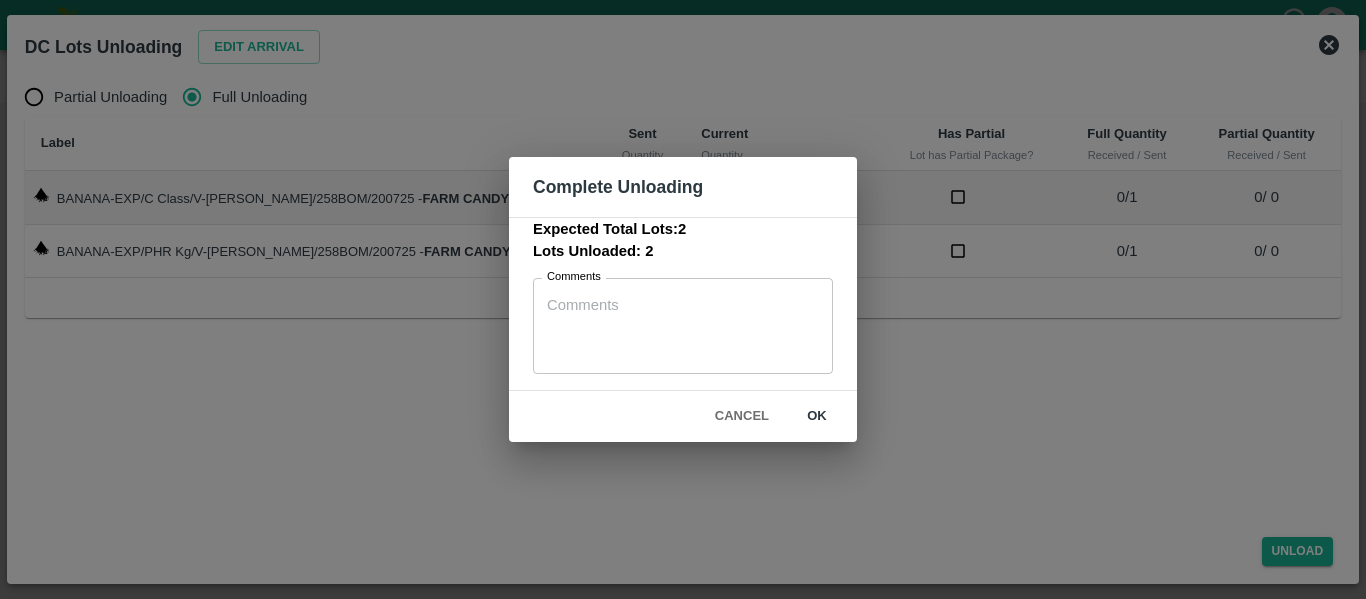 click on "ok" at bounding box center (817, 416) 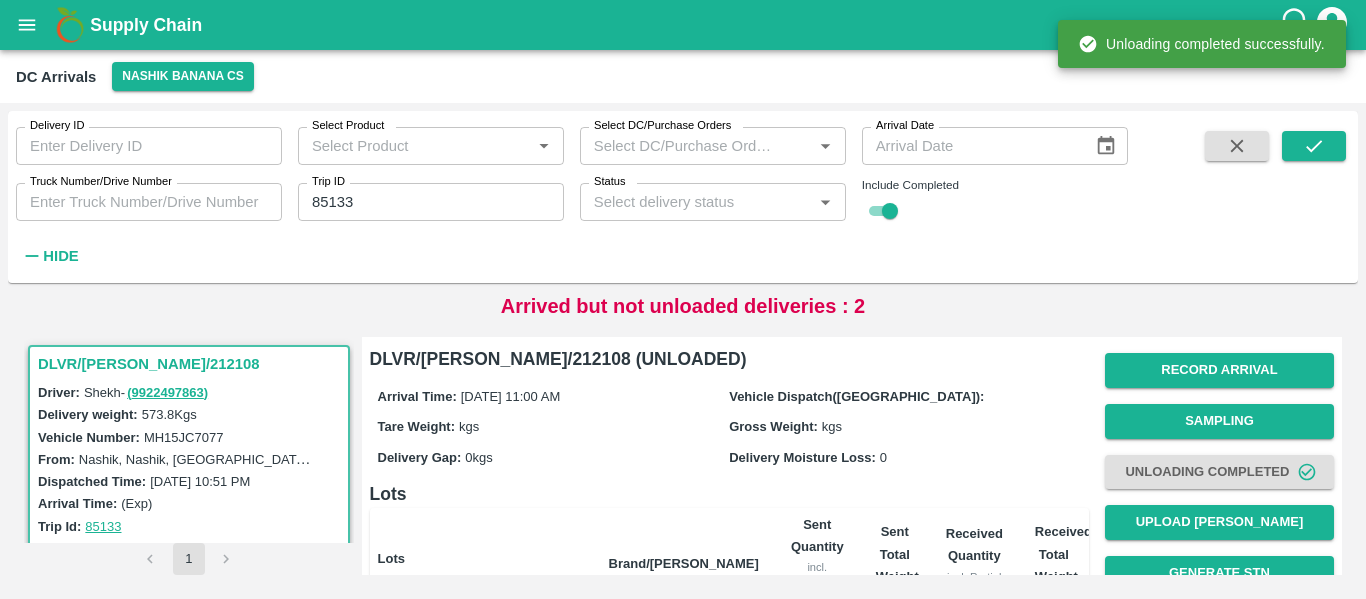 scroll, scrollTop: 256, scrollLeft: 0, axis: vertical 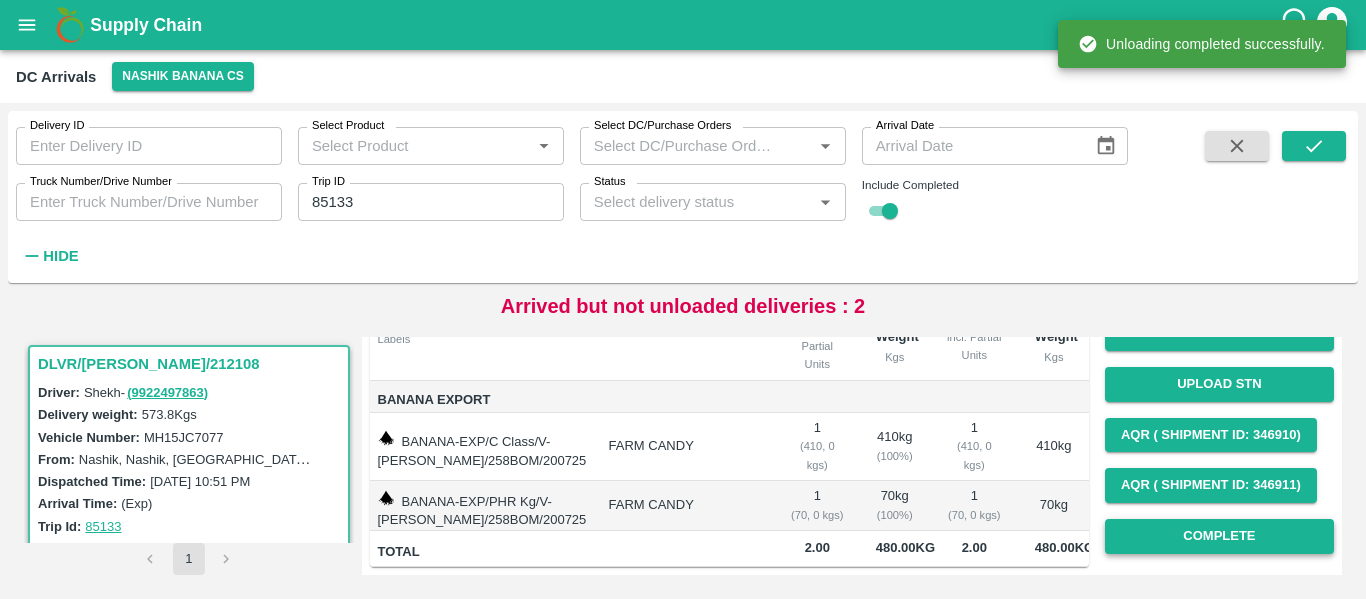 click on "Complete" at bounding box center (1219, 536) 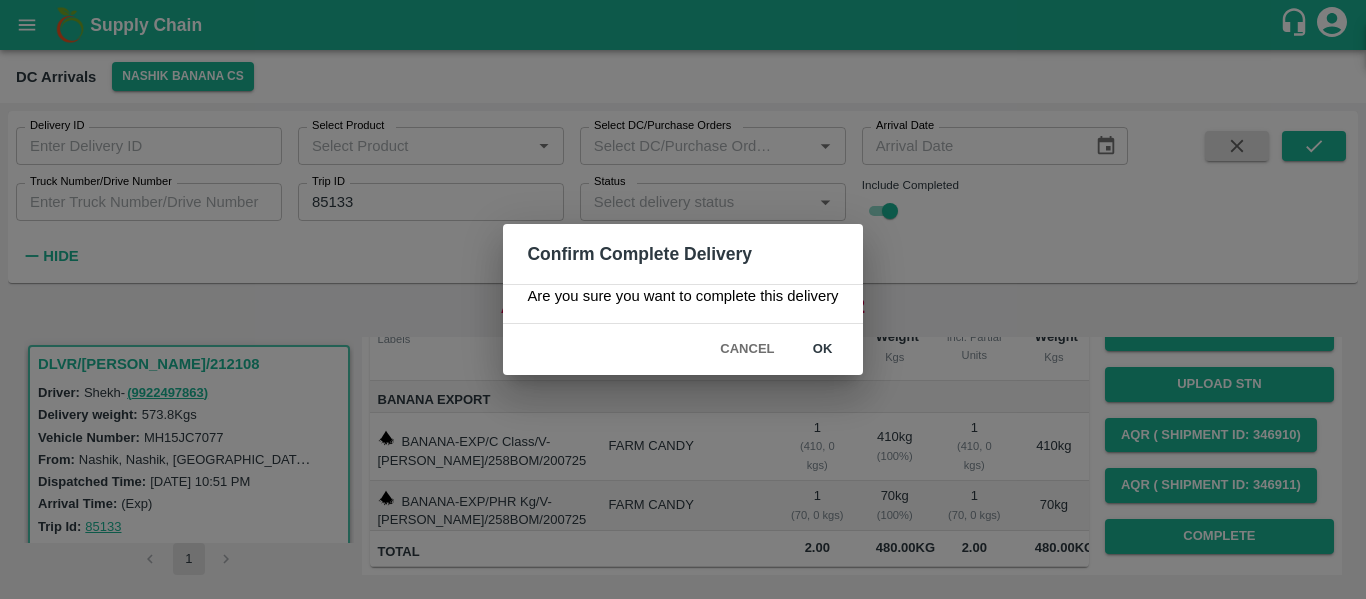 click on "ok" at bounding box center [823, 349] 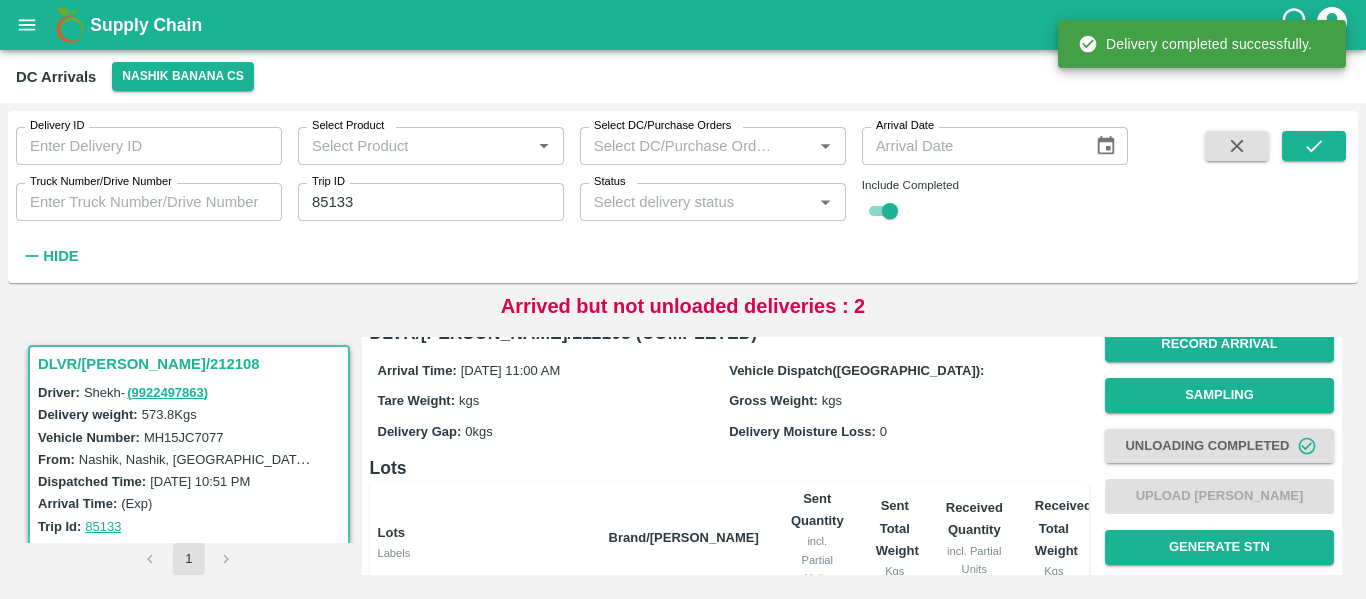 scroll, scrollTop: 27, scrollLeft: 0, axis: vertical 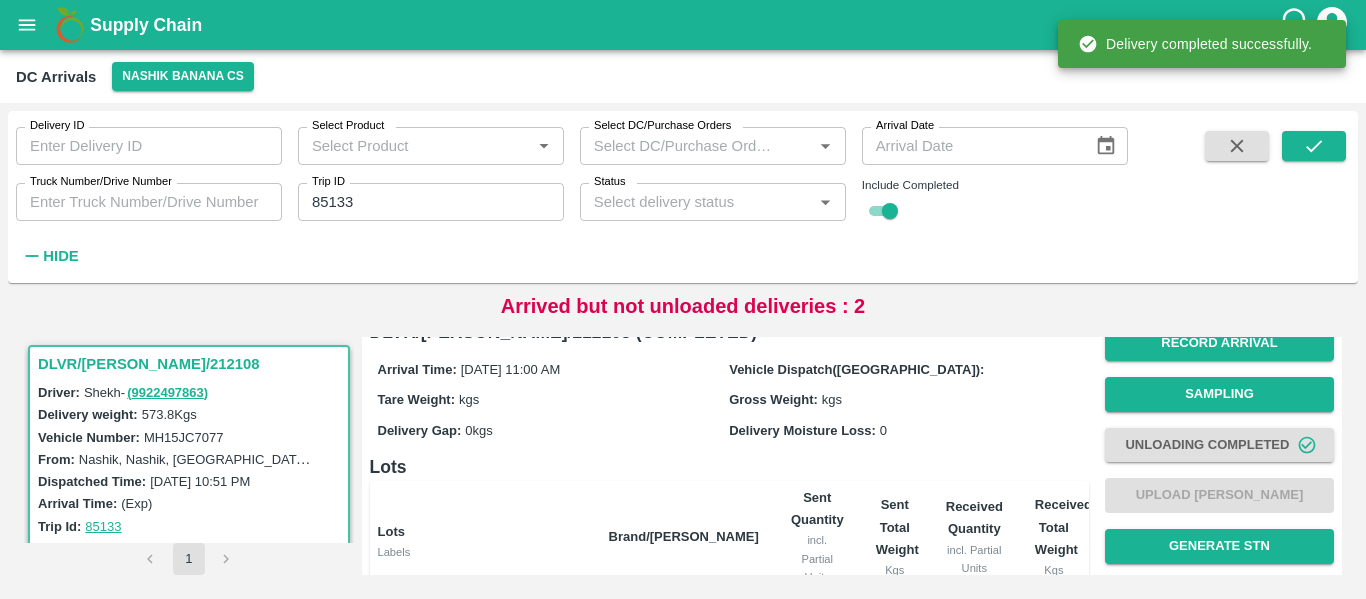 click on "Unloading Completed" at bounding box center [1219, 445] 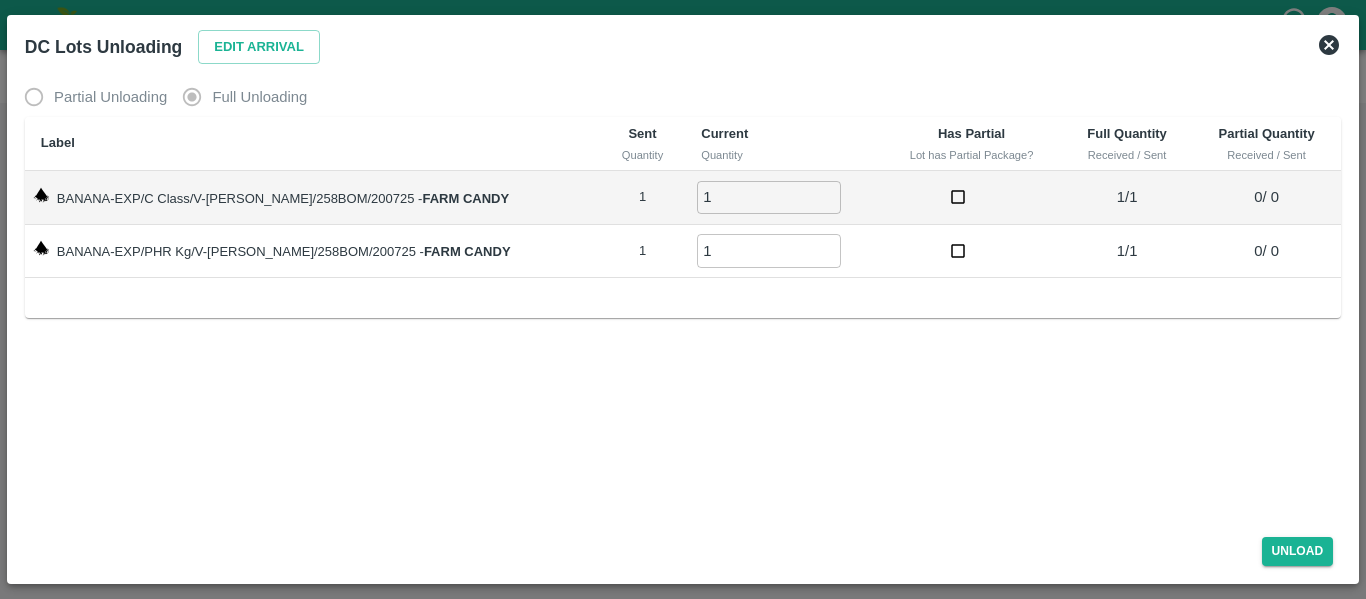 click 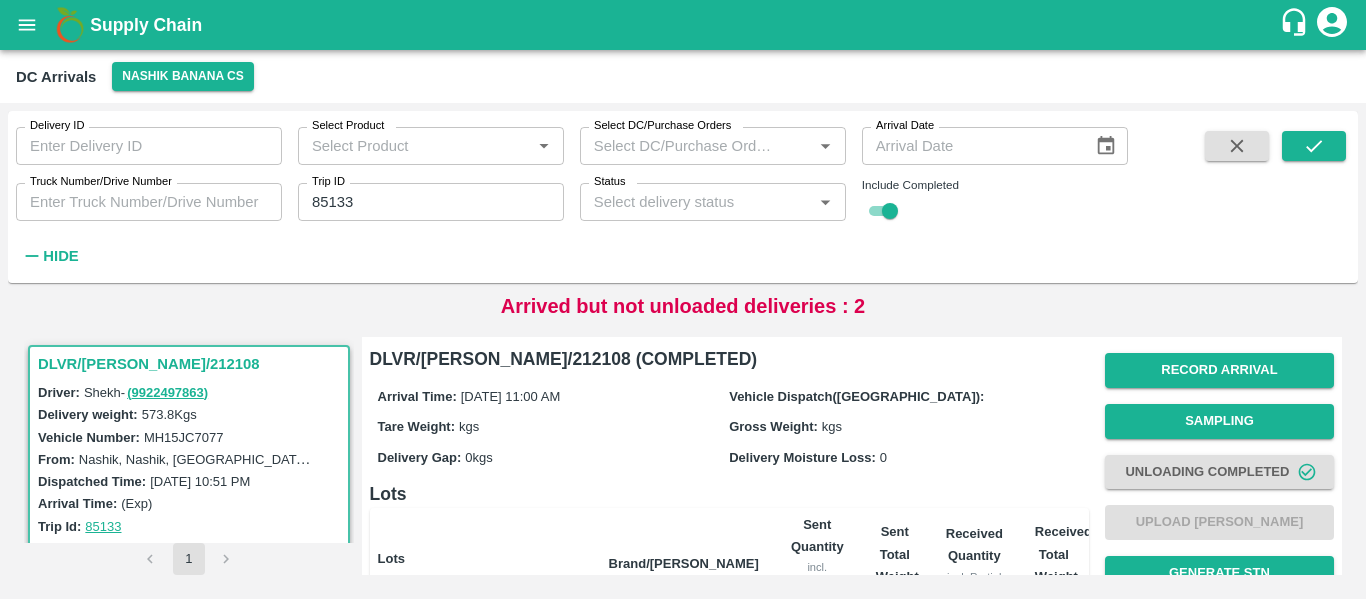 scroll, scrollTop: 256, scrollLeft: 0, axis: vertical 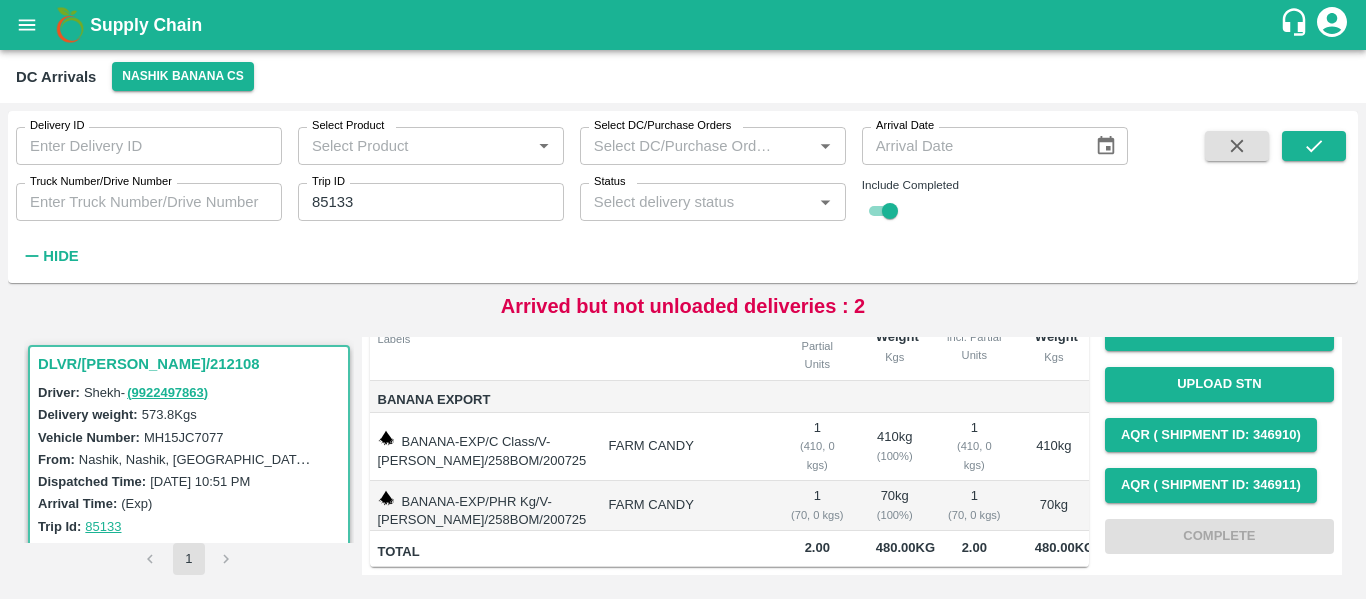 click 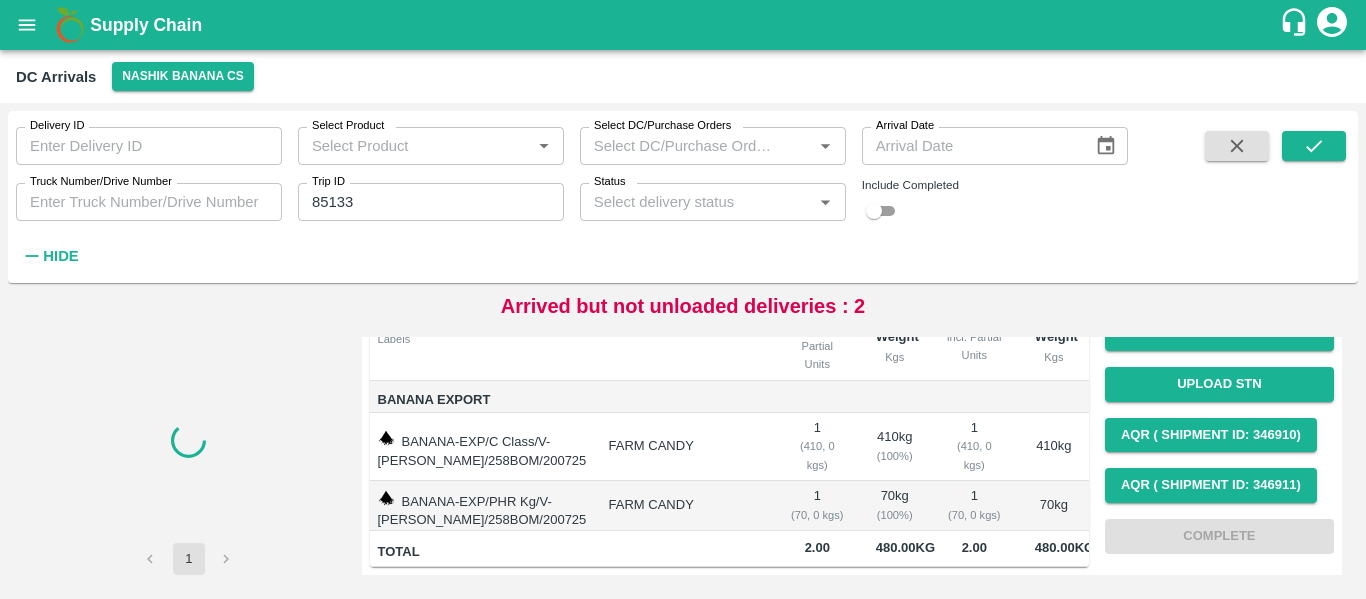 type 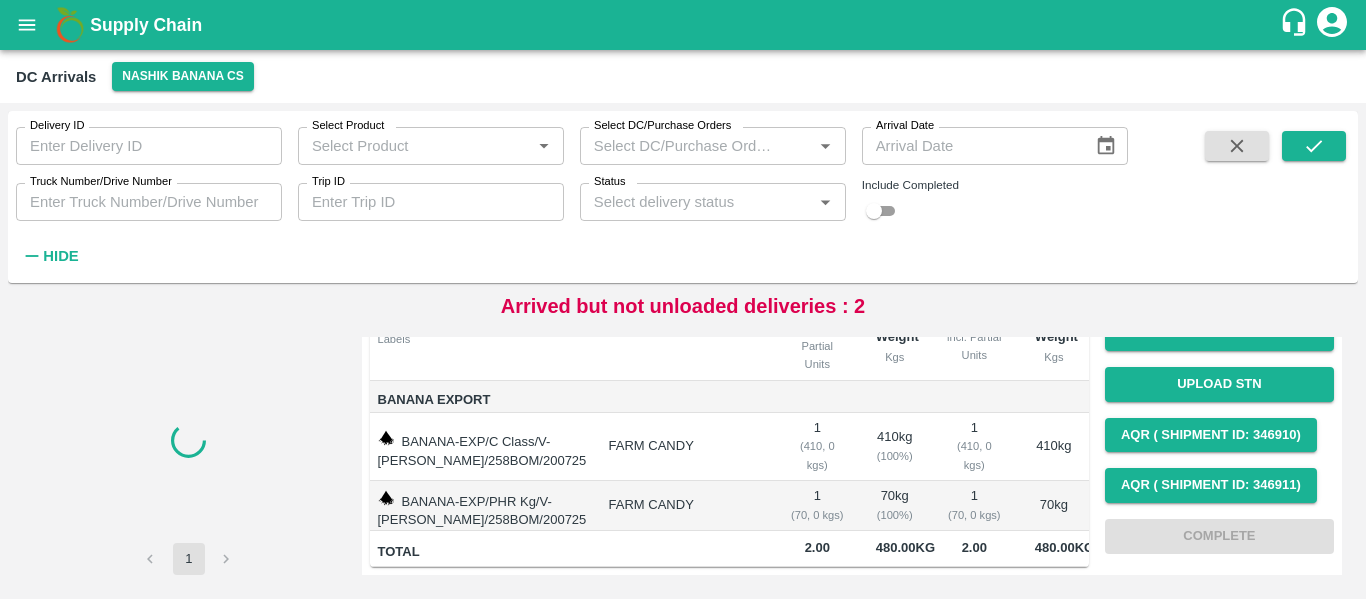 click at bounding box center (874, 211) 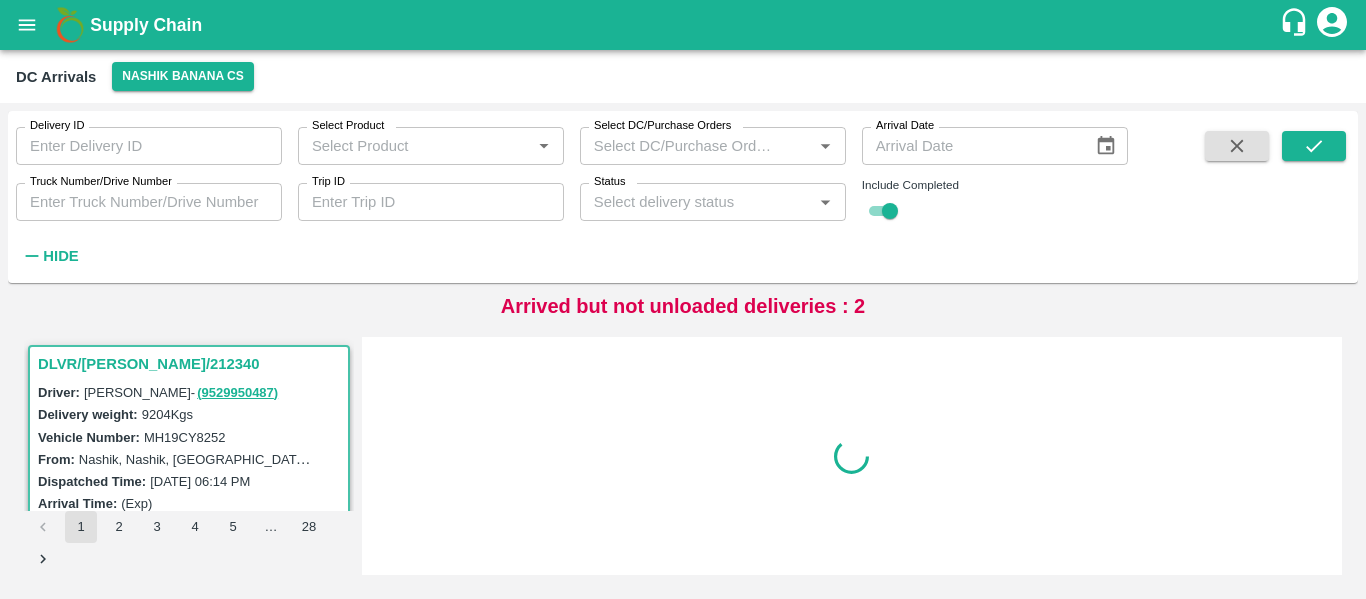 scroll, scrollTop: 0, scrollLeft: 0, axis: both 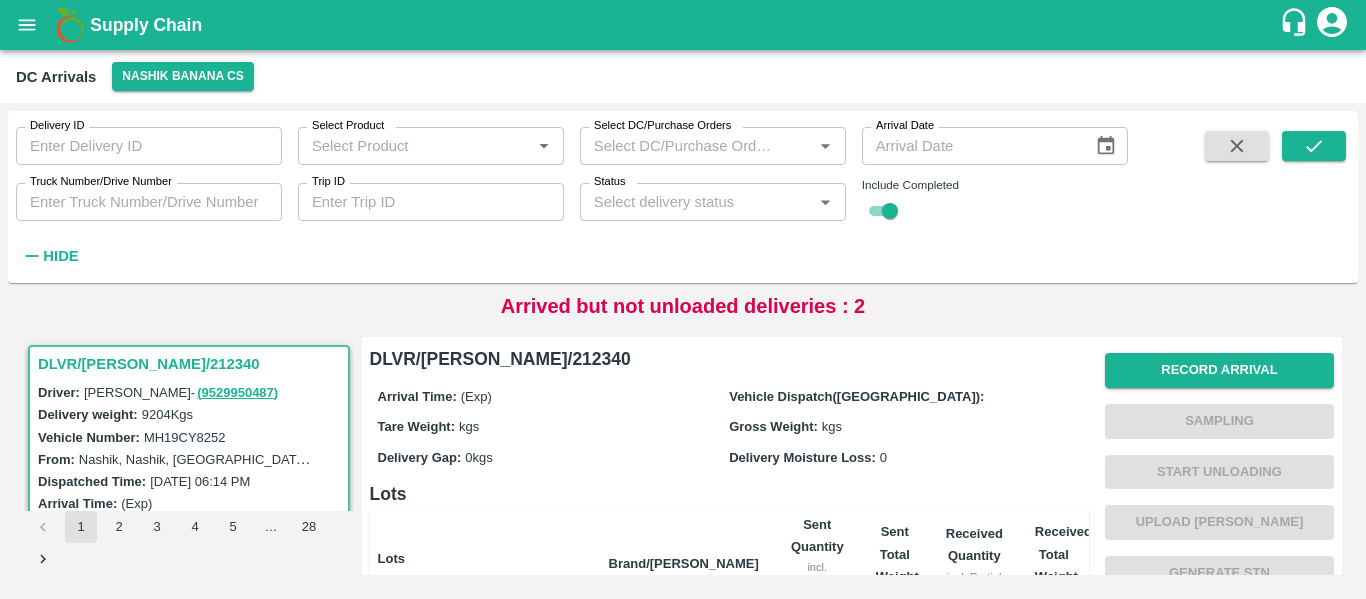 click on "Delivery ID Delivery ID Select Product Select Product   * Select DC/Purchase Orders Select DC/Purchase Orders   * Arrival Date Arrival Date Truck Number/Drive Number  Truck Number/Drive Number  Trip ID Trip ID Status Status   * Include Completed Hide" at bounding box center [564, 192] 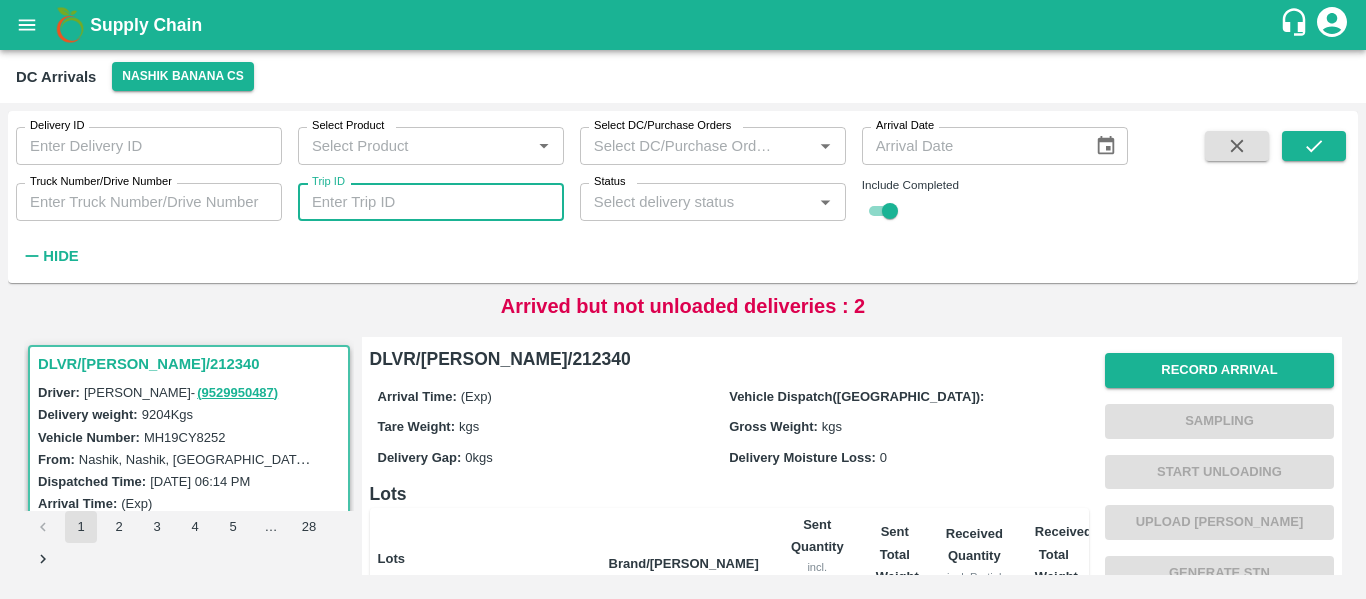 click on "Trip ID" at bounding box center (431, 202) 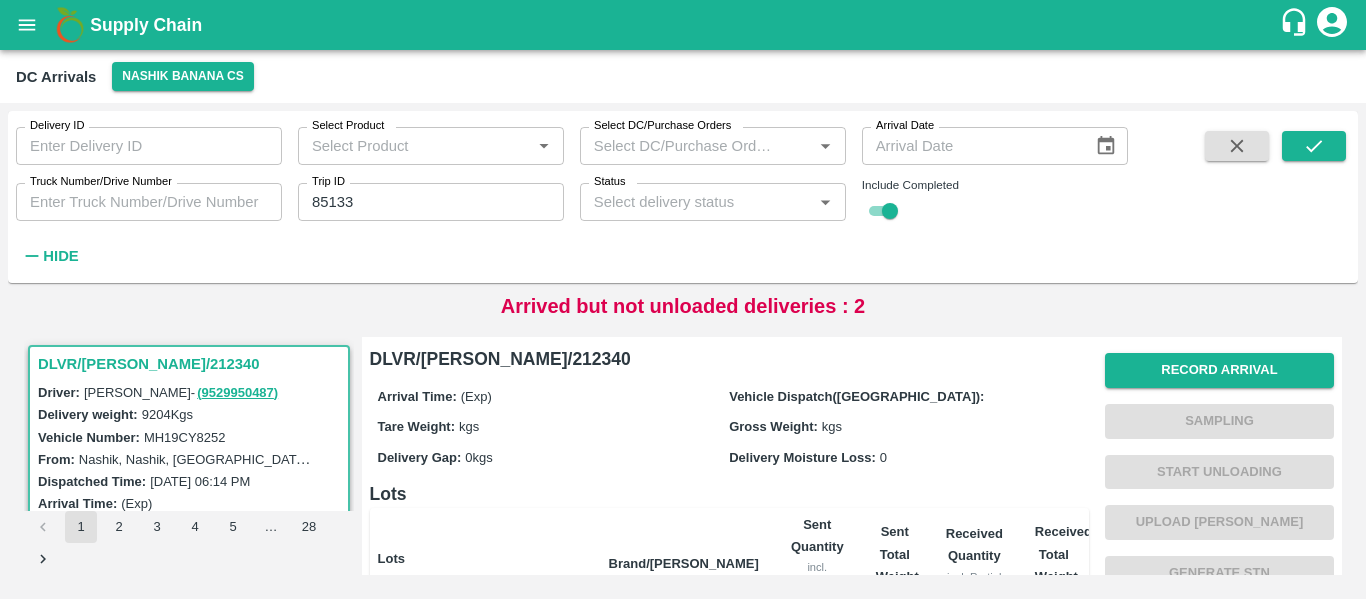 click at bounding box center [1314, 201] 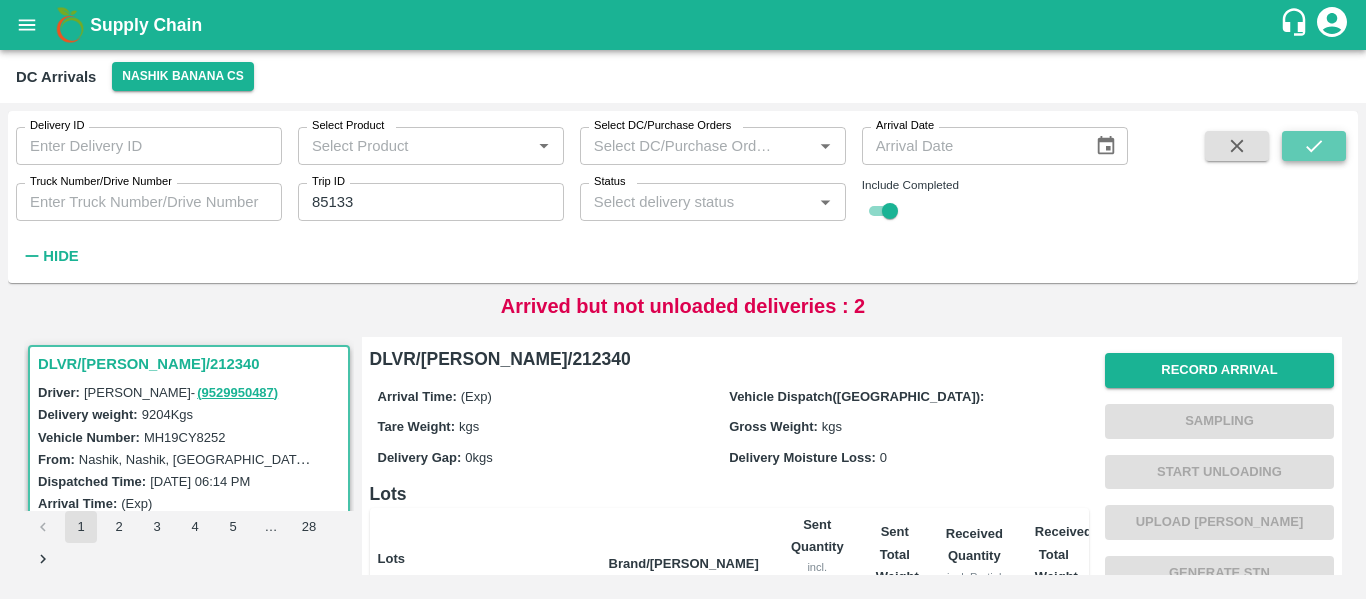 click 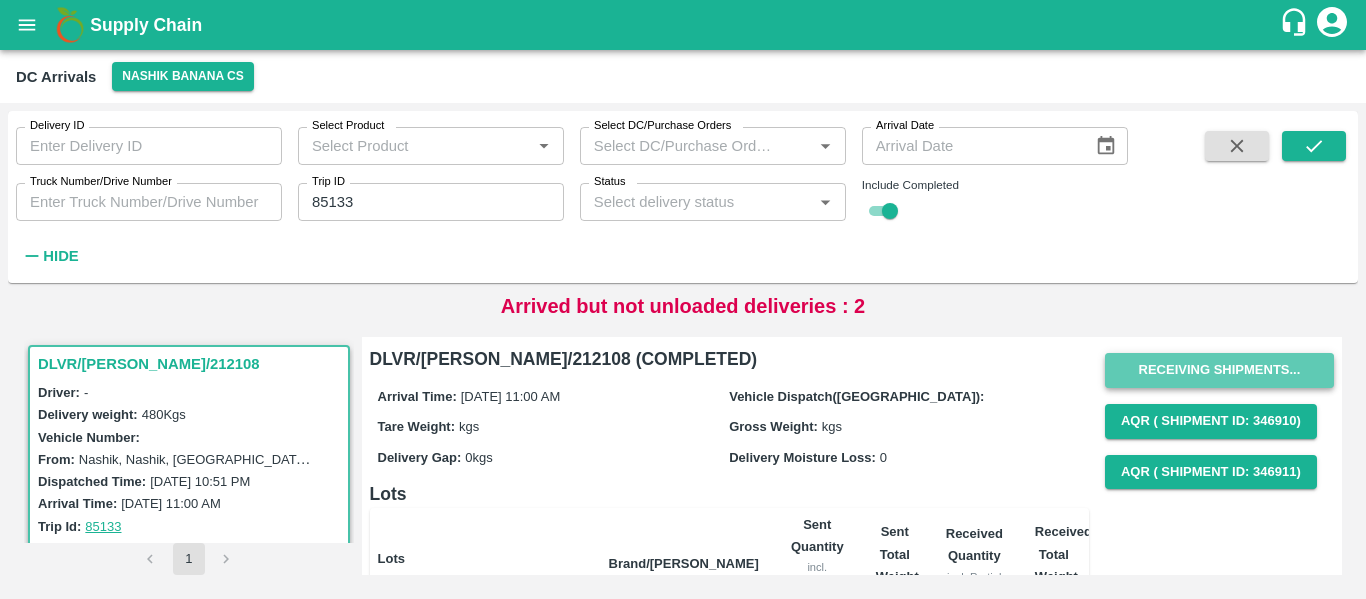 click on "Receiving Shipments..." at bounding box center [1219, 370] 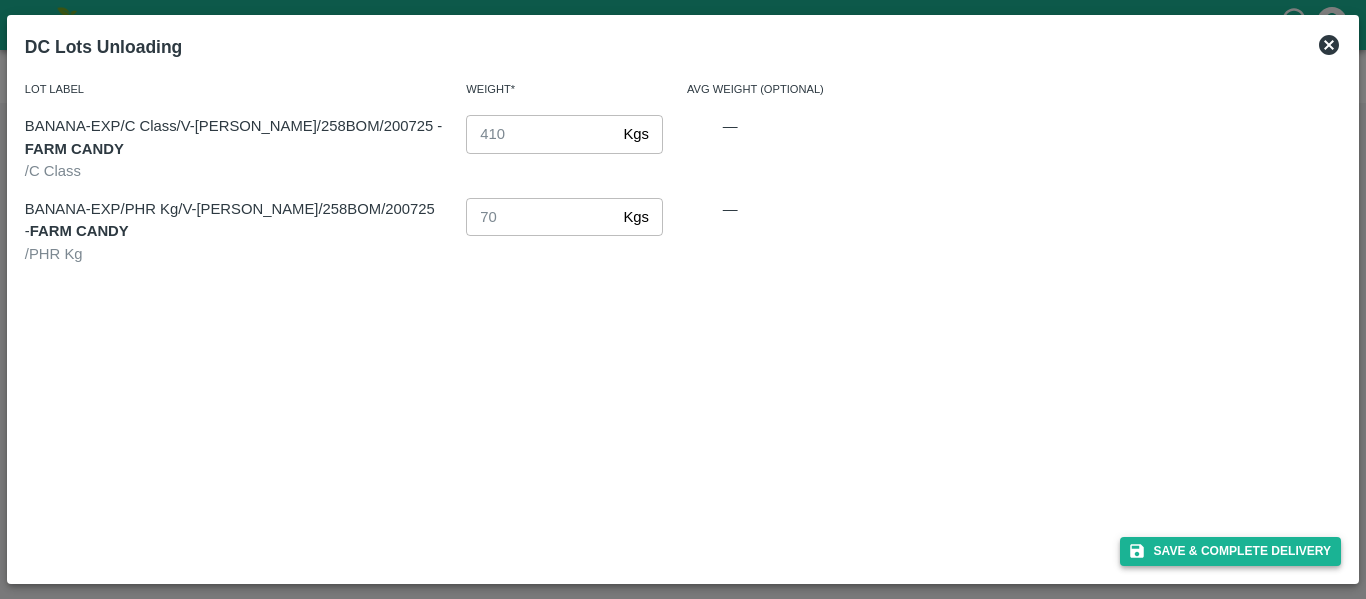 click on "Save & Complete Delivery" at bounding box center (1231, 551) 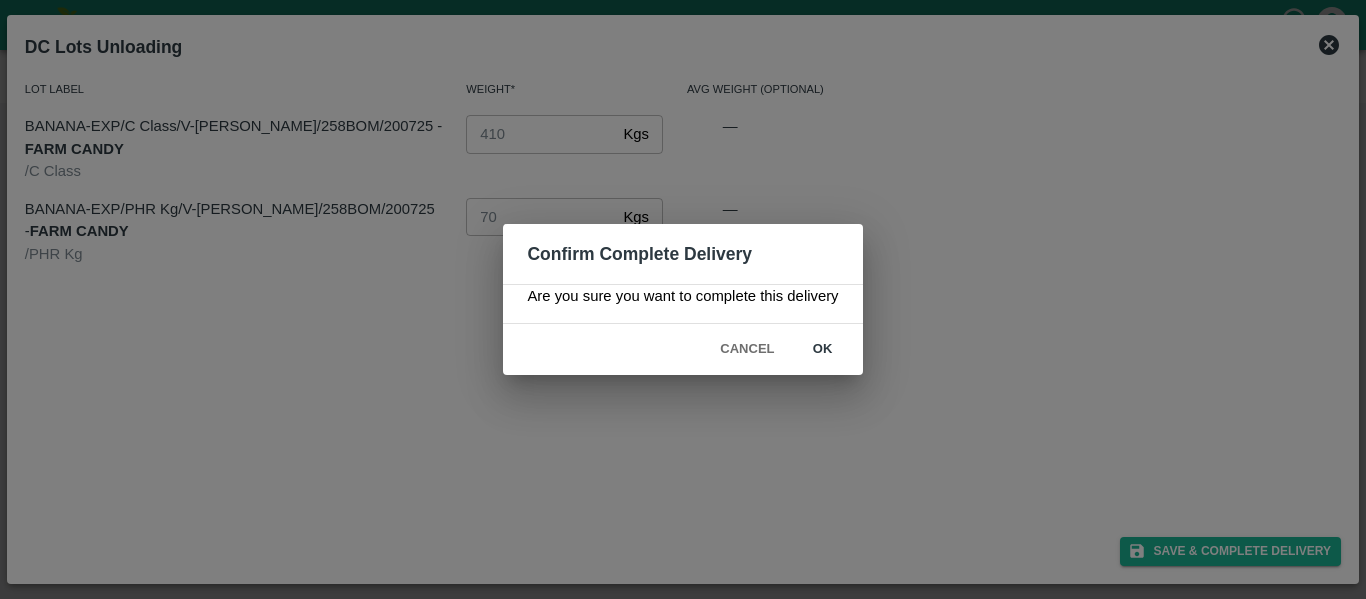 click on "ok" at bounding box center [823, 349] 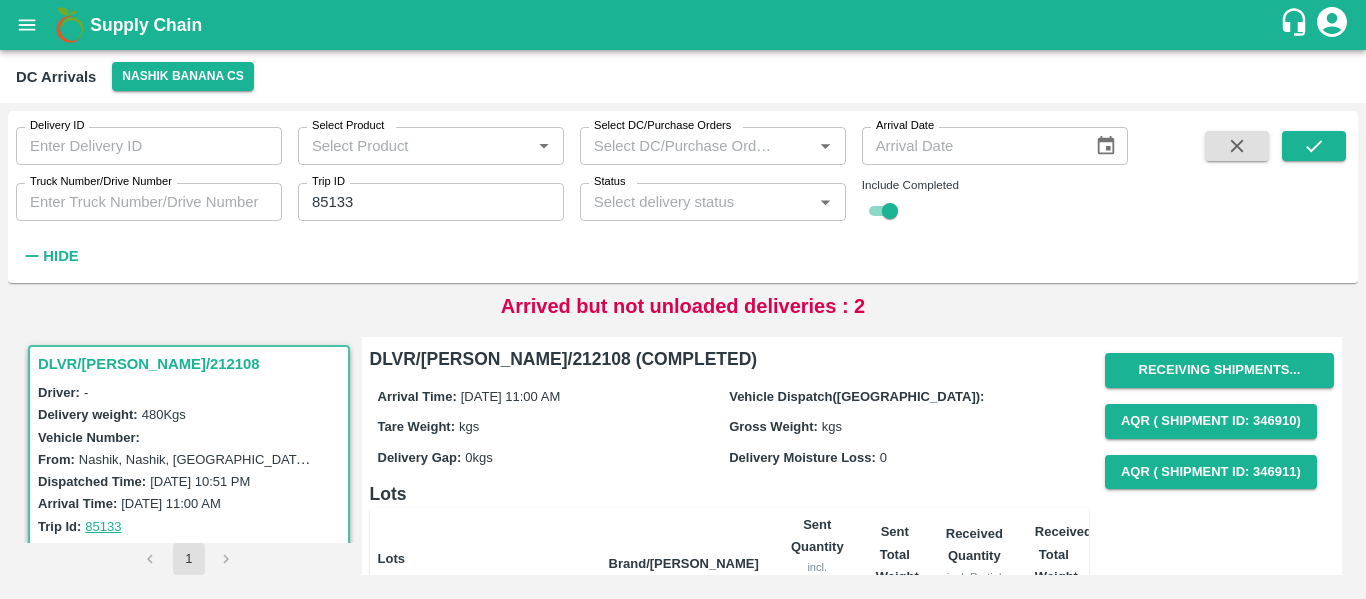 click on "Delivery ID Delivery ID Select Product Select Product   * Select DC/Purchase Orders Select DC/Purchase Orders   * Arrival Date Arrival Date Truck Number/Drive Number  Truck Number/Drive Number  Trip ID 85133 Trip ID Status Status   * Include Completed Hide" at bounding box center (564, 192) 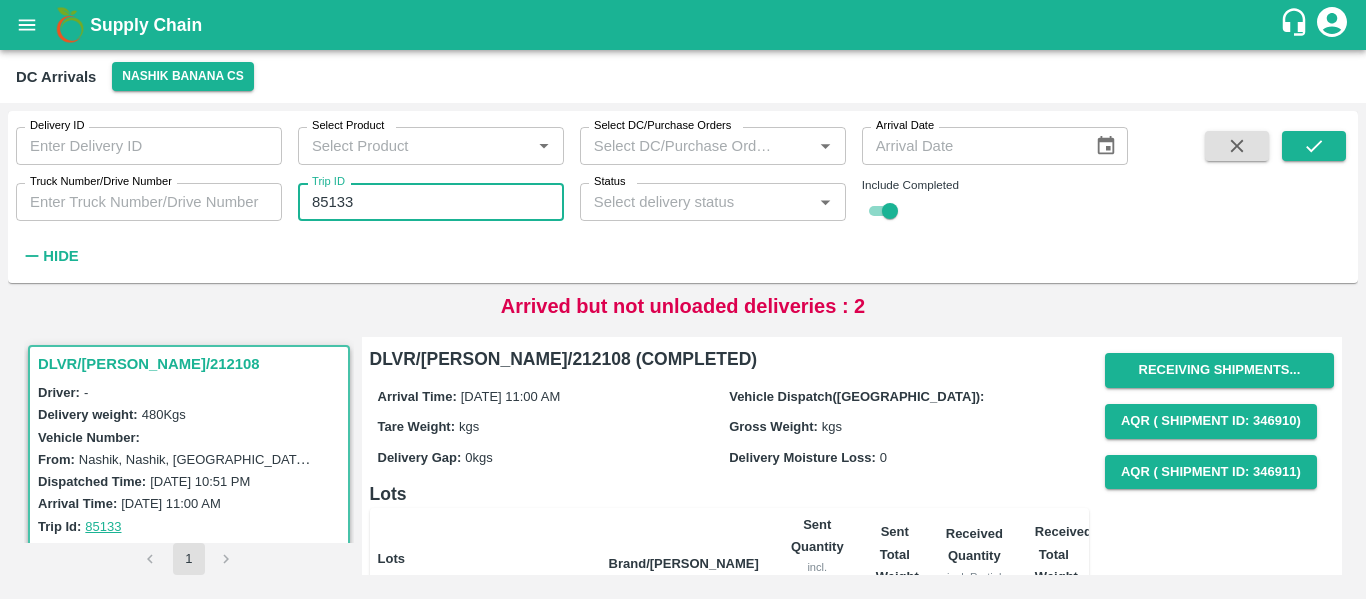 click on "85133" at bounding box center [431, 202] 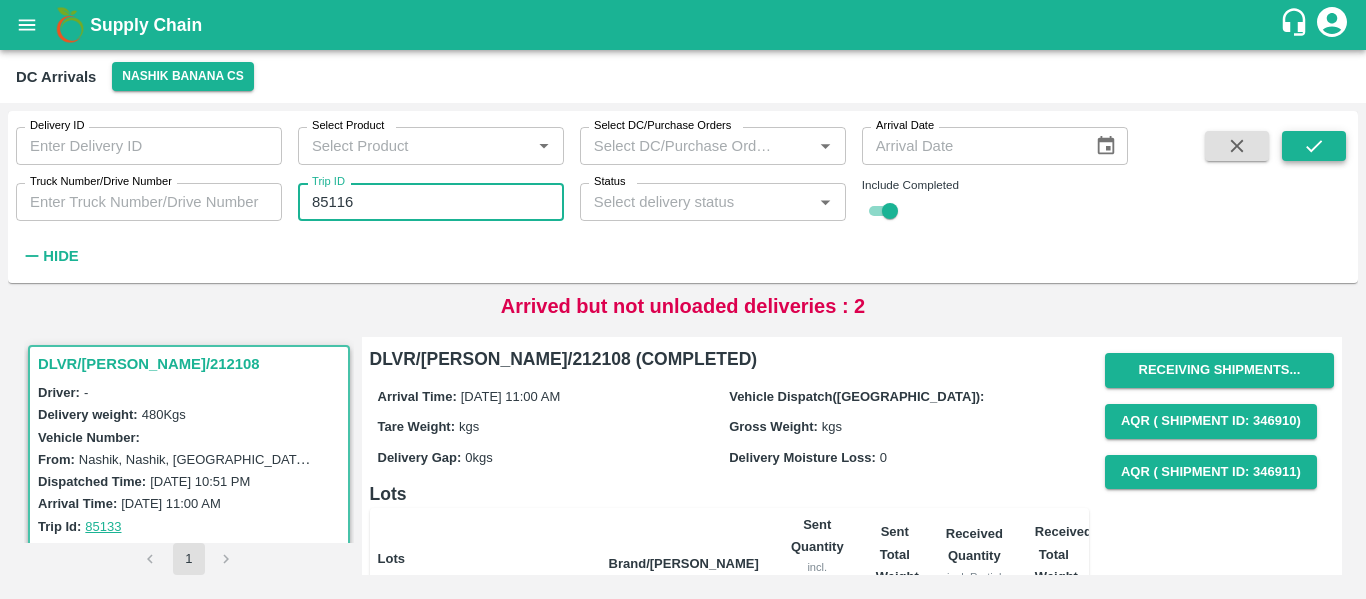 type on "85116" 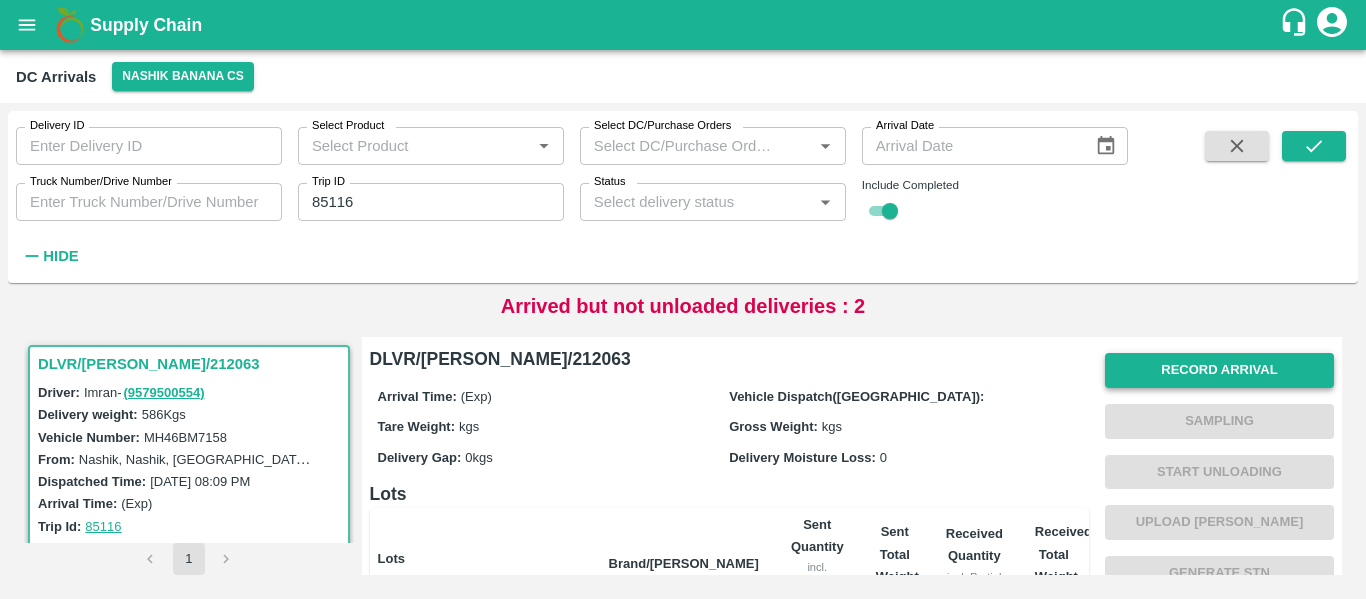 click on "Record Arrival" at bounding box center [1219, 370] 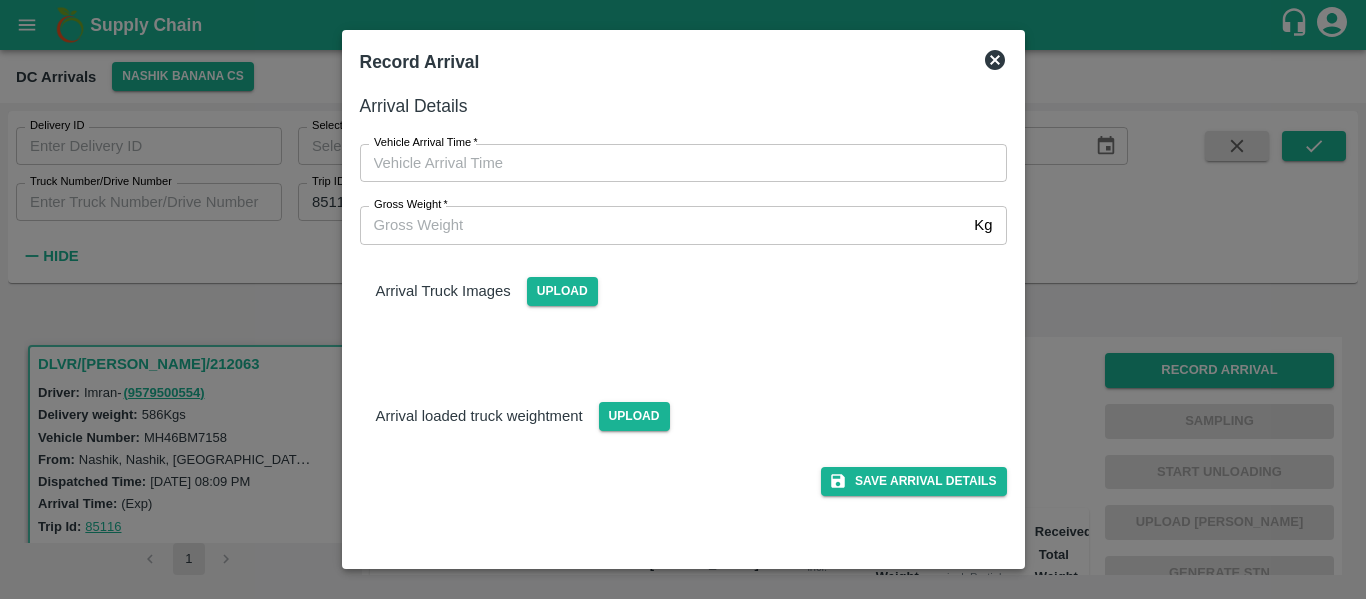 click on "Vehicle Arrival Time   *" at bounding box center [426, 143] 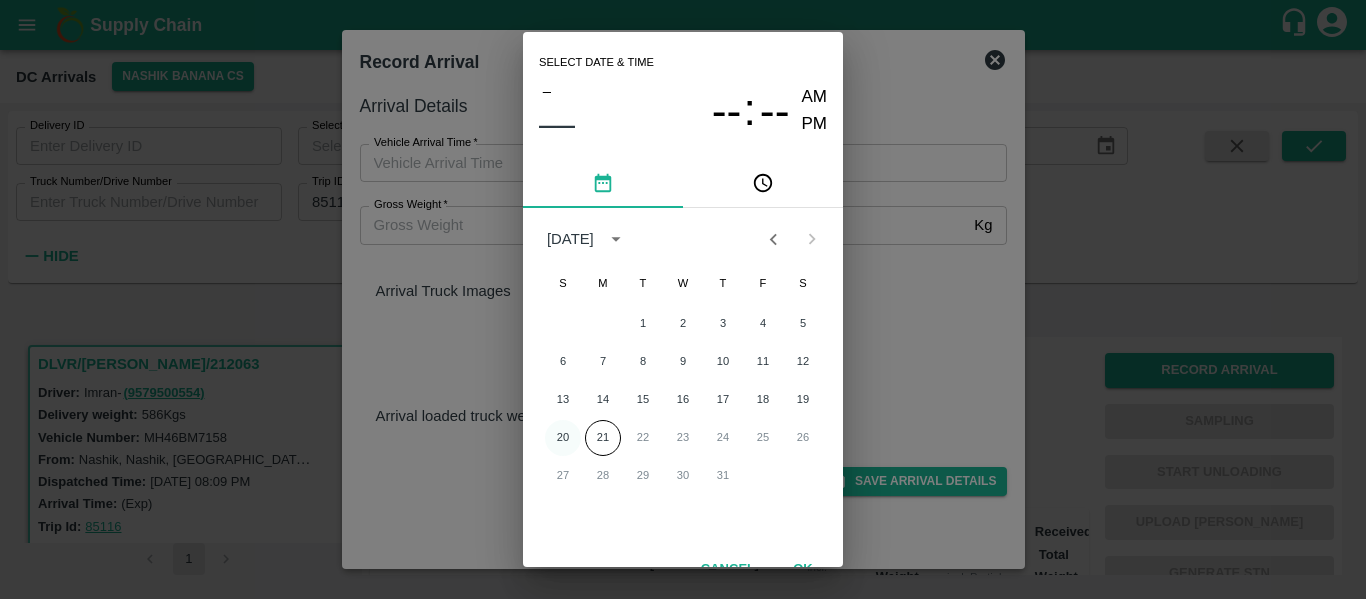 click on "20" at bounding box center [563, 438] 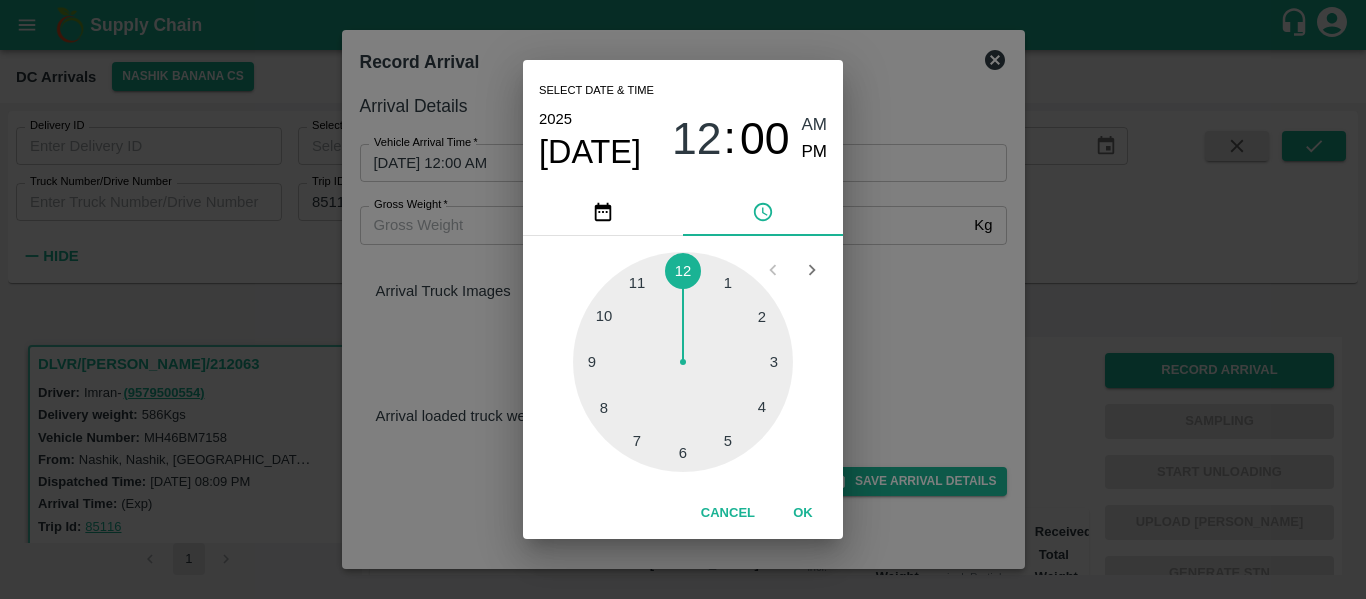 click at bounding box center [683, 362] 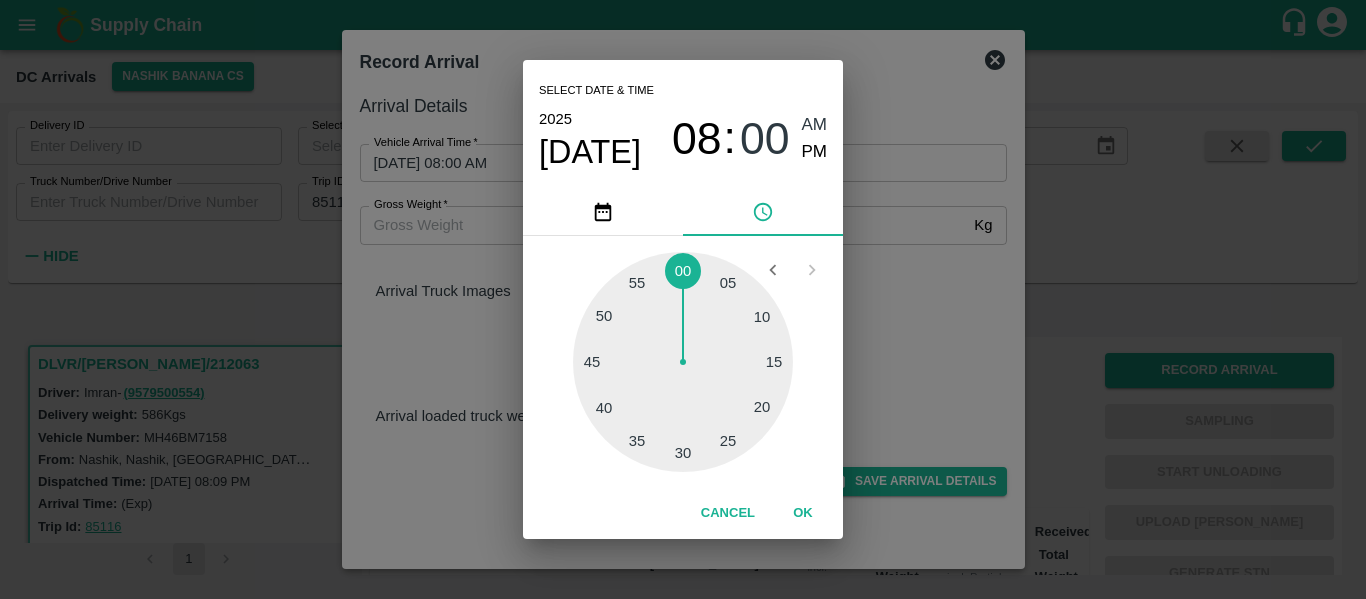 click at bounding box center (683, 362) 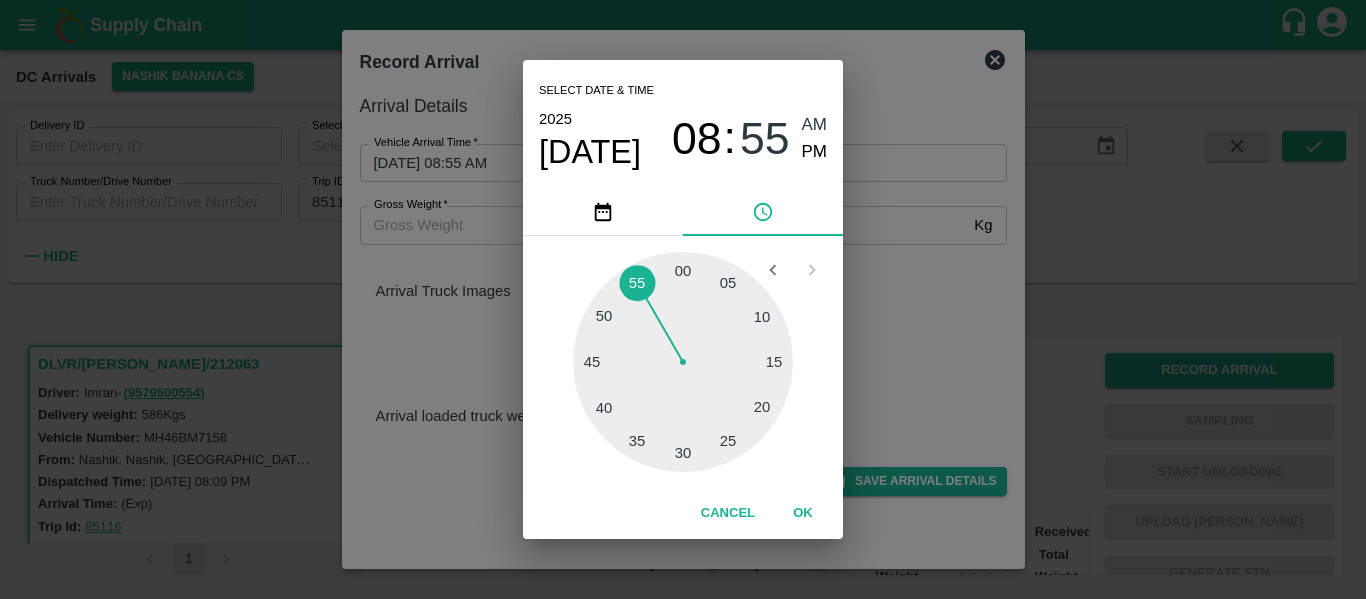 click on "AM" at bounding box center (815, 125) 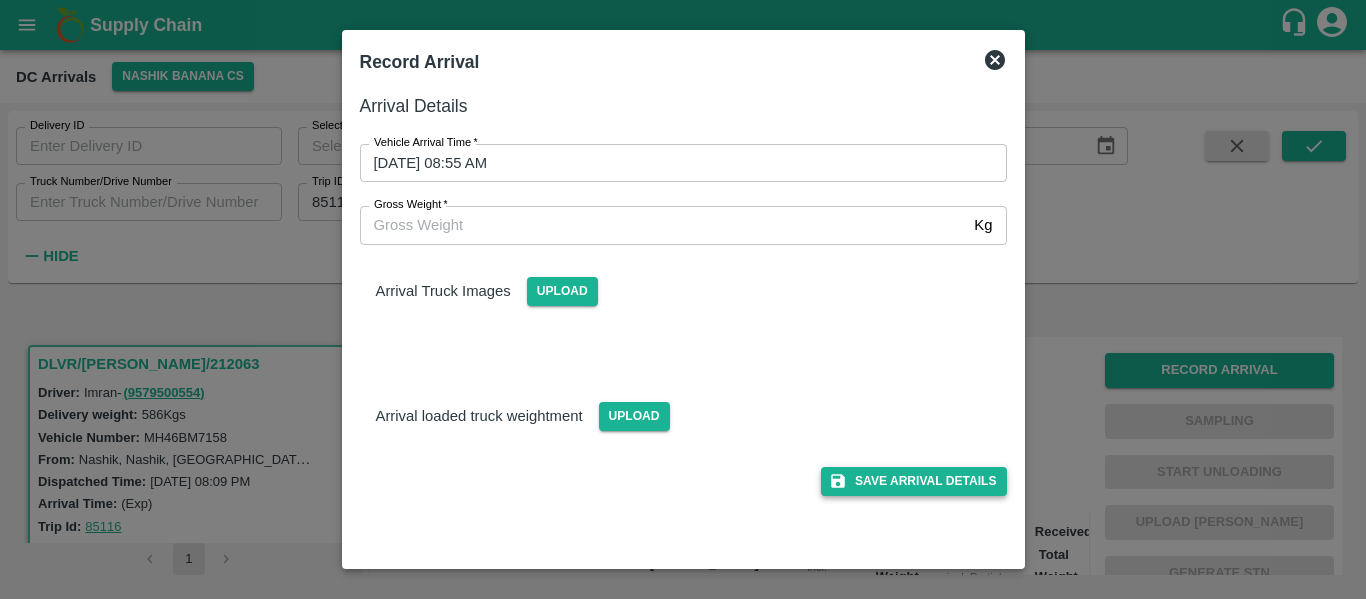click on "Save Arrival Details" at bounding box center [913, 481] 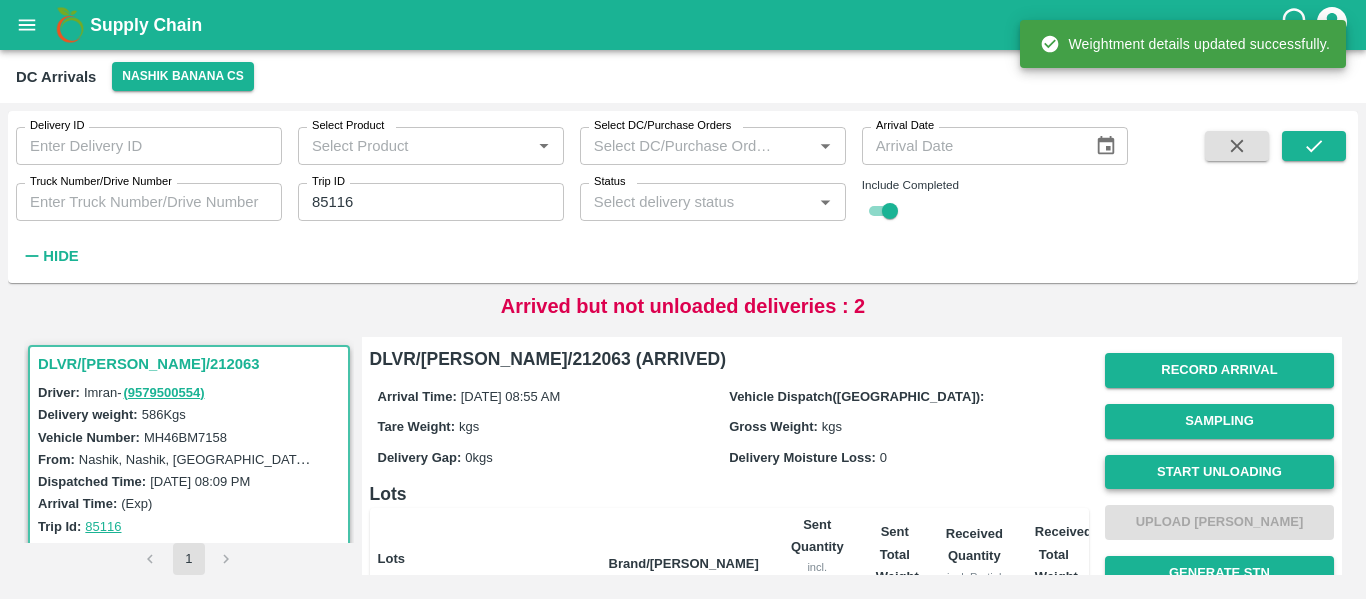 click on "Start Unloading" at bounding box center [1219, 472] 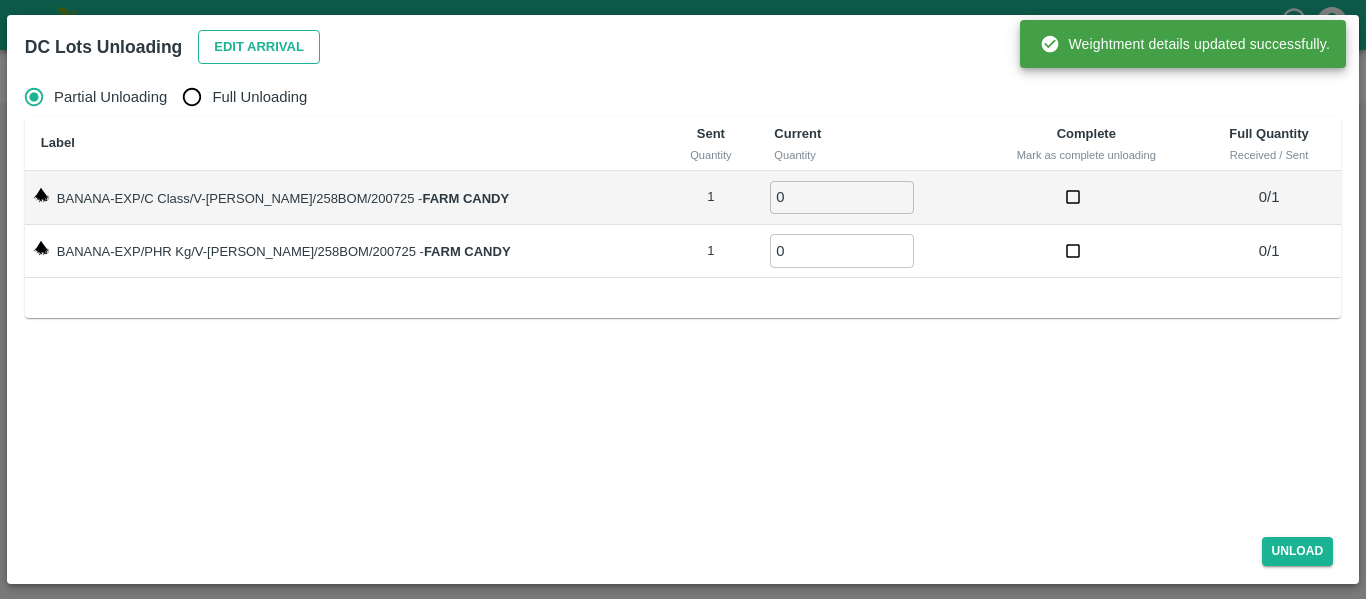click on "Edit Arrival" at bounding box center [259, 47] 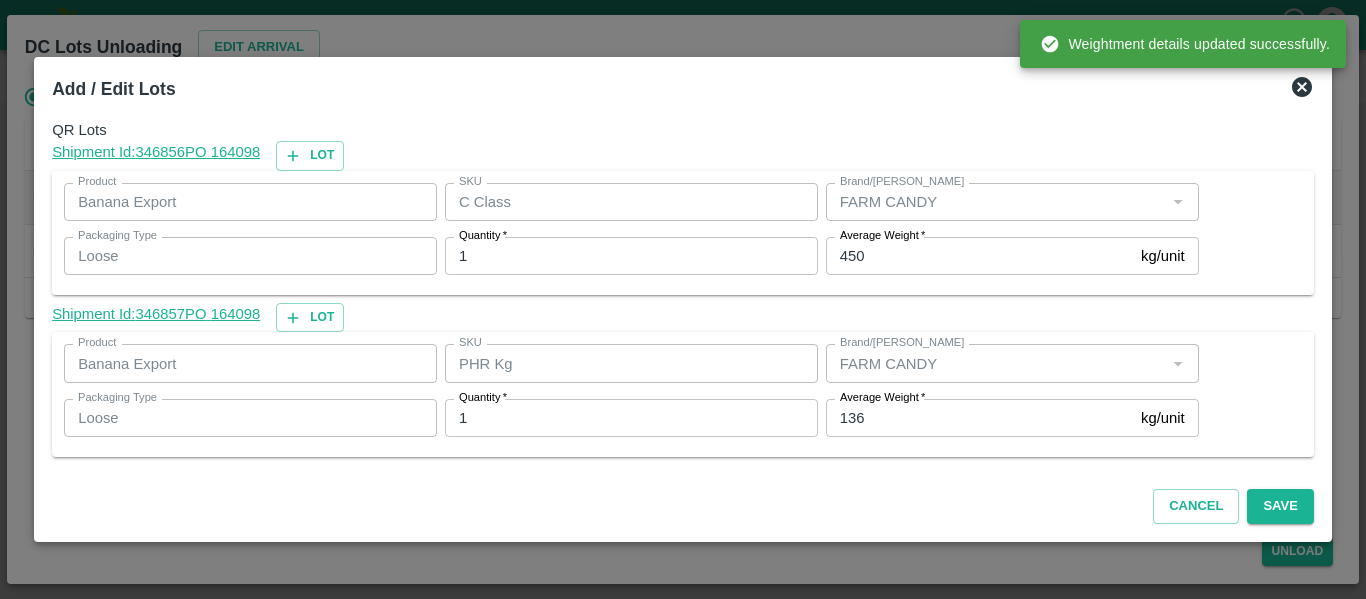 click on "450" at bounding box center (979, 256) 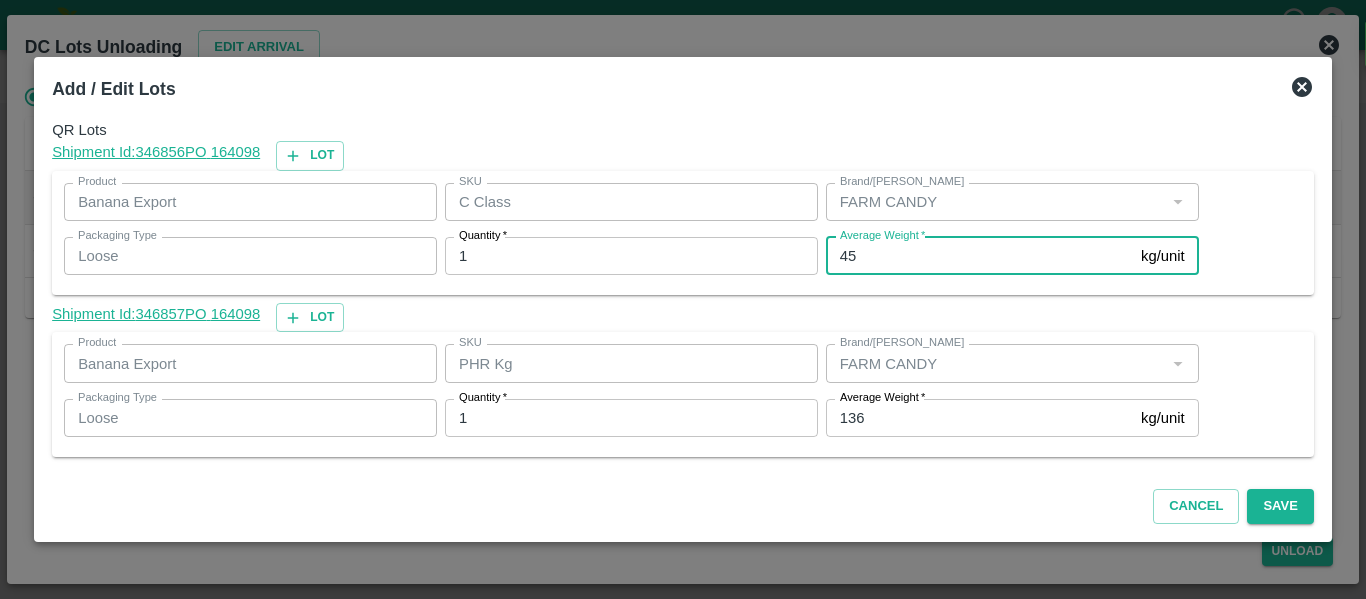 type on "4" 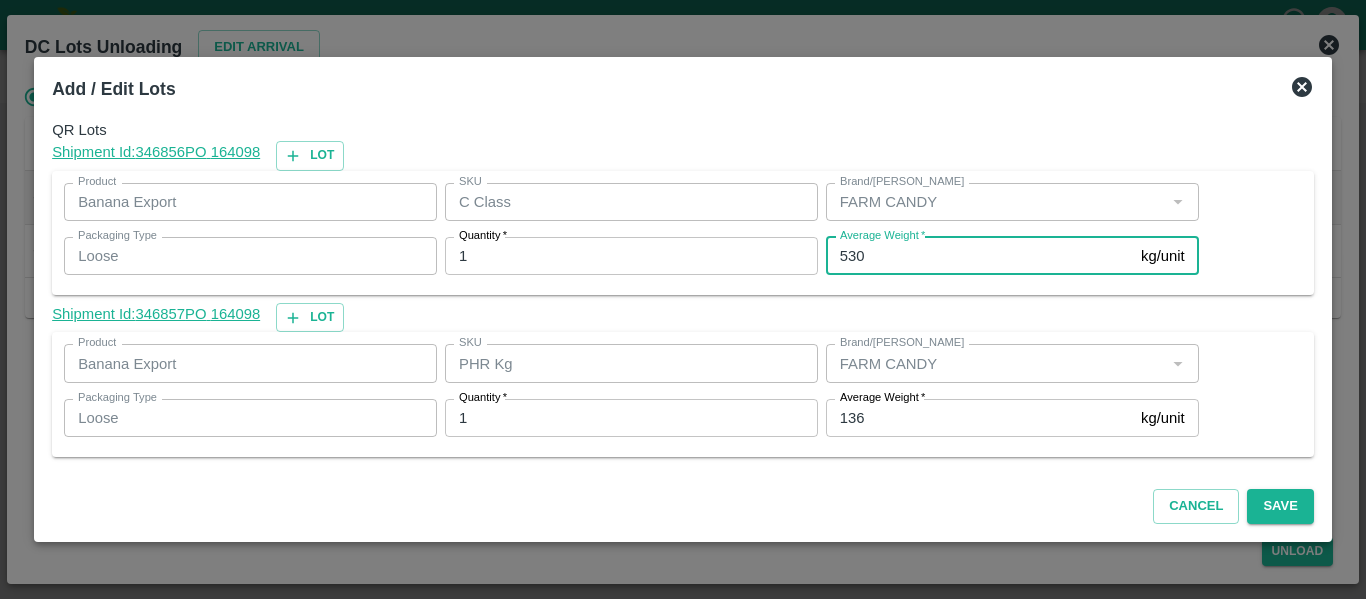 type on "530" 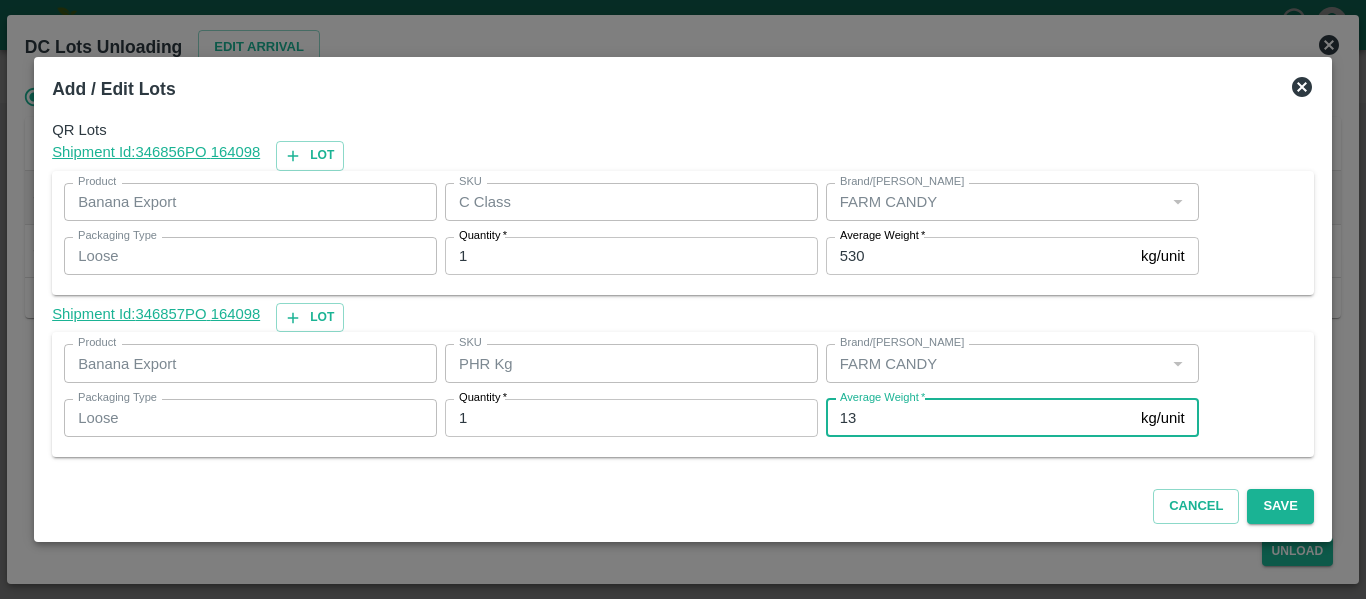 type on "1" 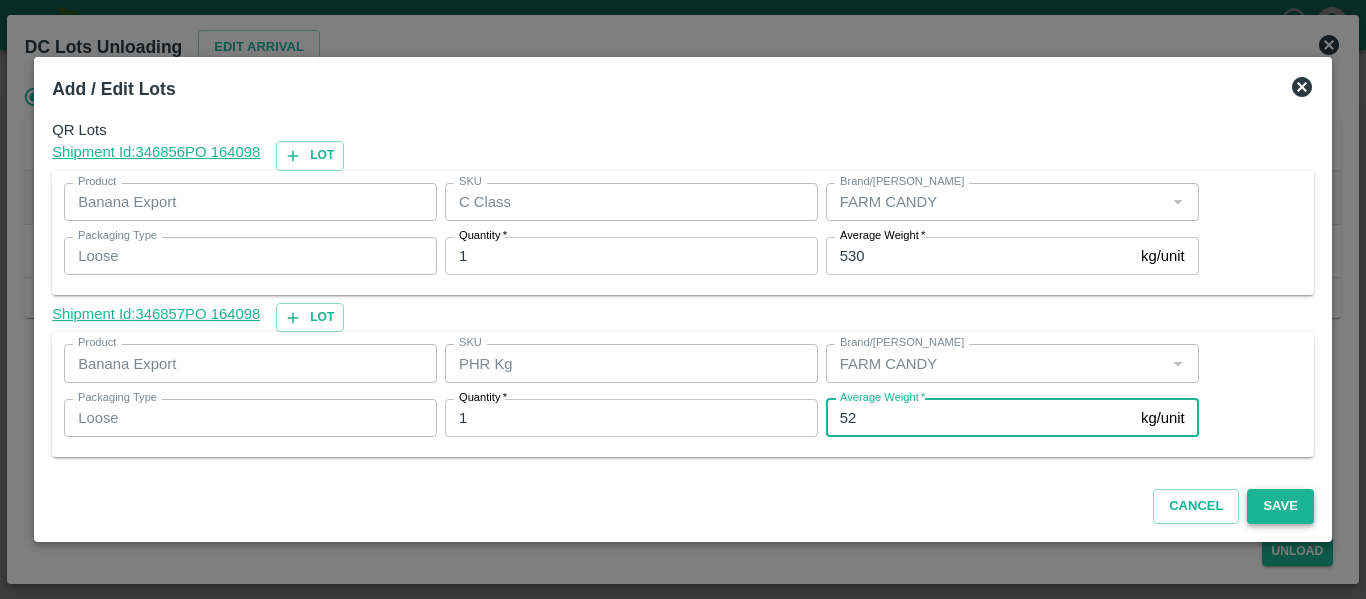 type on "52" 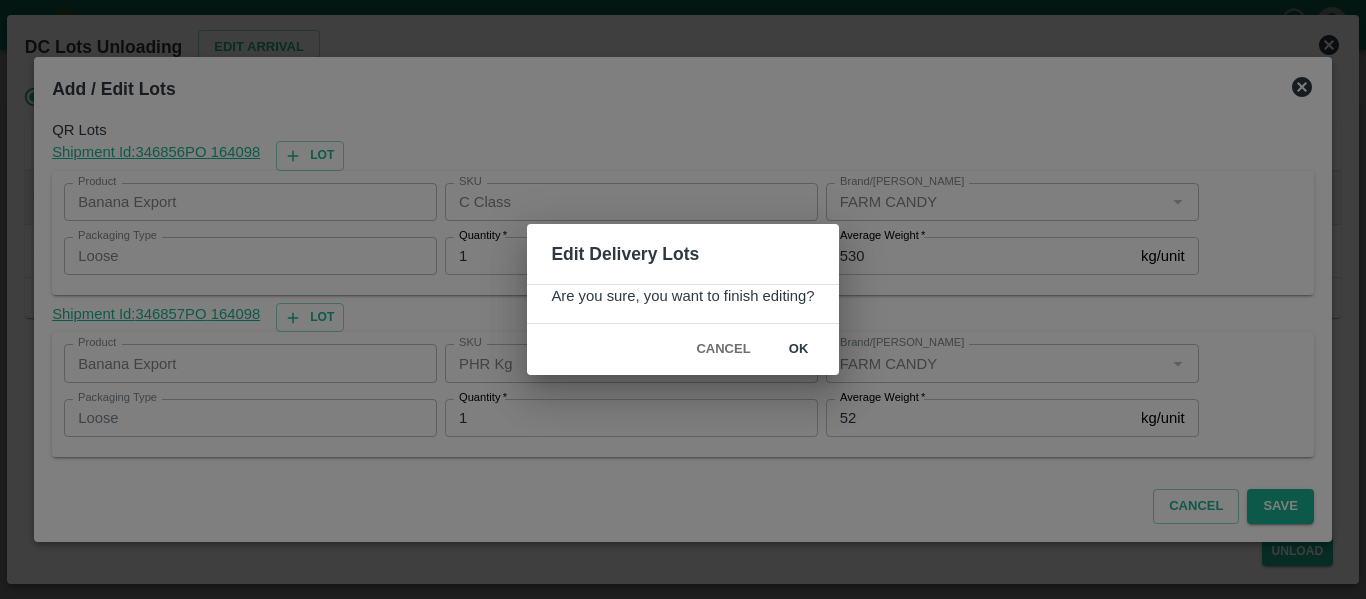 click on "ok" at bounding box center (799, 349) 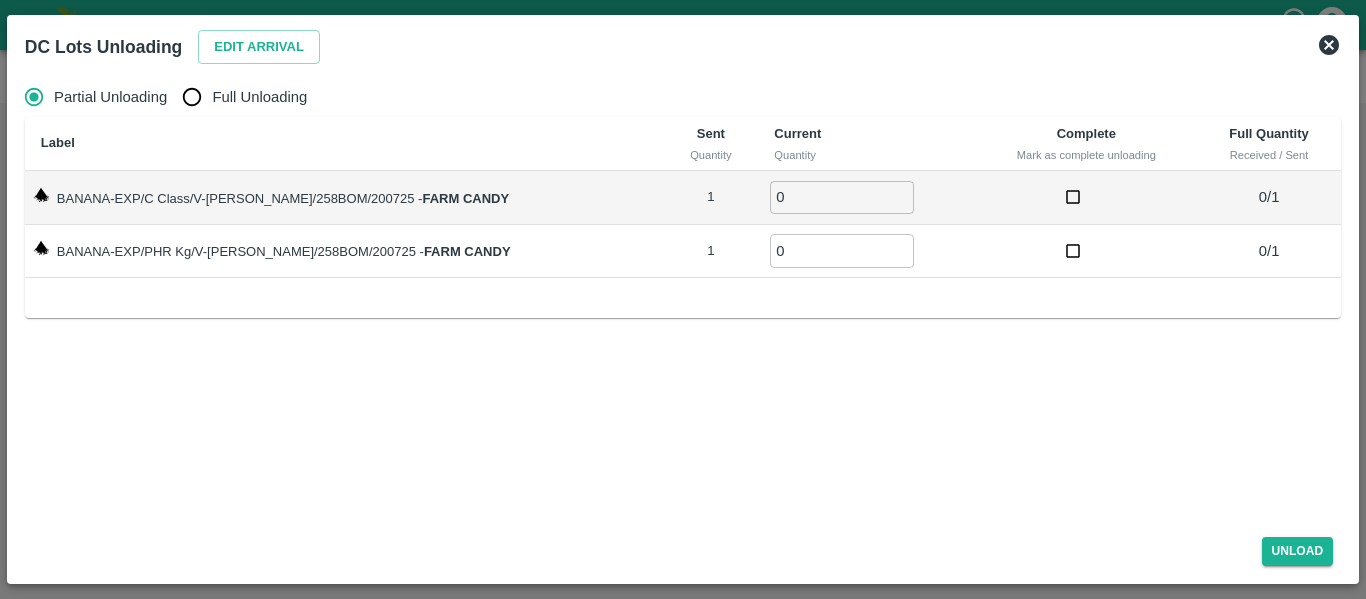 click on "Full Unloading" at bounding box center [259, 97] 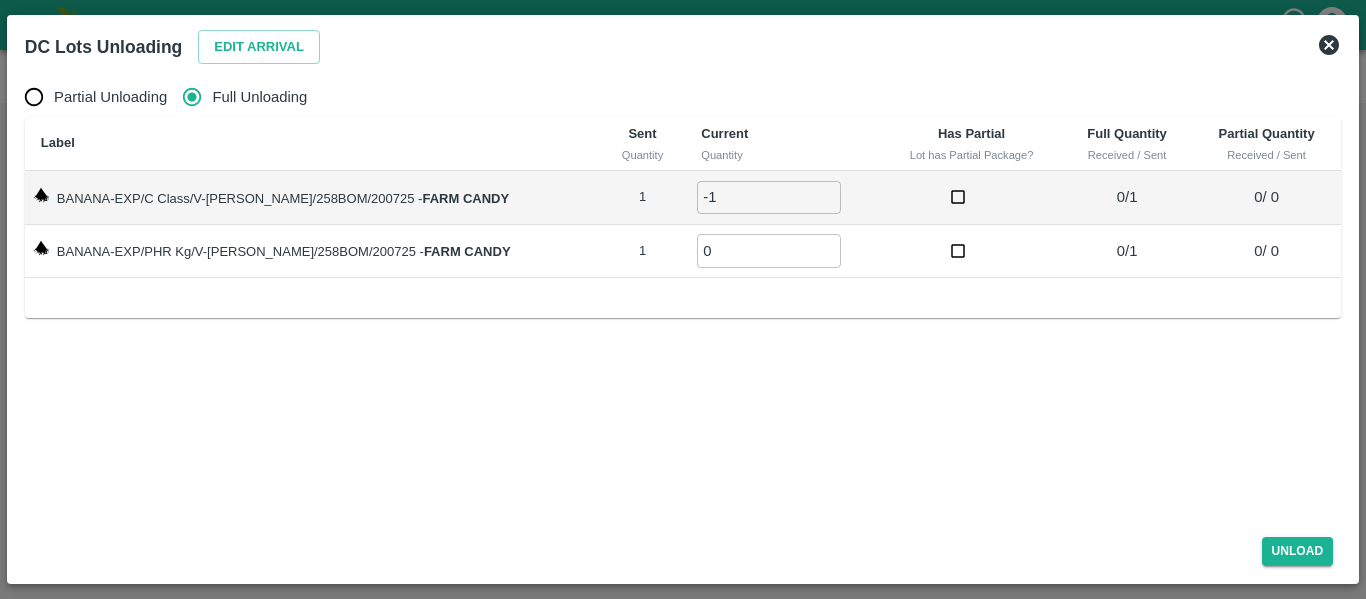 click on "-1" at bounding box center (769, 197) 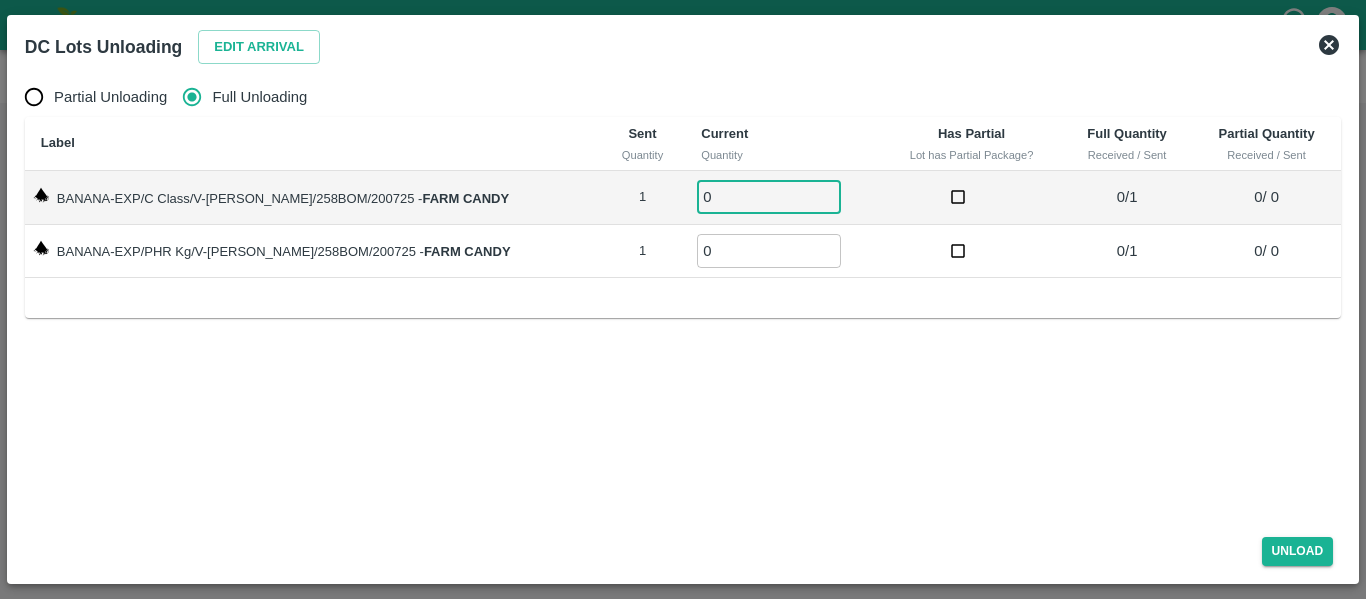 click on "0" at bounding box center [769, 197] 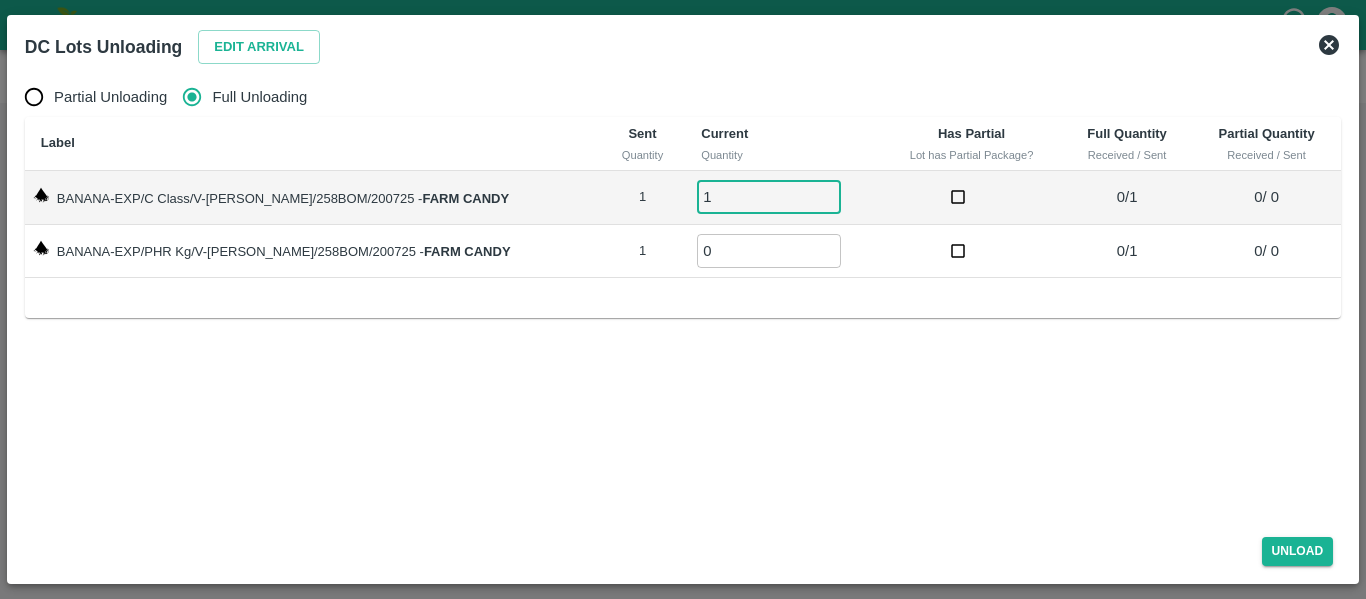 type on "1" 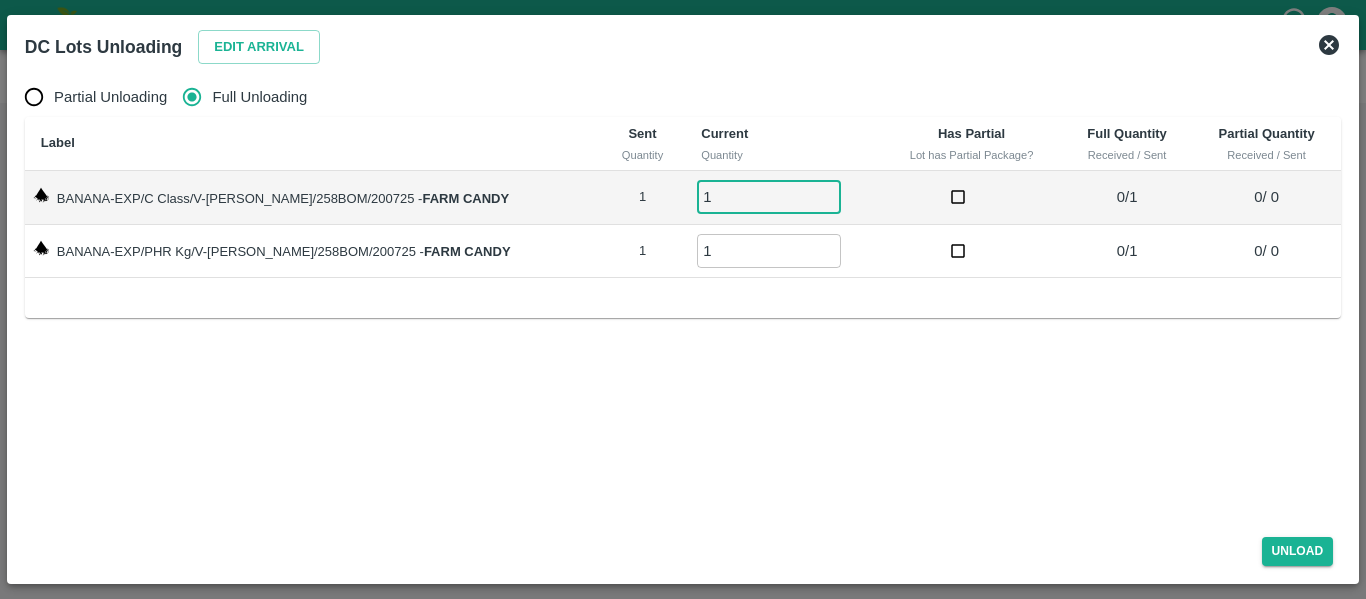 click on "1" at bounding box center [769, 250] 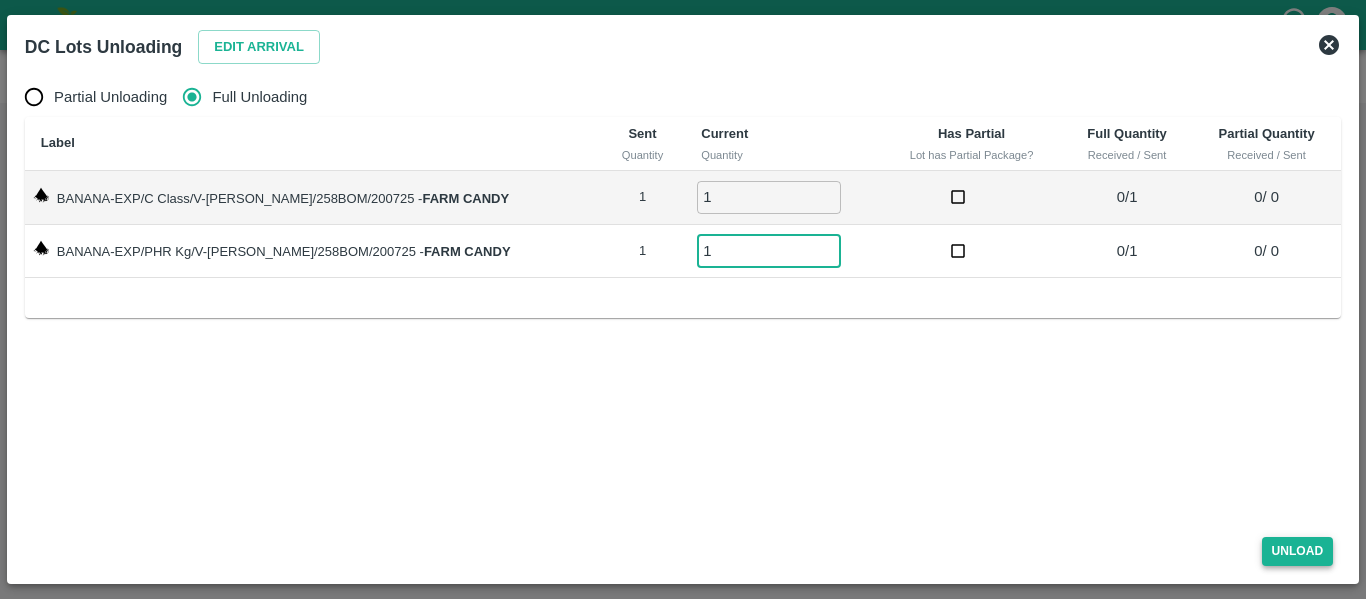 click on "Unload" at bounding box center (1298, 551) 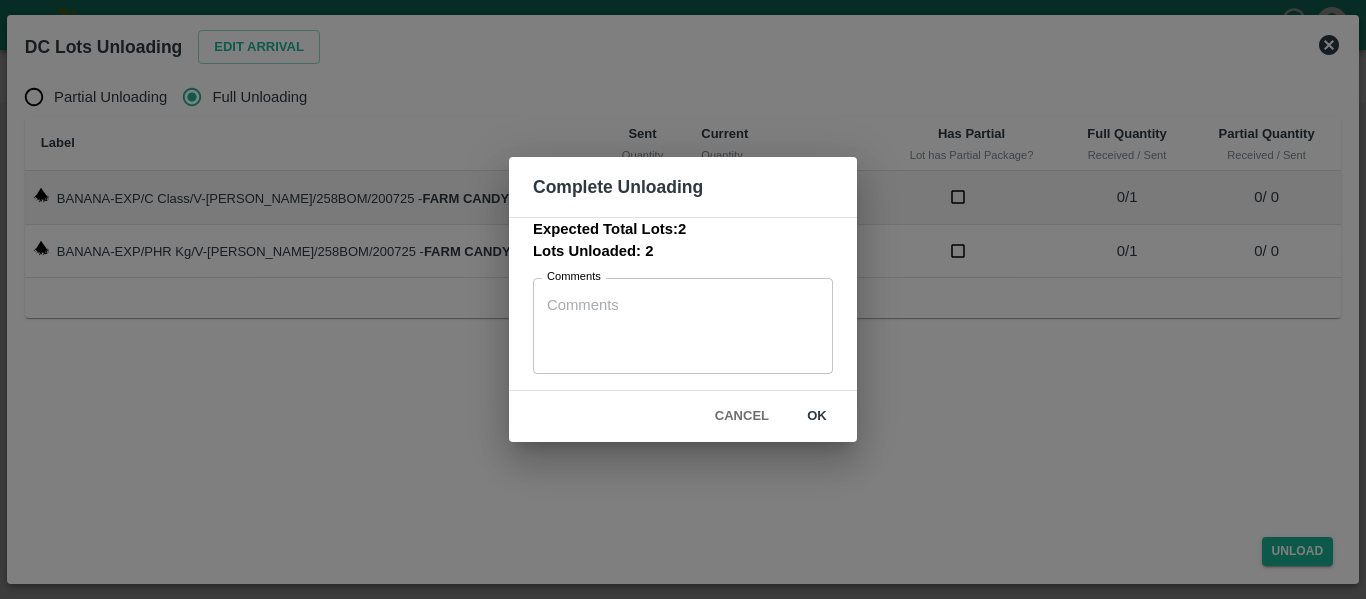 click on "ok" at bounding box center (817, 416) 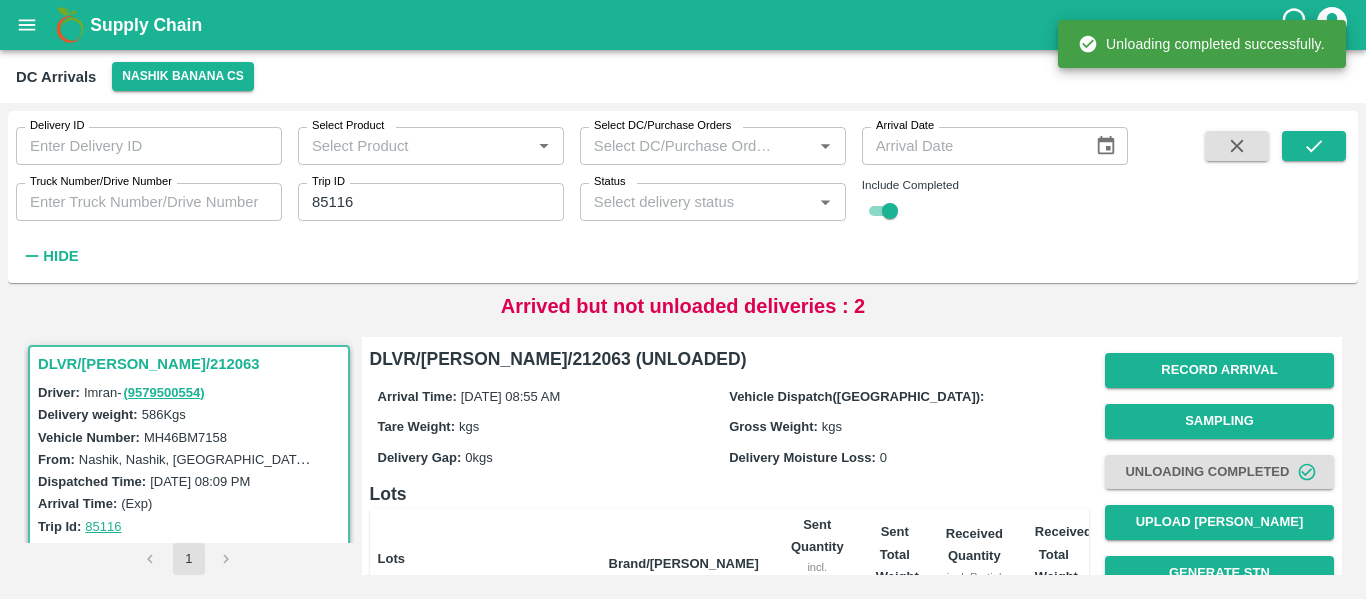 scroll, scrollTop: 256, scrollLeft: 0, axis: vertical 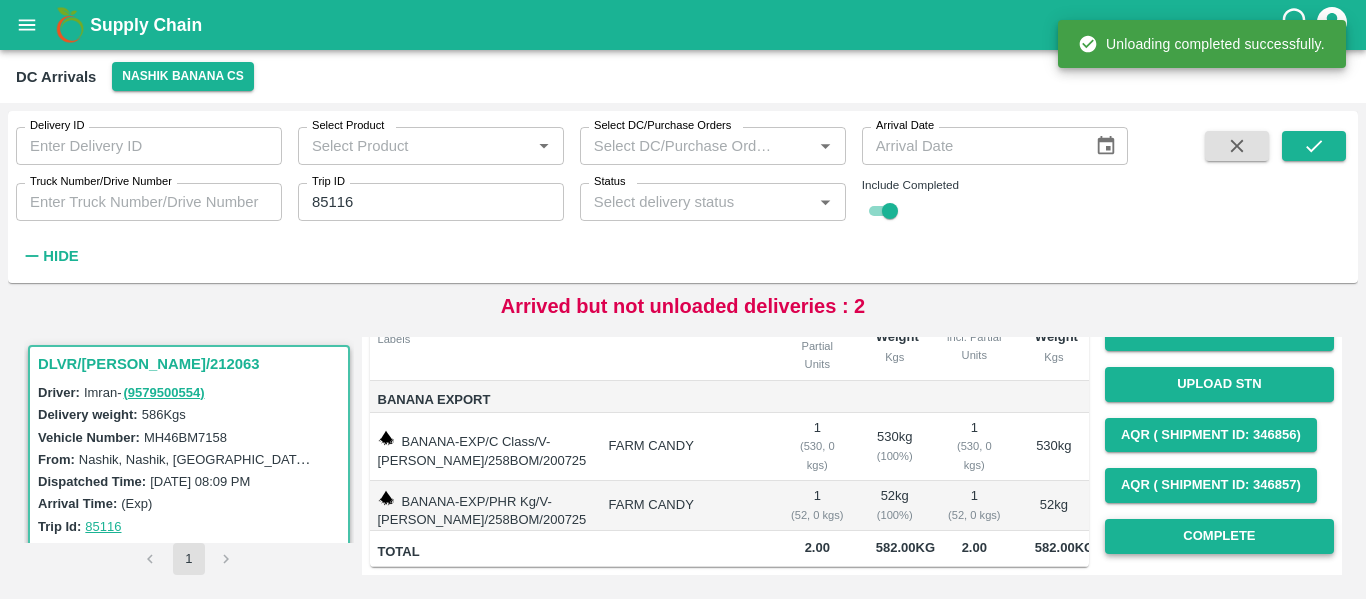 click on "Complete" at bounding box center (1219, 536) 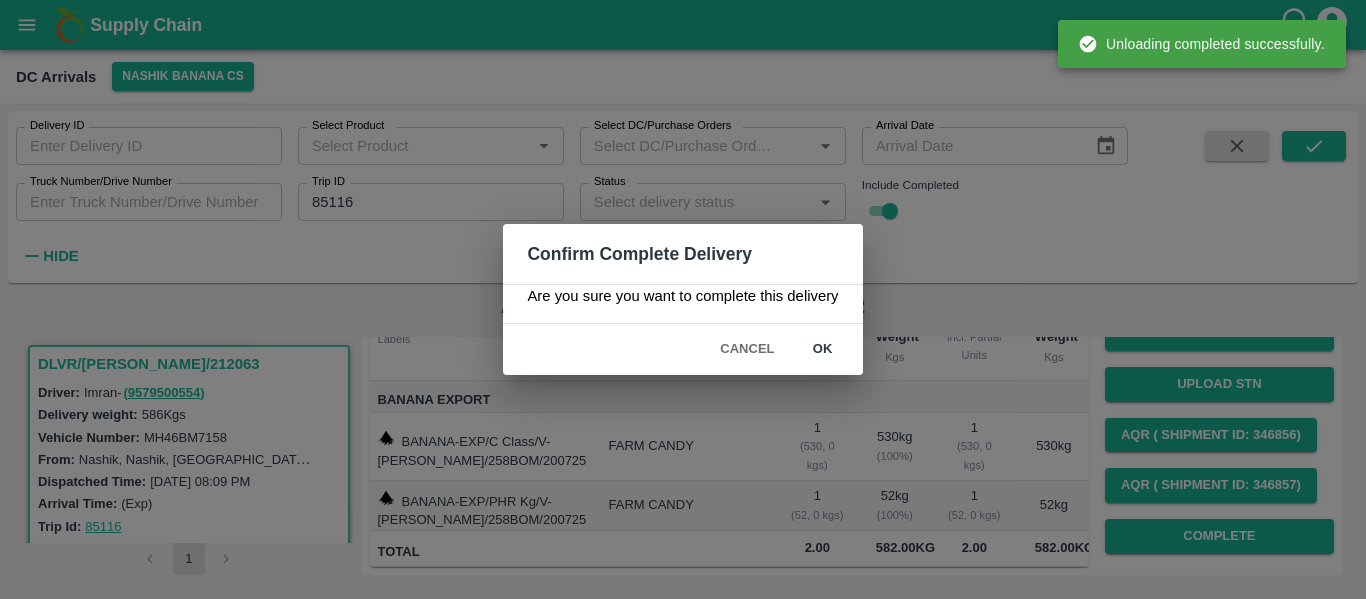 click on "ok" at bounding box center (823, 349) 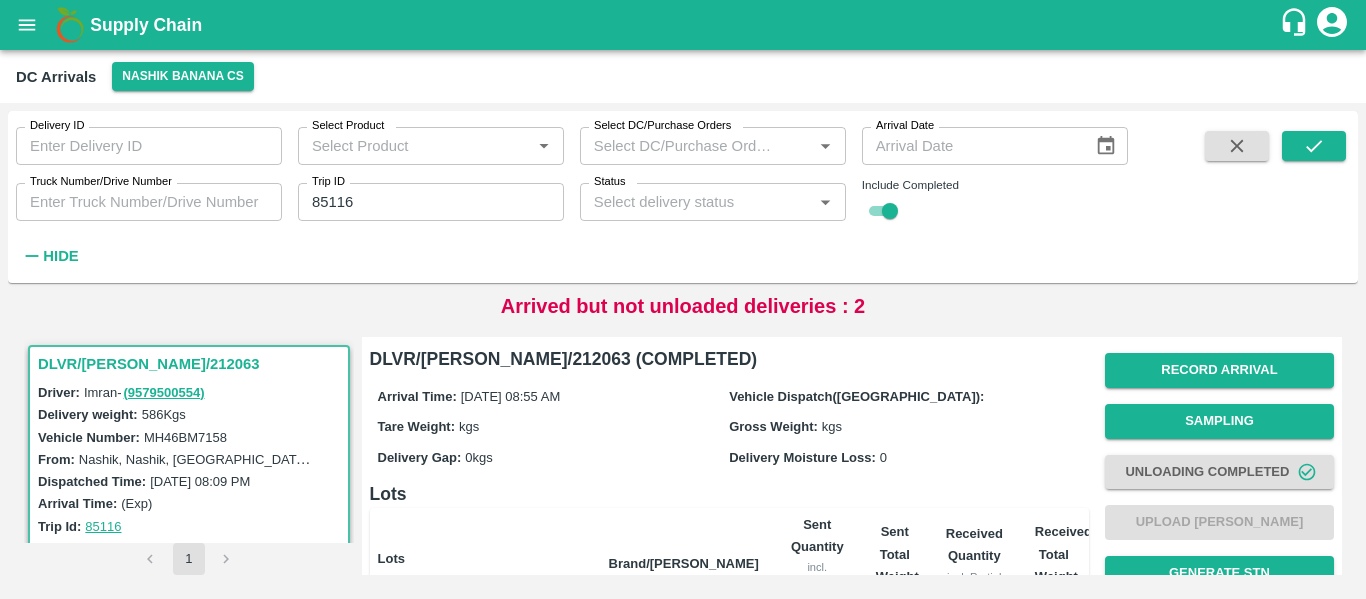 scroll, scrollTop: 256, scrollLeft: 0, axis: vertical 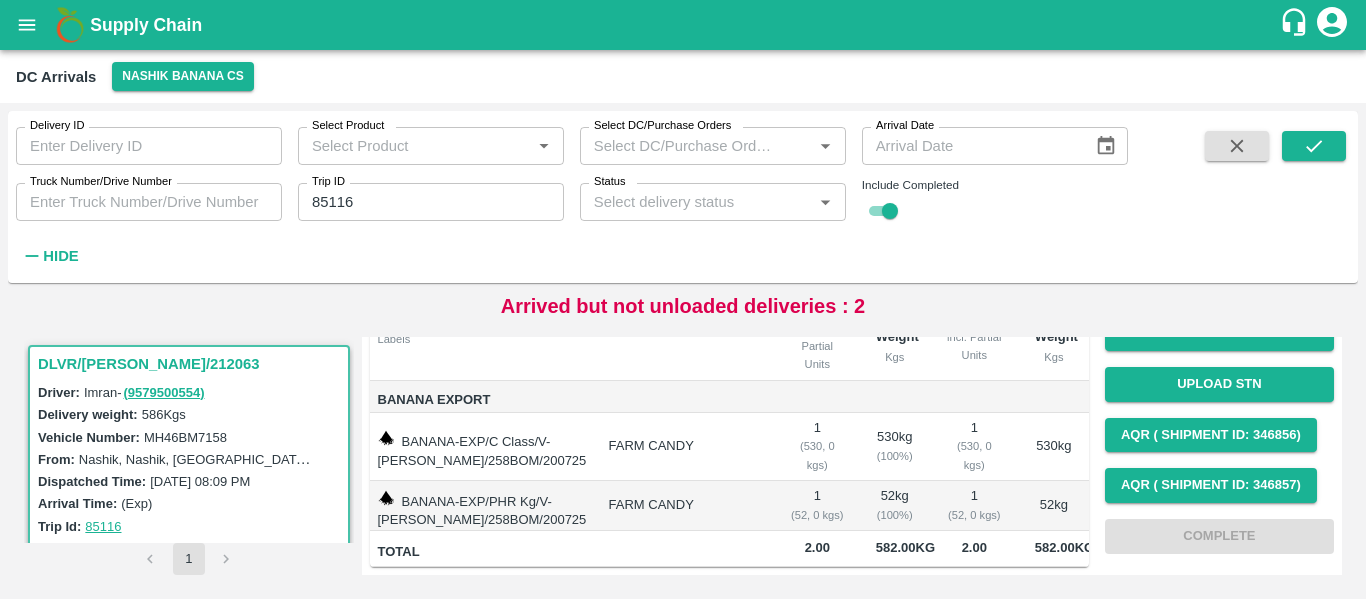 click 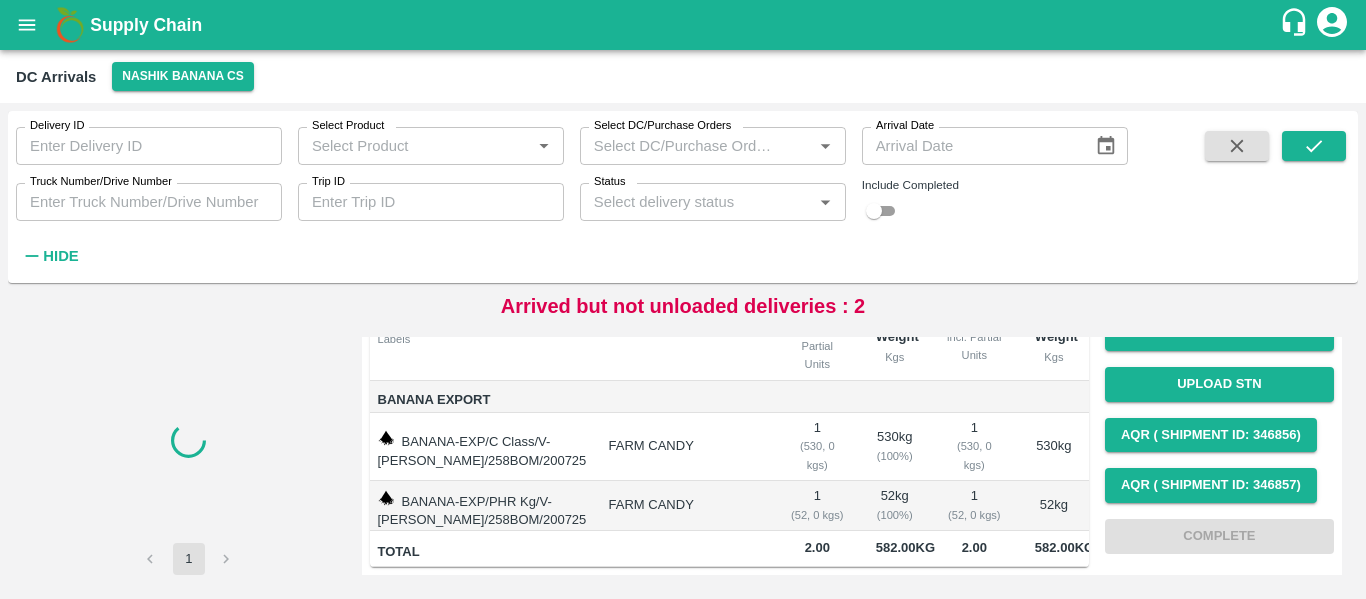 click on "Trip ID" at bounding box center (431, 202) 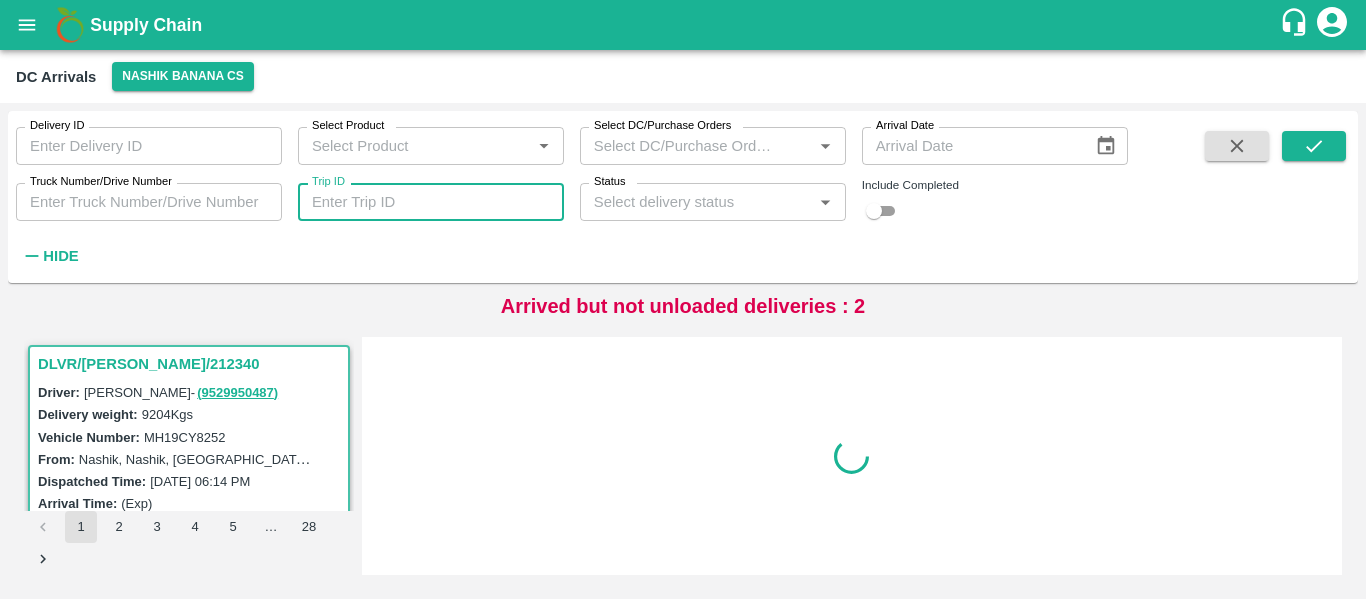 scroll, scrollTop: 0, scrollLeft: 0, axis: both 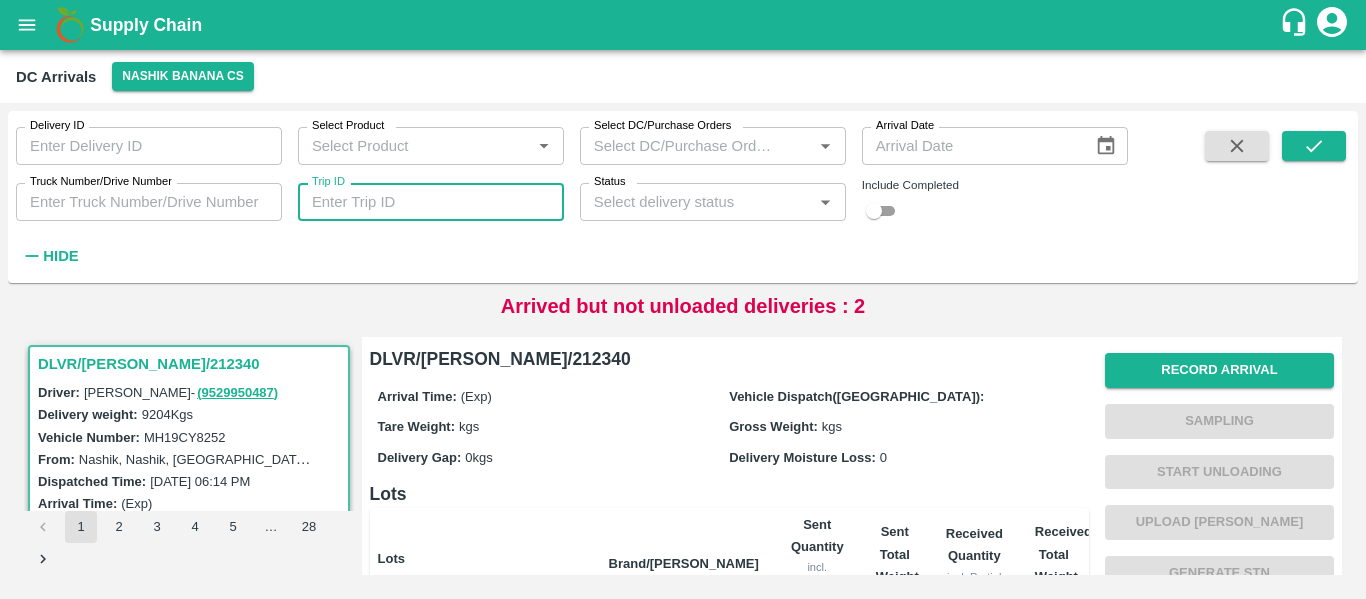 paste 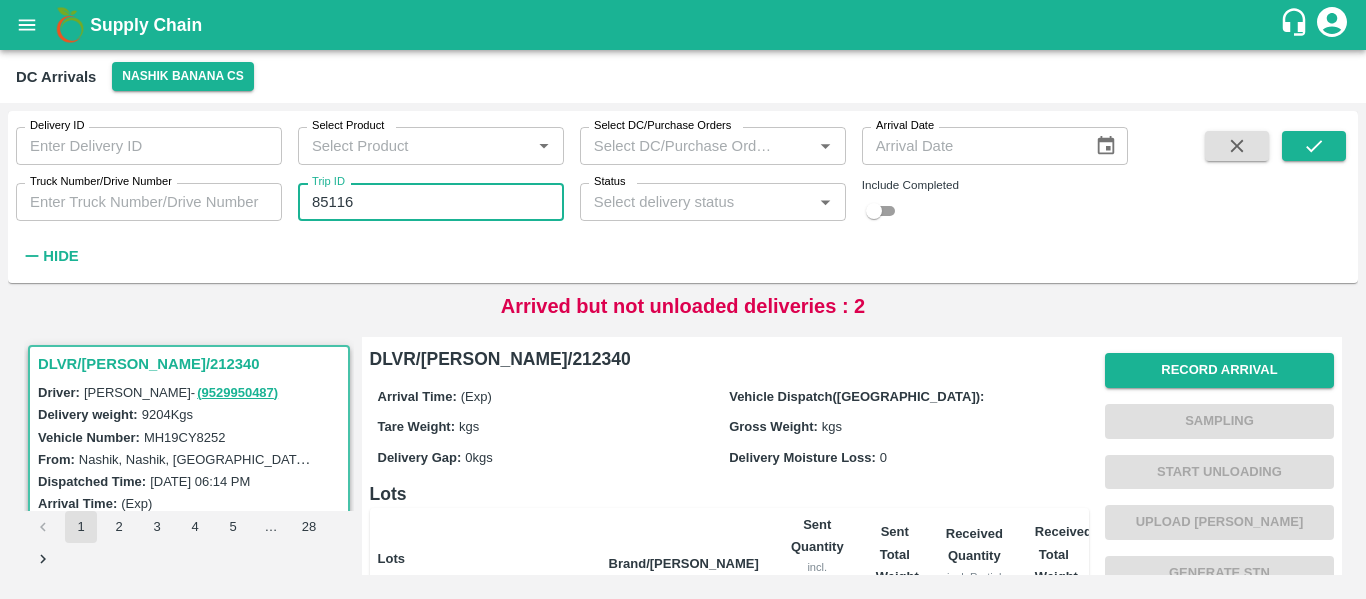 type on "85116" 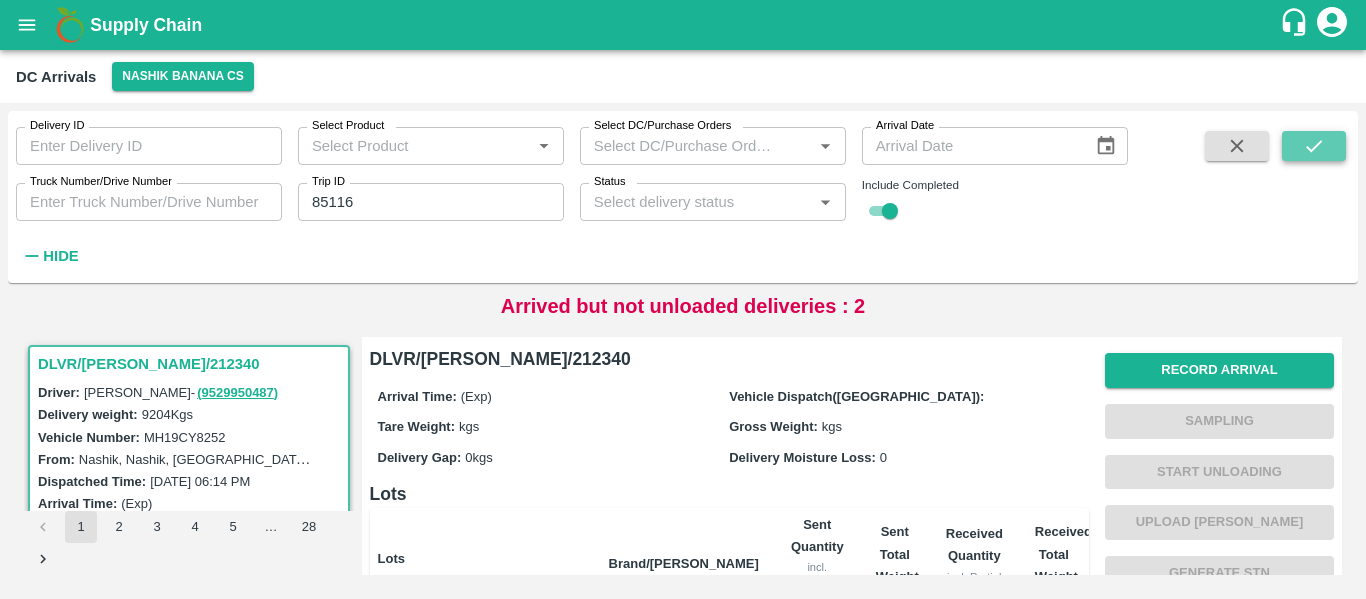 click 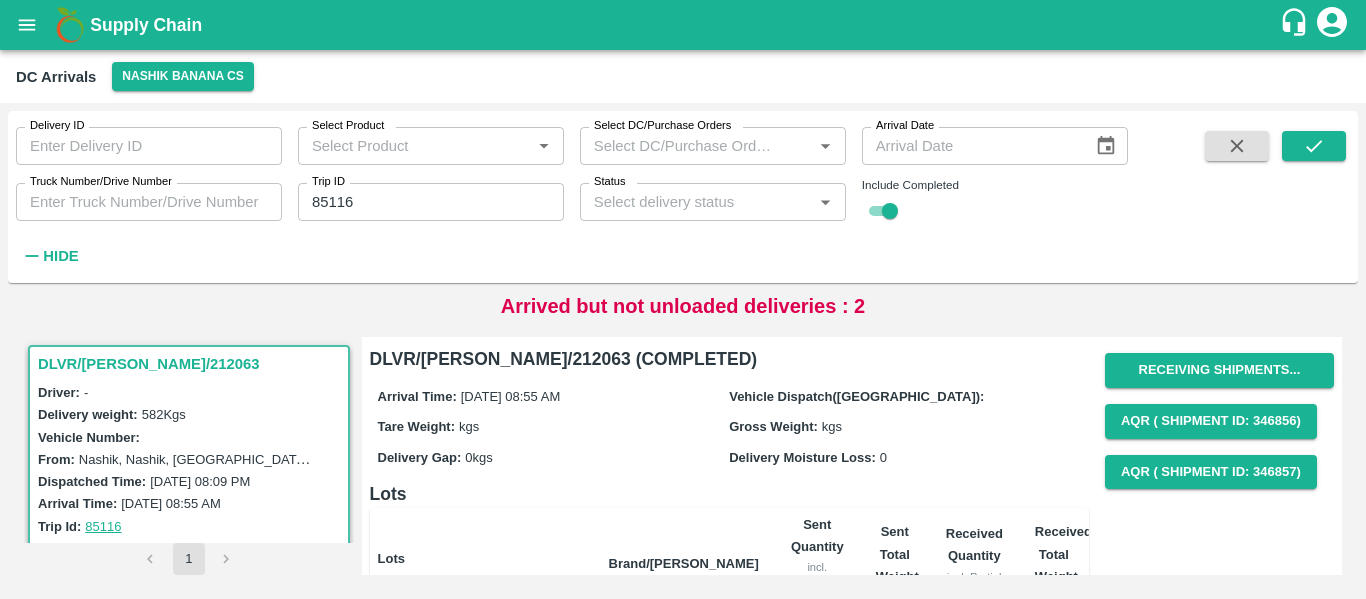 click on "Receiving Shipments..." at bounding box center (1219, 370) 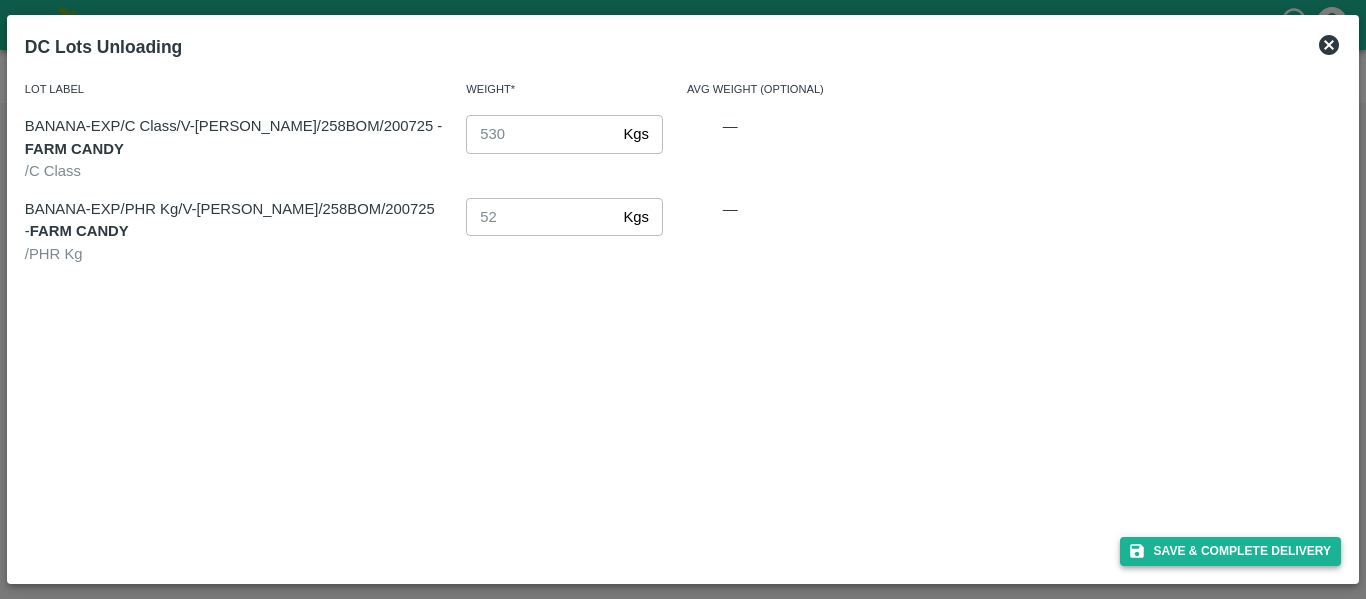 click on "Save & Complete Delivery" at bounding box center (1231, 551) 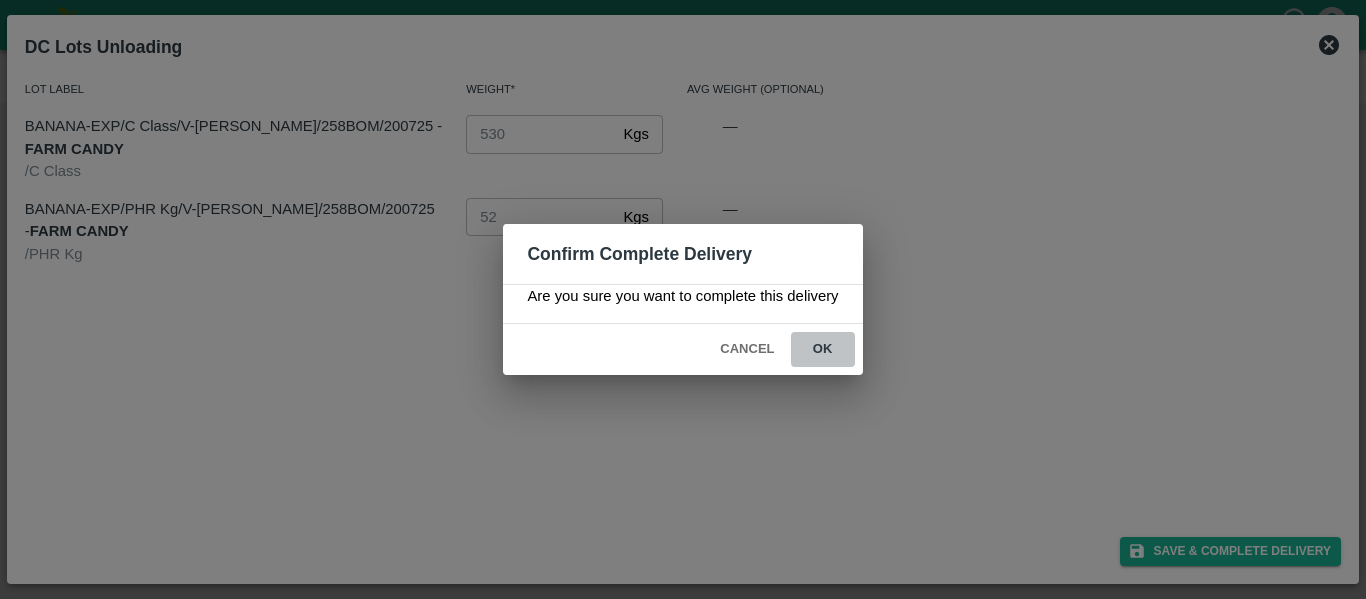 click on "ok" at bounding box center (823, 349) 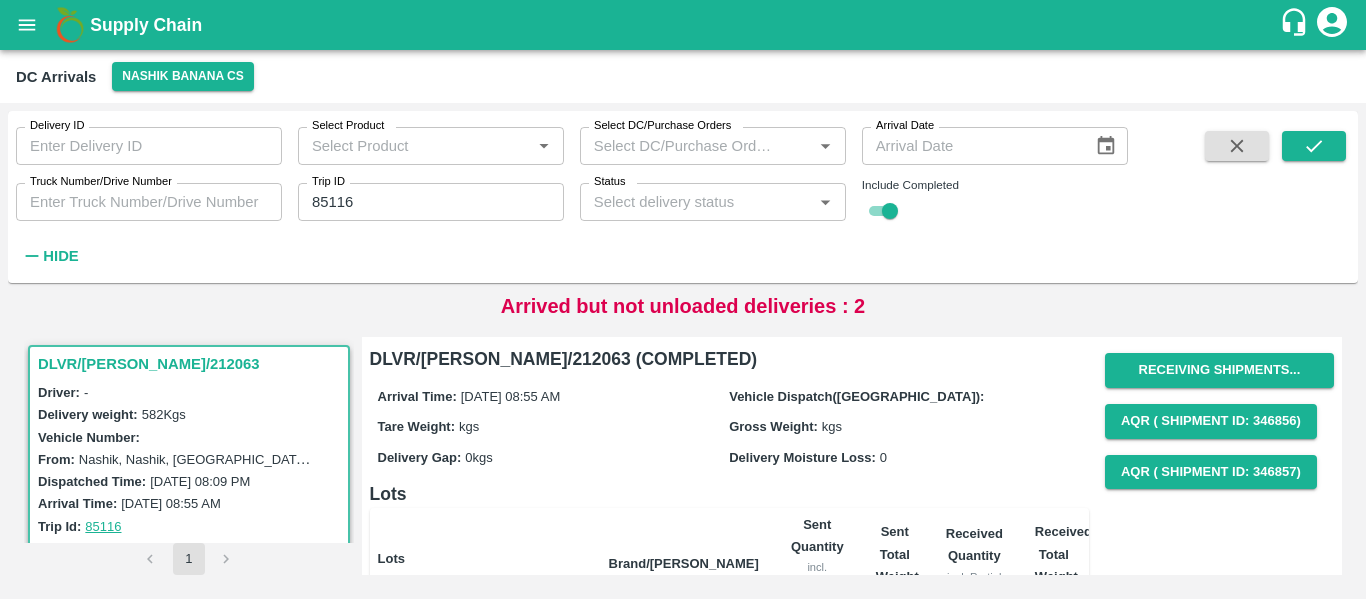 click on "85116" at bounding box center [431, 202] 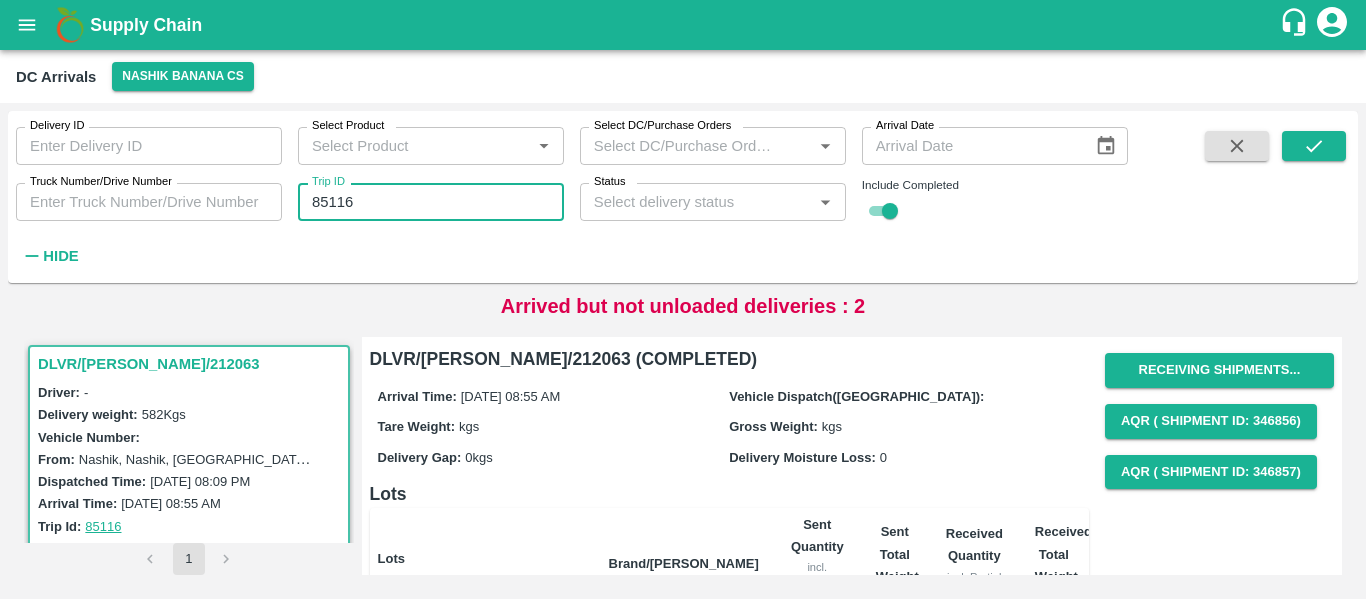 click on "85116" at bounding box center (431, 202) 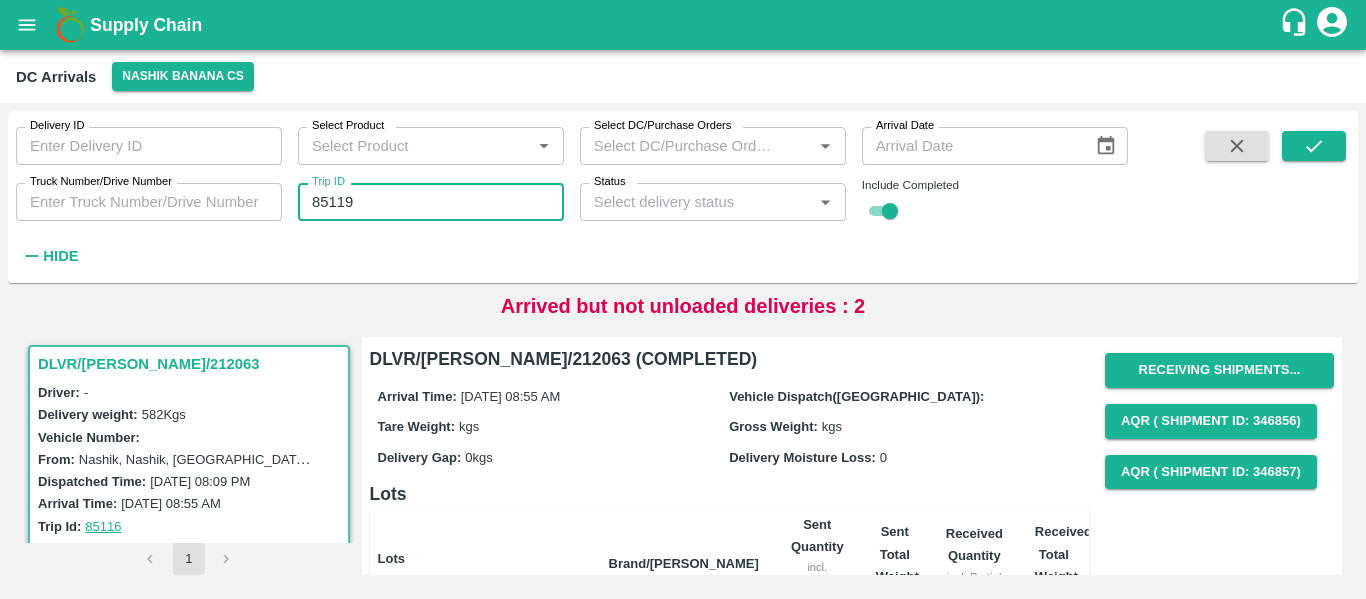type on "85119" 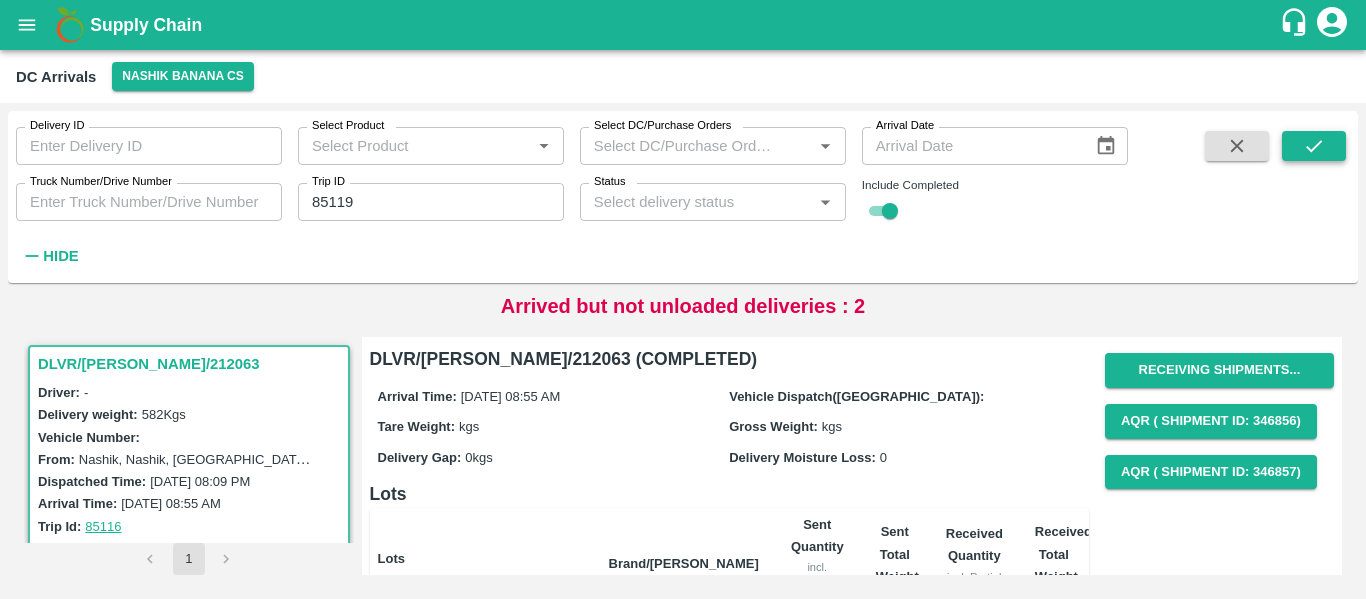 click at bounding box center [1314, 146] 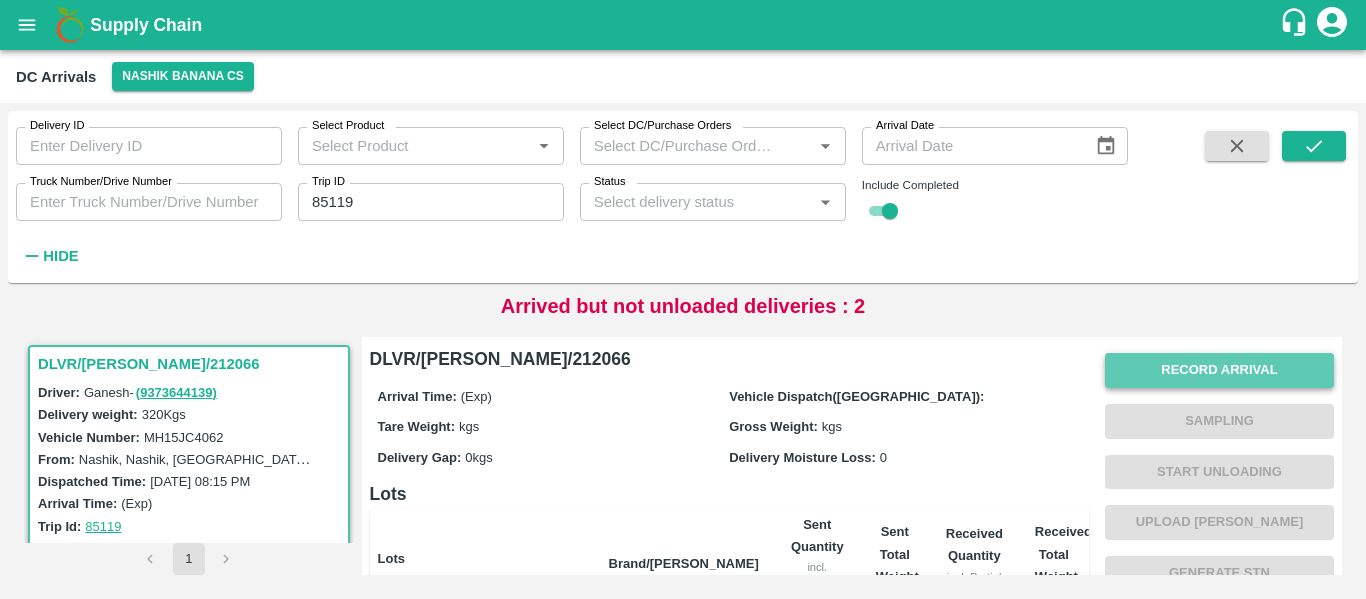 click on "Record Arrival" at bounding box center (1219, 370) 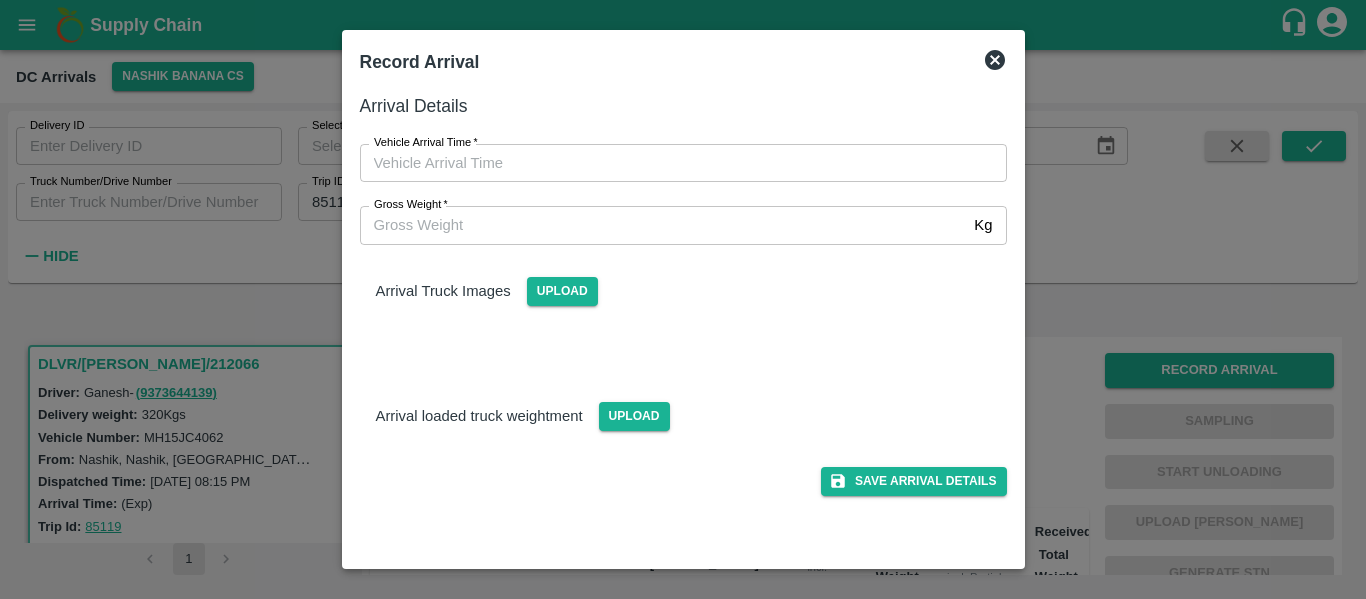 type on "DD/MM/YYYY hh:mm aa" 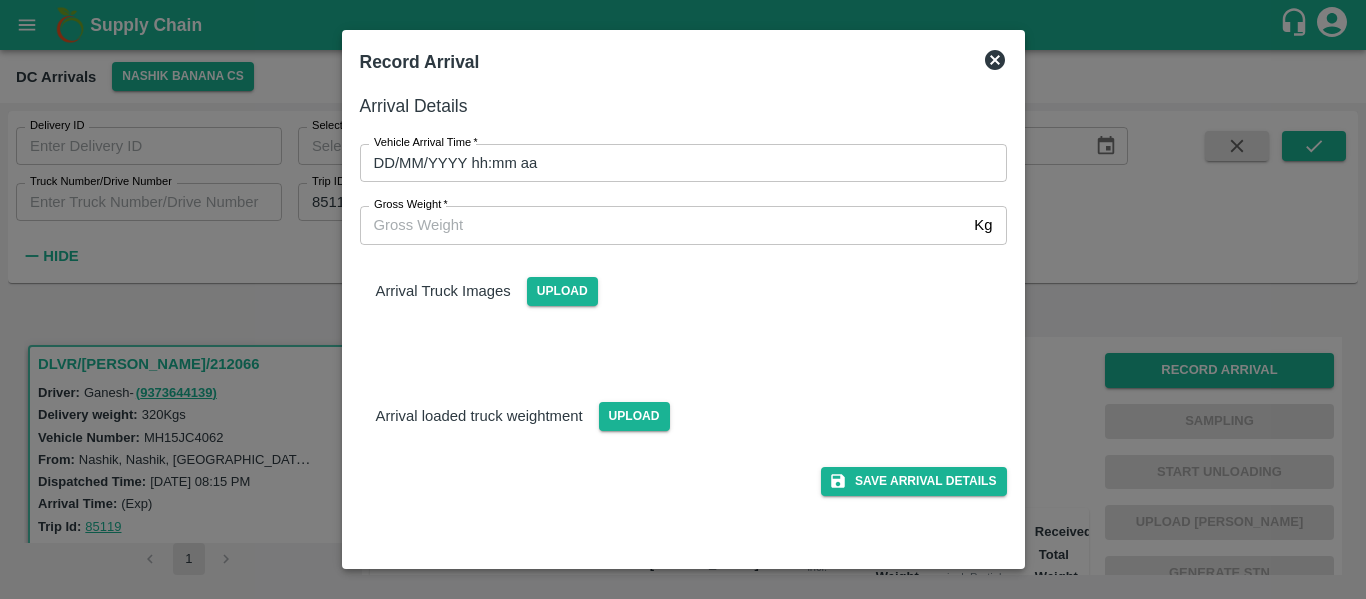 click on "DD/MM/YYYY hh:mm aa" at bounding box center [676, 163] 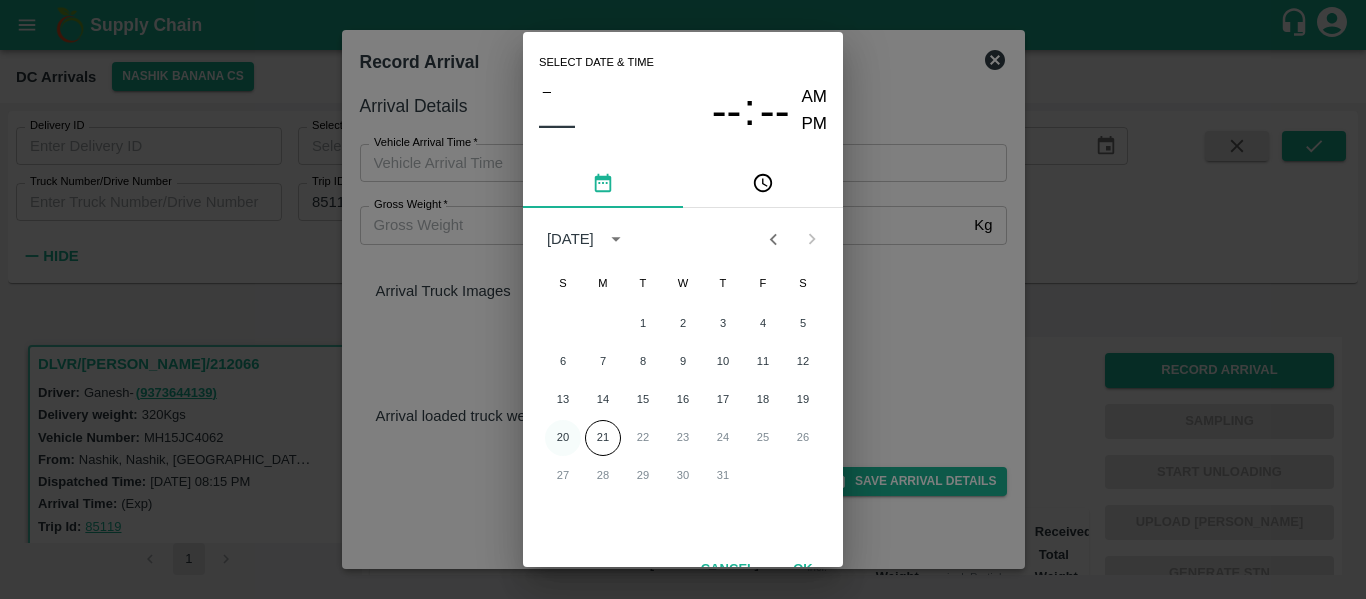 click on "20" at bounding box center [563, 438] 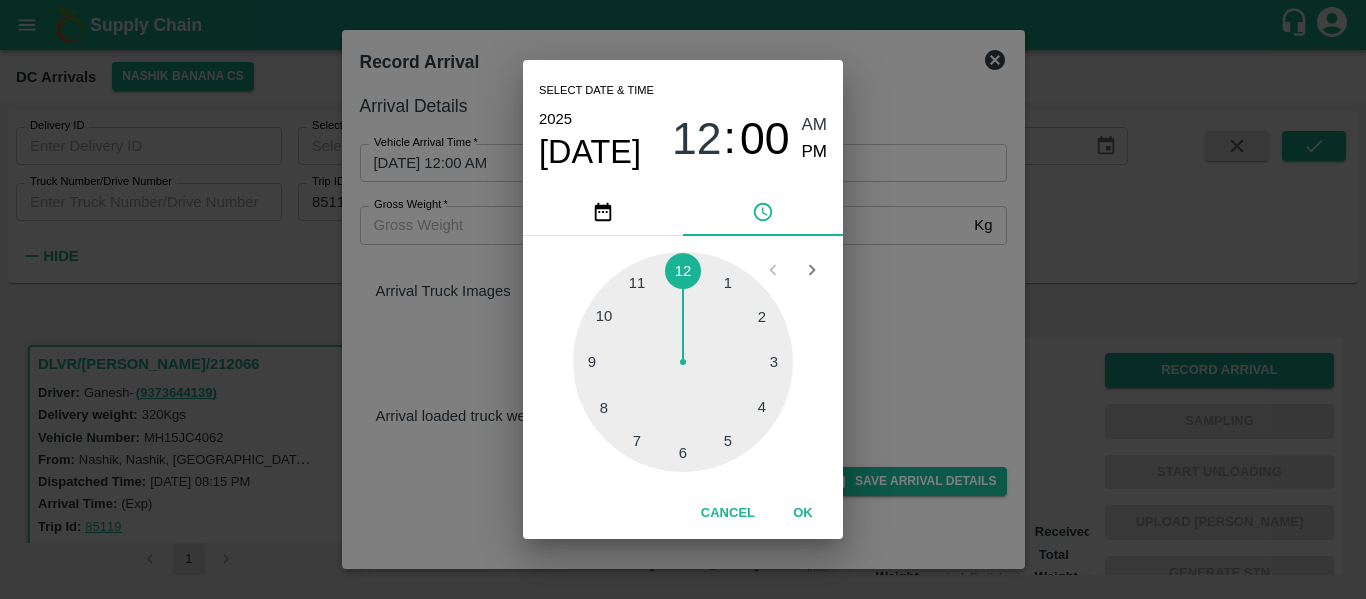 click at bounding box center (683, 362) 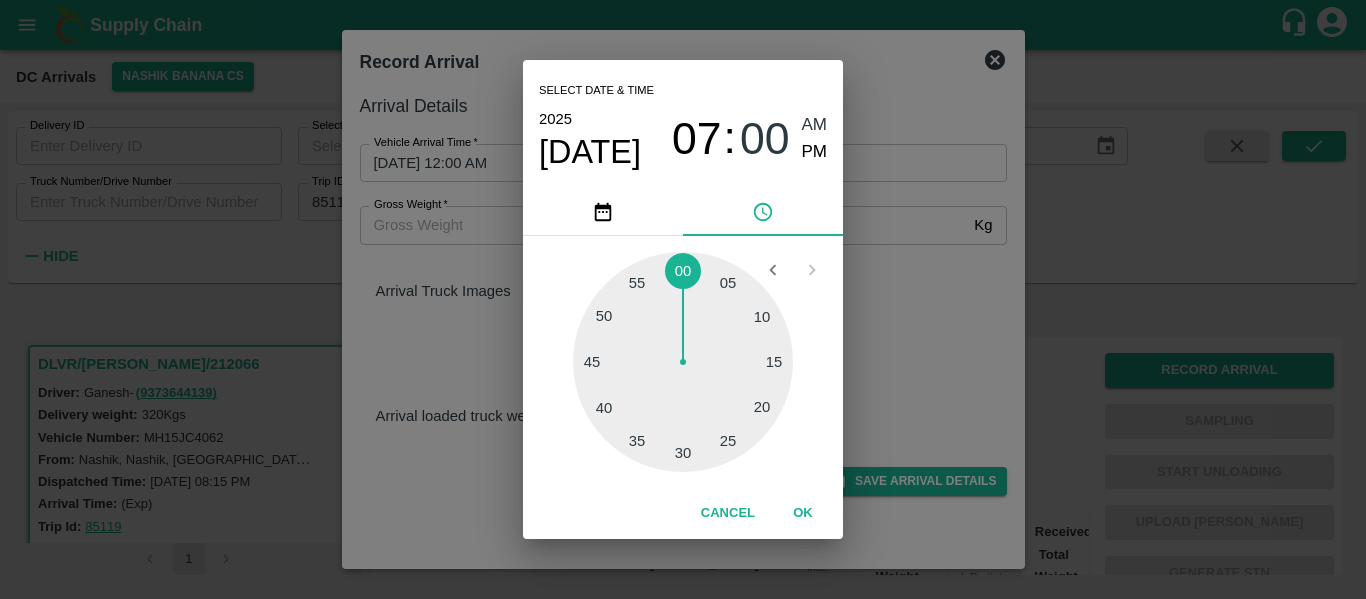 type on "20/07/2025 07:00 AM" 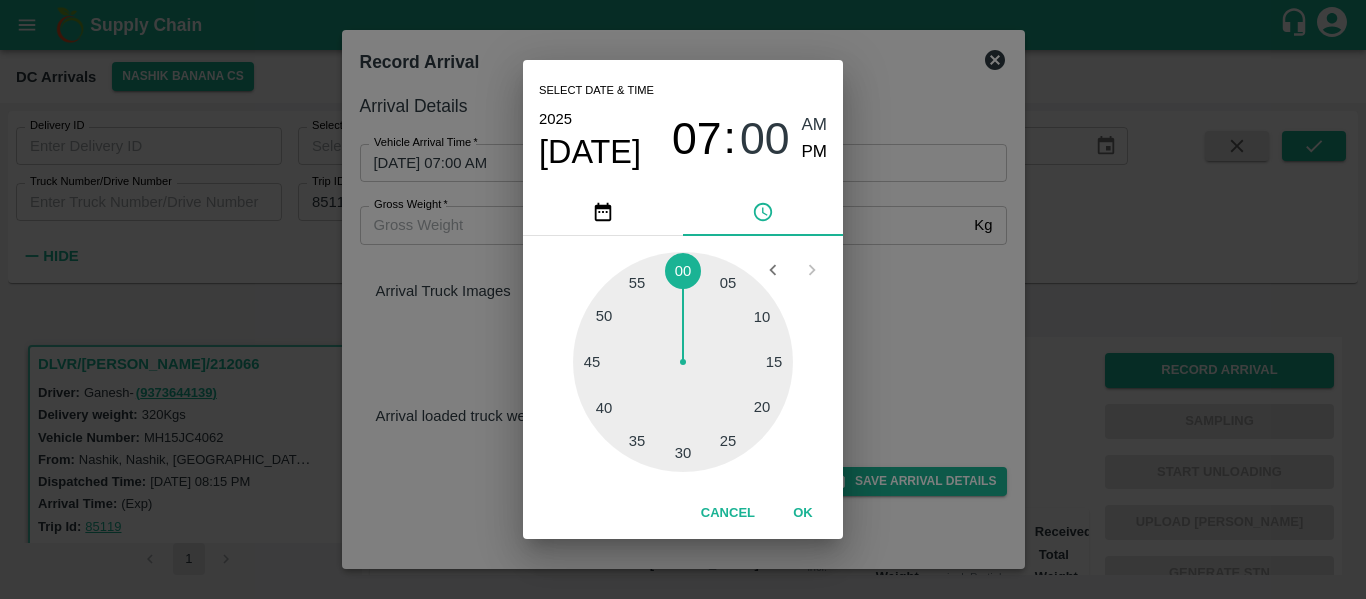 click on "AM" at bounding box center [815, 125] 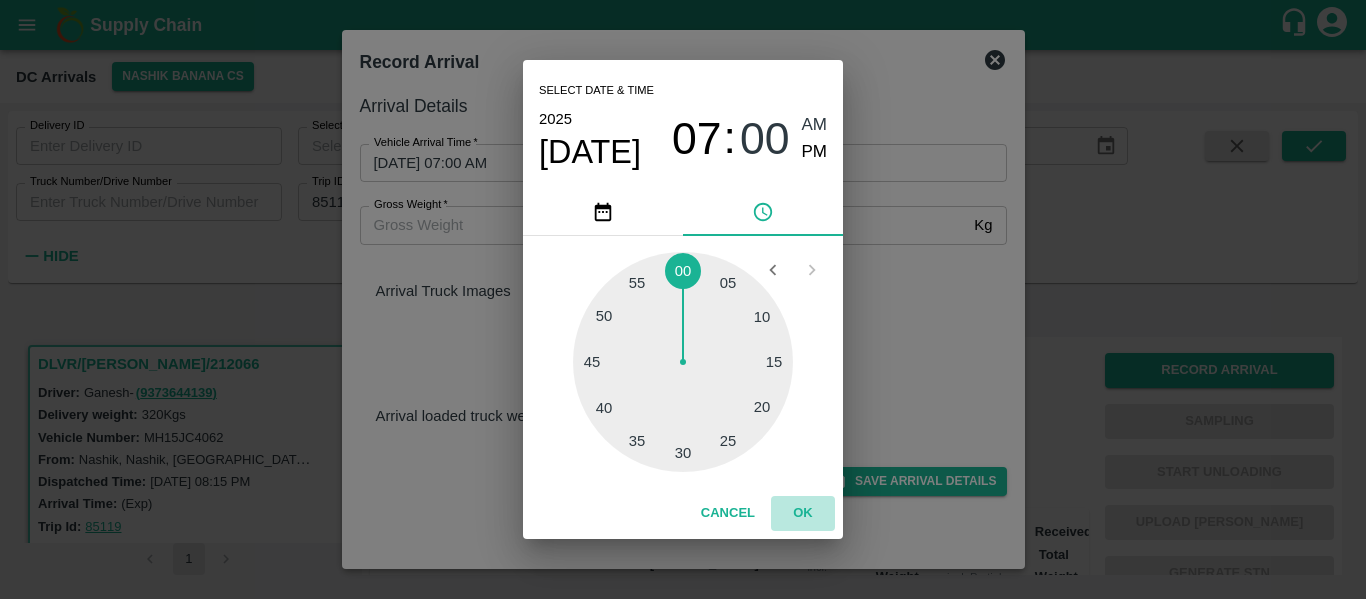 click on "OK" at bounding box center (803, 513) 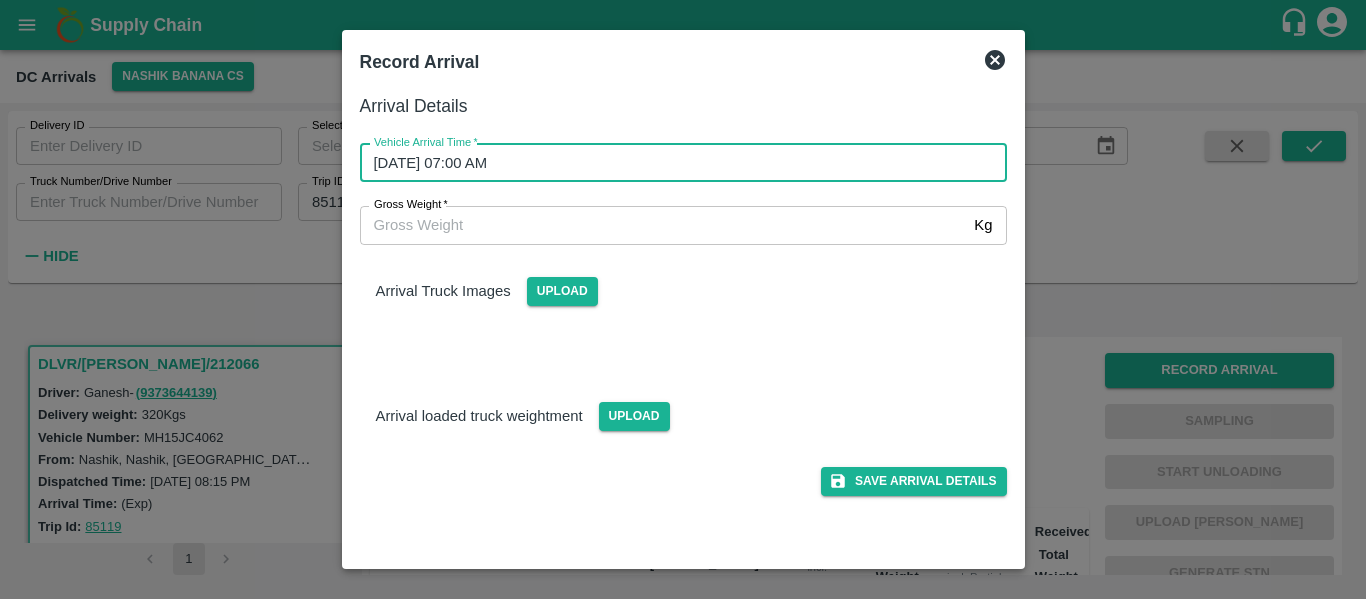 click on "Save Arrival Details" at bounding box center (675, 473) 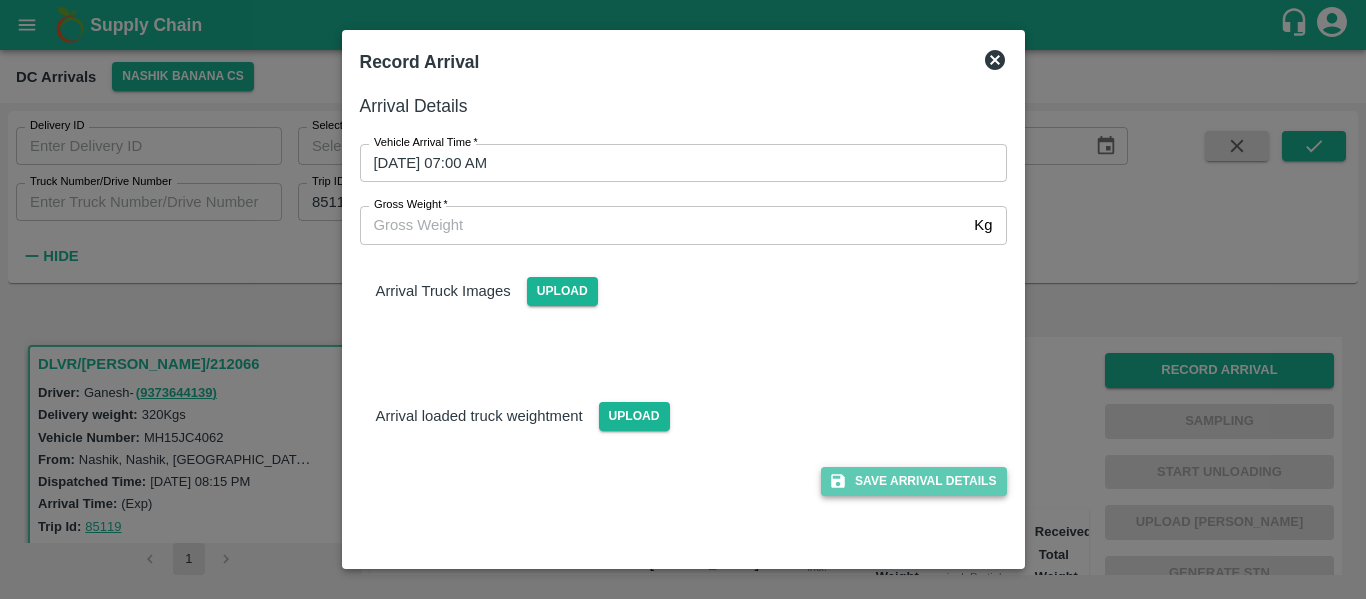 click on "Save Arrival Details" at bounding box center [913, 481] 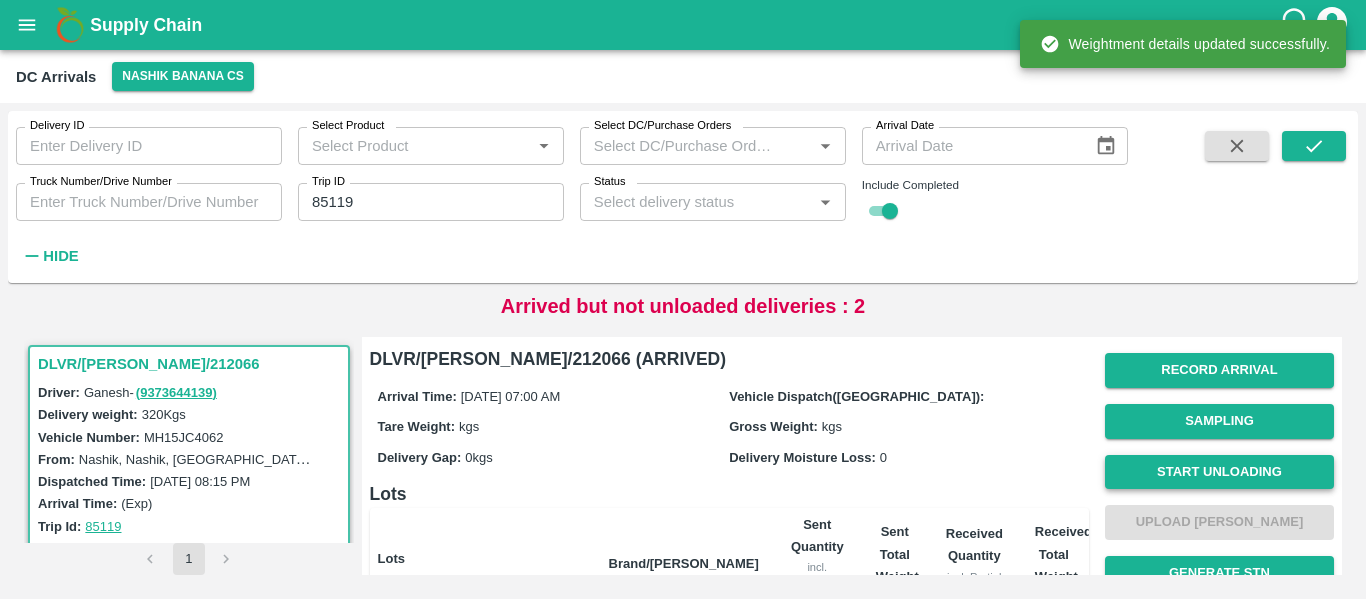 click on "Start Unloading" at bounding box center (1219, 472) 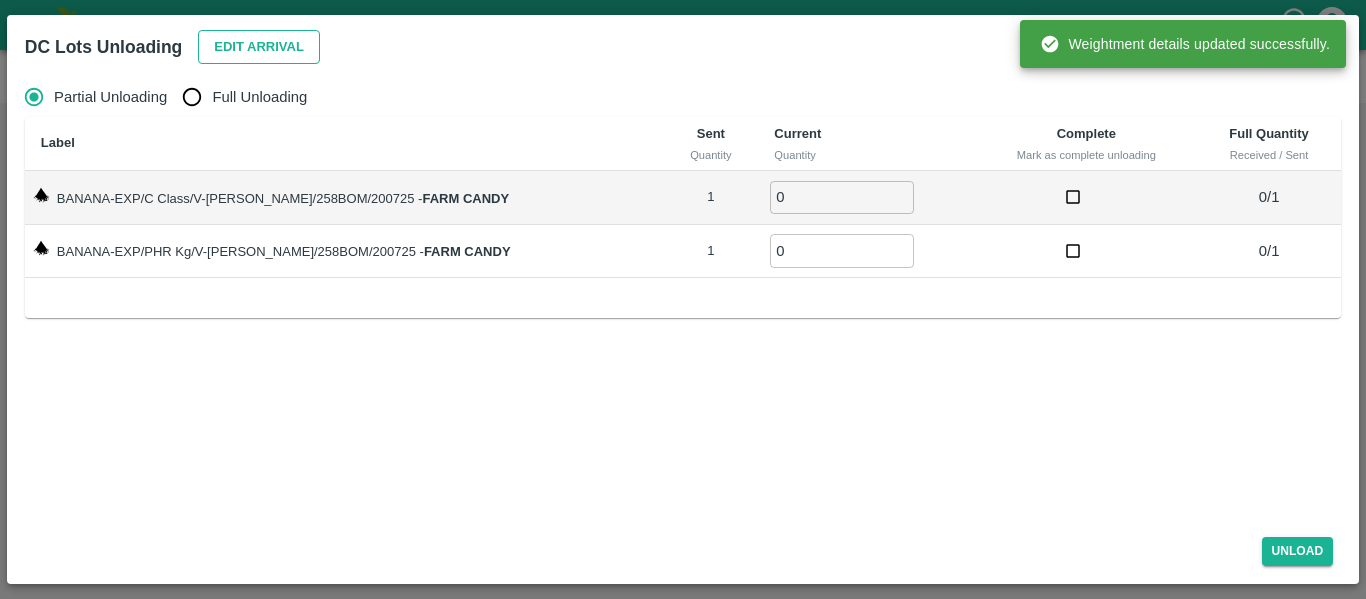 click on "Edit Arrival" at bounding box center (259, 47) 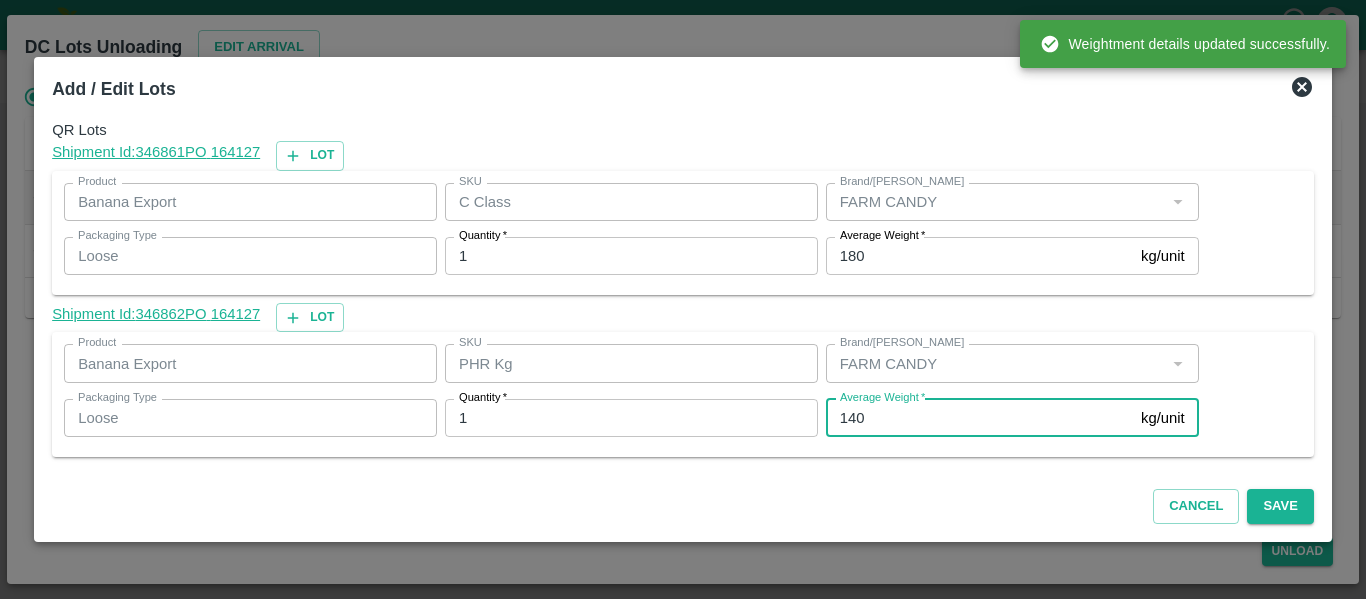 click on "140" at bounding box center (979, 418) 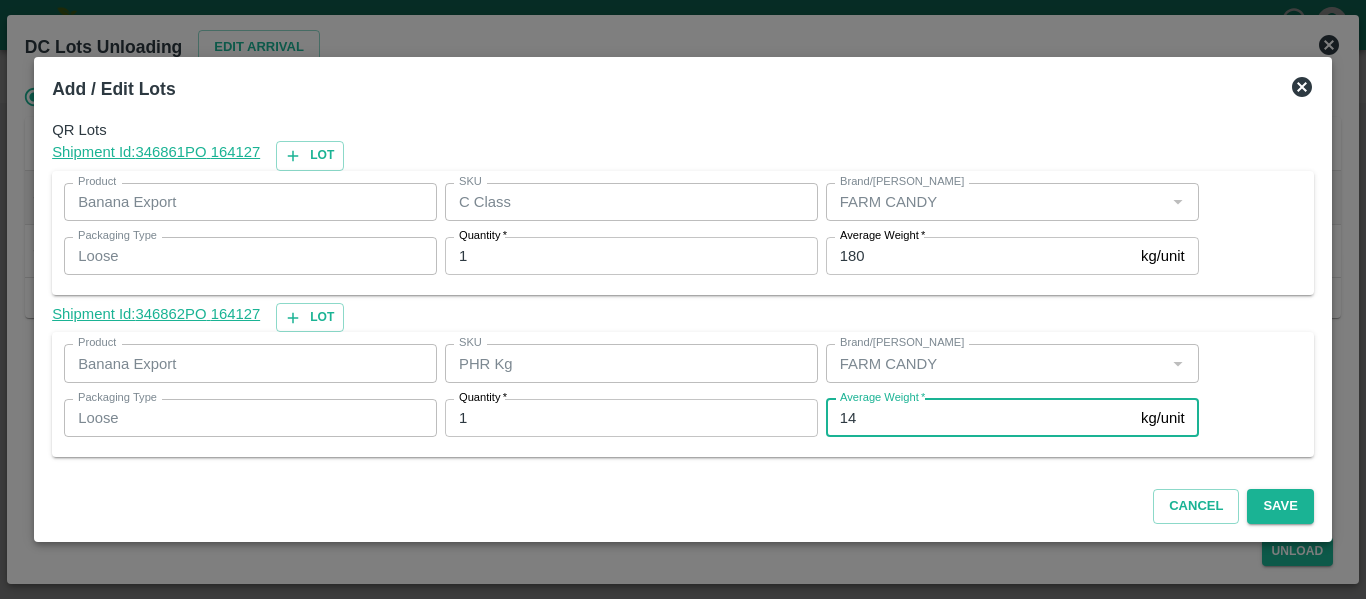 type on "1" 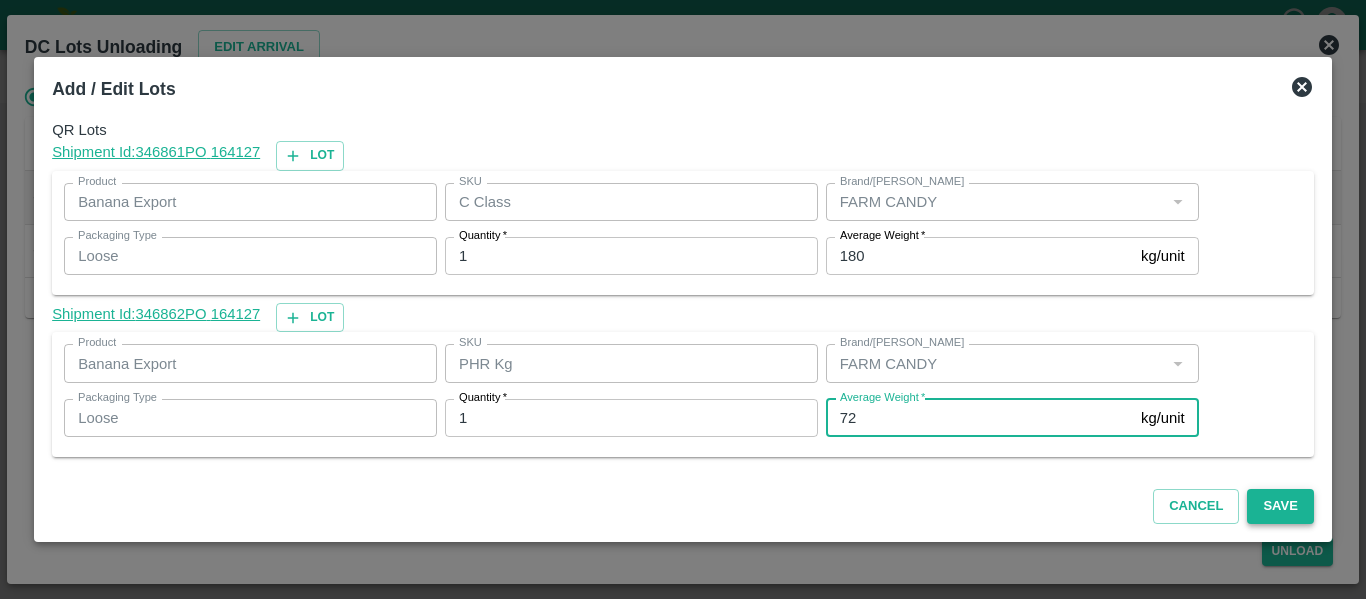 type on "72" 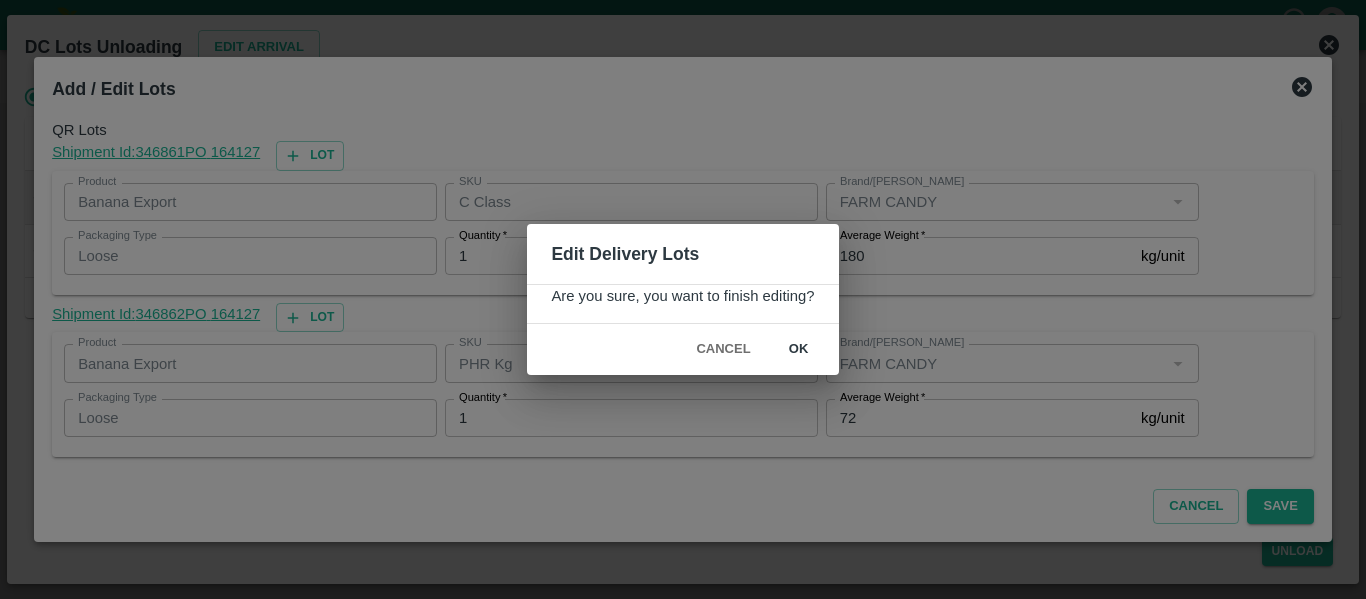 click on "ok" at bounding box center (799, 349) 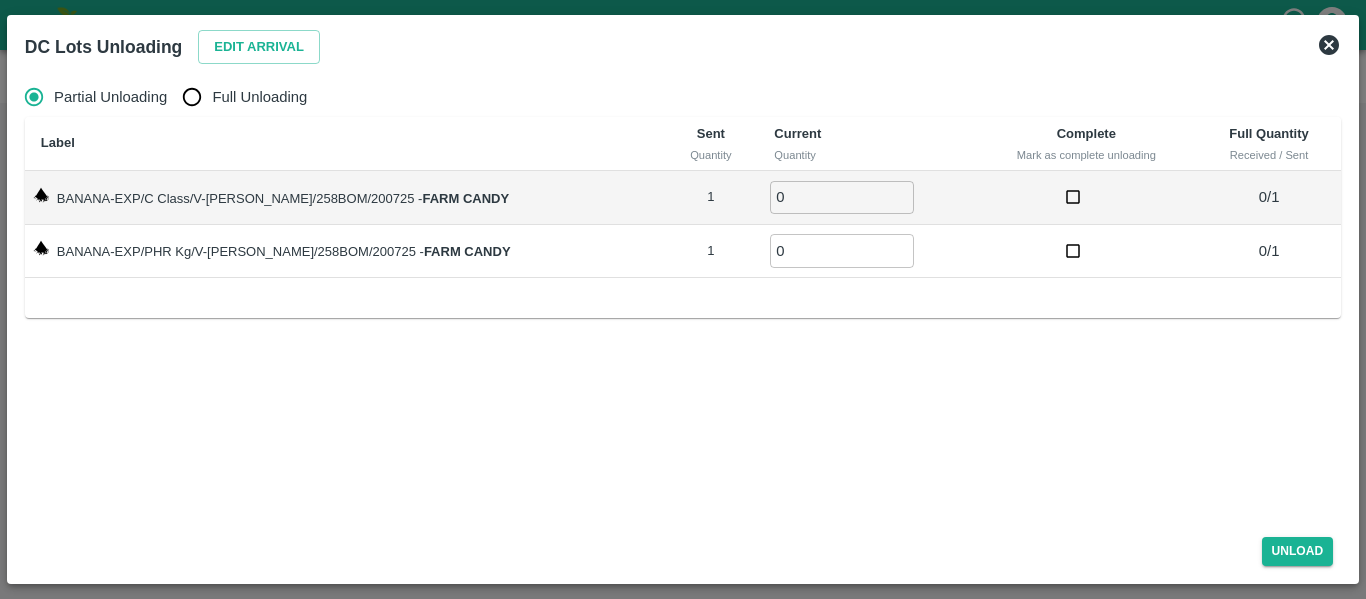 click on "Full Unloading" at bounding box center [259, 97] 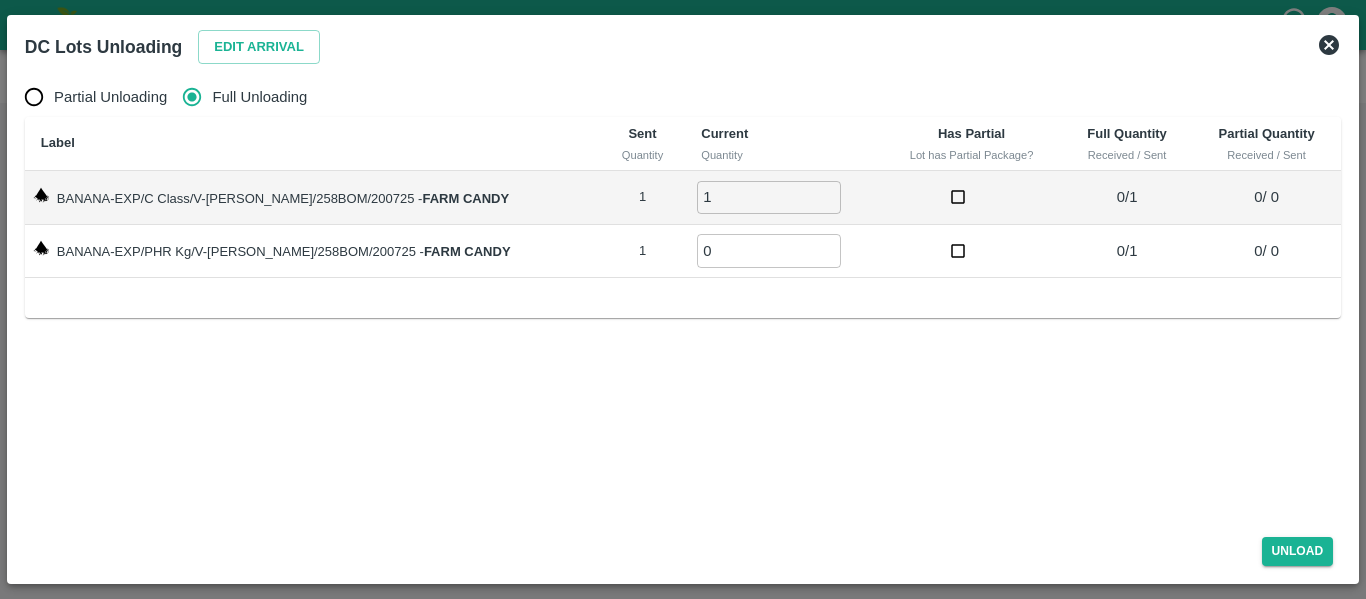 type on "1" 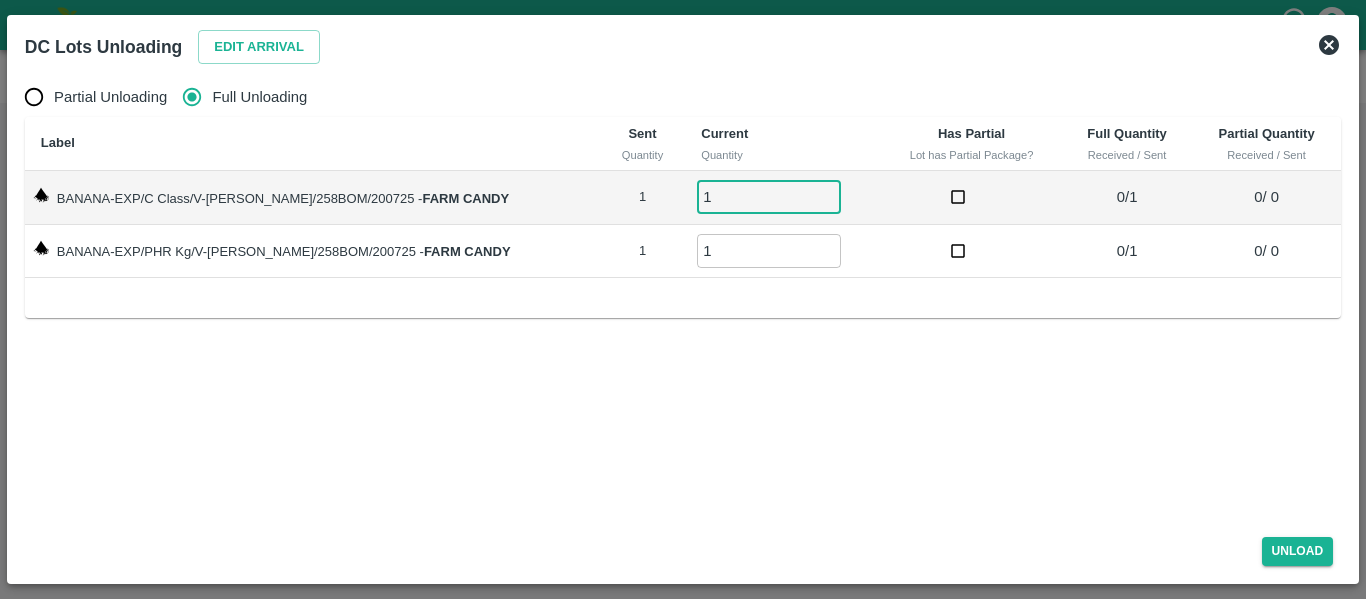 type on "1" 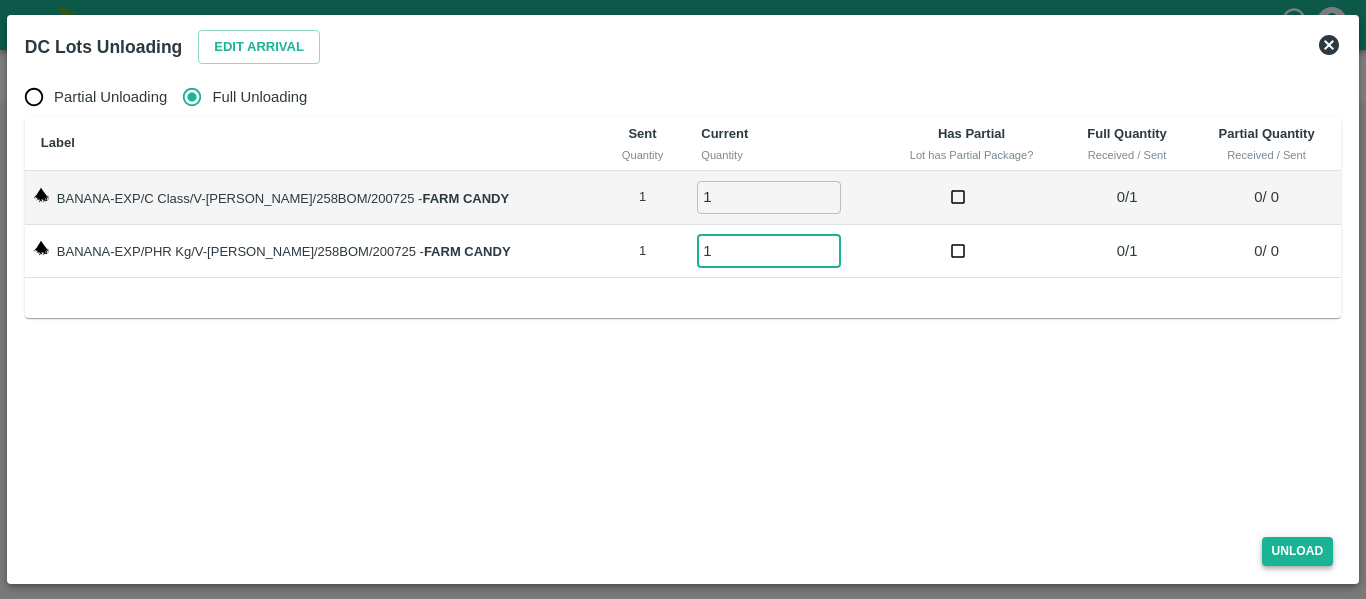 click on "Unload" at bounding box center (1298, 551) 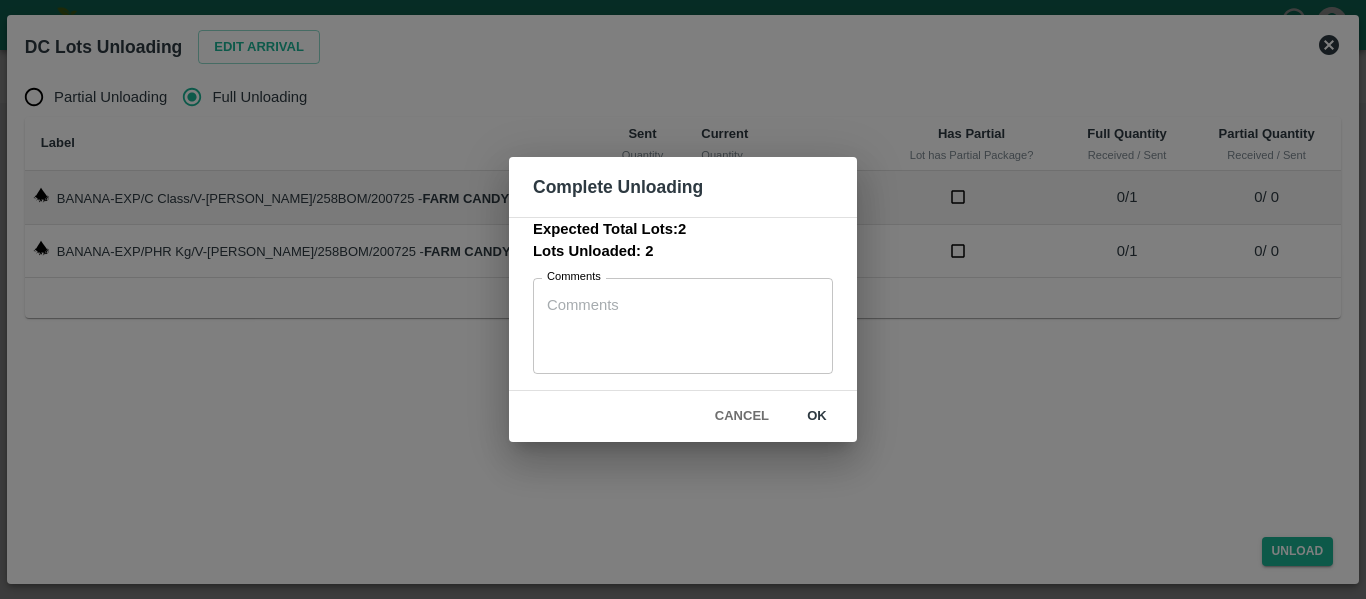click on "ok" at bounding box center (817, 416) 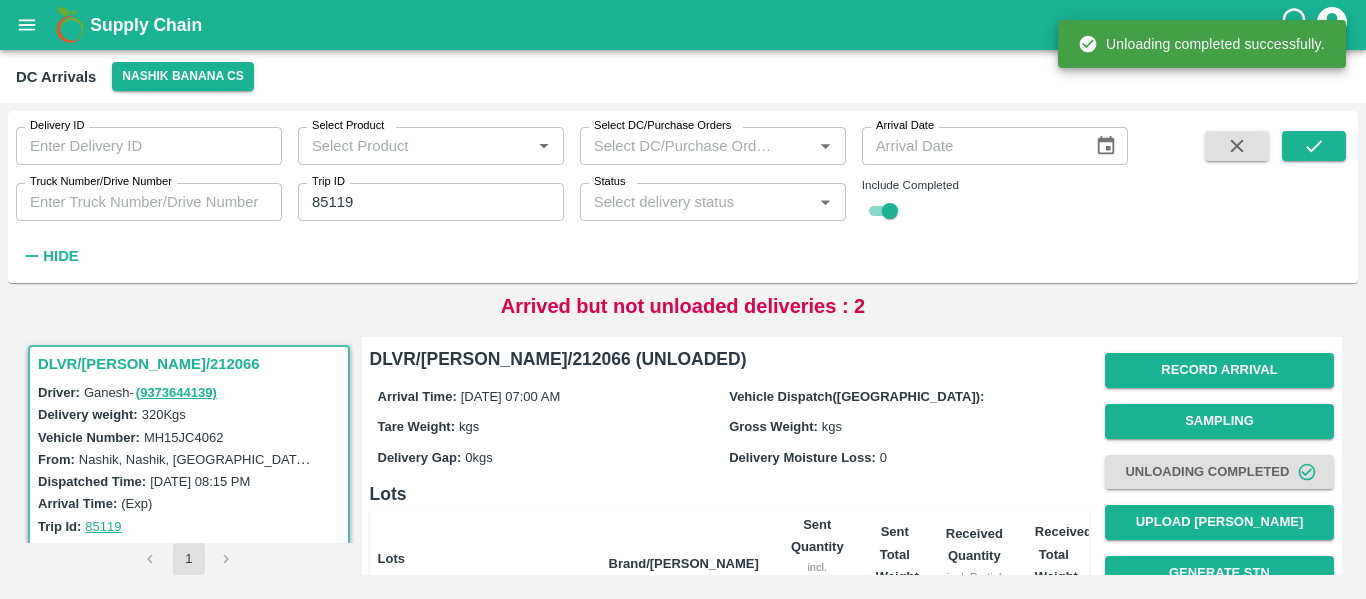 scroll, scrollTop: 256, scrollLeft: 0, axis: vertical 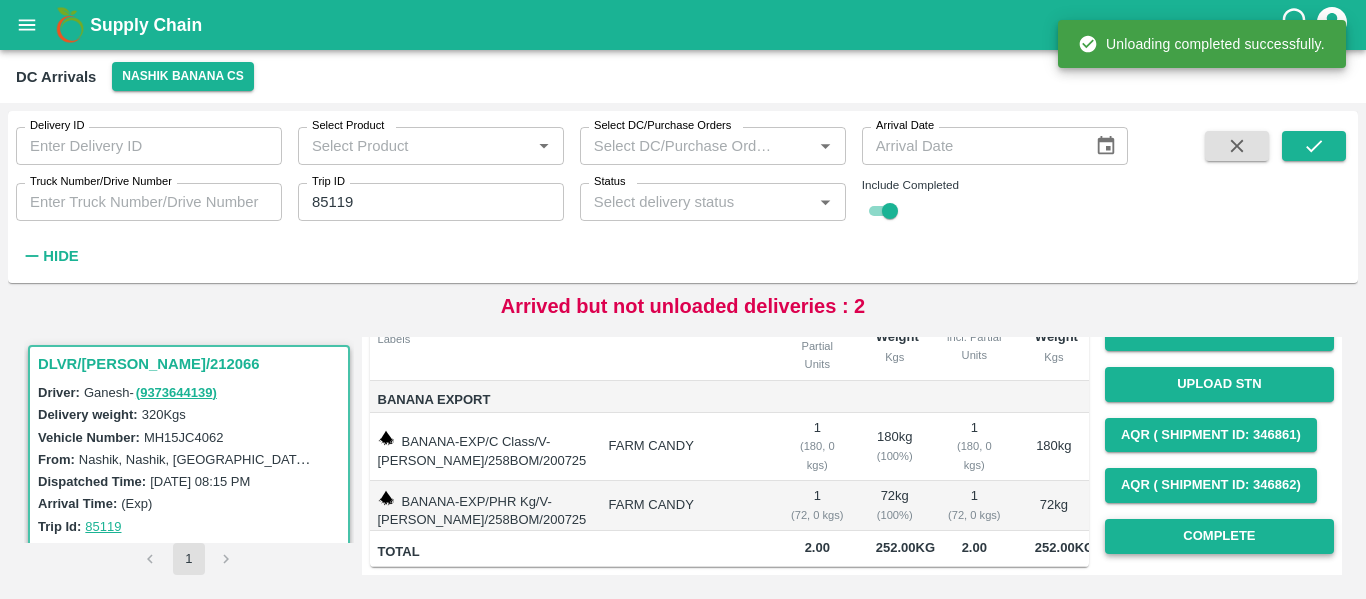 click on "Complete" at bounding box center [1219, 536] 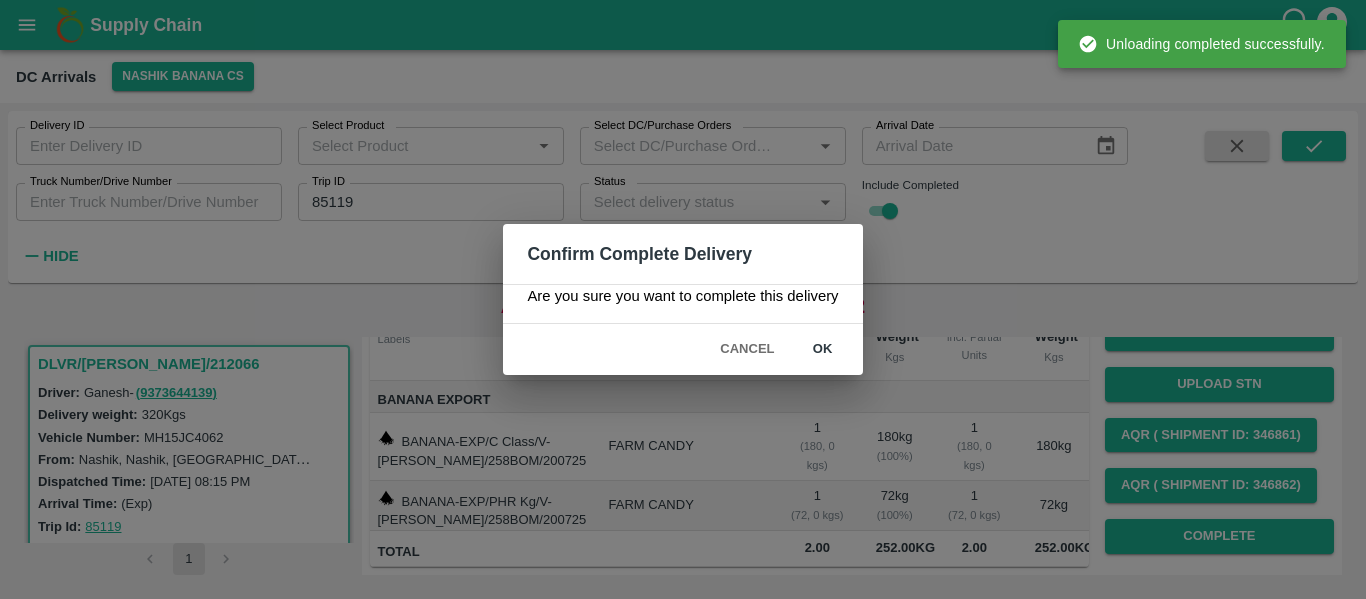 click on "ok" at bounding box center [823, 349] 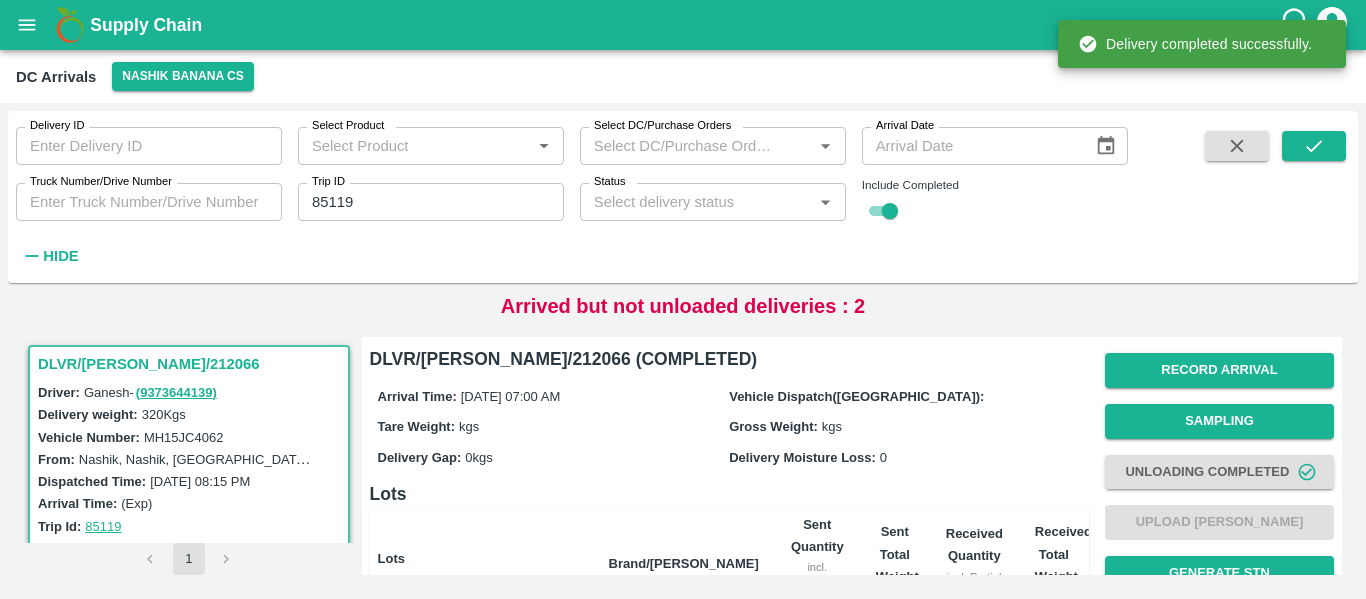 scroll, scrollTop: 256, scrollLeft: 0, axis: vertical 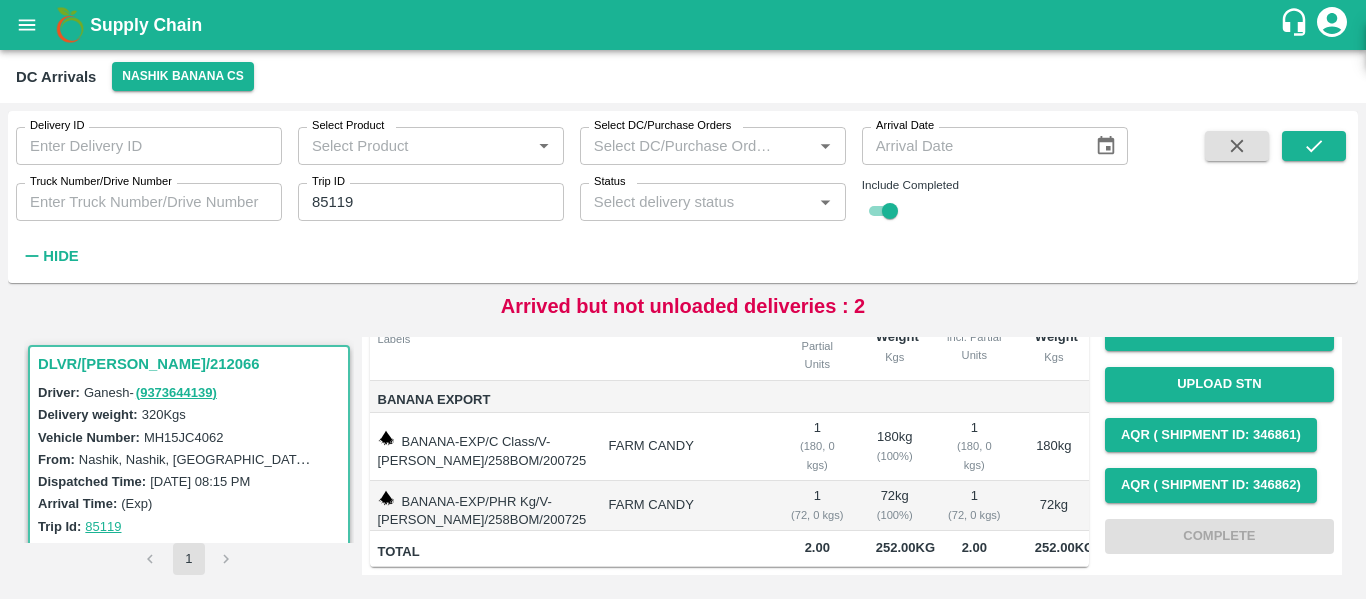 click 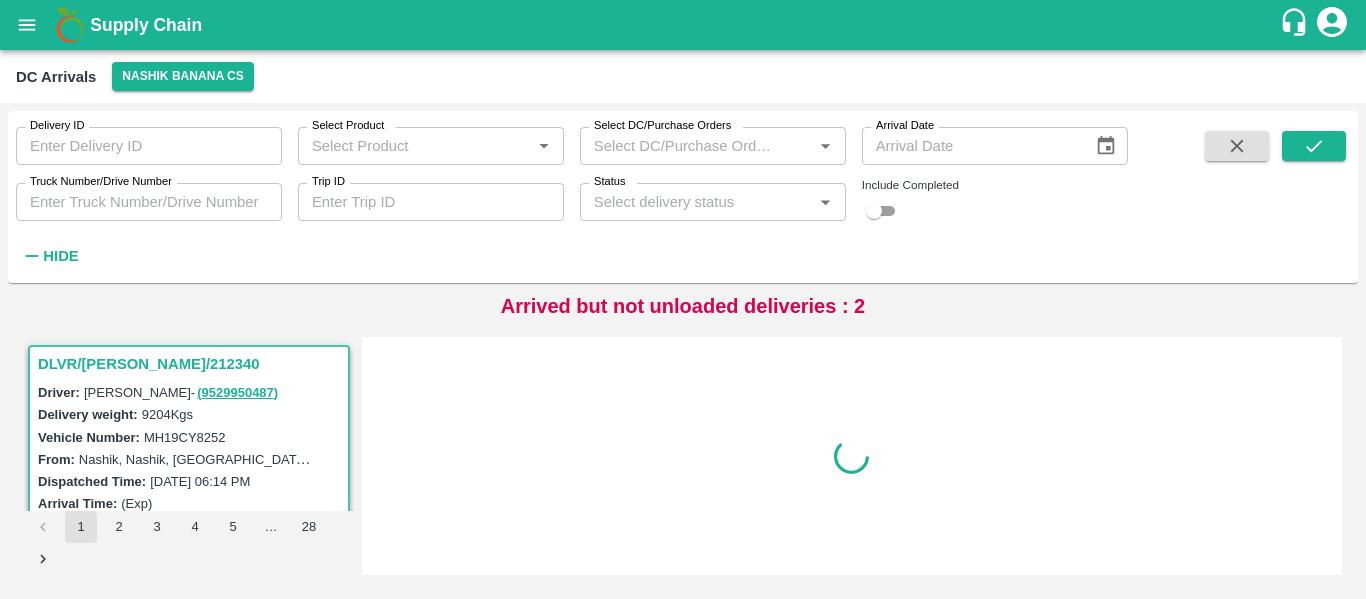 scroll, scrollTop: 0, scrollLeft: 0, axis: both 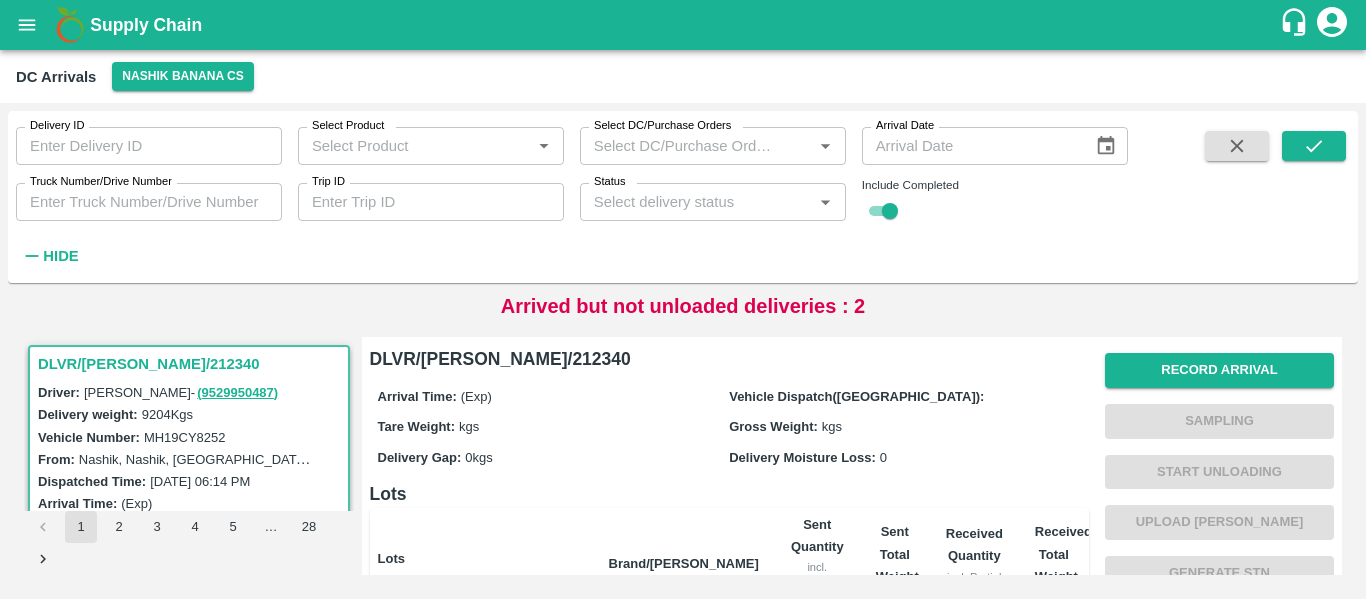 click on "Trip ID" at bounding box center (431, 202) 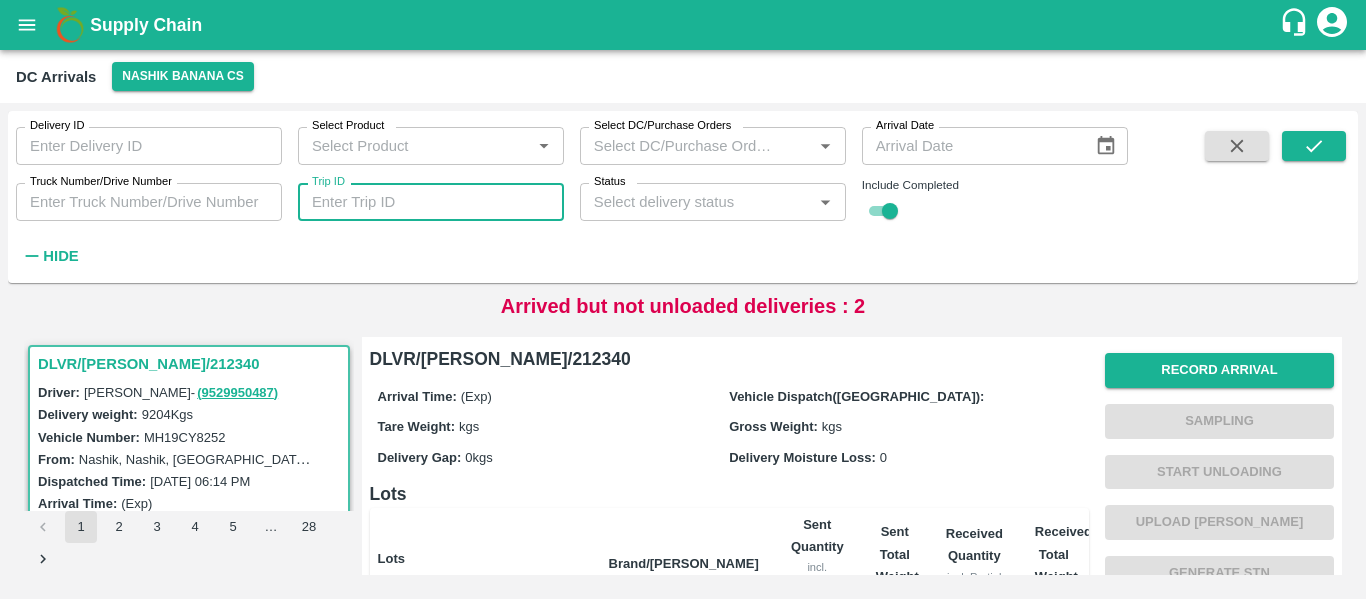 paste 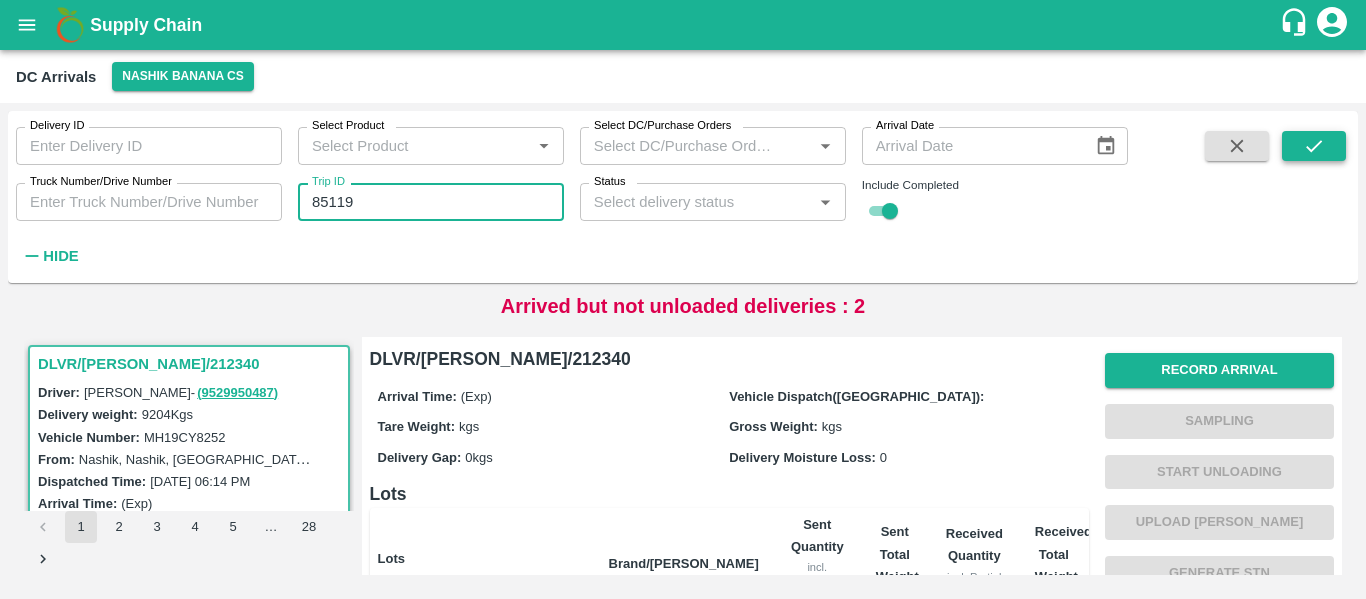 type on "85119" 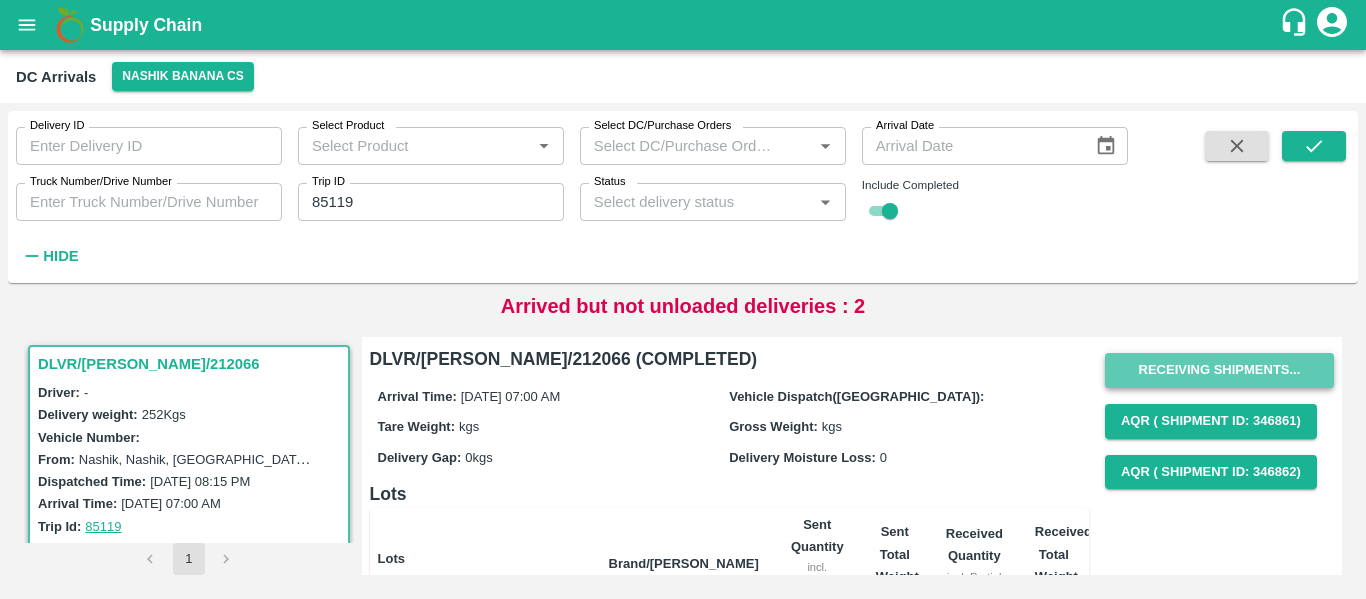 click on "Receiving Shipments..." at bounding box center (1219, 370) 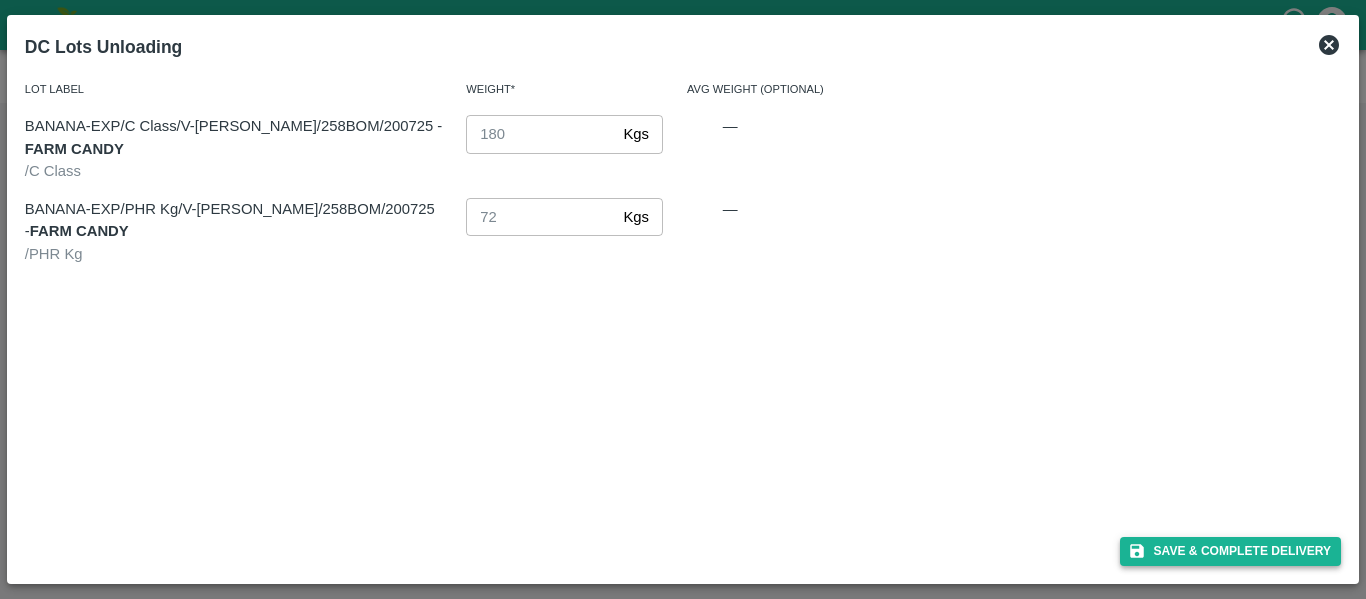 click on "Save & Complete Delivery" at bounding box center (1231, 551) 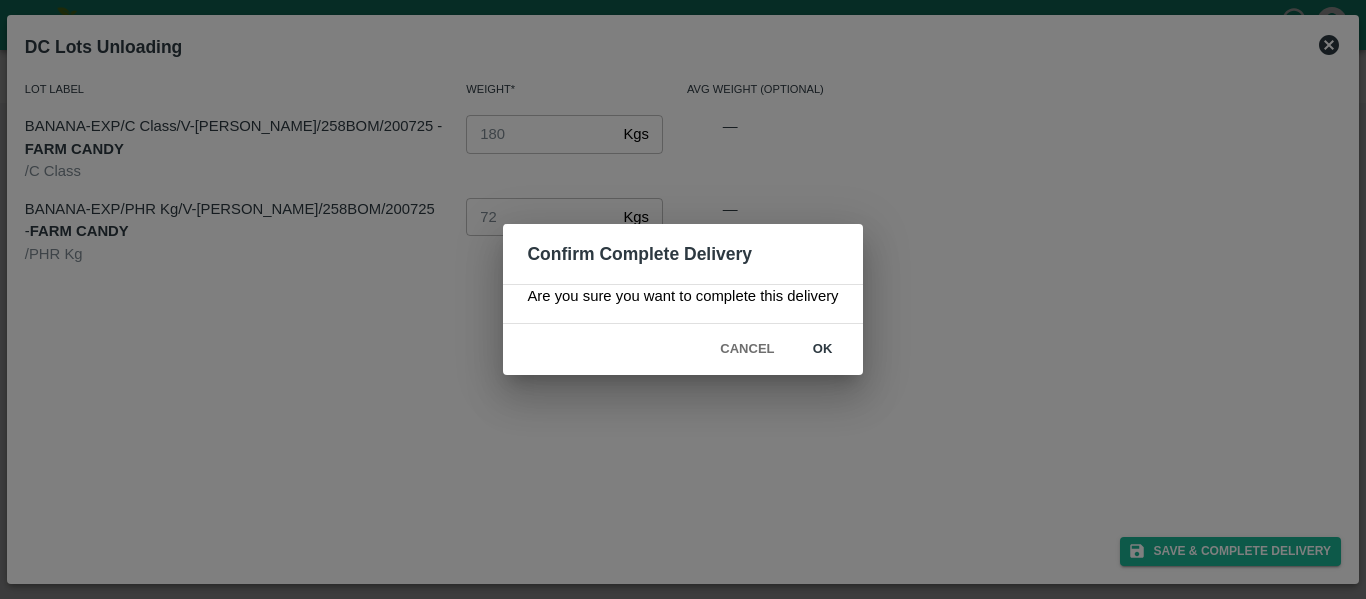 click on "ok" at bounding box center [823, 349] 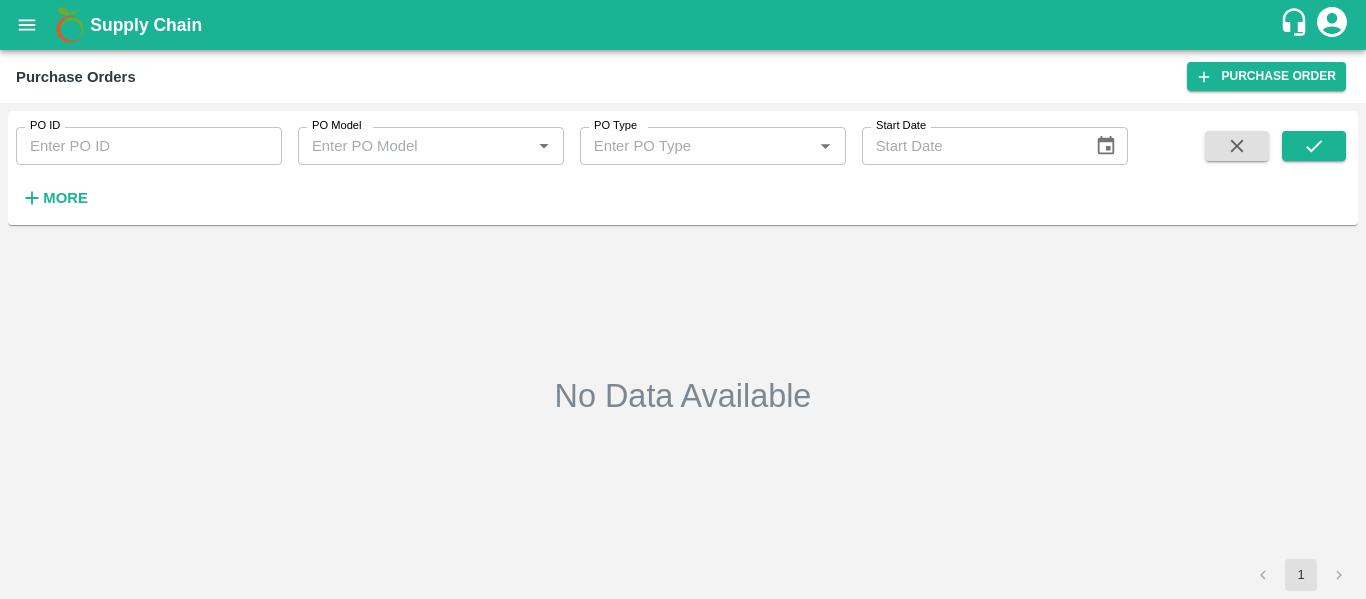 type on "164090" 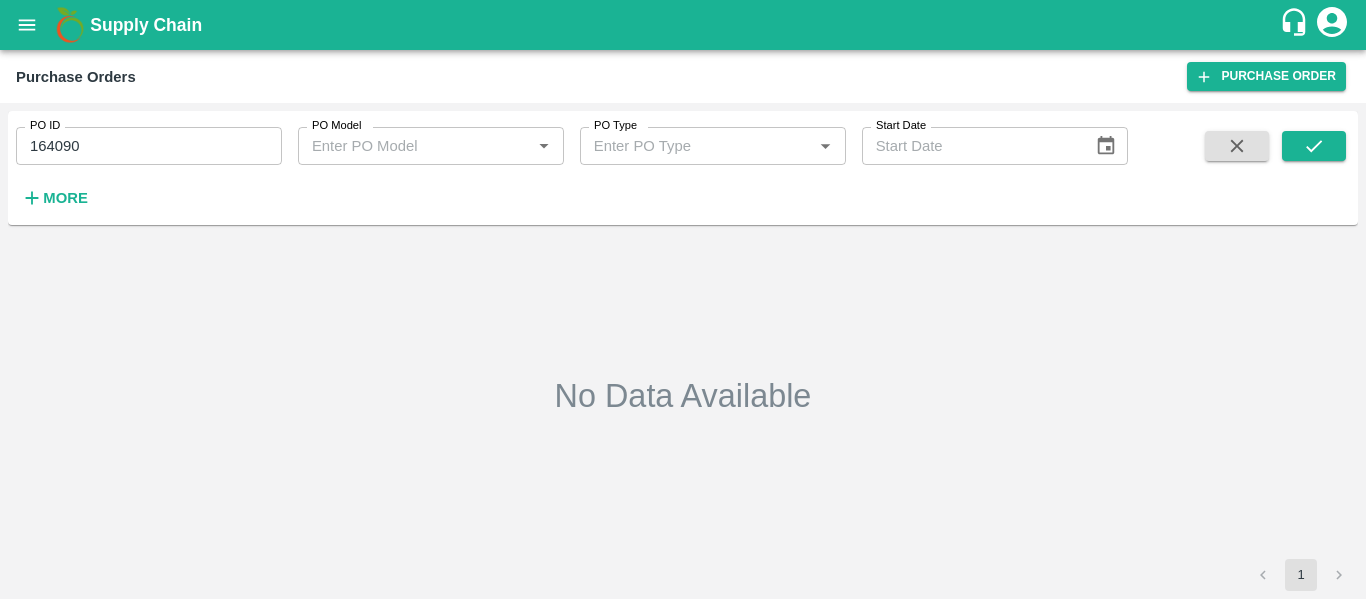 scroll, scrollTop: 0, scrollLeft: 0, axis: both 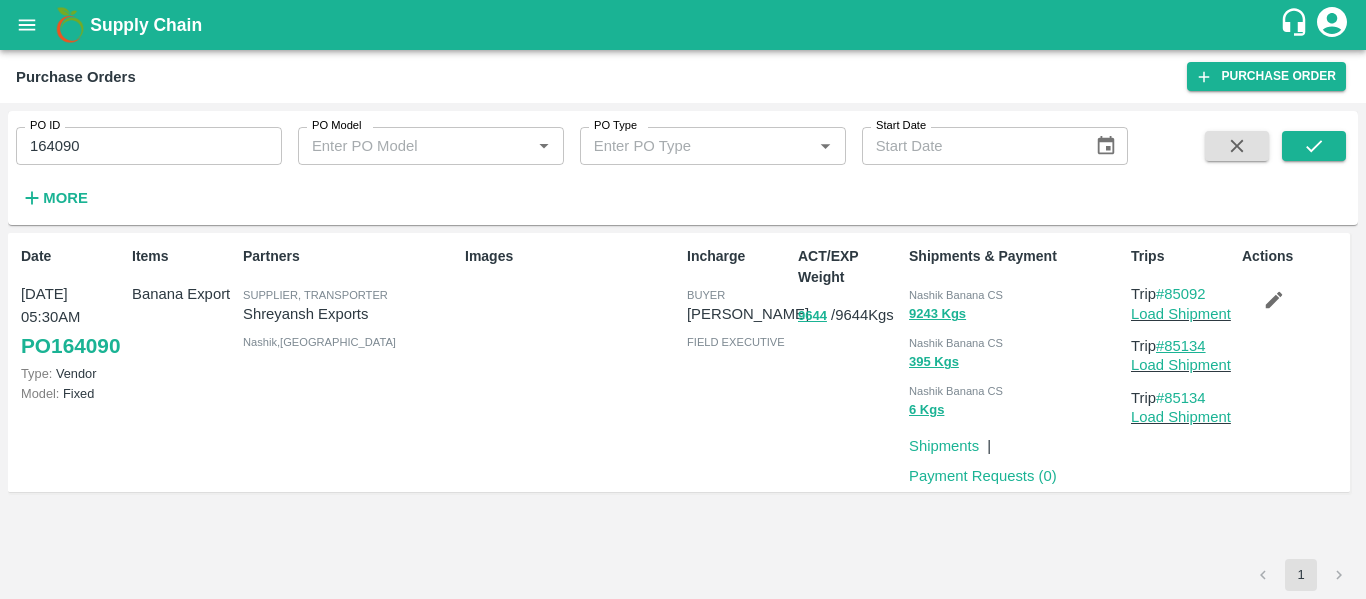 drag, startPoint x: 1227, startPoint y: 352, endPoint x: 1170, endPoint y: 351, distance: 57.00877 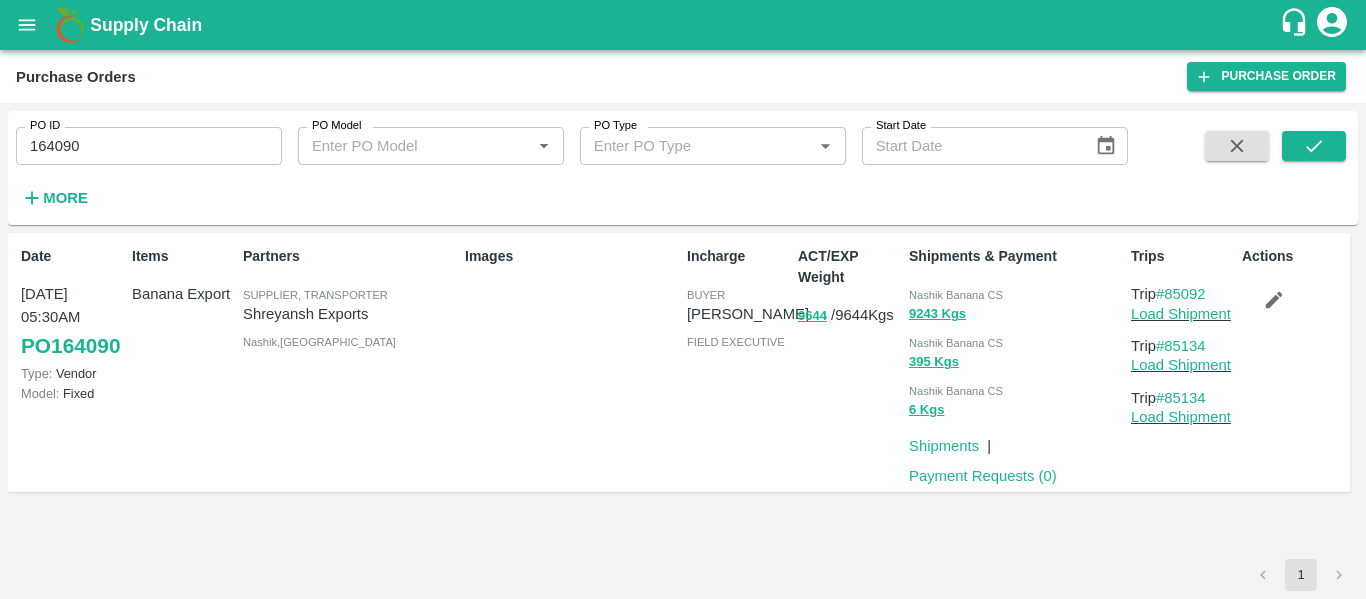 click at bounding box center [27, 25] 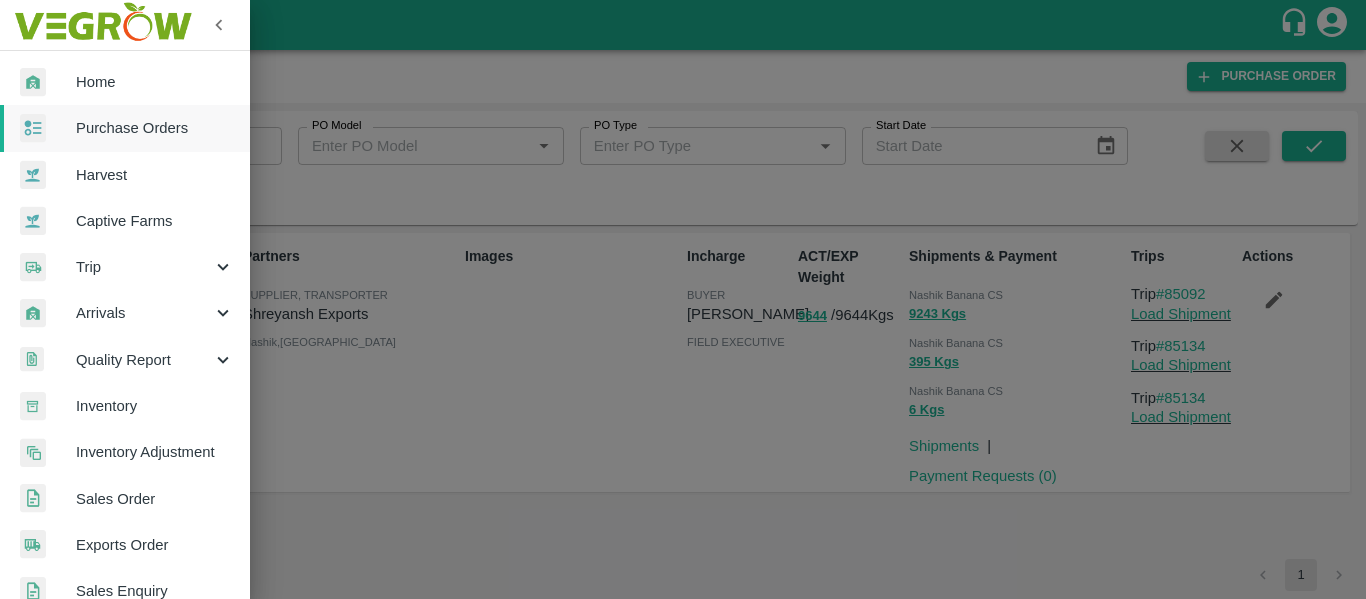 click on "Trip" at bounding box center (144, 267) 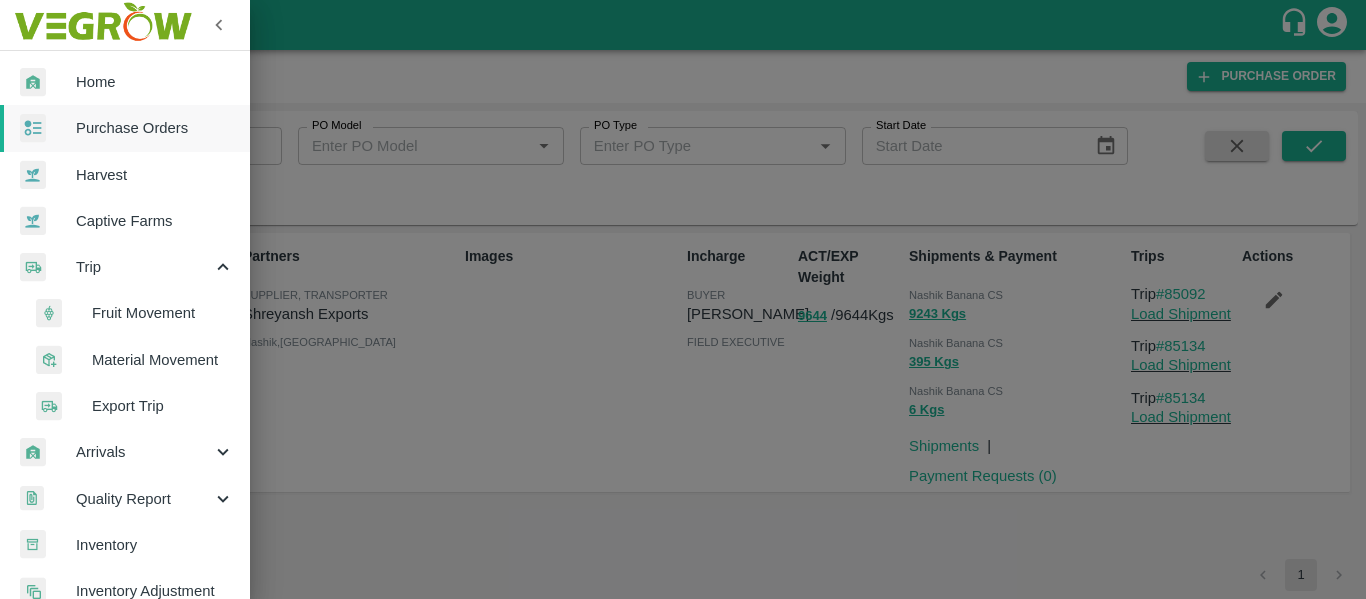 click on "Fruit Movement" at bounding box center [163, 313] 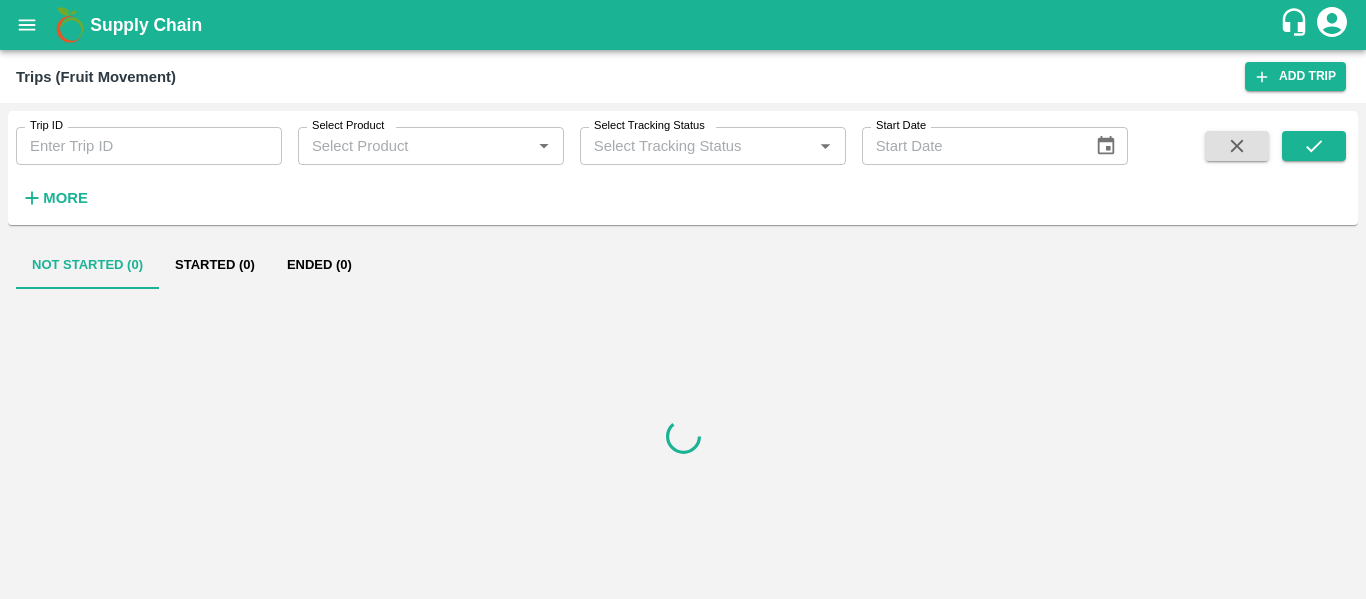click on "Trip ID" at bounding box center (149, 146) 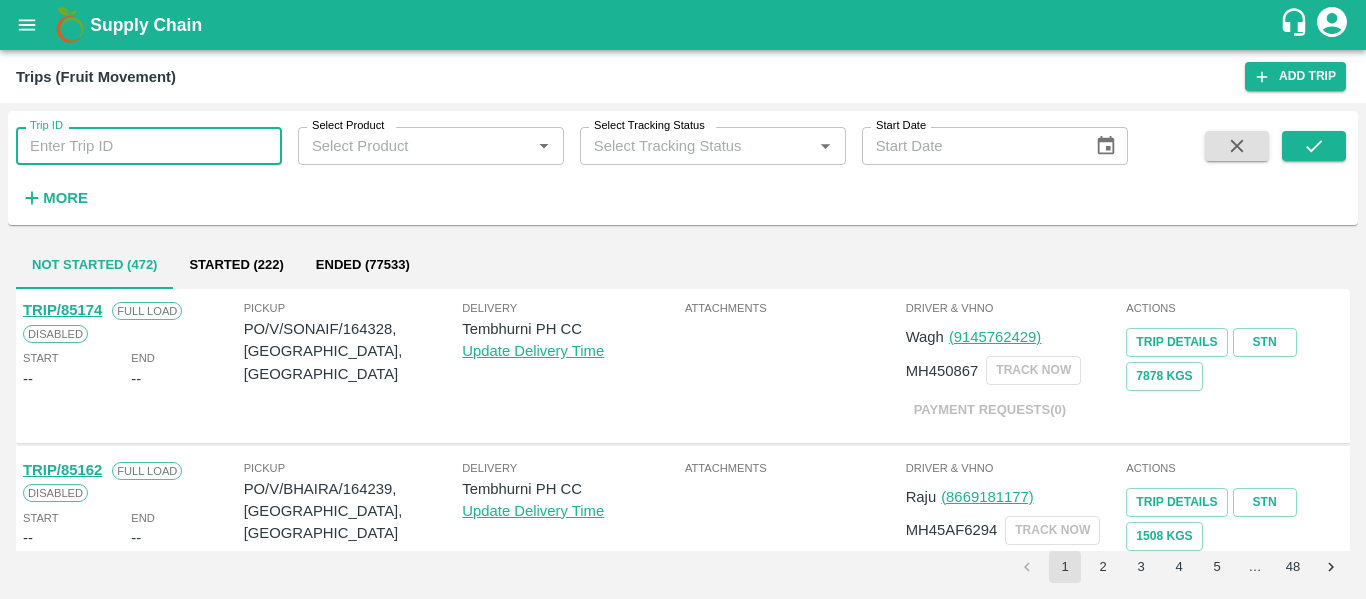 paste on "85134" 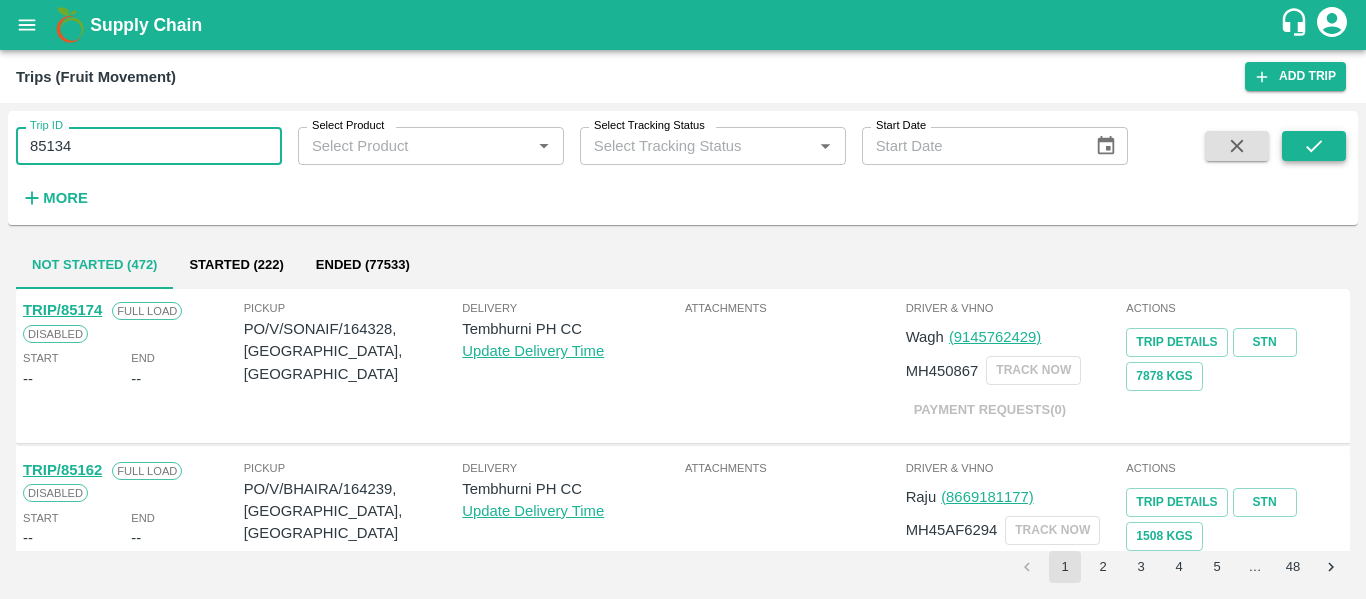 type on "85134" 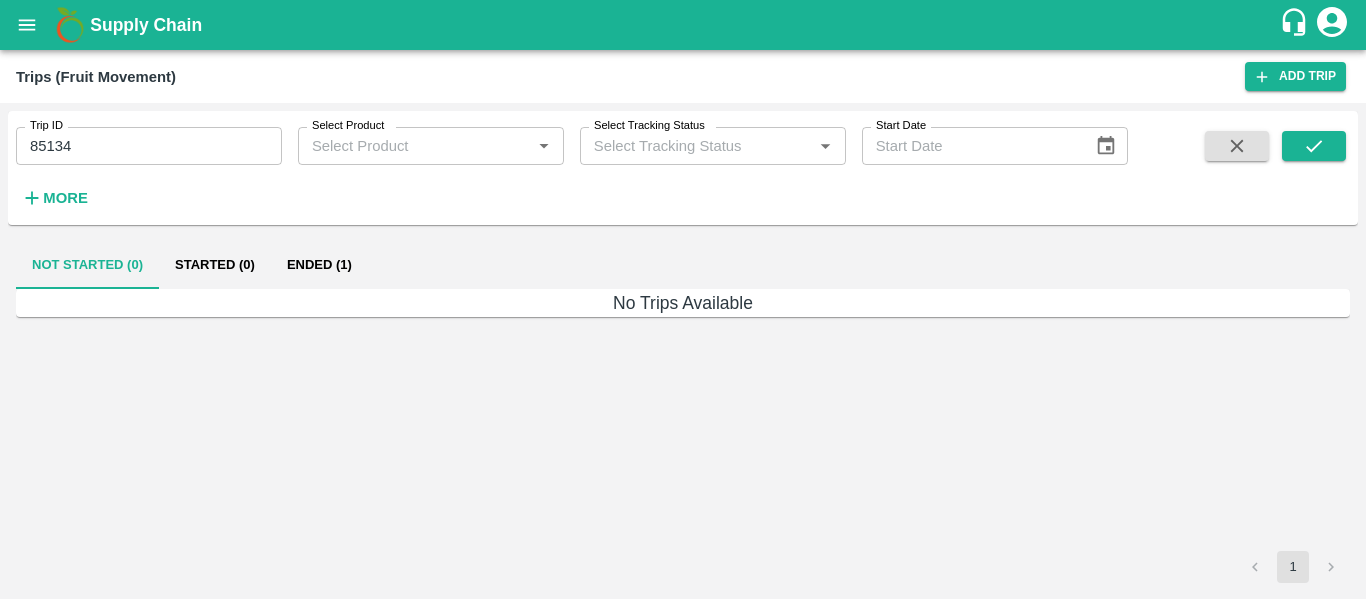 click on "Ended (1)" at bounding box center (319, 265) 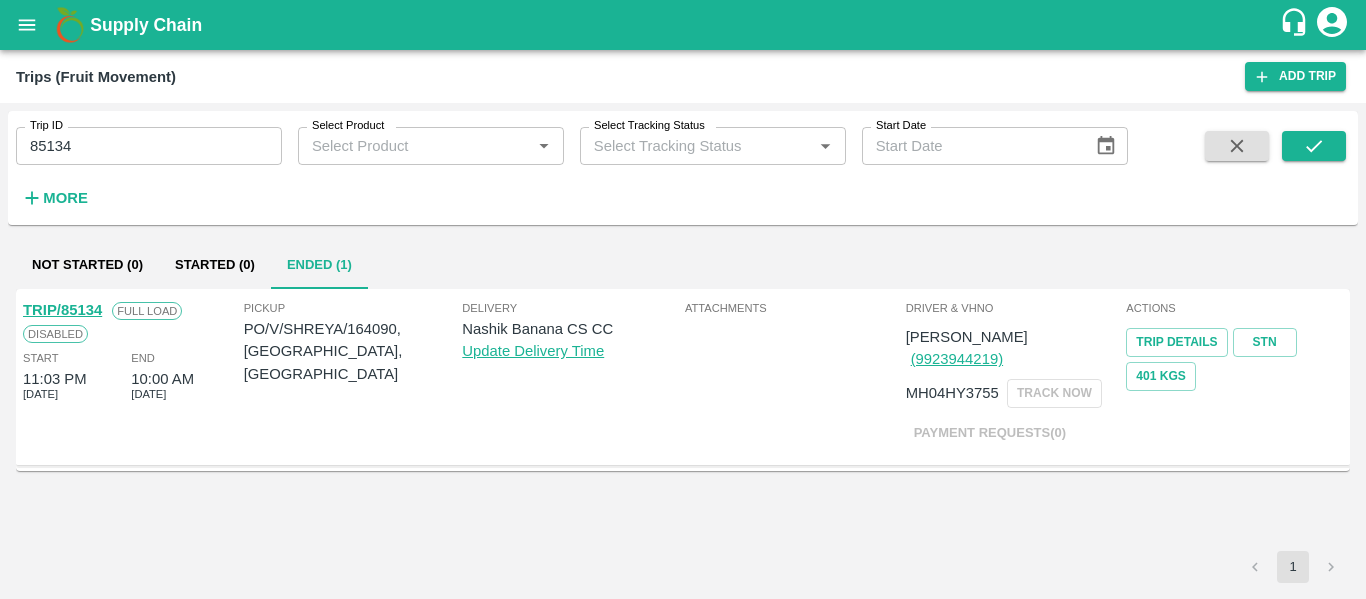 click on "TRIP/85134" at bounding box center (62, 310) 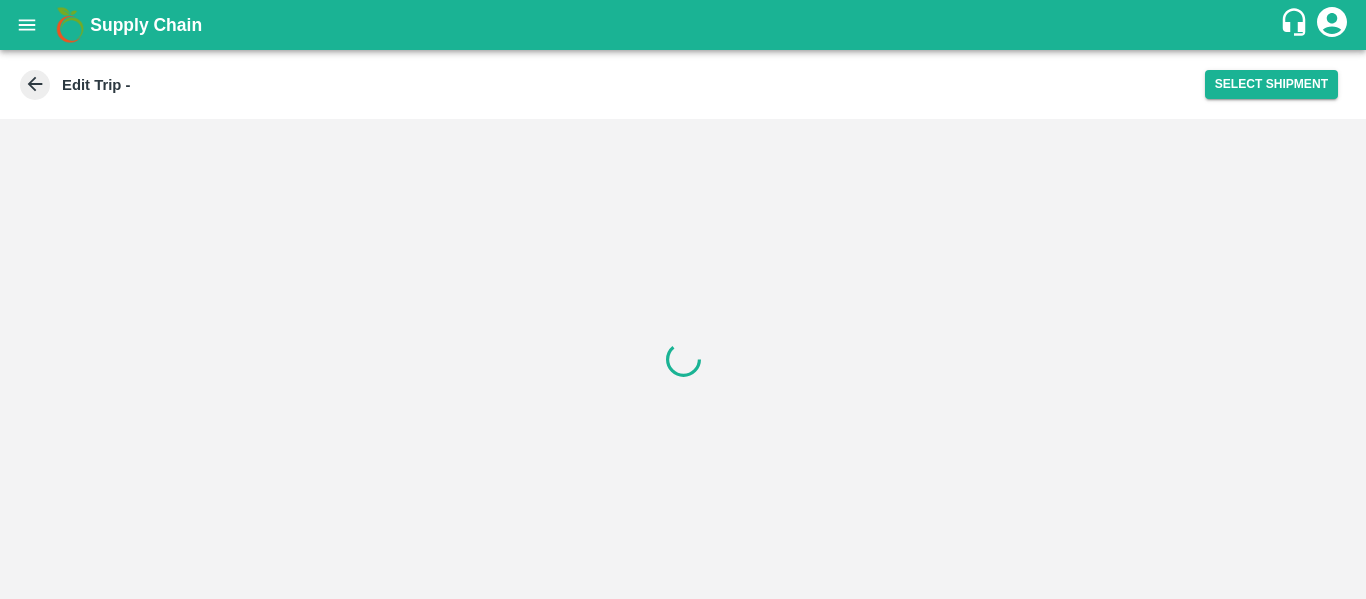 scroll, scrollTop: 0, scrollLeft: 0, axis: both 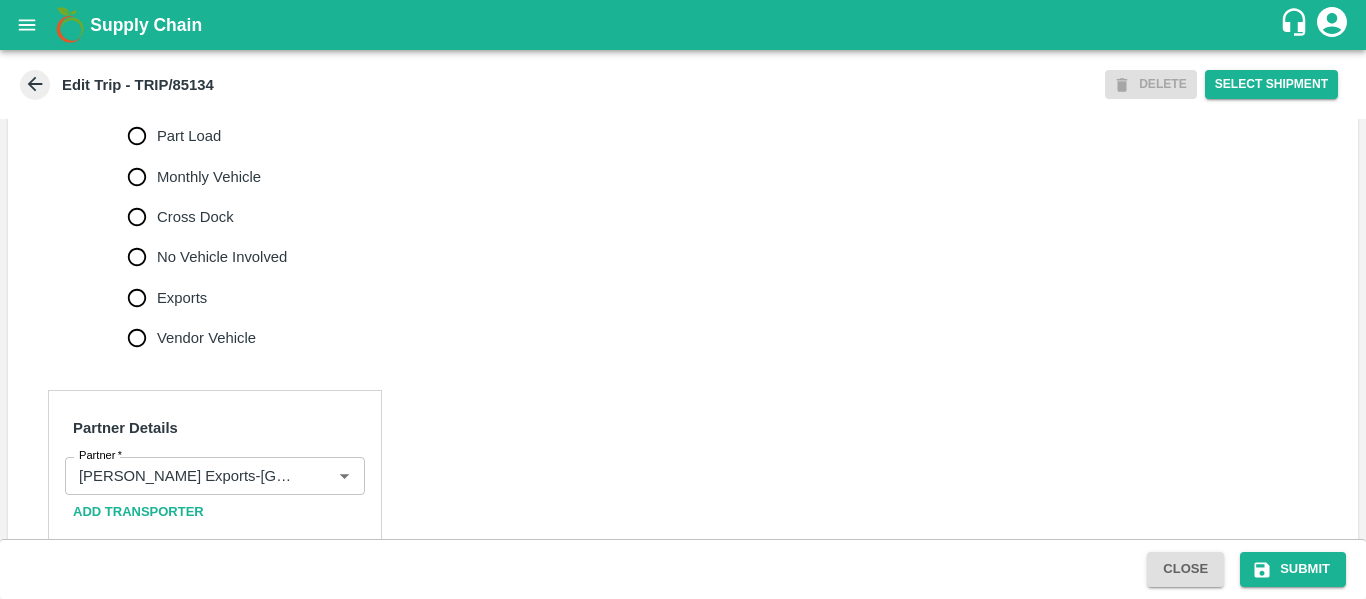 click on "No Vehicle Involved" at bounding box center (222, 257) 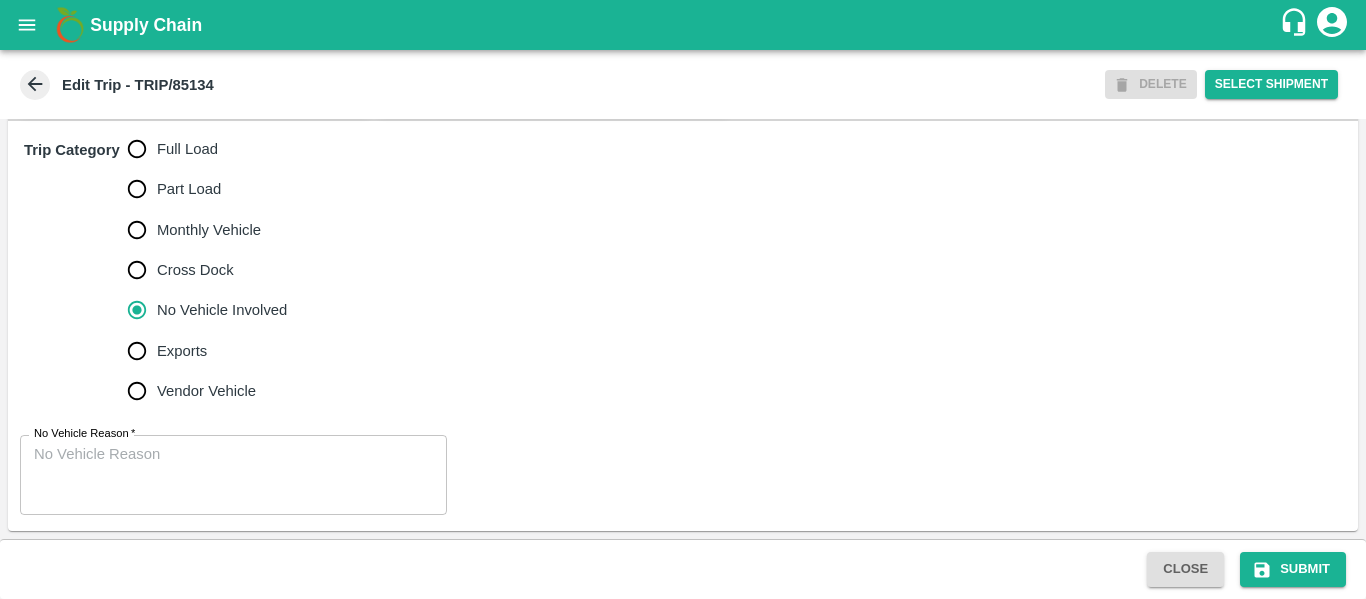 scroll, scrollTop: 623, scrollLeft: 0, axis: vertical 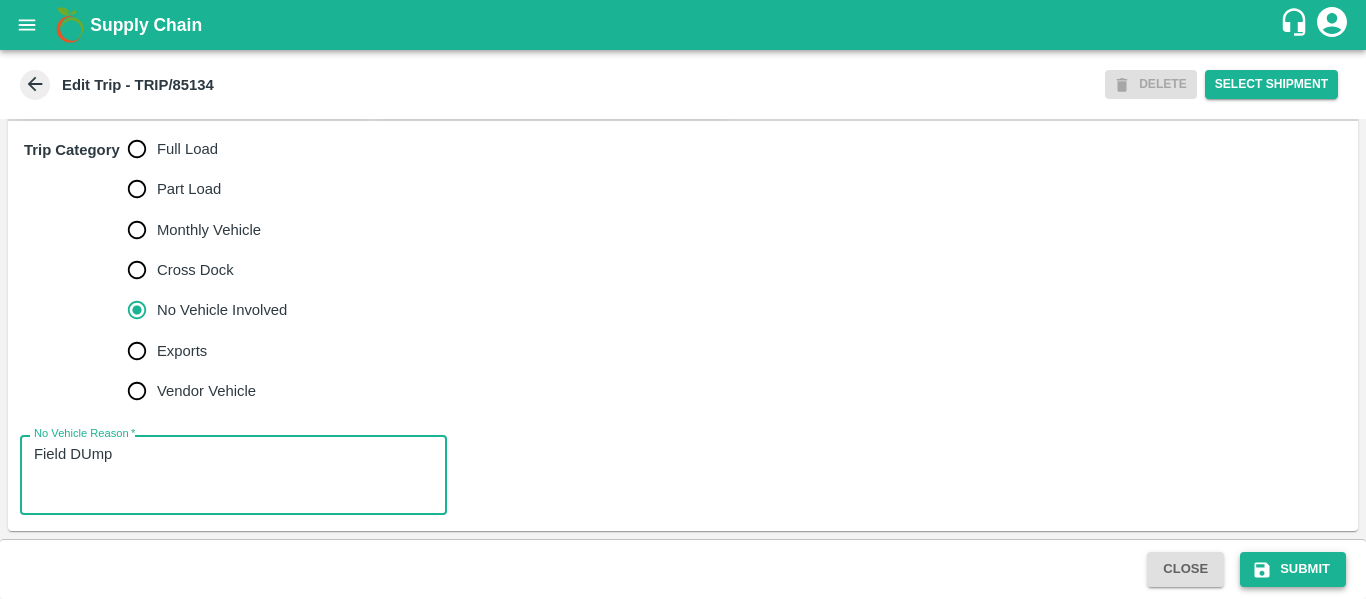 type on "Field DUmp" 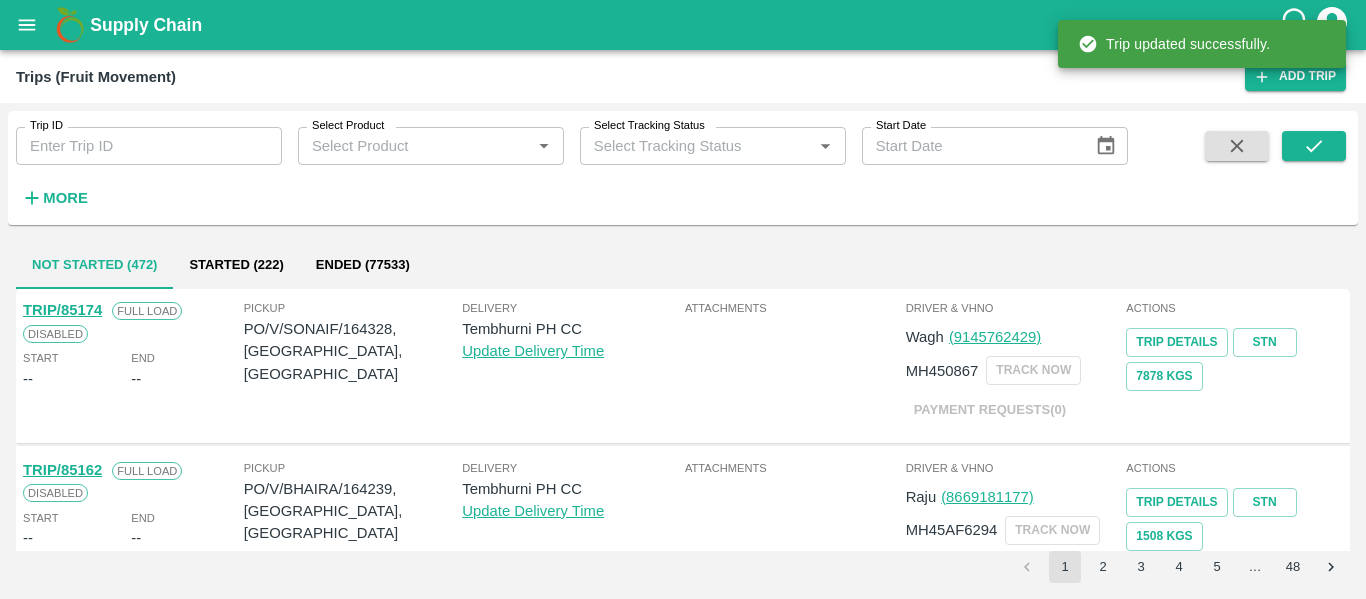click on "Trip ID" at bounding box center [149, 146] 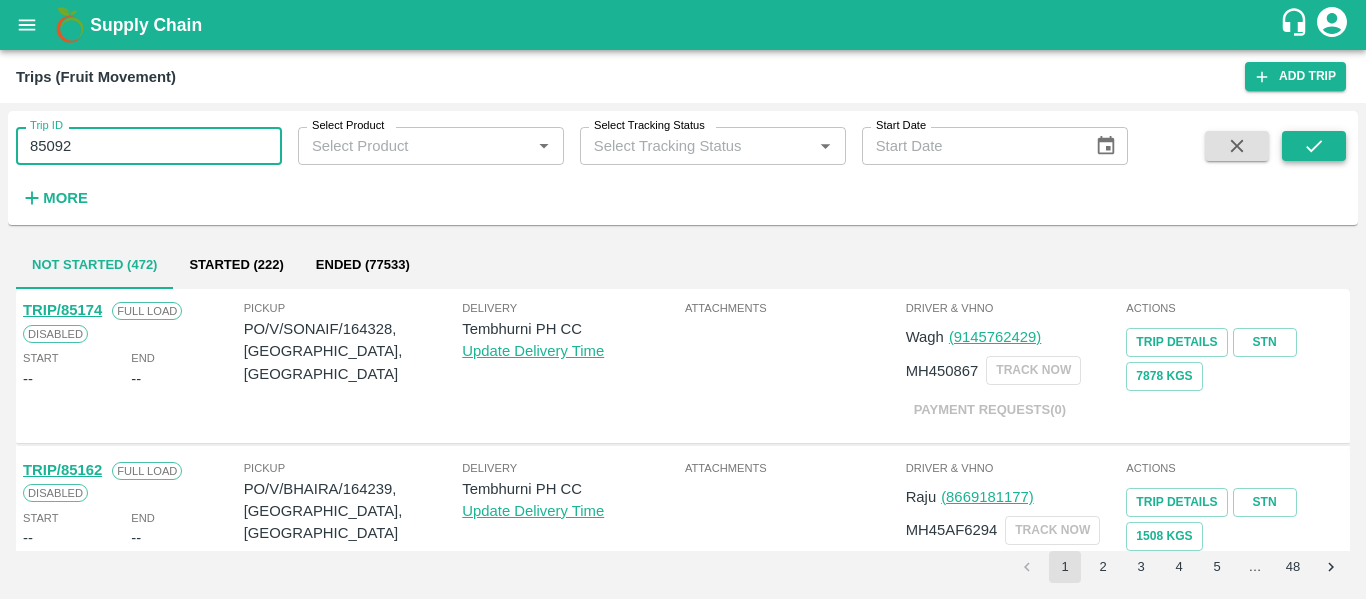type on "85092" 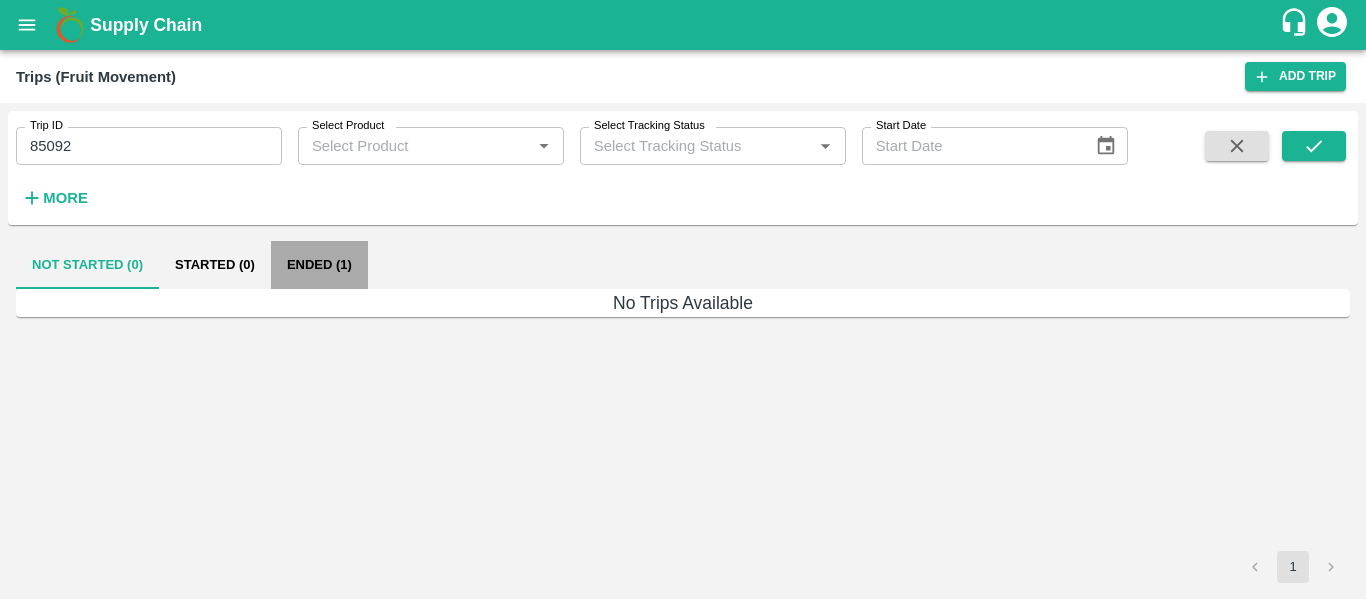 click on "Ended (1)" at bounding box center (319, 265) 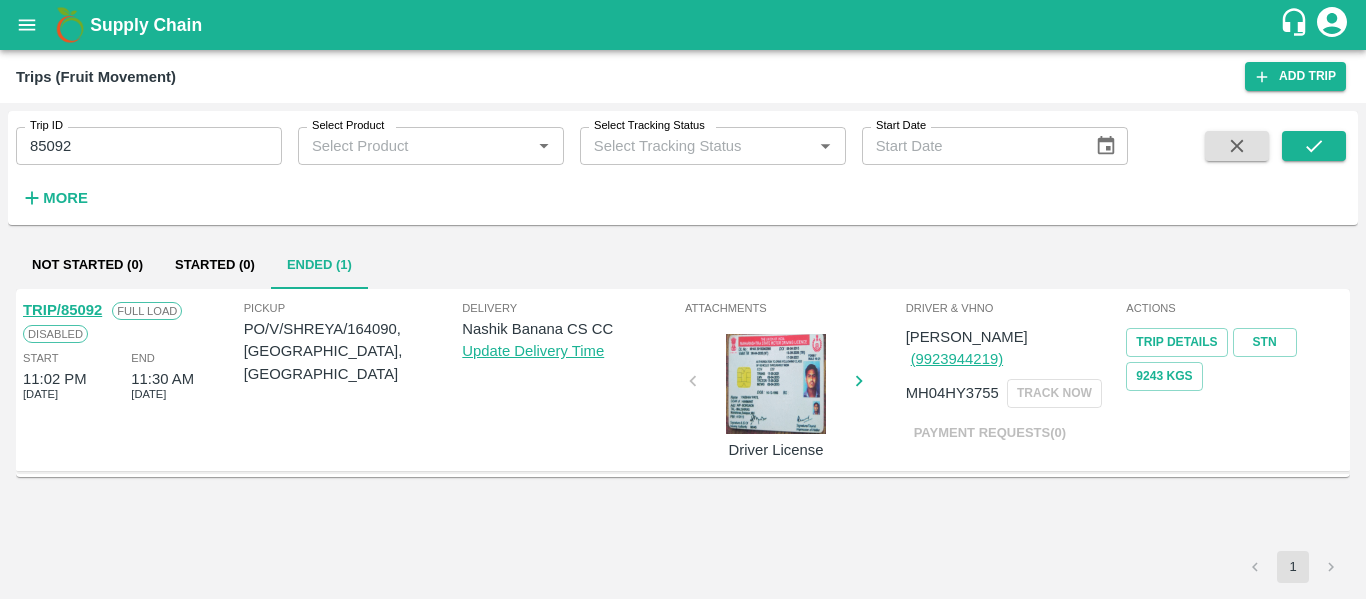 click on "TRIP/85092" at bounding box center (62, 310) 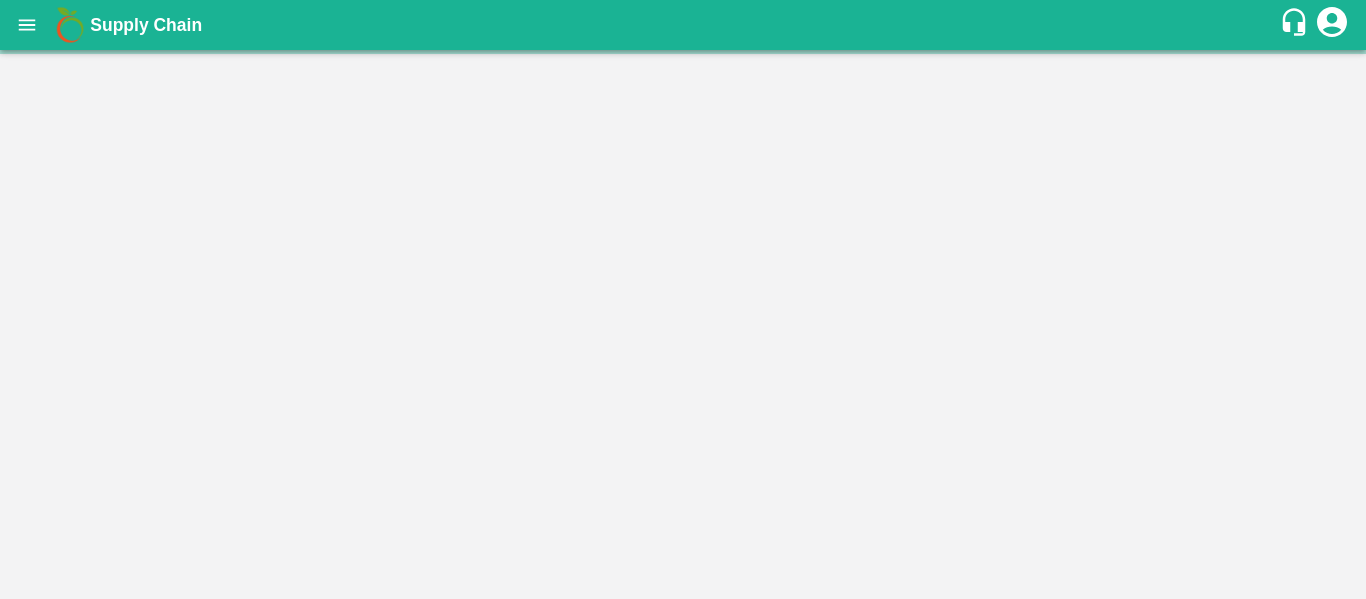 scroll, scrollTop: 0, scrollLeft: 0, axis: both 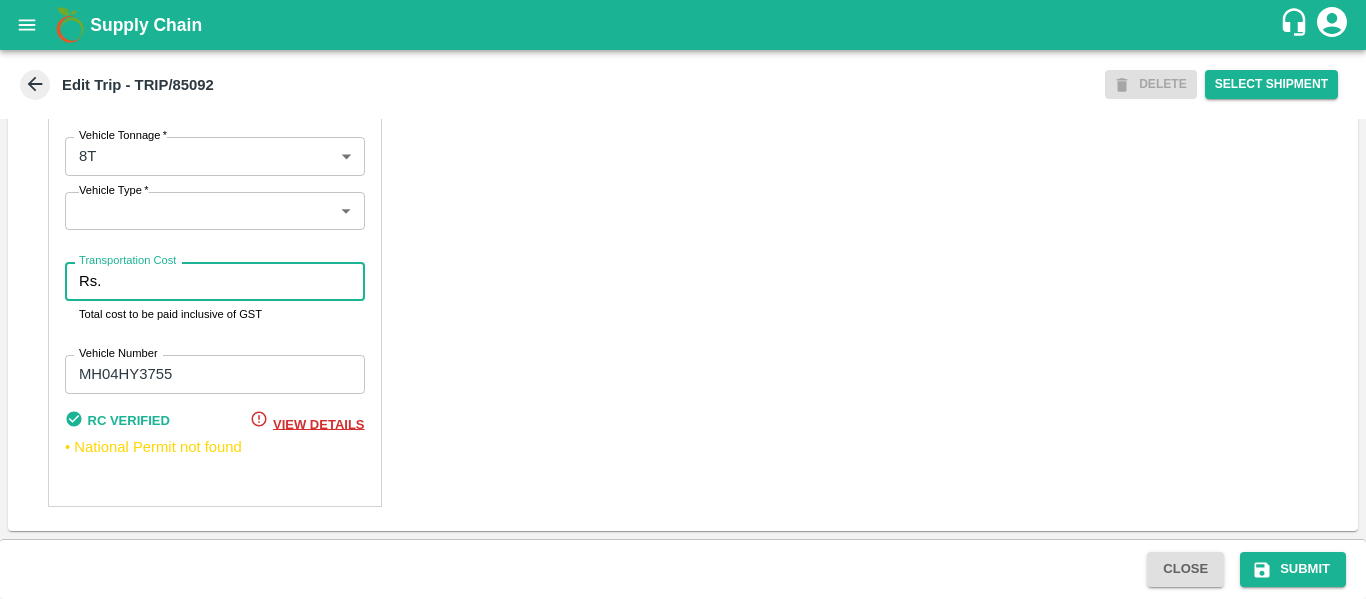 click on "Transportation Cost" at bounding box center (236, 281) 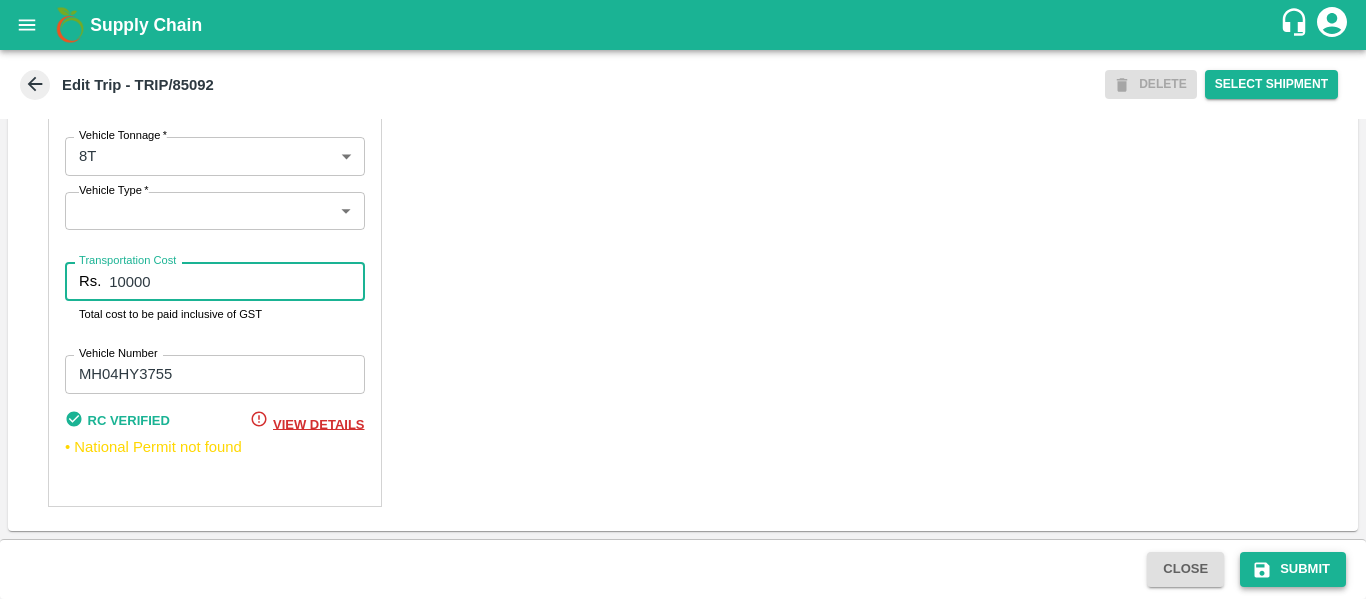 type on "10000" 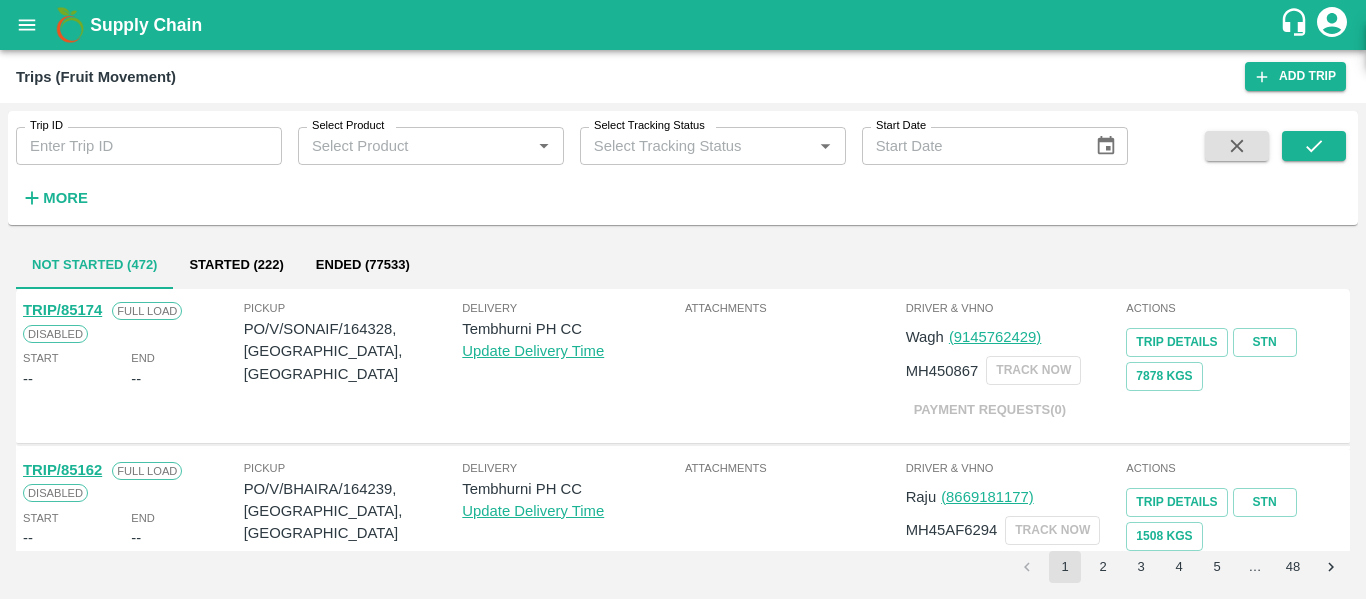 click at bounding box center (27, 25) 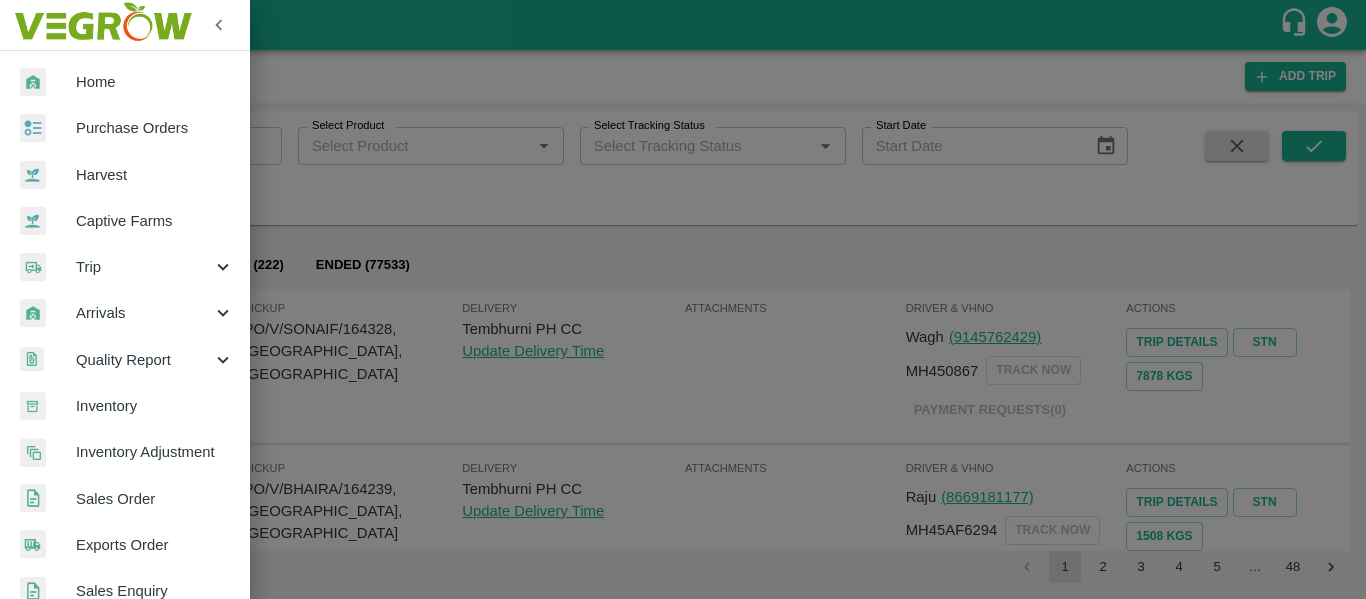 click on "Purchase Orders" at bounding box center (125, 128) 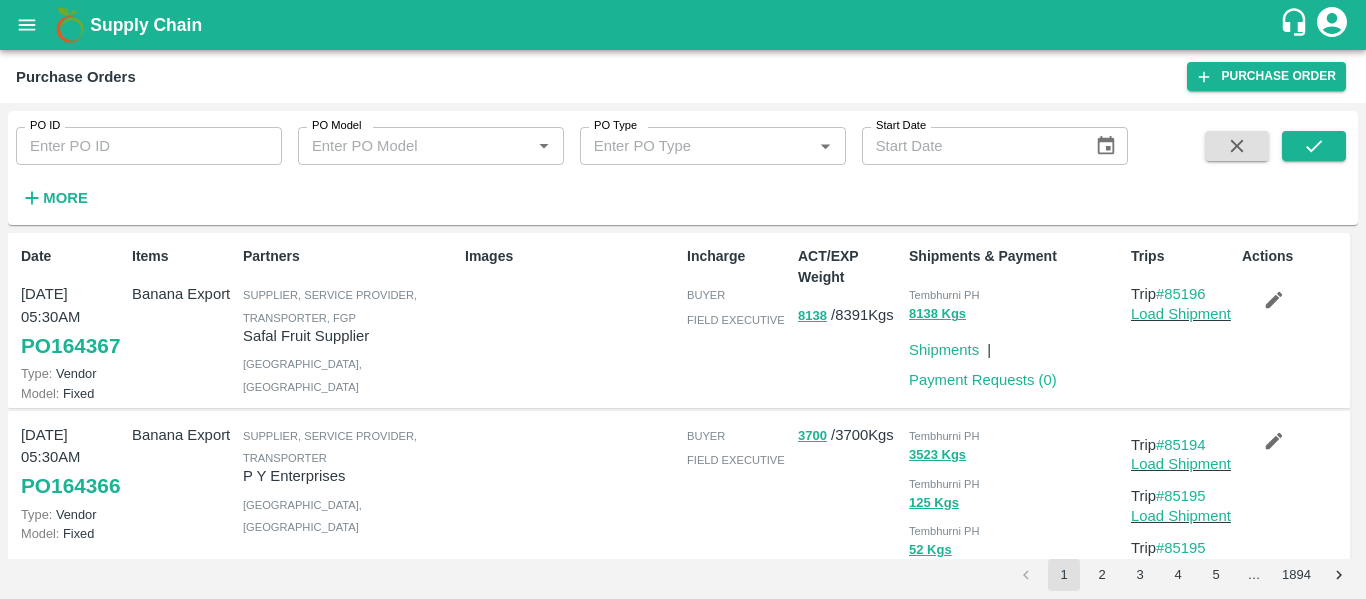 click on "PO ID" at bounding box center [149, 146] 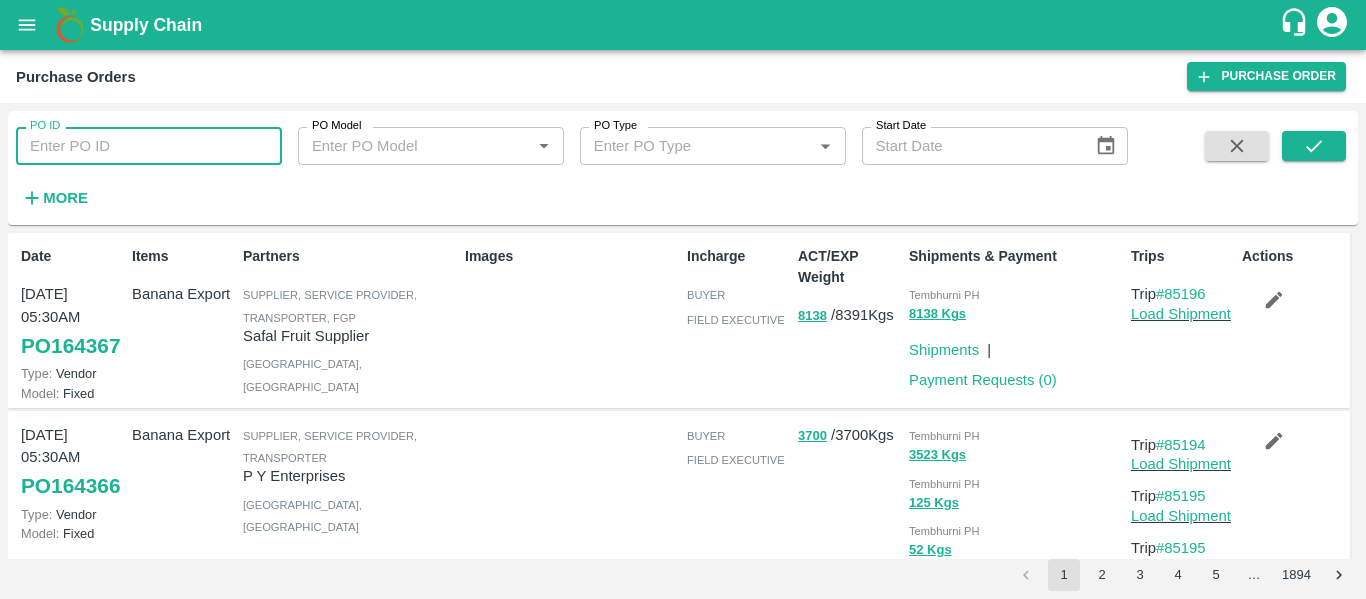 click on "PO ID" at bounding box center [149, 146] 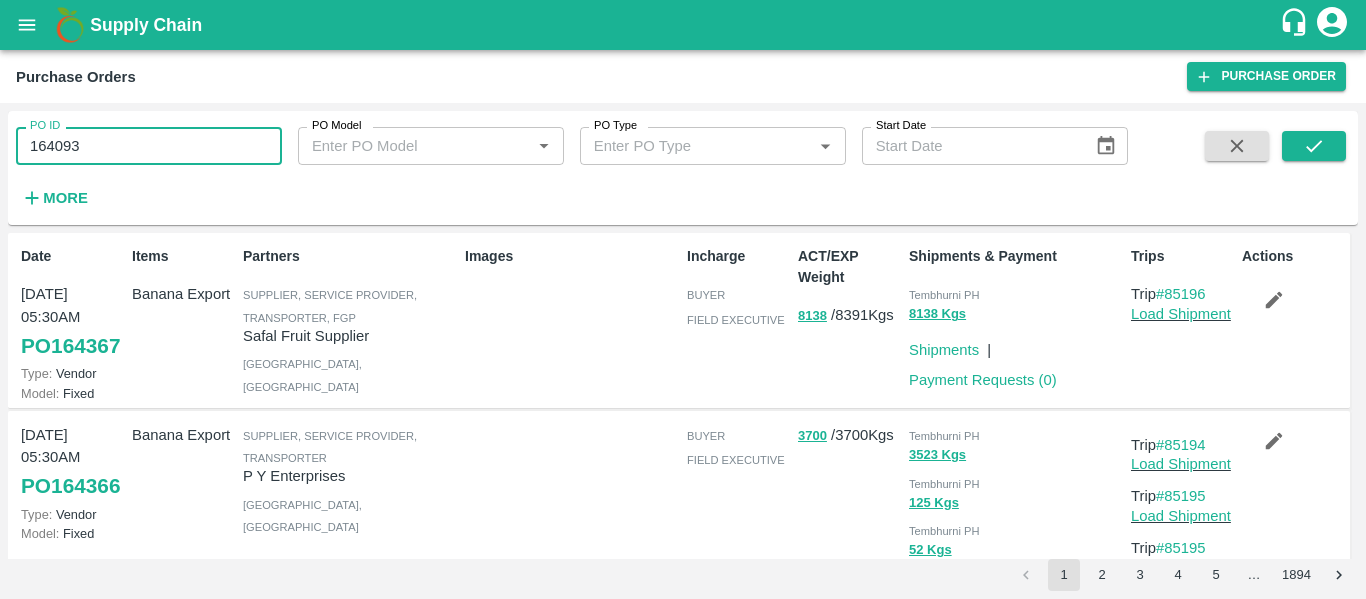 type on "164093" 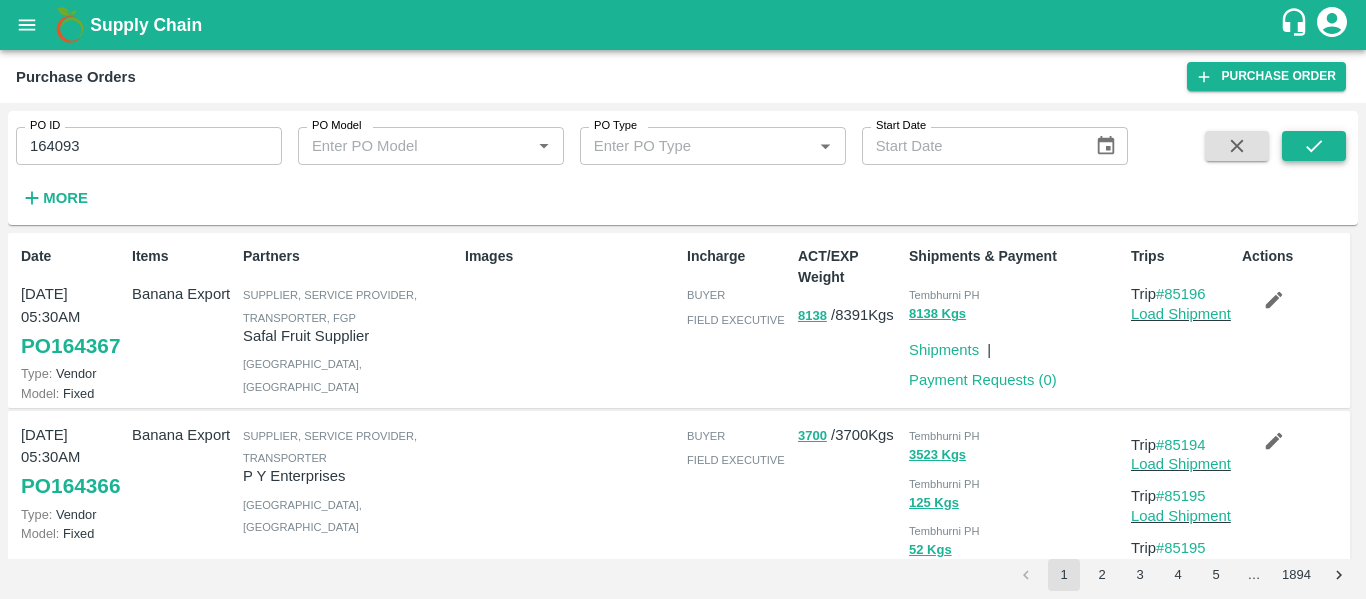 click at bounding box center (1314, 146) 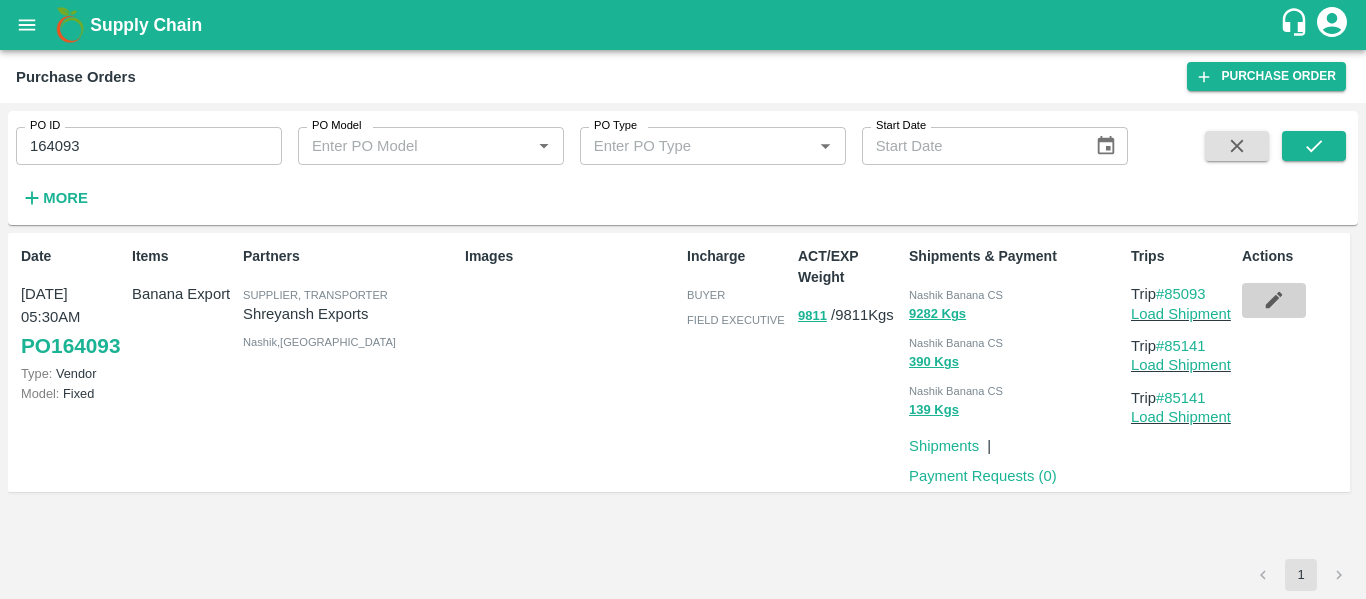 click 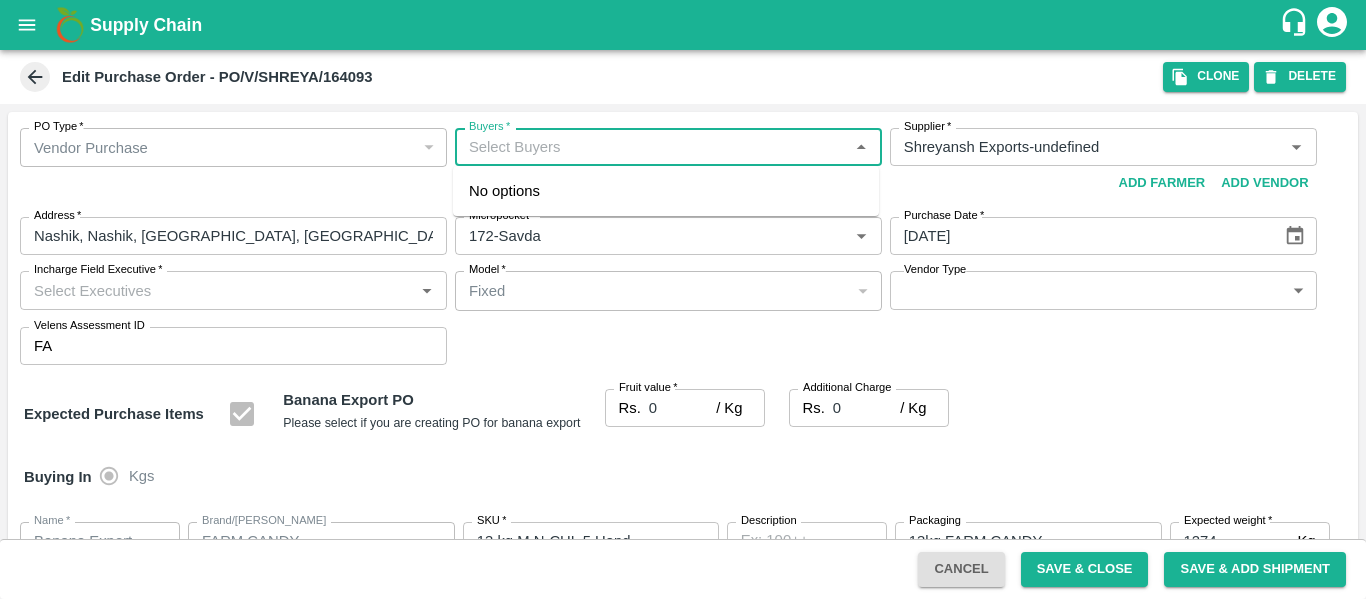 click on "Buyers   *" at bounding box center (652, 147) 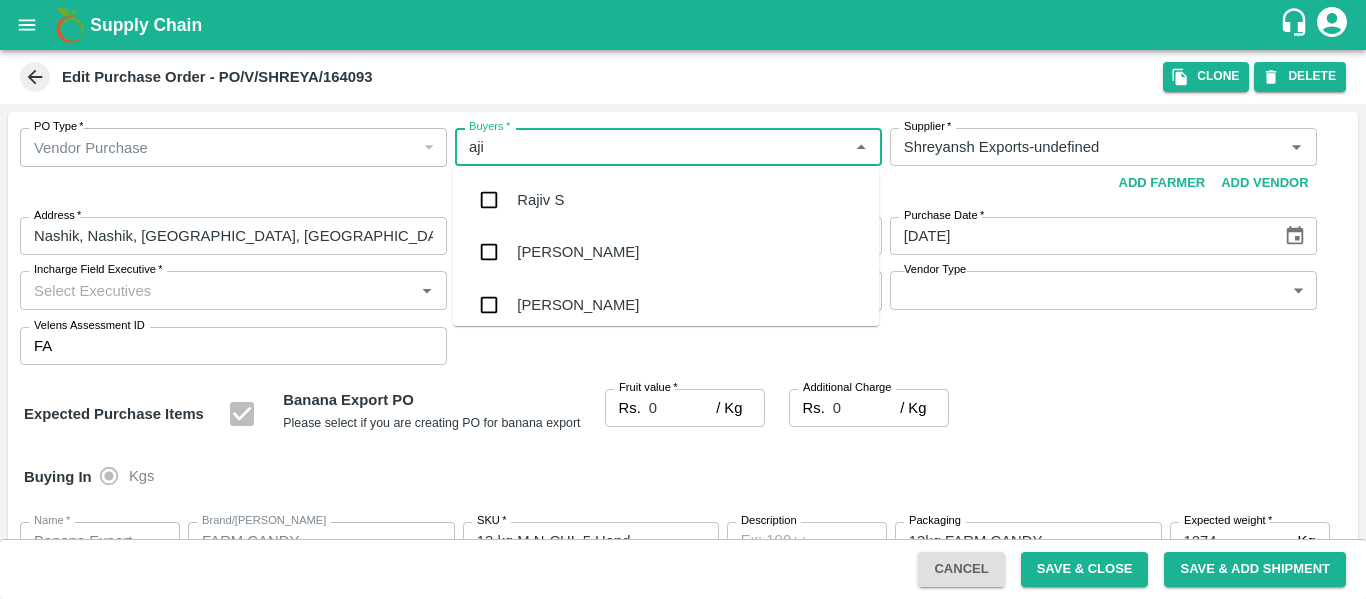 type on "ajit" 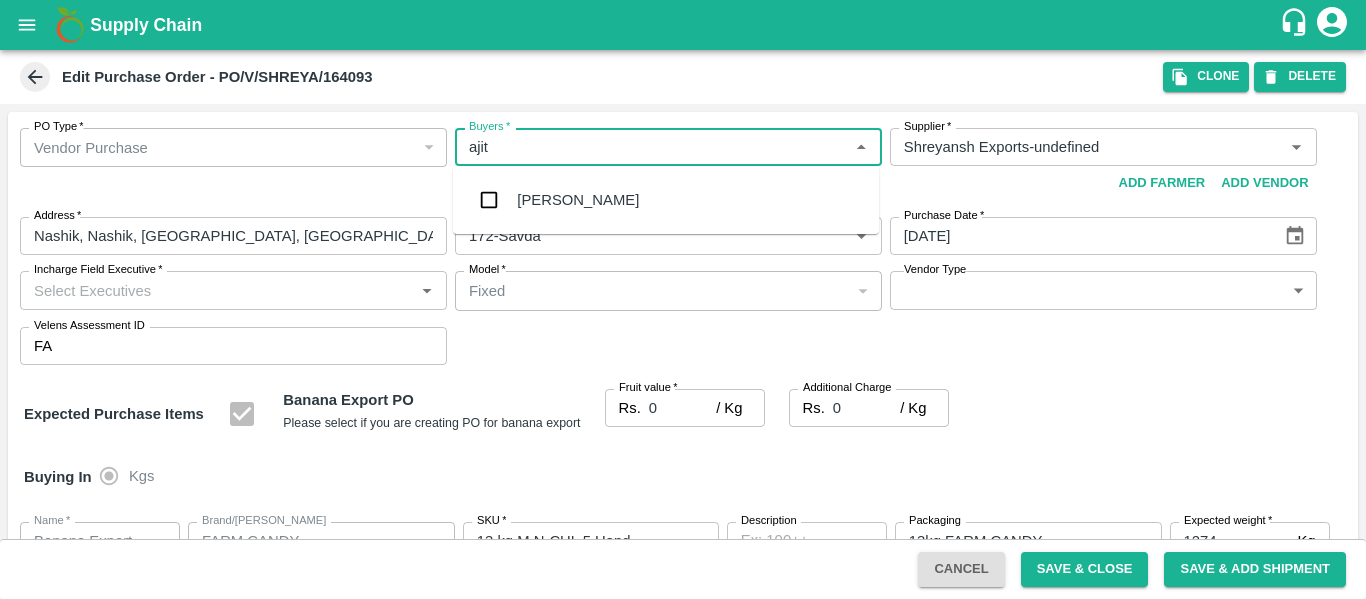 click on "[PERSON_NAME]" at bounding box center [666, 200] 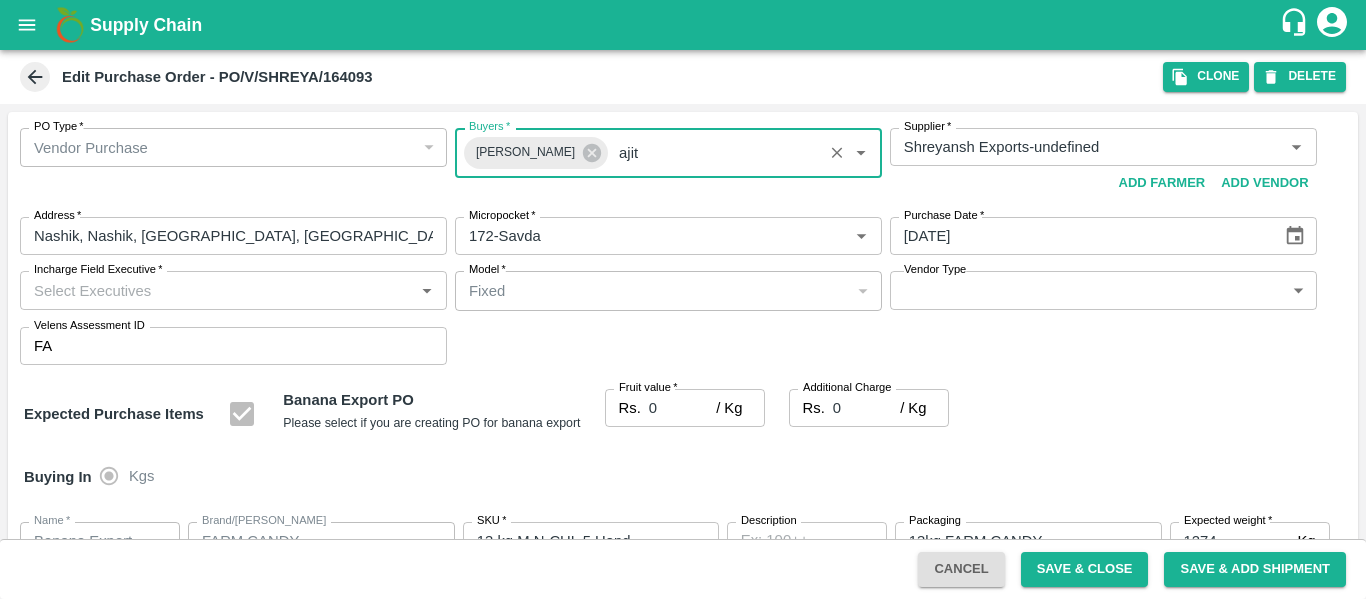 type 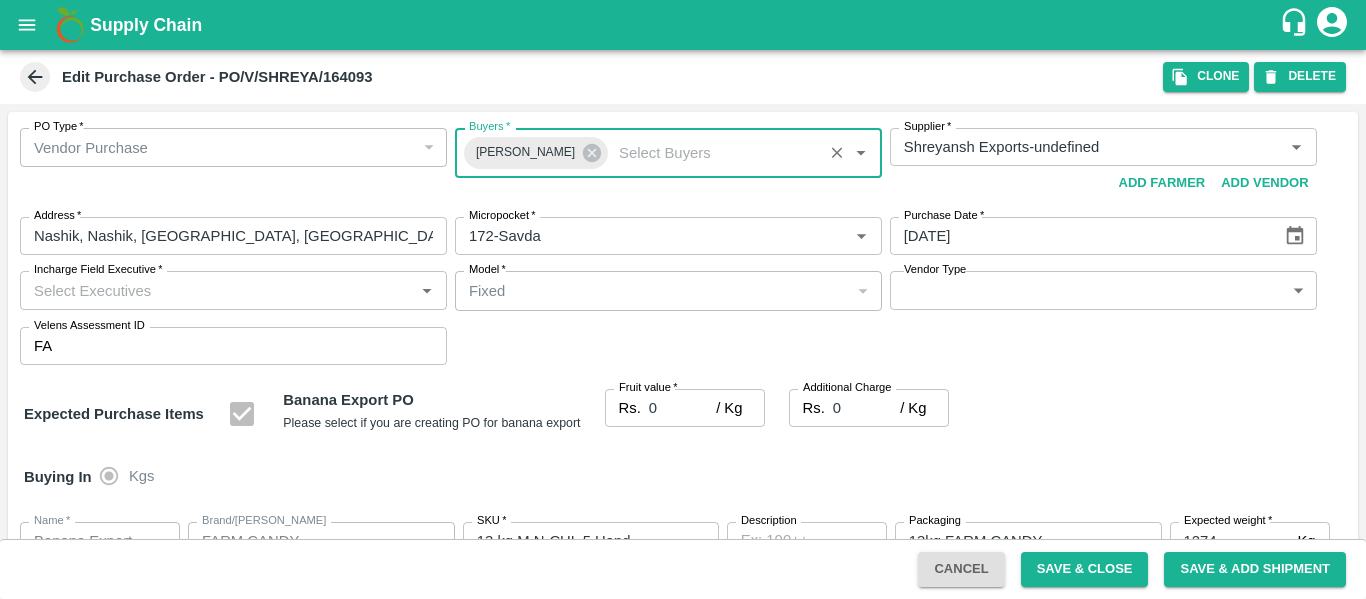 click on "0" at bounding box center [682, 408] 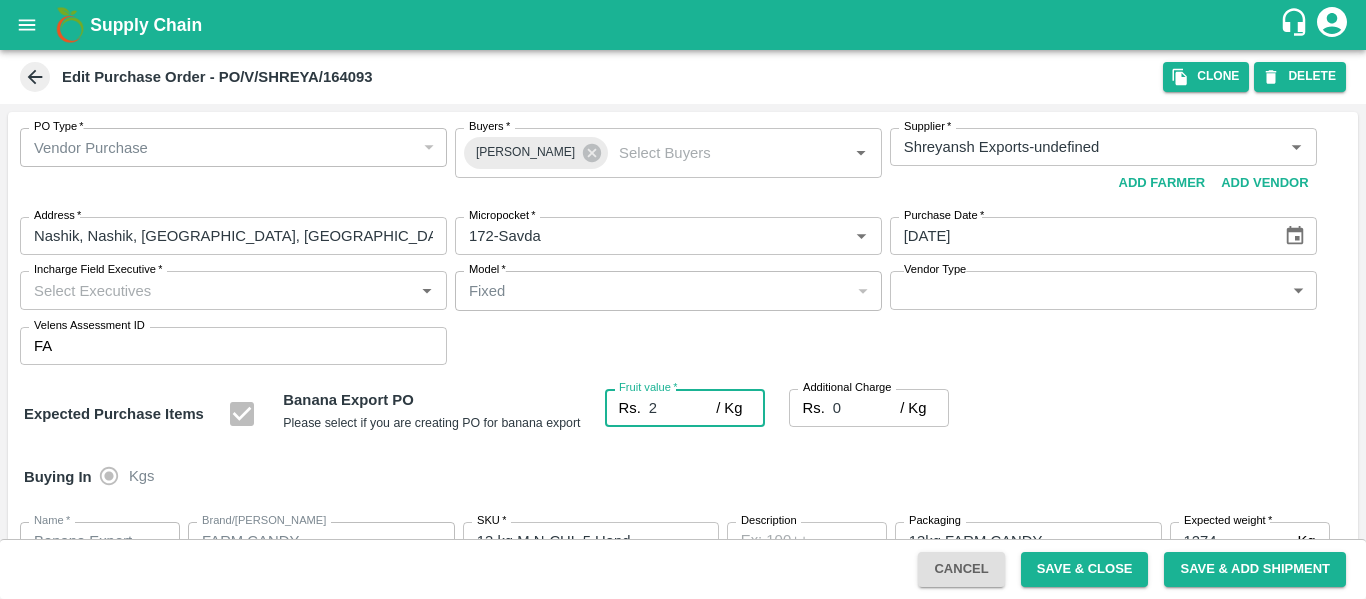 type on "24" 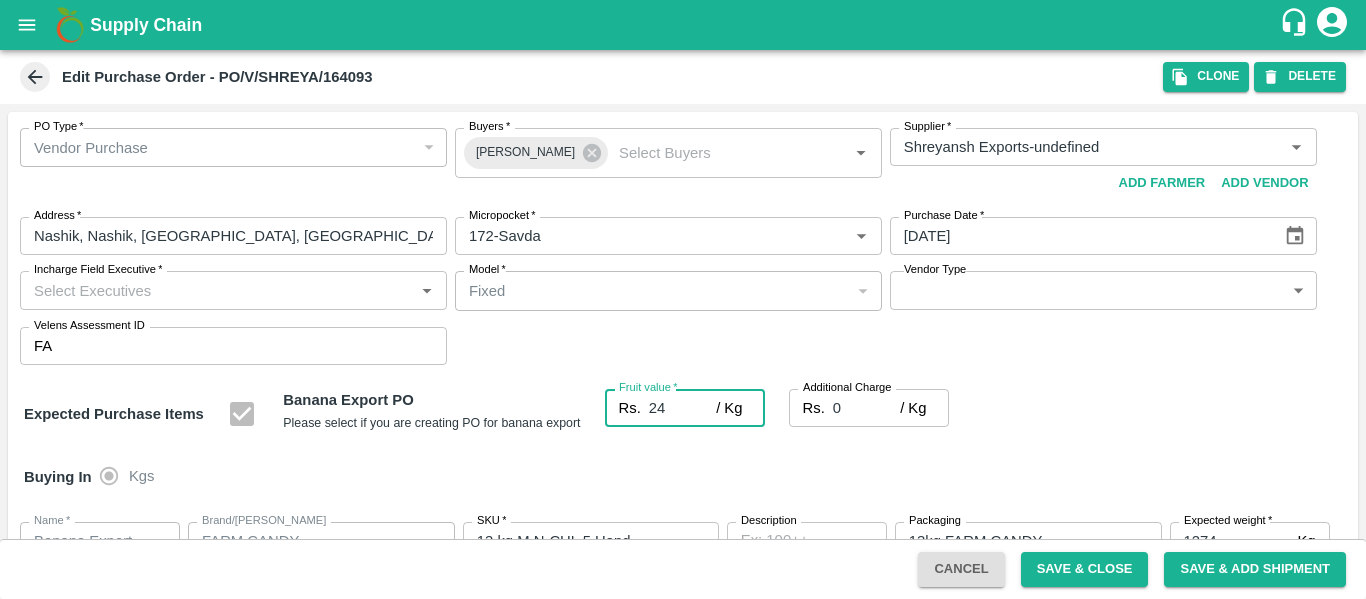type on "24" 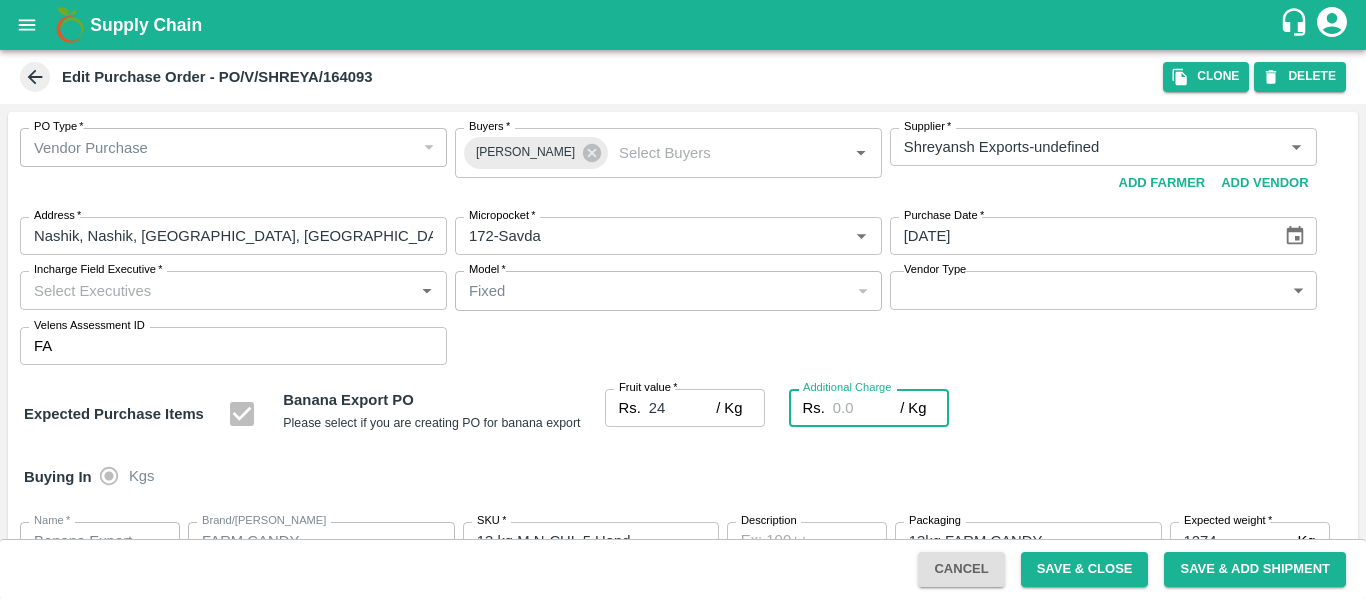 type on "2" 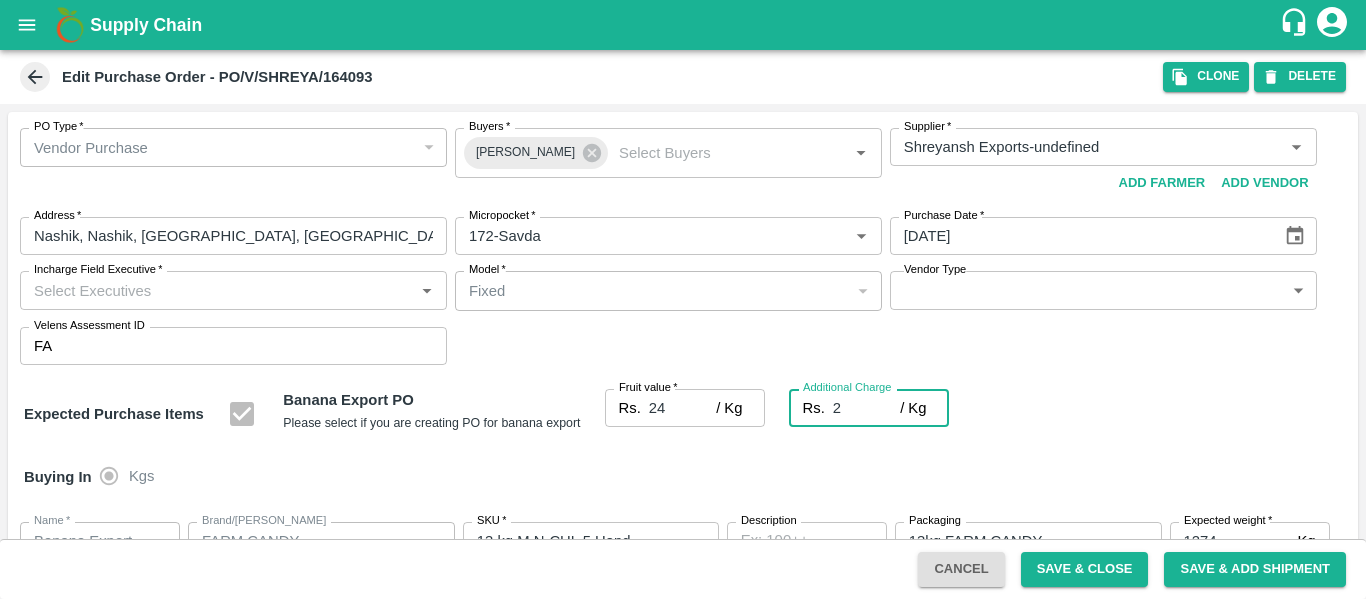 type on "2.7" 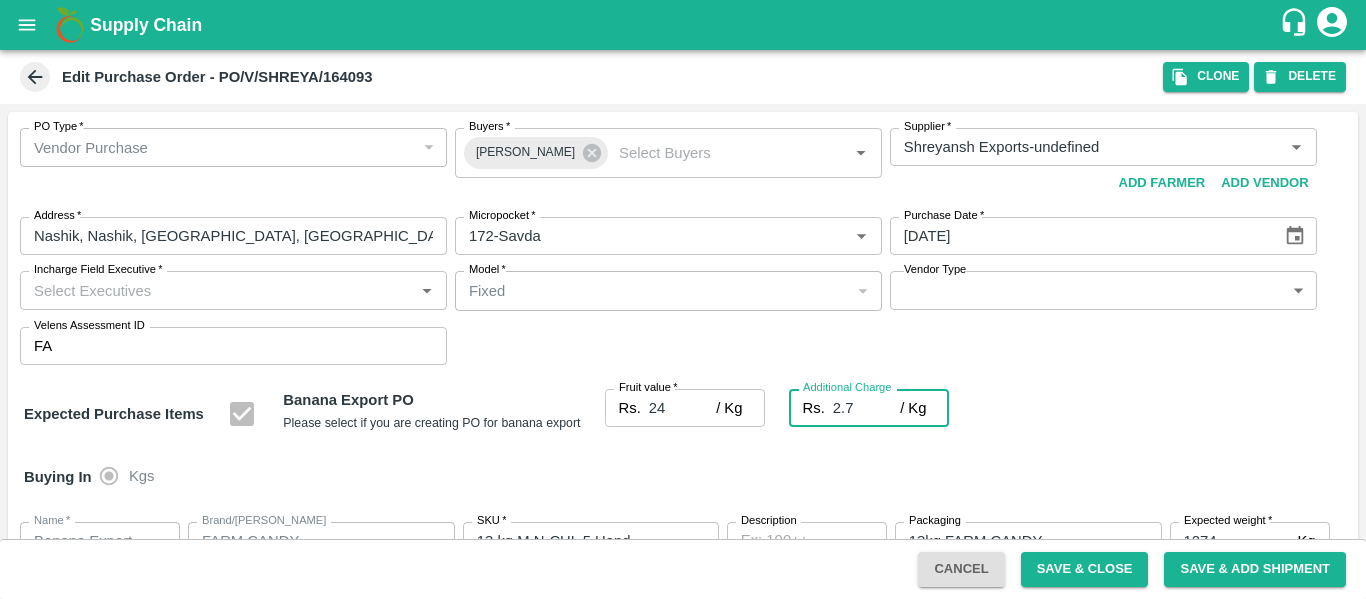 type on "26.7" 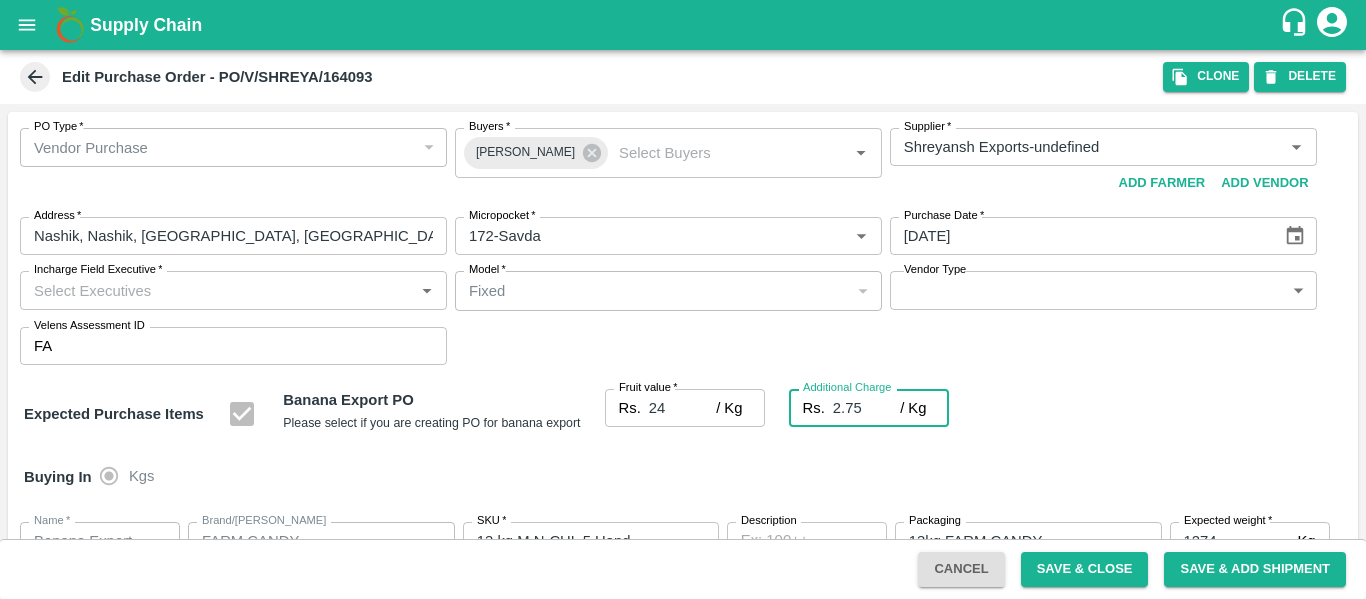 type on "26.75" 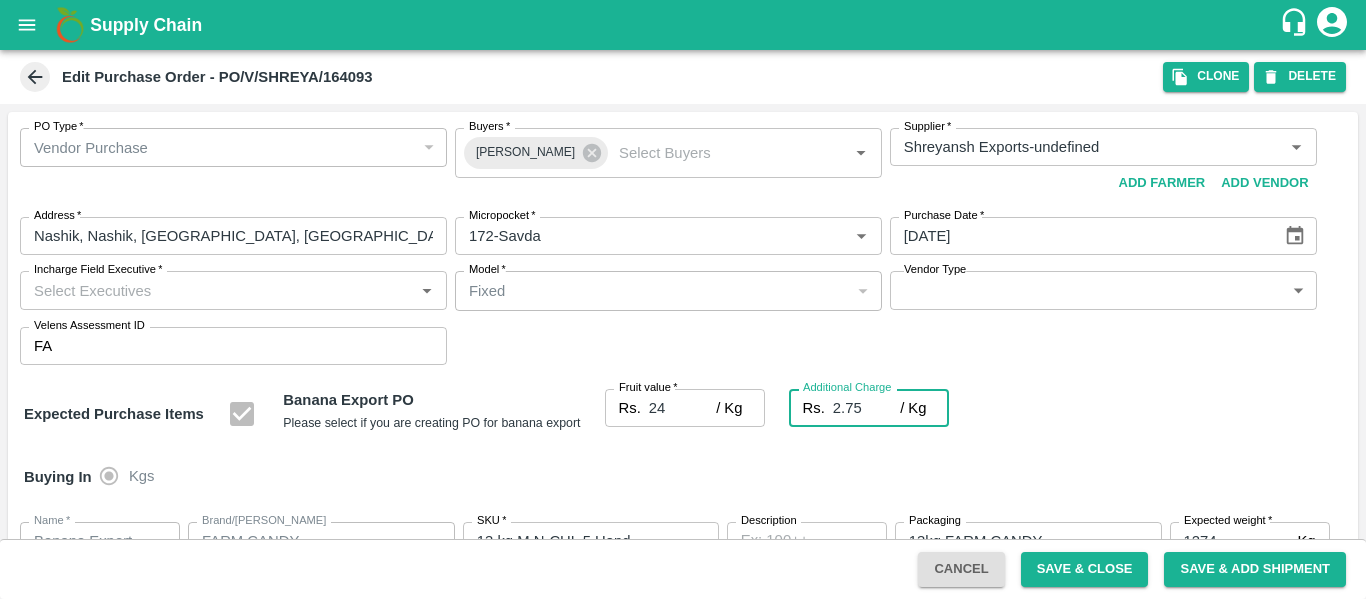 scroll, scrollTop: 1044, scrollLeft: 0, axis: vertical 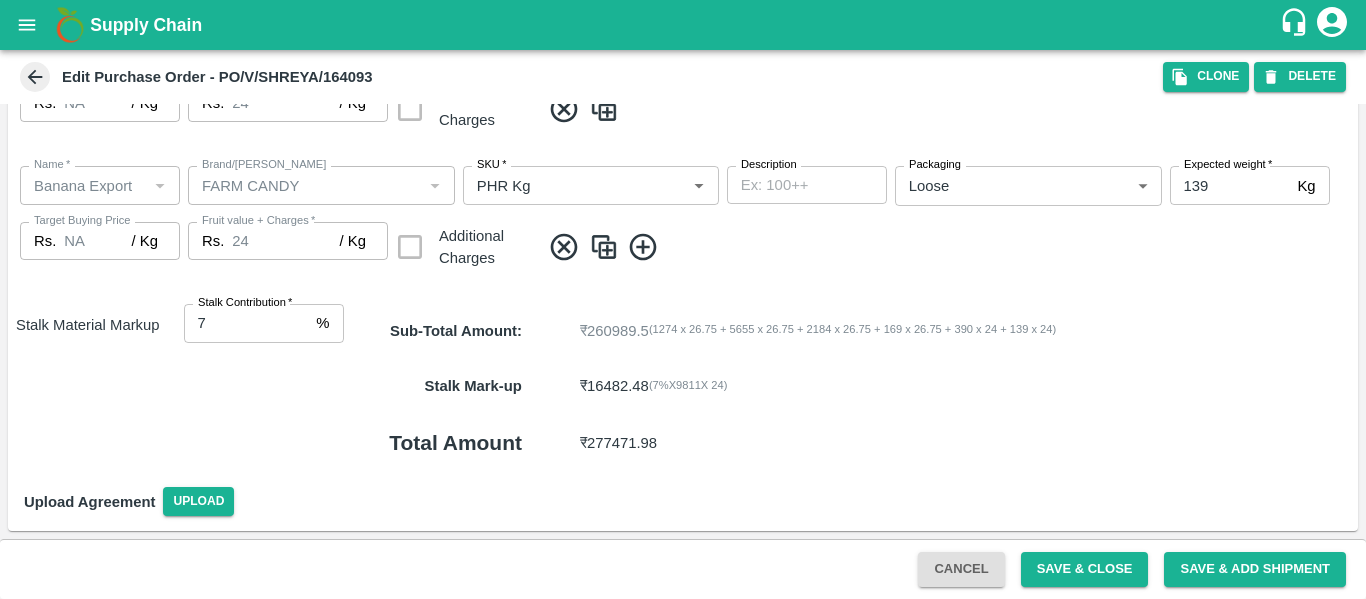 type on "2.75" 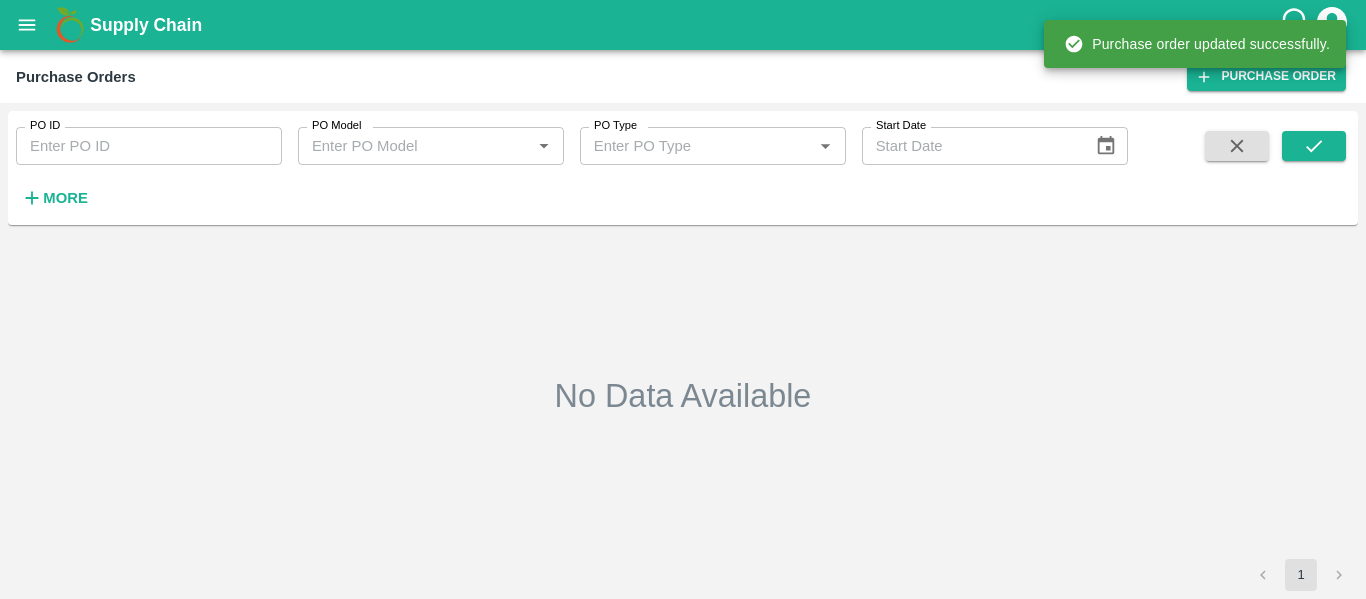 type on "164093" 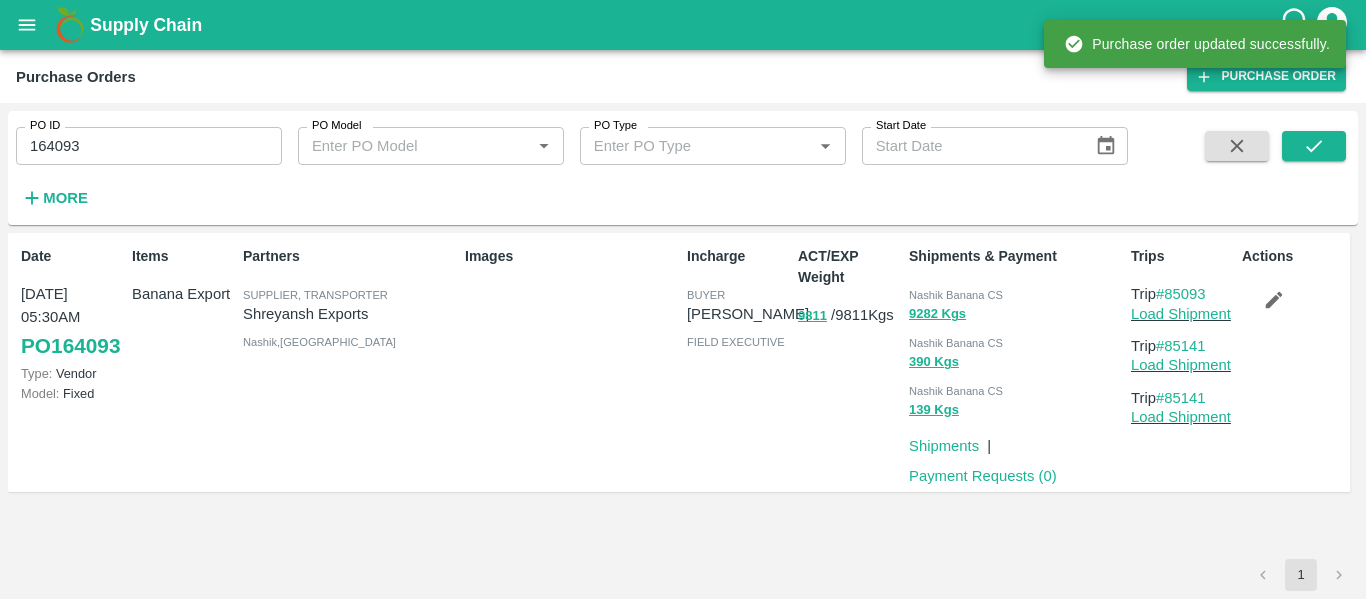 click on "Load Shipment" at bounding box center (1182, 314) 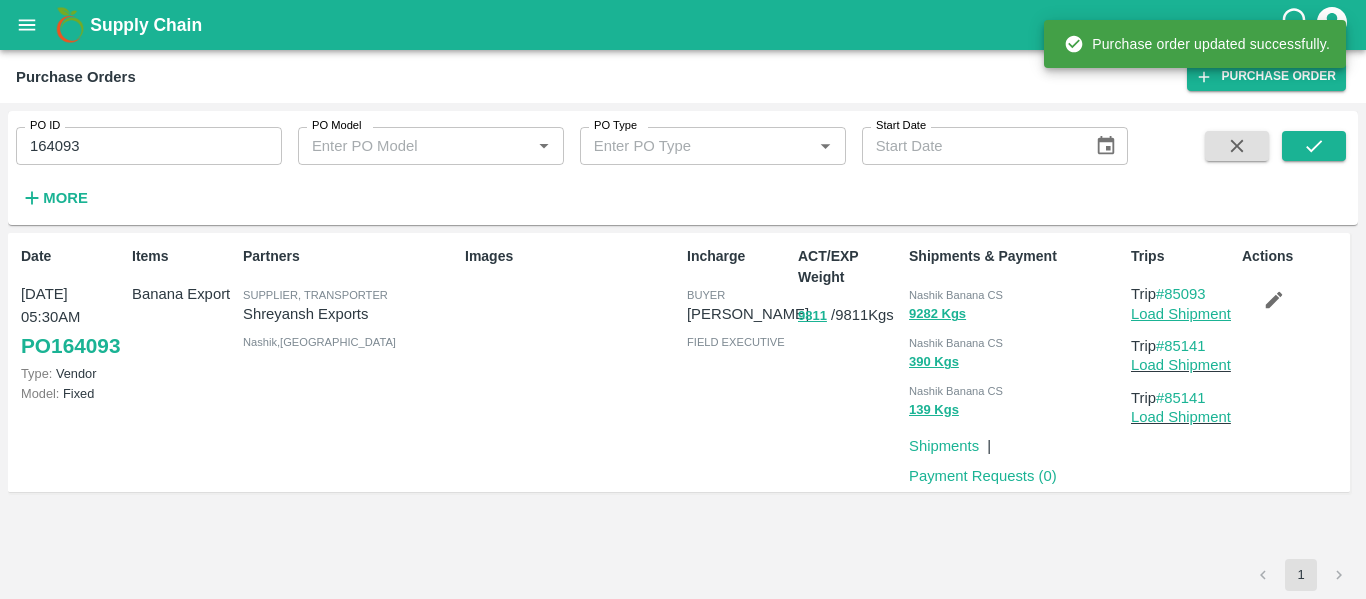 click on "Load Shipment" at bounding box center [1181, 314] 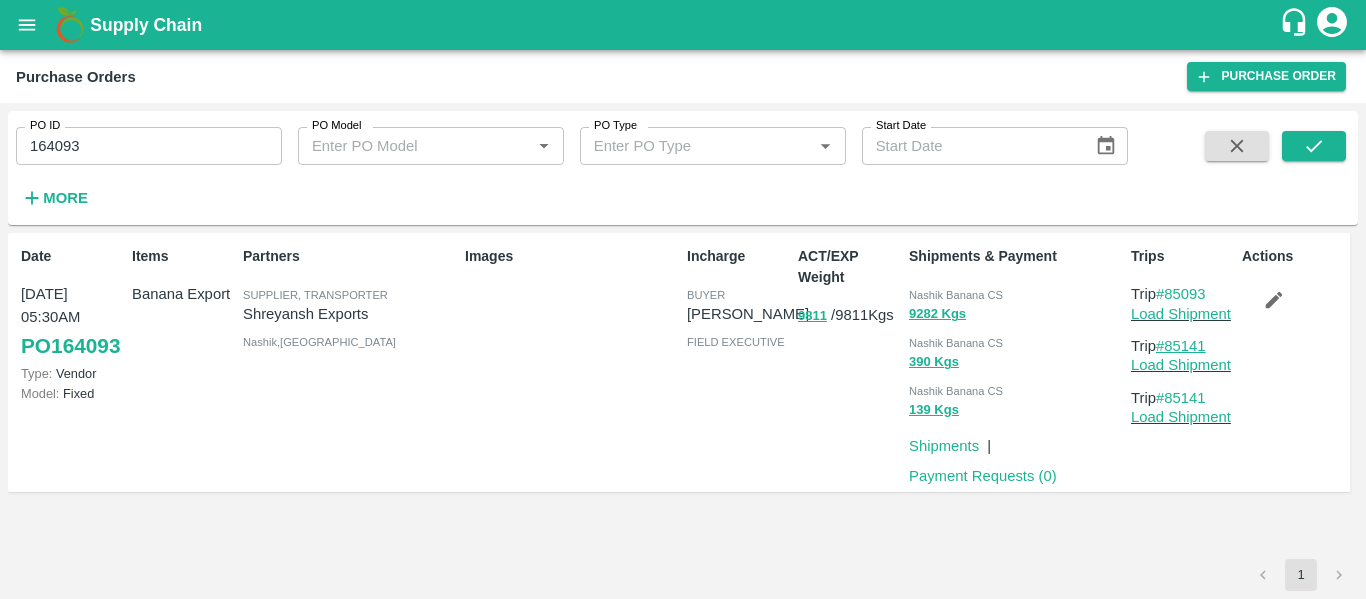 drag, startPoint x: 1216, startPoint y: 343, endPoint x: 1171, endPoint y: 351, distance: 45.705578 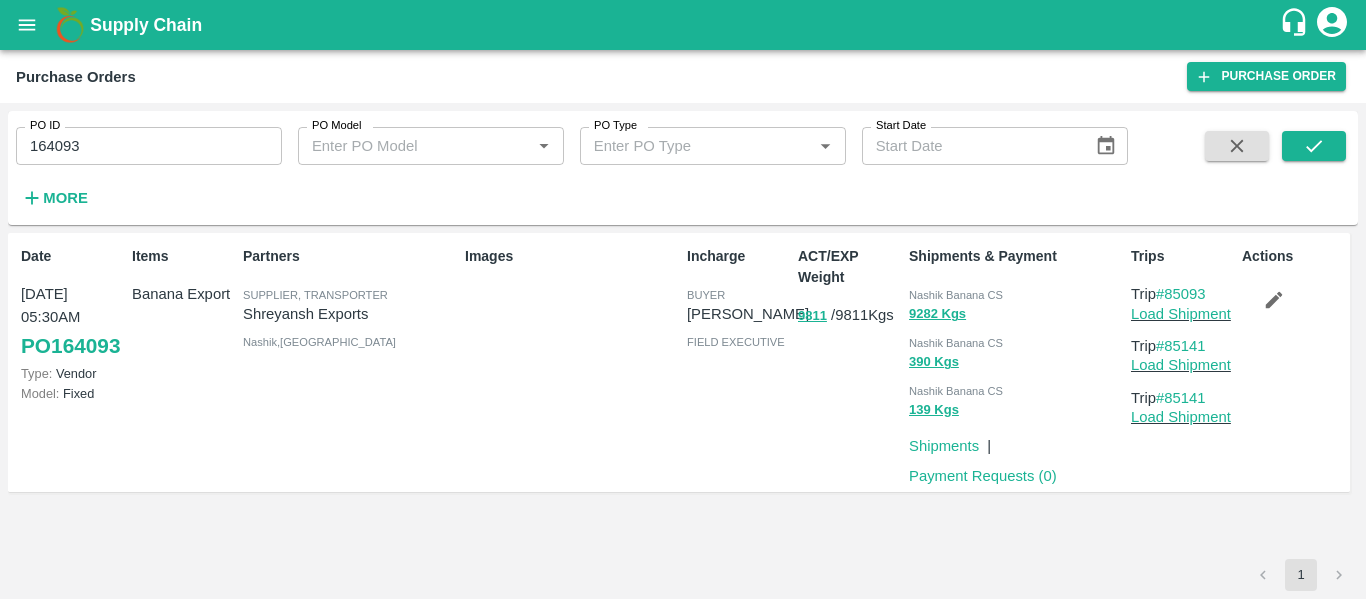 click at bounding box center (27, 25) 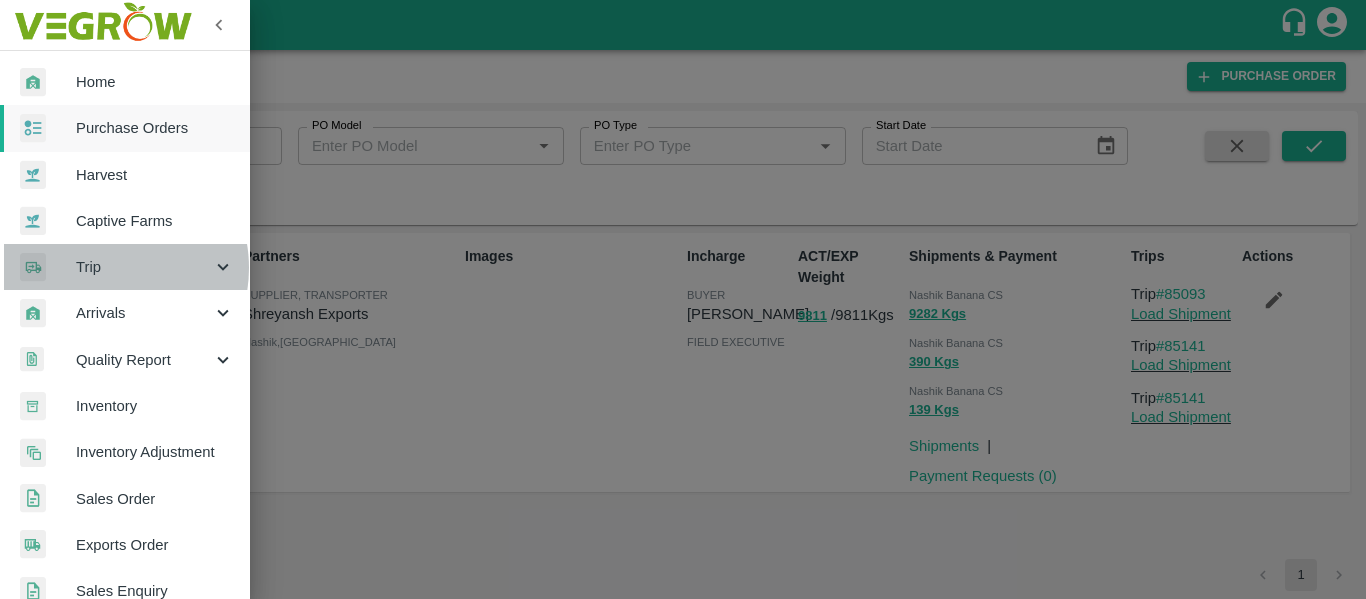 click on "Trip" at bounding box center (144, 267) 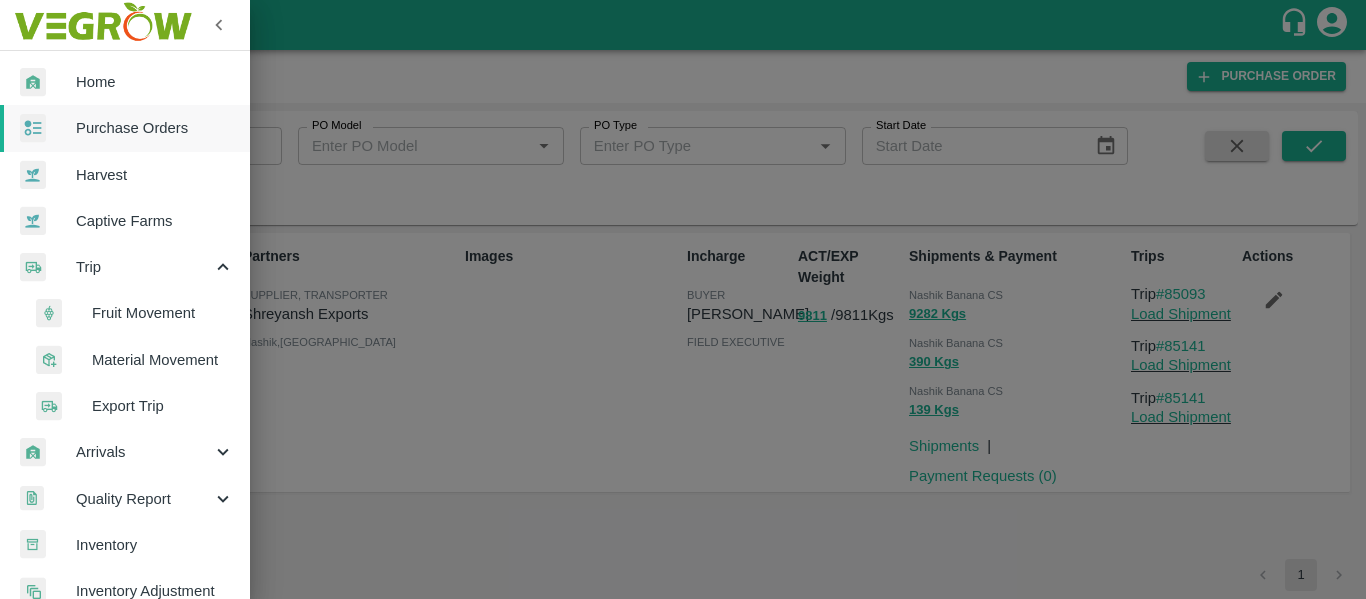 click on "Fruit Movement" at bounding box center (163, 313) 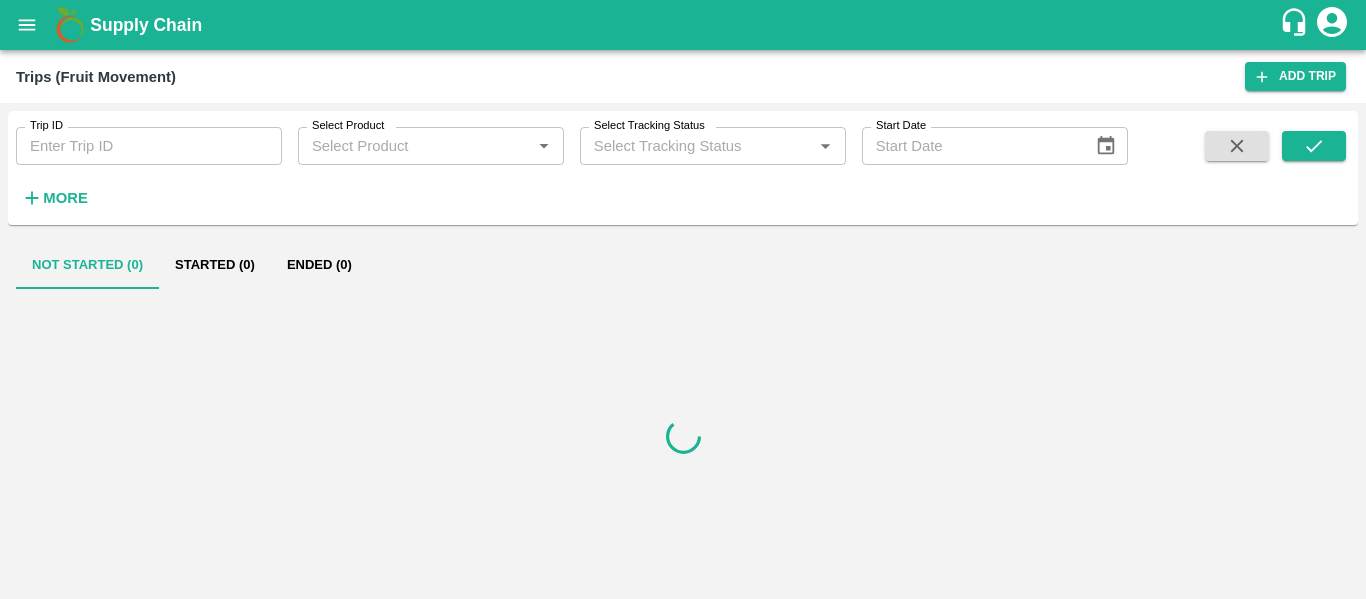 click on "Trip ID Trip ID" at bounding box center (141, 138) 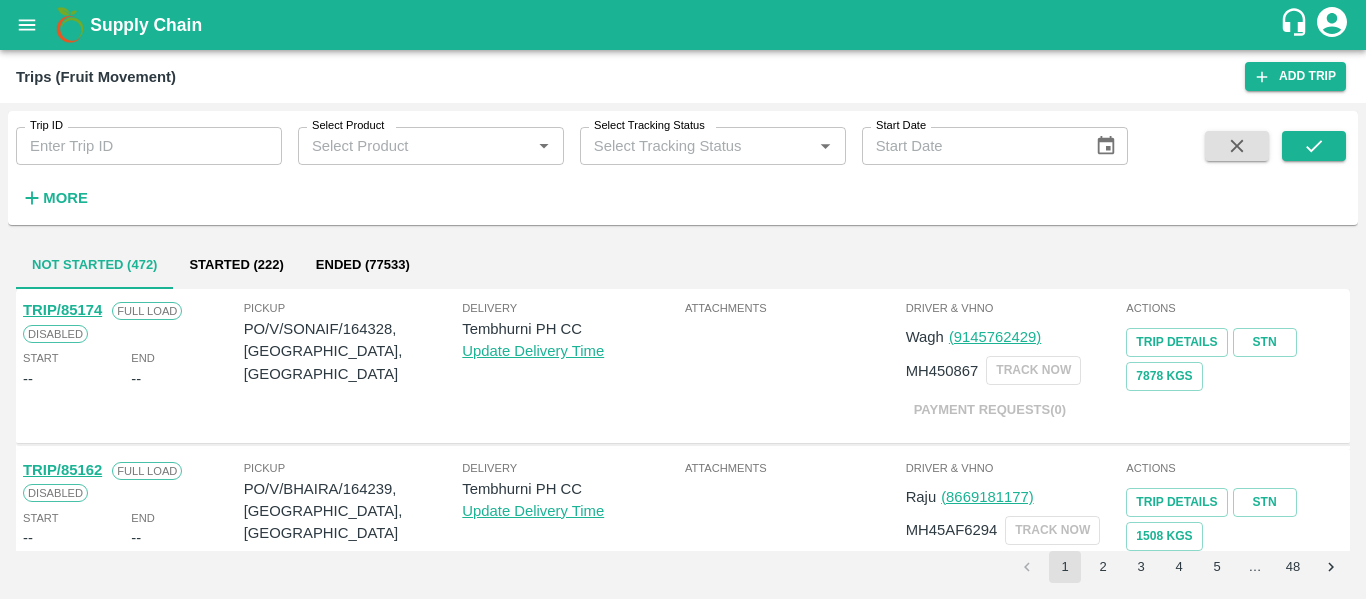 click on "Trip ID" at bounding box center [149, 146] 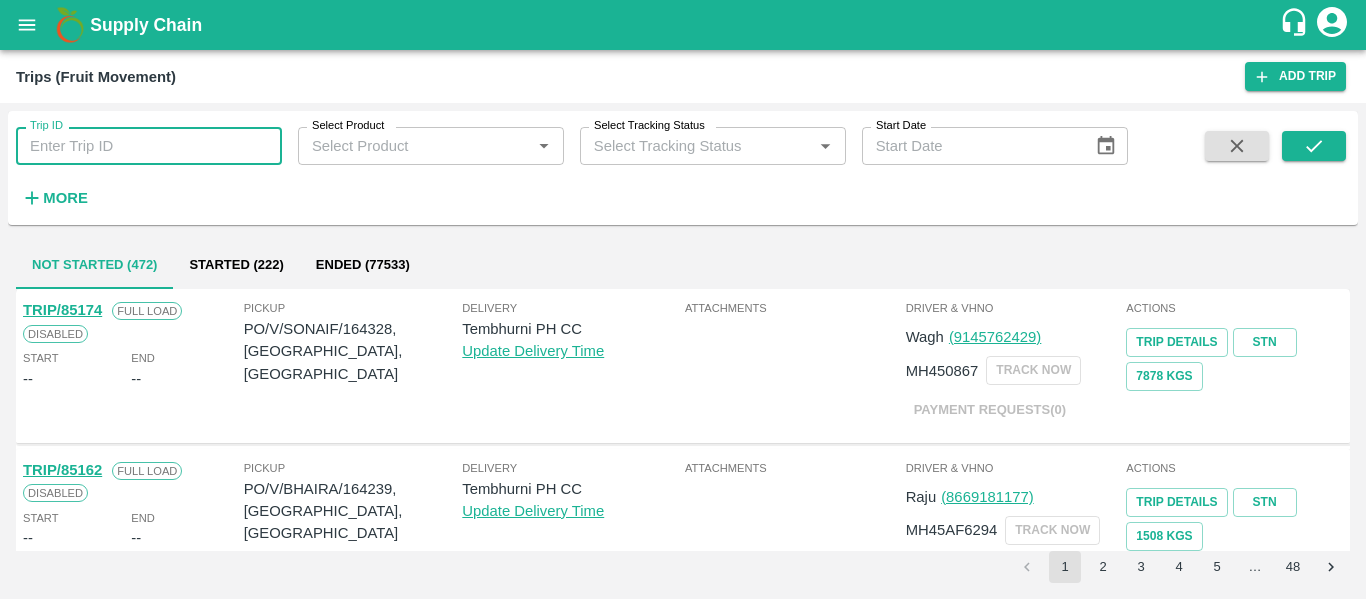 paste on "85141" 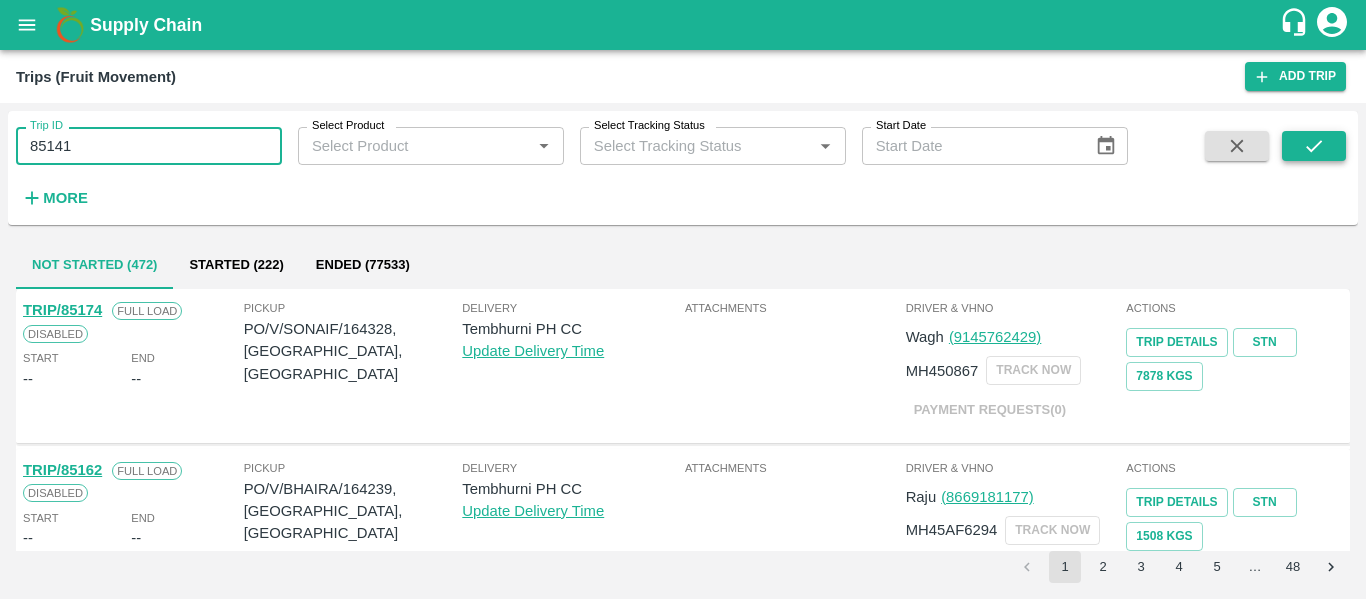 type on "85141" 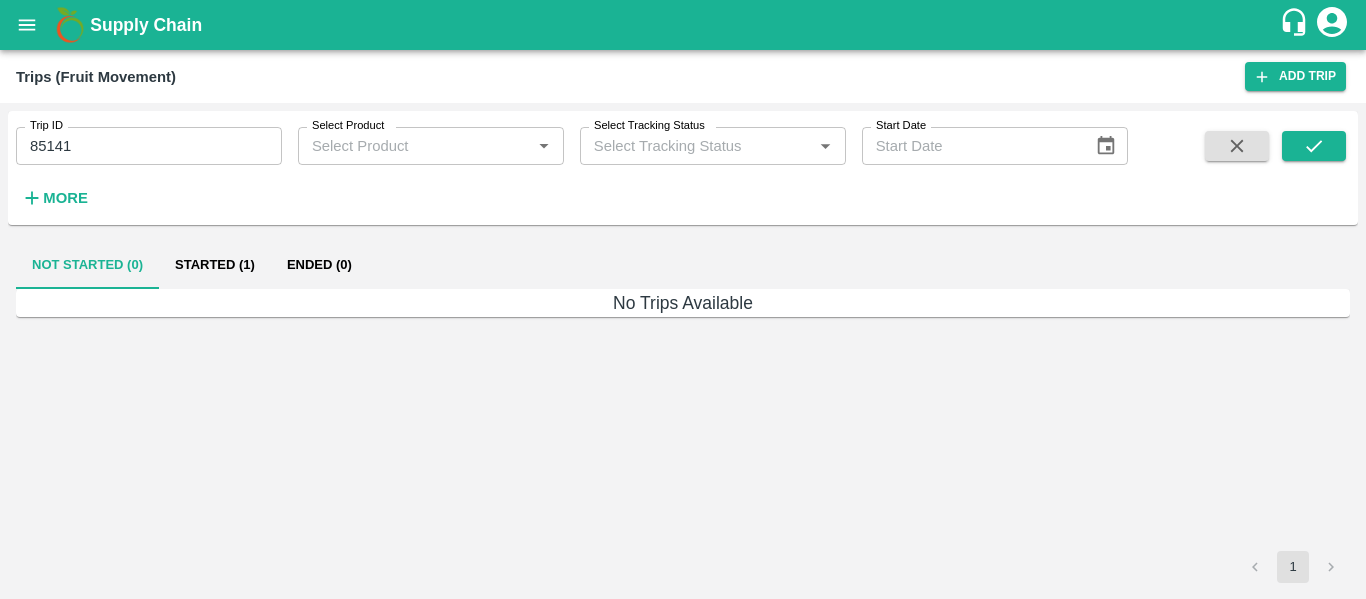 click on "Started (1)" at bounding box center (215, 265) 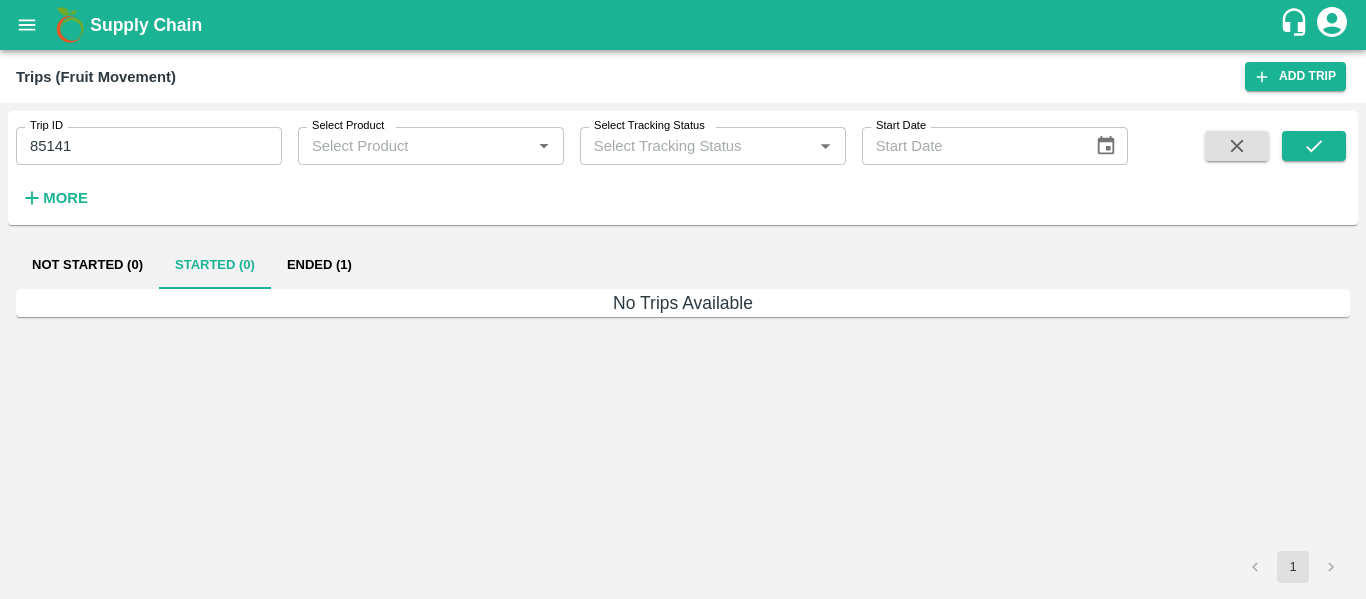 click on "Ended (1)" at bounding box center (319, 265) 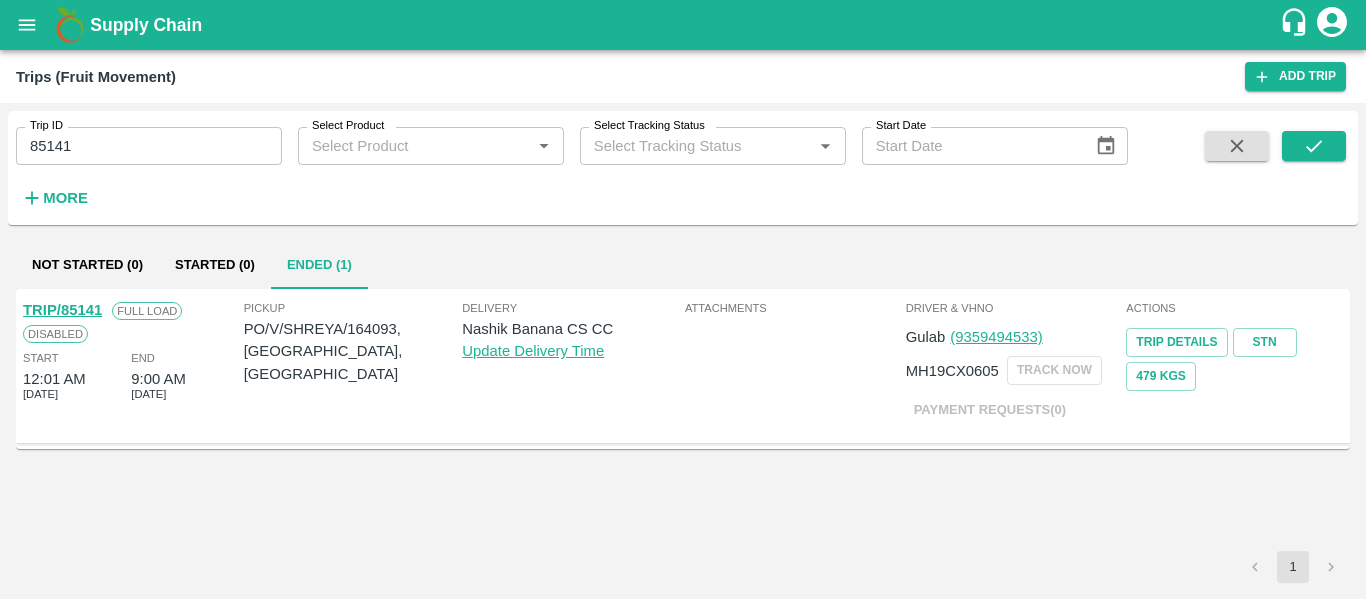 click on "TRIP/85141" at bounding box center [62, 310] 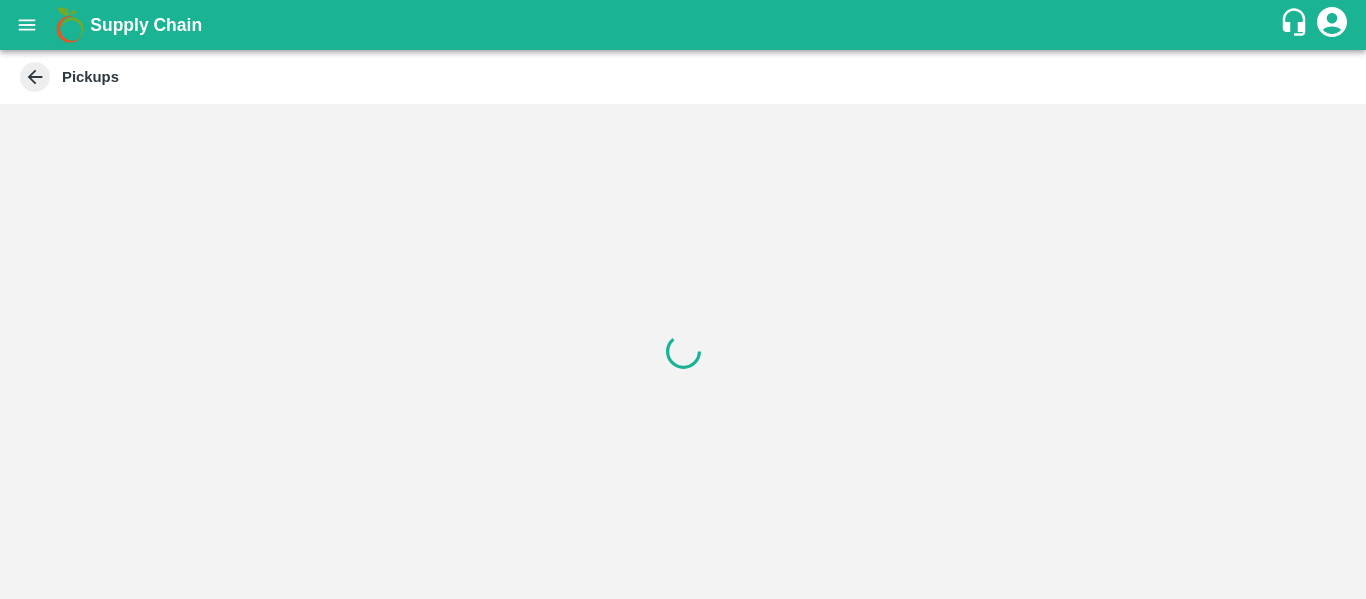 scroll, scrollTop: 0, scrollLeft: 0, axis: both 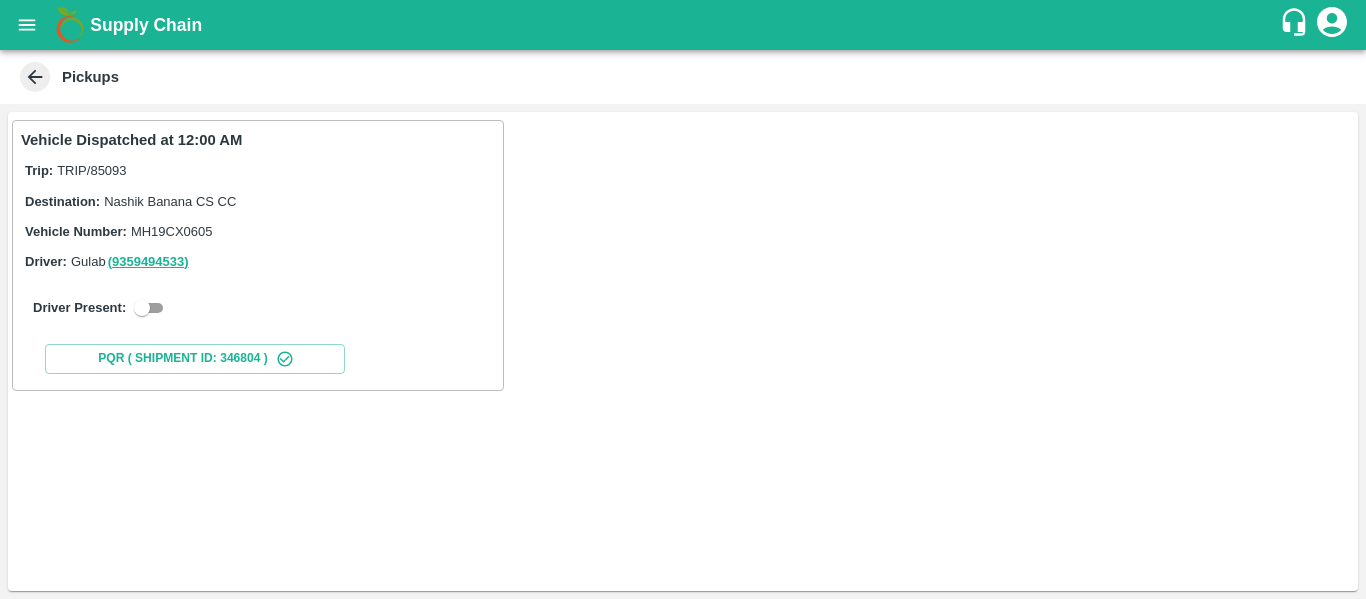 click at bounding box center [142, 308] 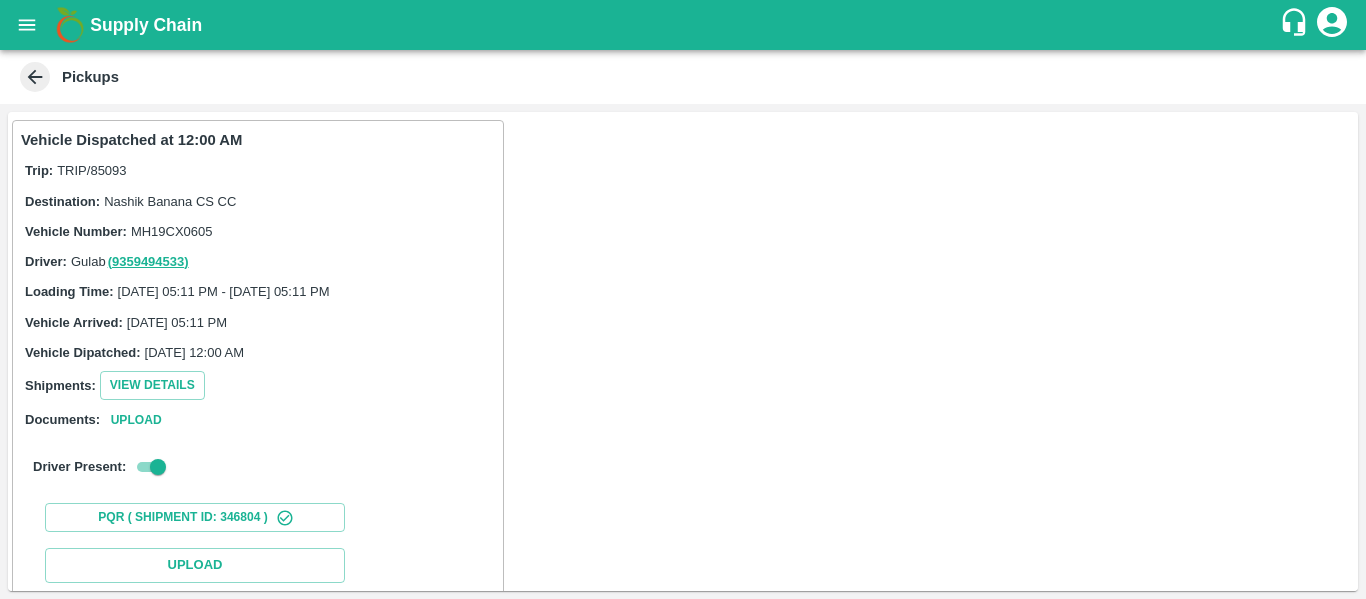 scroll, scrollTop: 293, scrollLeft: 0, axis: vertical 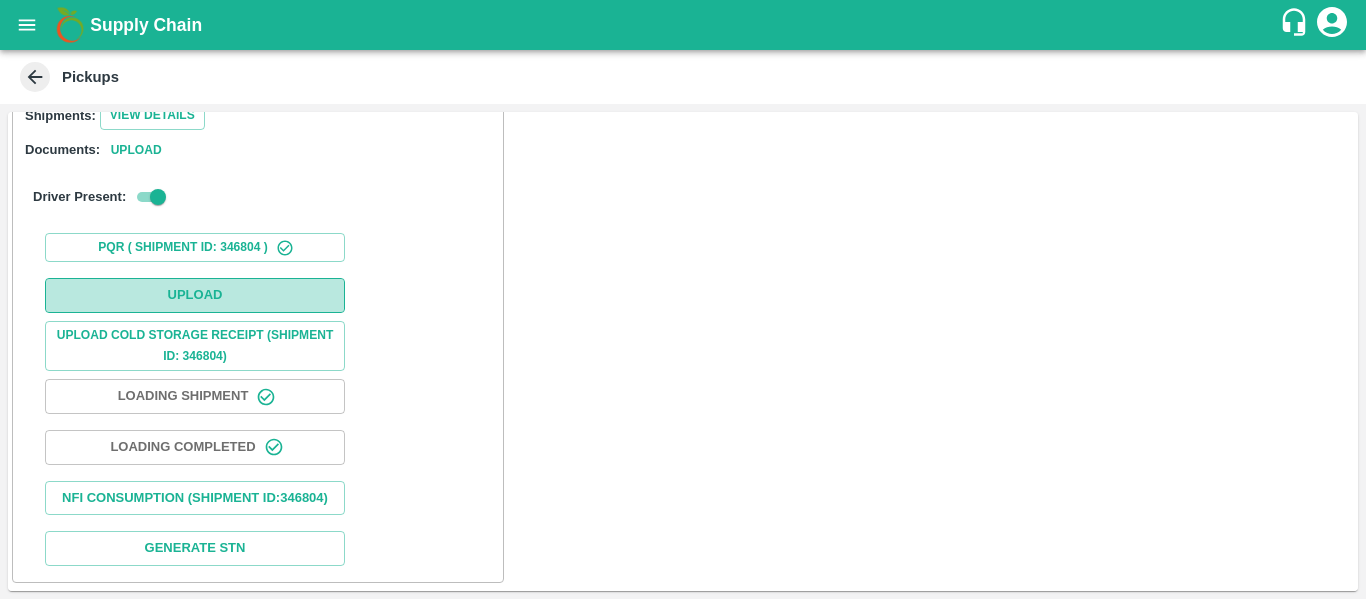 click on "Upload" at bounding box center (195, 295) 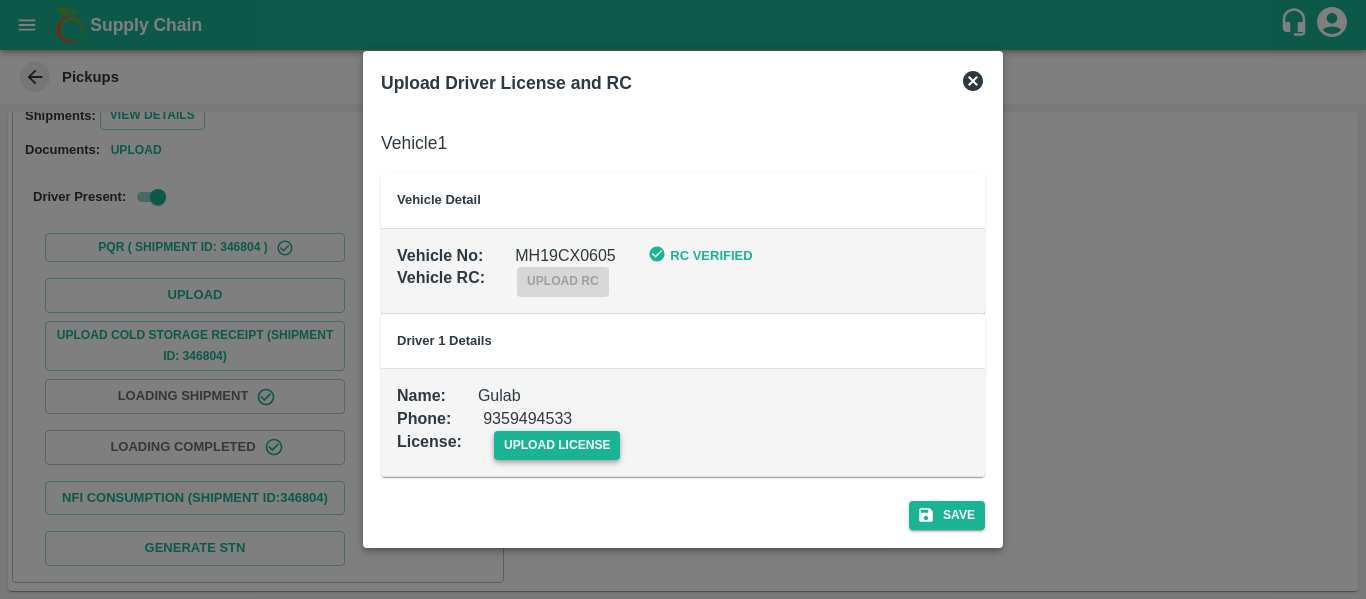 click on "upload license" at bounding box center [557, 445] 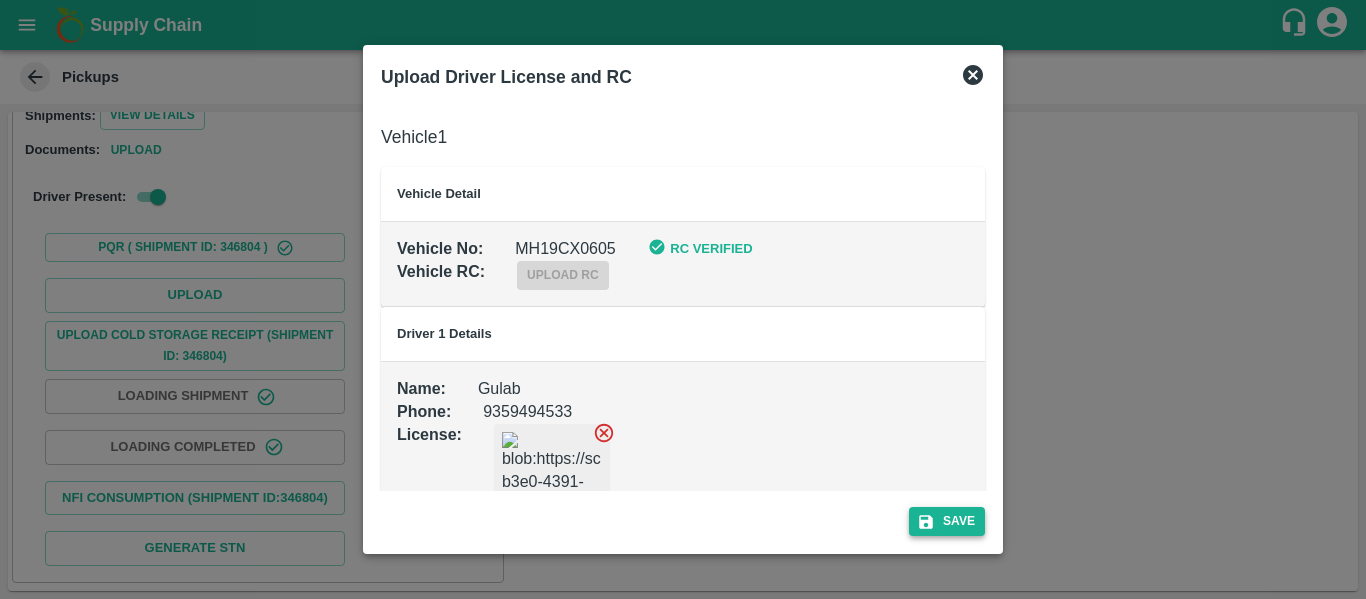 click on "Save" at bounding box center (947, 521) 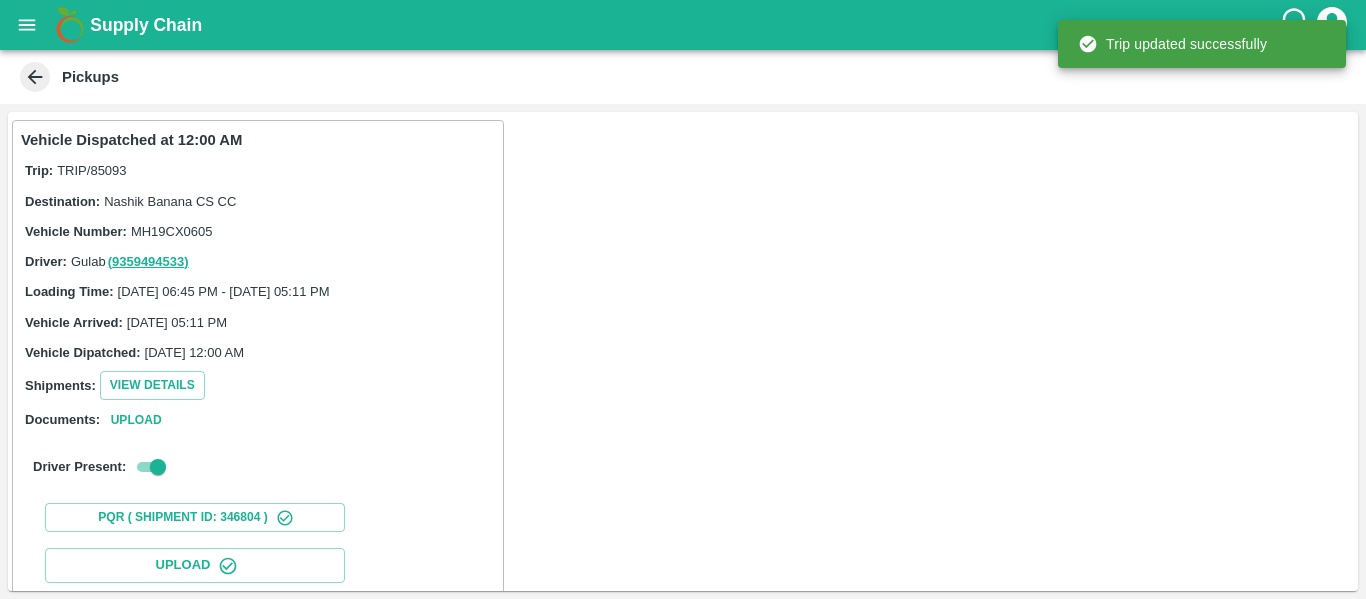 scroll, scrollTop: 344, scrollLeft: 0, axis: vertical 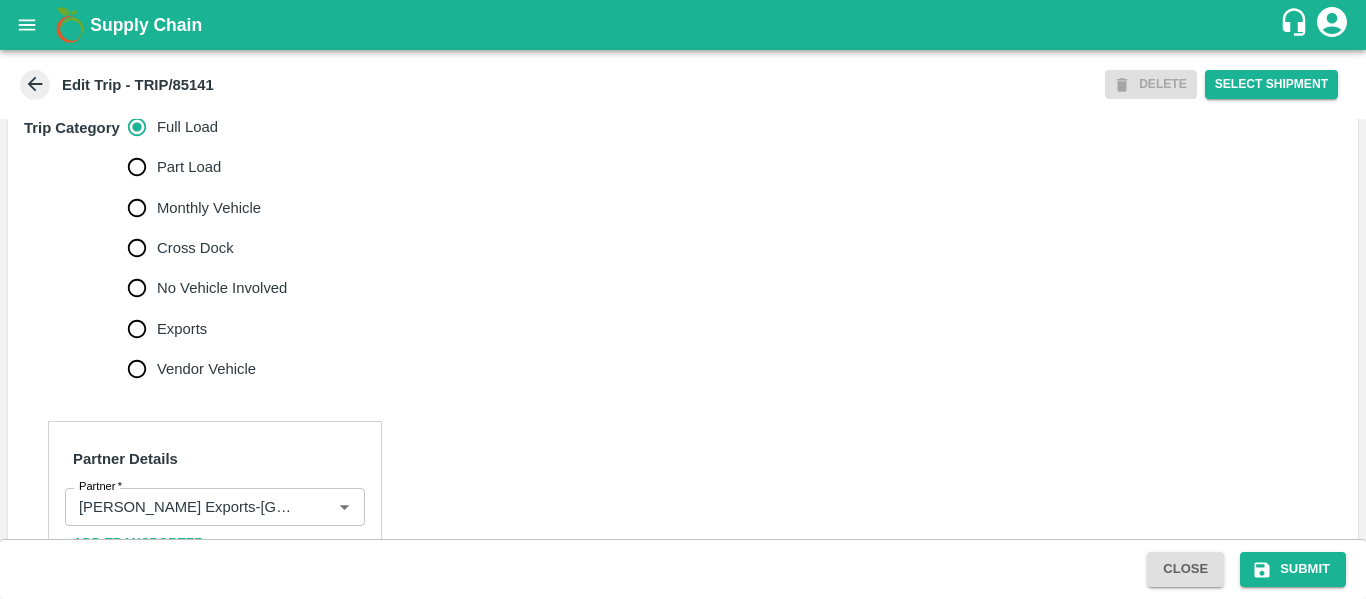 click on "No Vehicle Involved" at bounding box center (222, 288) 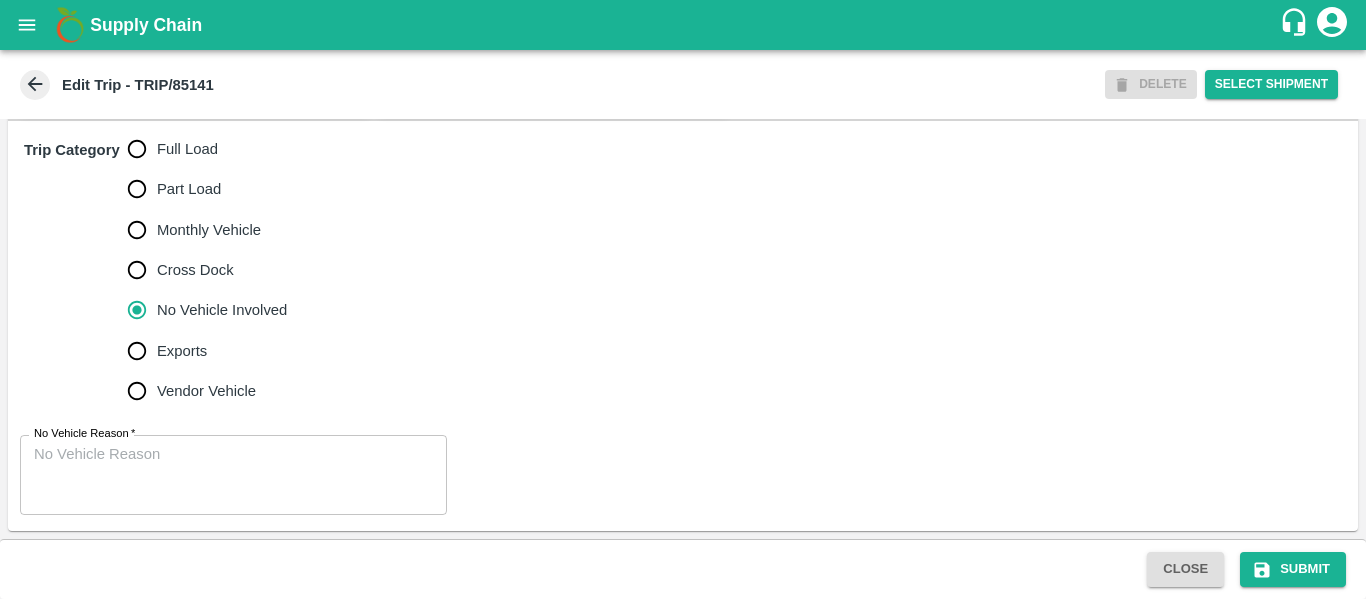 click on "No Vehicle Reason   * x No Vehicle Reason" at bounding box center [683, 475] 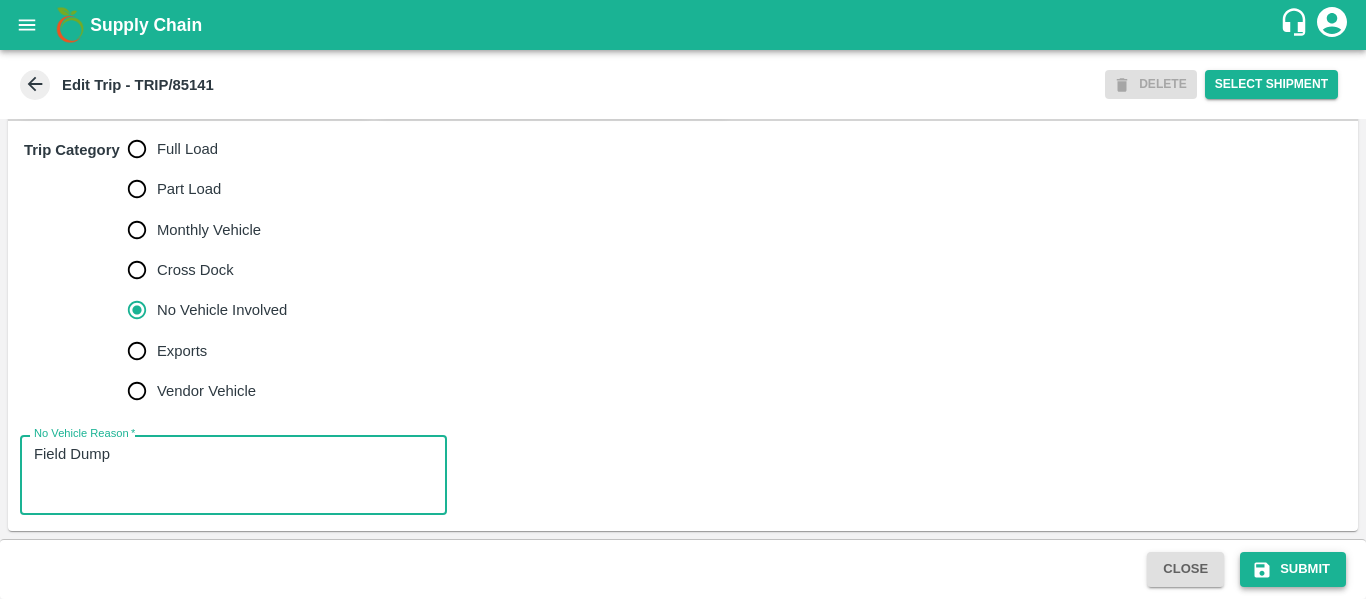 type on "Field Dump" 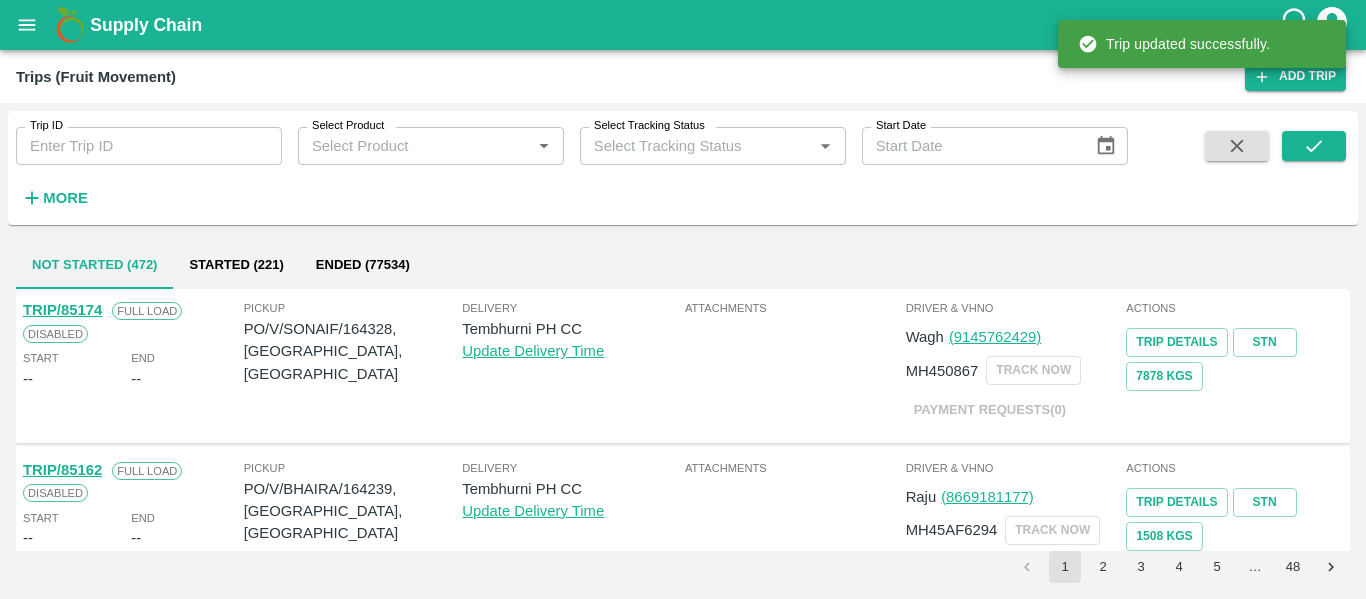 click on "Trip ID" at bounding box center (149, 146) 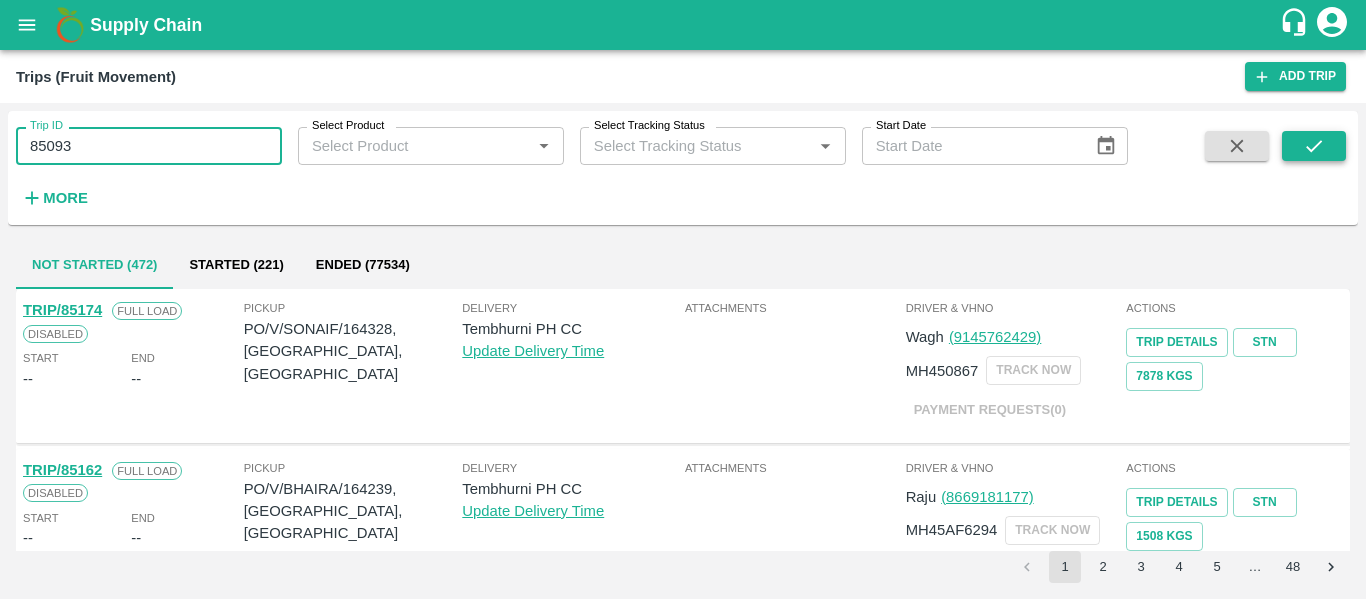 type on "85093" 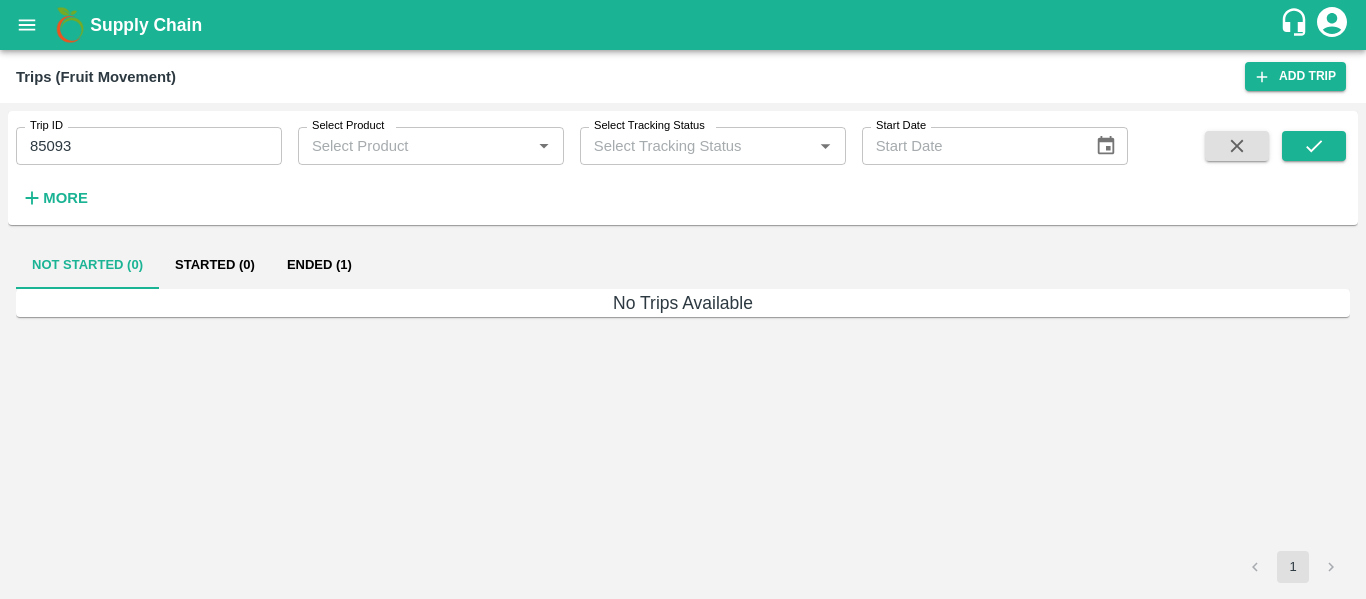 click on "Ended (1)" at bounding box center (319, 265) 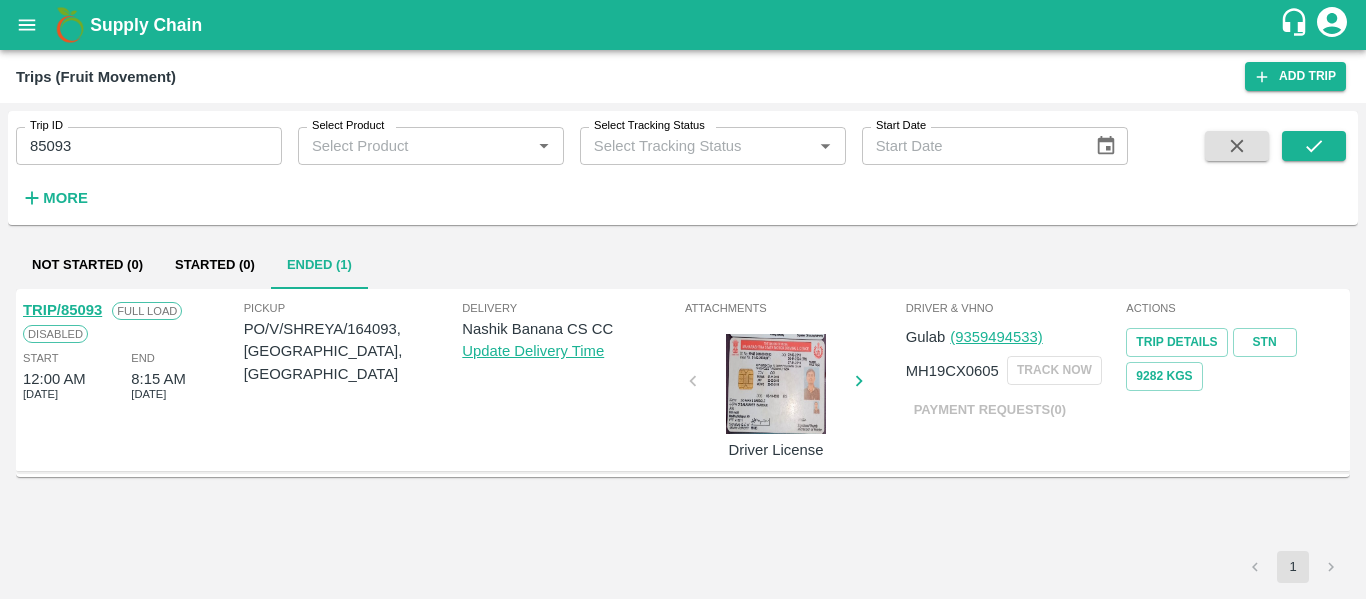 click on "TRIP/85093" at bounding box center [62, 310] 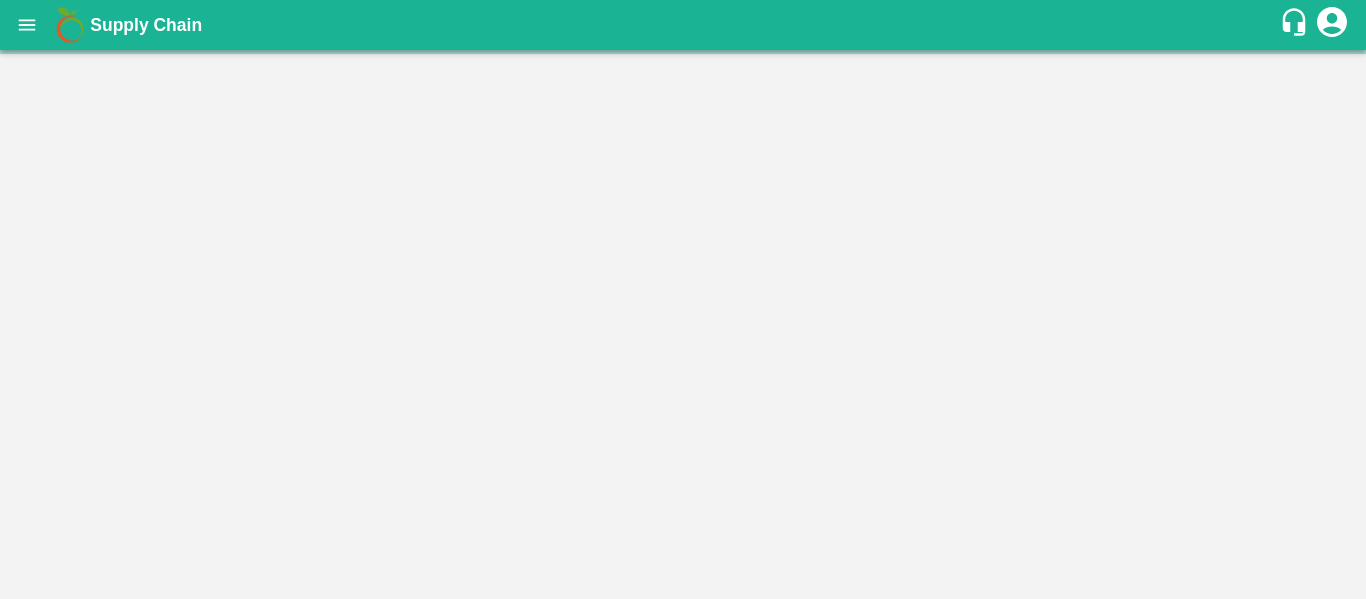scroll, scrollTop: 0, scrollLeft: 0, axis: both 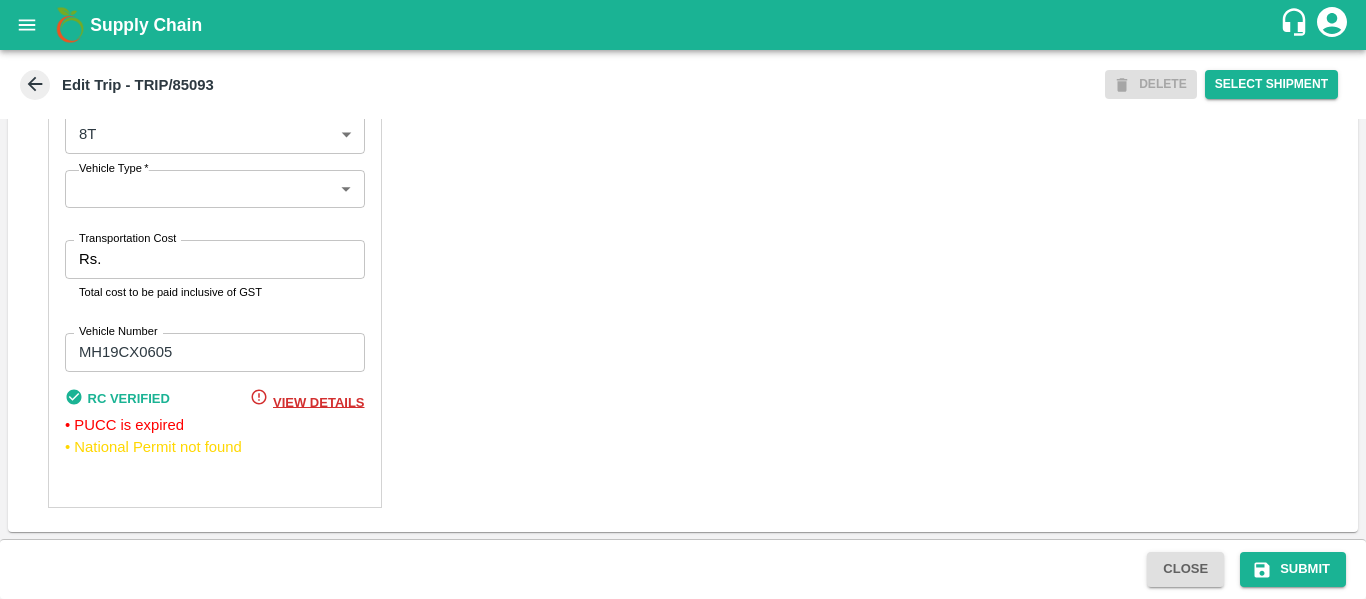 click on "Transportation Cost" at bounding box center (127, 239) 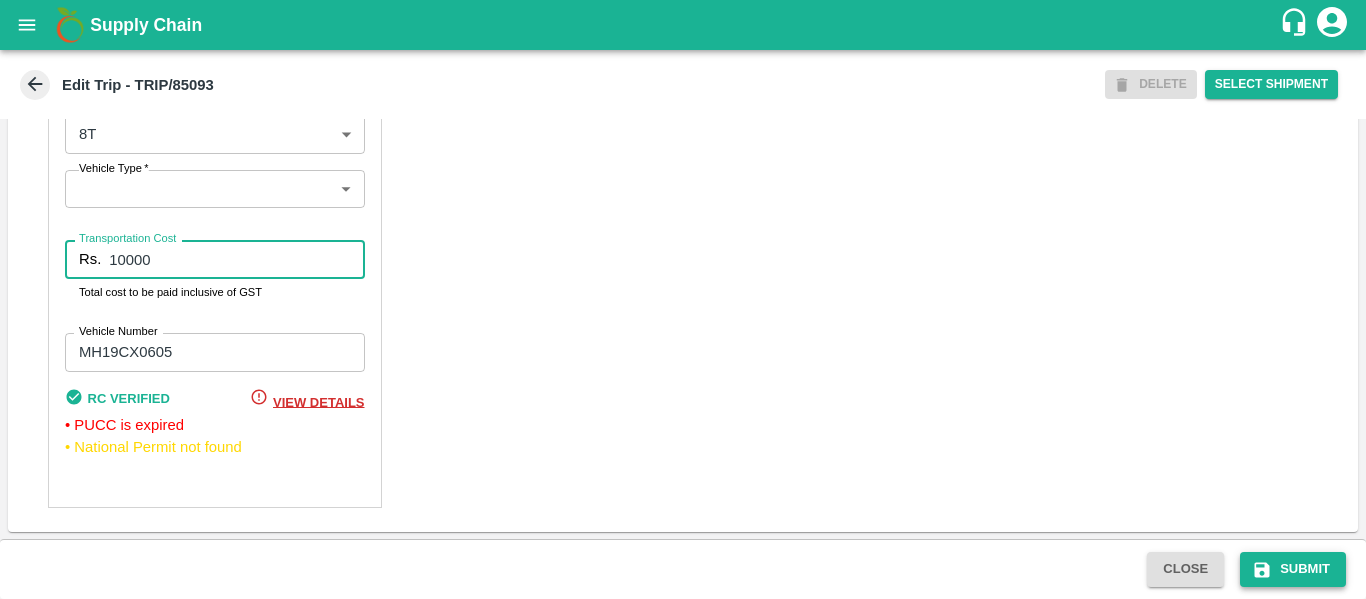 type on "10000" 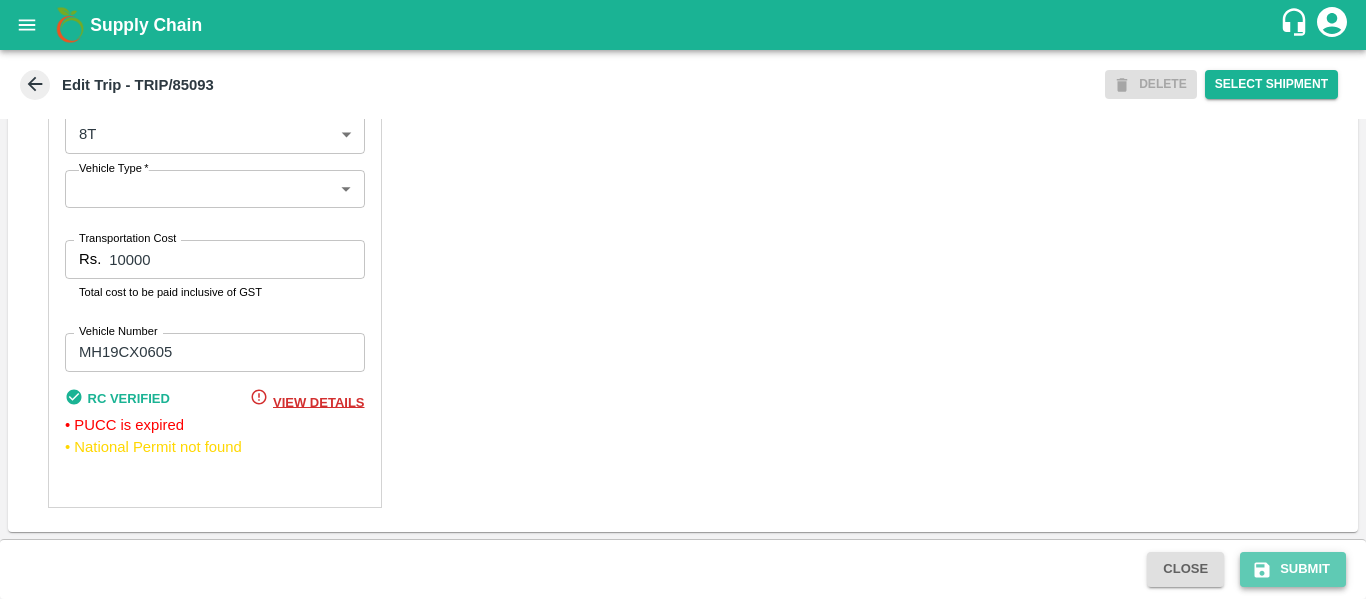 click 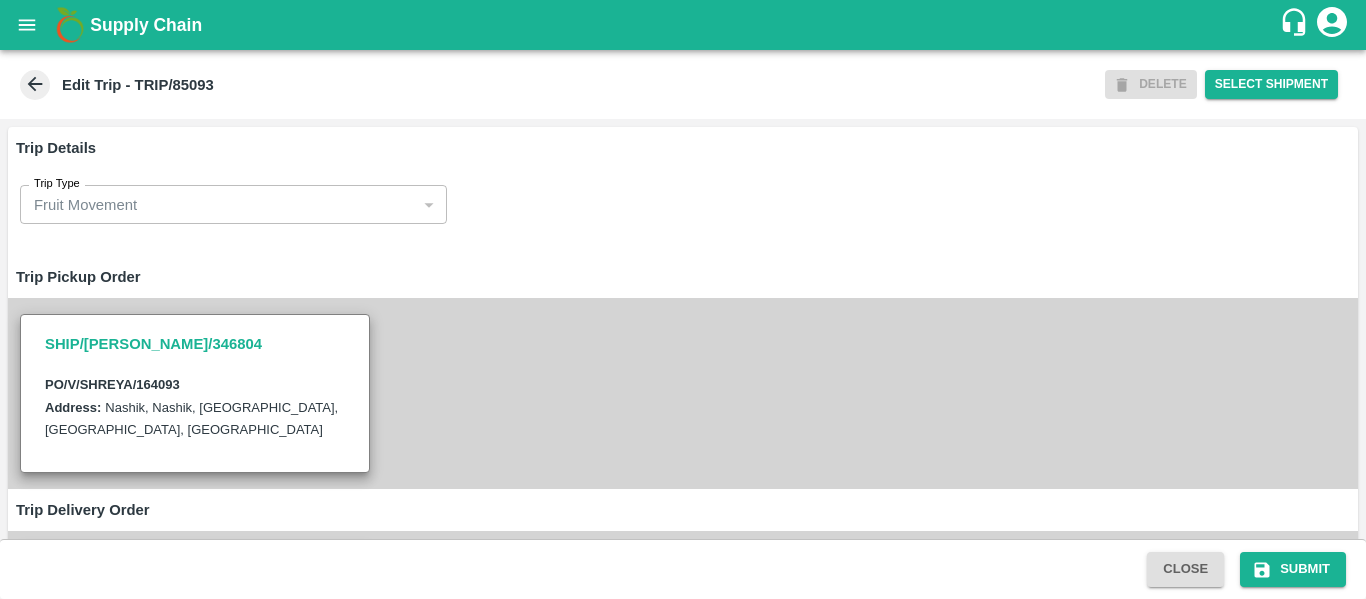 click at bounding box center [27, 25] 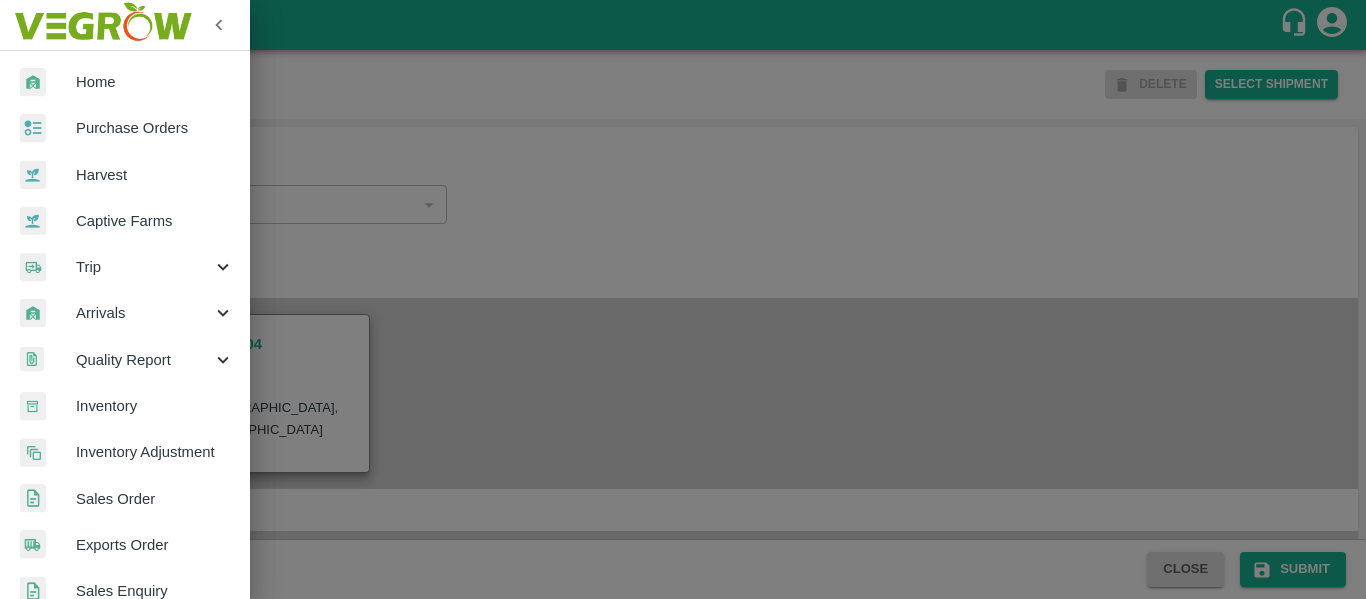 click on "Purchase Orders" at bounding box center (155, 128) 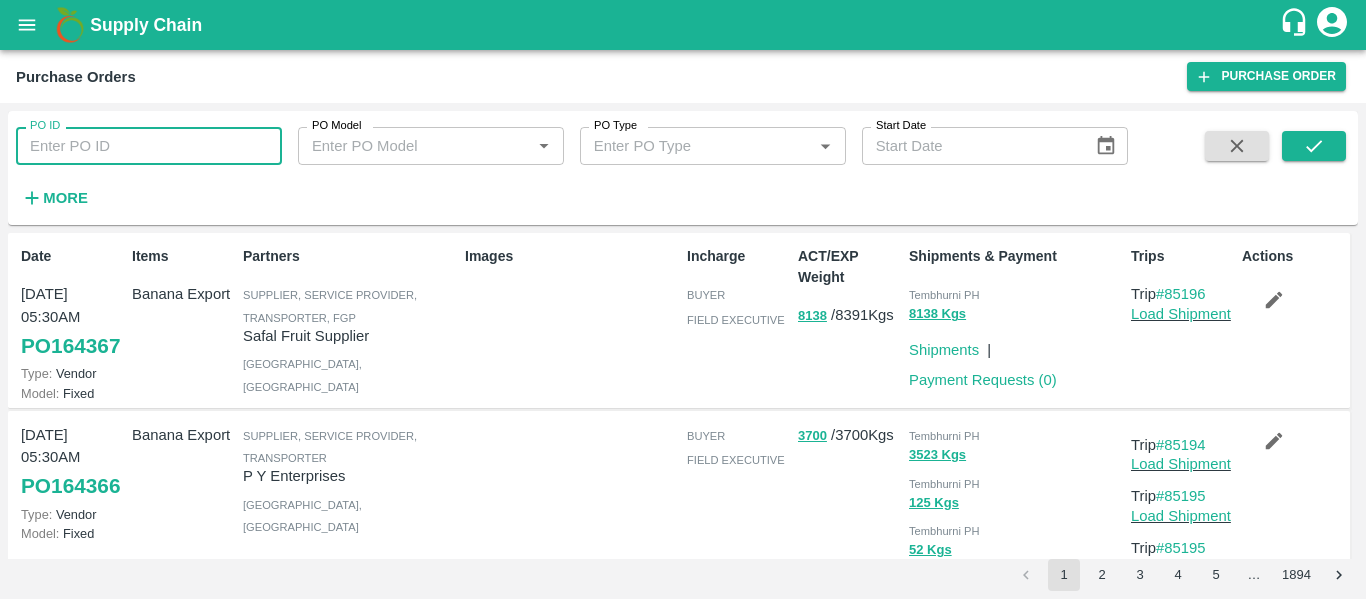 click on "PO ID" at bounding box center (149, 146) 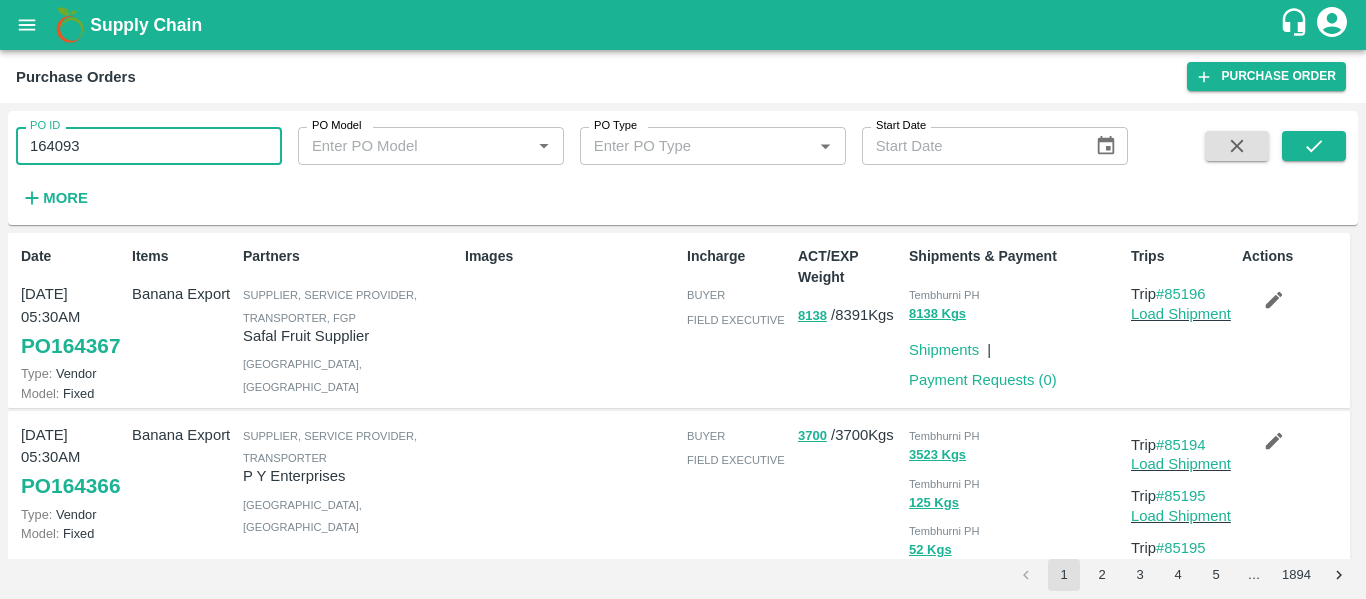 click at bounding box center (1314, 172) 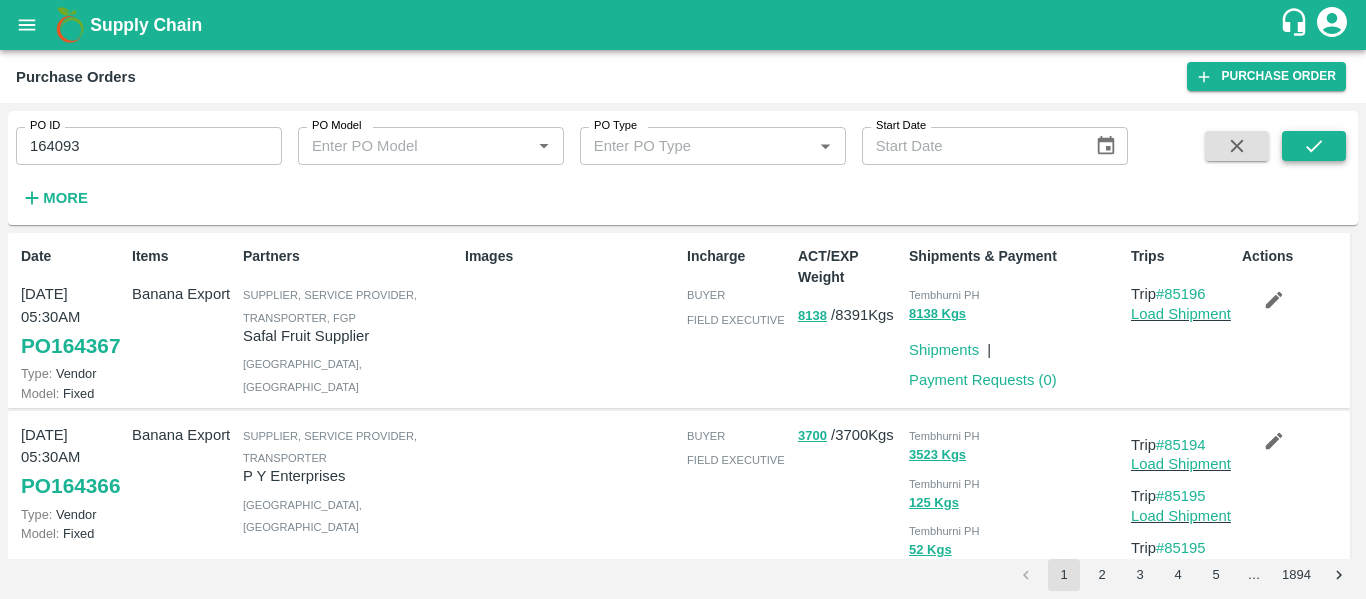 click 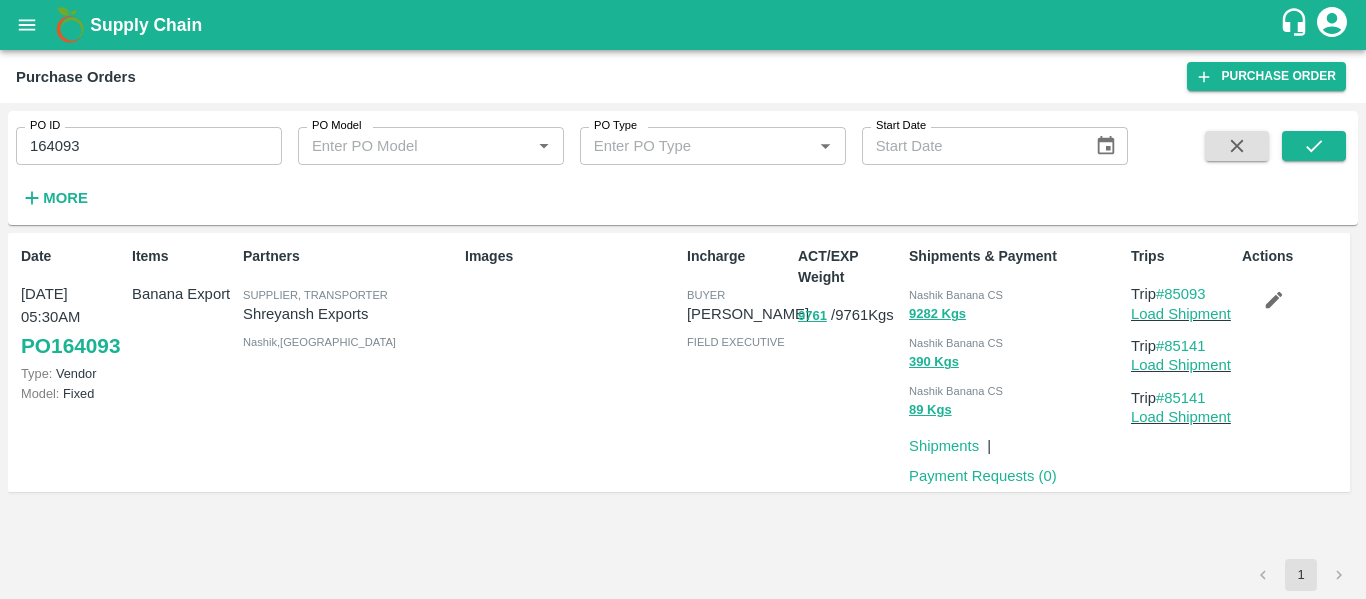 click on "164093" at bounding box center (149, 146) 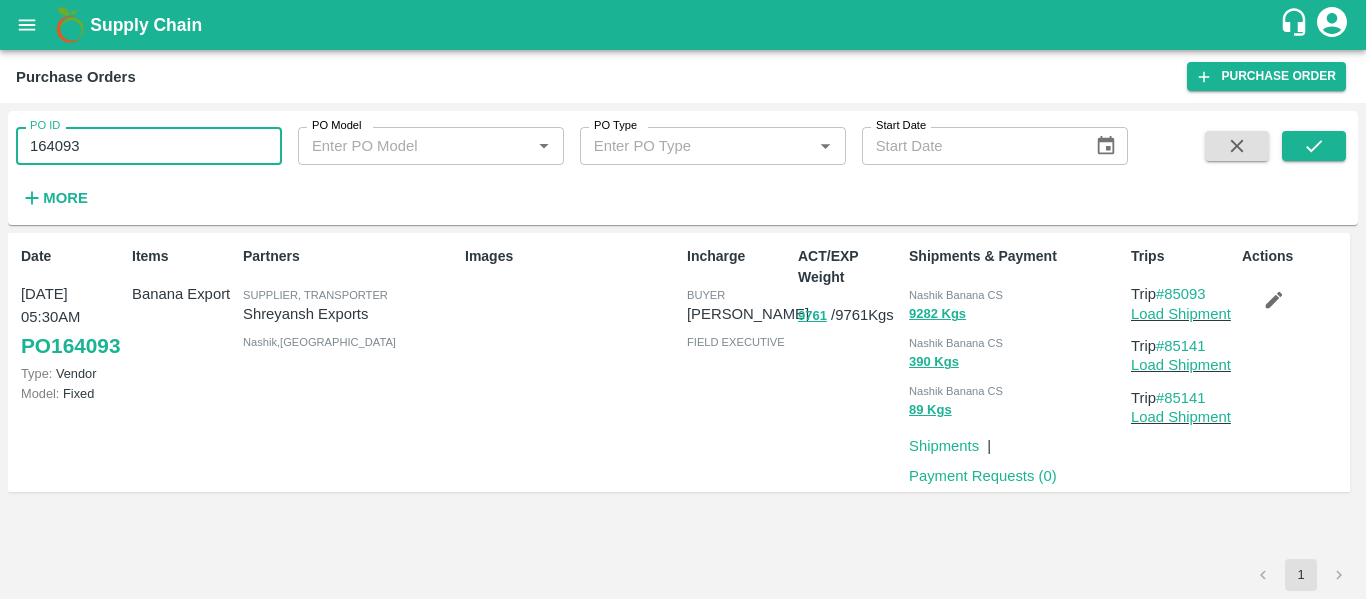 click on "164093" at bounding box center (149, 146) 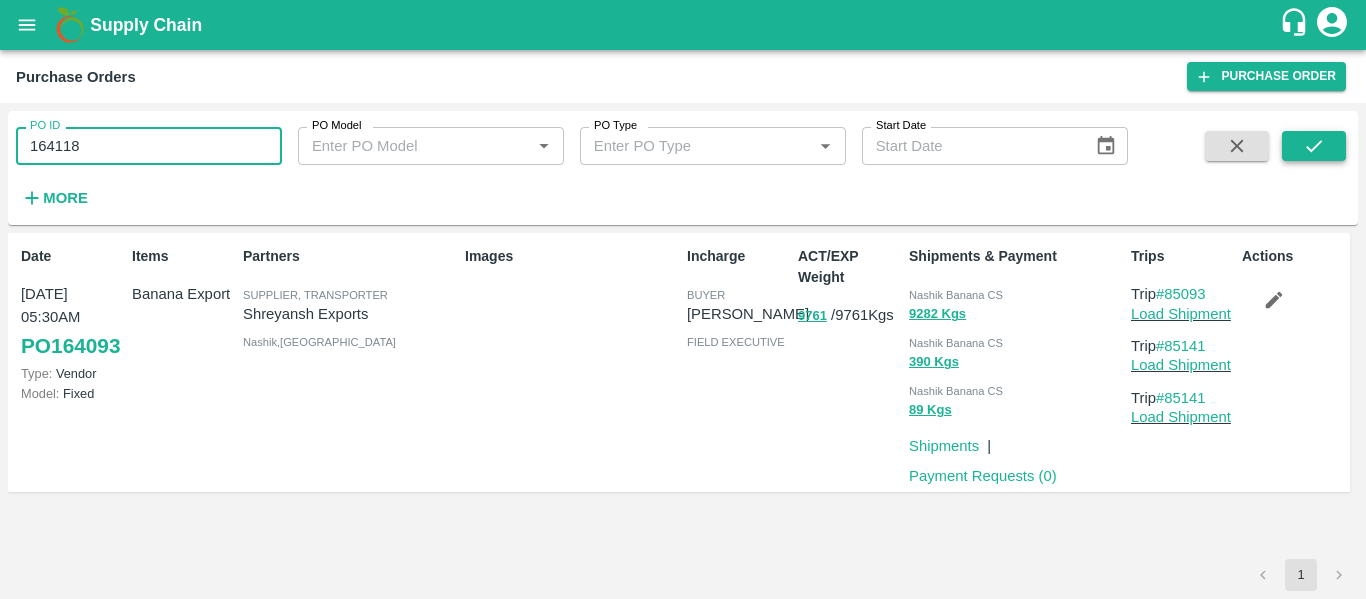type on "164118" 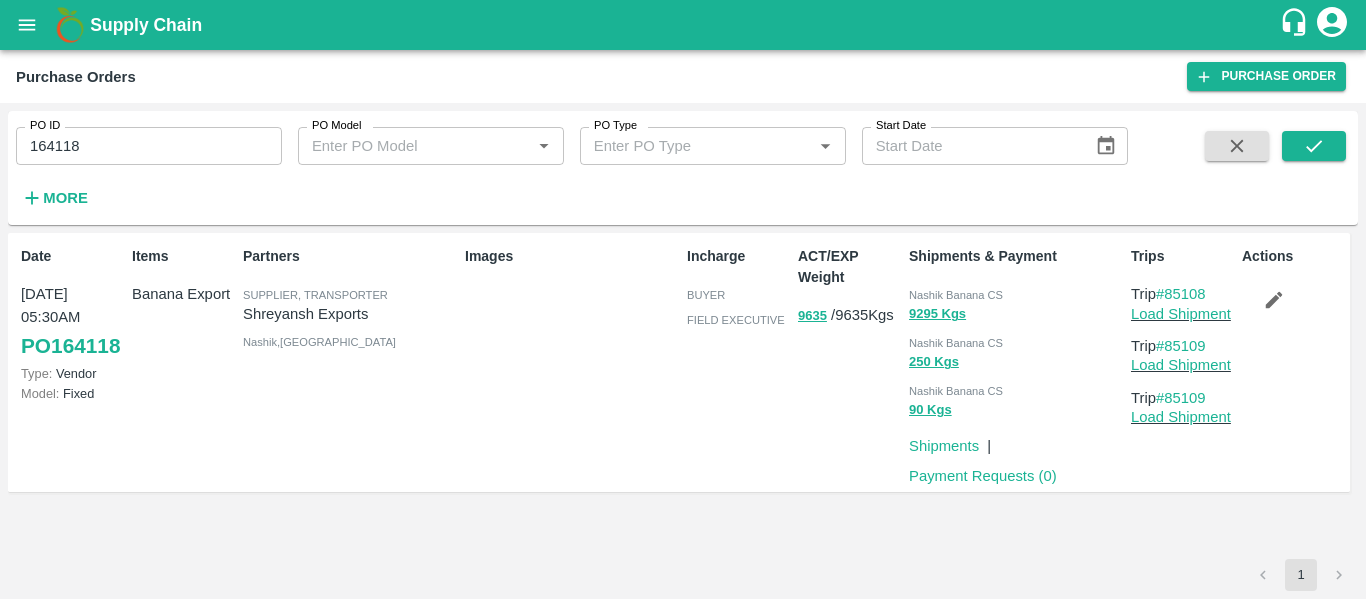 click at bounding box center (1274, 300) 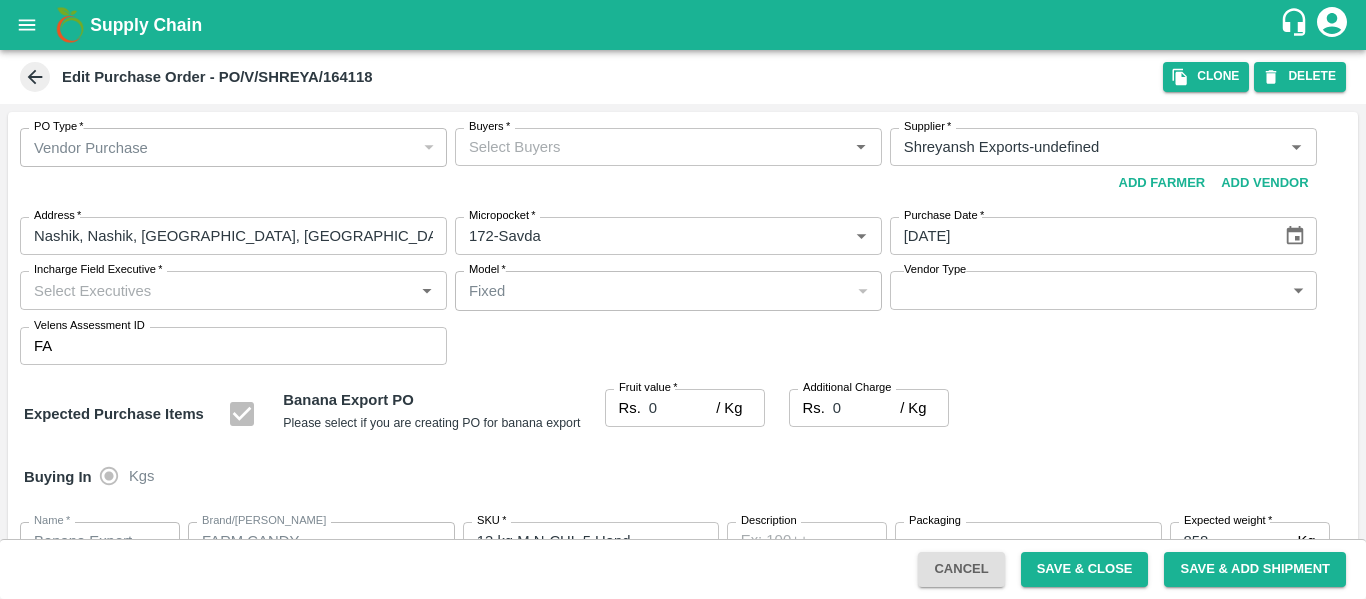 click on "Buyers   *" at bounding box center [652, 147] 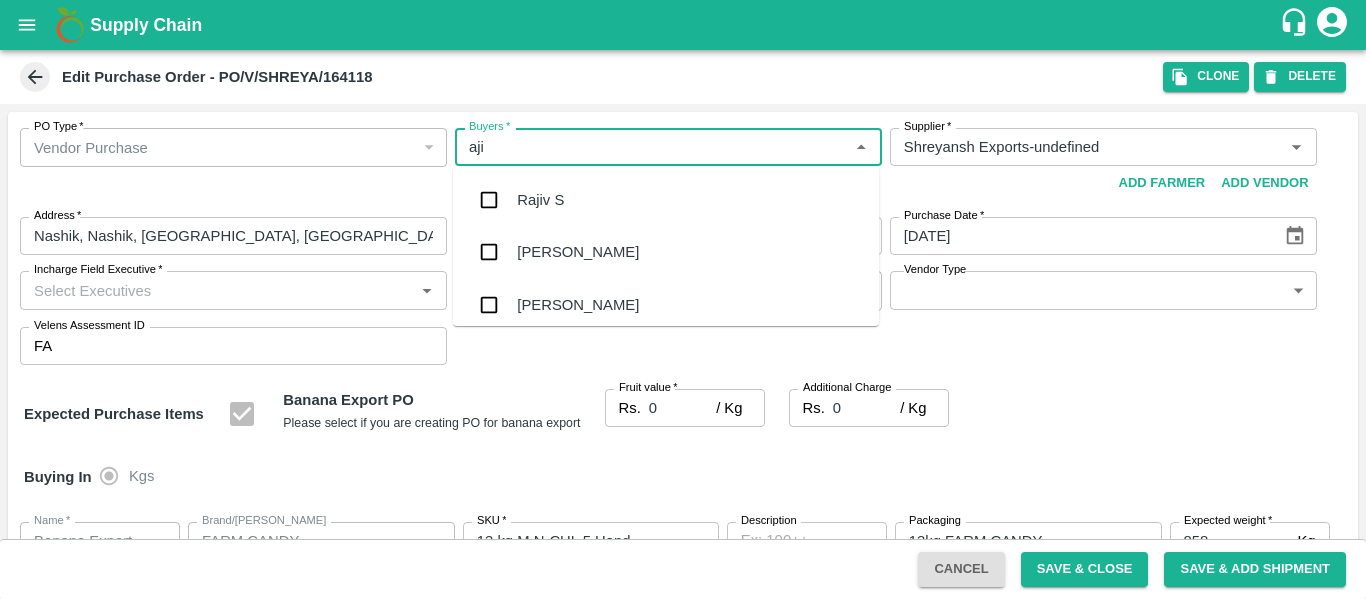 type on "ajit" 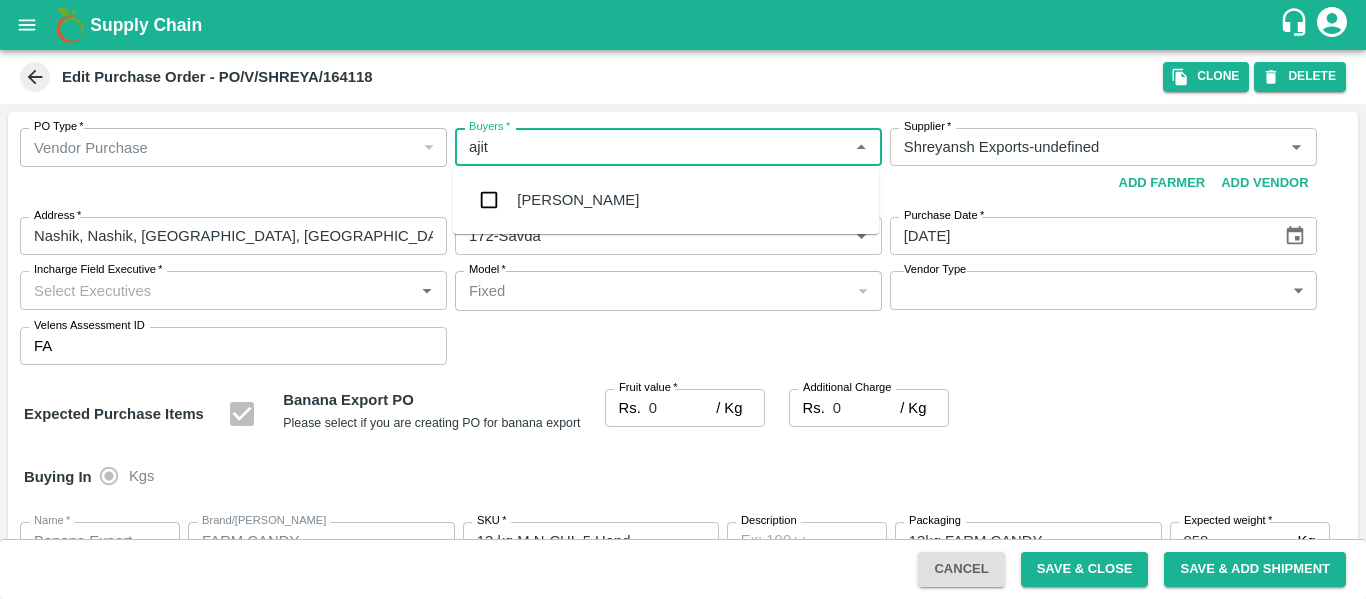click on "Ajit Otari" at bounding box center [578, 200] 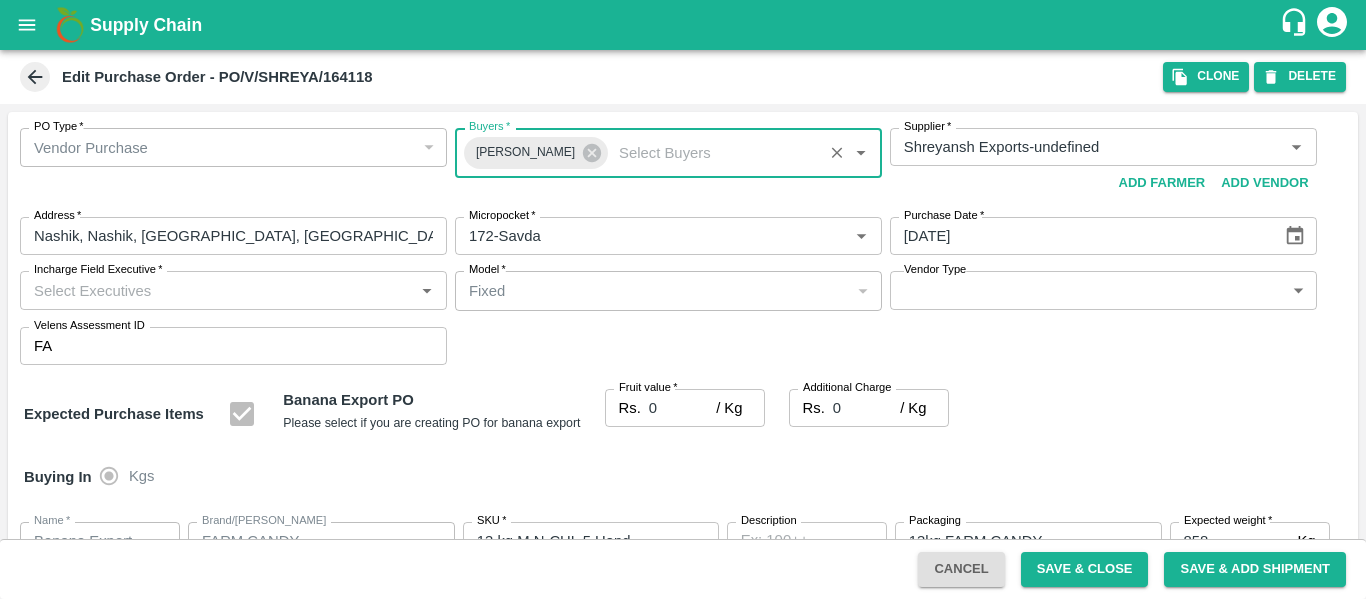 click on "Fruit value   *" at bounding box center [648, 388] 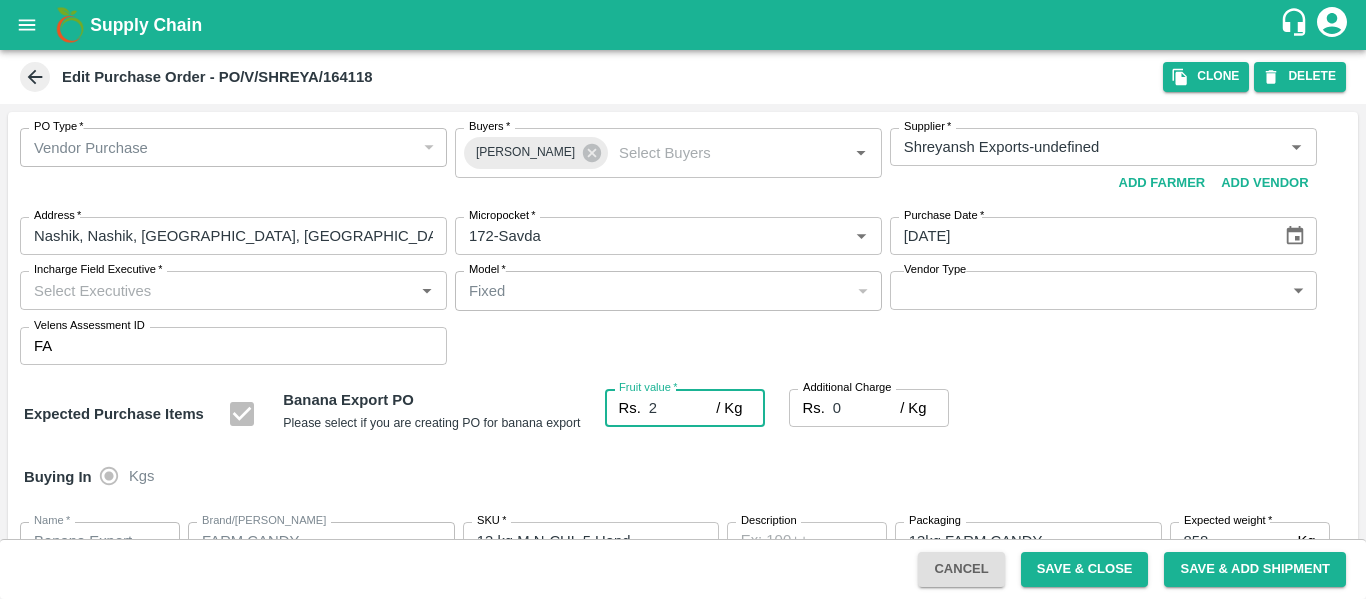 type on "24" 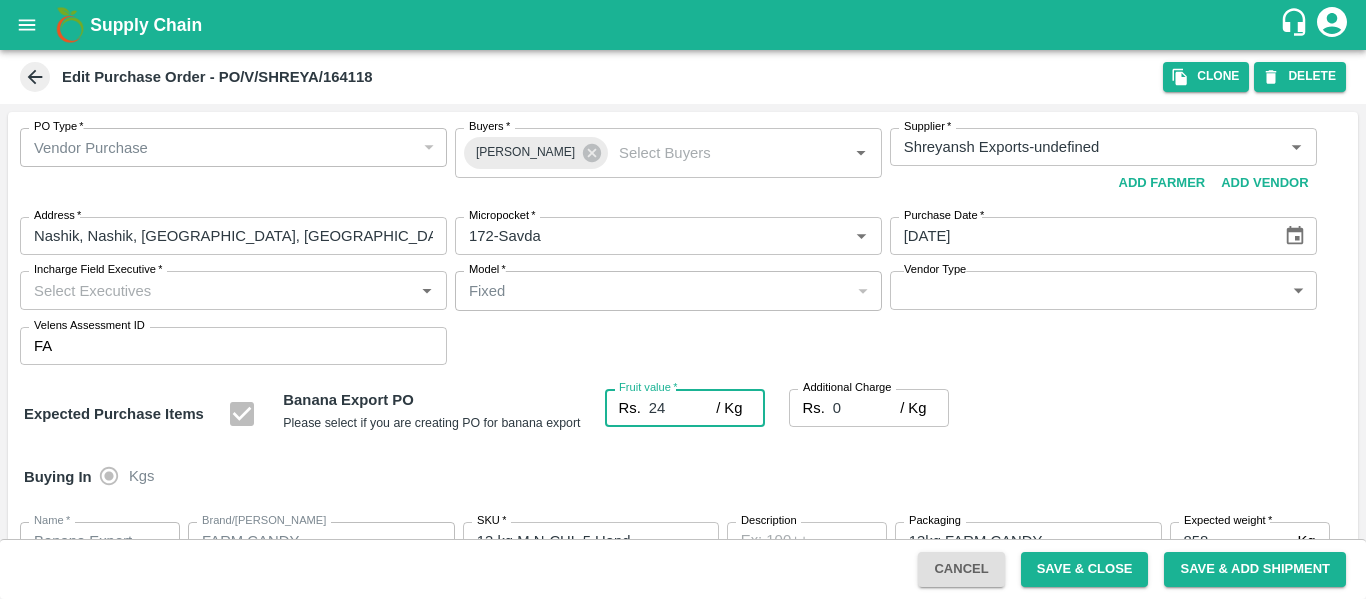 type on "24" 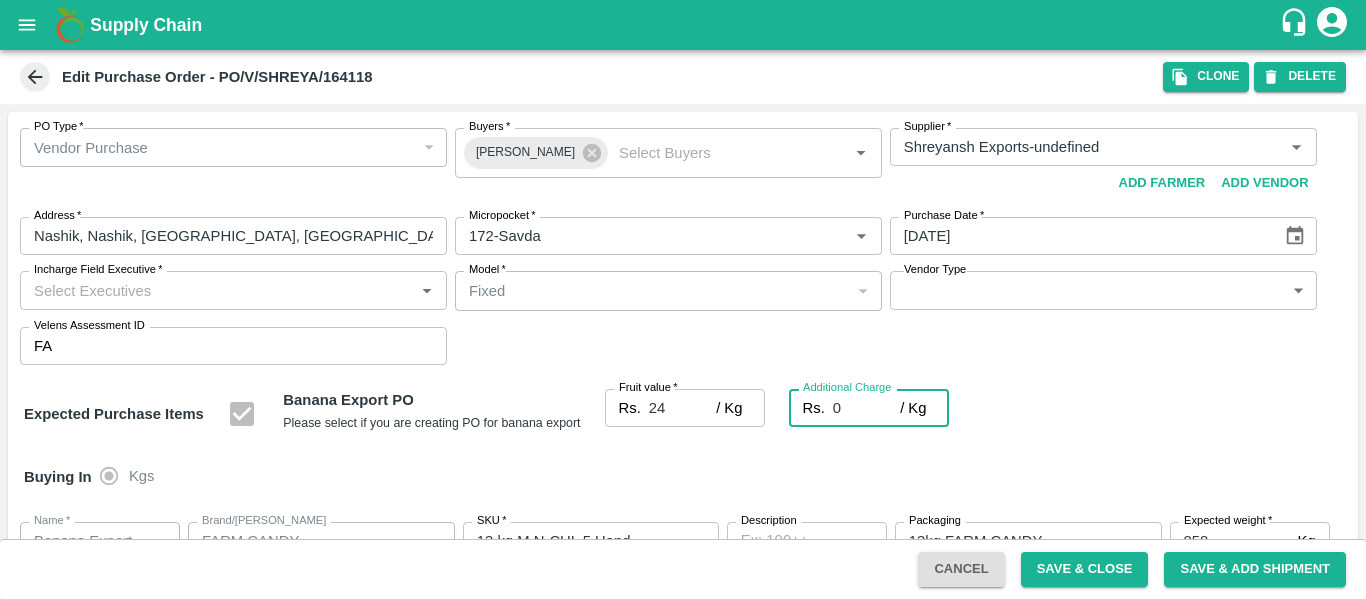 click on "0" at bounding box center (866, 408) 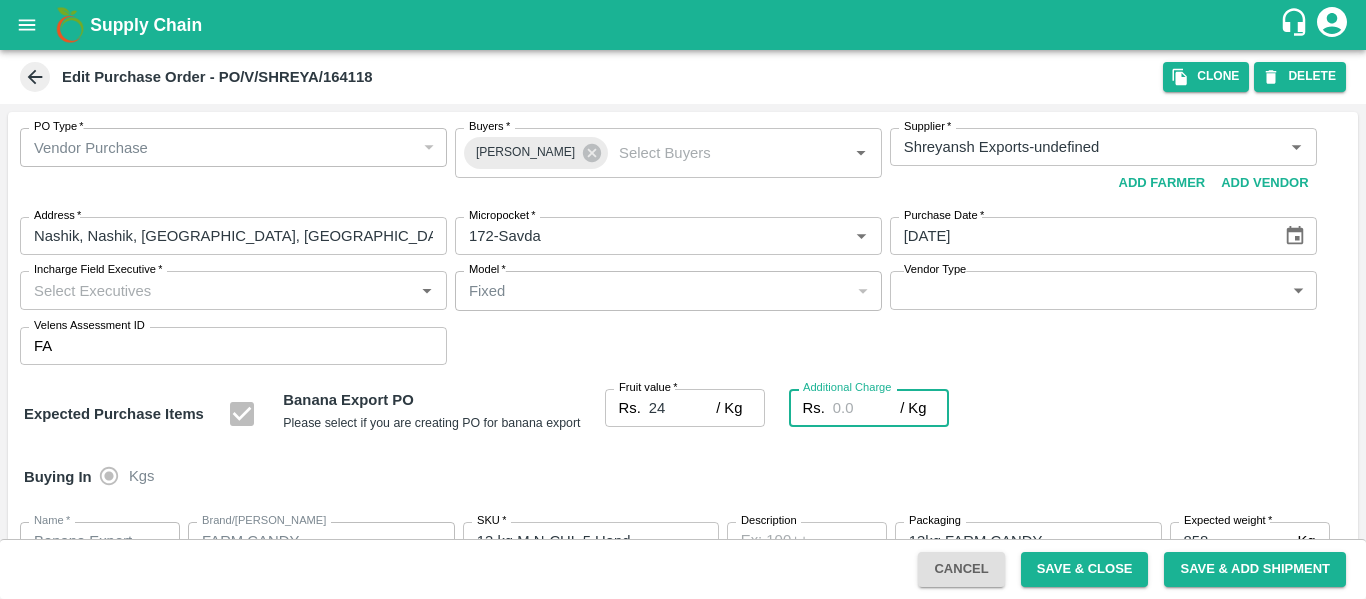type on "2" 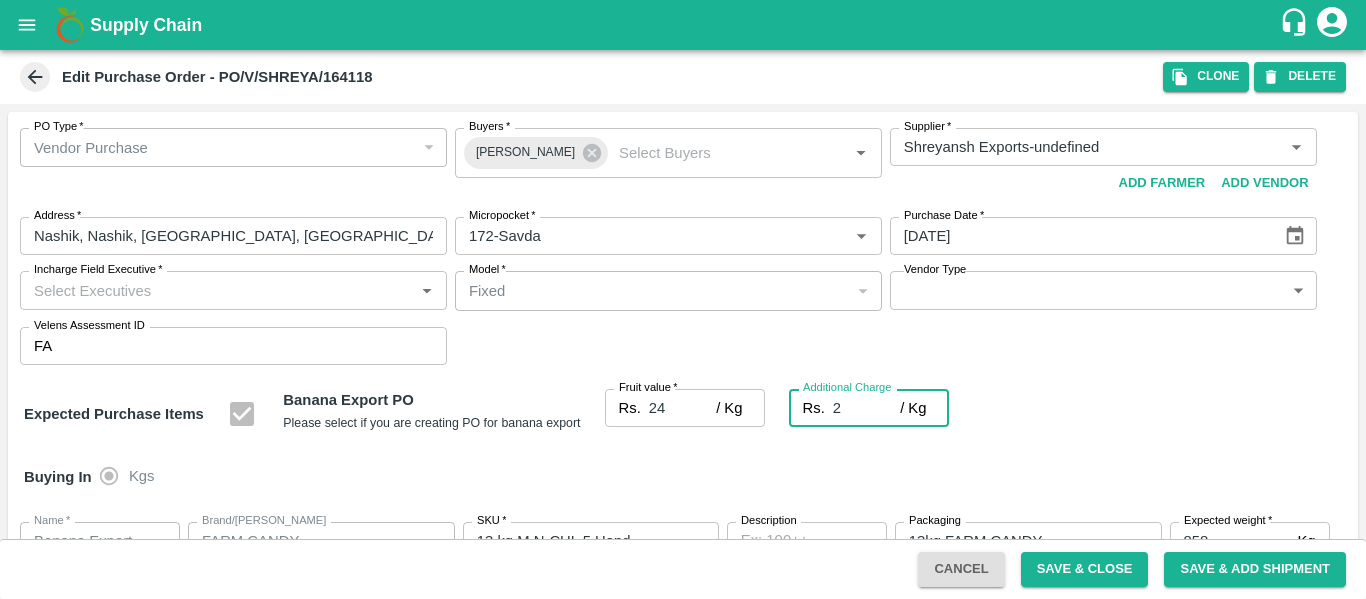 type on "2.7" 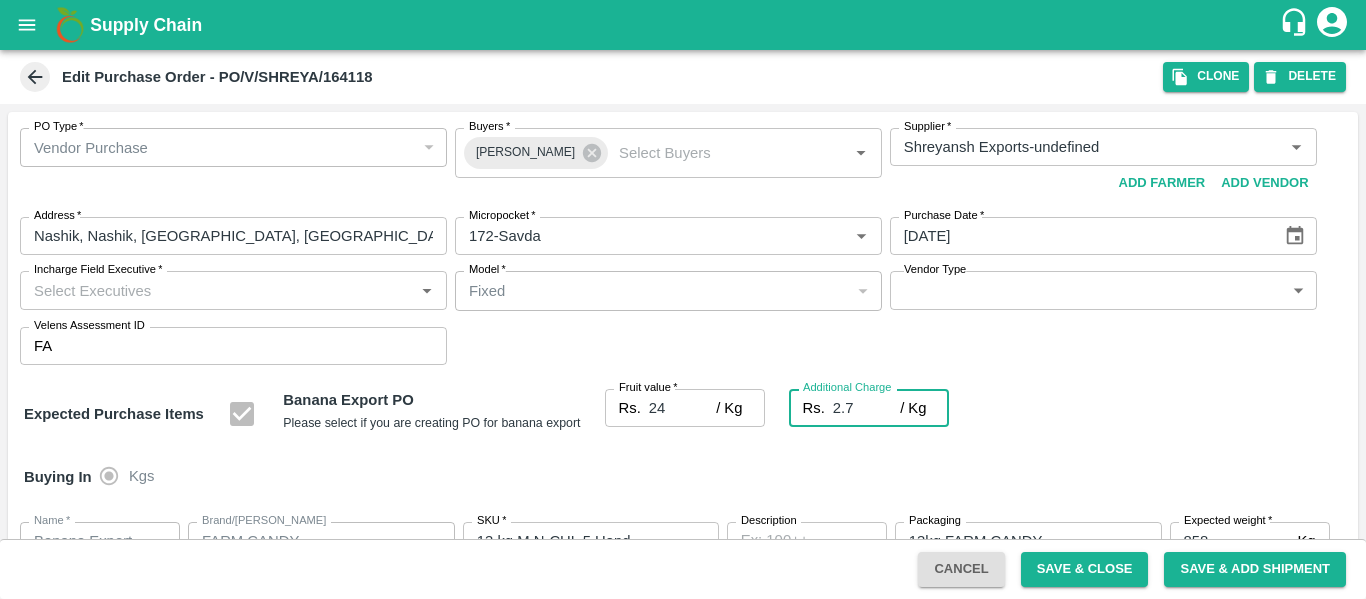 type on "26.7" 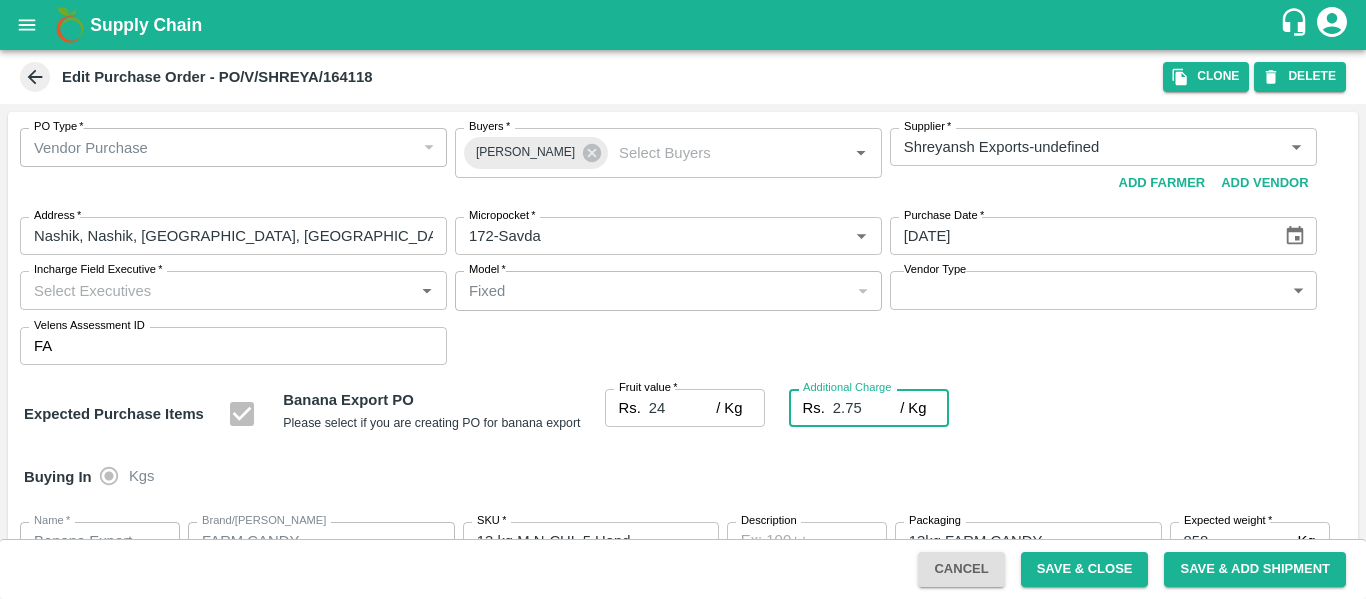 type on "26.75" 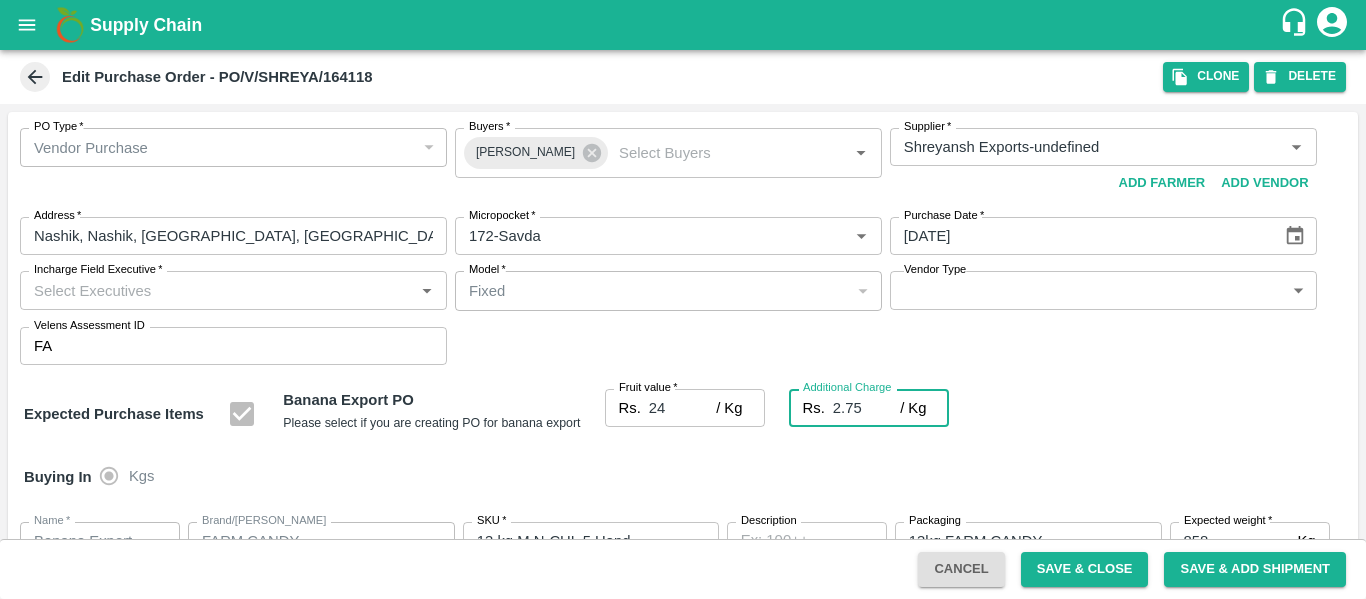 scroll, scrollTop: 1044, scrollLeft: 0, axis: vertical 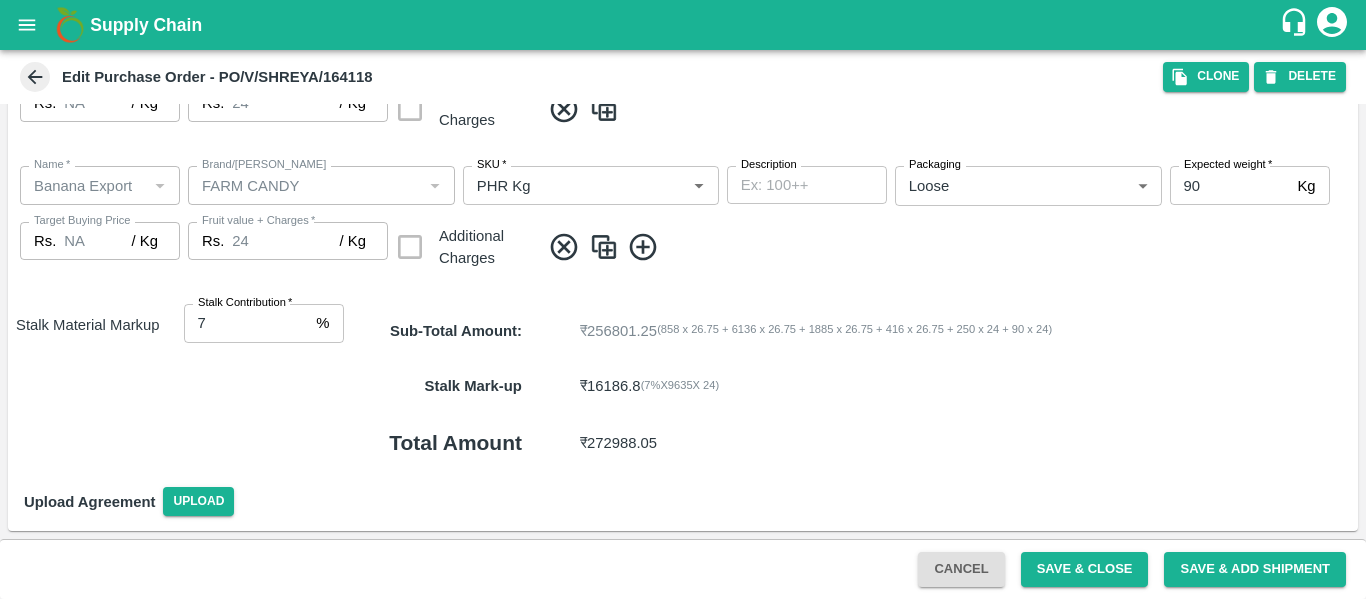 type on "2.75" 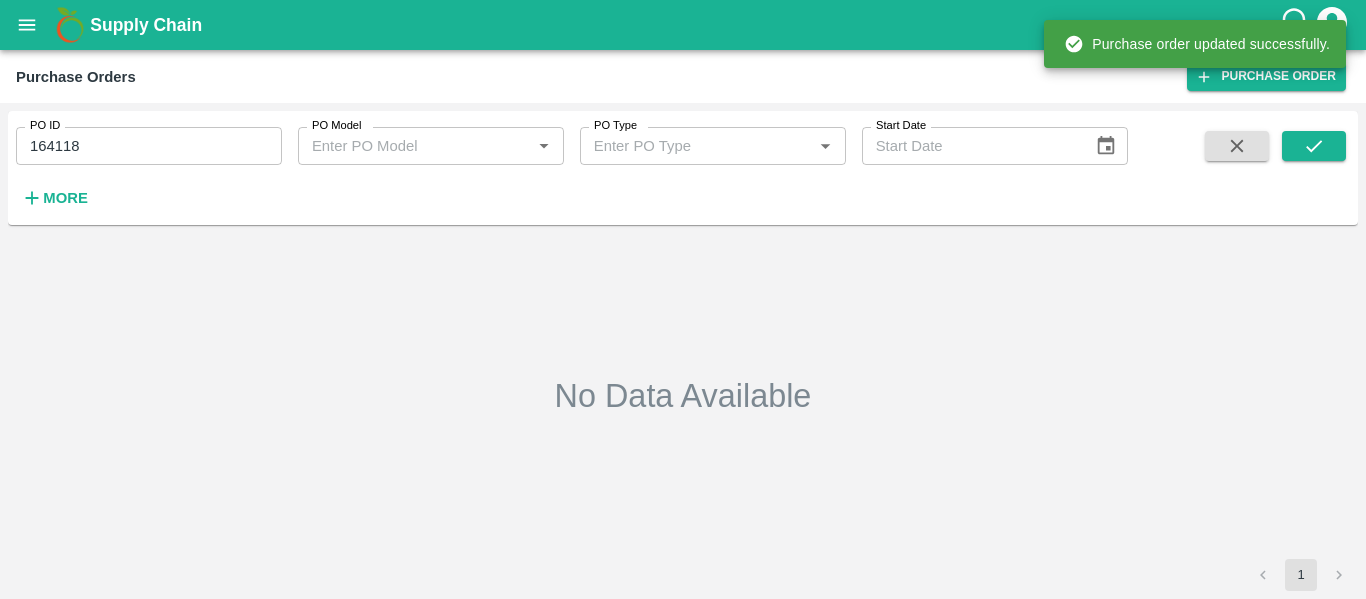 type on "164118" 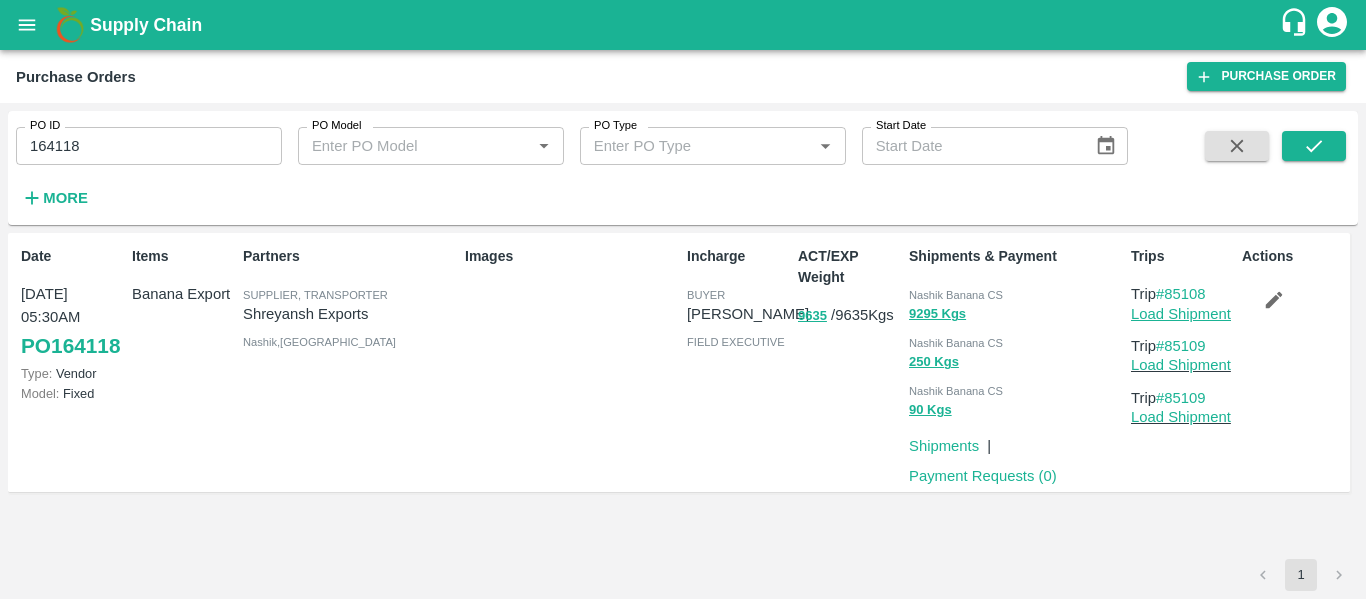 click on "Load Shipment" at bounding box center (1181, 314) 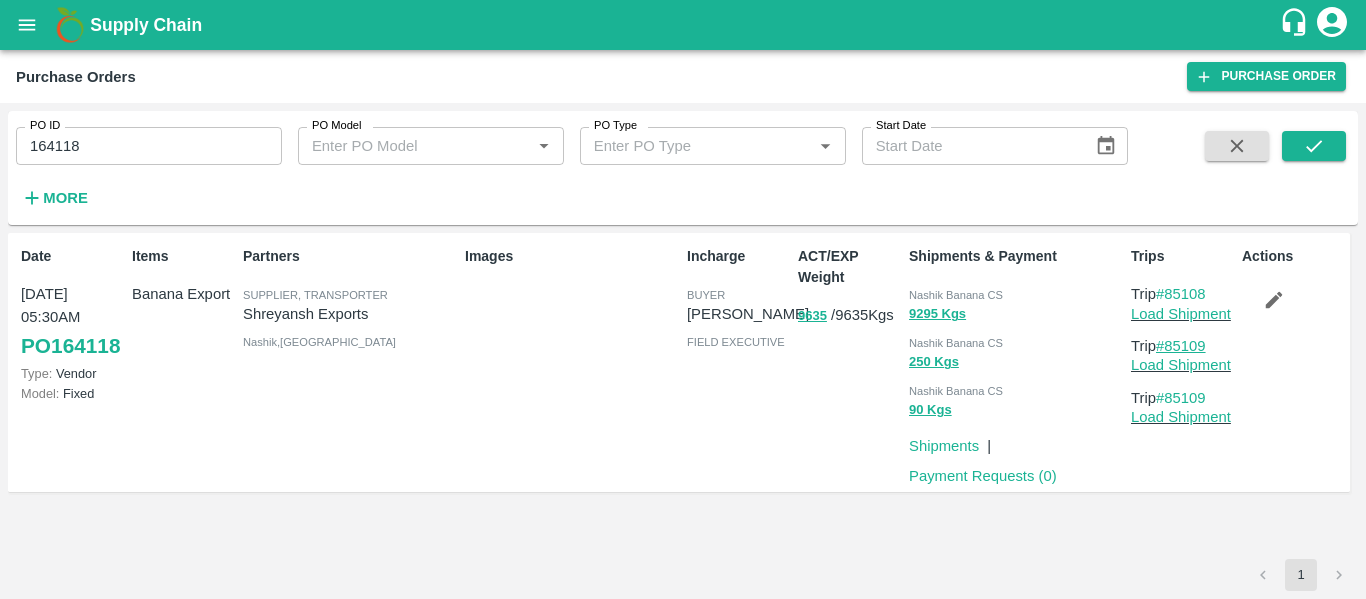 drag, startPoint x: 1212, startPoint y: 349, endPoint x: 1169, endPoint y: 349, distance: 43 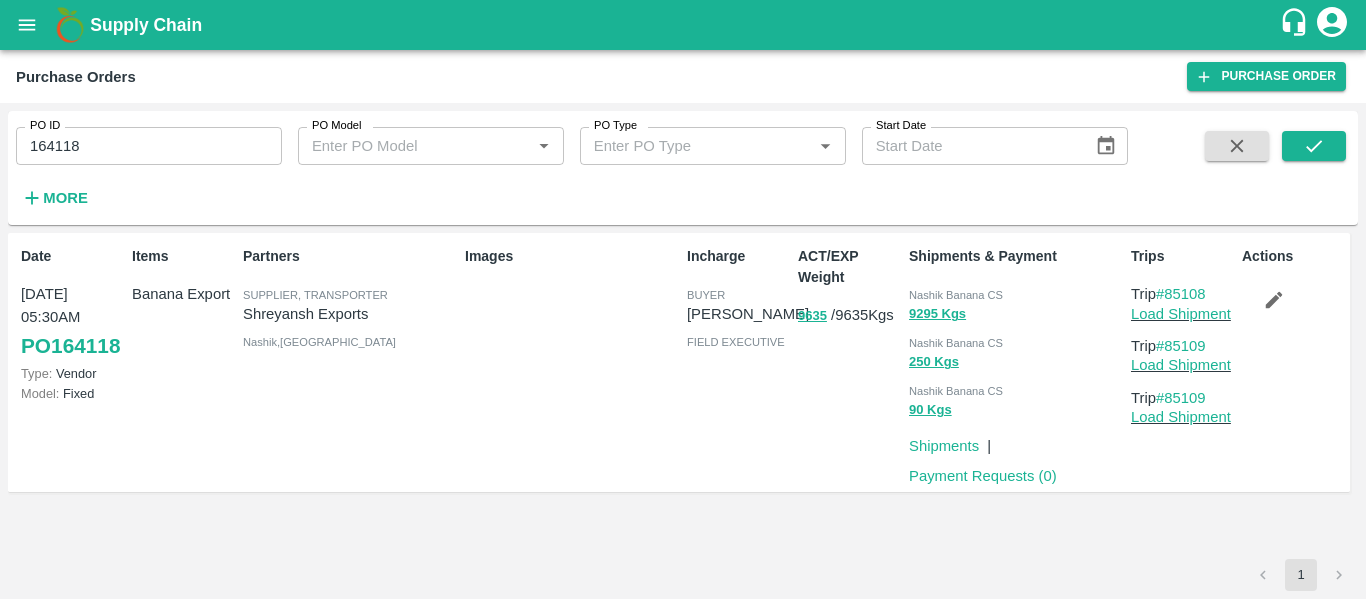 click at bounding box center [27, 25] 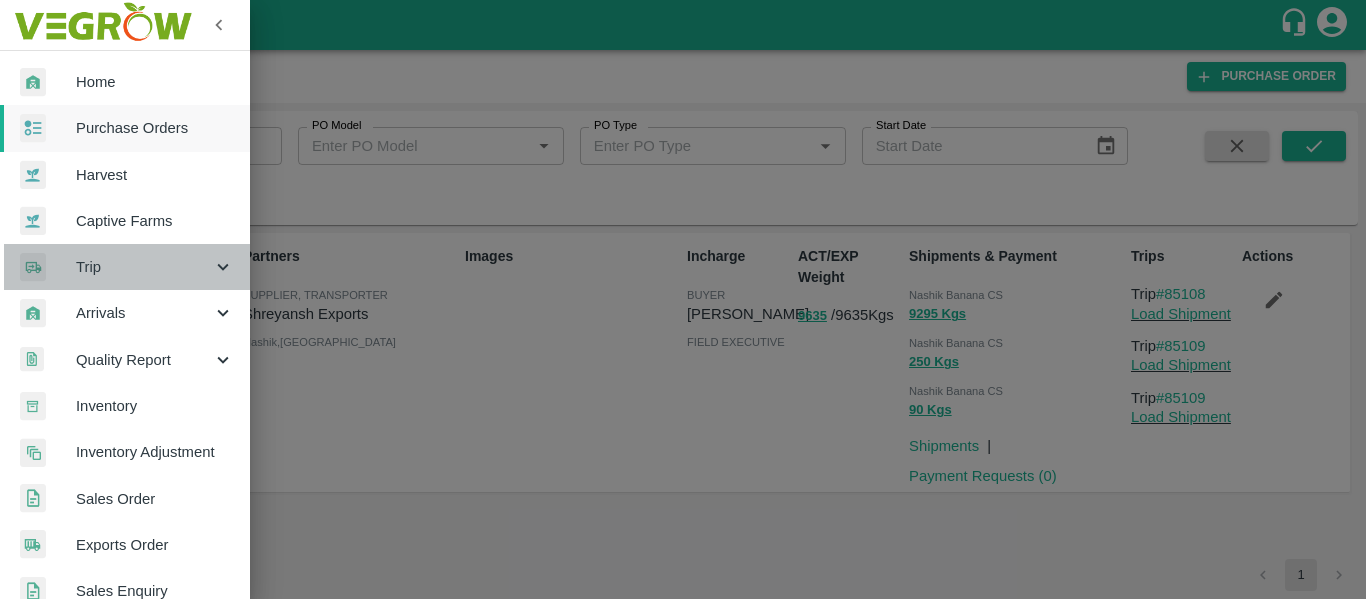 click on "Trip" at bounding box center (144, 267) 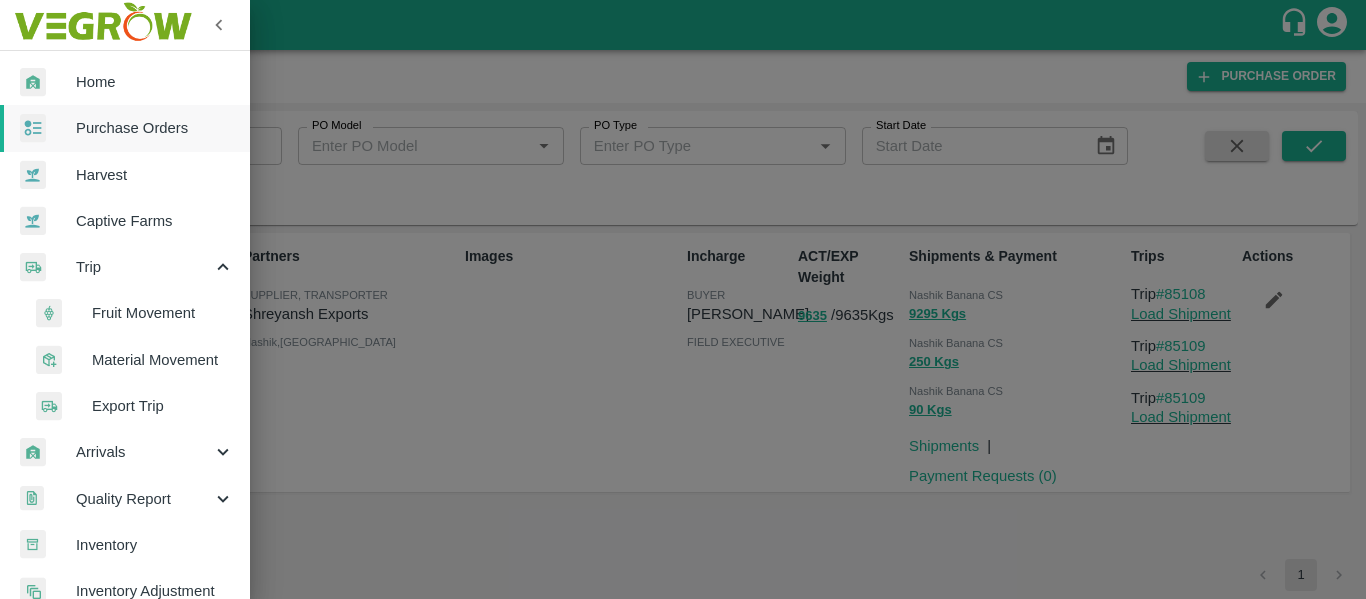 click on "Fruit Movement" at bounding box center (163, 313) 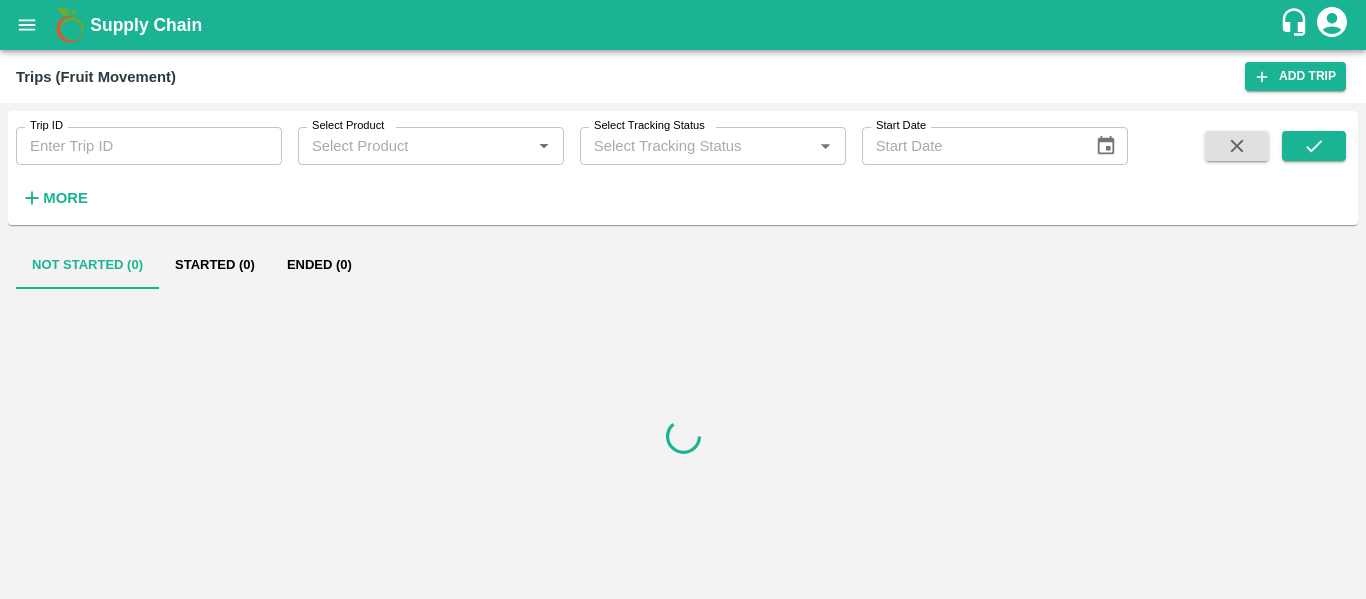 click on "Trip ID" at bounding box center (149, 146) 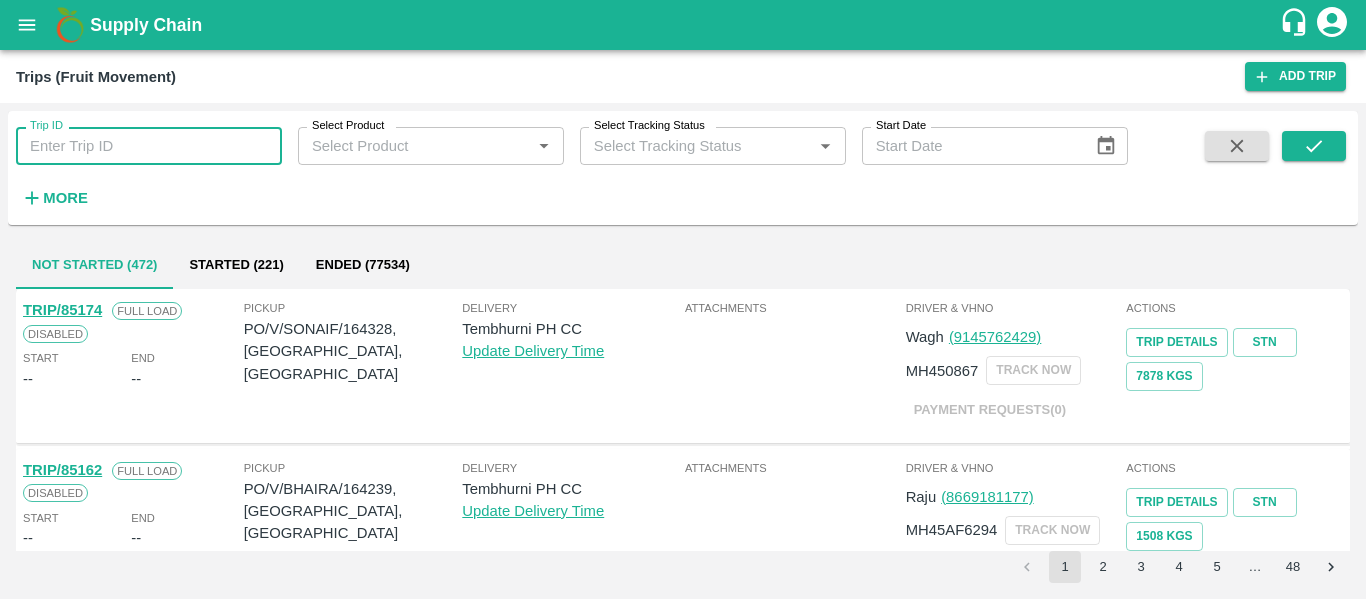 paste on "85109" 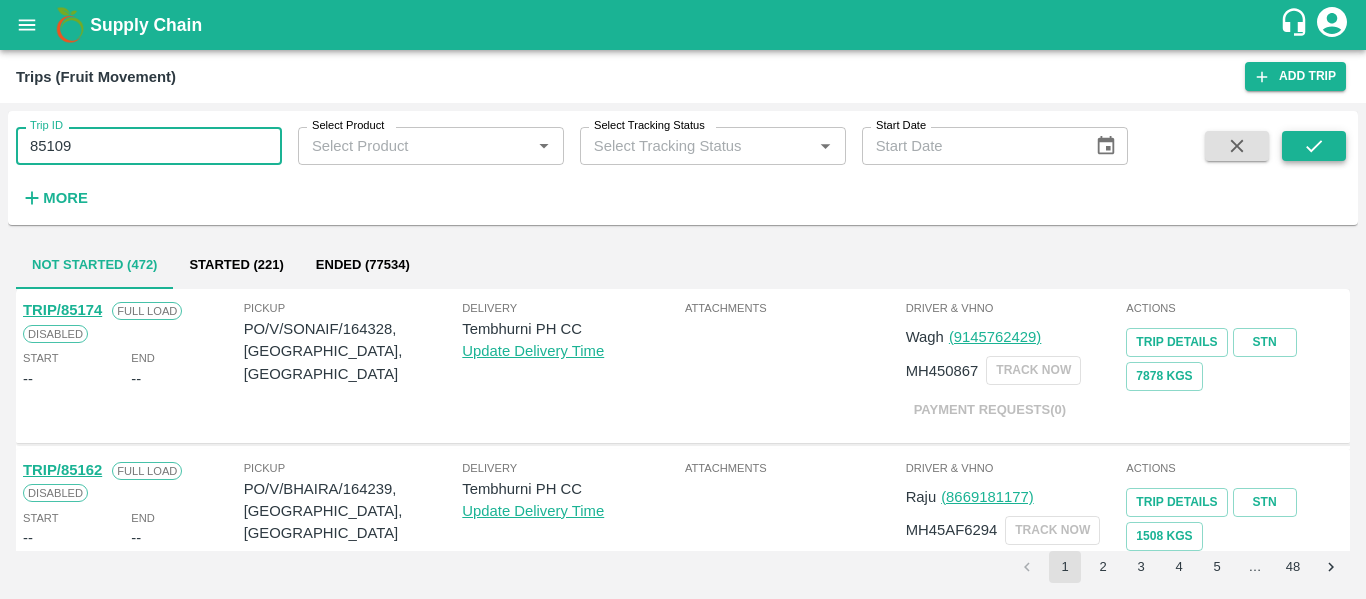 type on "85109" 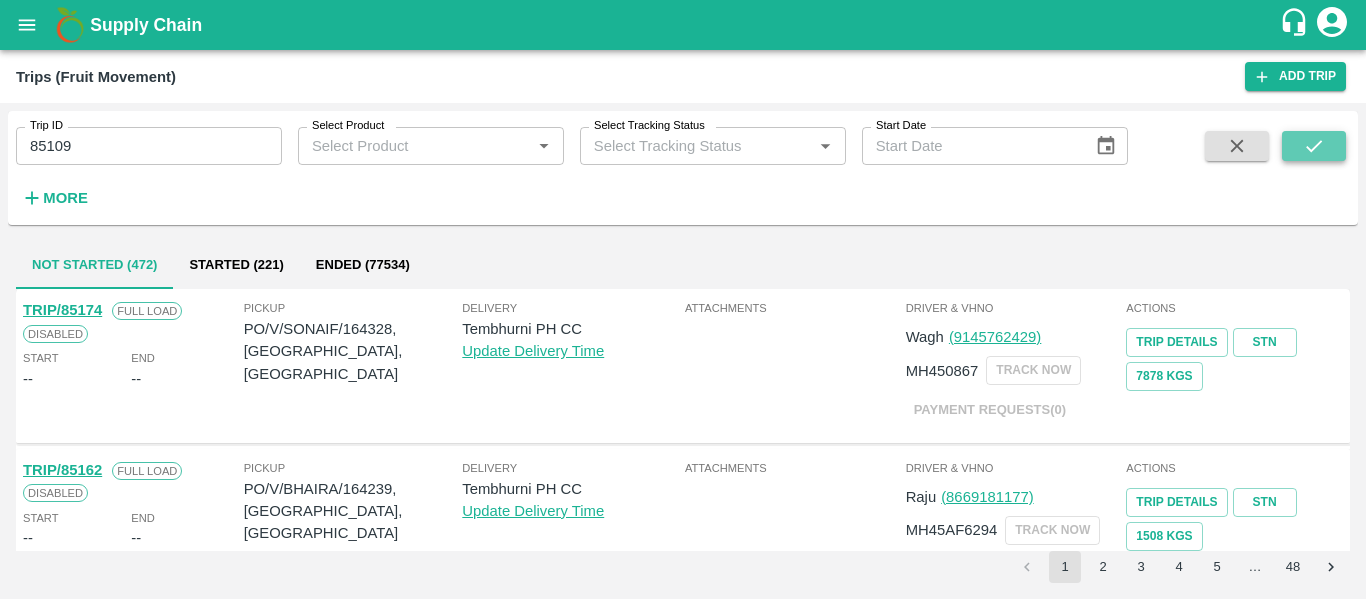 click 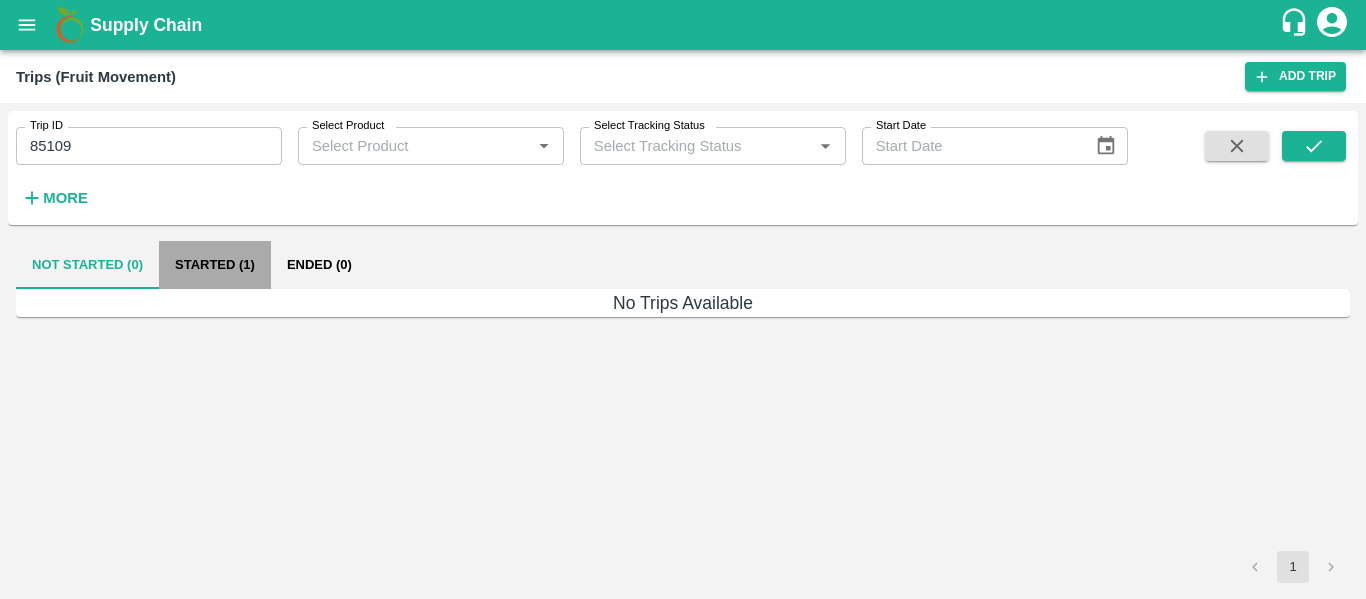 click on "Started (1)" at bounding box center [215, 265] 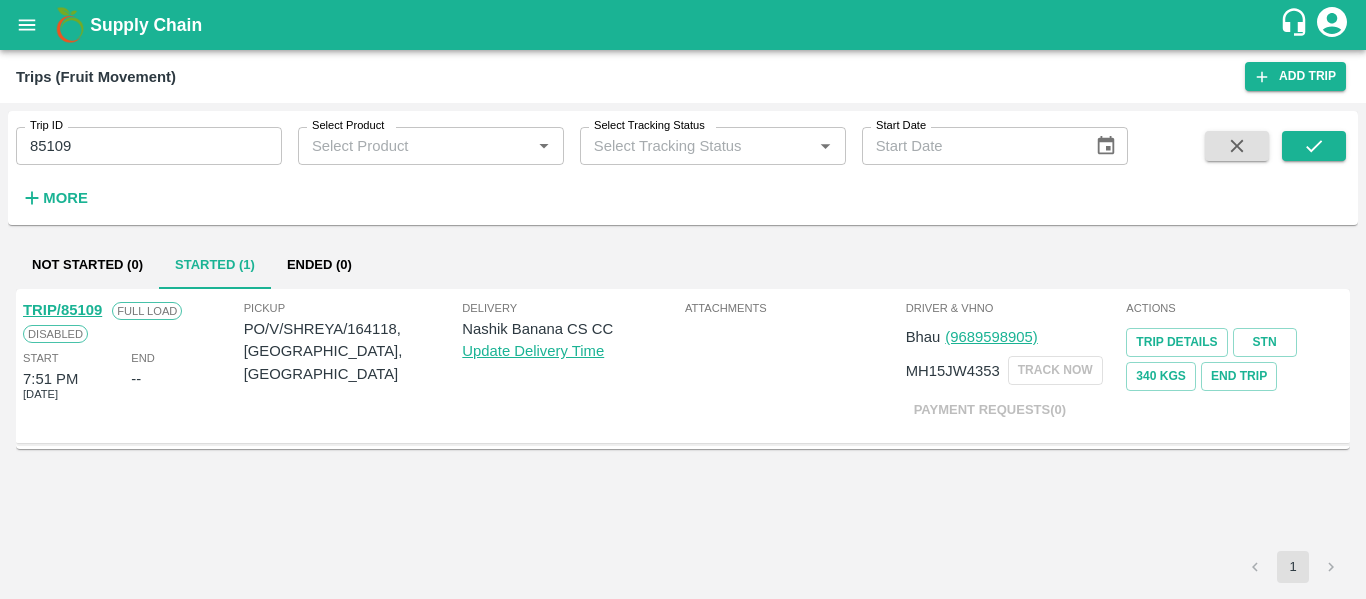 click on "TRIP/85109" at bounding box center (62, 310) 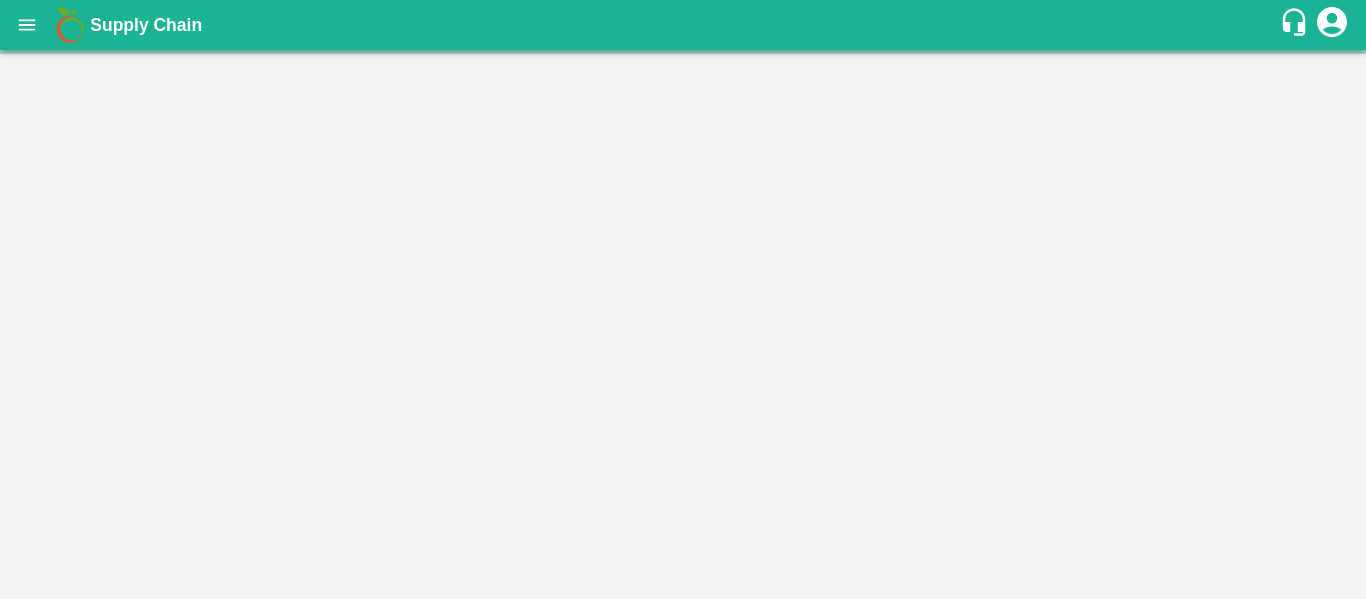 scroll, scrollTop: 0, scrollLeft: 0, axis: both 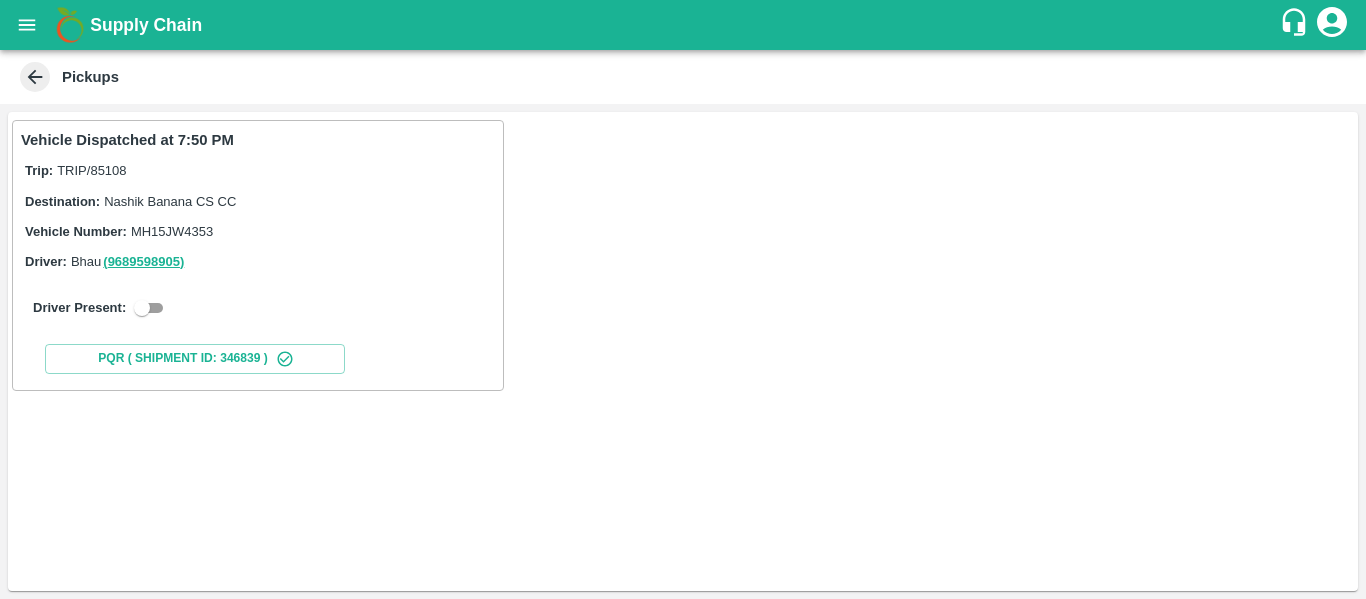 click at bounding box center (142, 308) 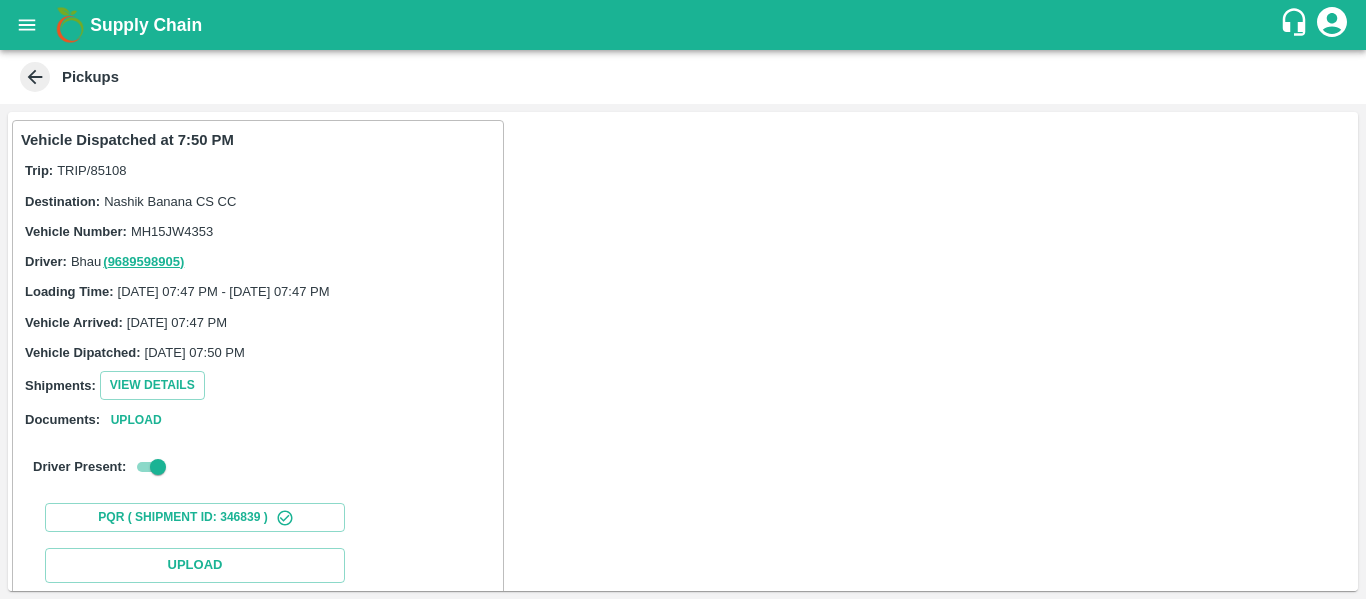 scroll, scrollTop: 289, scrollLeft: 0, axis: vertical 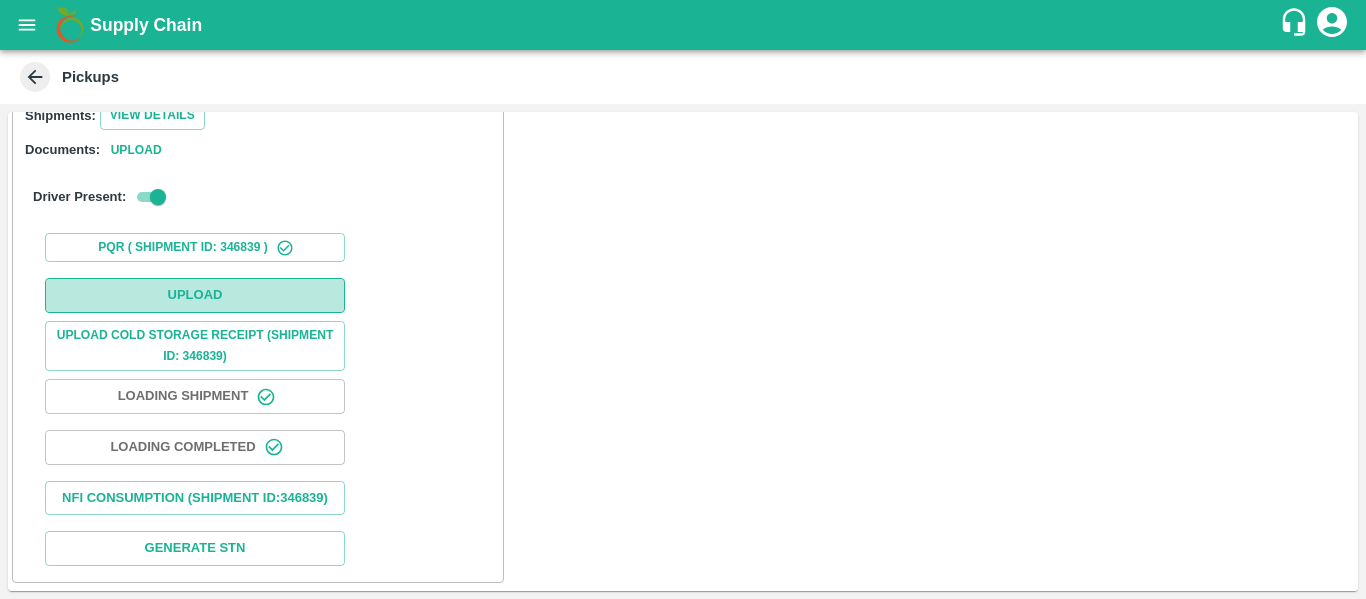 click on "Upload" at bounding box center [195, 295] 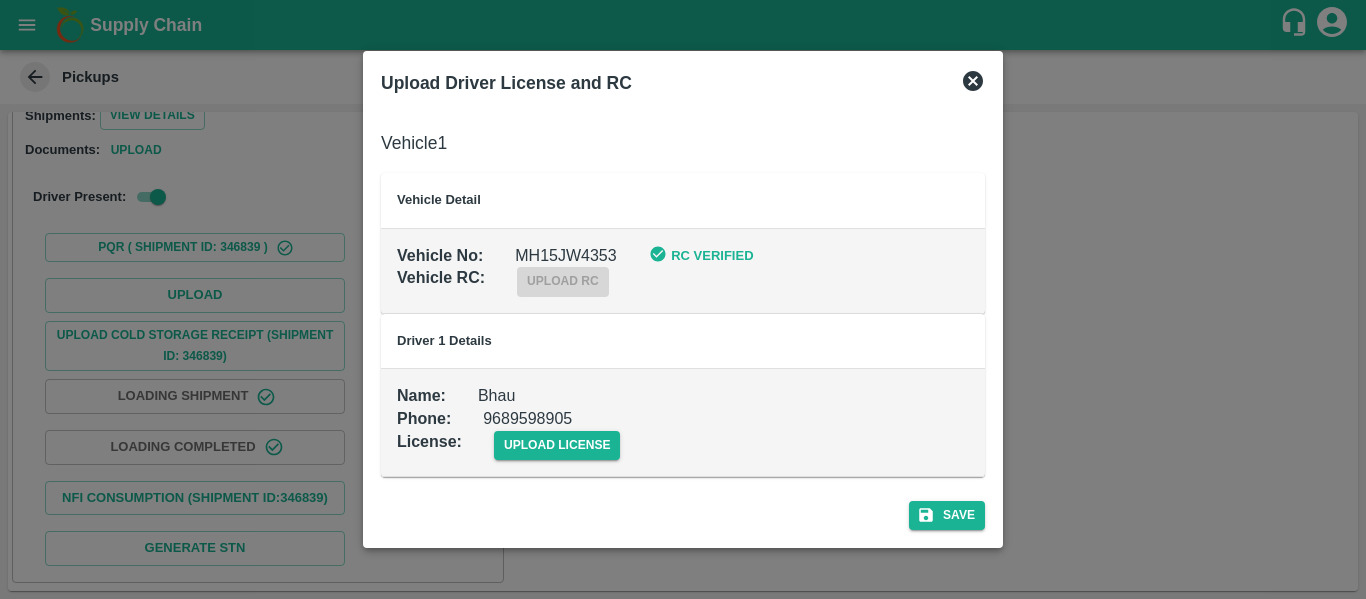 click on "Name :  Bhau Phone :  [PHONE_NUMBER] License :  upload license" at bounding box center [683, 422] 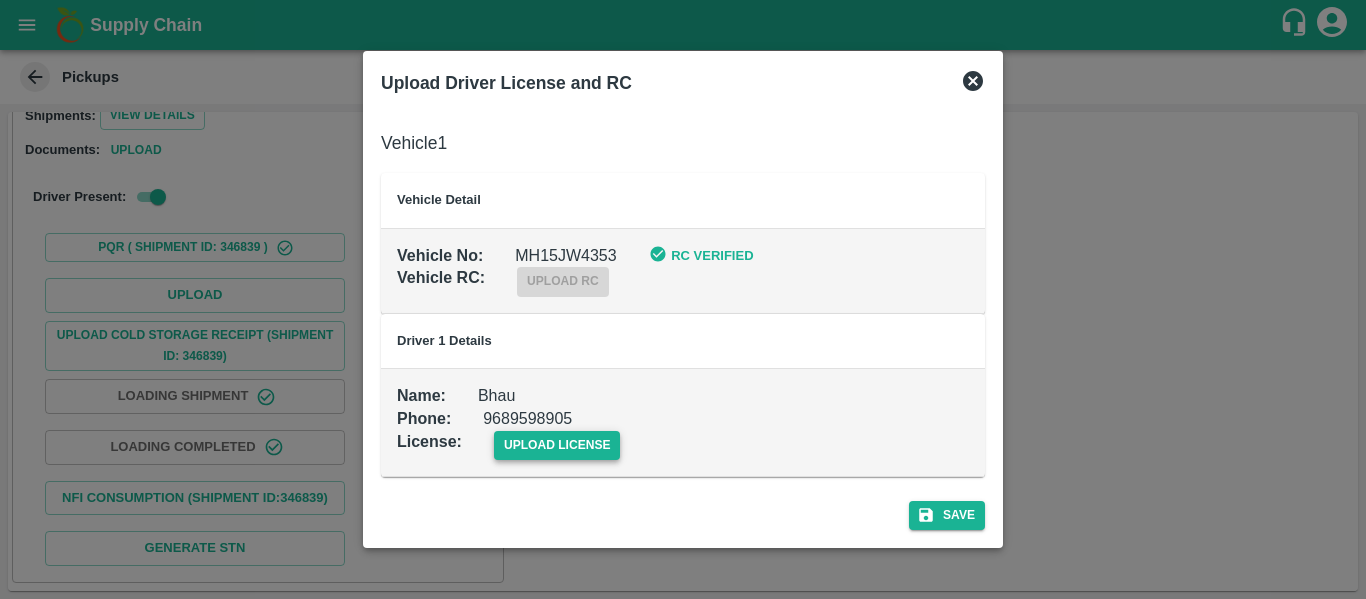 click on "upload license" at bounding box center [557, 445] 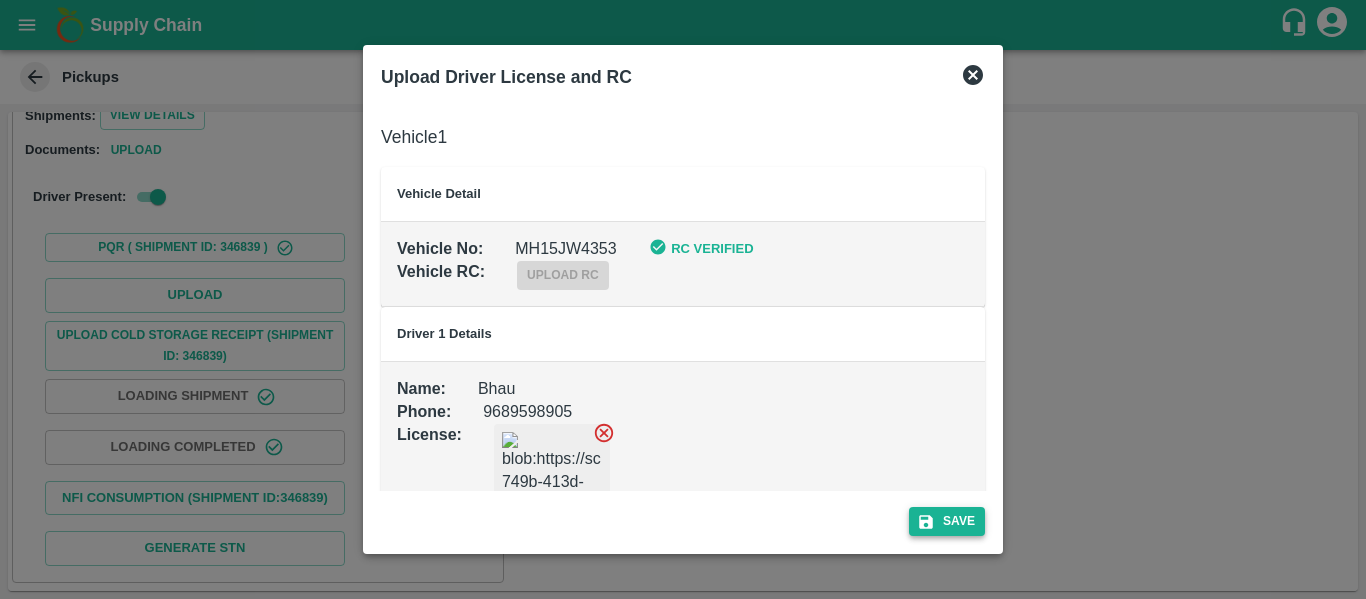 click on "Save" at bounding box center (947, 521) 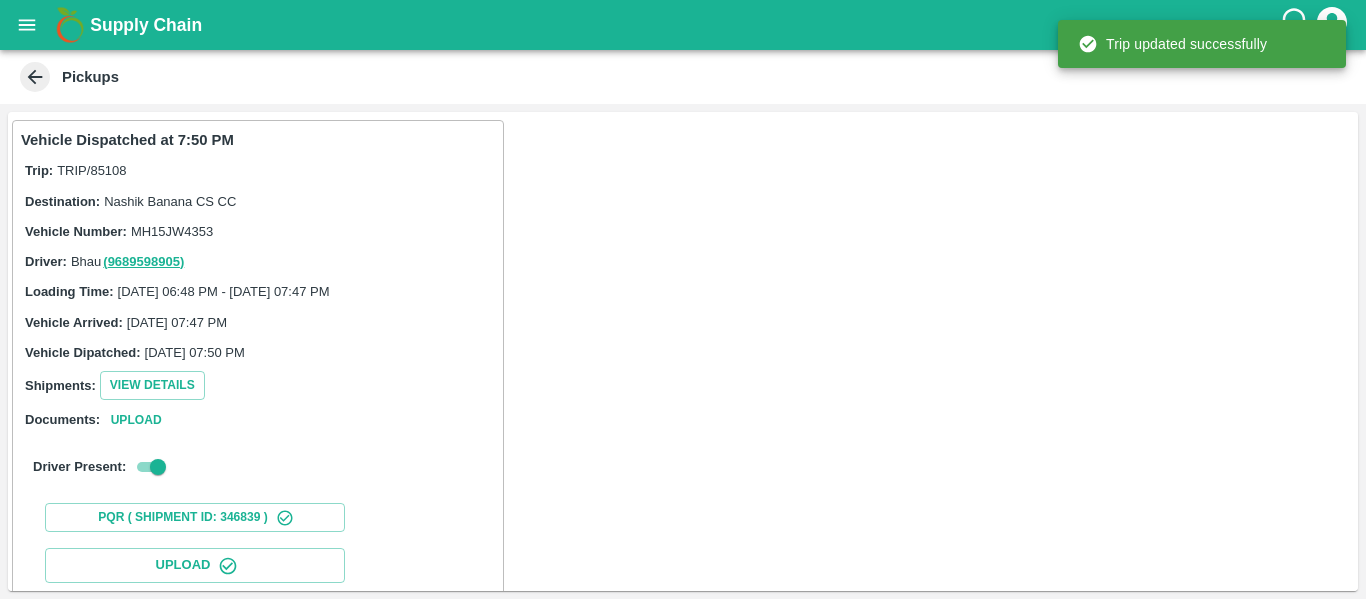 scroll, scrollTop: 344, scrollLeft: 0, axis: vertical 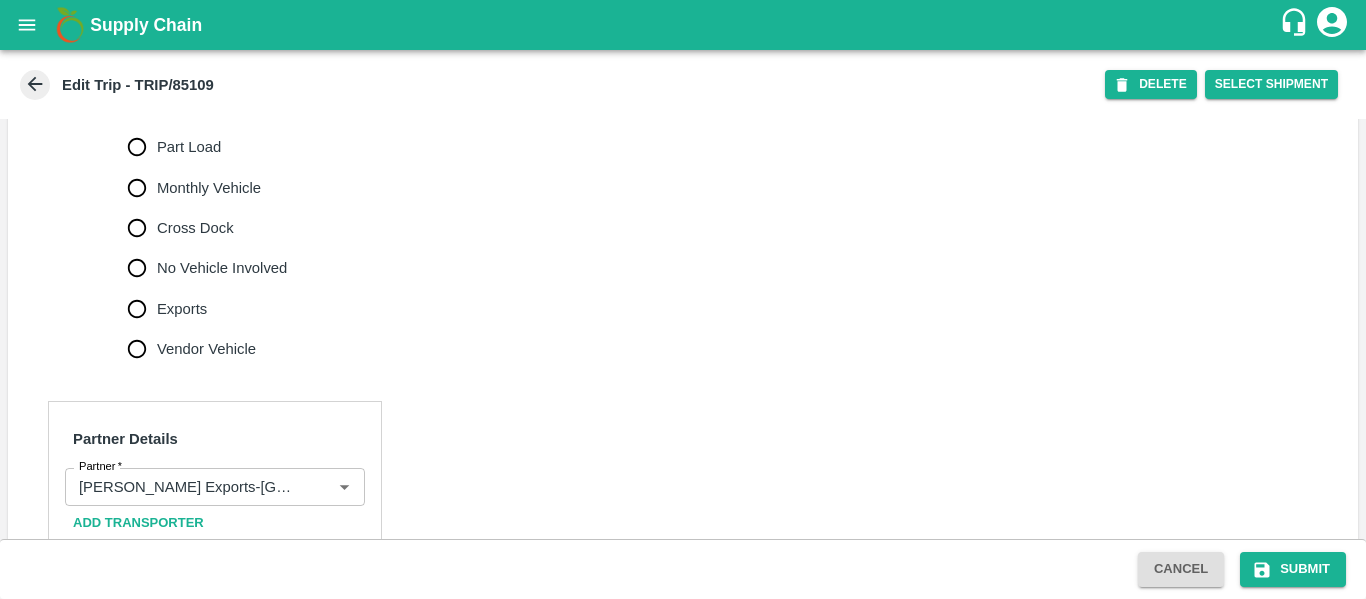 click on "No Vehicle Involved" at bounding box center [202, 268] 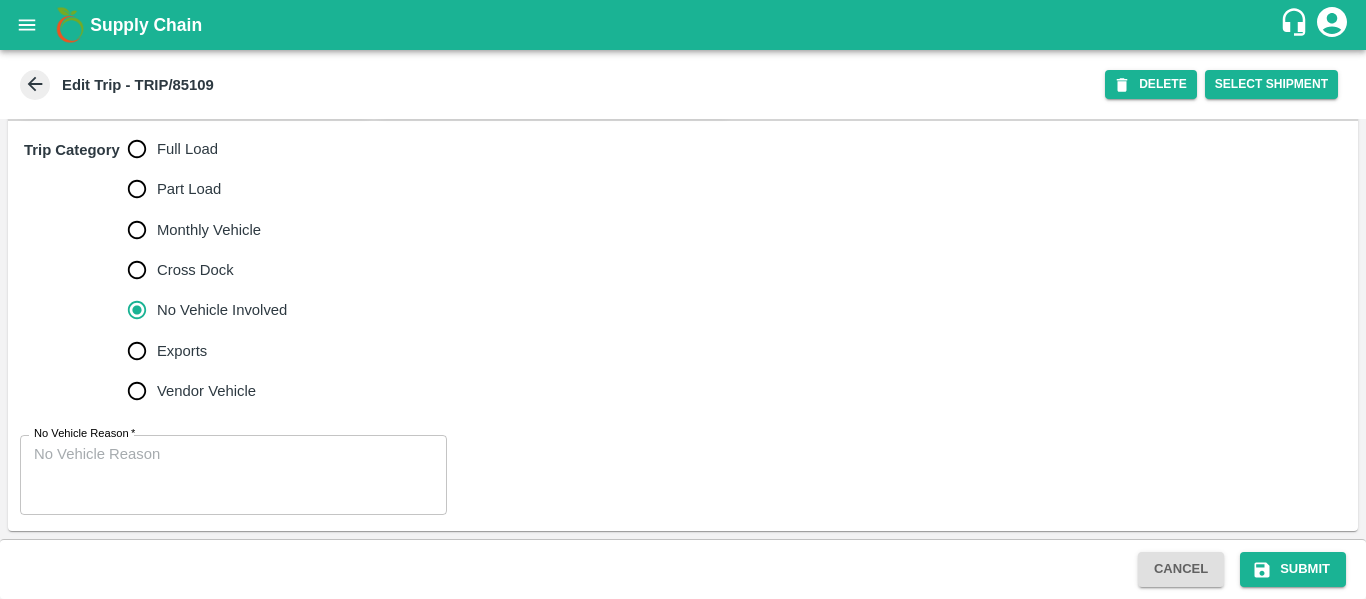 scroll, scrollTop: 623, scrollLeft: 0, axis: vertical 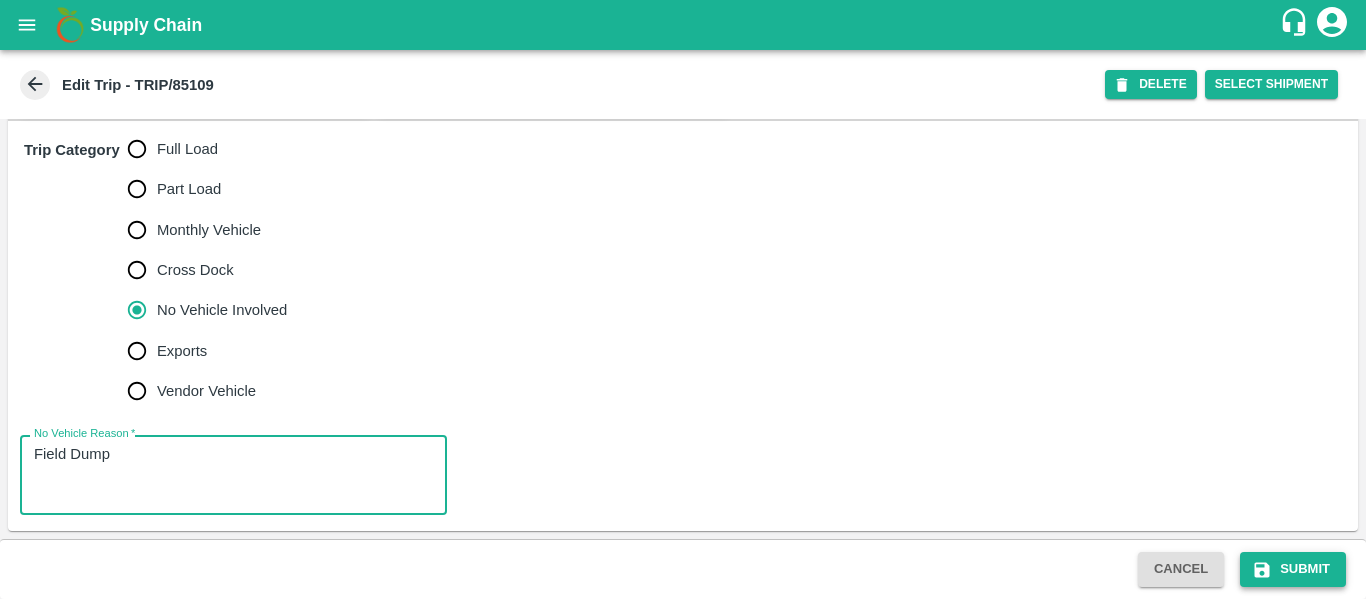 type on "Field Dump" 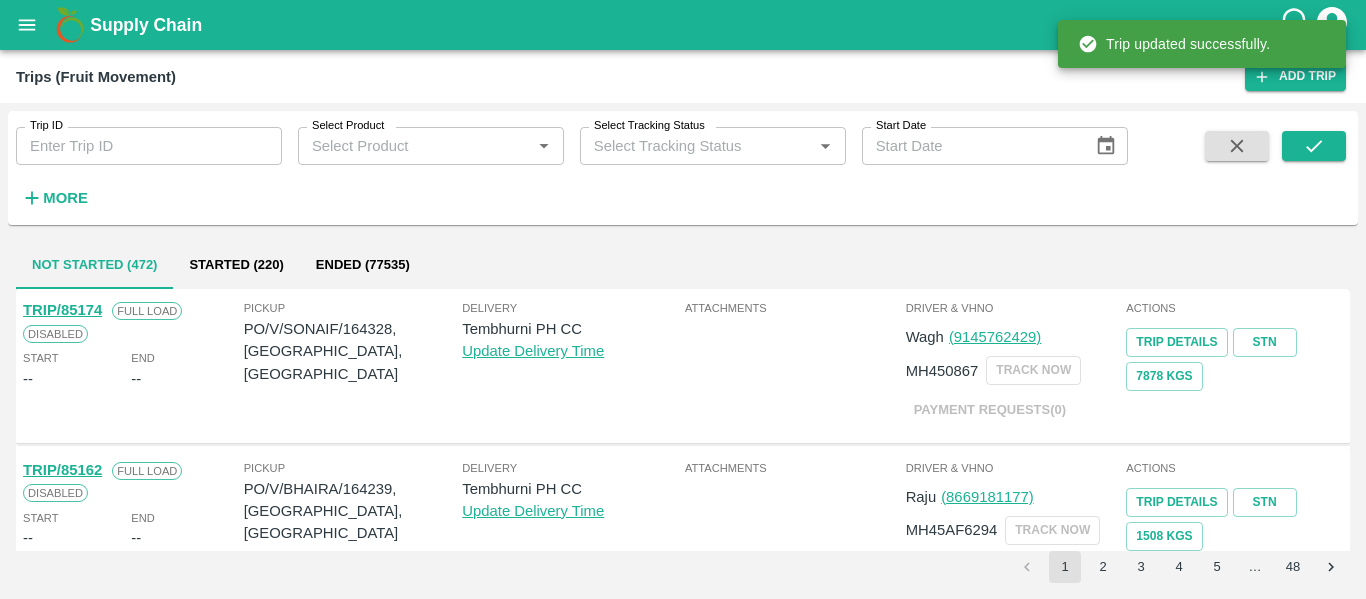 click on "Trip ID Trip ID" at bounding box center [141, 138] 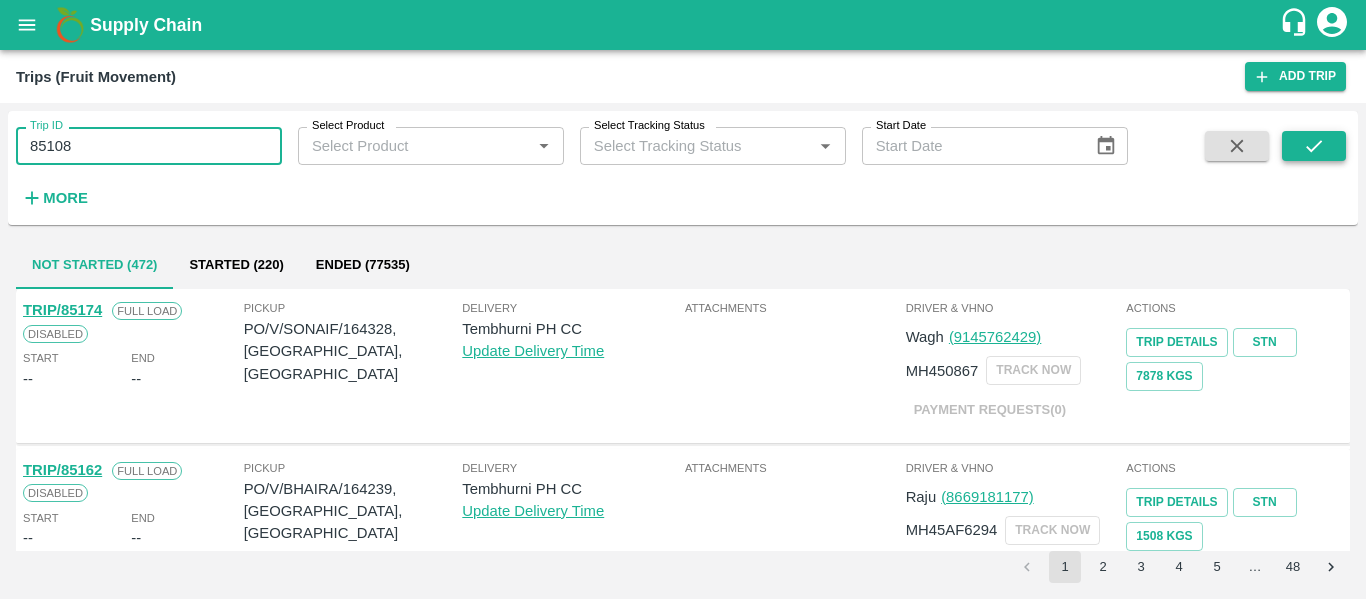 type on "85108" 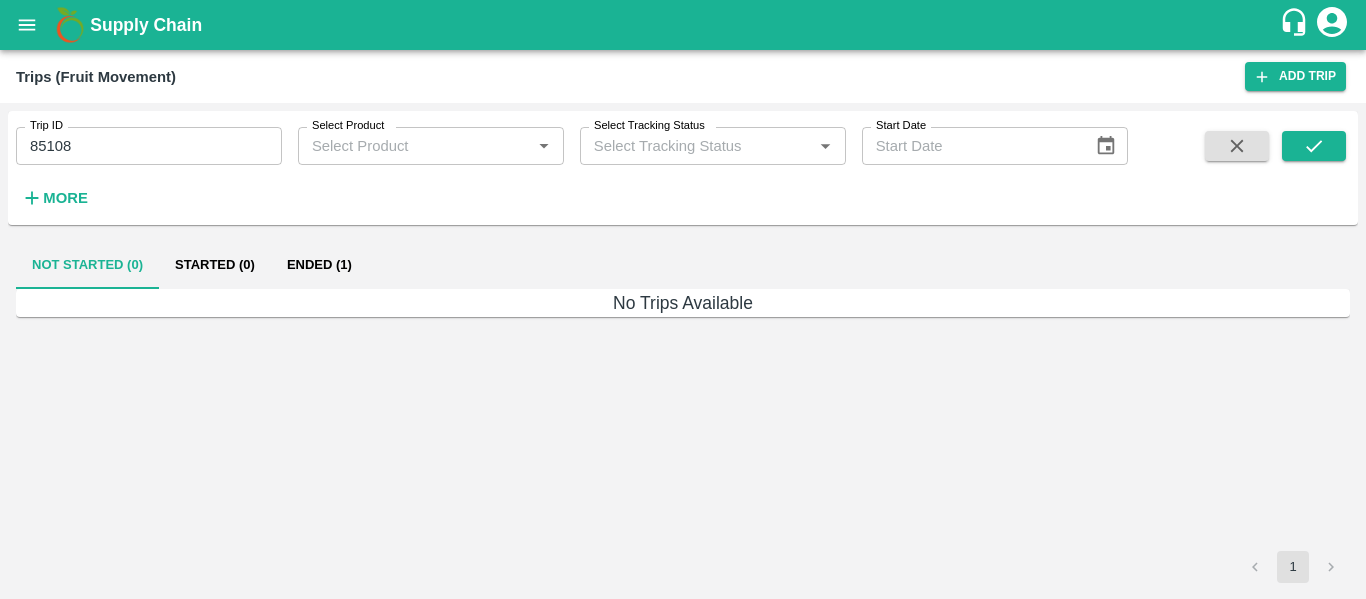 click on "Started (0)" at bounding box center [215, 265] 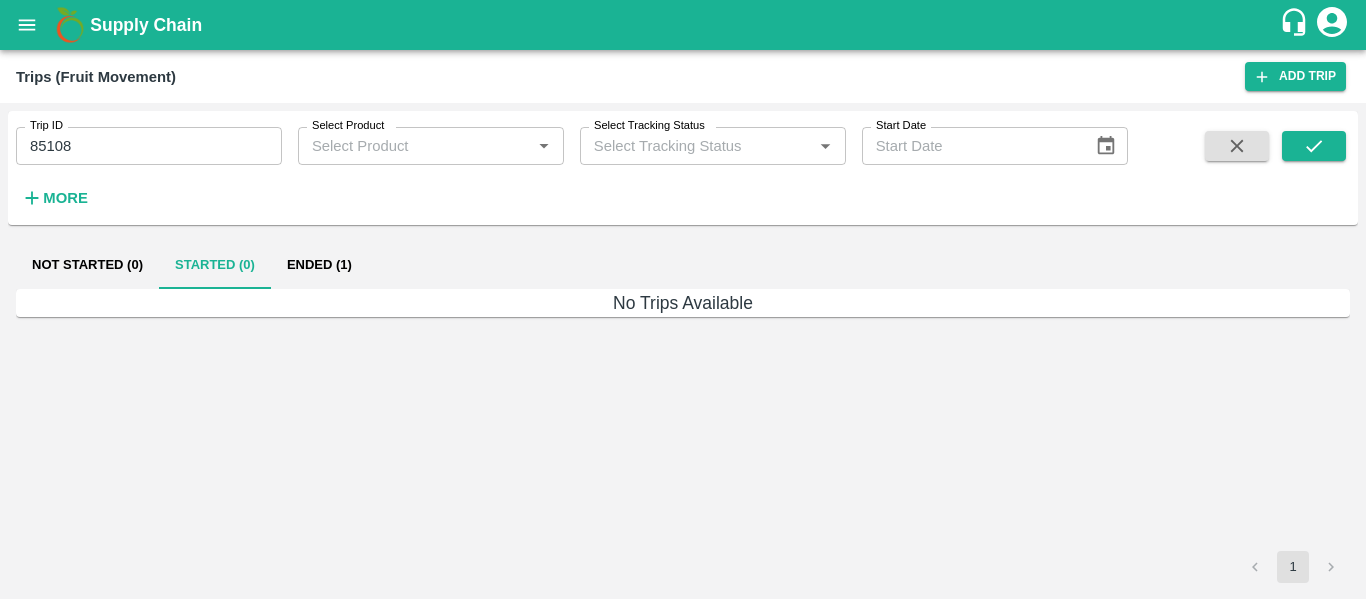 click on "Ended (1)" at bounding box center (319, 265) 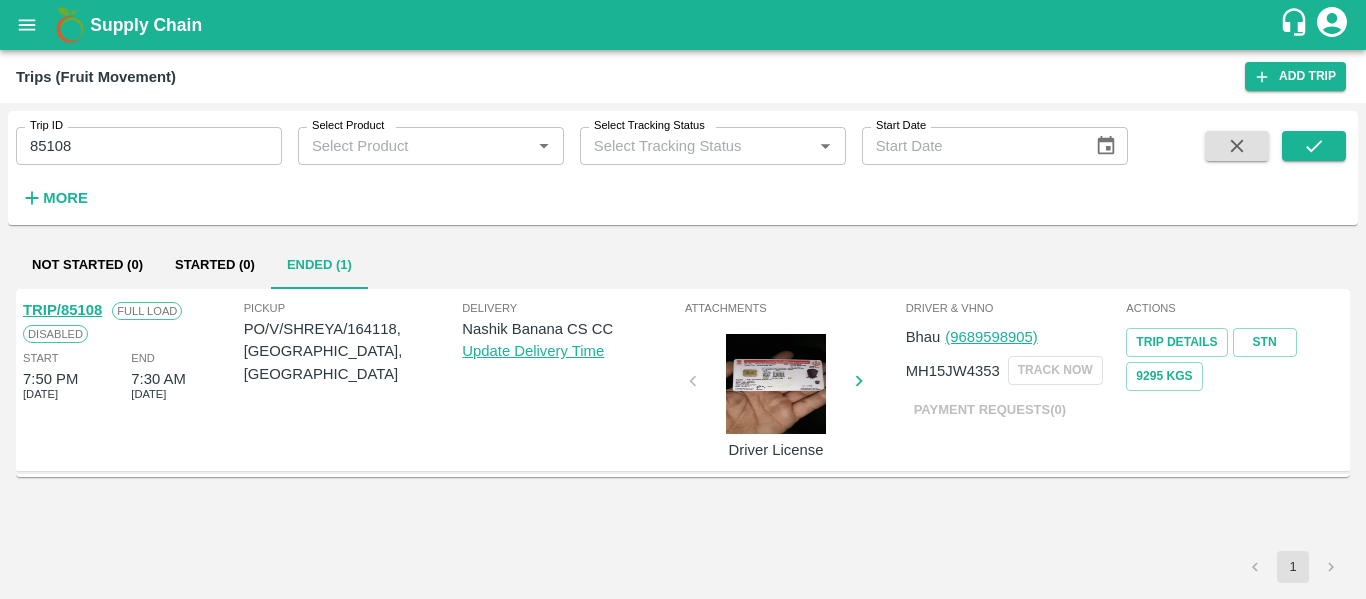 click on "TRIP/85108" at bounding box center (62, 310) 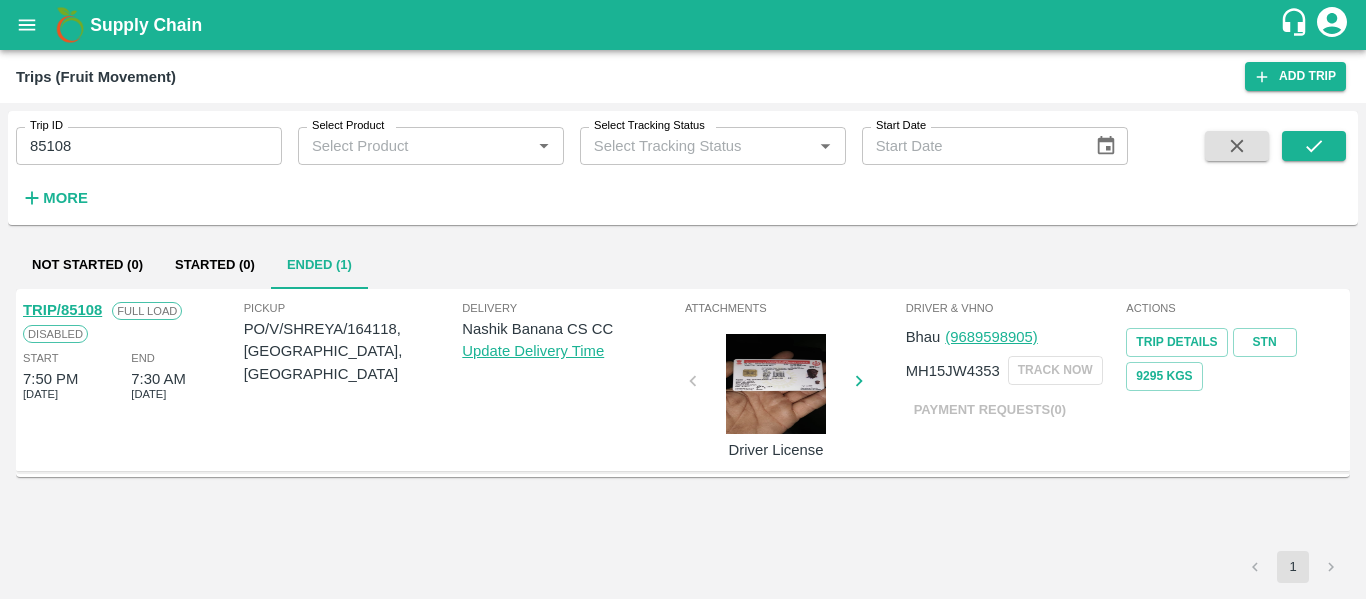 click 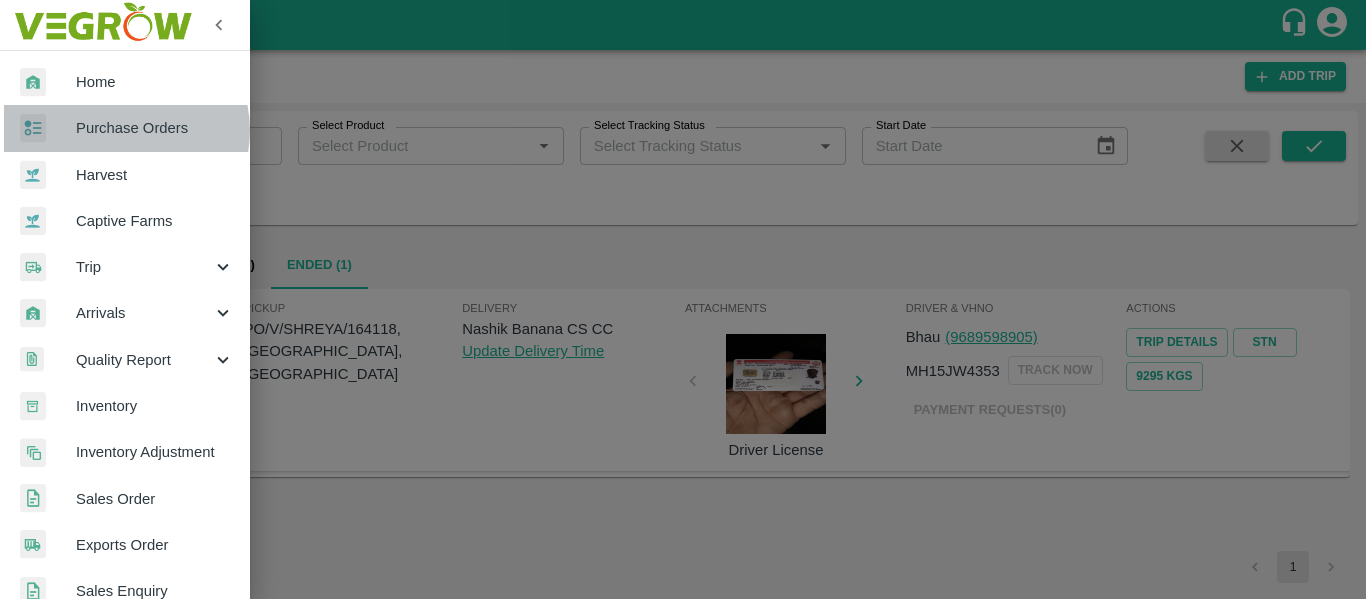 click on "Purchase Orders" at bounding box center (155, 128) 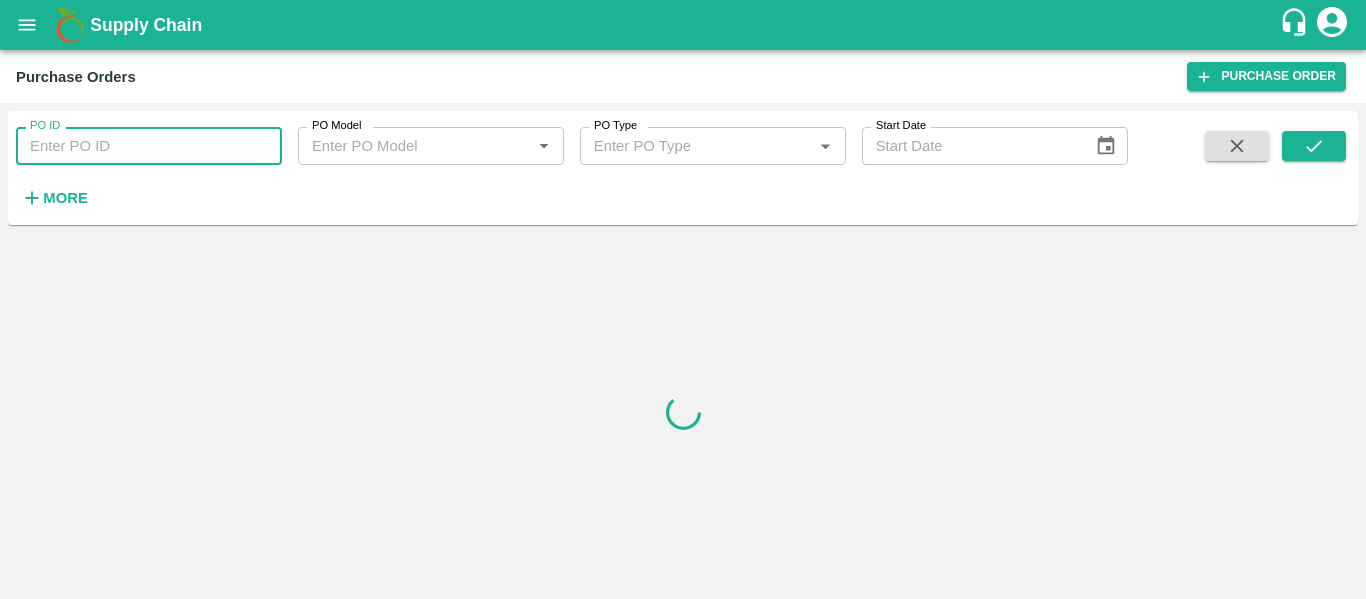 click on "PO ID" at bounding box center [149, 146] 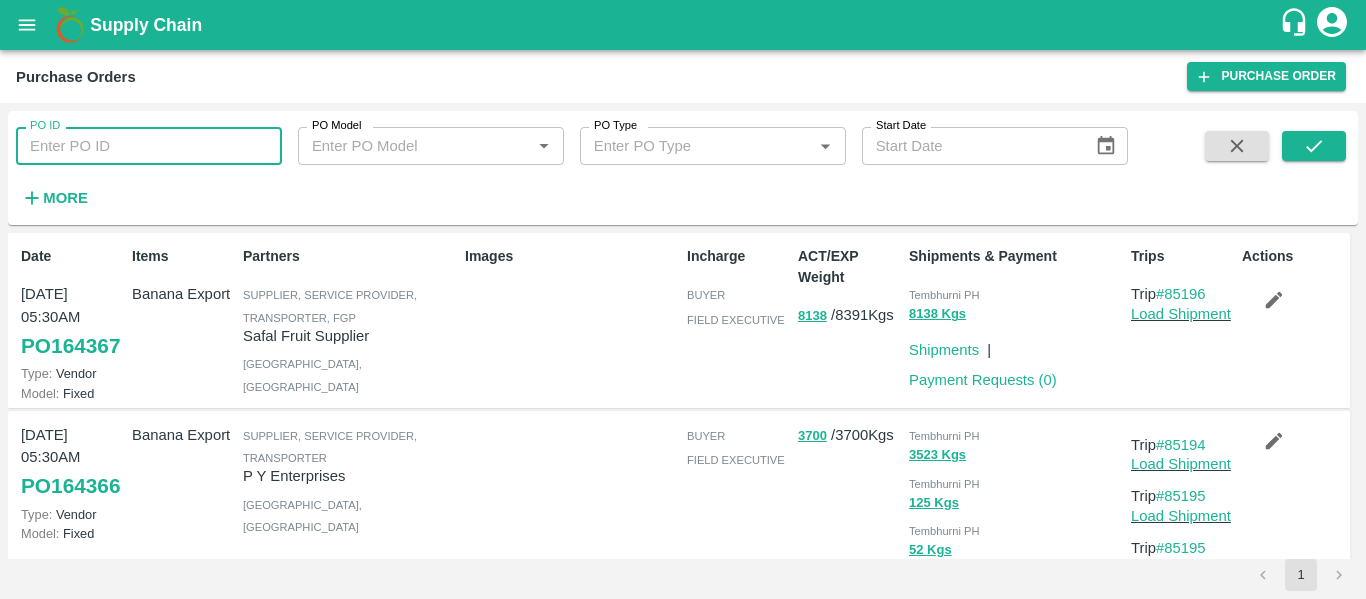 paste on "164118" 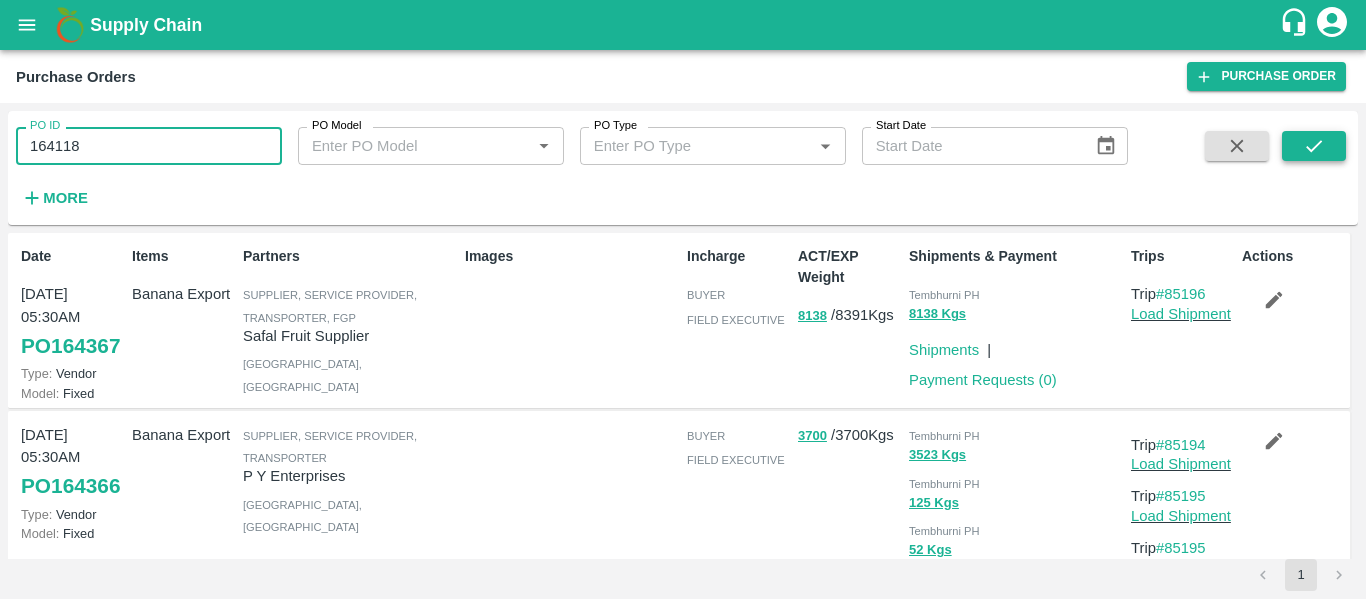 click 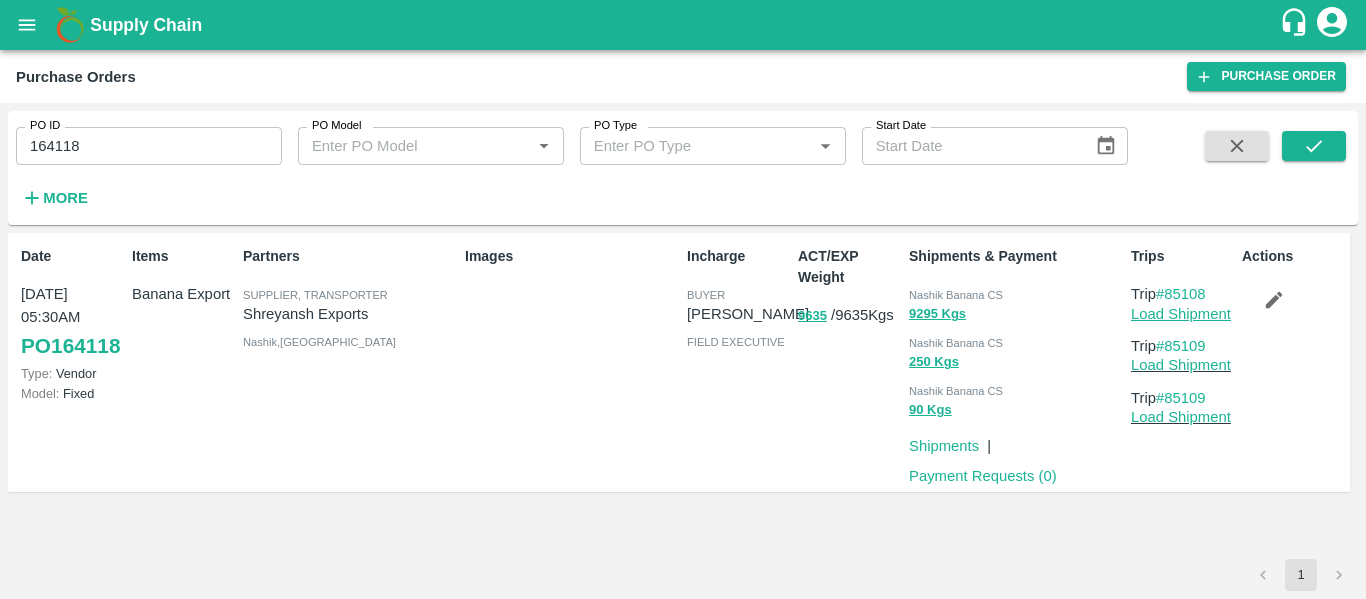 click on "Load Shipment" at bounding box center (1181, 314) 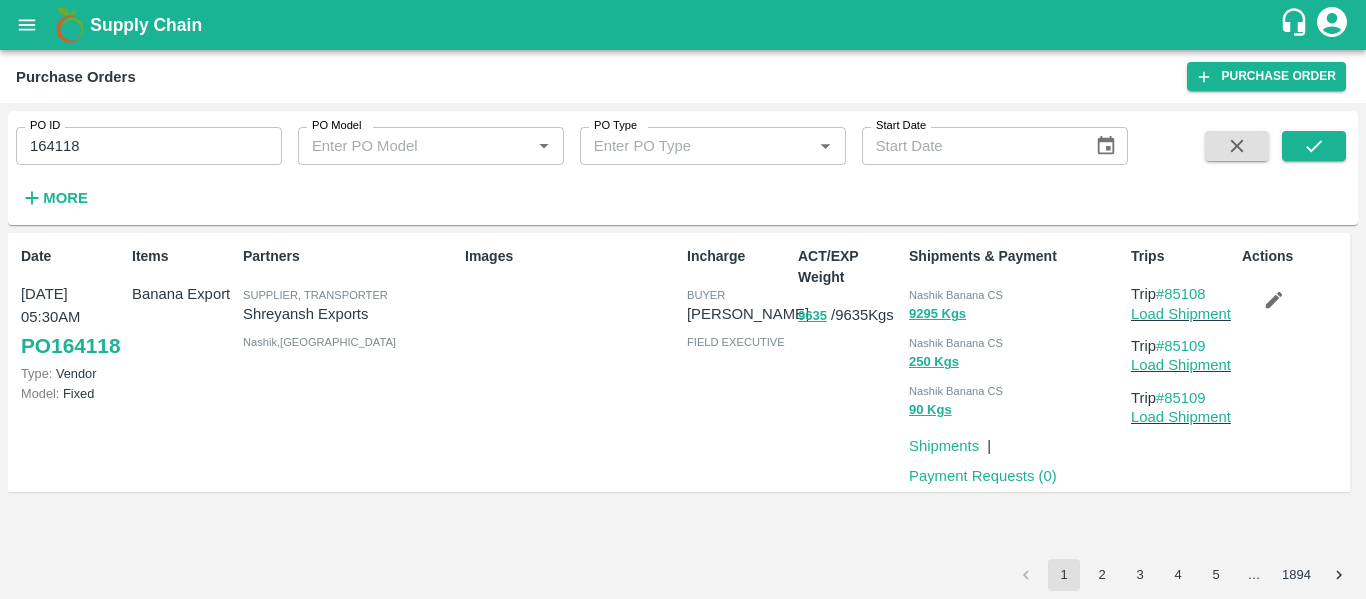 click on "PO ID 164118 PO ID PO Model PO Model   * PO Type PO Type   * Start Date Start Date More" at bounding box center (564, 163) 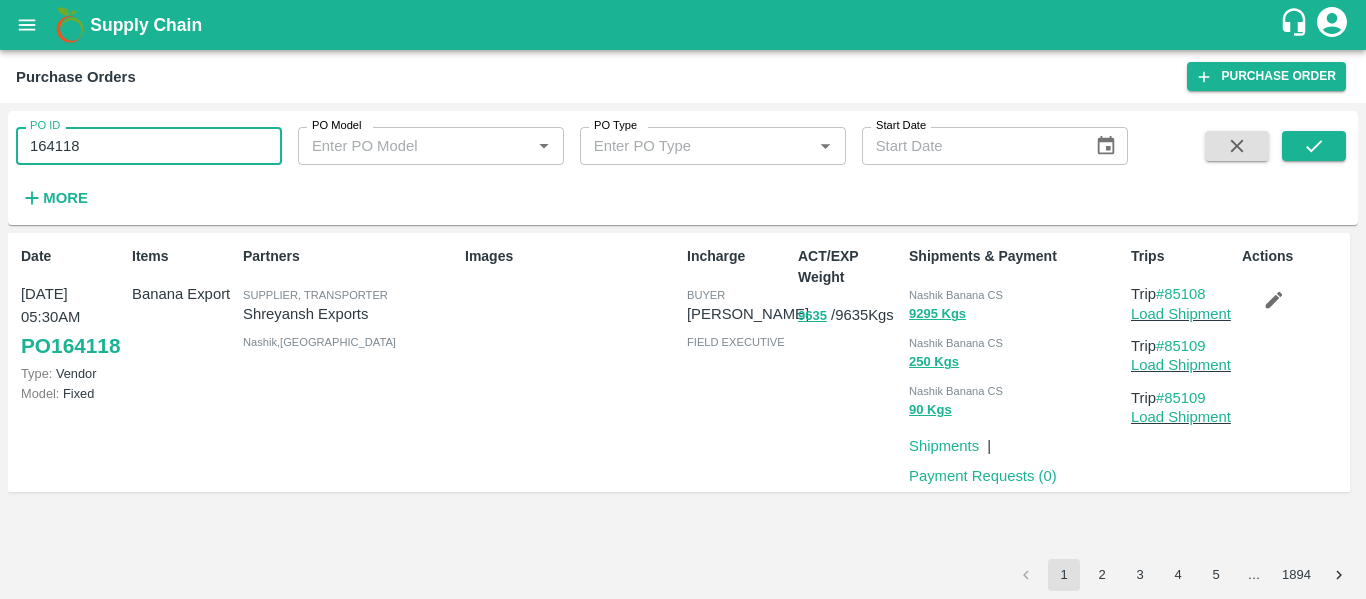 click on "164118" at bounding box center [149, 146] 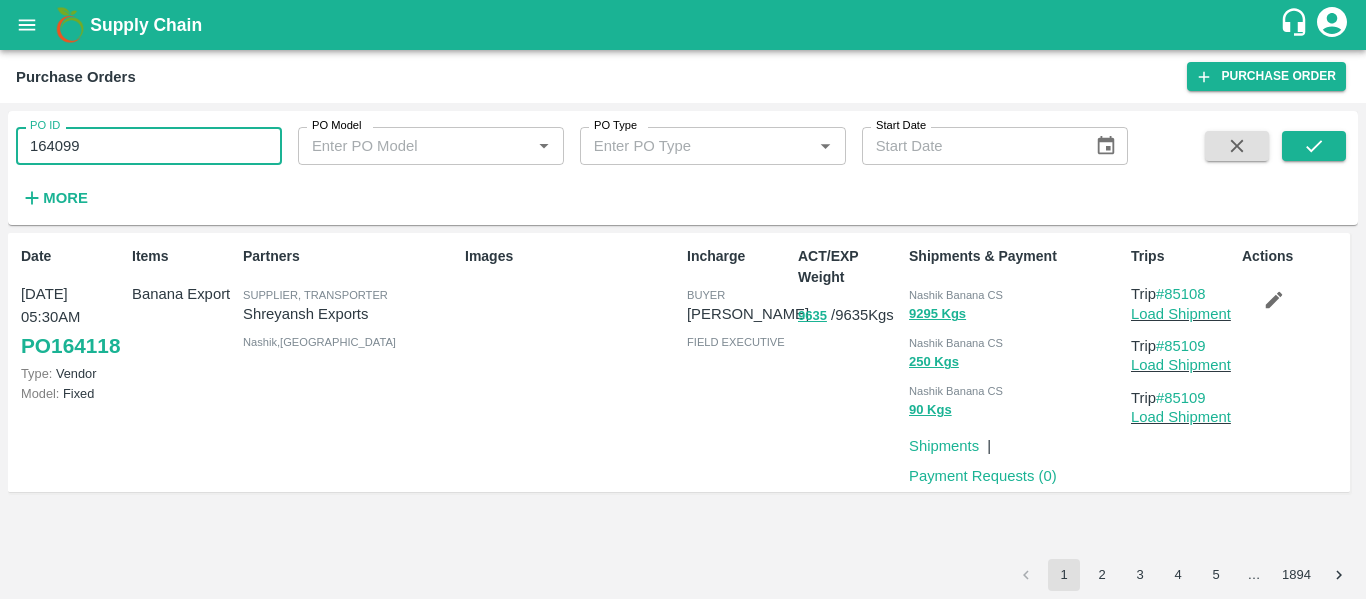 type on "164099" 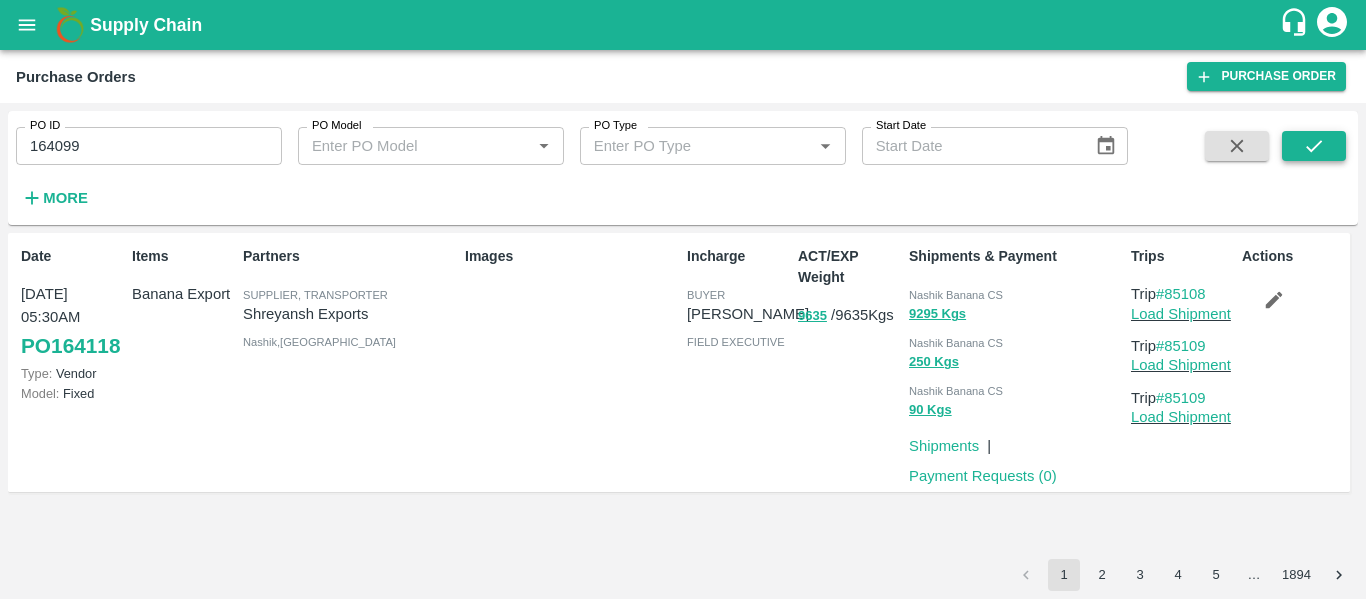 click 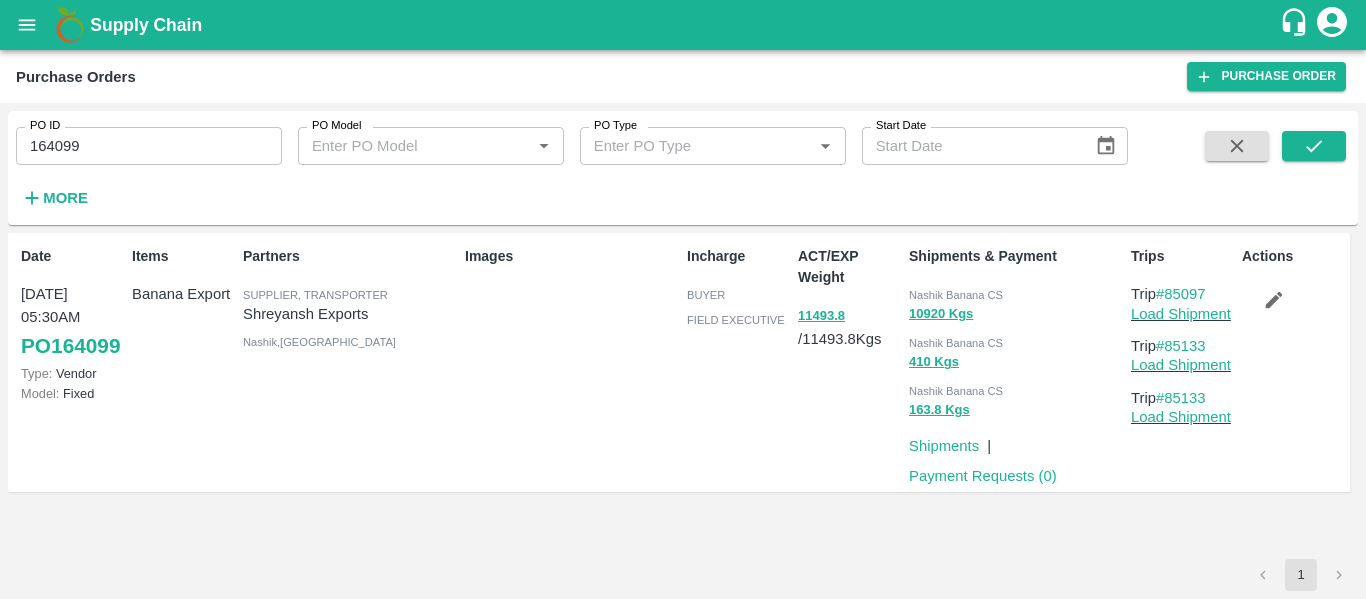 click 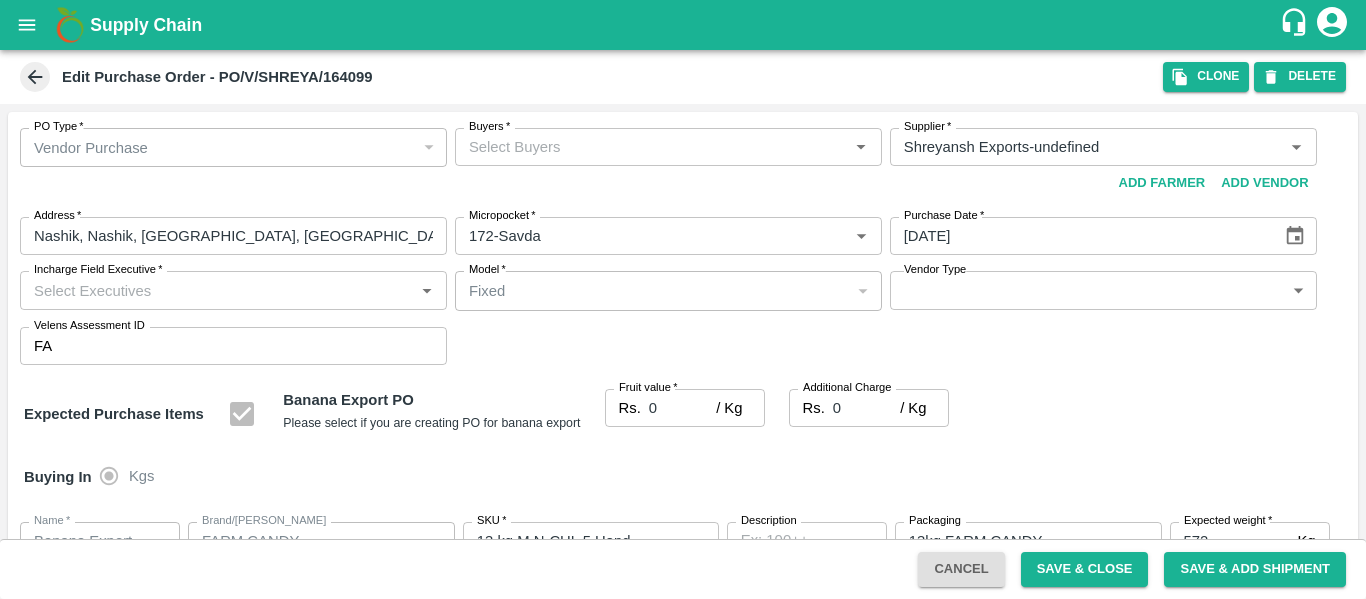 click on "Buyers   *" at bounding box center (652, 147) 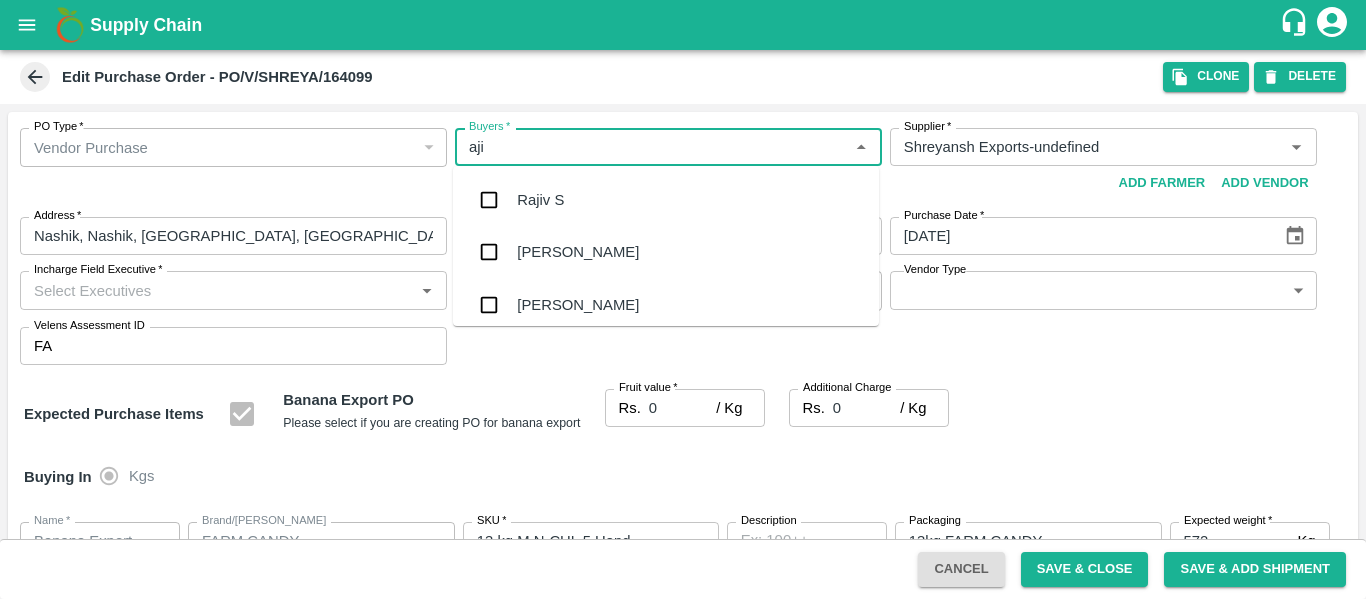 type on "ajit" 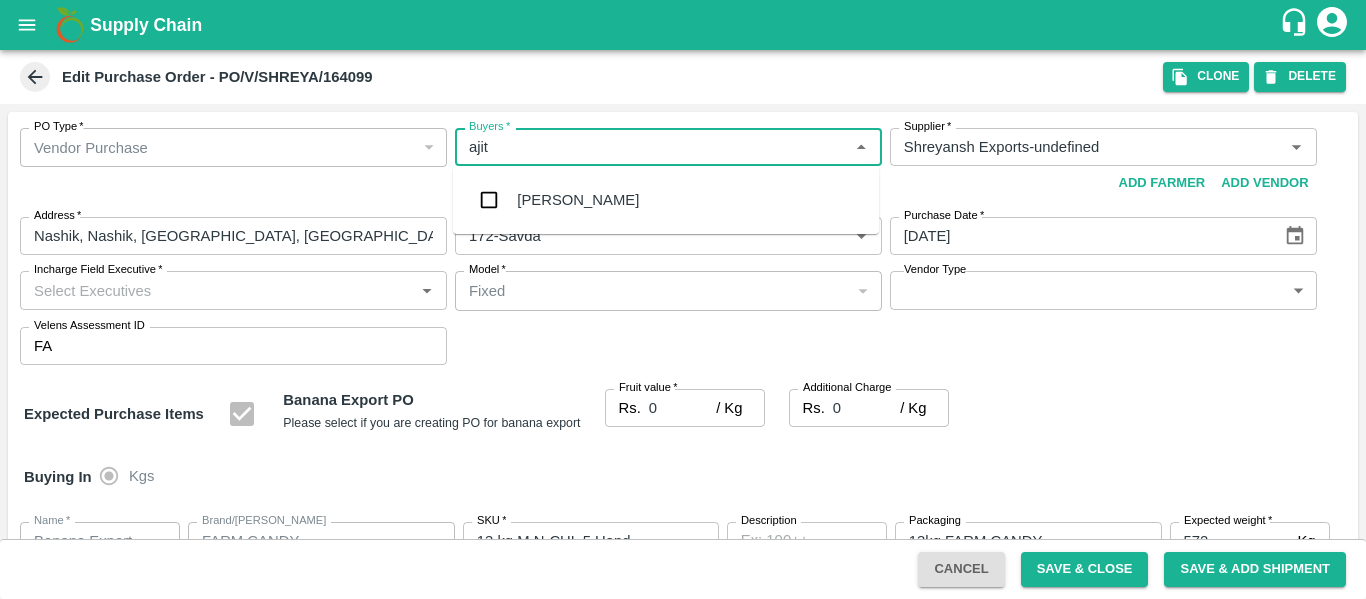 click on "[PERSON_NAME]" at bounding box center (578, 200) 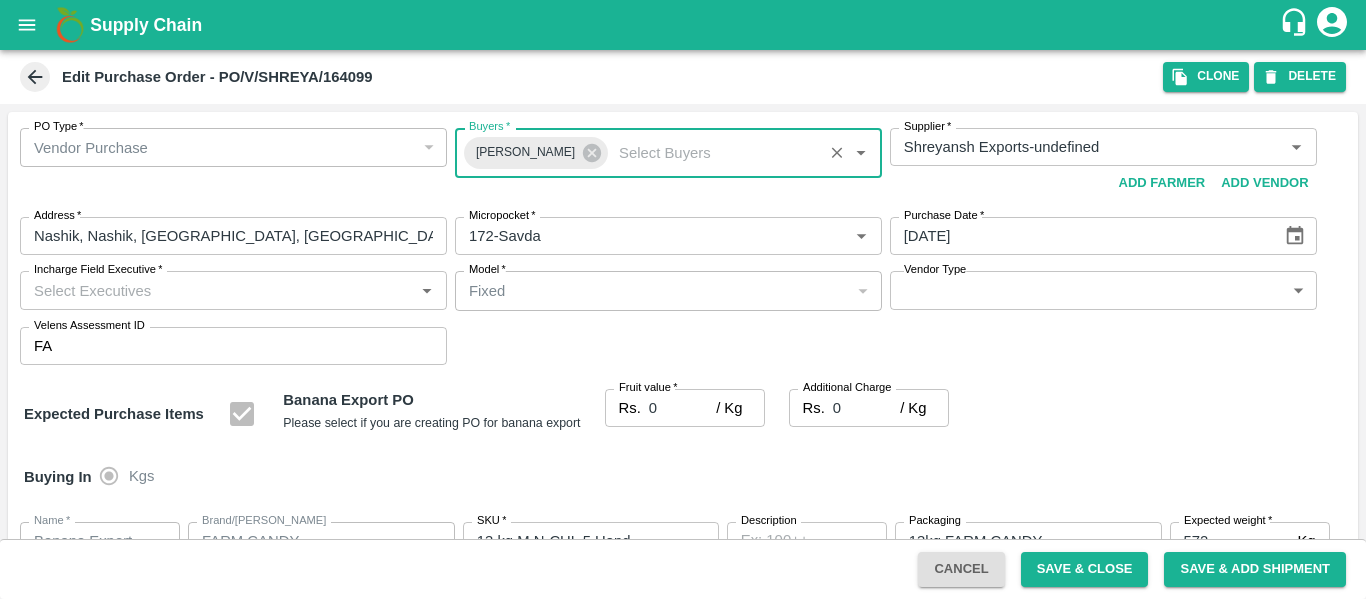 click on "0" at bounding box center [682, 408] 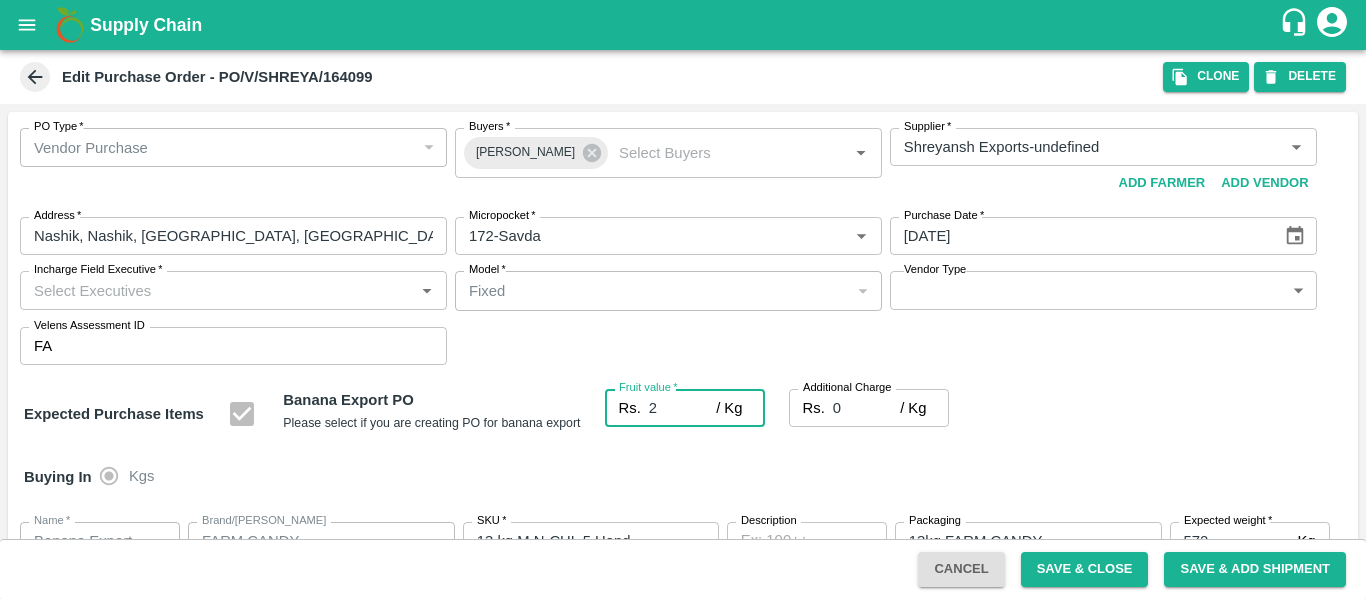 type on "24" 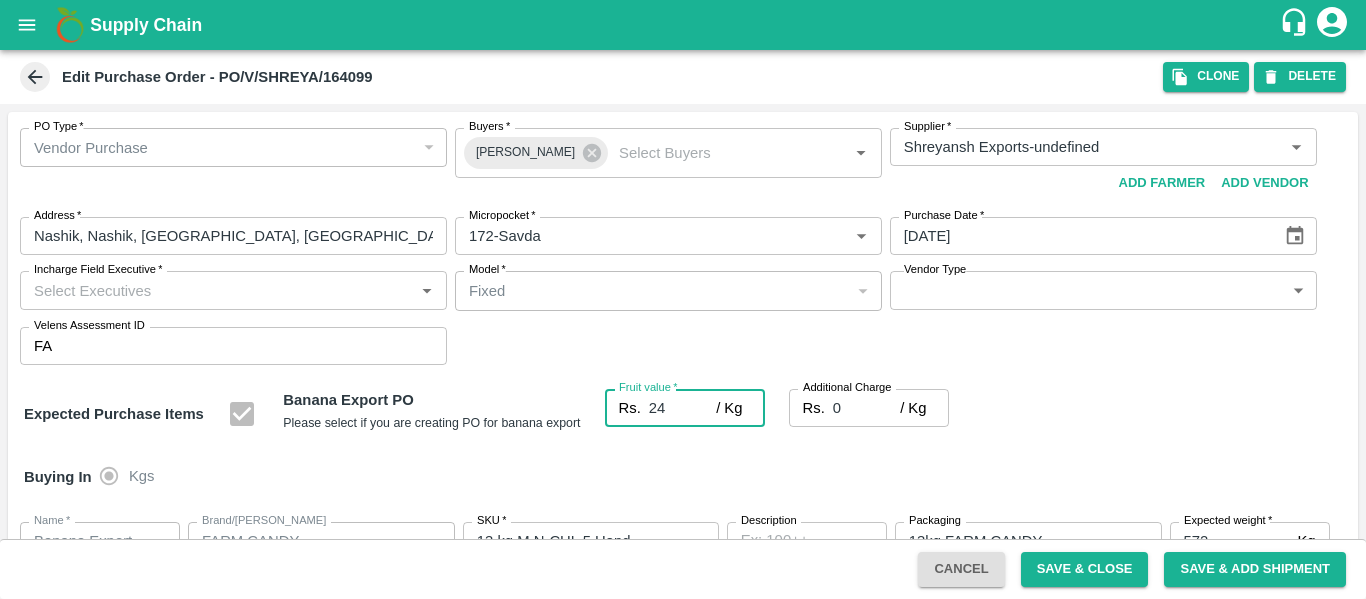 type on "24" 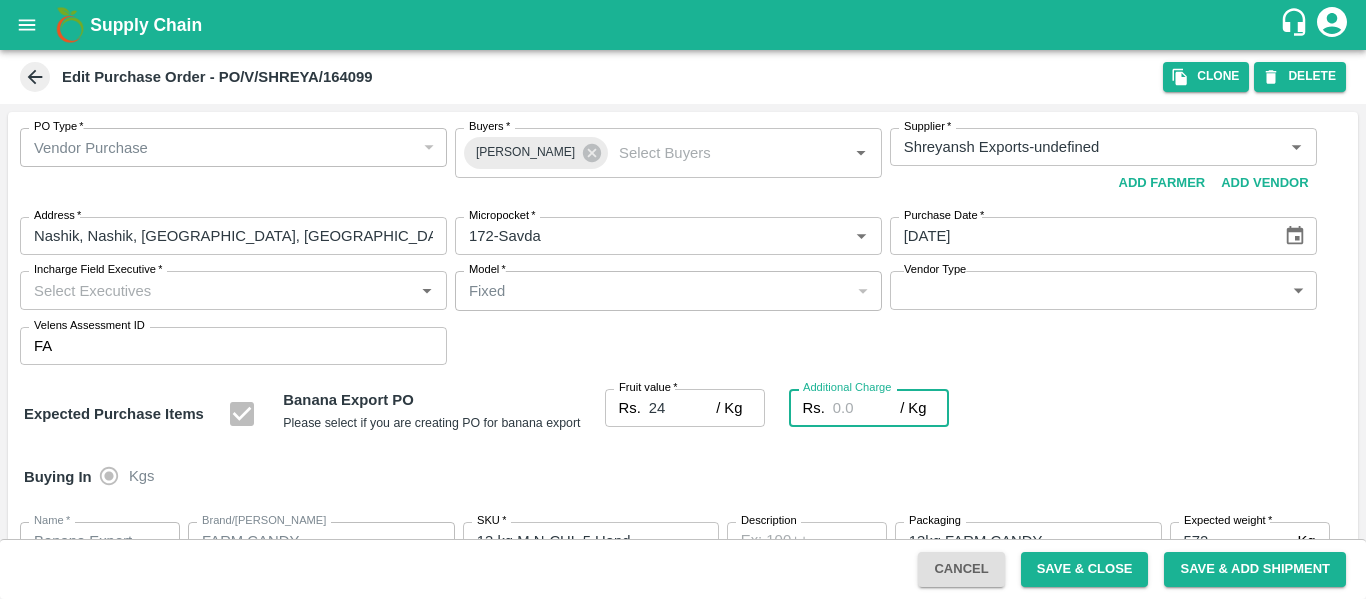 type on "2" 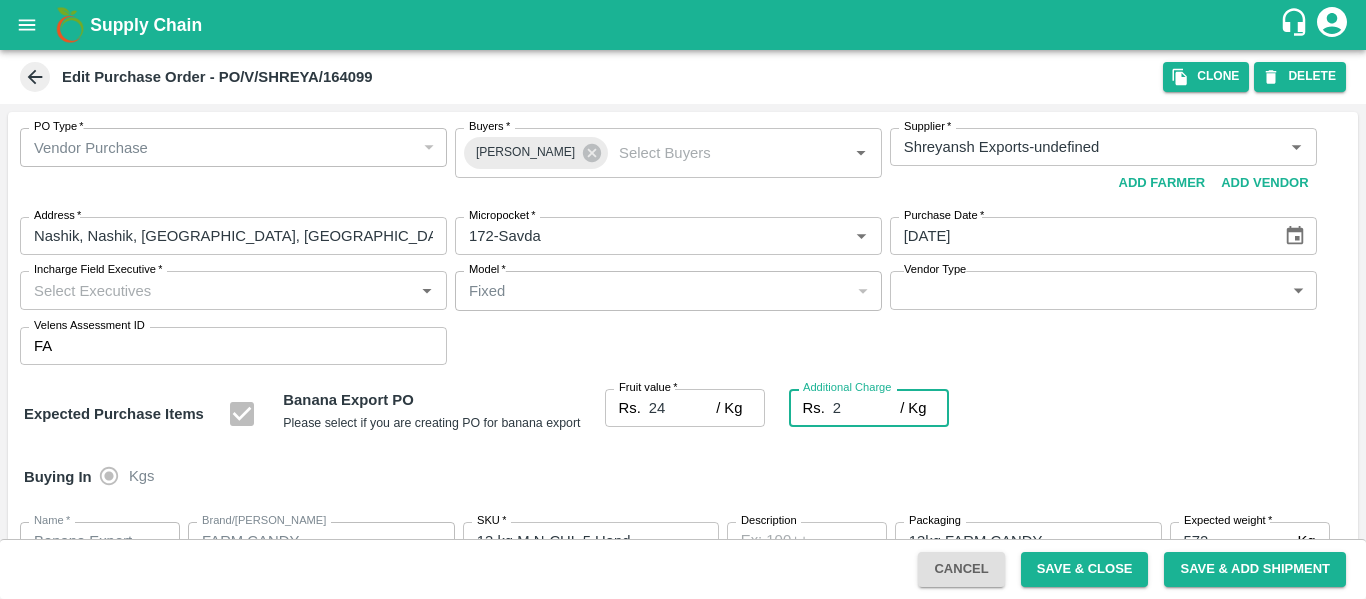 type on "26" 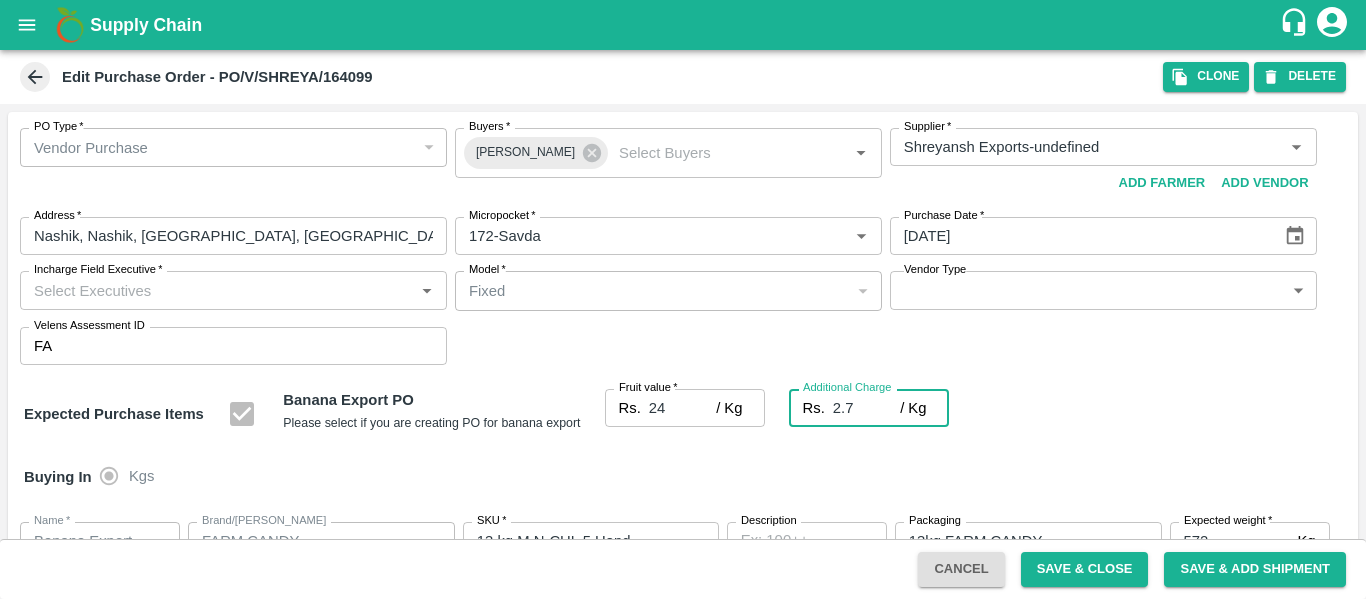 type on "2.75" 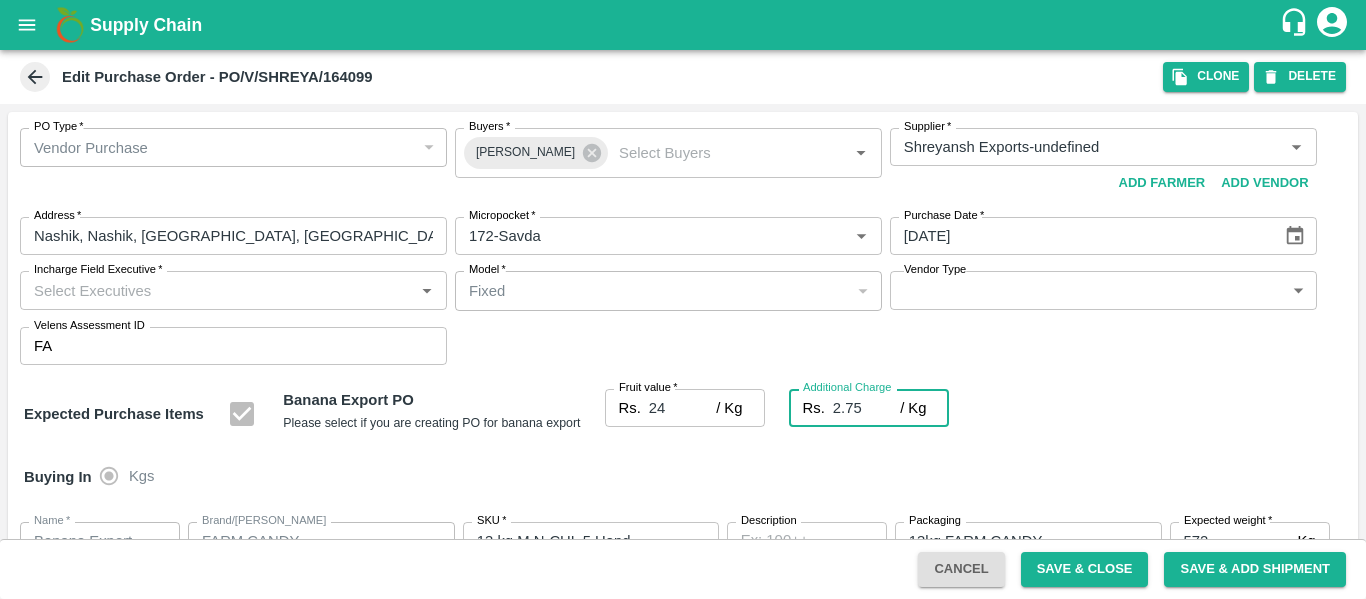 type on "26.75" 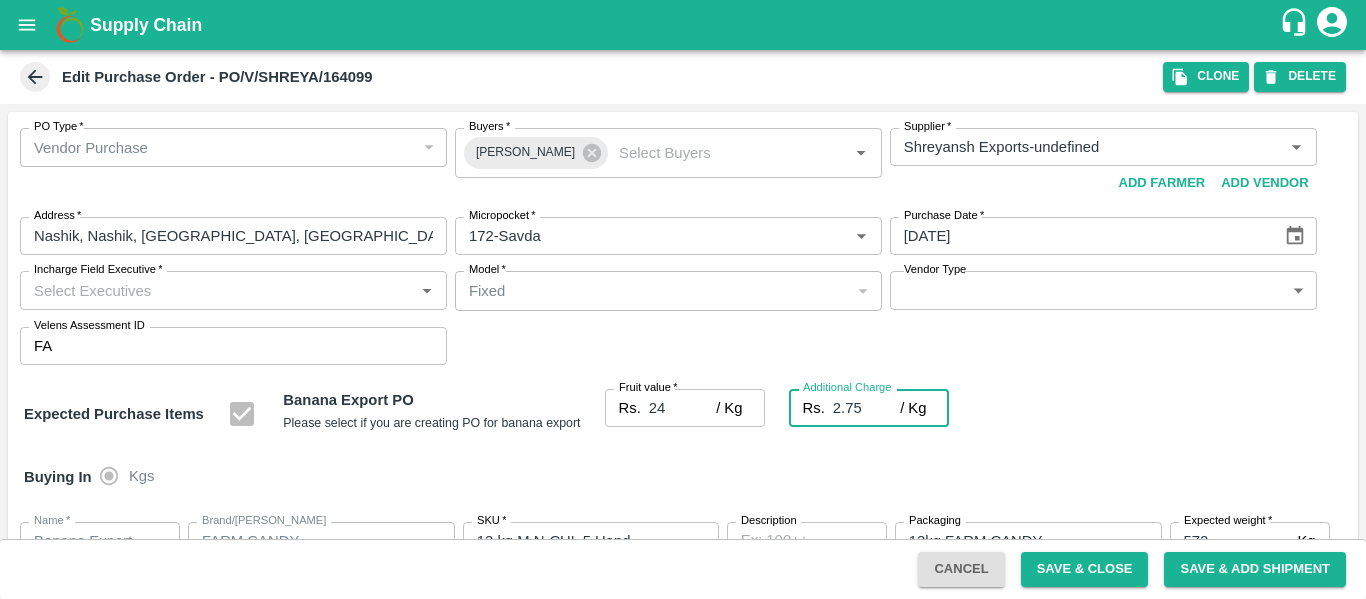 scroll, scrollTop: 1044, scrollLeft: 0, axis: vertical 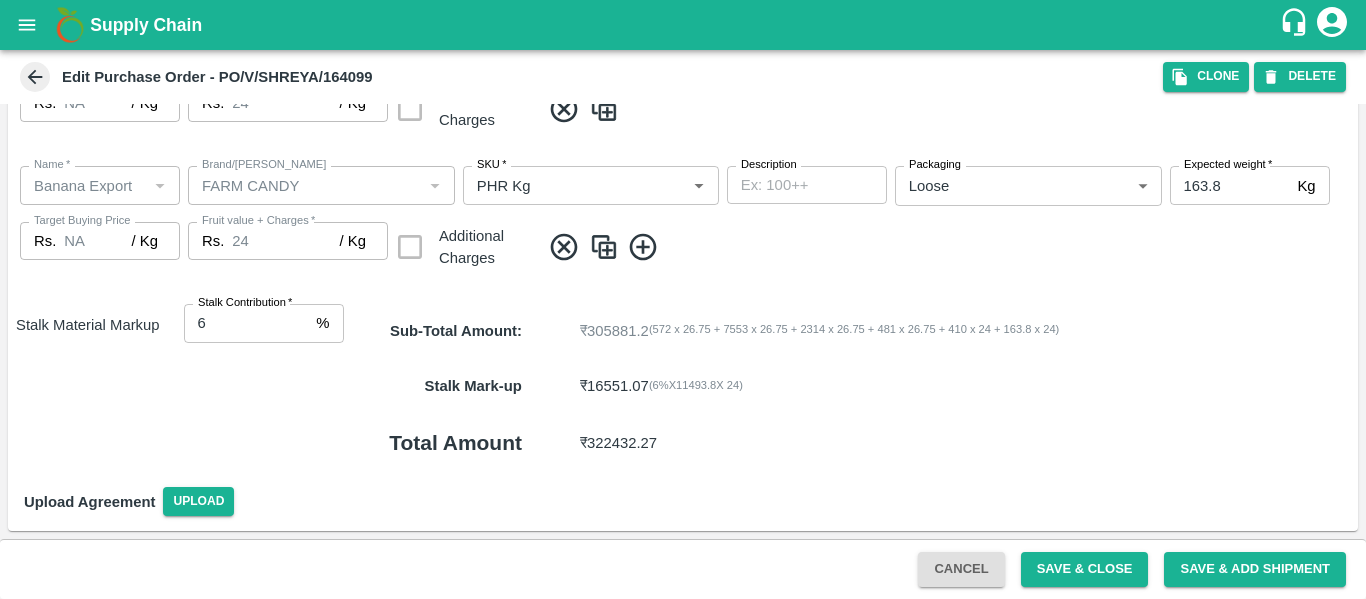 type on "2.75" 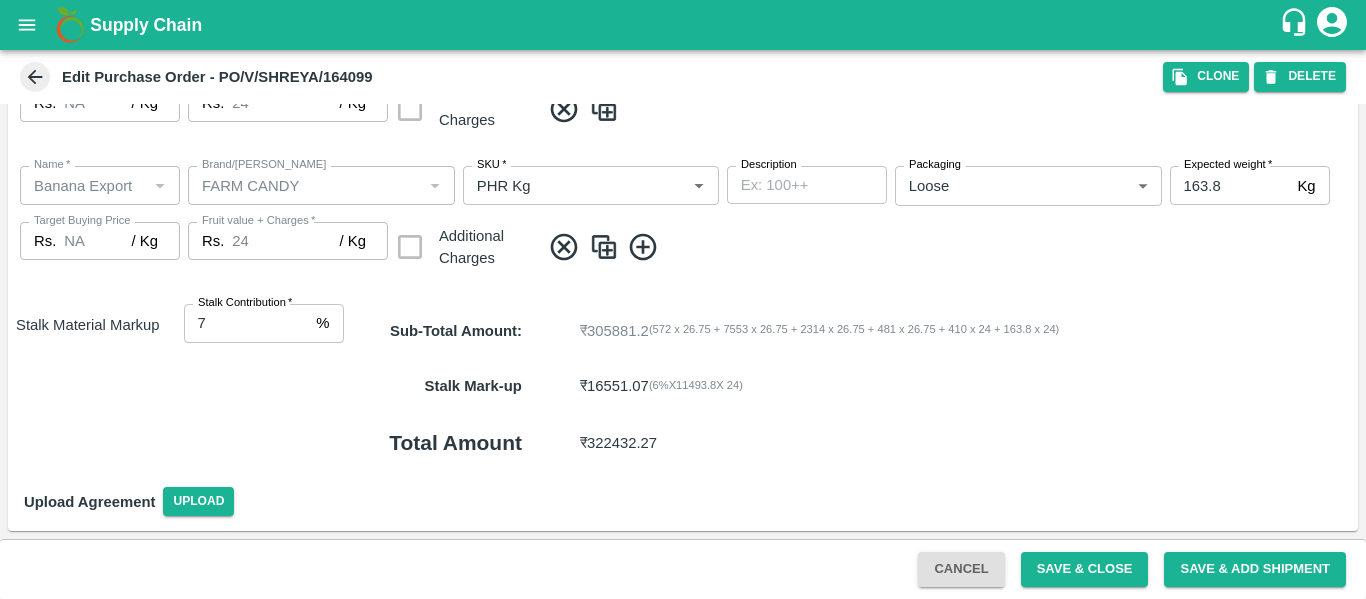 click on "7" at bounding box center [246, 323] 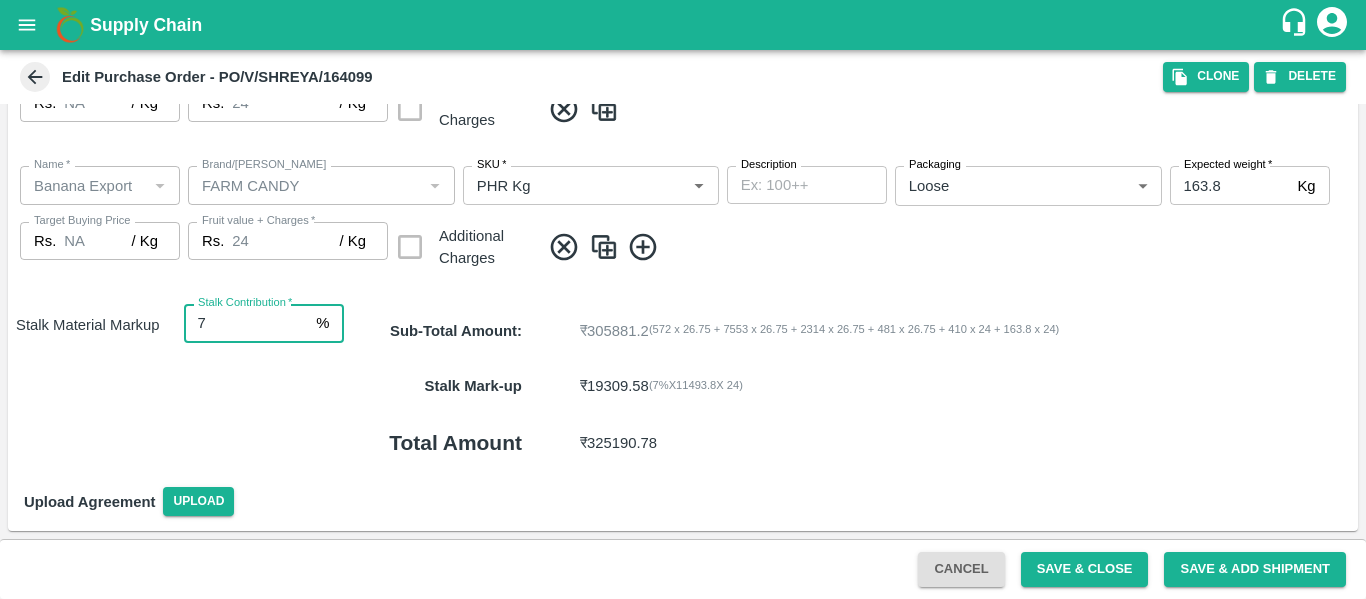 click on "Save & Close" at bounding box center (1085, 569) 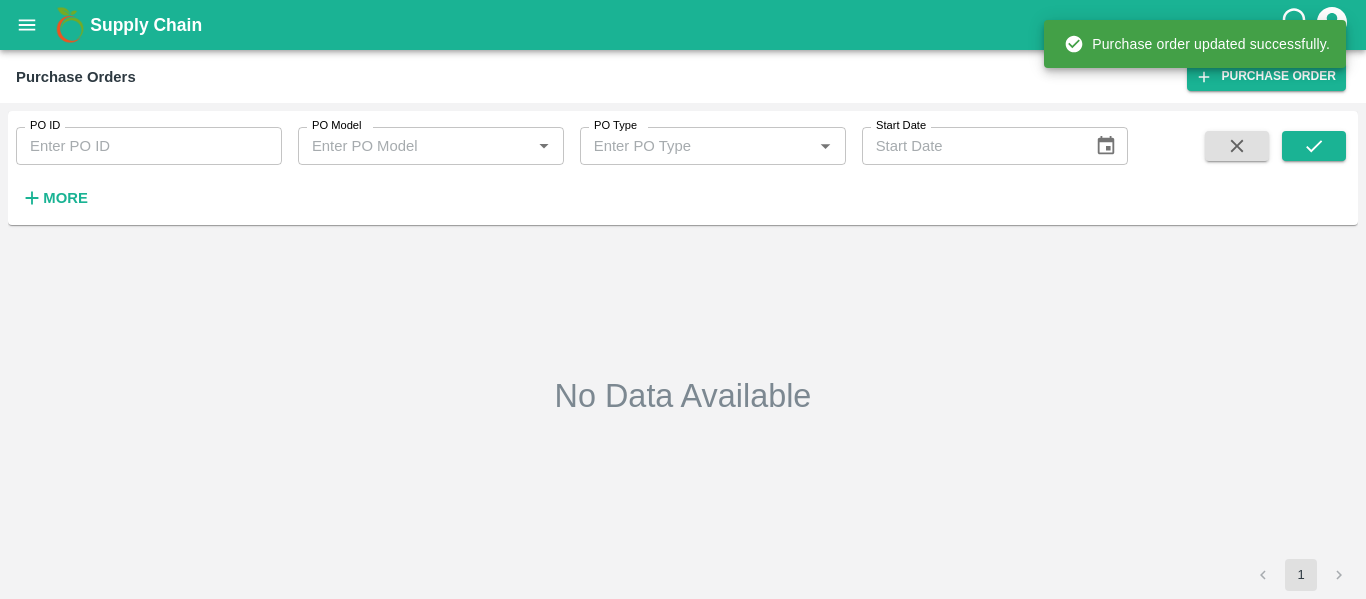 type on "164099" 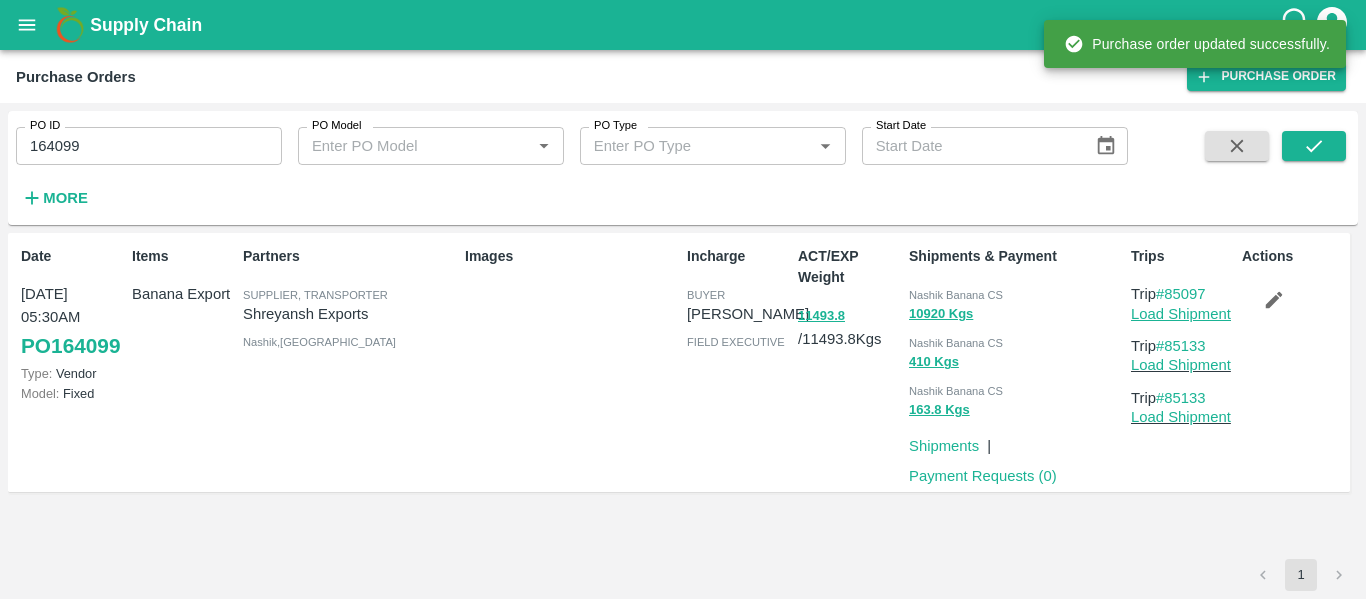 click on "Load Shipment" at bounding box center (1181, 314) 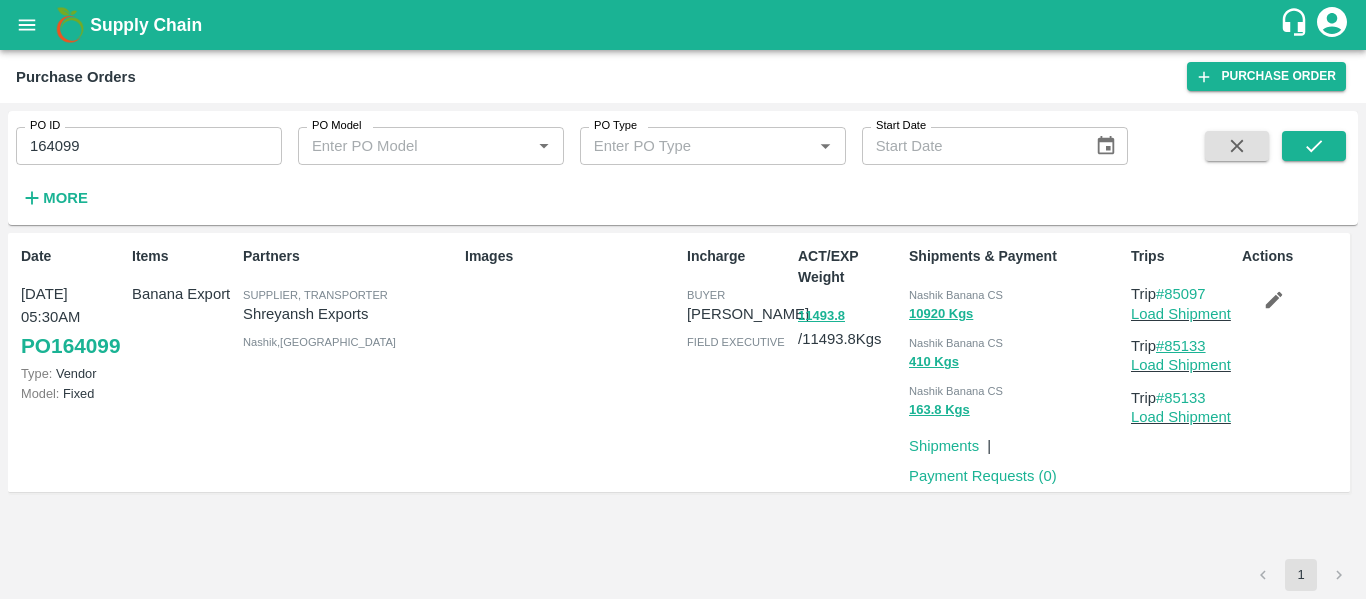 drag, startPoint x: 1221, startPoint y: 349, endPoint x: 1169, endPoint y: 349, distance: 52 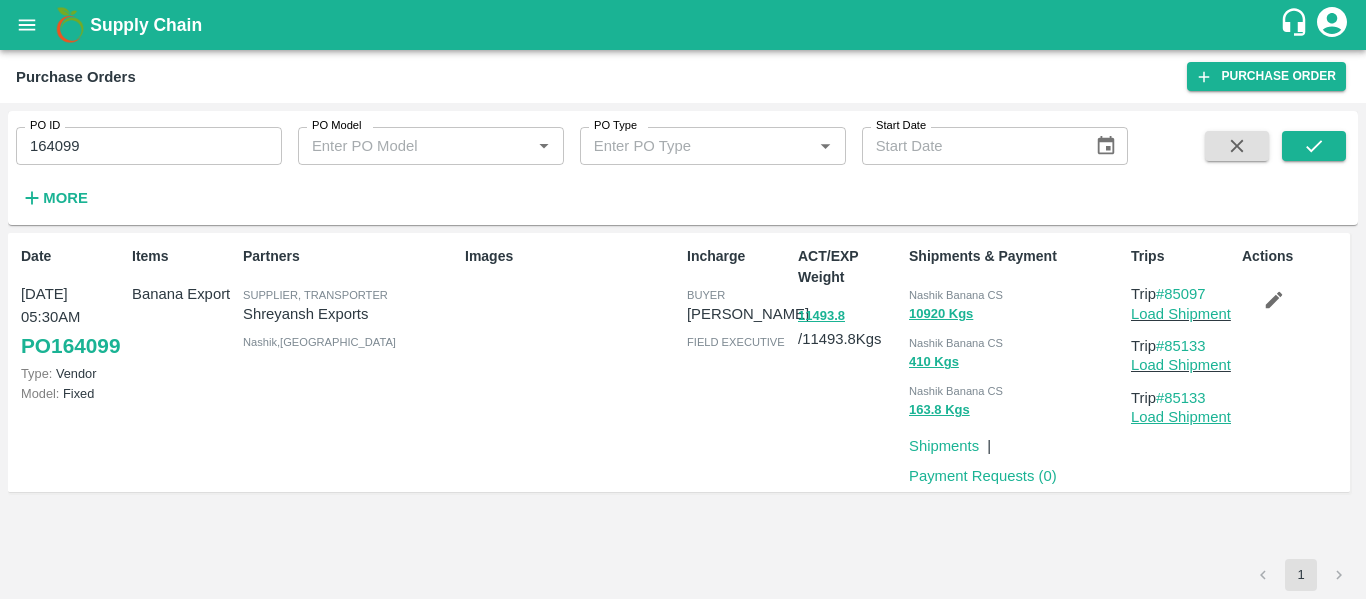 copy on "85133" 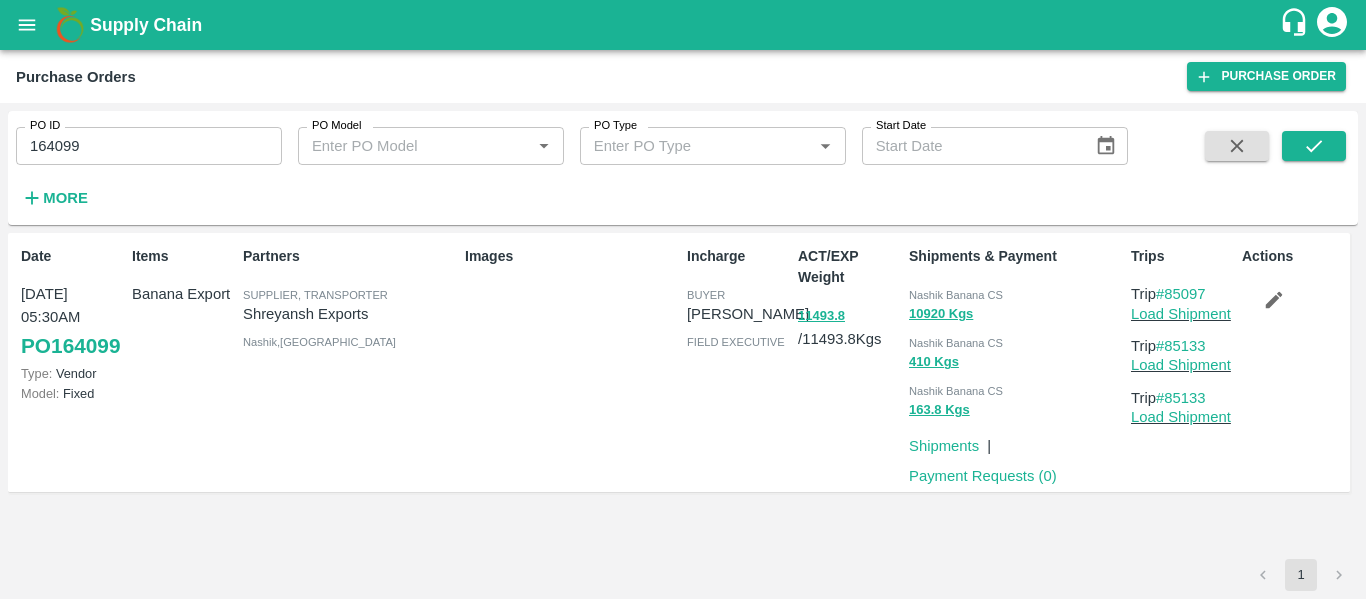 click 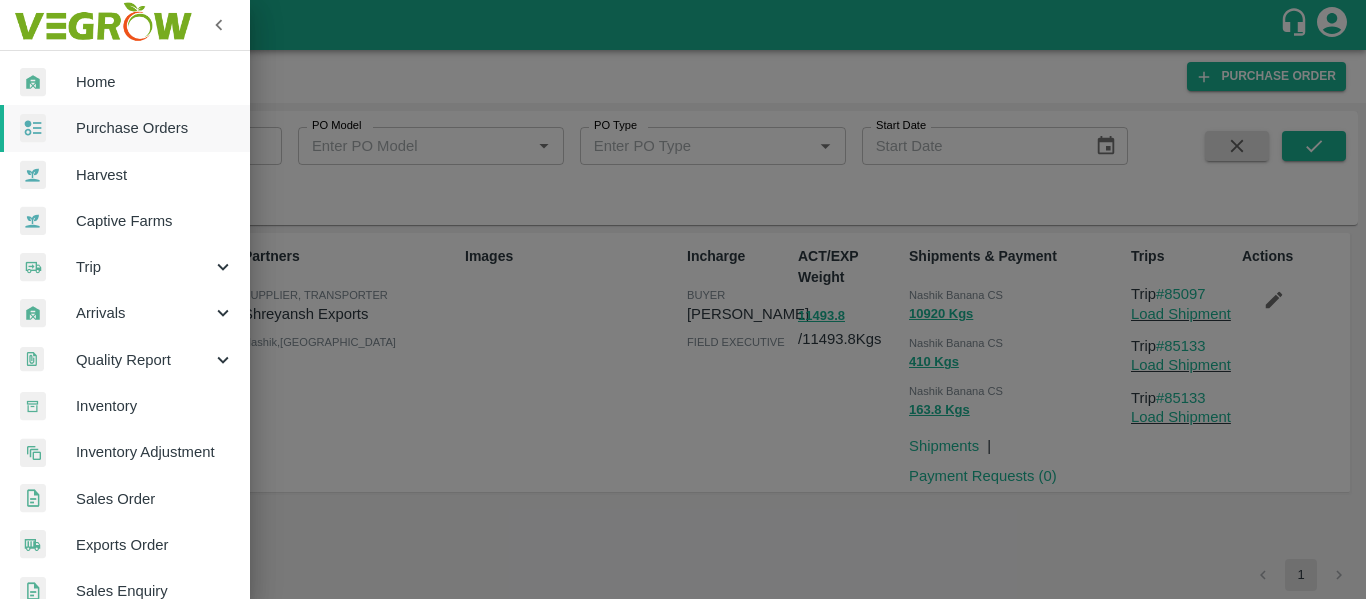 click on "Trip" at bounding box center [144, 267] 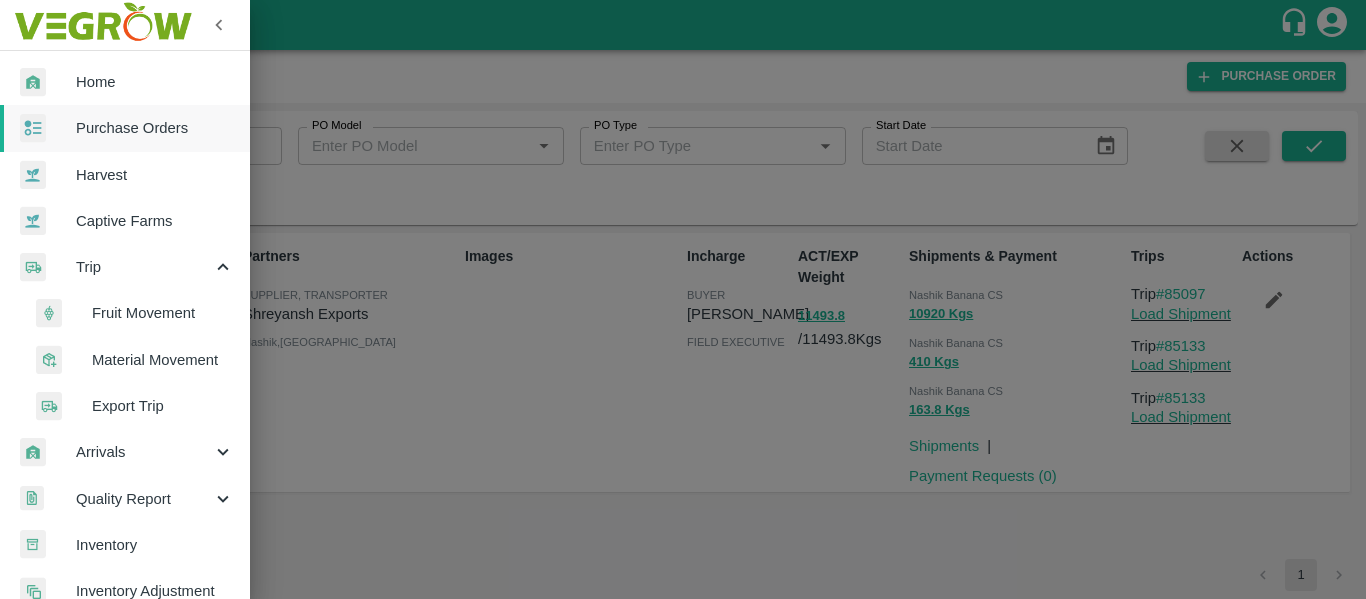 click on "Fruit Movement" at bounding box center (163, 313) 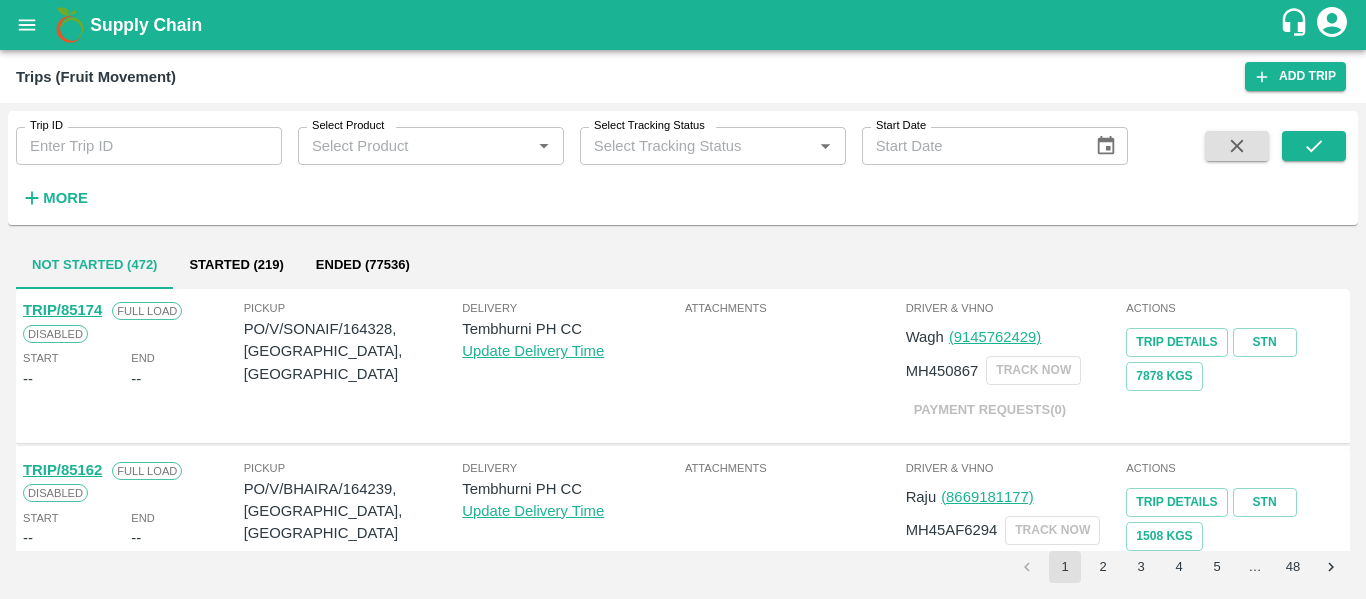 click on "Trip ID" at bounding box center [149, 146] 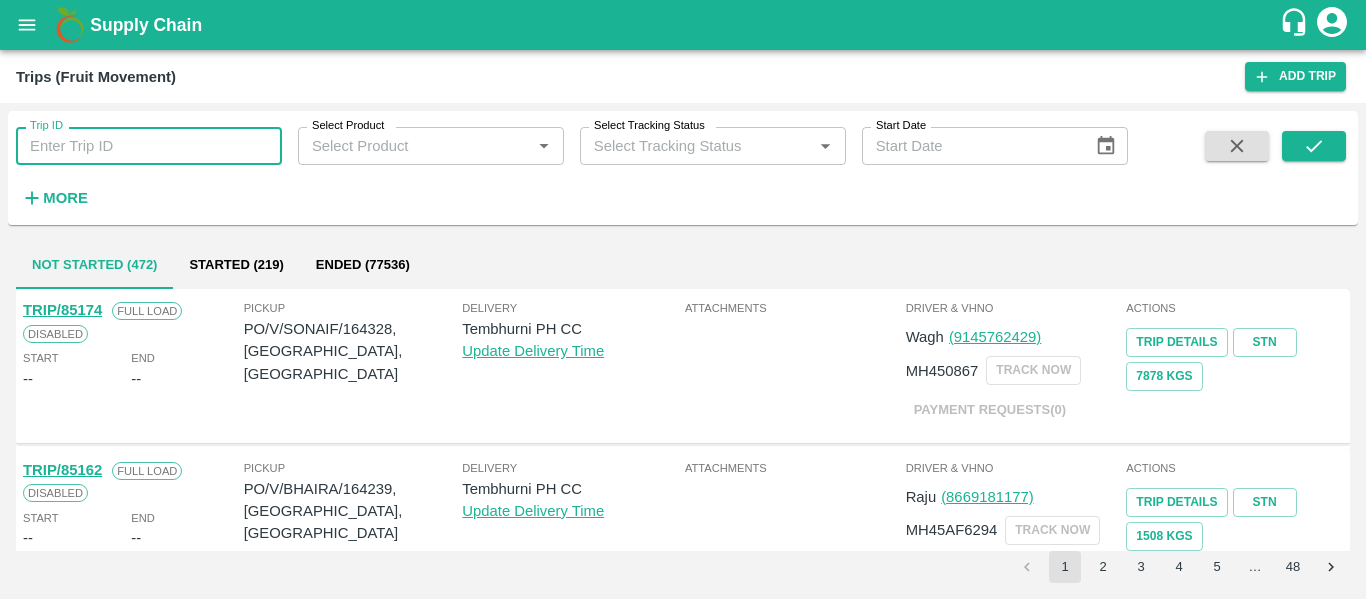 paste on "85133" 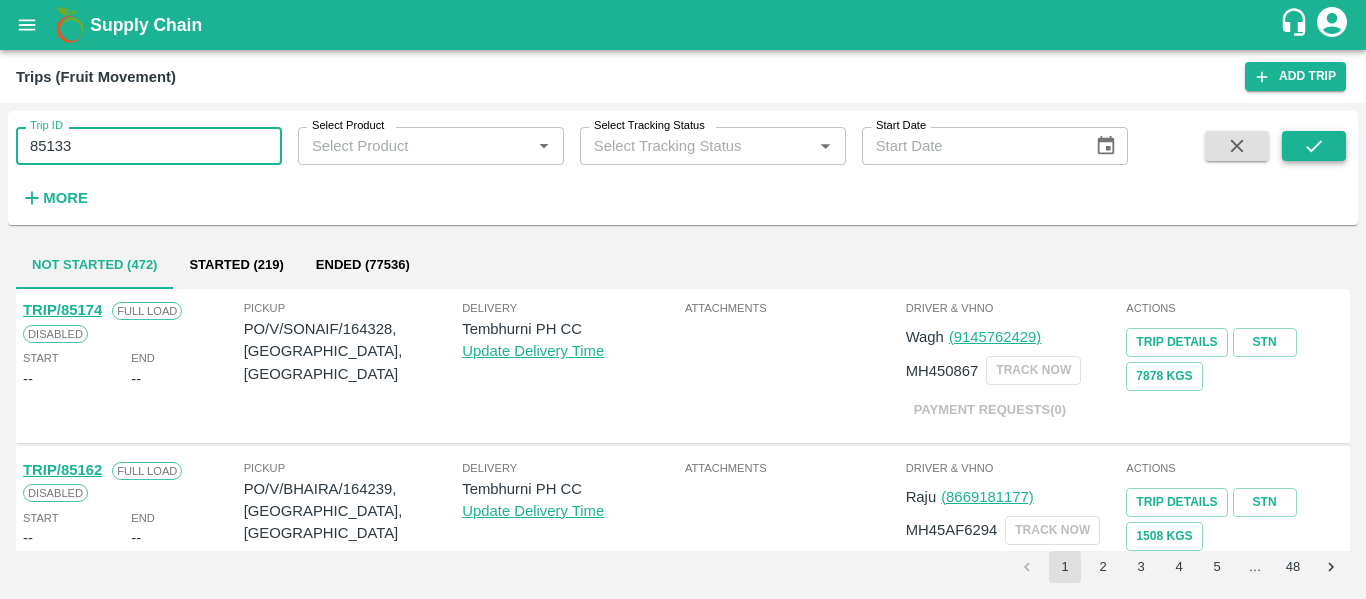 type on "85133" 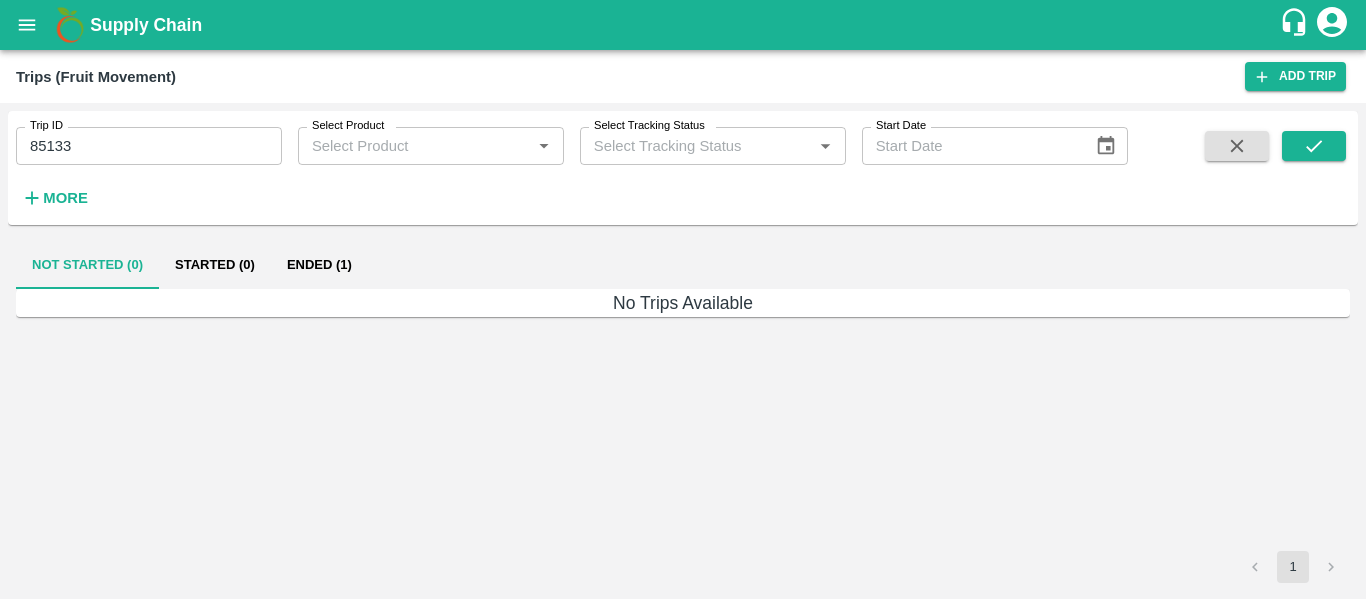 click on "Ended (1)" at bounding box center (319, 265) 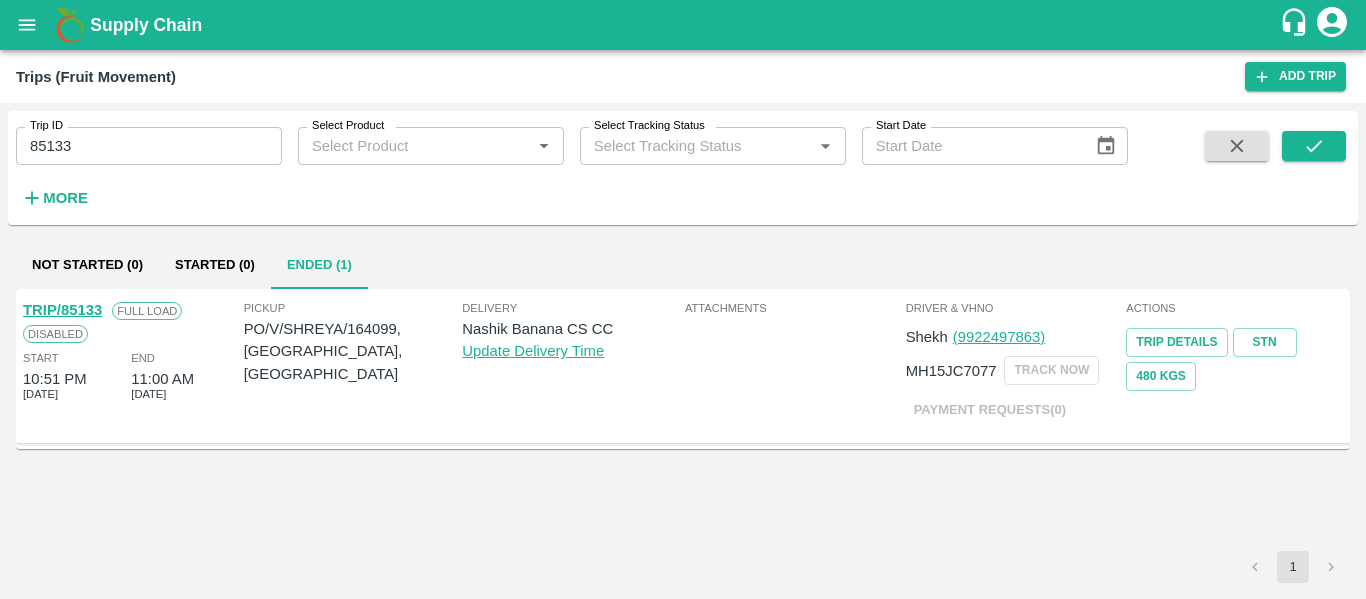 click on "TRIP/85133" at bounding box center [62, 310] 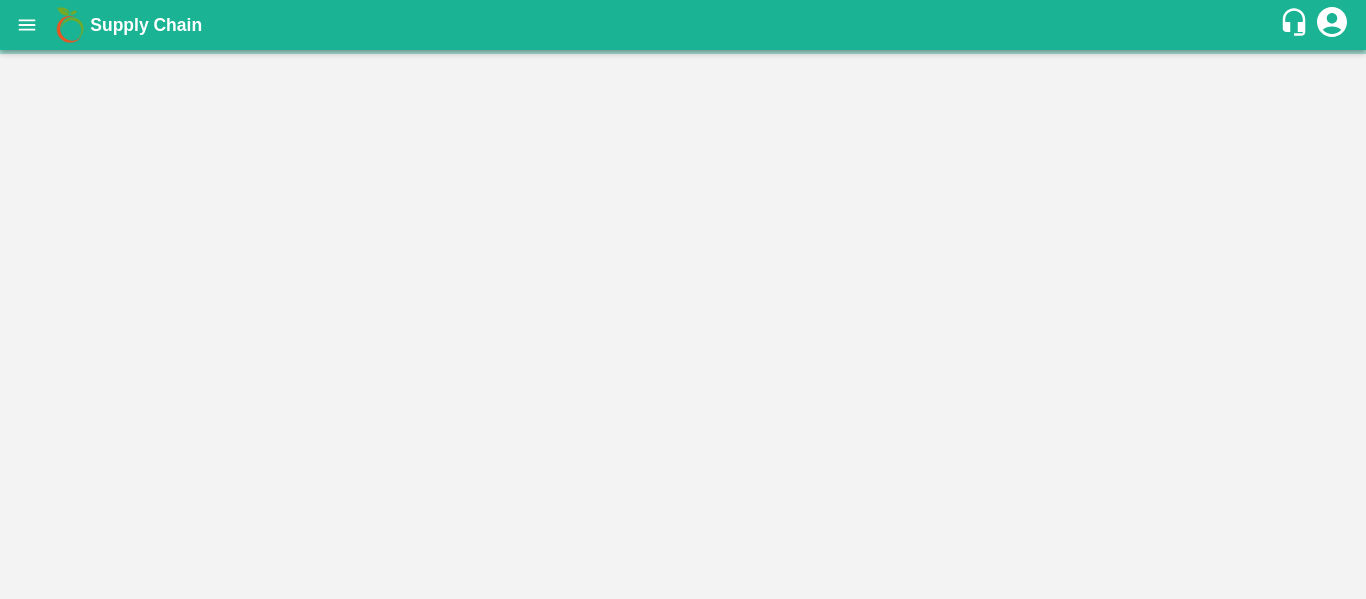scroll, scrollTop: 0, scrollLeft: 0, axis: both 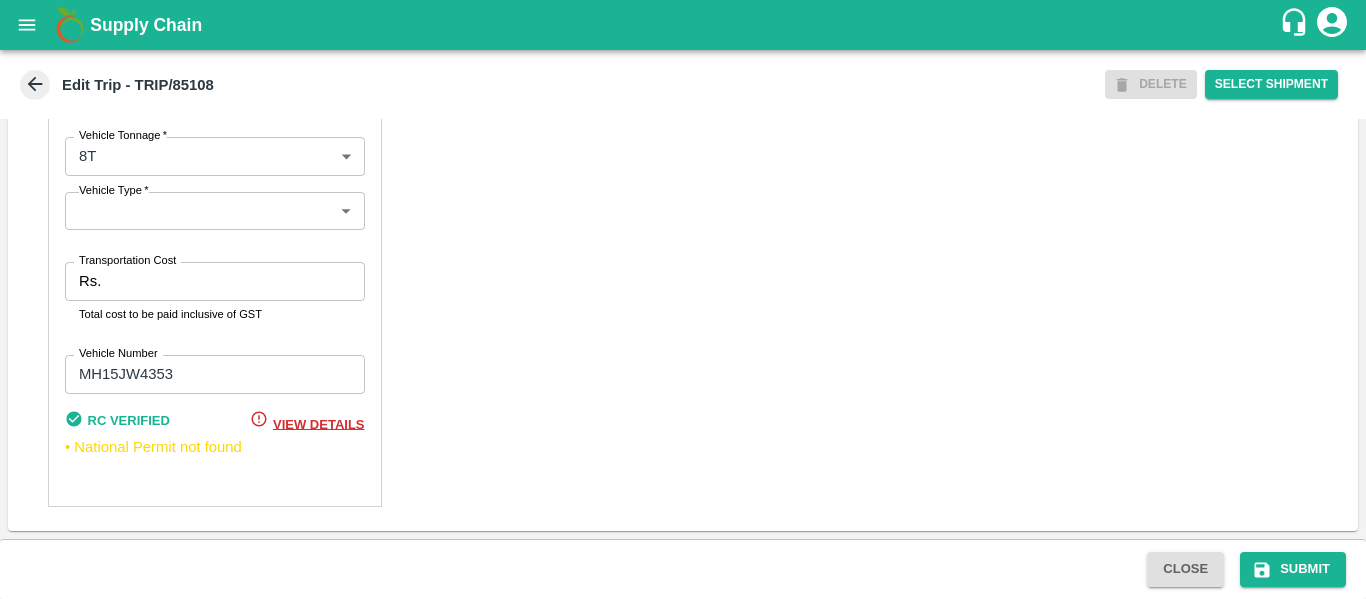 click on "Transportation Cost" at bounding box center [236, 281] 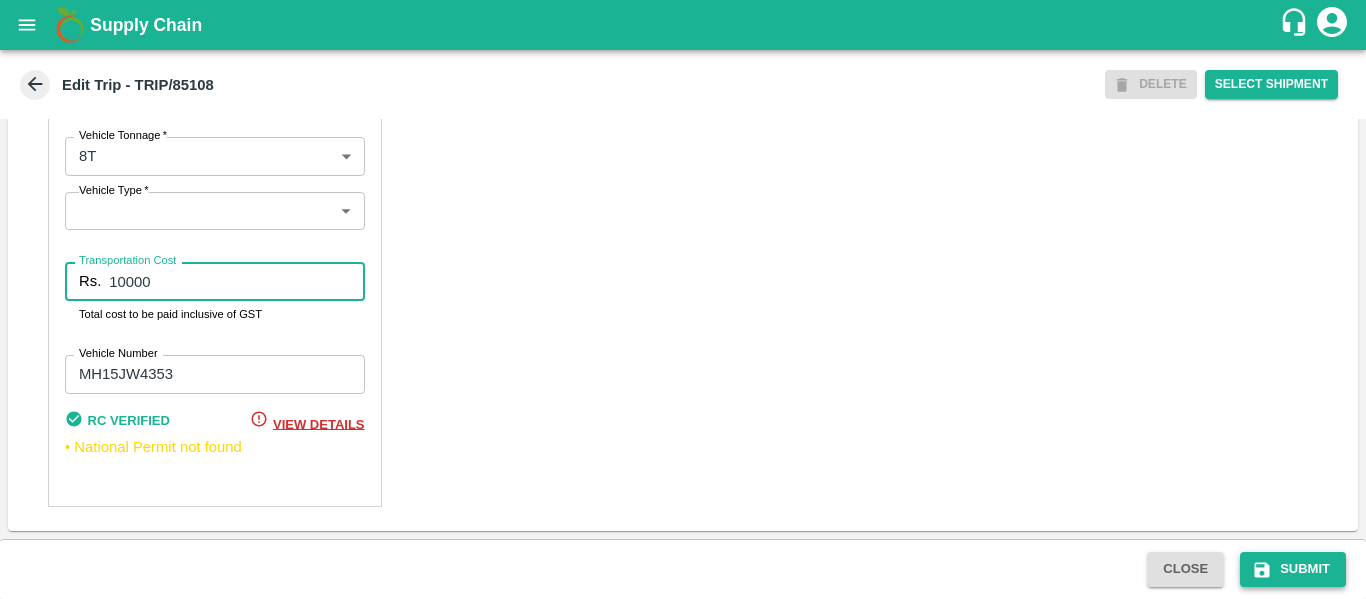 type on "10000" 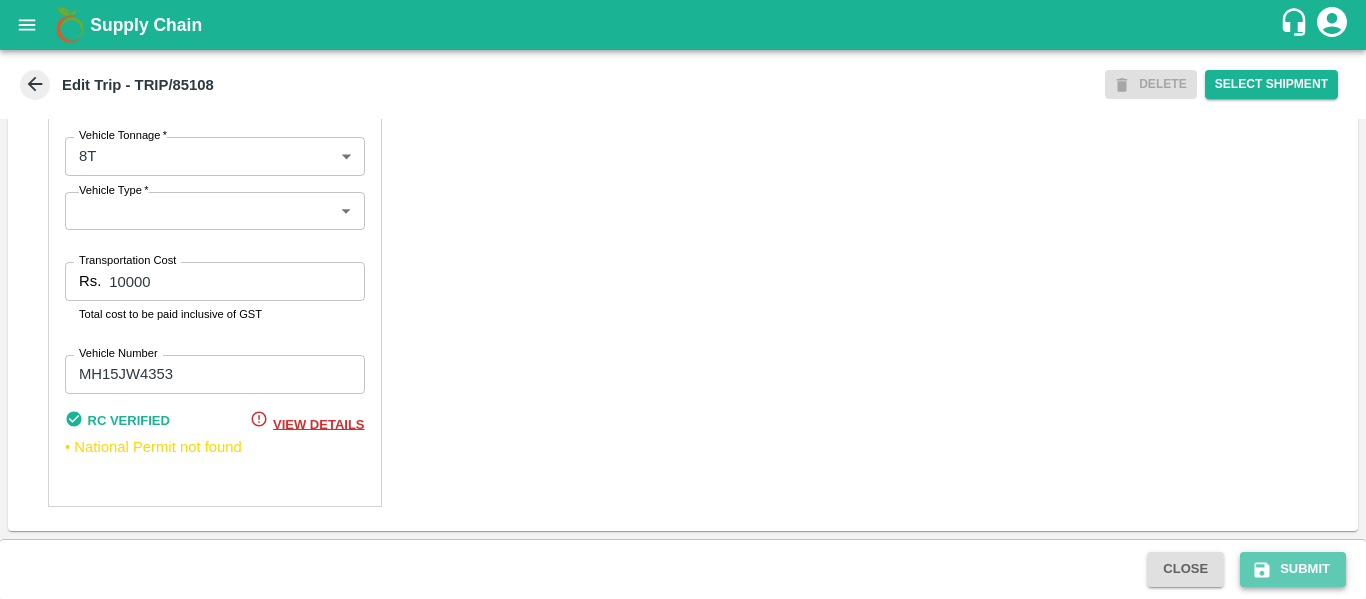 click 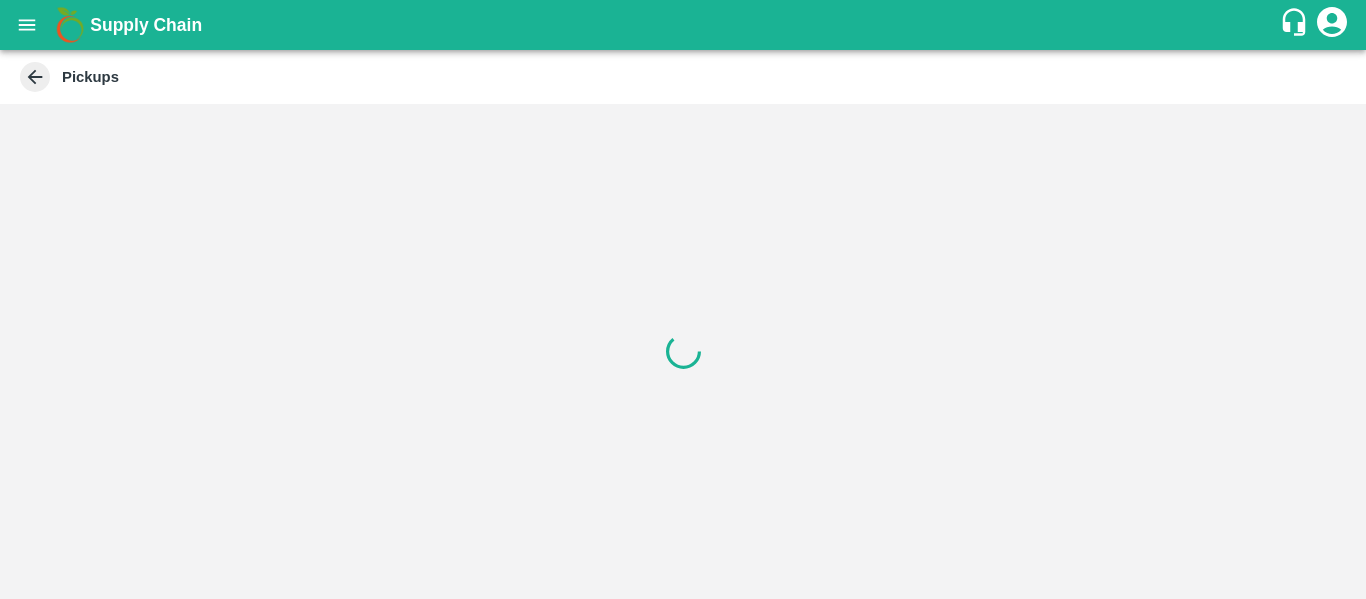scroll, scrollTop: 0, scrollLeft: 0, axis: both 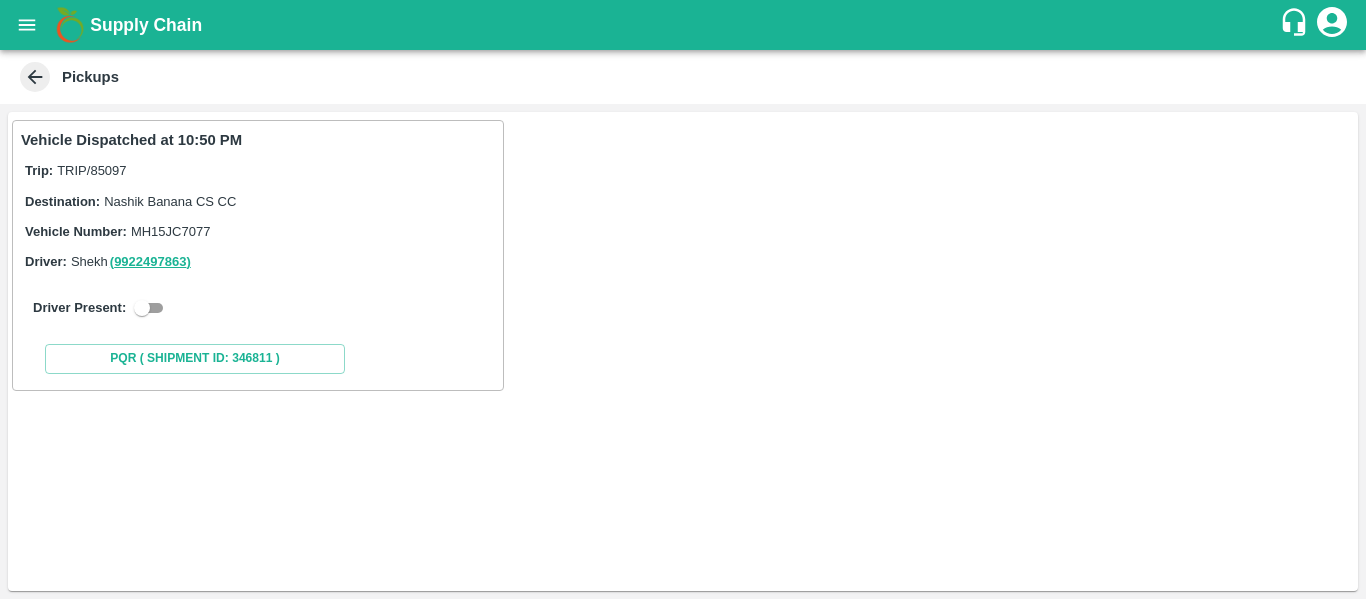 click at bounding box center (142, 308) 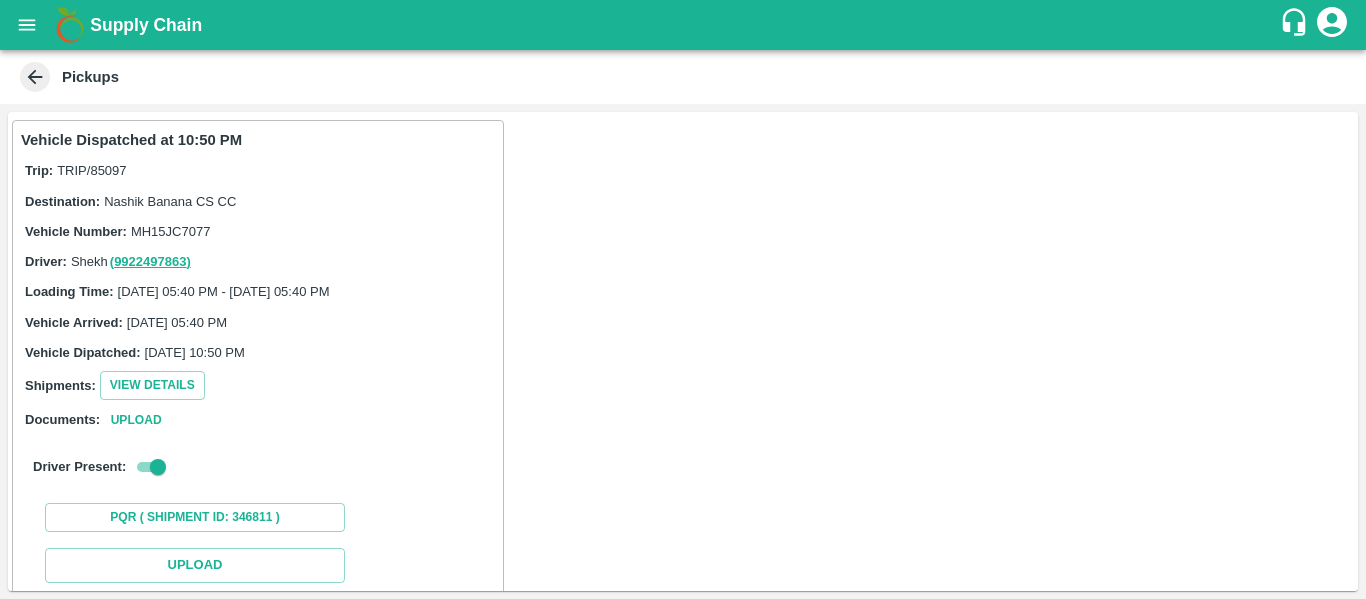 scroll, scrollTop: 293, scrollLeft: 0, axis: vertical 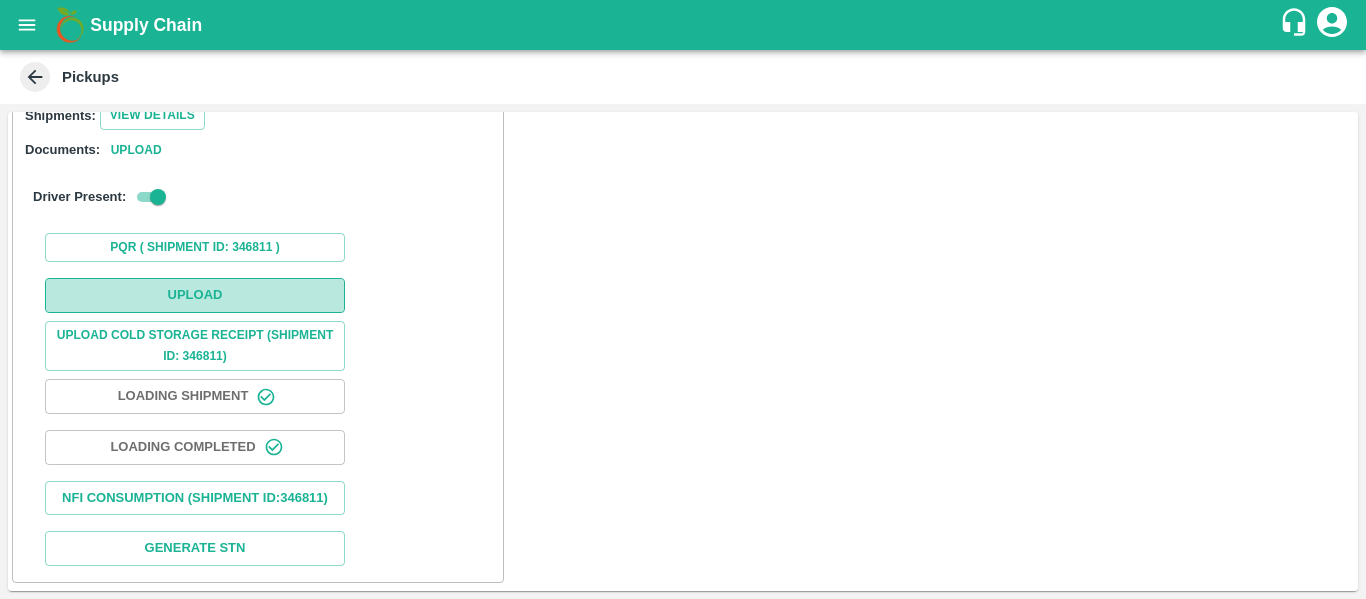 click on "Upload" at bounding box center (195, 295) 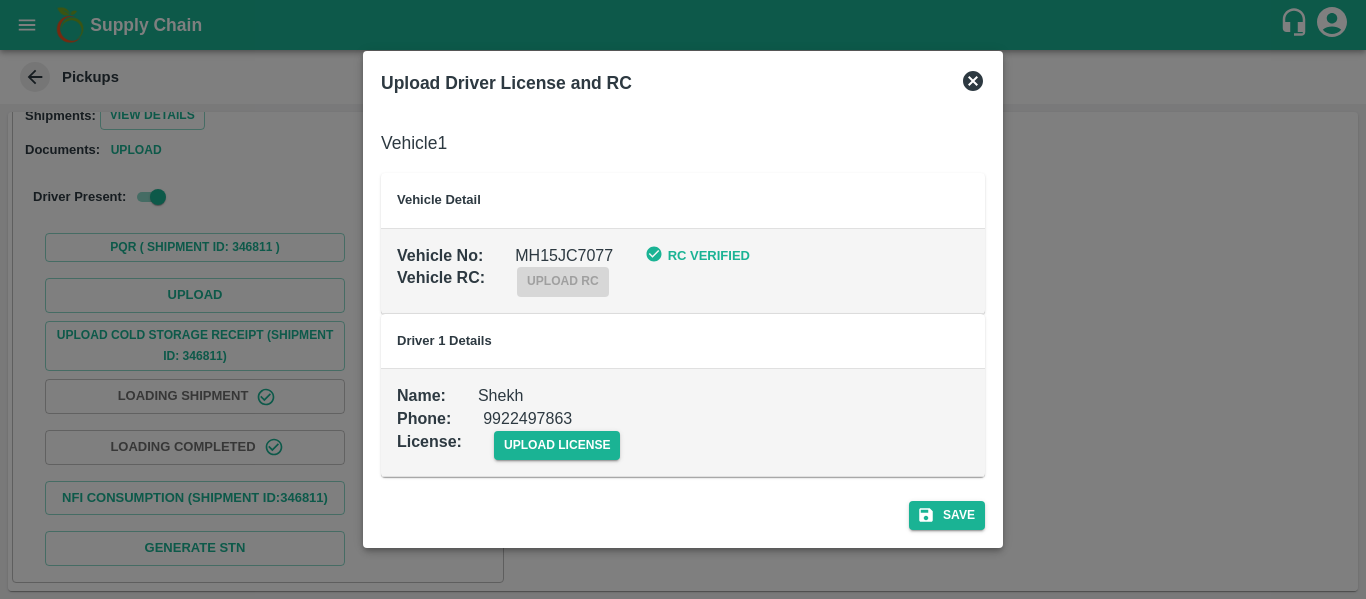 click on "upload license" at bounding box center [541, 429] 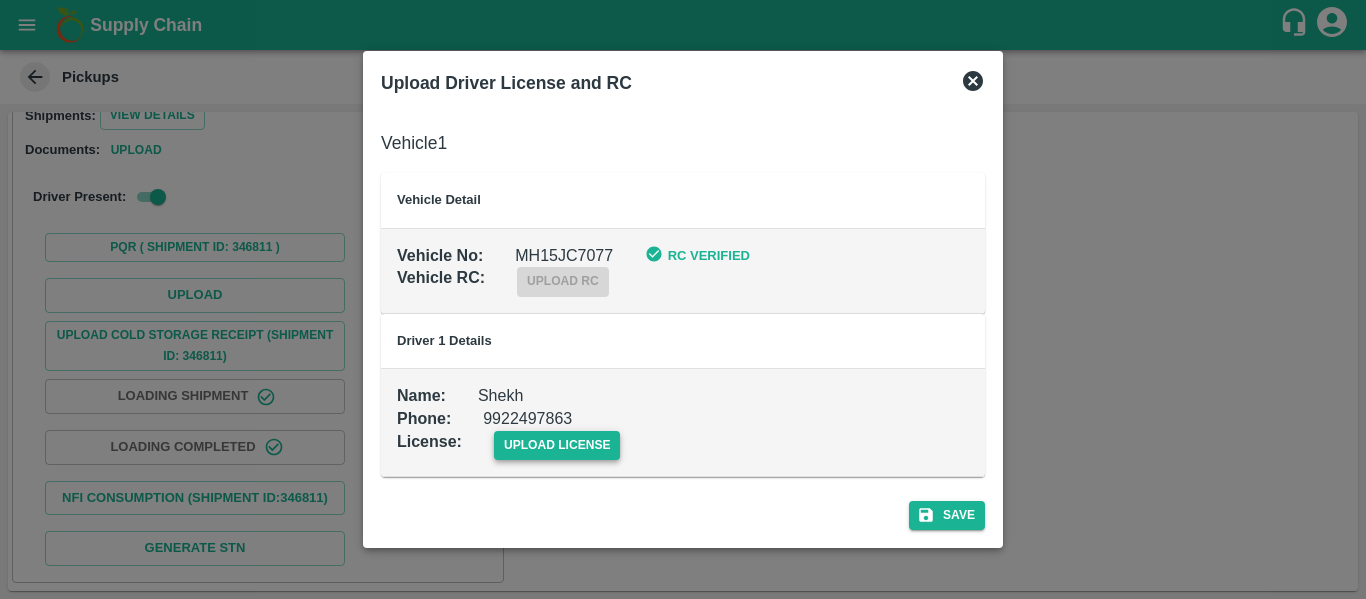 click on "upload license" at bounding box center [557, 445] 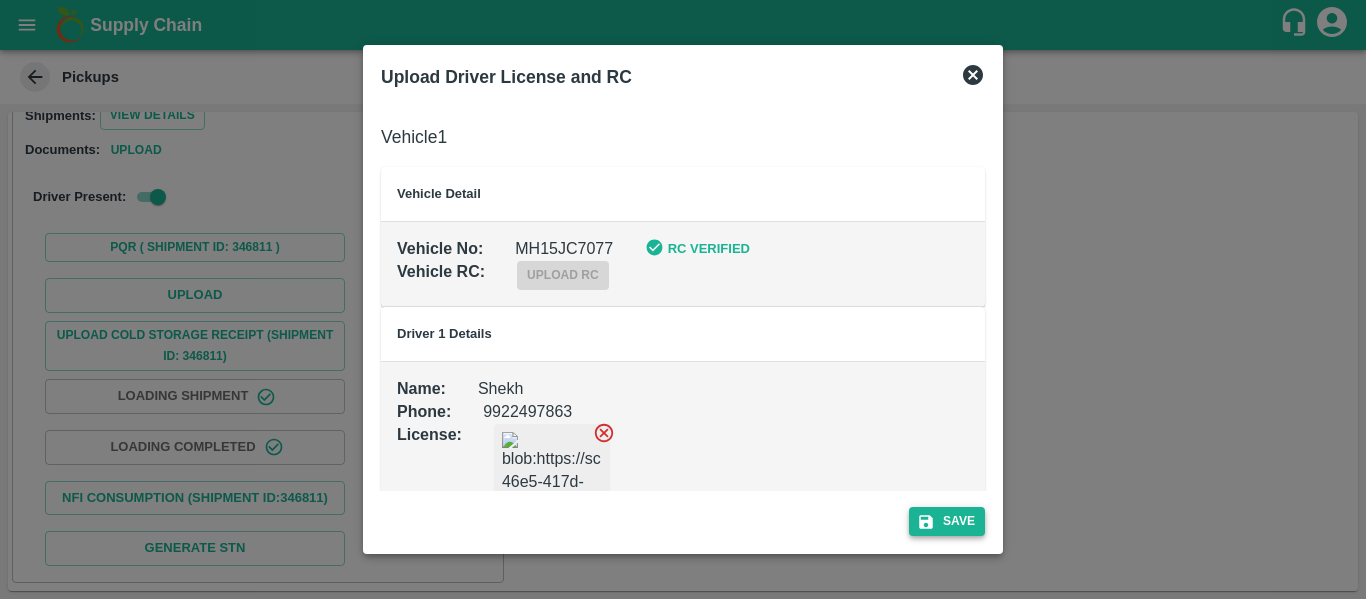 click on "Save" at bounding box center (947, 521) 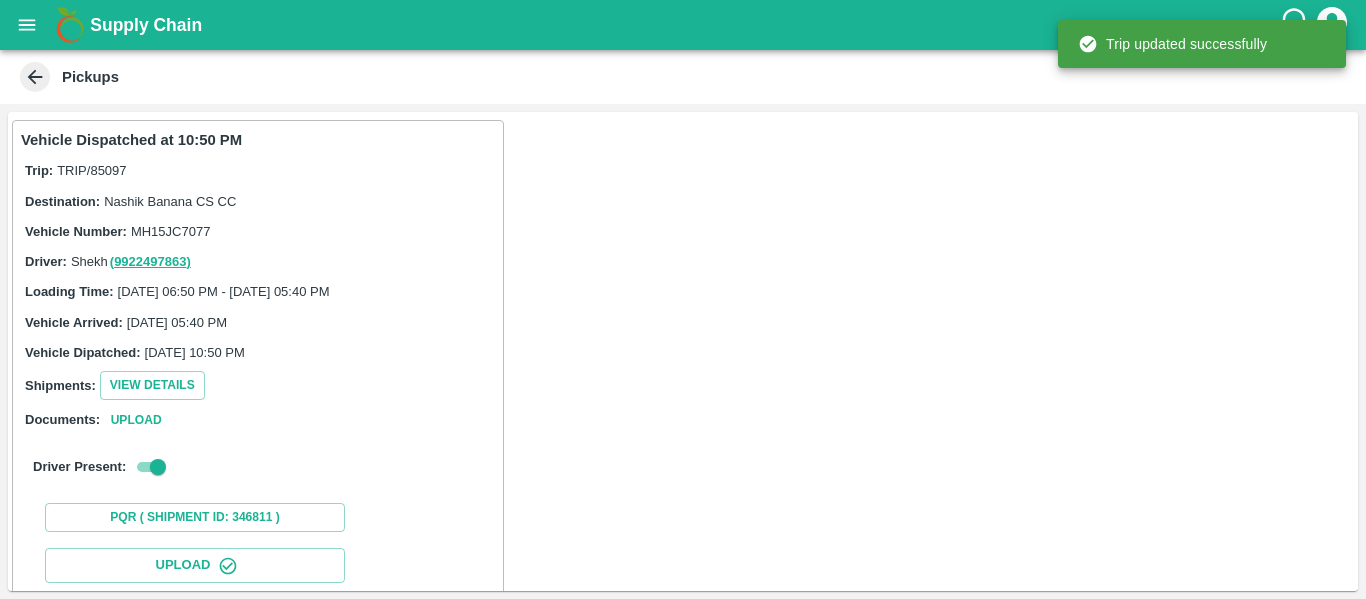 scroll, scrollTop: 344, scrollLeft: 0, axis: vertical 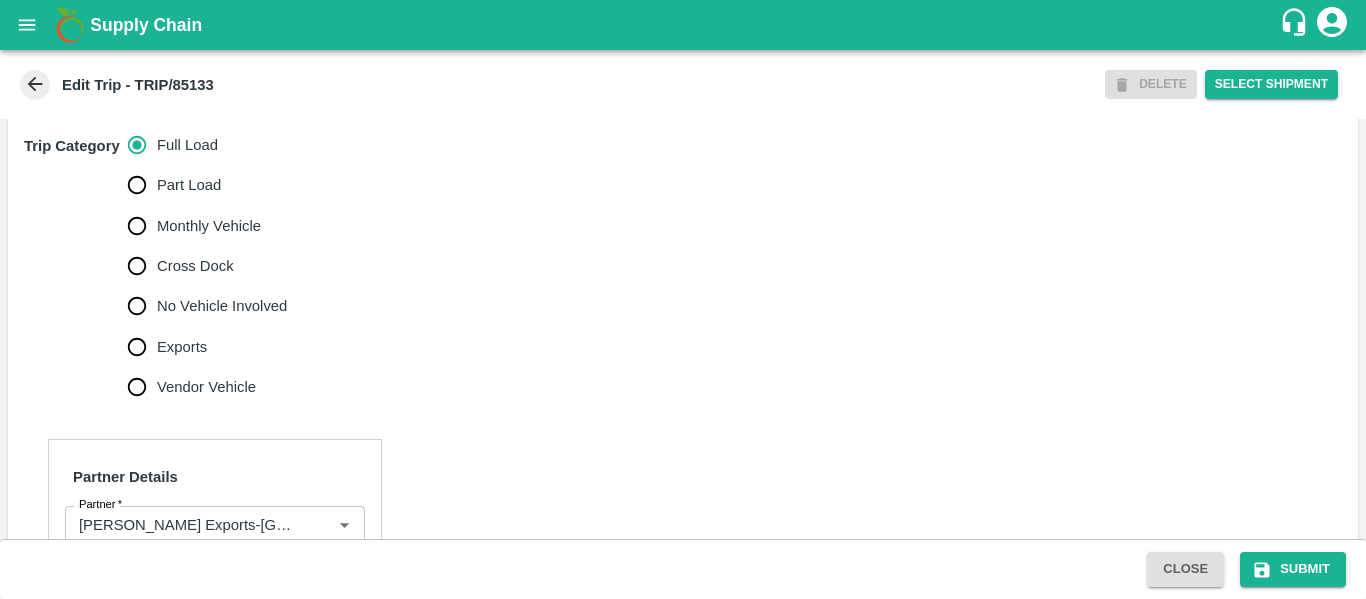 click on "No Vehicle Involved" at bounding box center [222, 306] 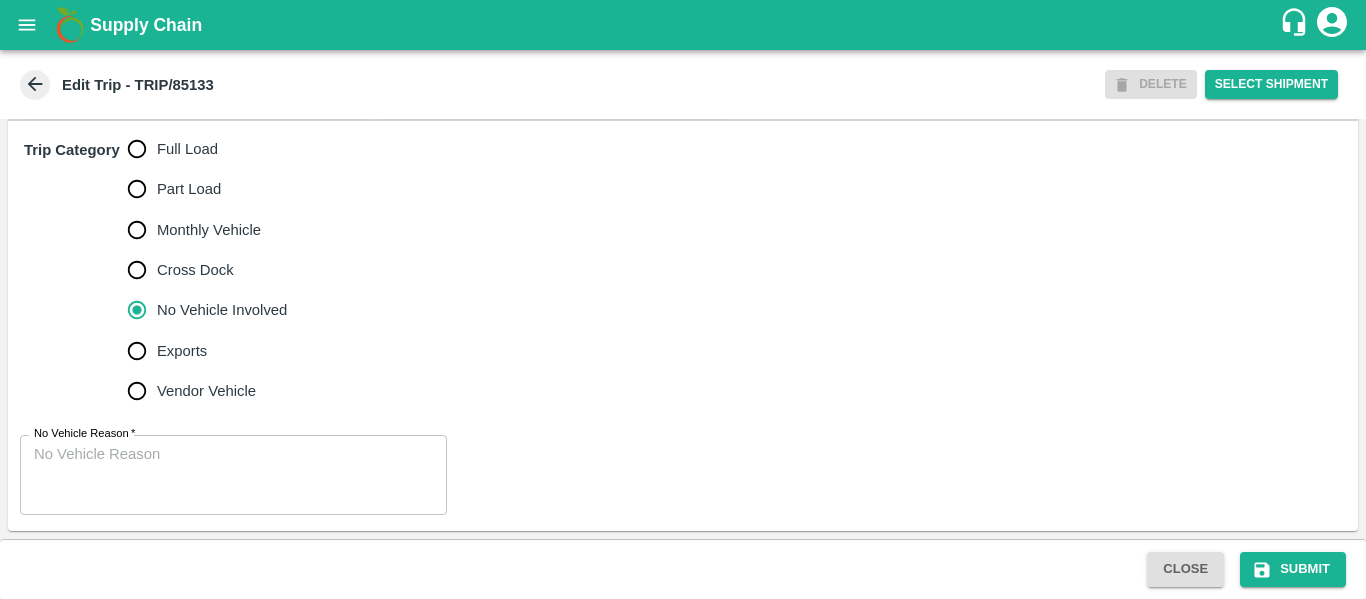 scroll, scrollTop: 623, scrollLeft: 0, axis: vertical 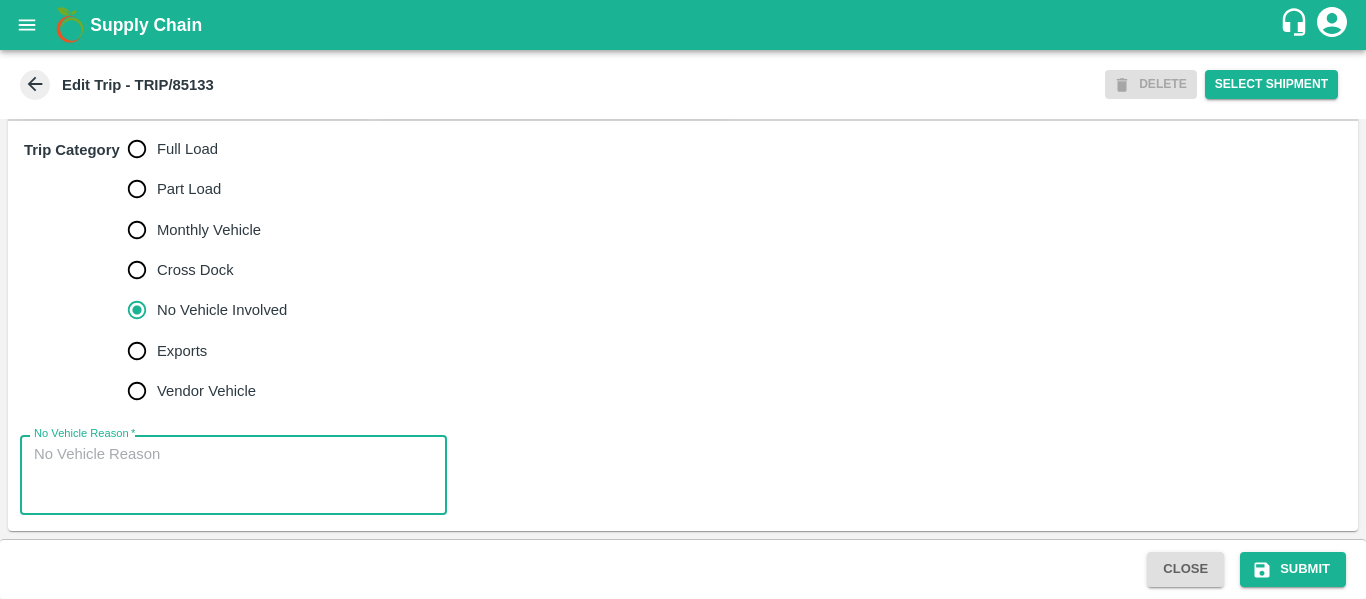 click on "No Vehicle Reason   *" at bounding box center (233, 475) 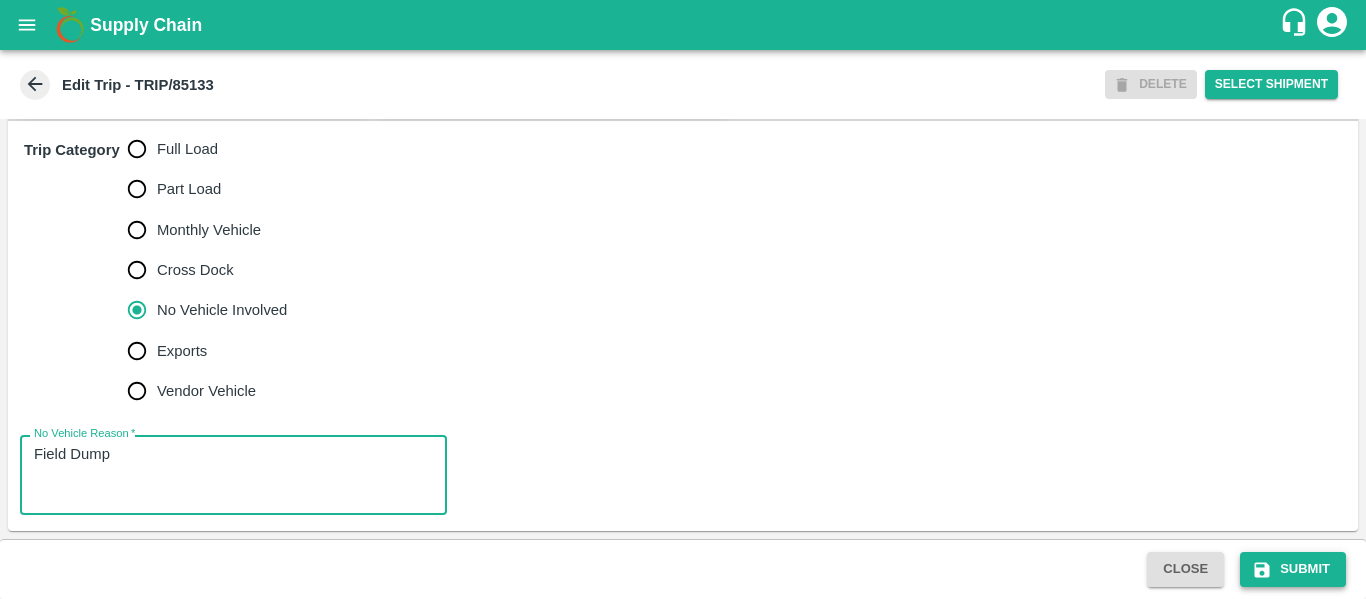 type on "Field Dump" 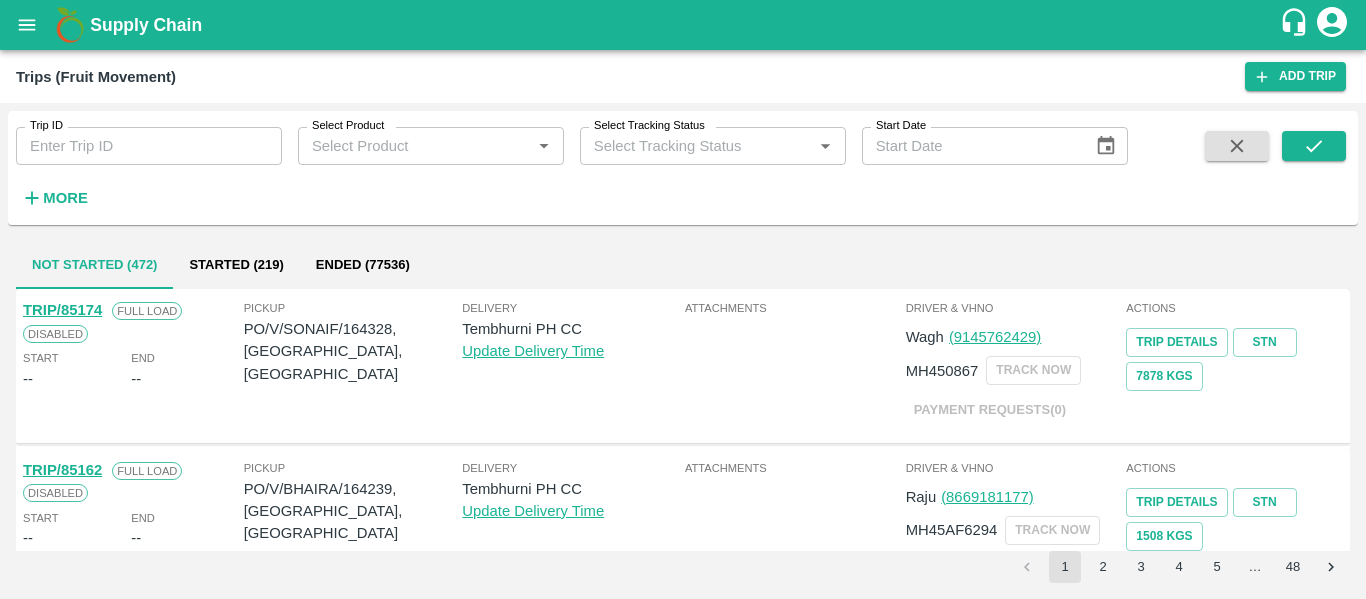 click at bounding box center [27, 25] 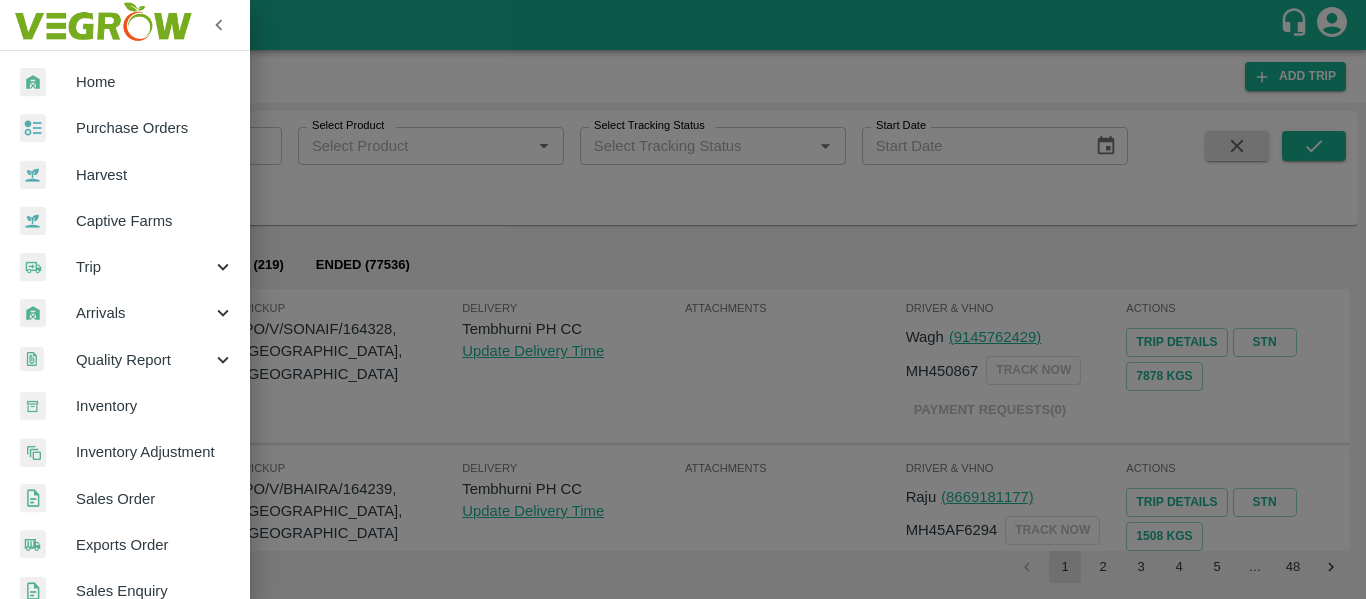 click on "Purchase Orders" at bounding box center [125, 128] 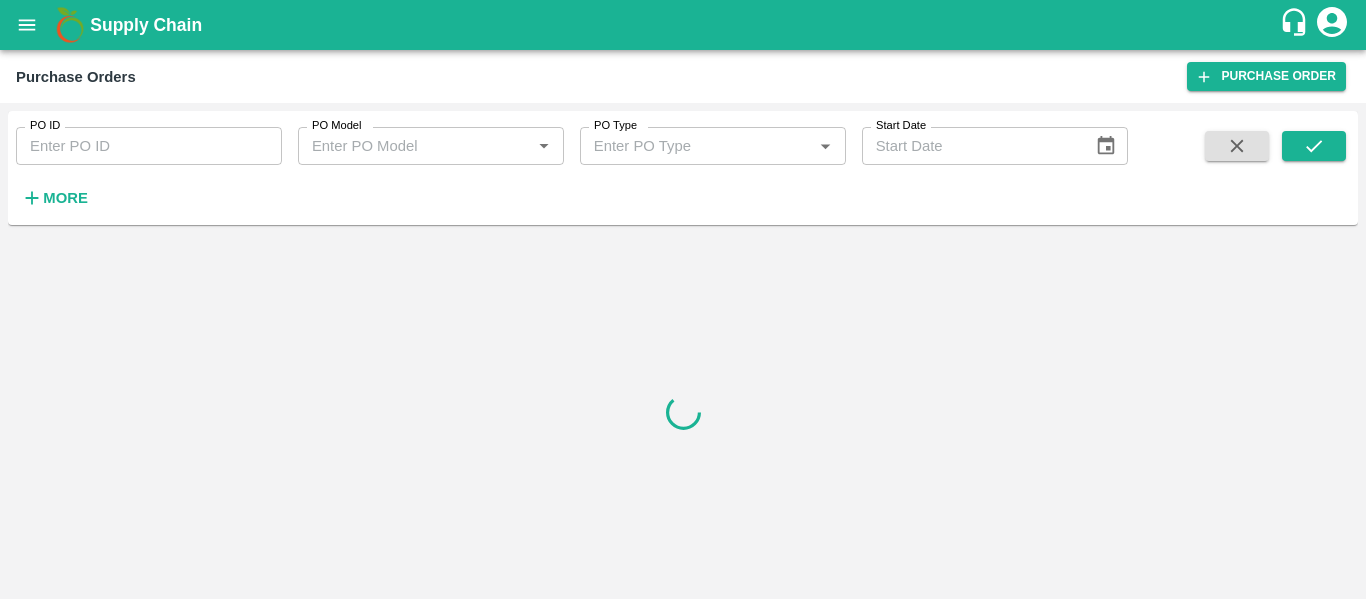 click on "PO ID" at bounding box center [149, 146] 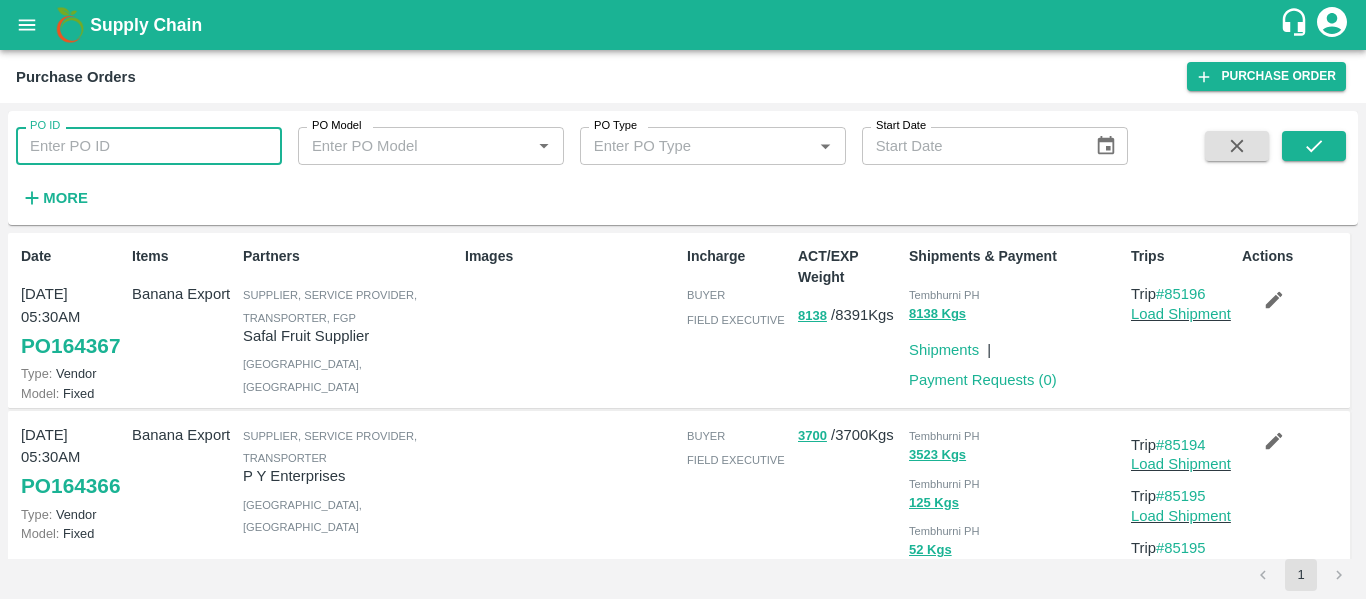 paste on "164099" 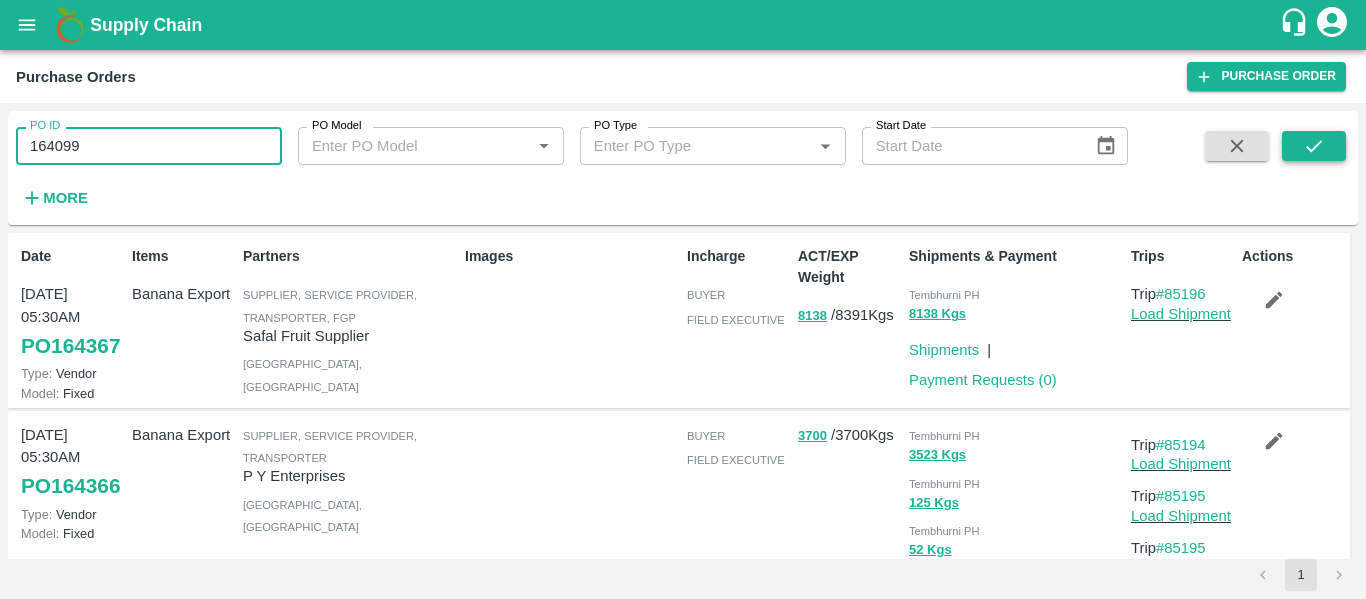 type on "164099" 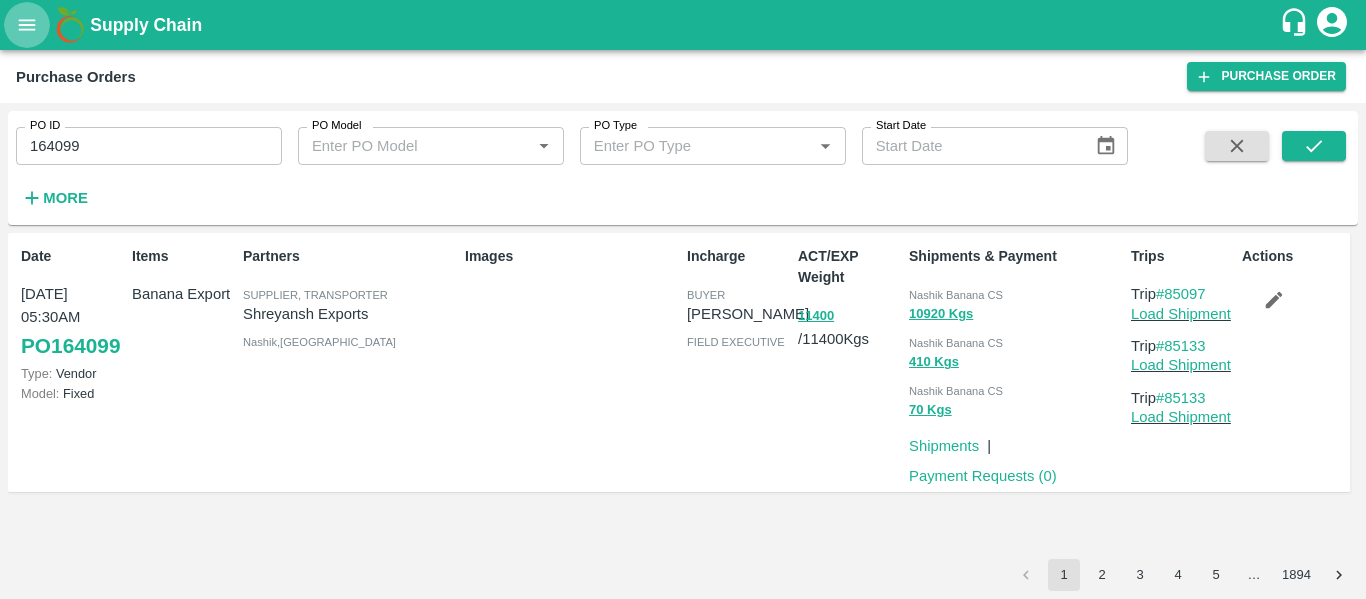 click 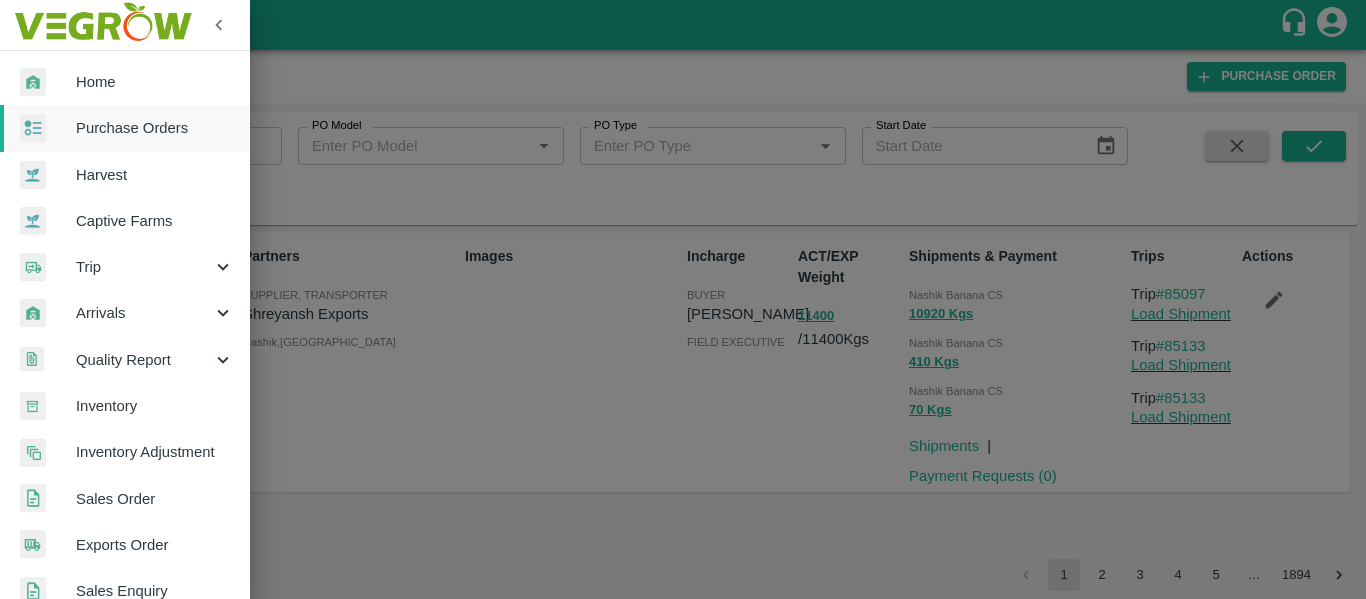 click on "Trip" at bounding box center (144, 267) 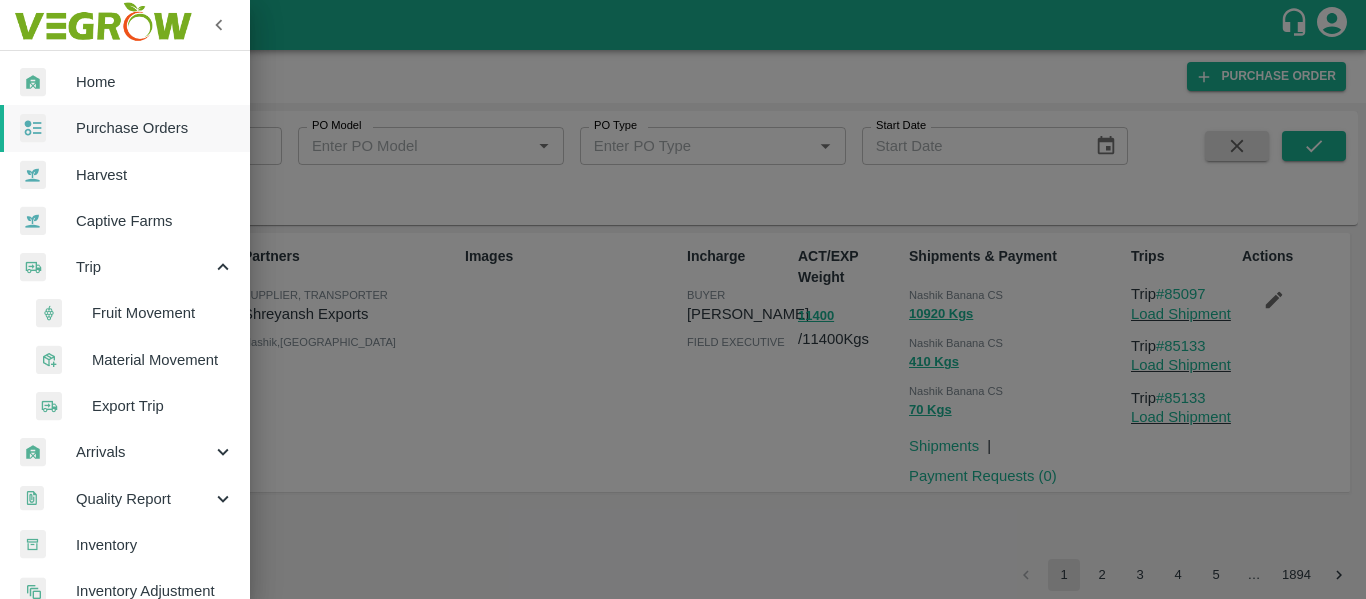 click on "Fruit Movement" at bounding box center (163, 313) 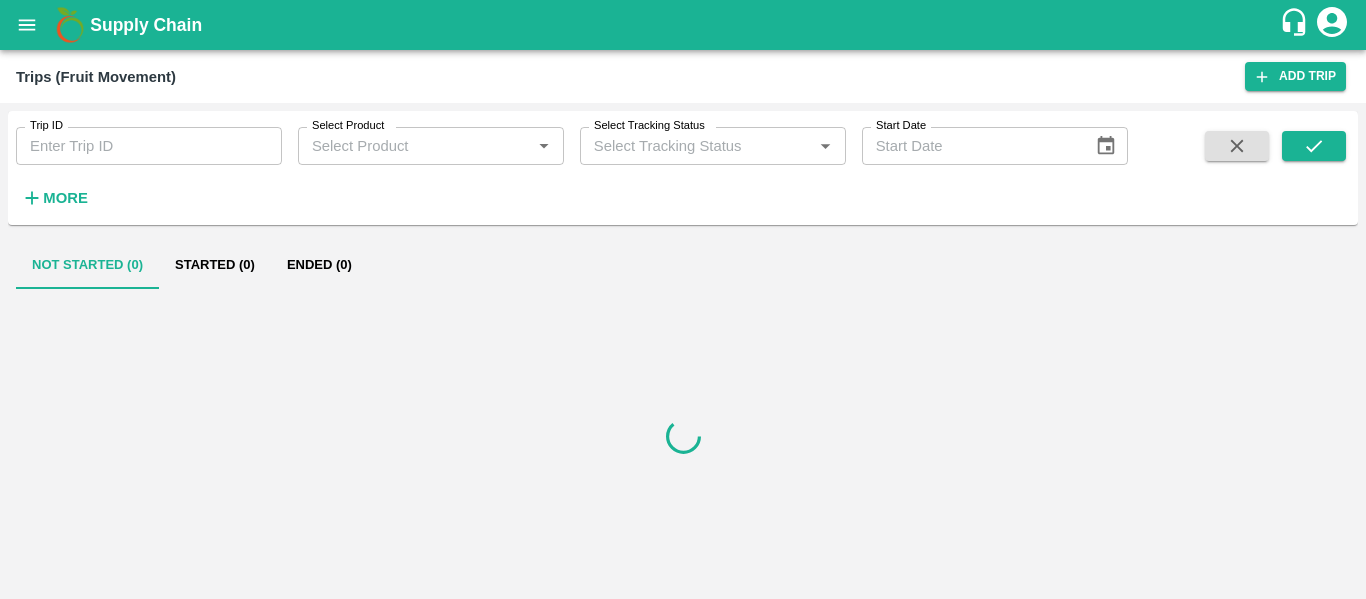 click on "Trip ID" at bounding box center [149, 146] 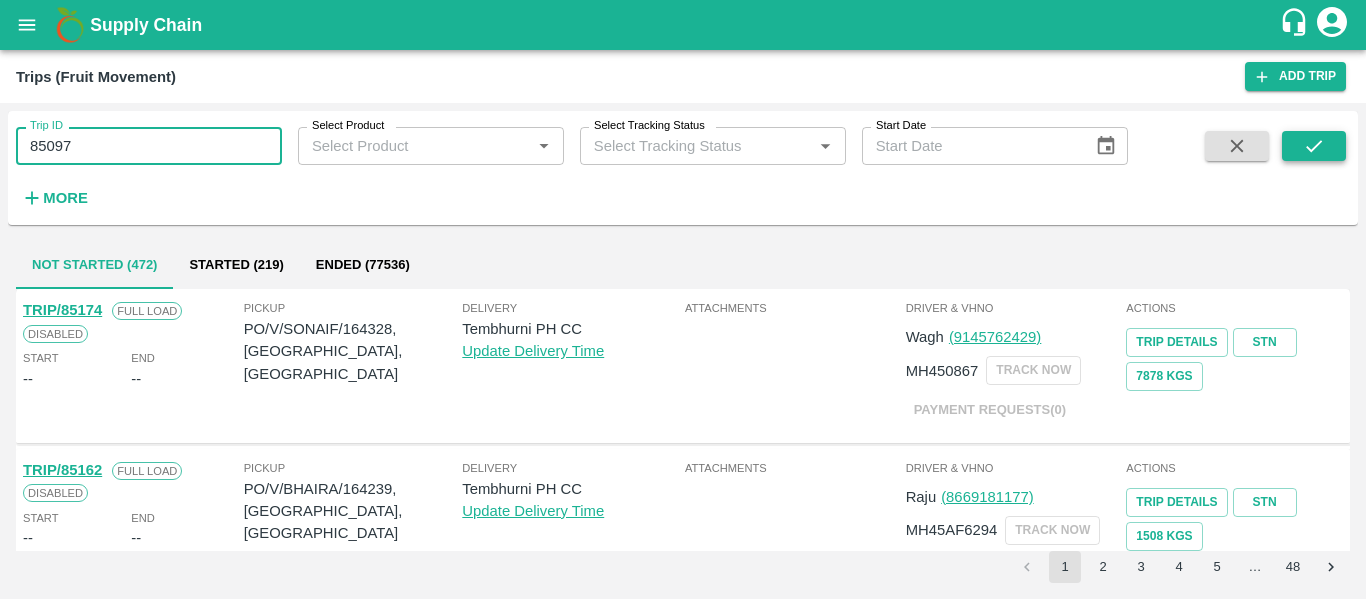 type on "85097" 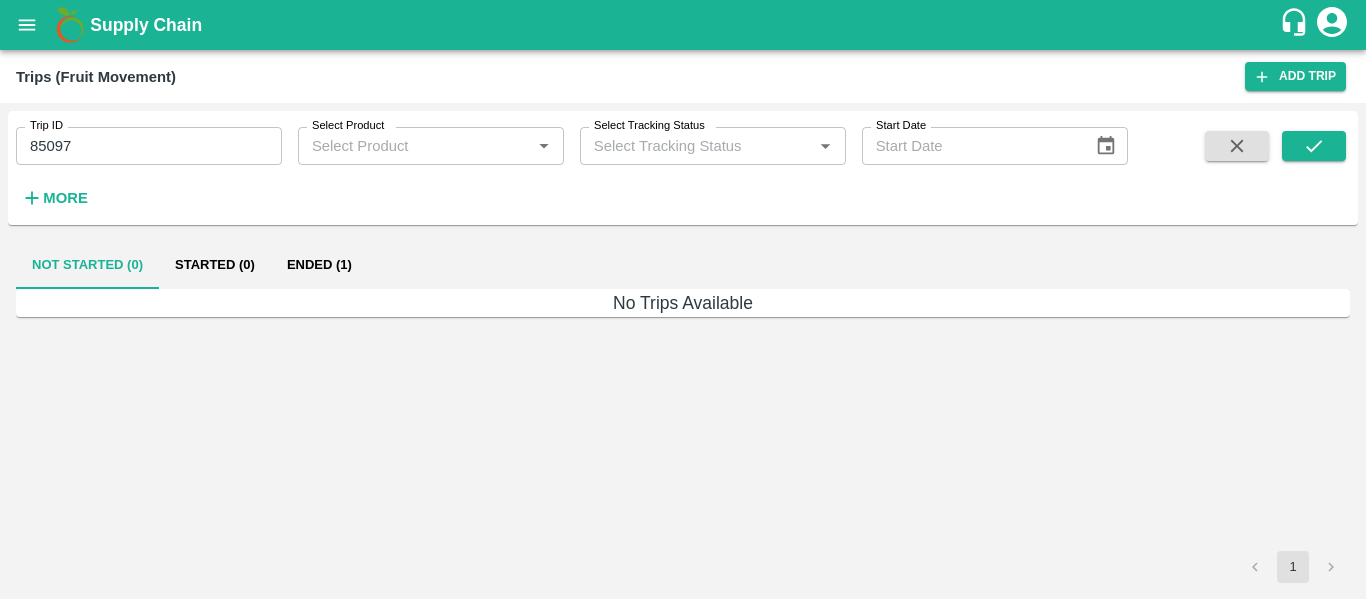 click on "Ended (1)" at bounding box center (319, 265) 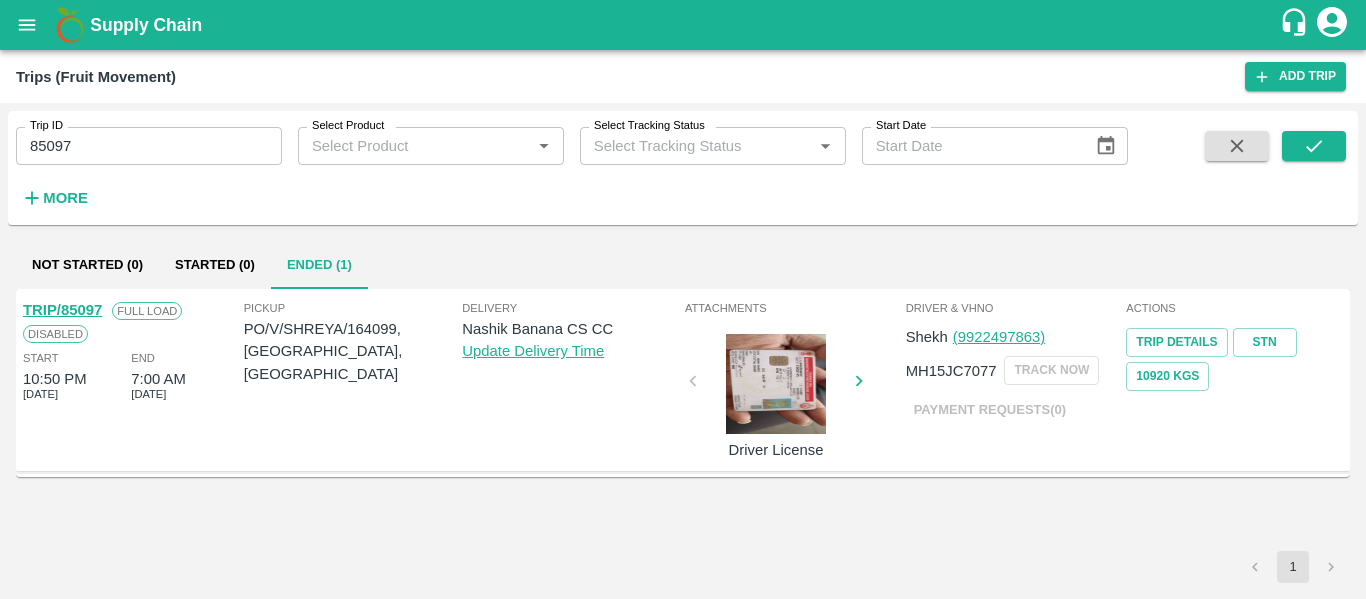 click on "TRIP/85097" at bounding box center (62, 310) 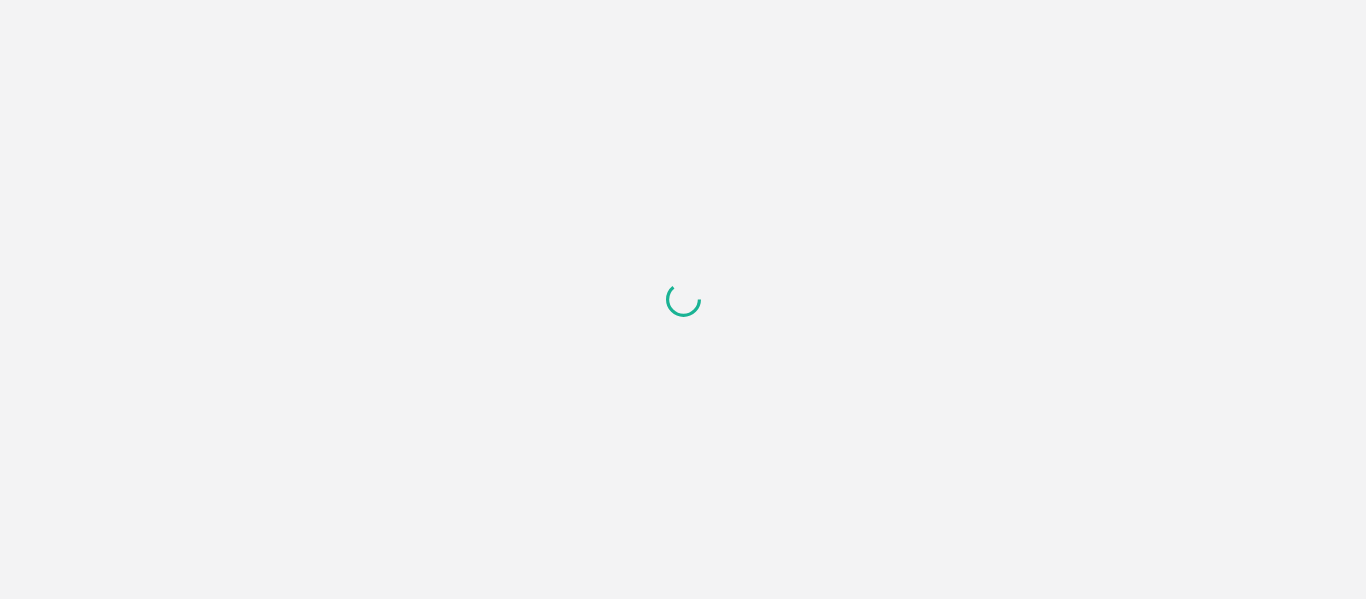 scroll, scrollTop: 0, scrollLeft: 0, axis: both 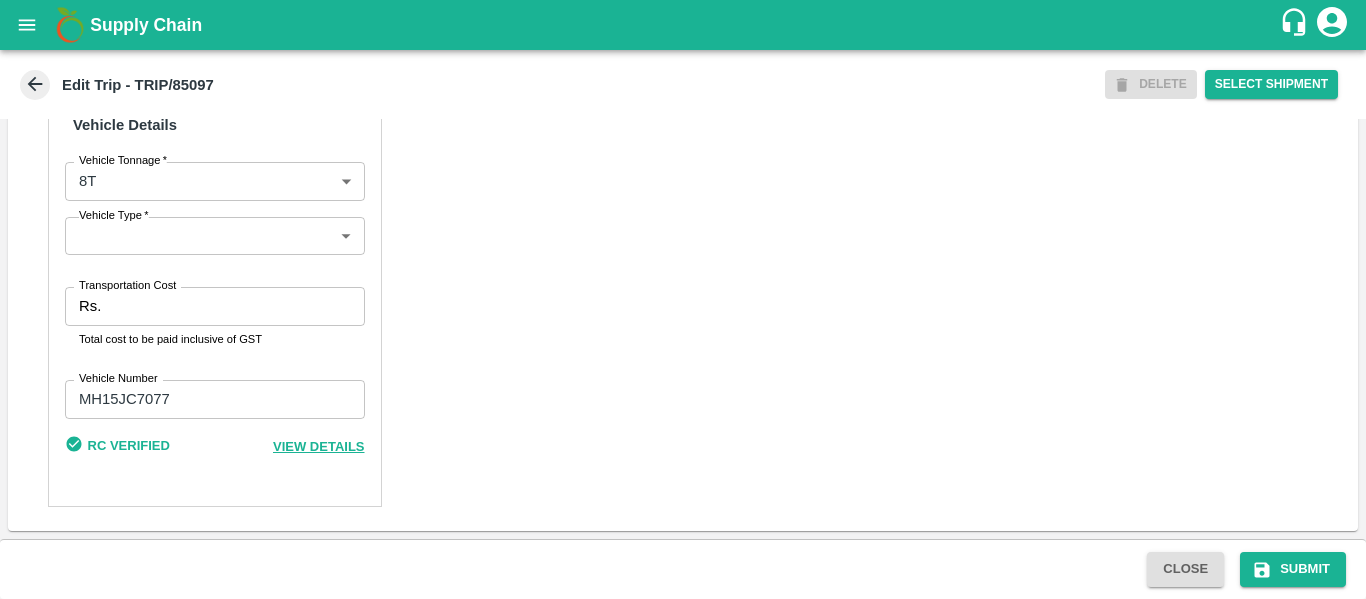 click on "Transportation Cost" at bounding box center [127, 286] 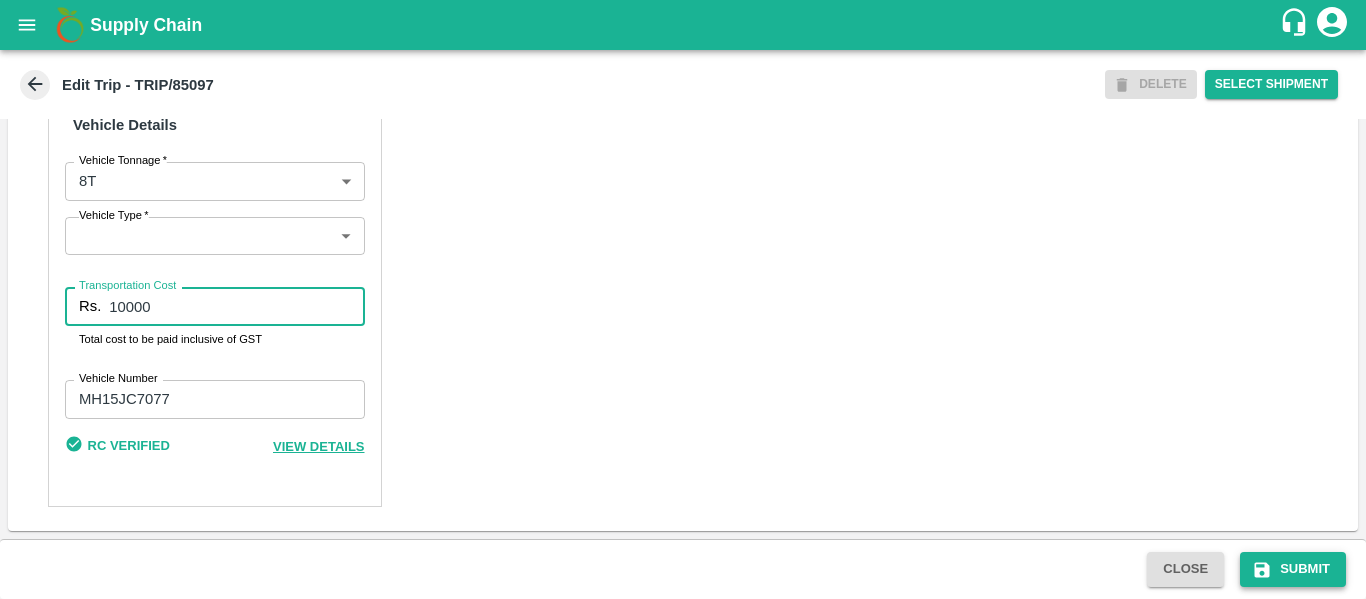 type on "10000" 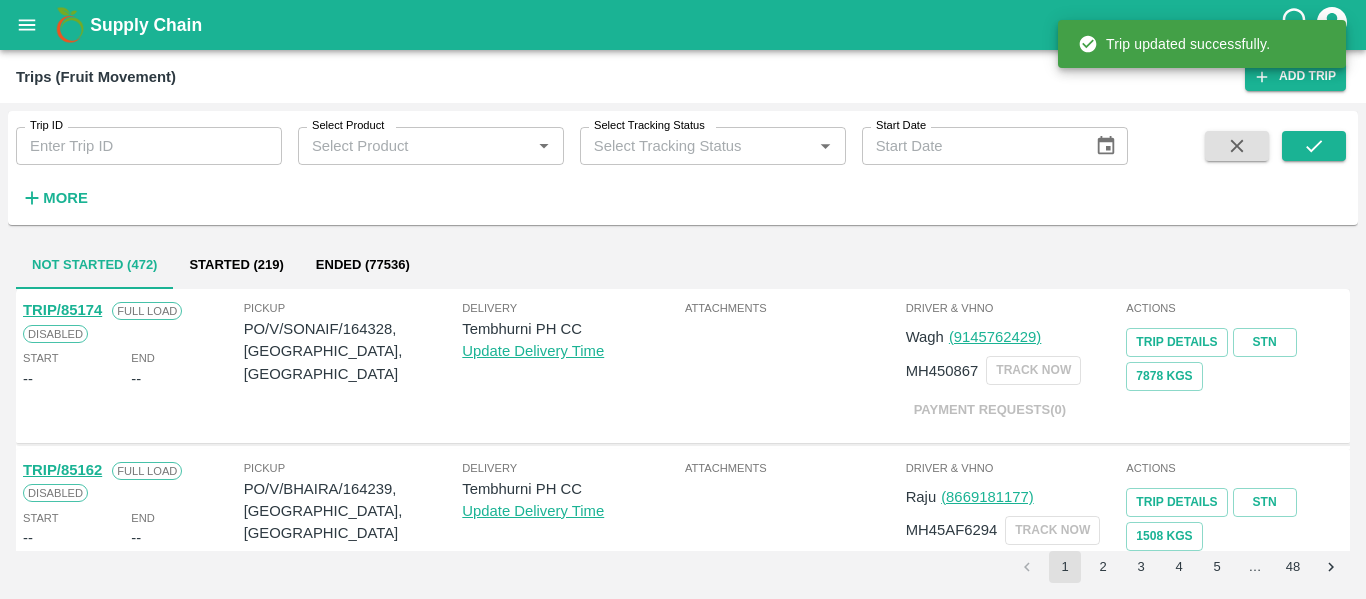 click 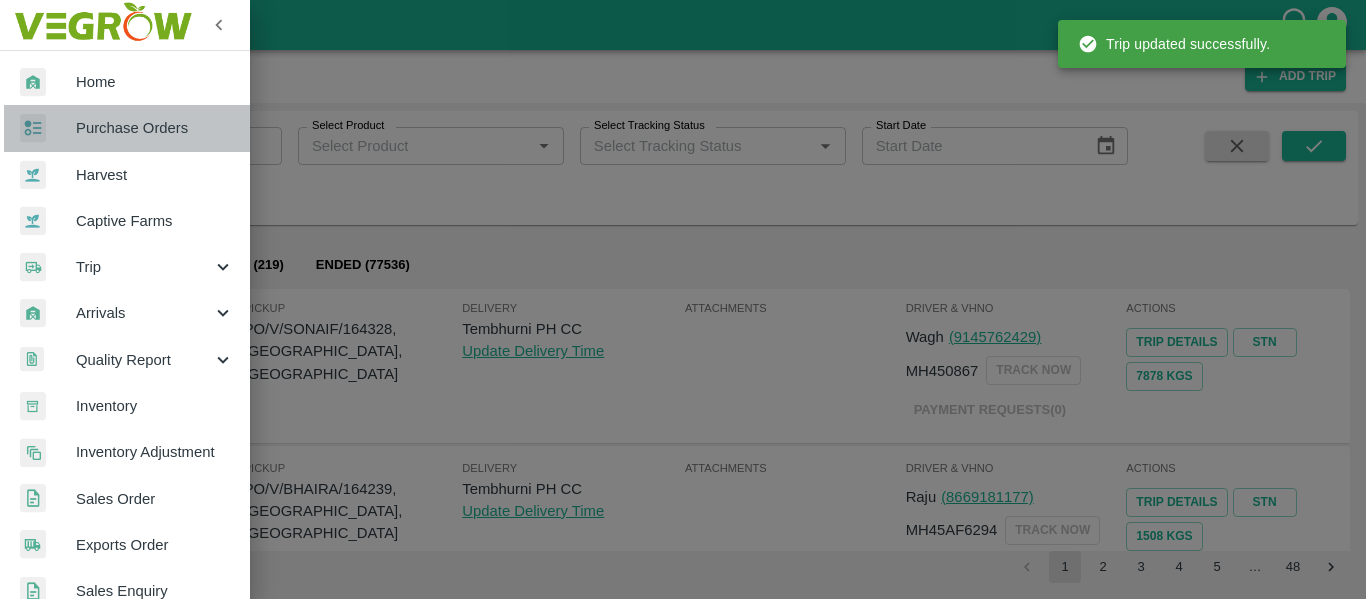 click on "Purchase Orders" at bounding box center [155, 128] 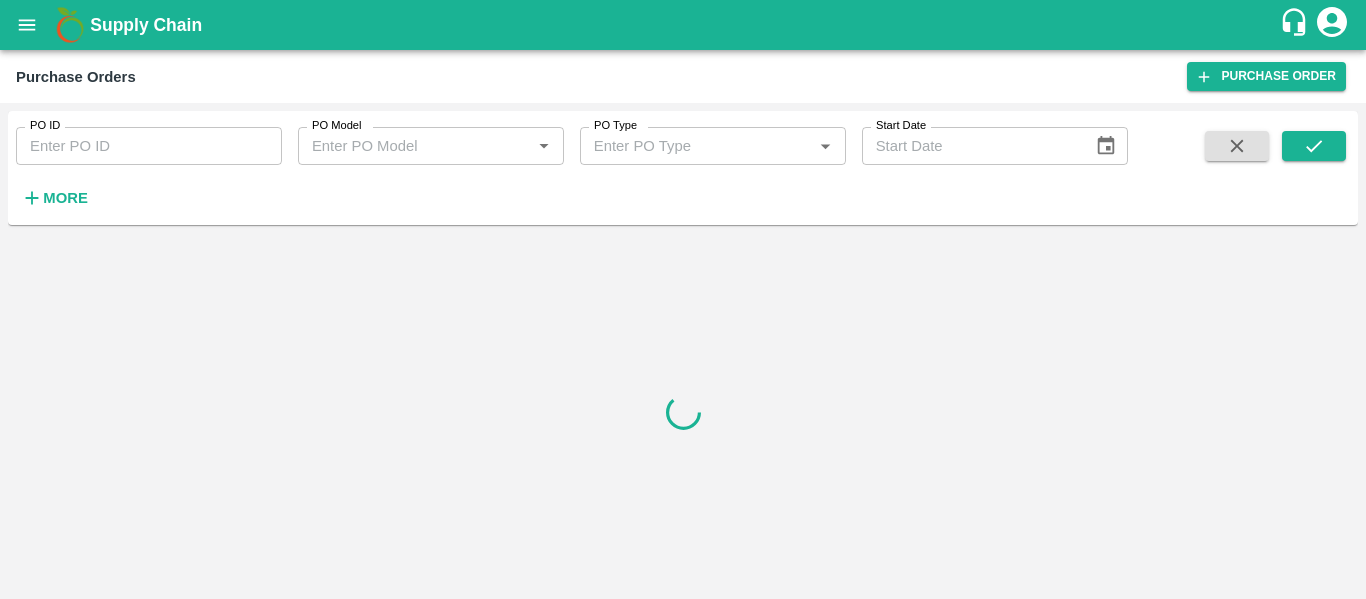 click on "PO ID" at bounding box center [149, 146] 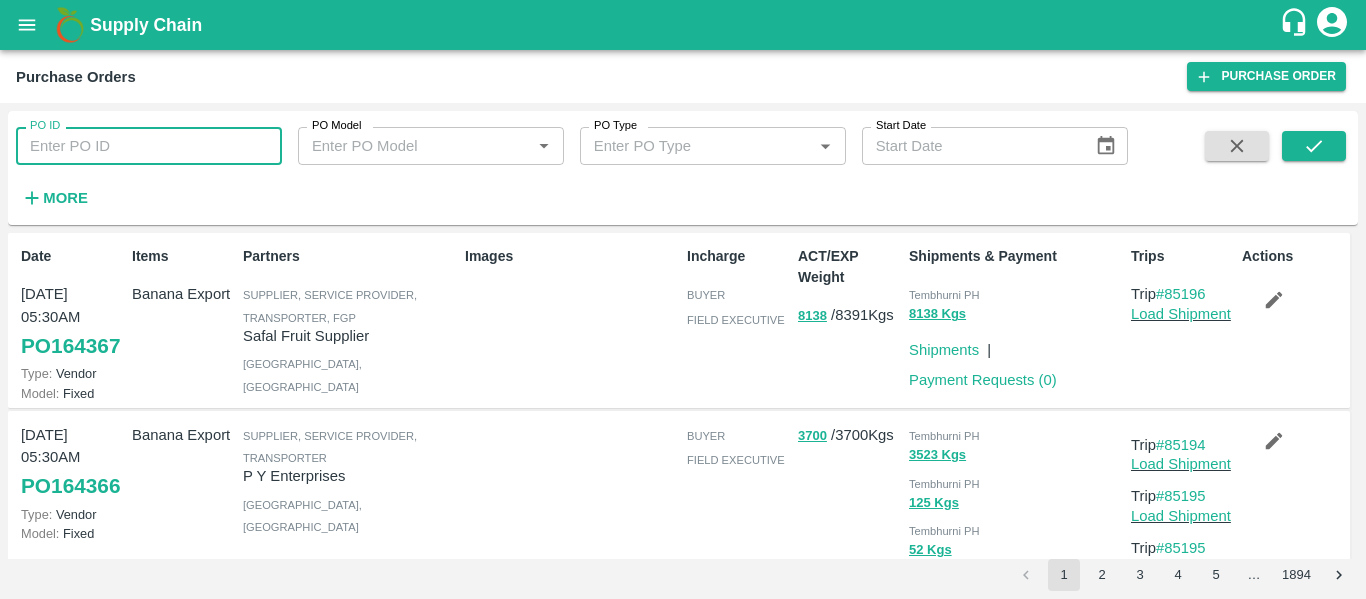 click on "PO ID" at bounding box center (149, 146) 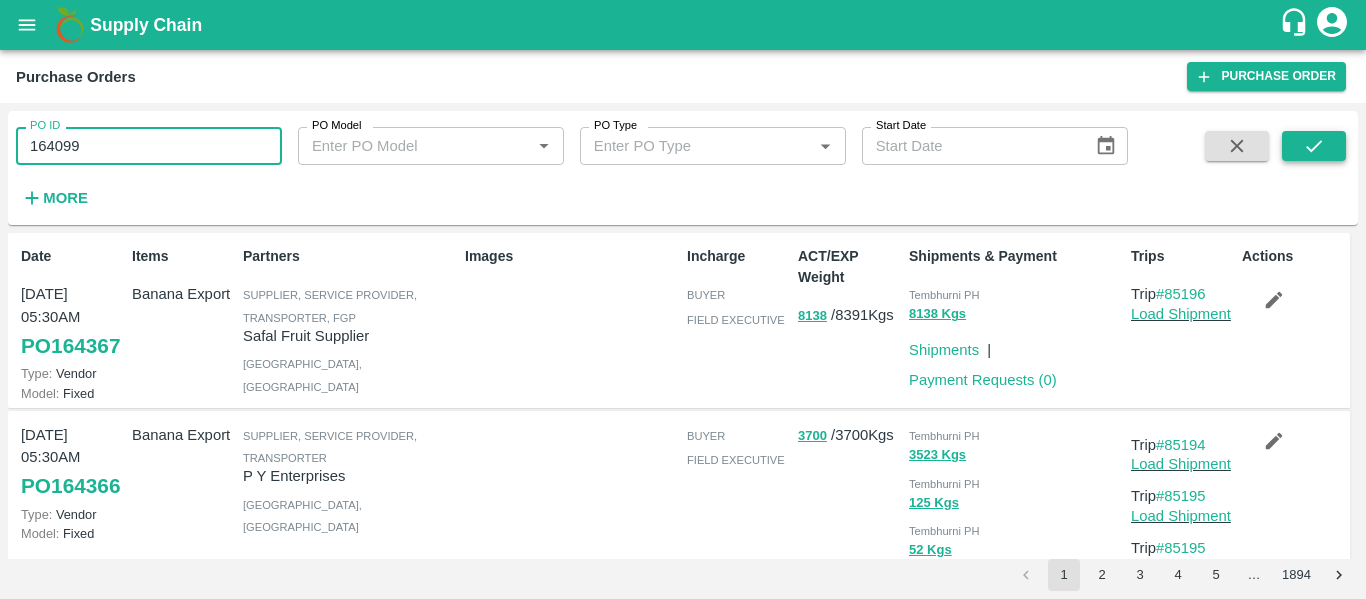 click 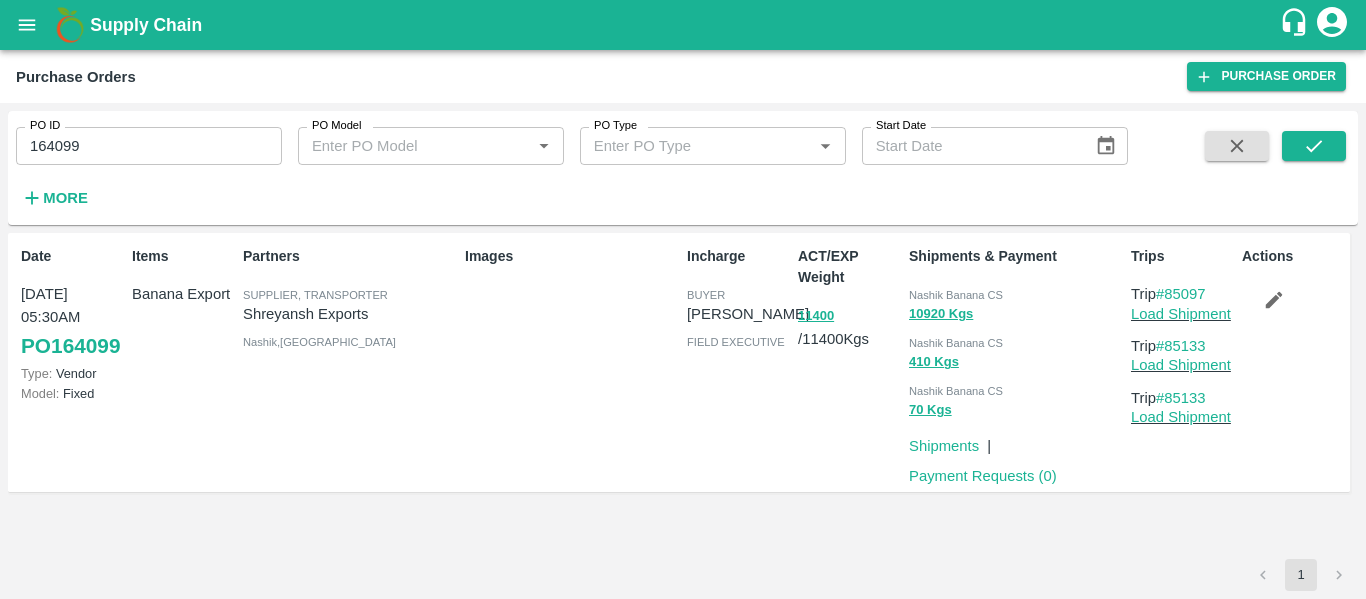 click on "PO ID 164099 PO ID PO Model PO Model   * PO Type PO Type   * Start Date Start Date More" at bounding box center [564, 163] 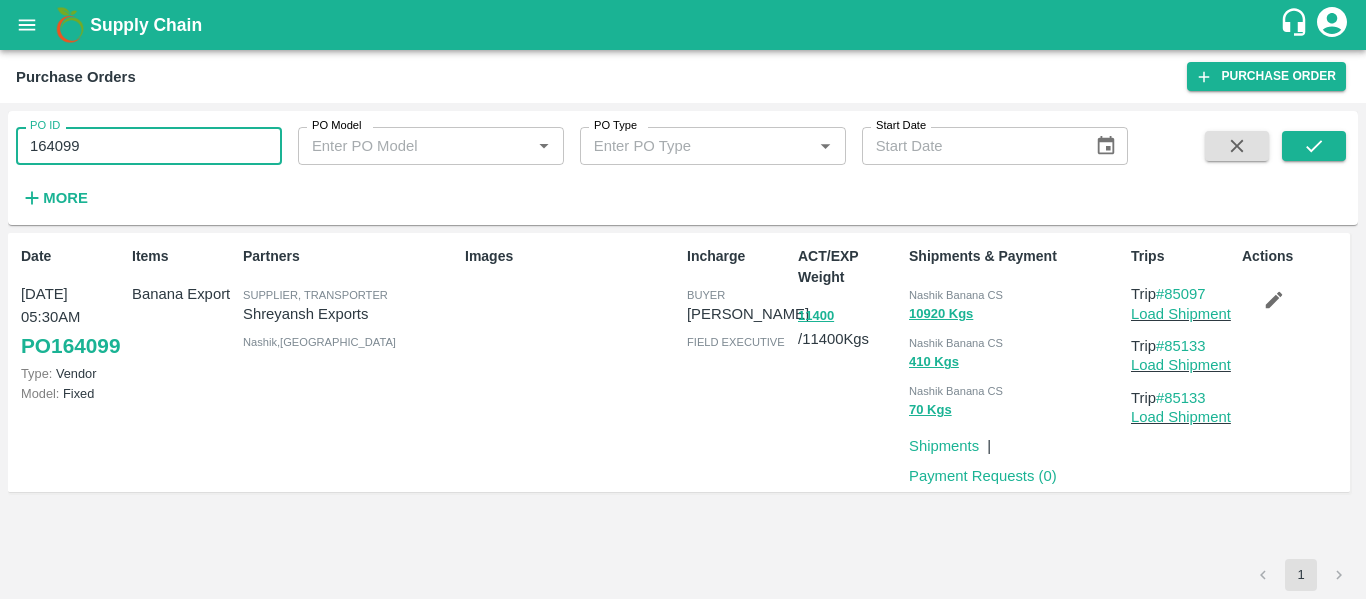 click on "164099" at bounding box center [149, 146] 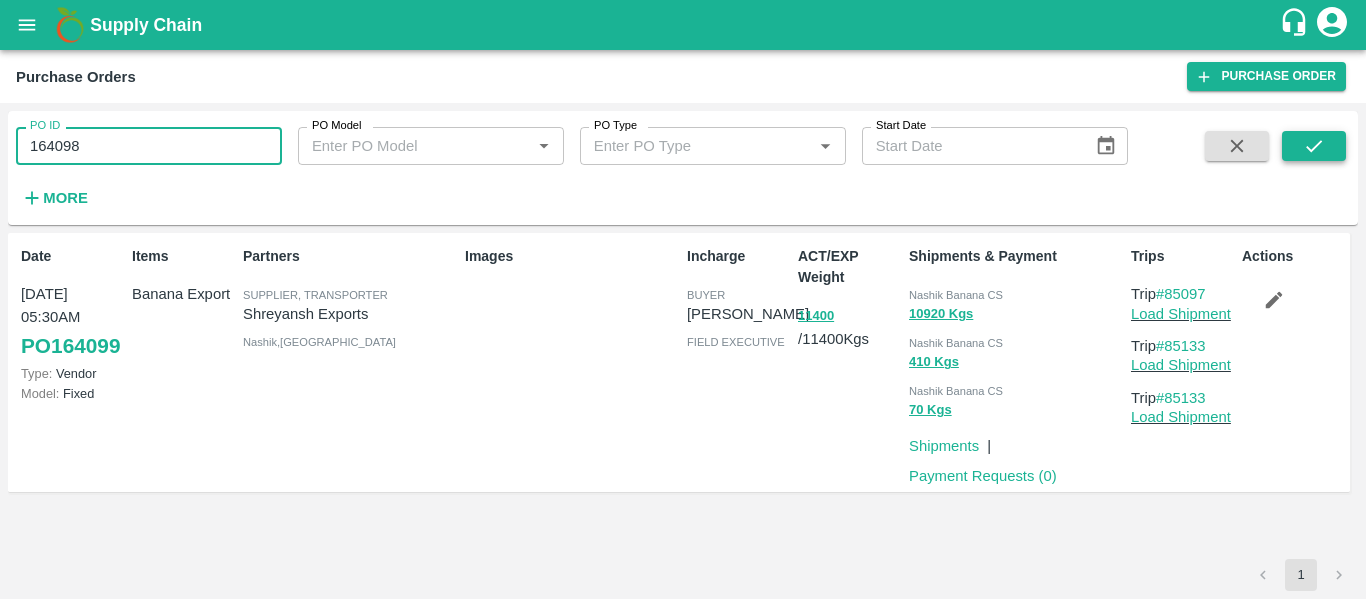 type on "164098" 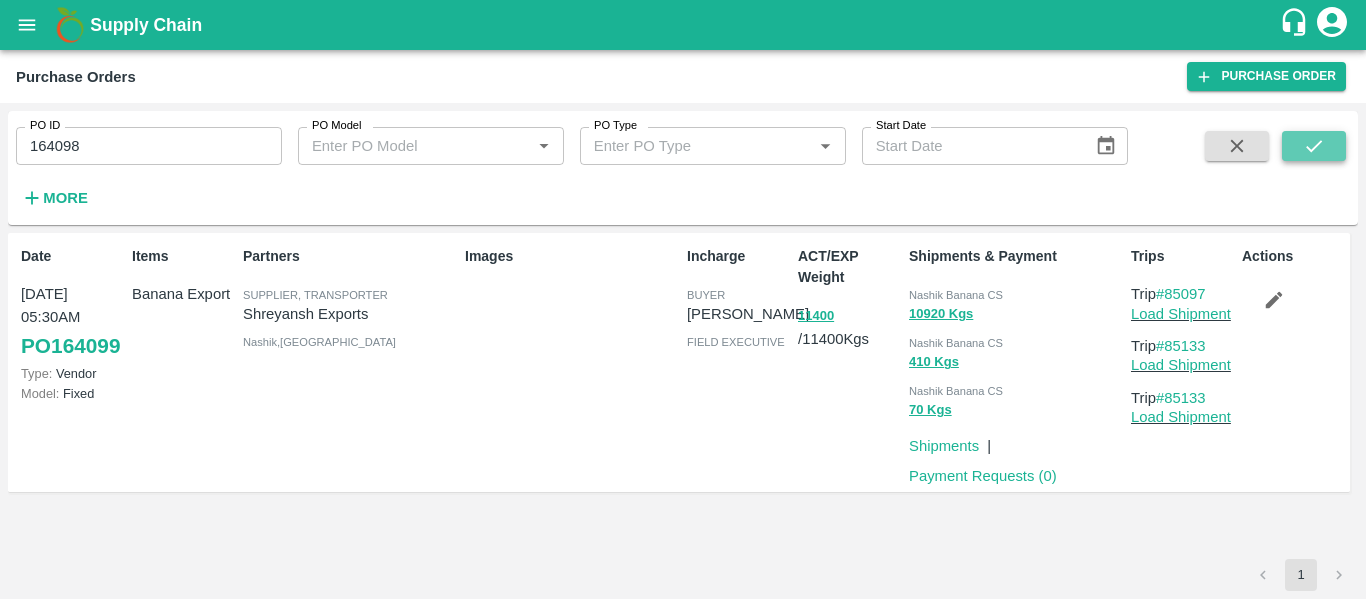 click at bounding box center (1314, 146) 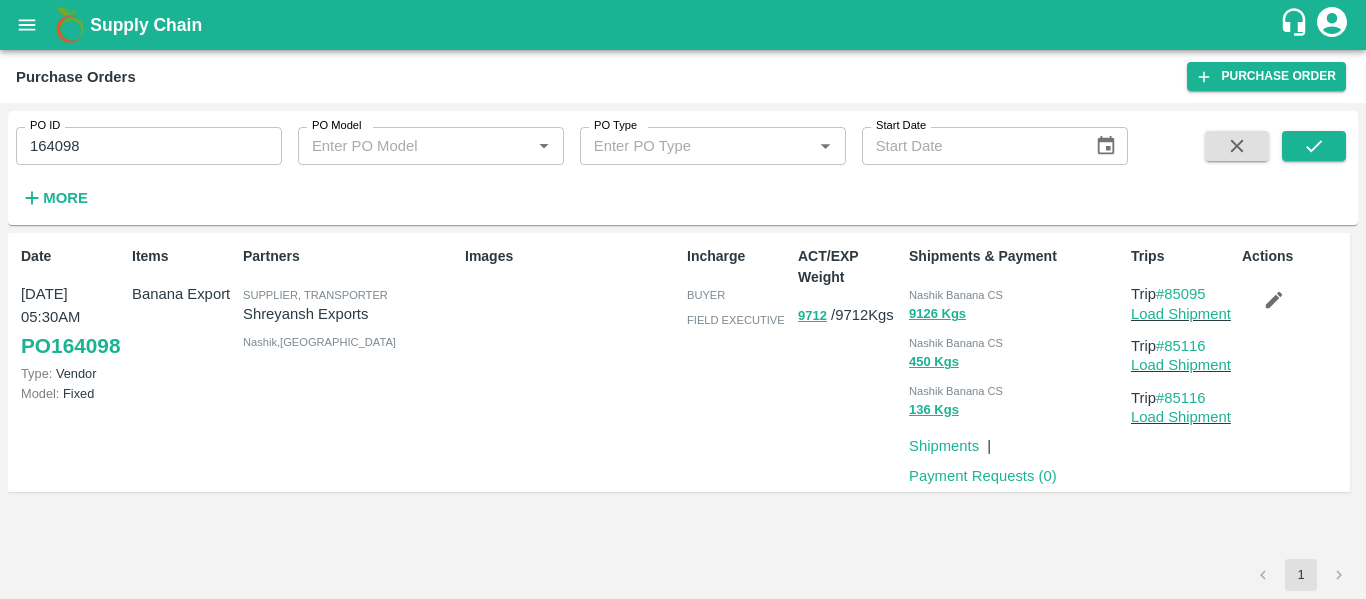 click 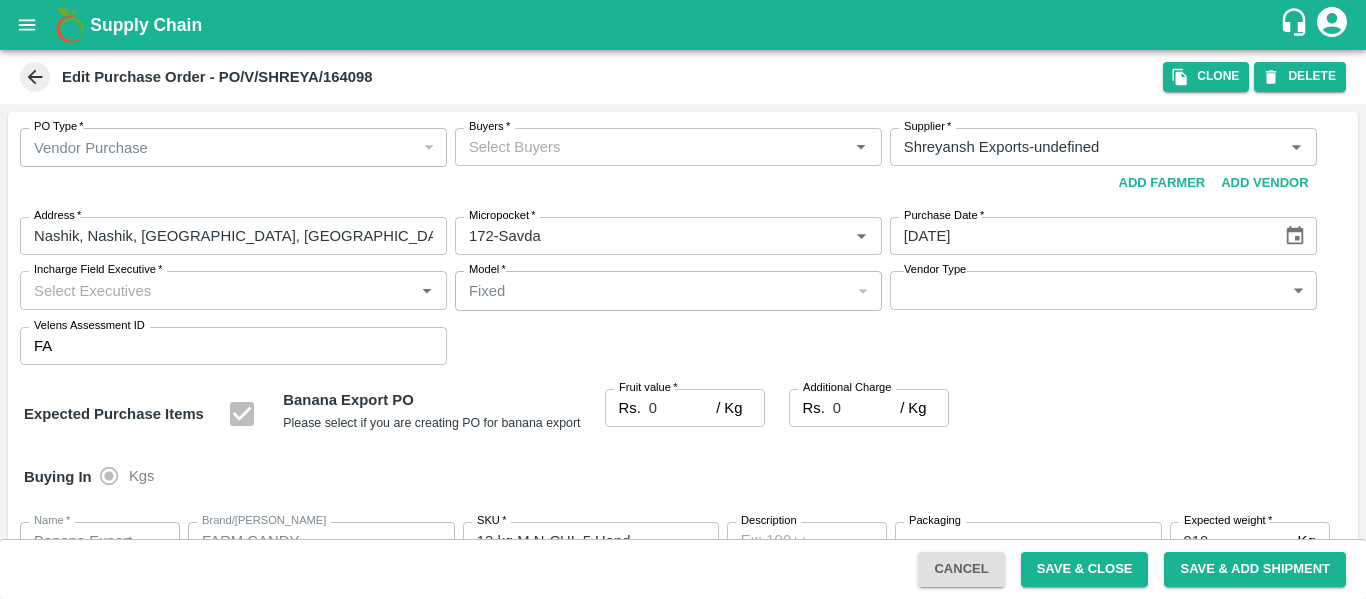 type on "Shreyansh Exports-undefined" 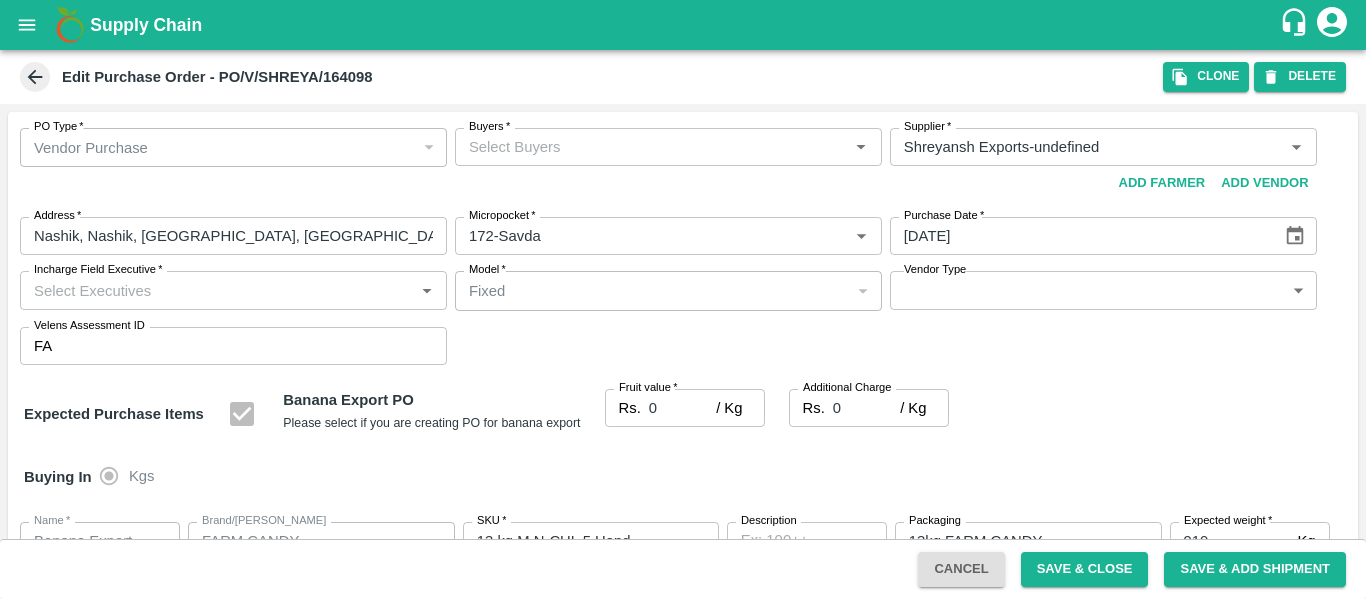 click on "Buyers   *" at bounding box center (652, 147) 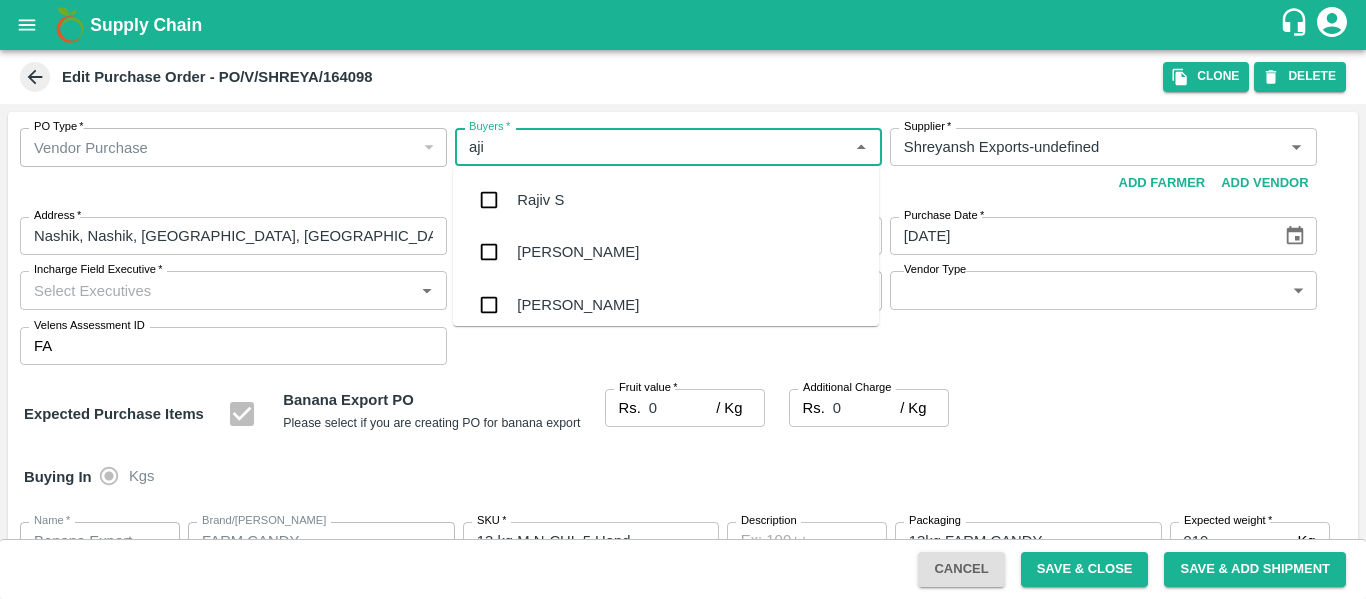 type on "ajit" 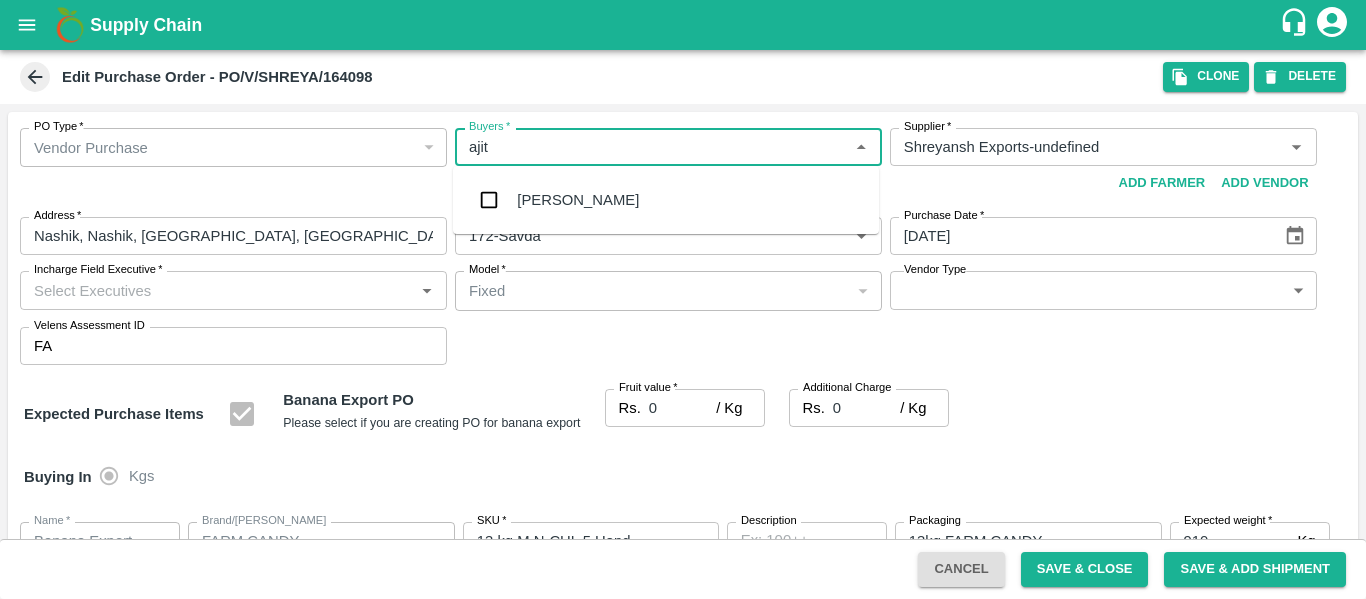 click on "Ajit Otari" at bounding box center [578, 200] 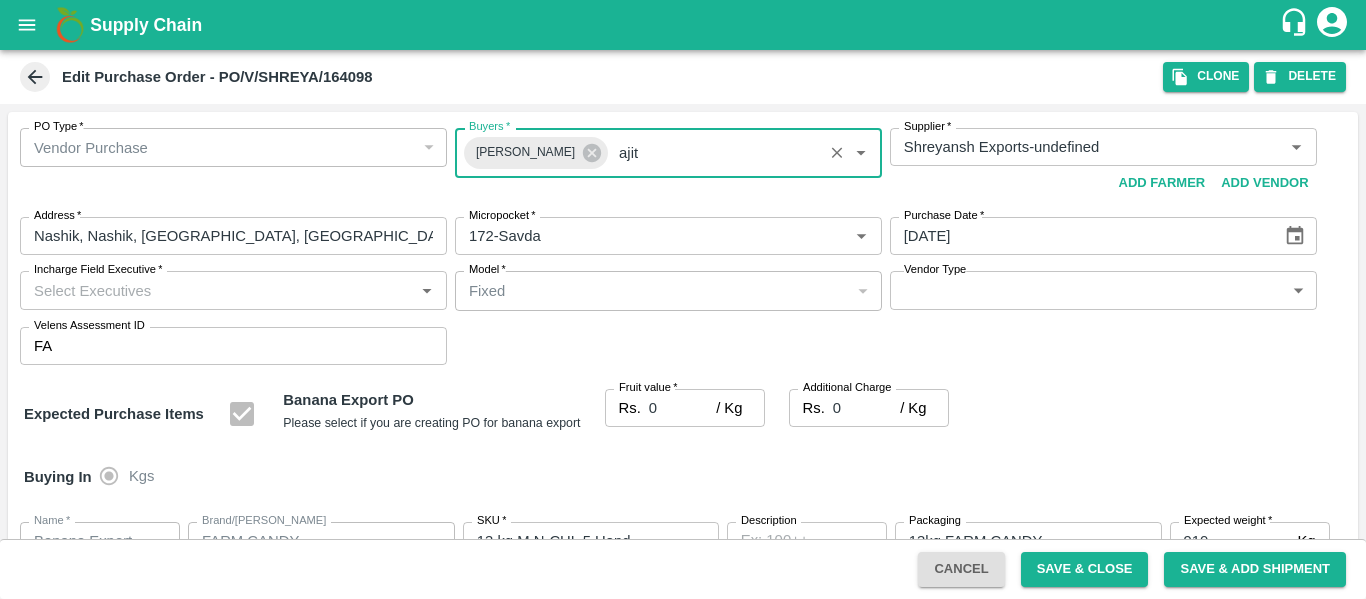 type 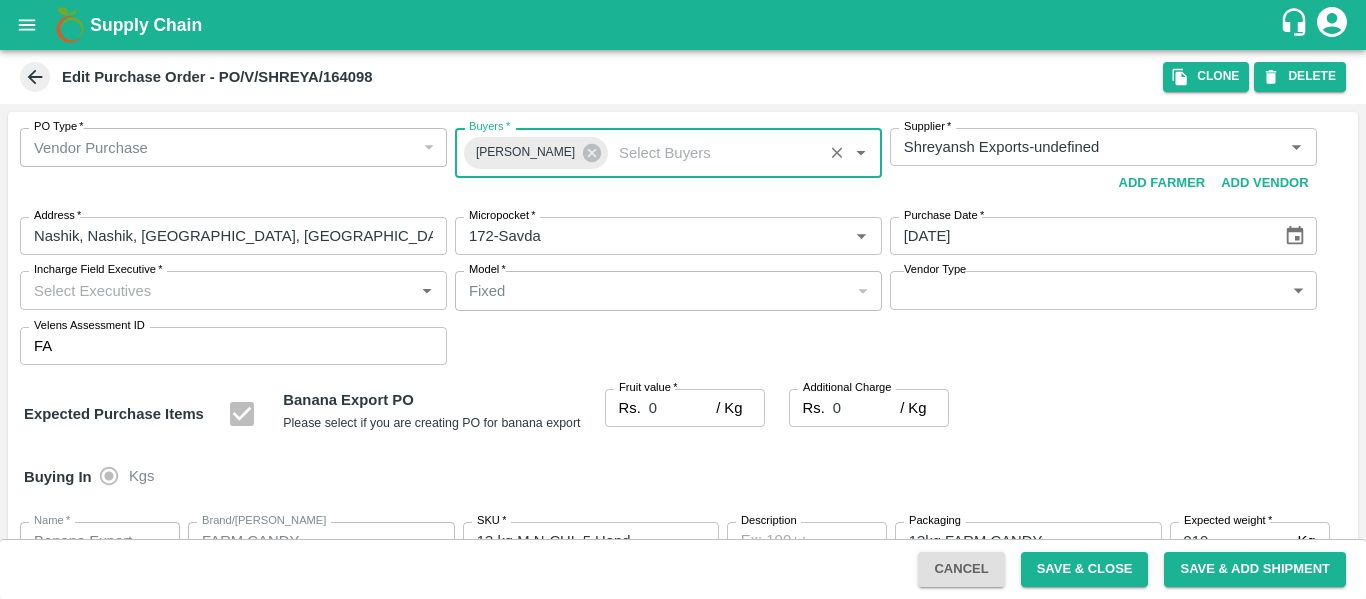 click on "0" at bounding box center (682, 408) 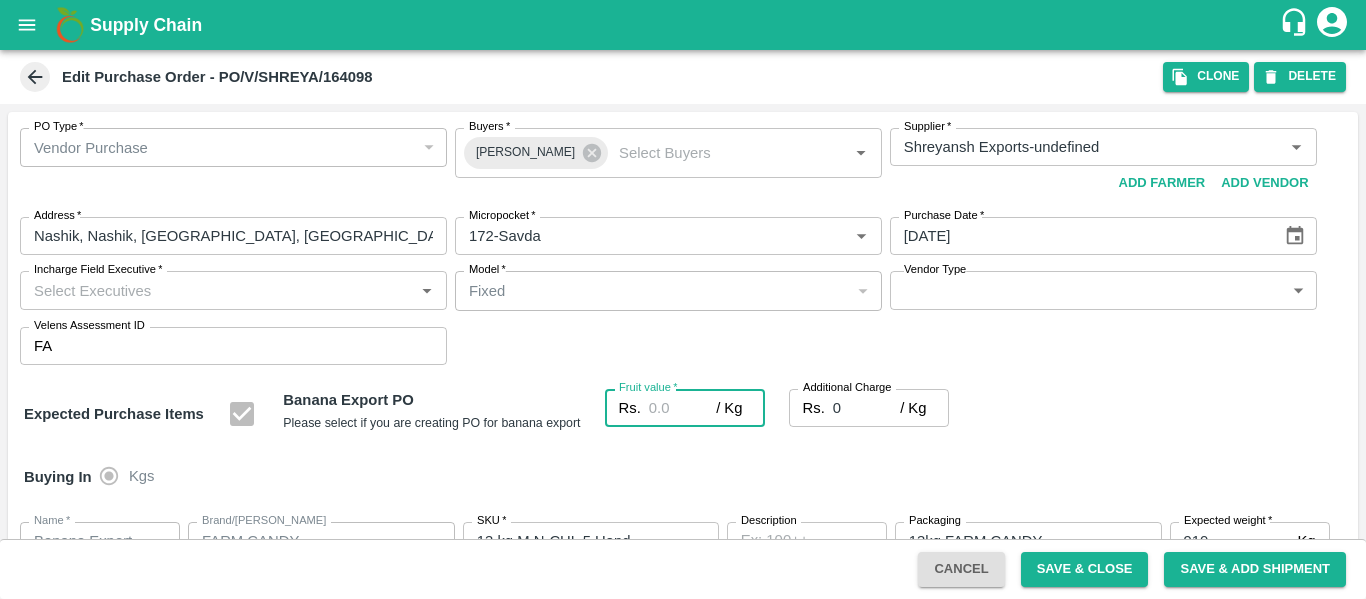 type on "2" 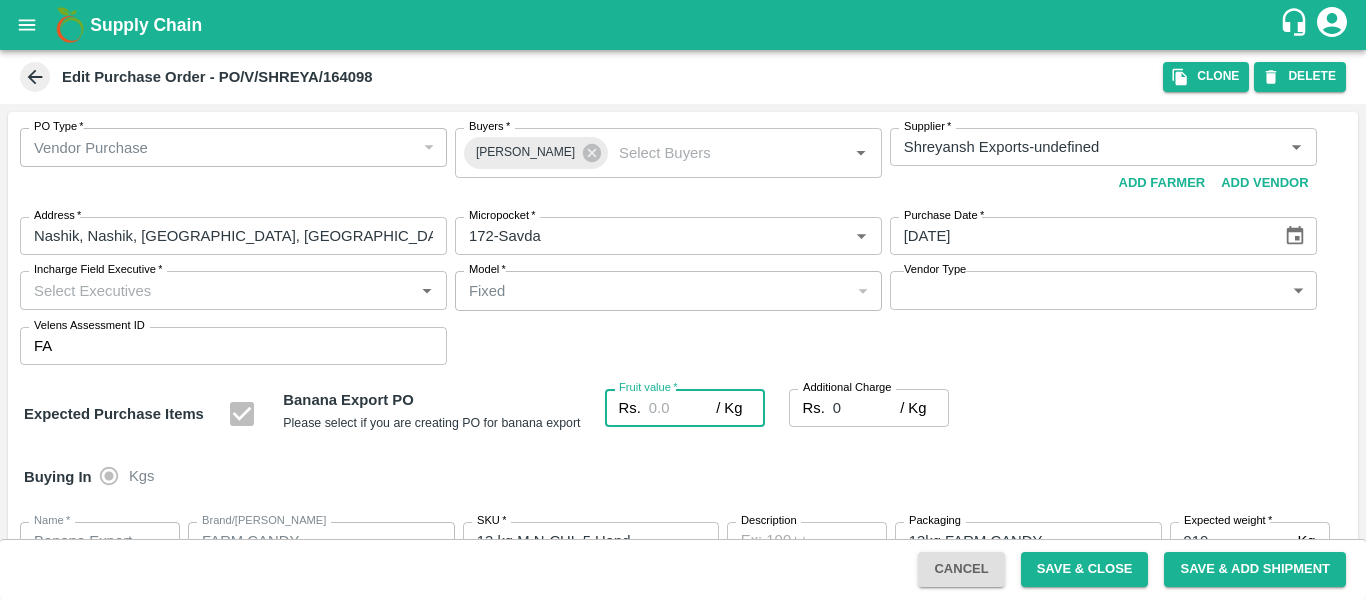 type on "2" 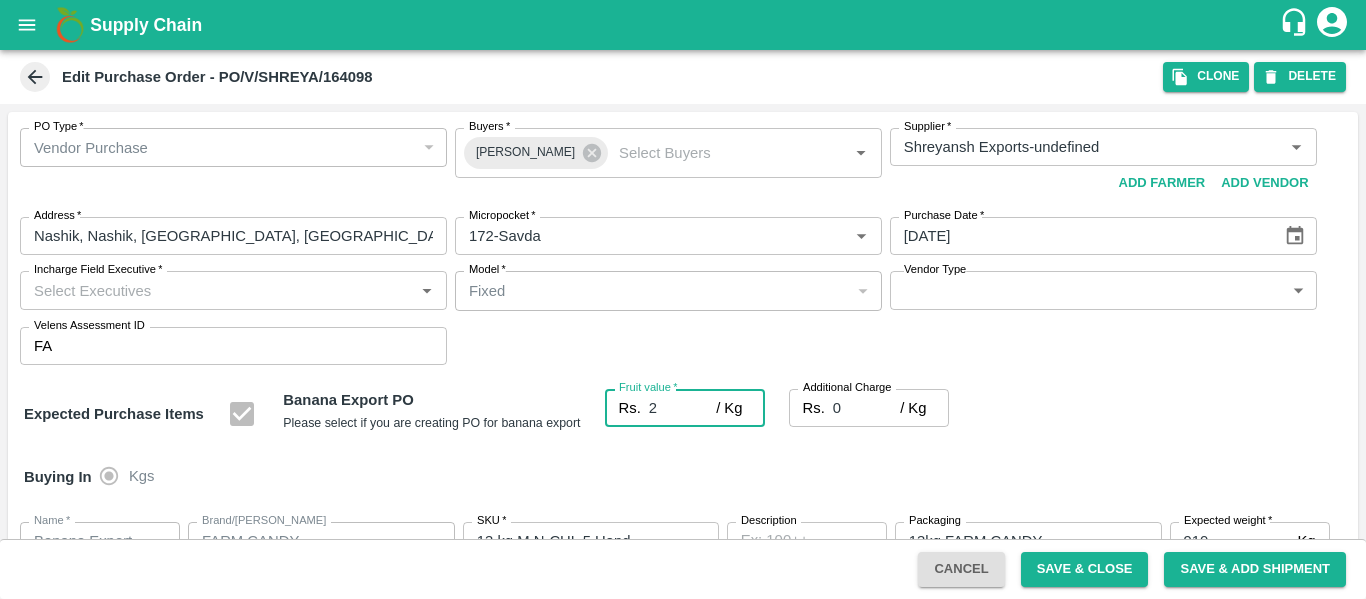 type on "24" 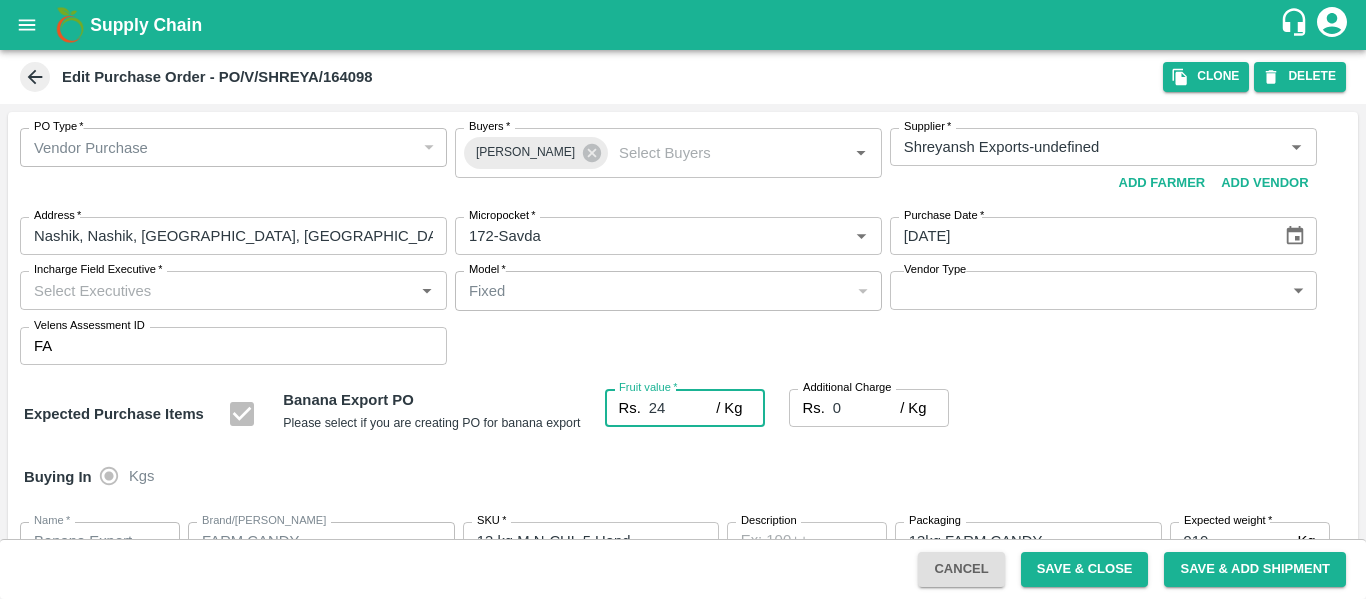 type on "24" 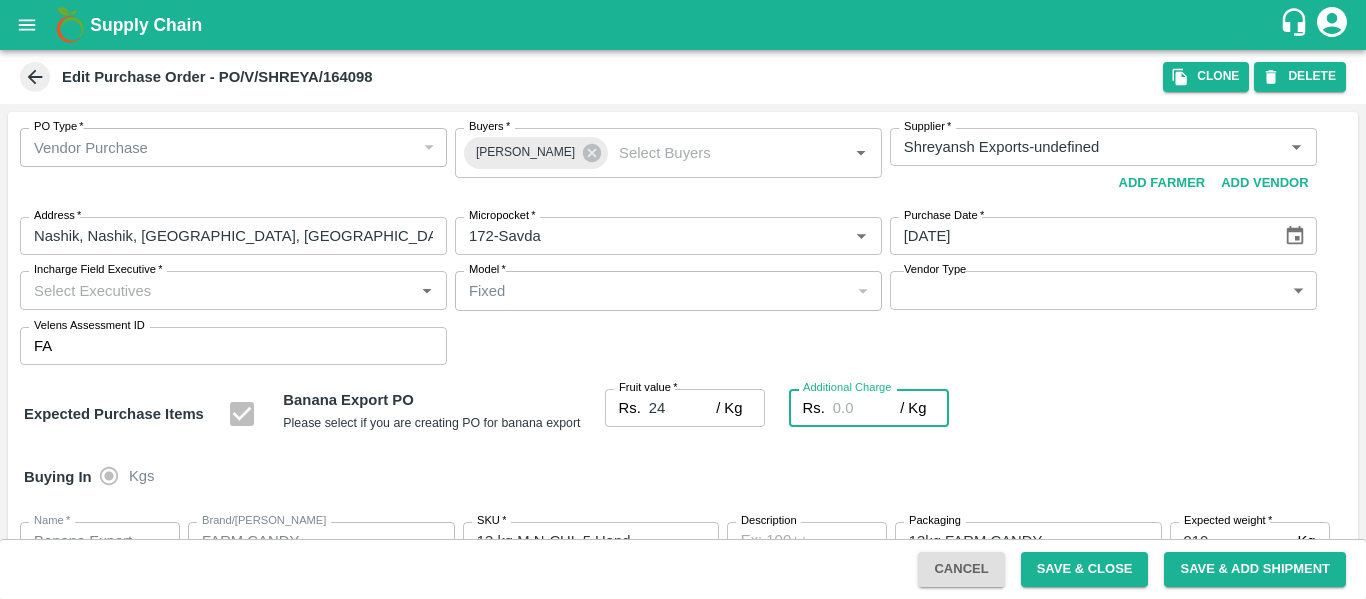 type on "2" 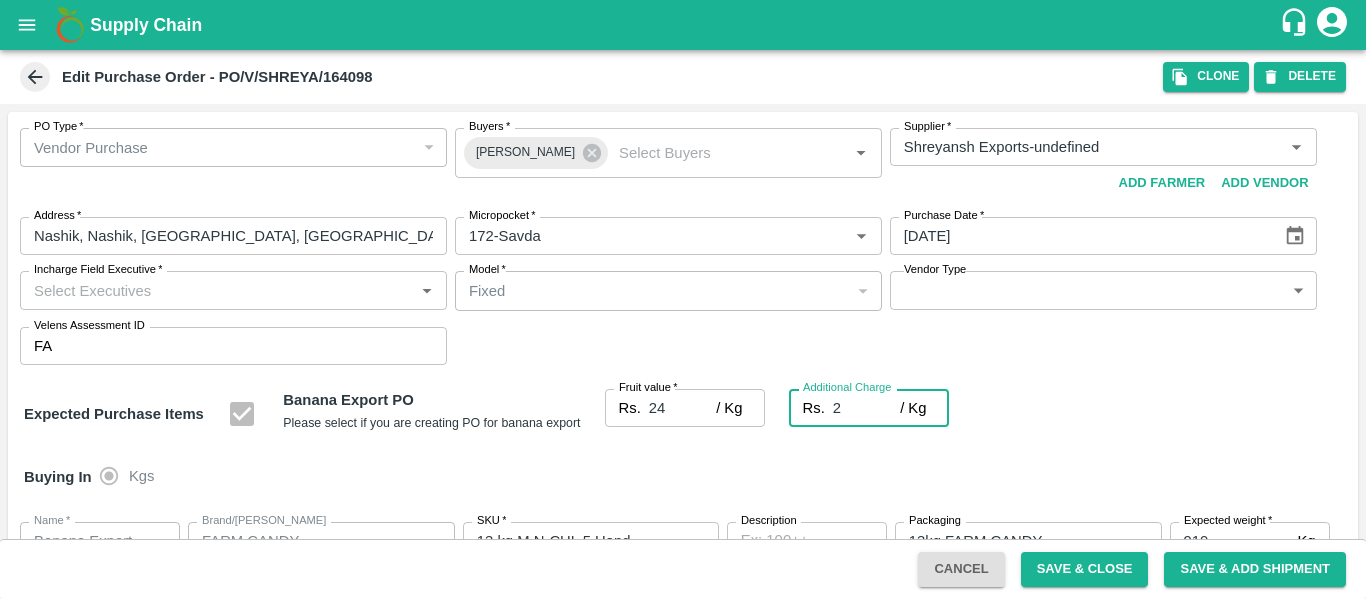 type on "26" 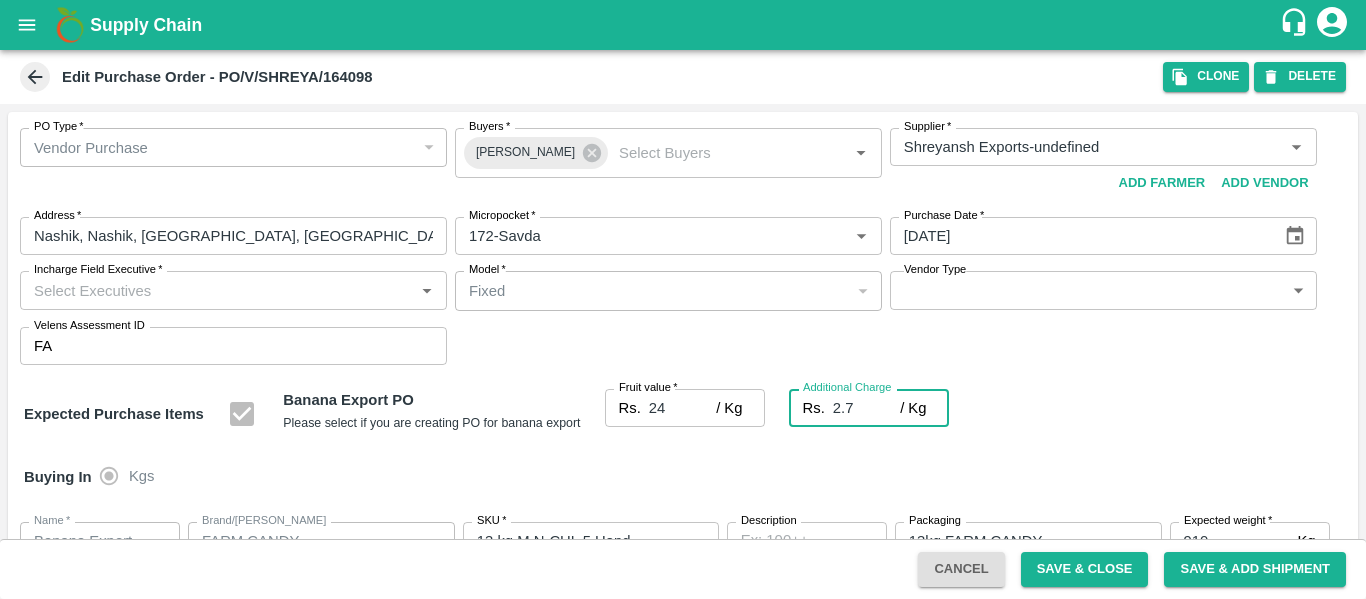 type on "26.7" 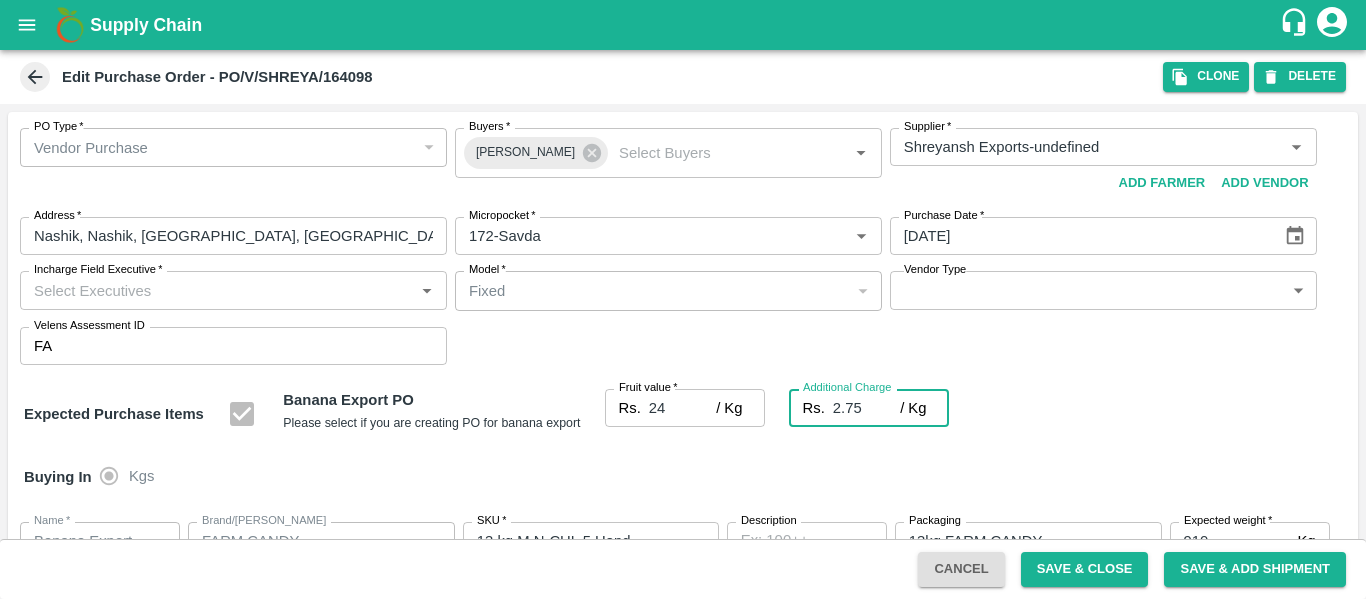 type on "26.75" 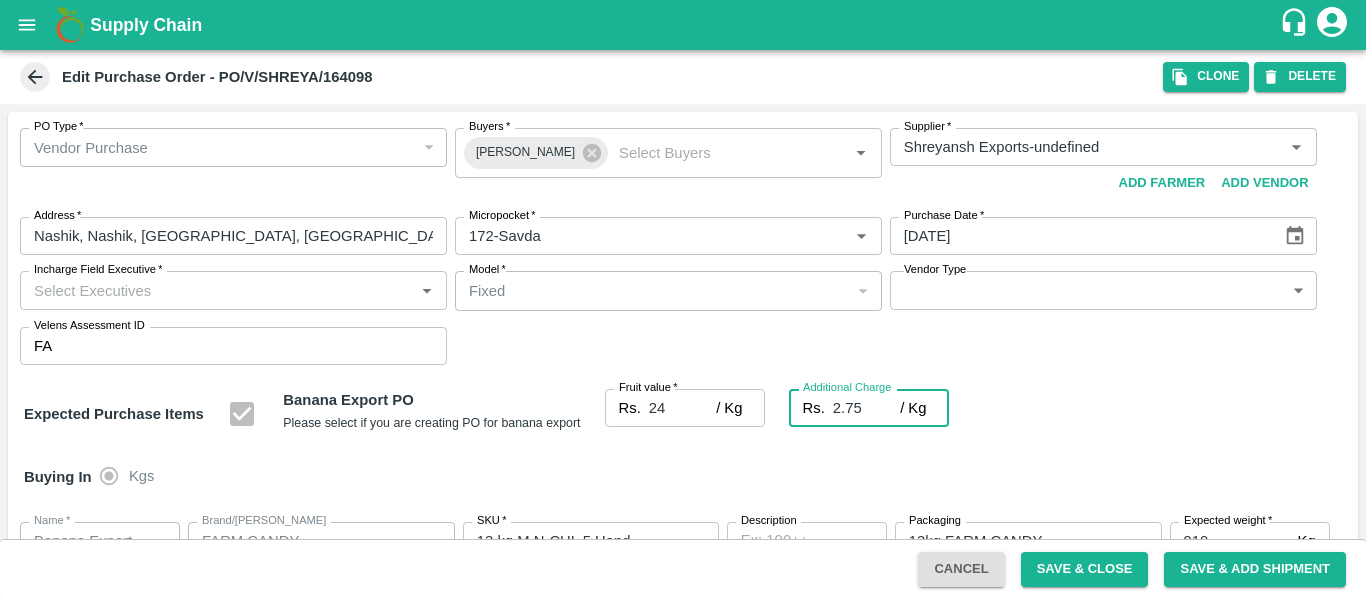 scroll, scrollTop: 1044, scrollLeft: 0, axis: vertical 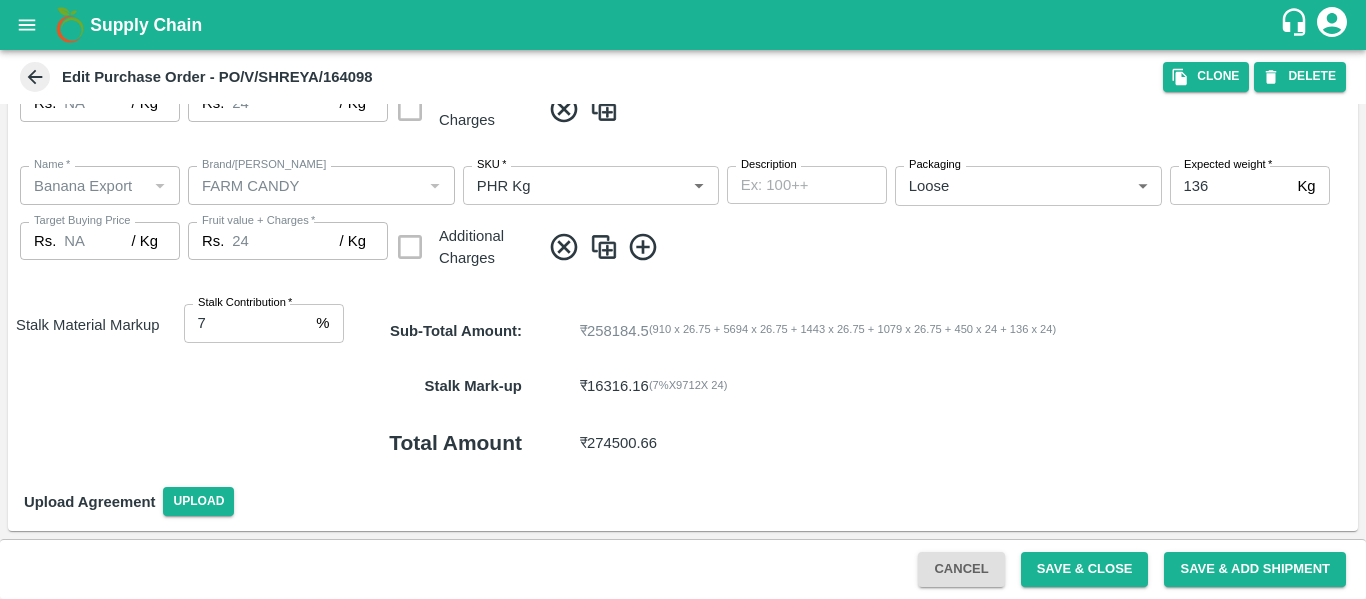 type on "2.75" 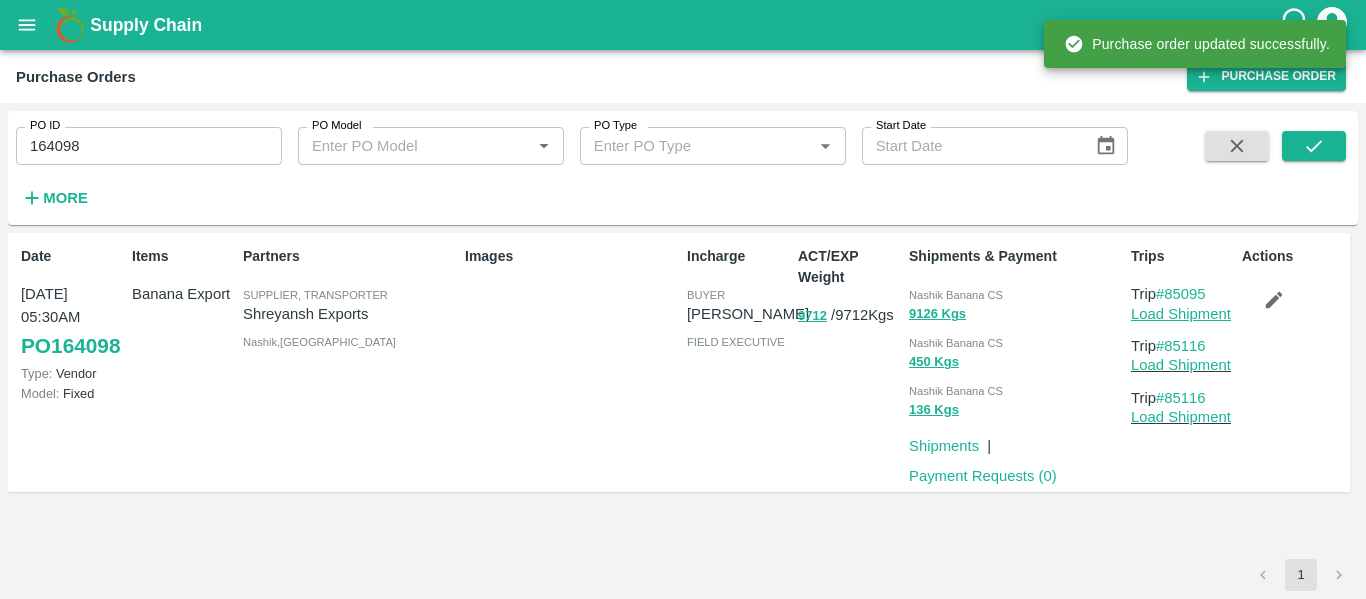 click on "Load Shipment" at bounding box center [1181, 314] 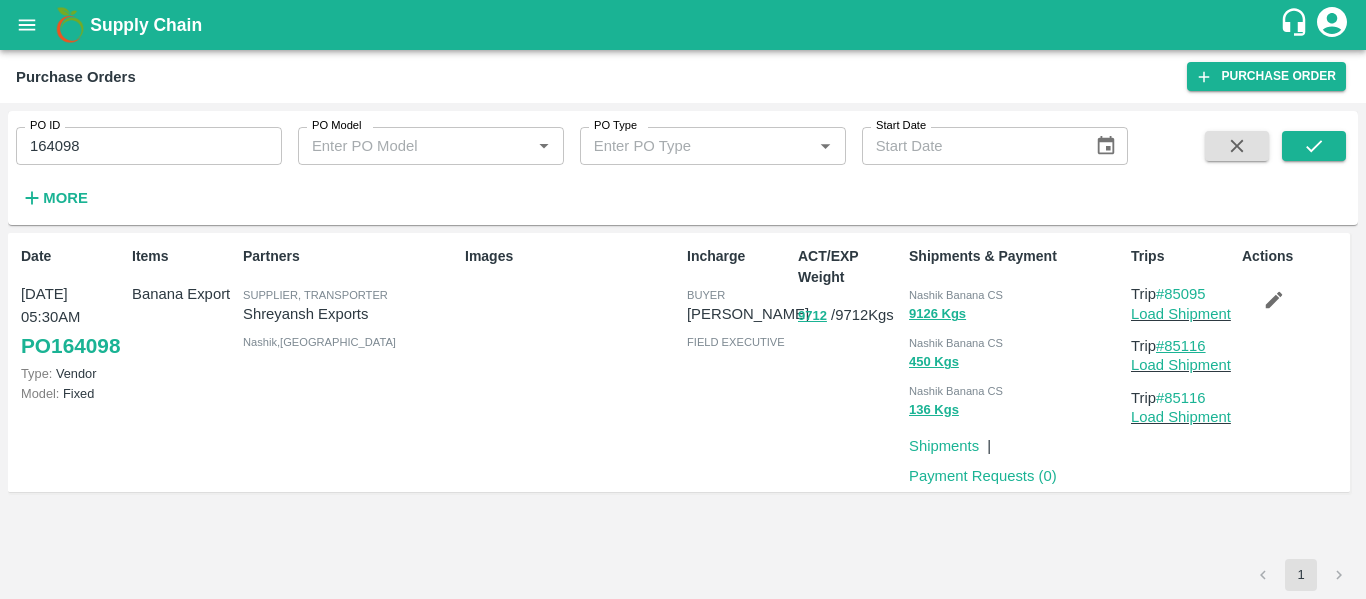 drag, startPoint x: 1225, startPoint y: 345, endPoint x: 1172, endPoint y: 347, distance: 53.037724 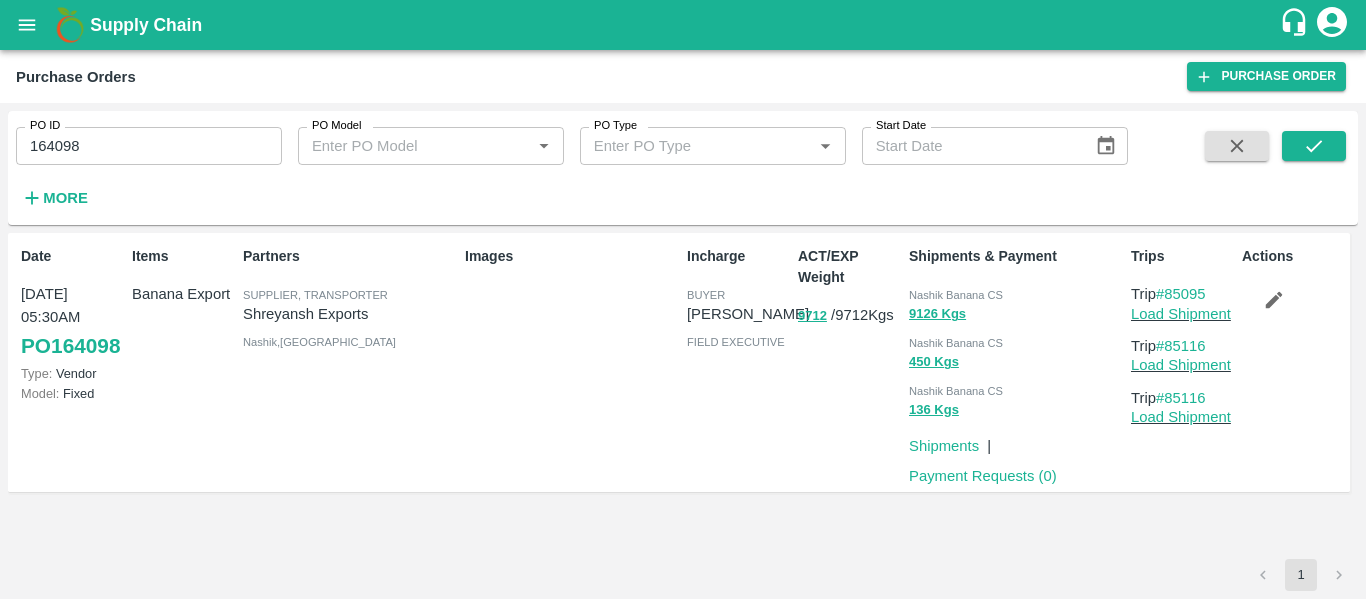 copy on "85116" 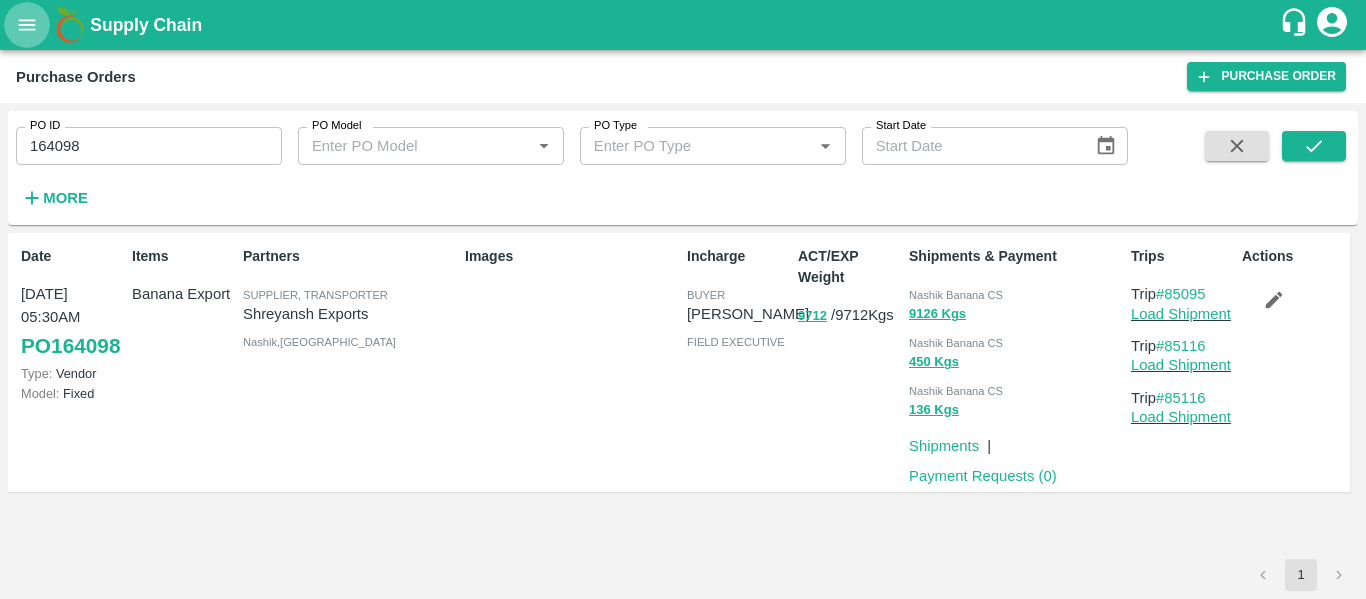 click 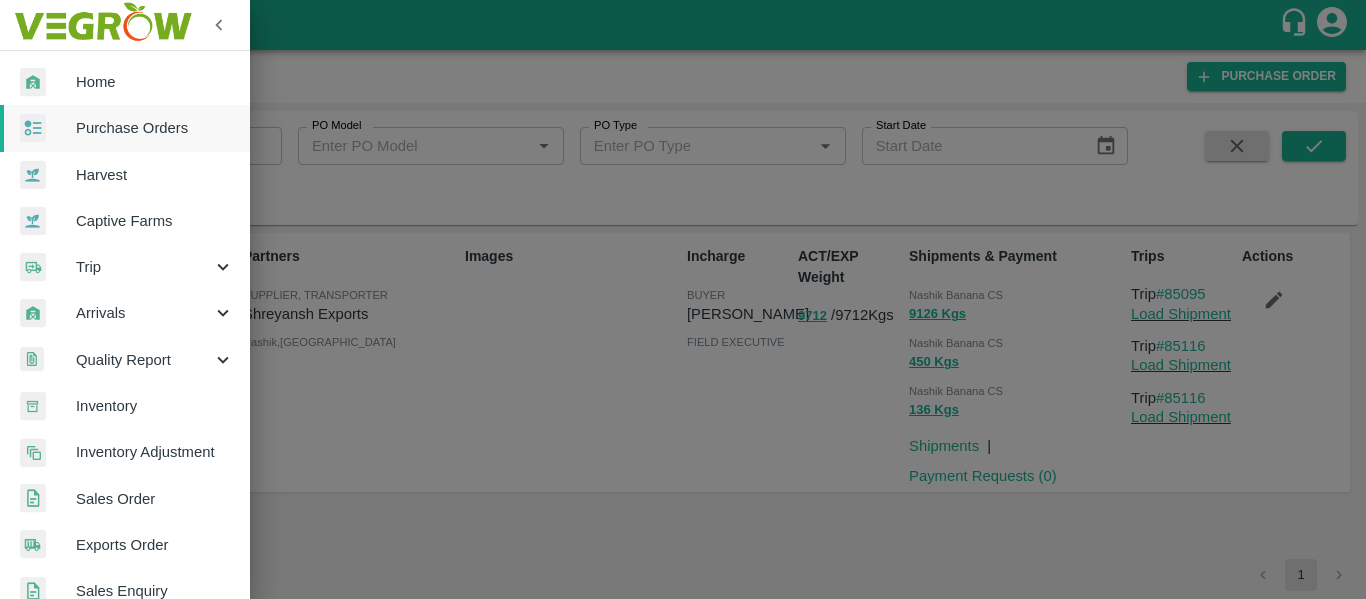 click on "Trip" at bounding box center [125, 267] 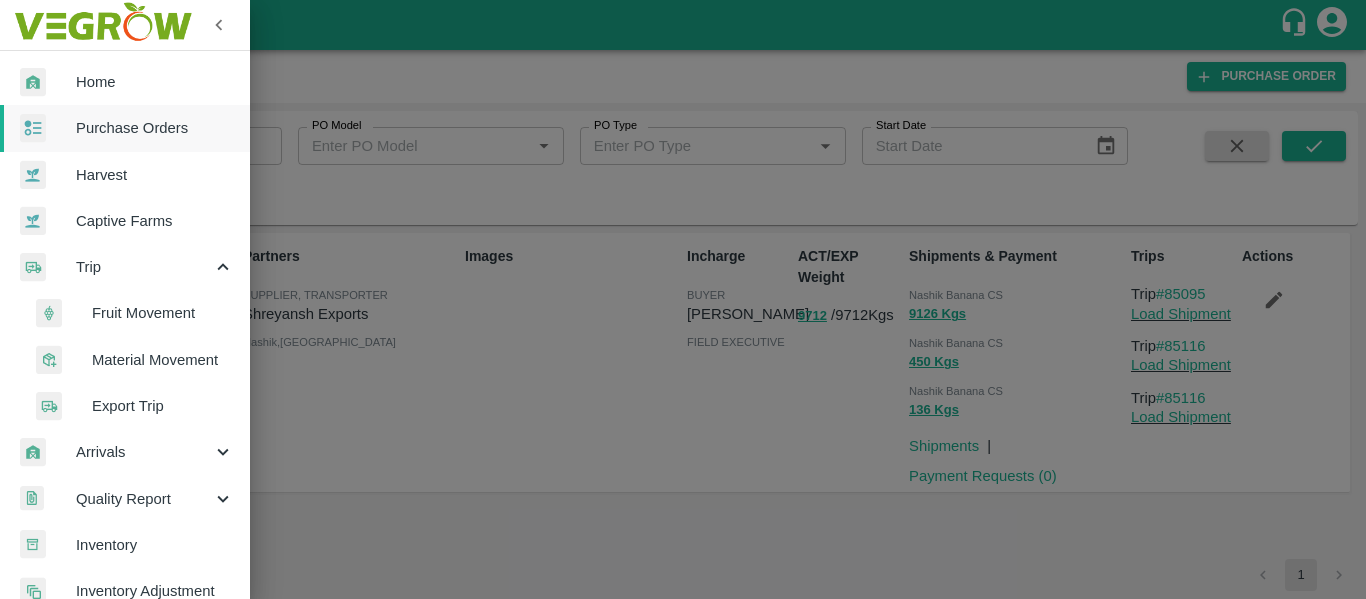 click on "Fruit Movement" at bounding box center [163, 313] 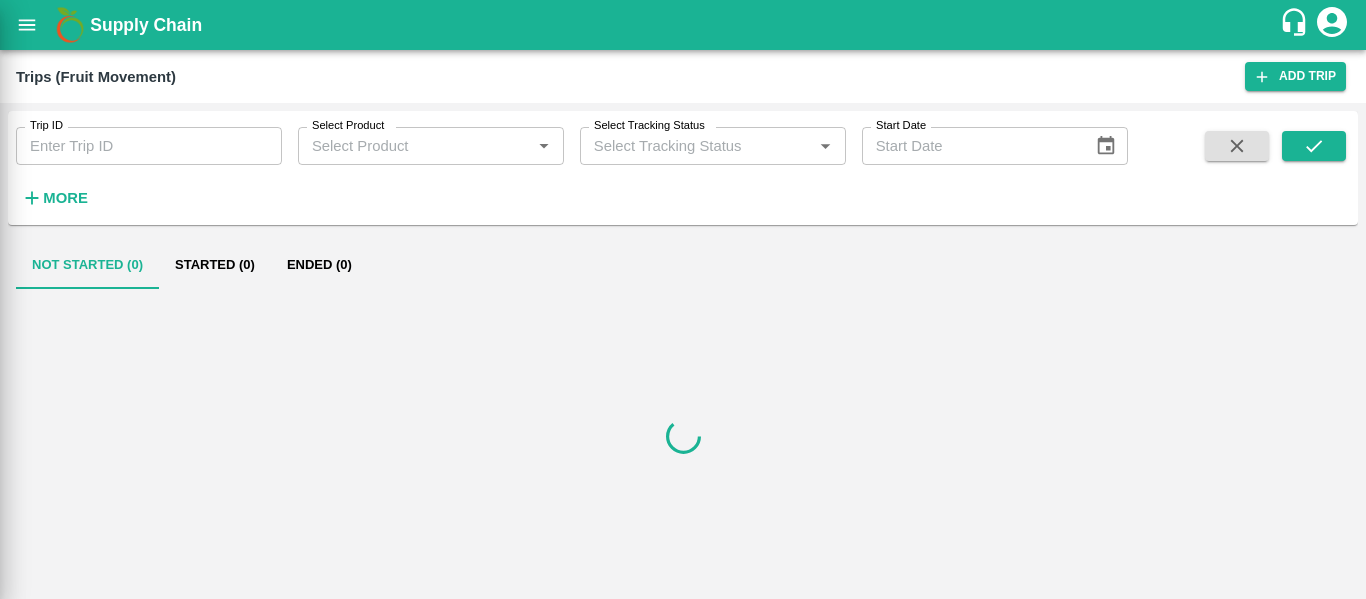 click on "Trip ID" at bounding box center [149, 146] 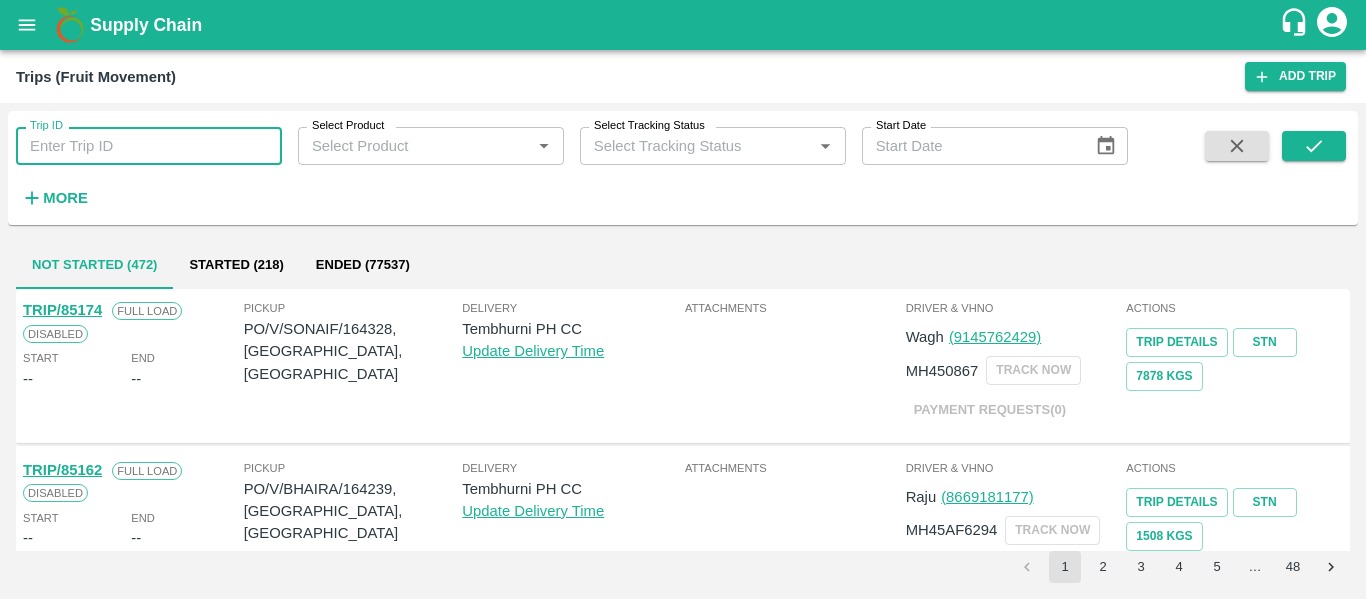 paste on "85116" 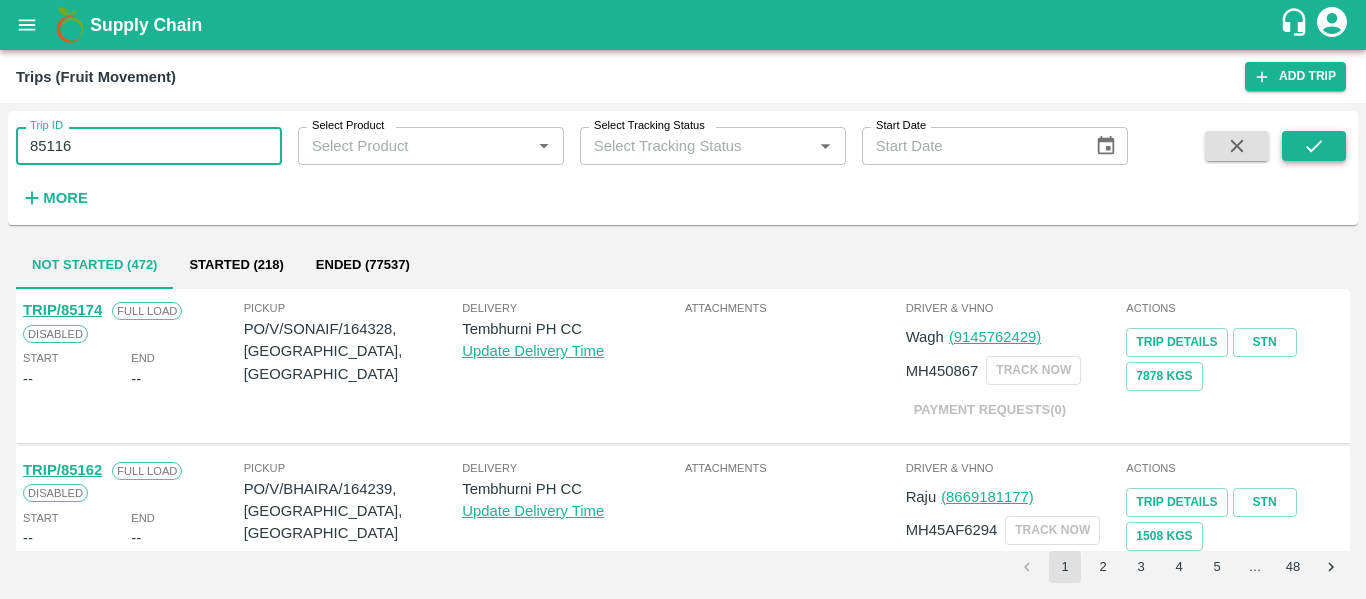 type on "85116" 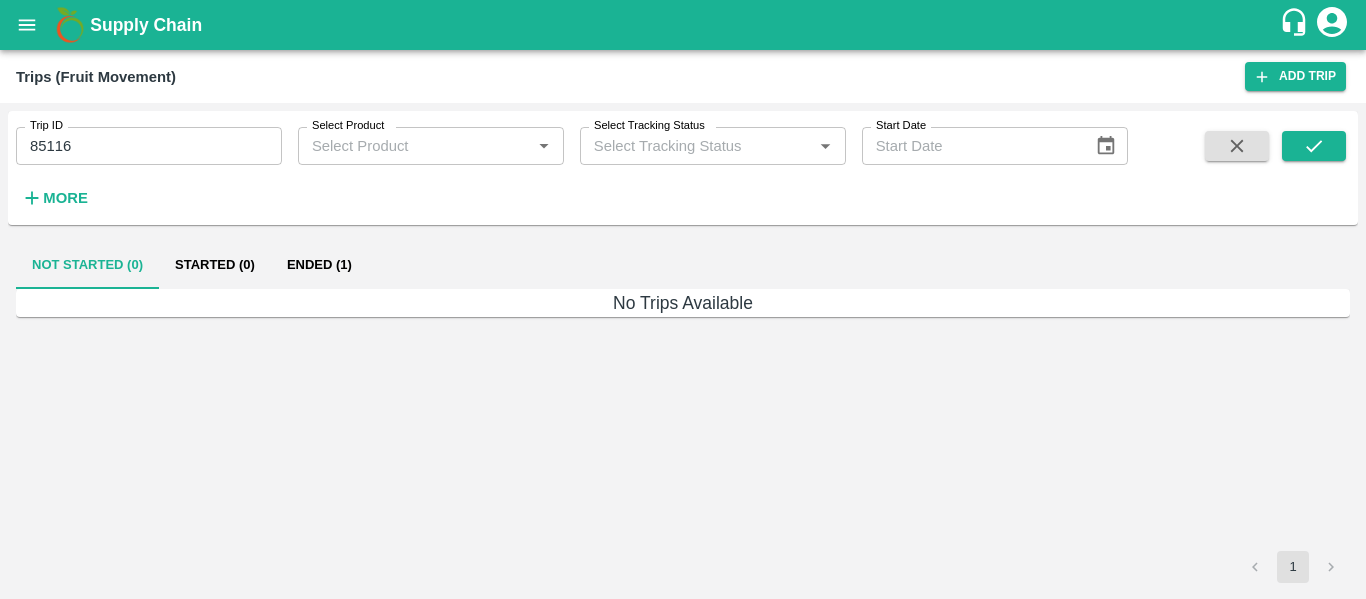 click on "Ended (1)" at bounding box center [319, 265] 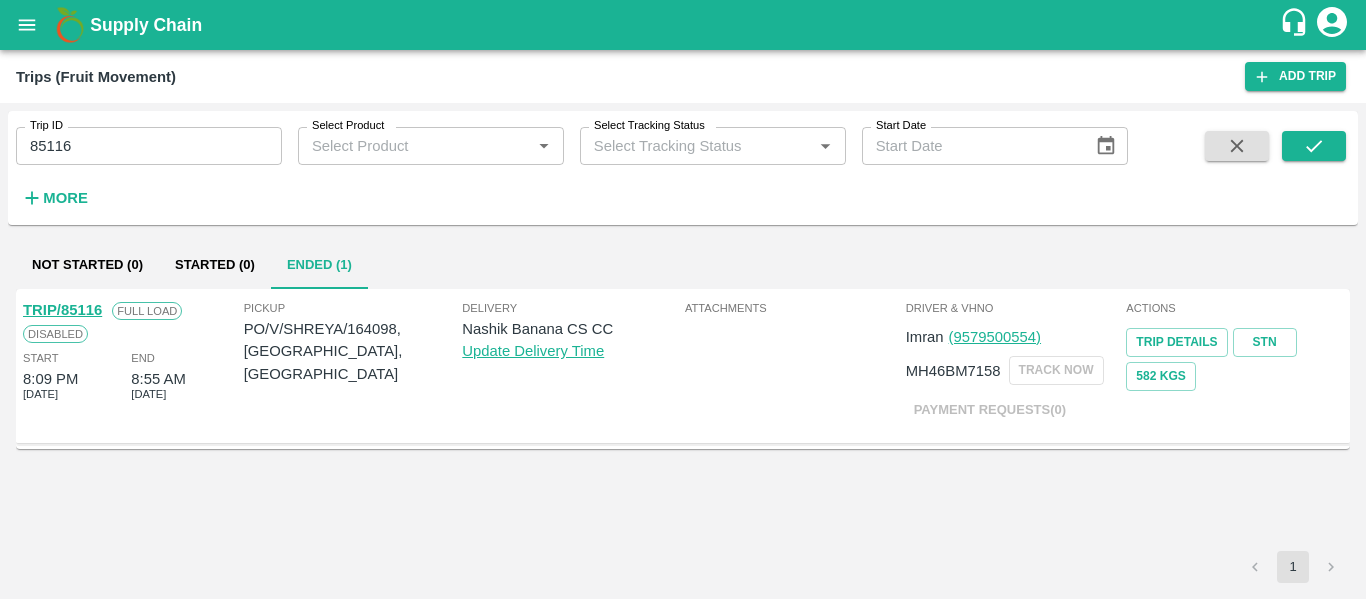 click on "TRIP/85116" at bounding box center (62, 310) 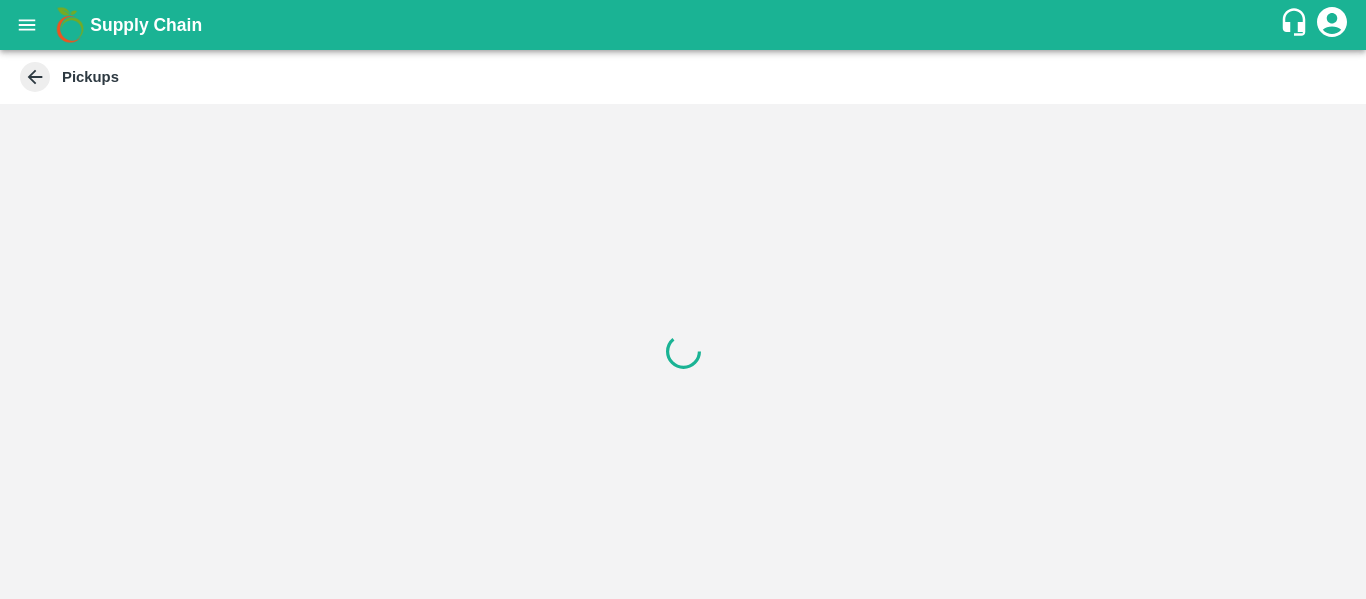 scroll, scrollTop: 0, scrollLeft: 0, axis: both 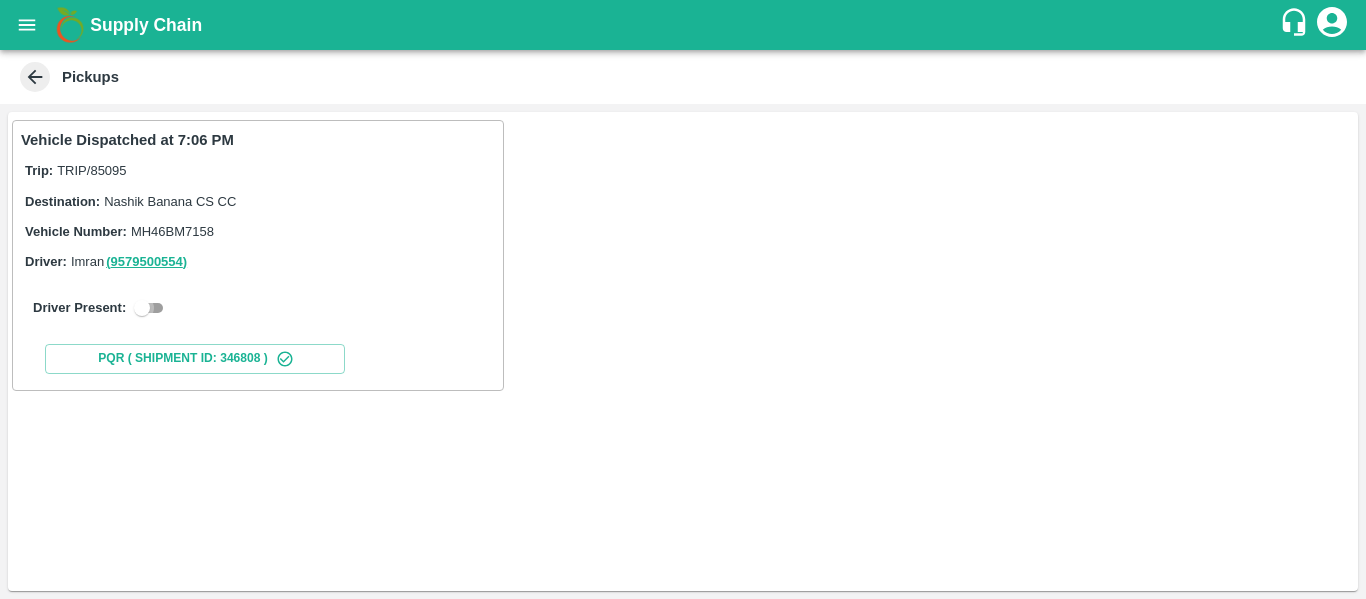 click at bounding box center [142, 308] 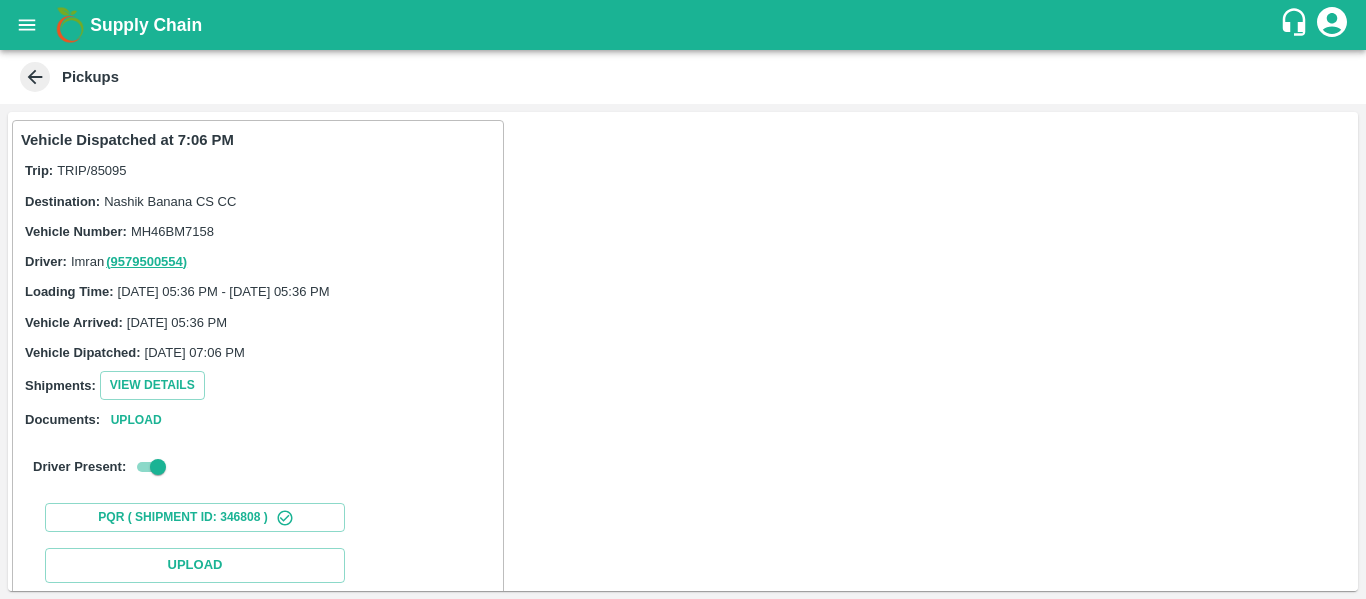 scroll, scrollTop: 222, scrollLeft: 0, axis: vertical 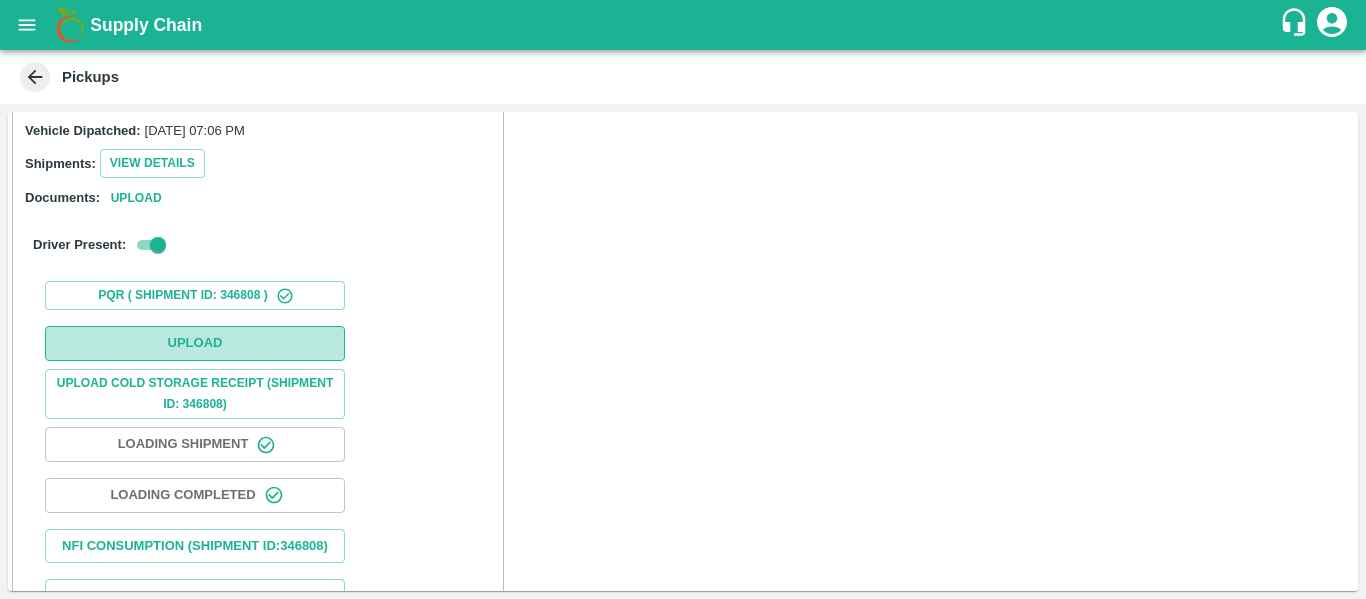 click on "Upload" at bounding box center [195, 343] 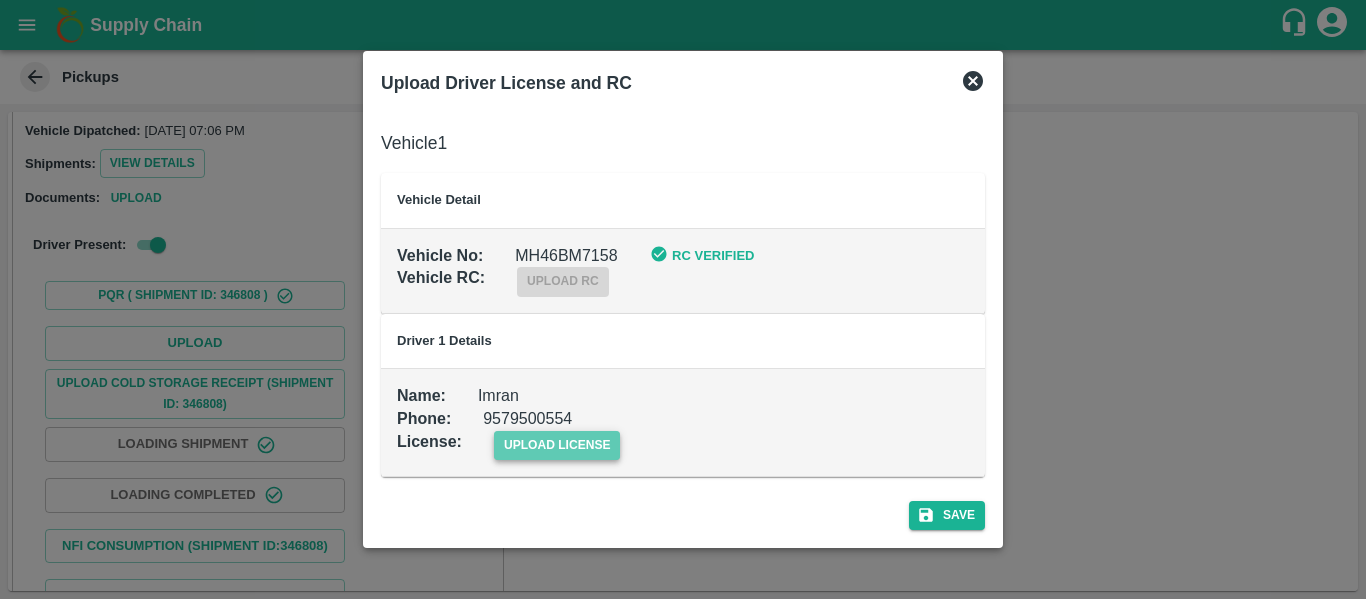 click on "upload license" at bounding box center [557, 445] 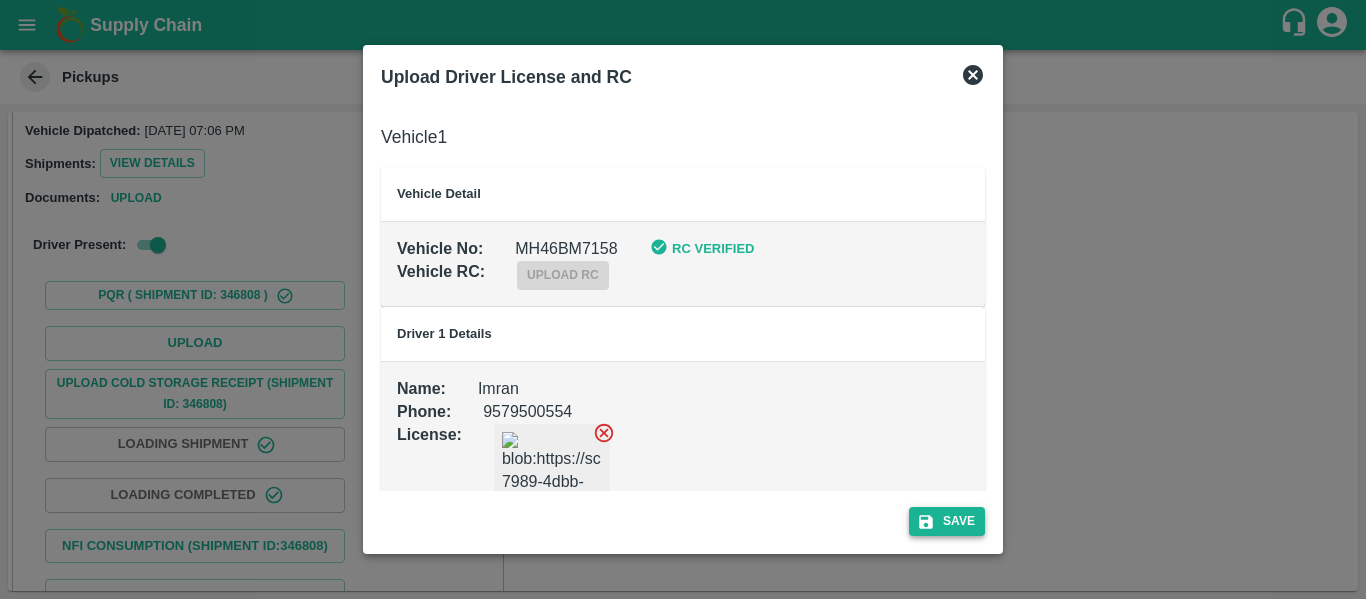 click on "Save" at bounding box center (947, 521) 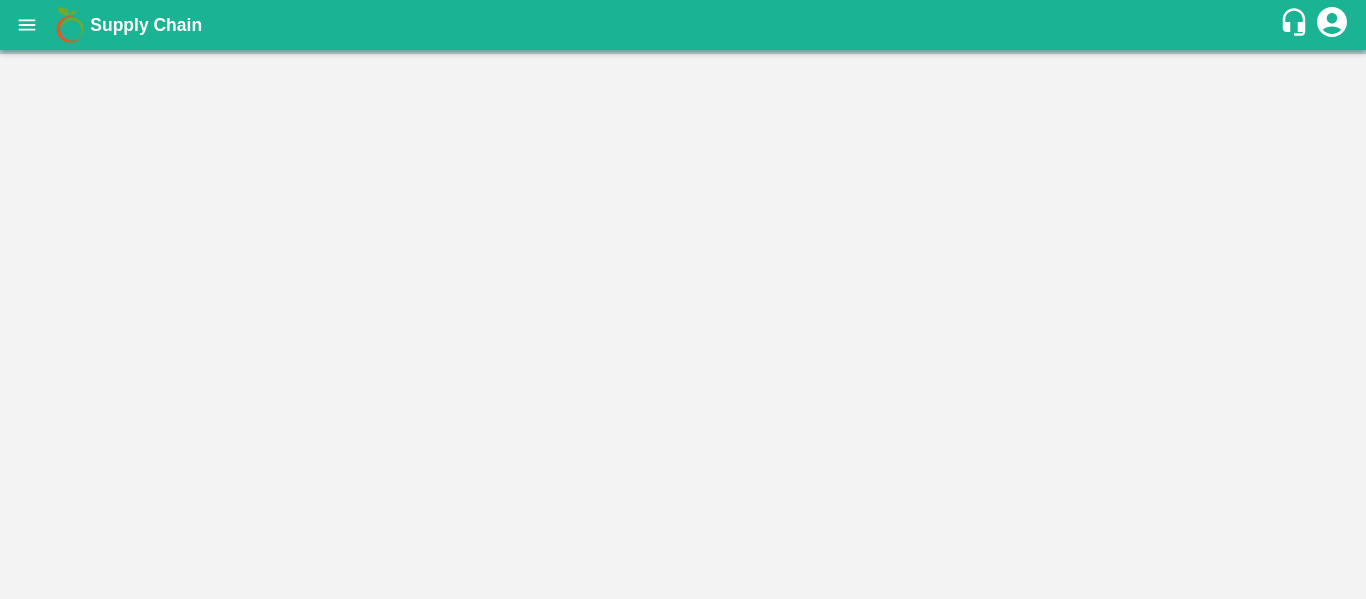 scroll, scrollTop: 0, scrollLeft: 0, axis: both 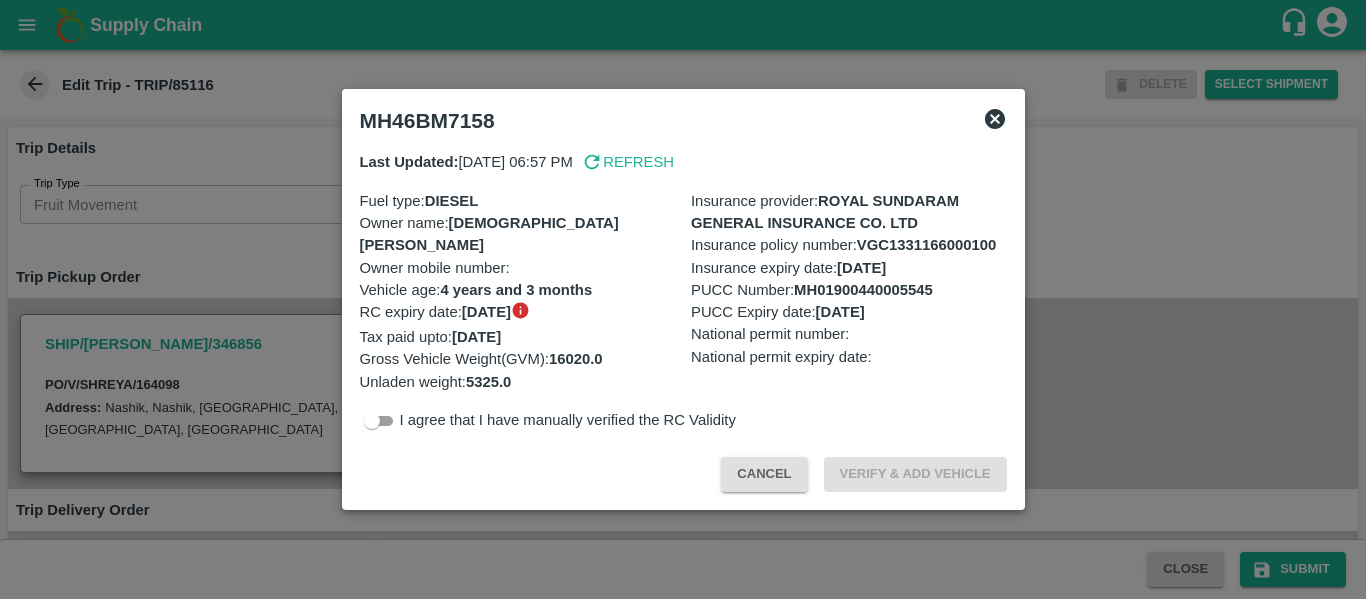 click 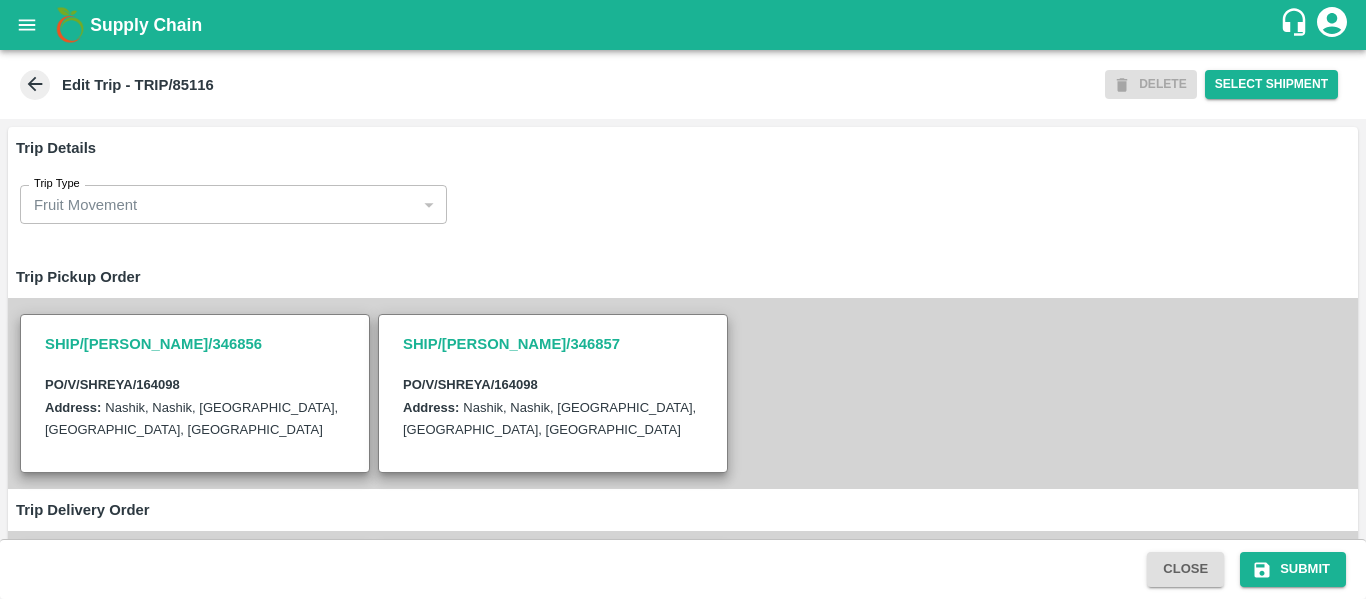 scroll, scrollTop: 437, scrollLeft: 0, axis: vertical 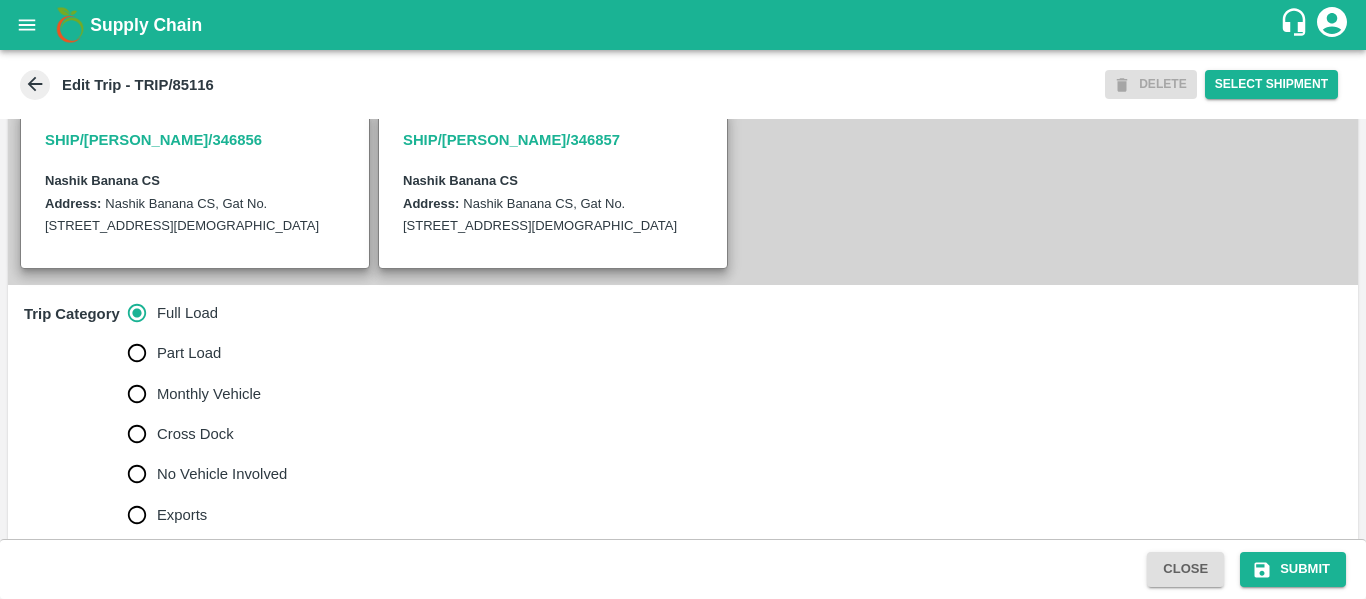 click on "No Vehicle Involved" at bounding box center (222, 474) 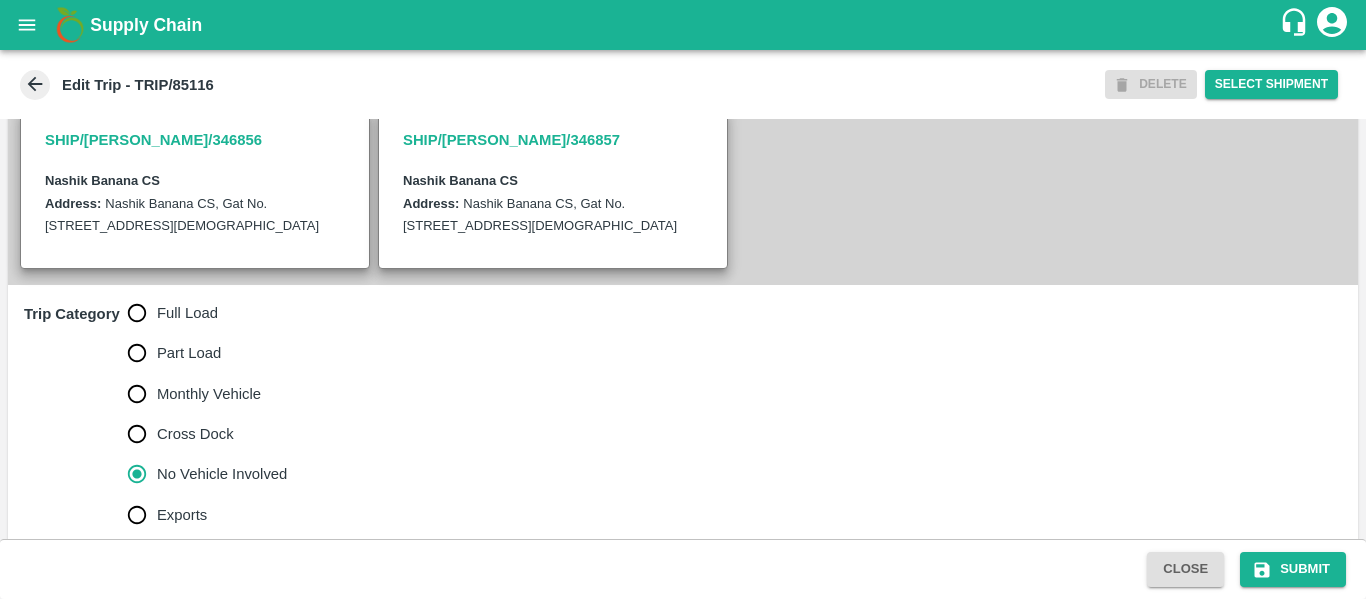 scroll, scrollTop: 623, scrollLeft: 0, axis: vertical 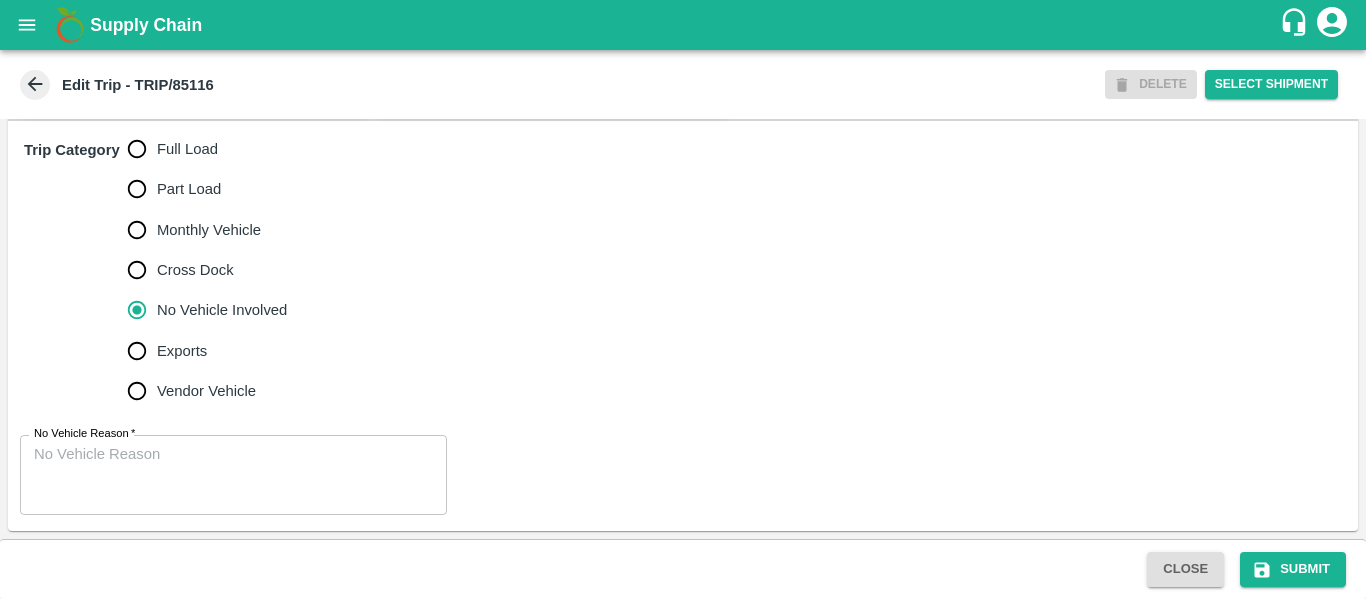 click on "Vendor Vehicle" at bounding box center (206, 391) 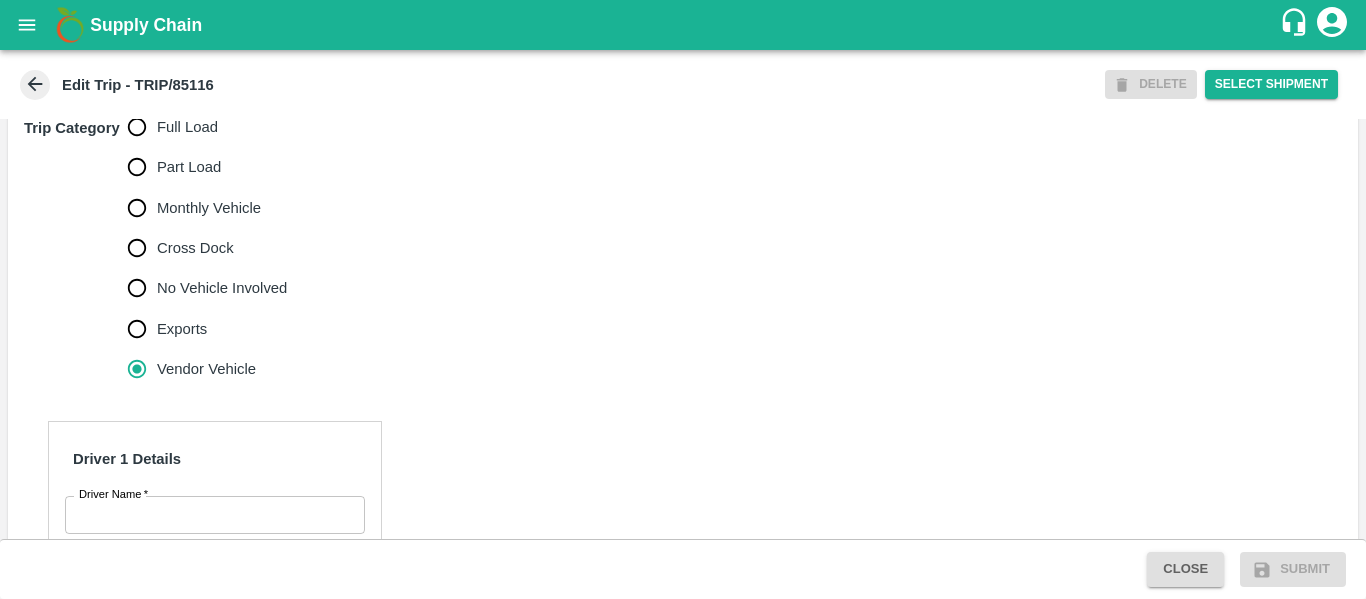 click on "Driver 1 Details" at bounding box center (215, 459) 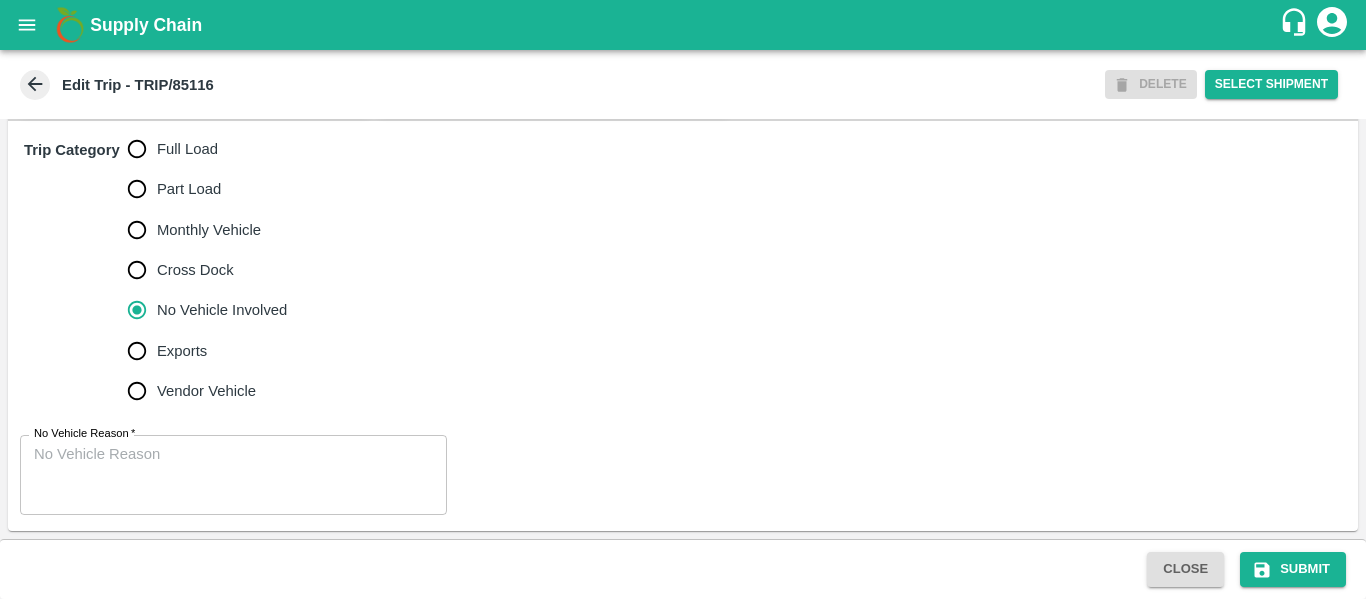 click on "No Vehicle Reason   *" at bounding box center (233, 475) 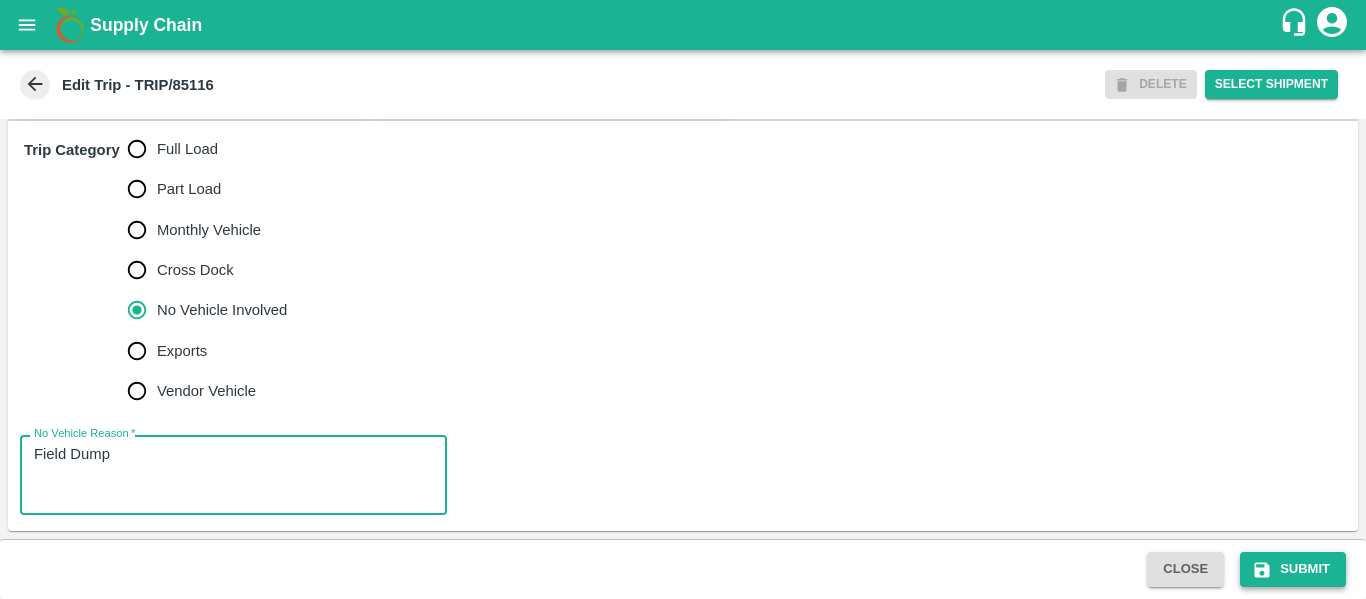 type on "Field Dump" 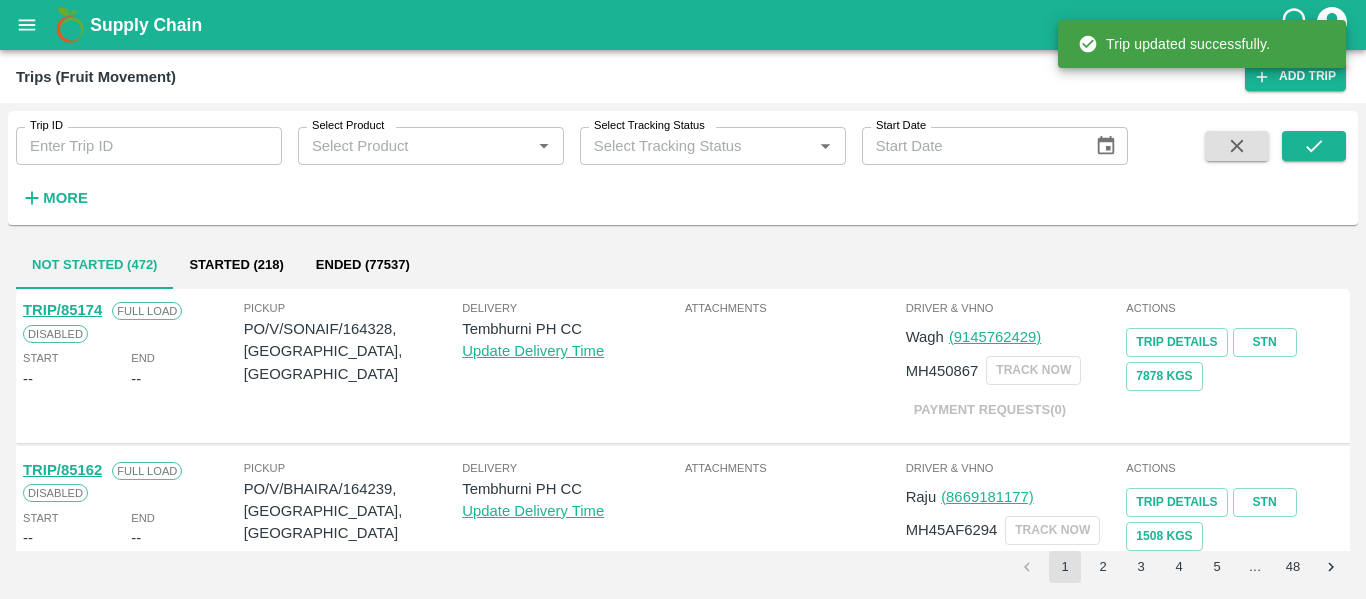 click on "Trip ID" at bounding box center [149, 146] 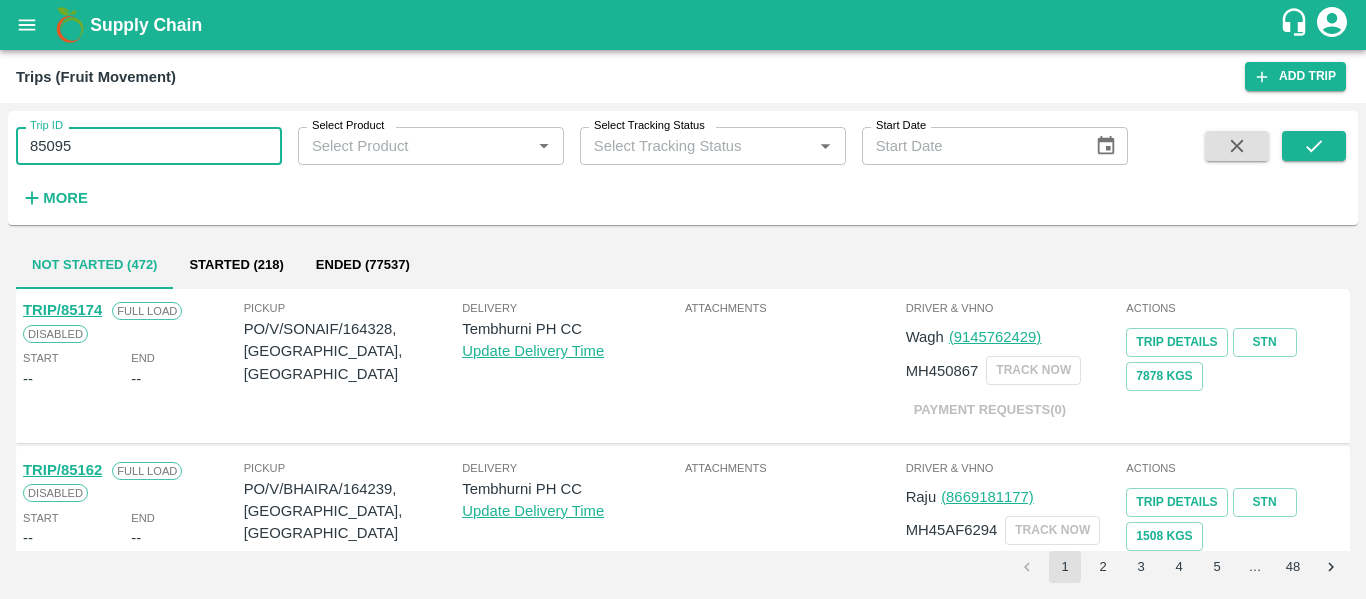 type on "85095" 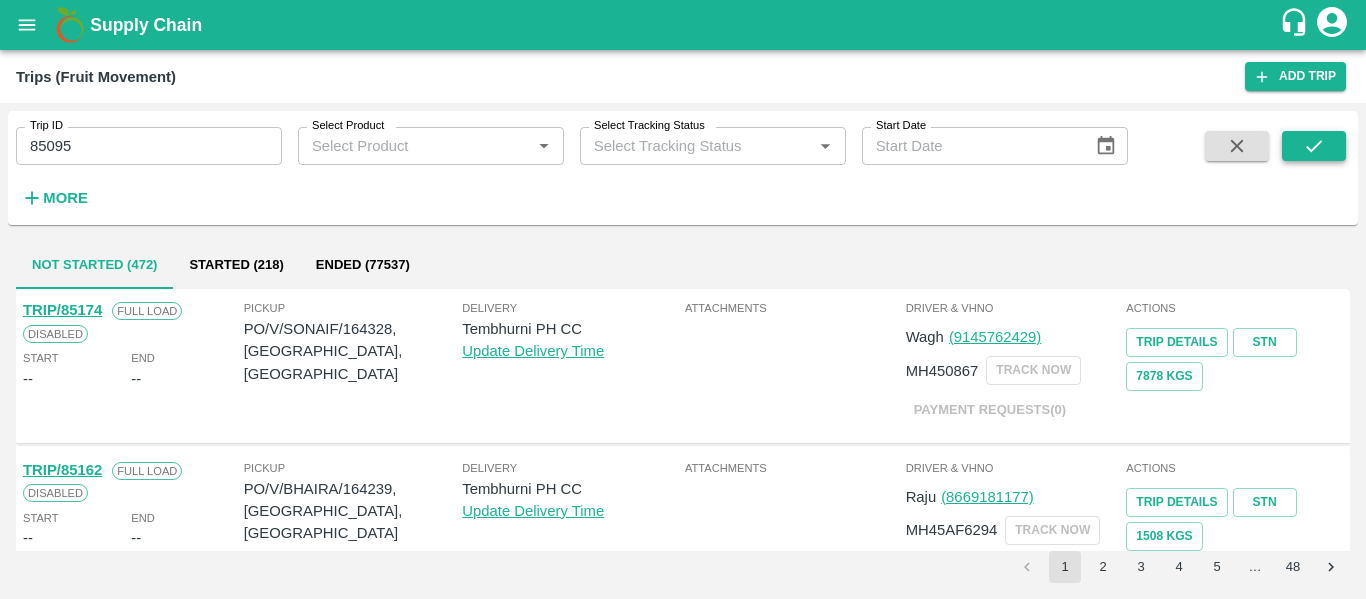 click 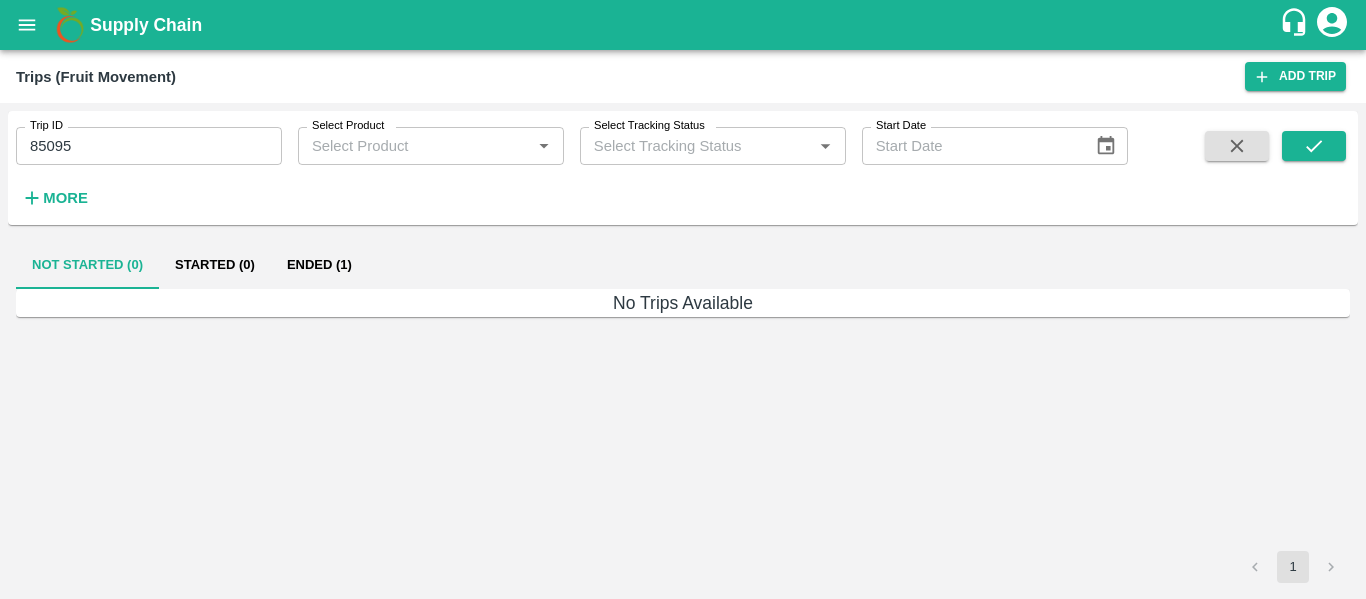 click on "Ended (1)" at bounding box center (319, 265) 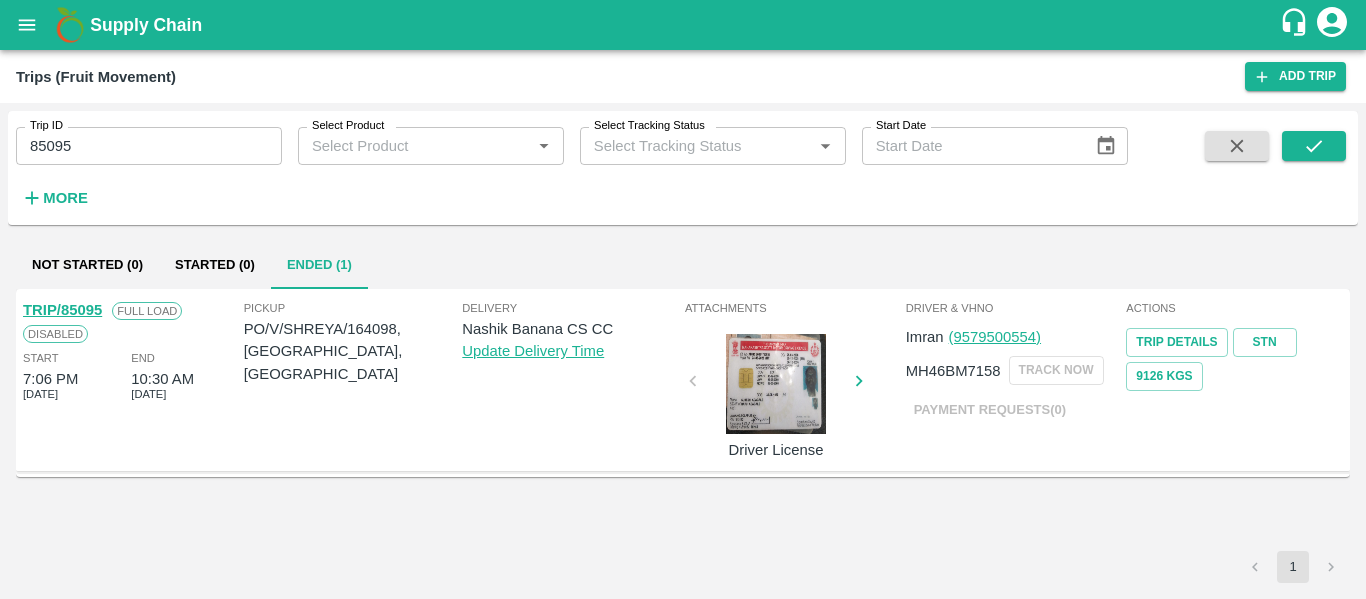 click on "TRIP/85095" at bounding box center [62, 310] 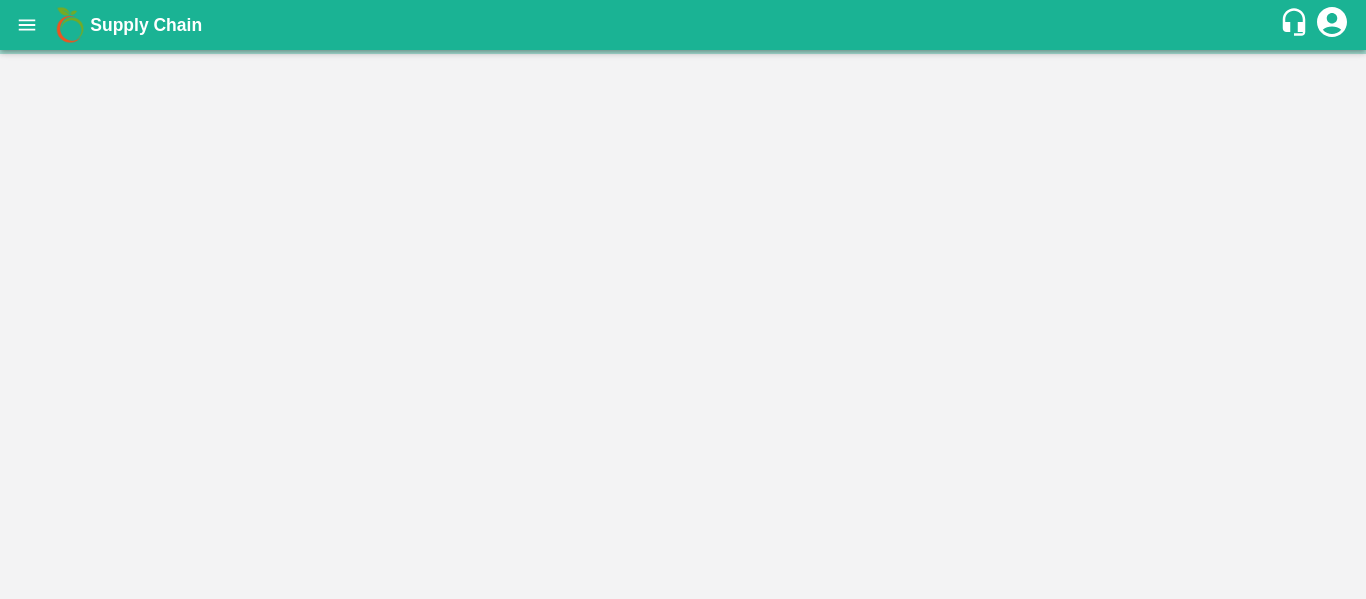 scroll, scrollTop: 0, scrollLeft: 0, axis: both 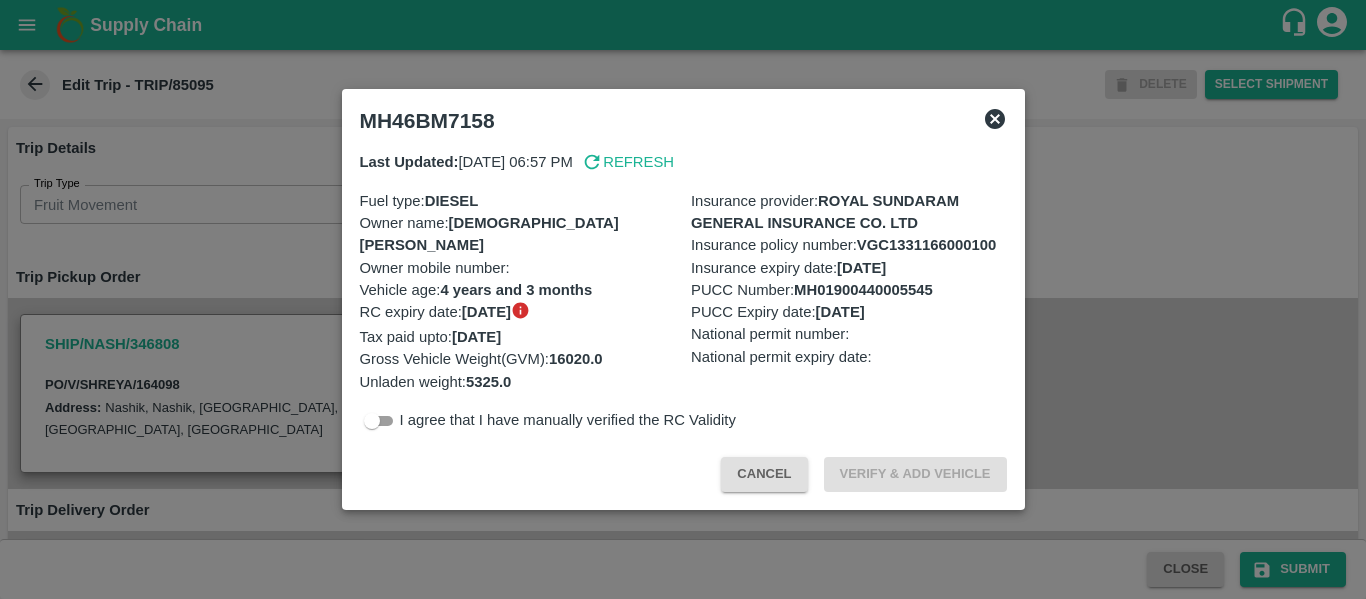 click 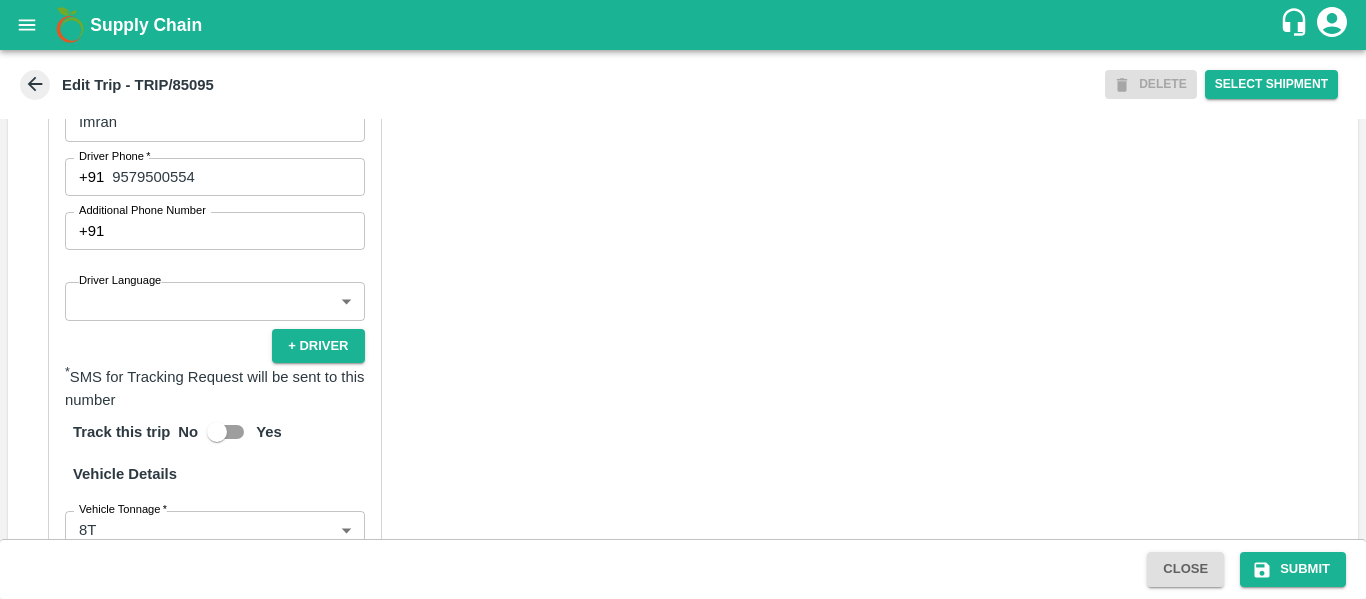 scroll, scrollTop: 1516, scrollLeft: 0, axis: vertical 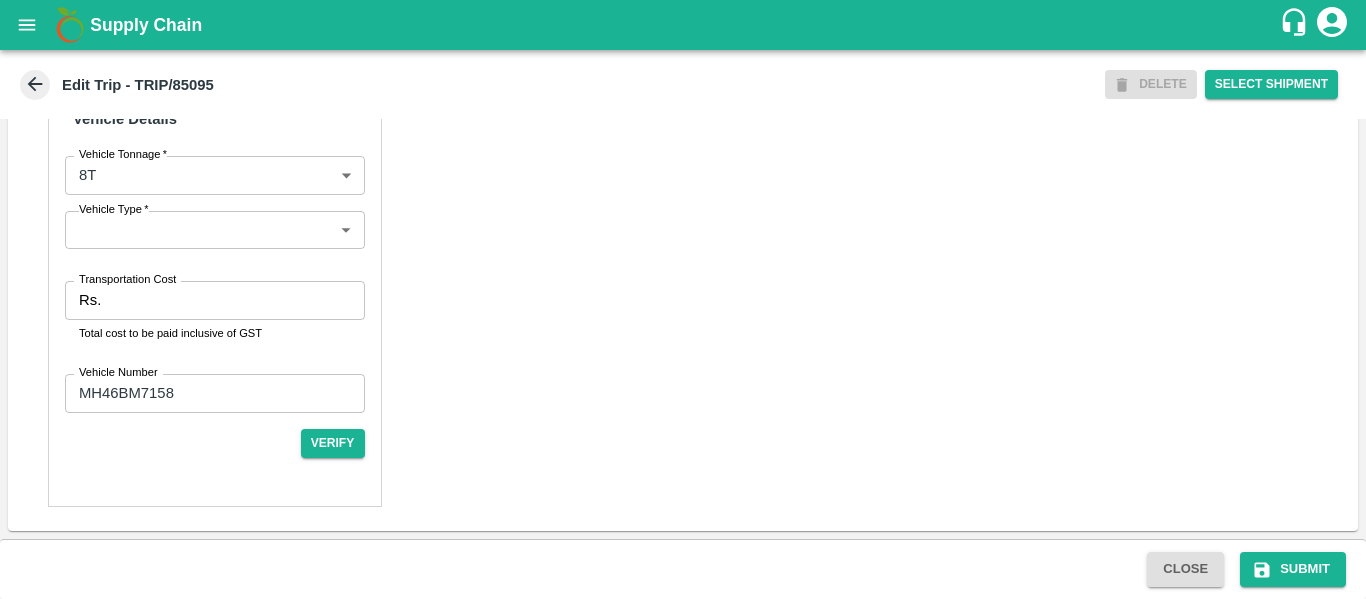 click on "Rs." at bounding box center [90, 300] 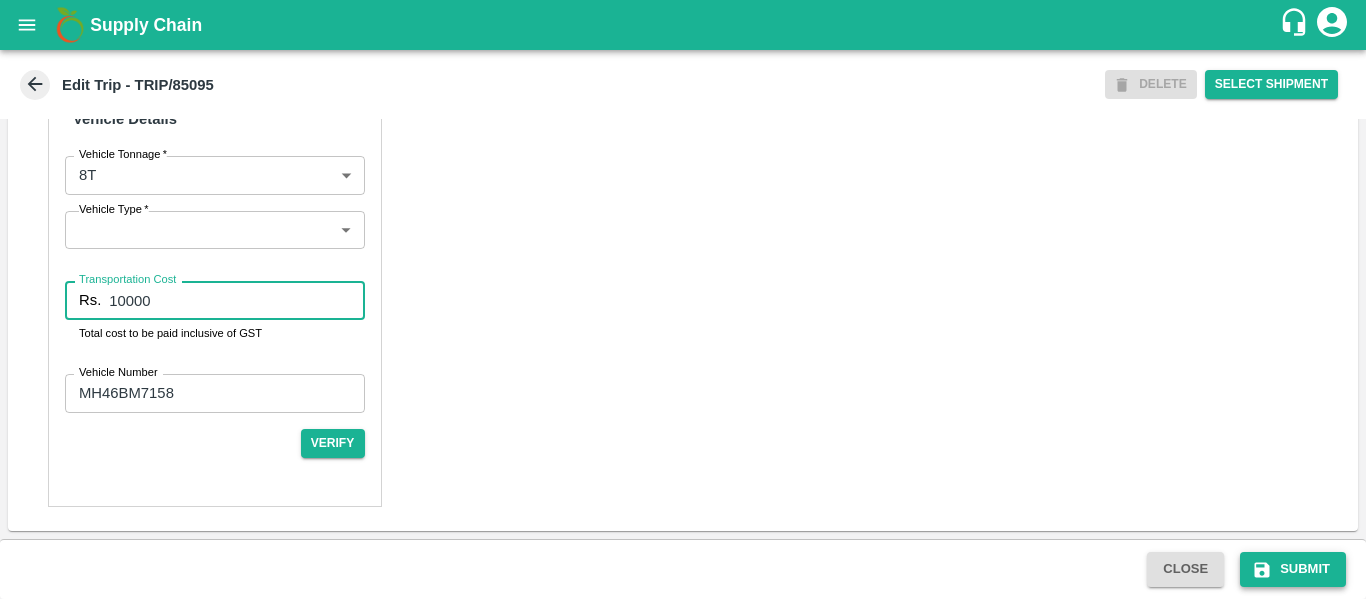 type on "10000" 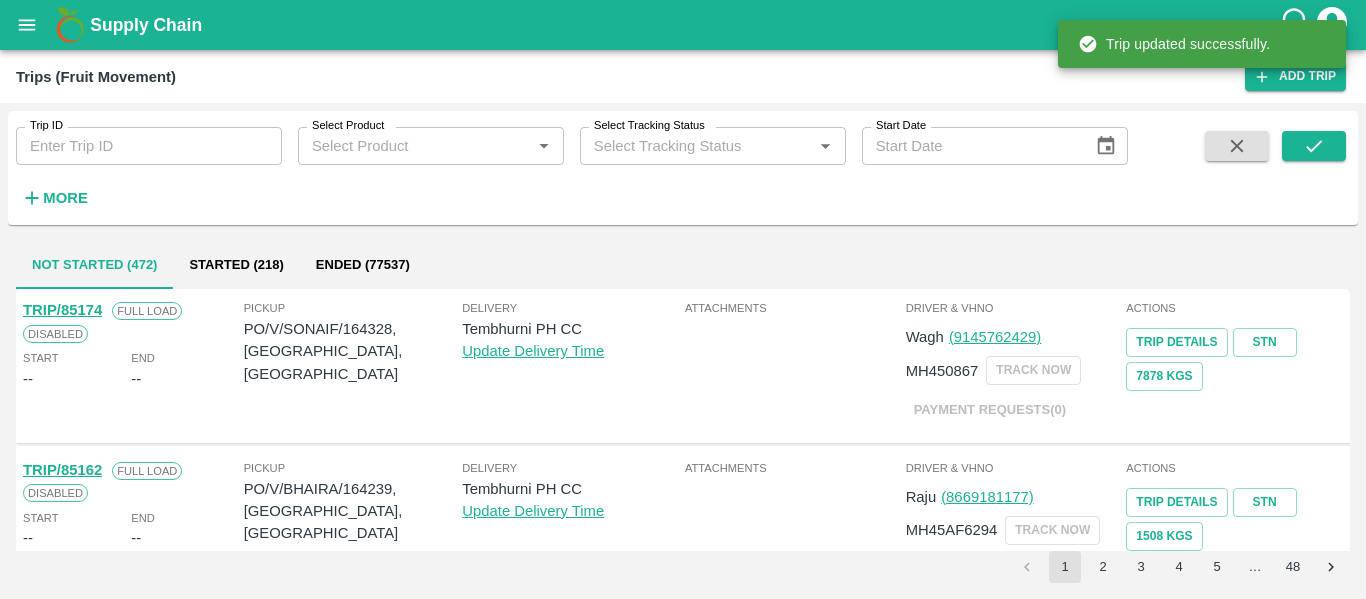 click at bounding box center [27, 25] 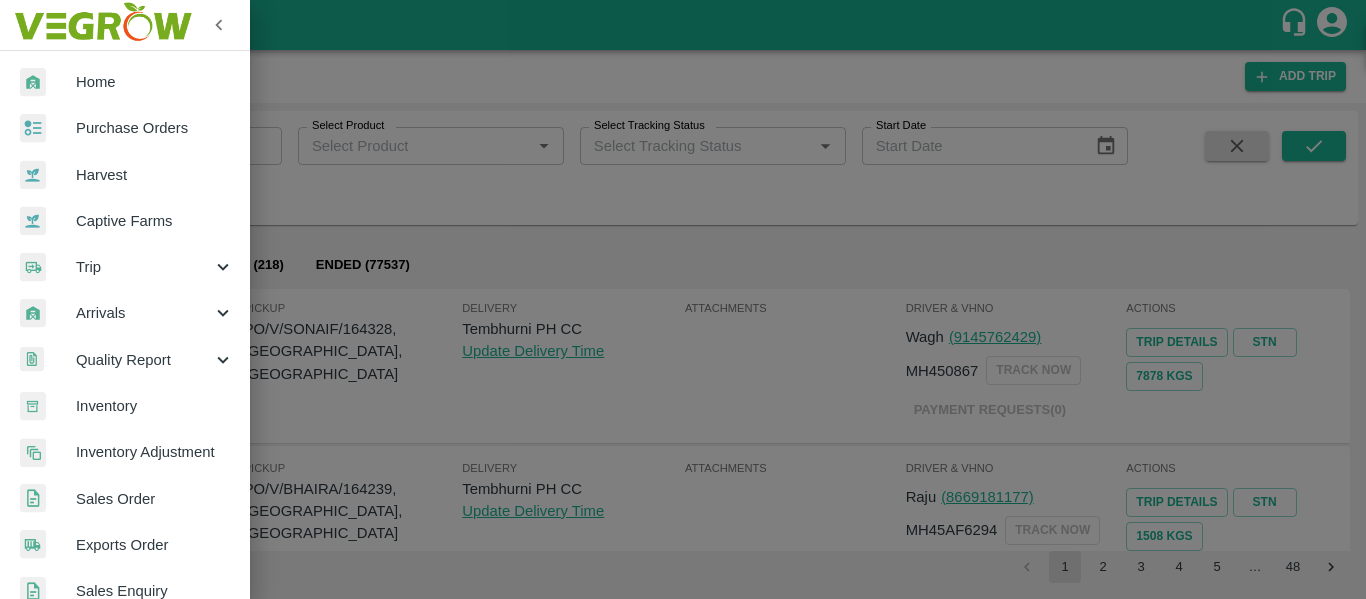 click on "Purchase Orders" at bounding box center [125, 128] 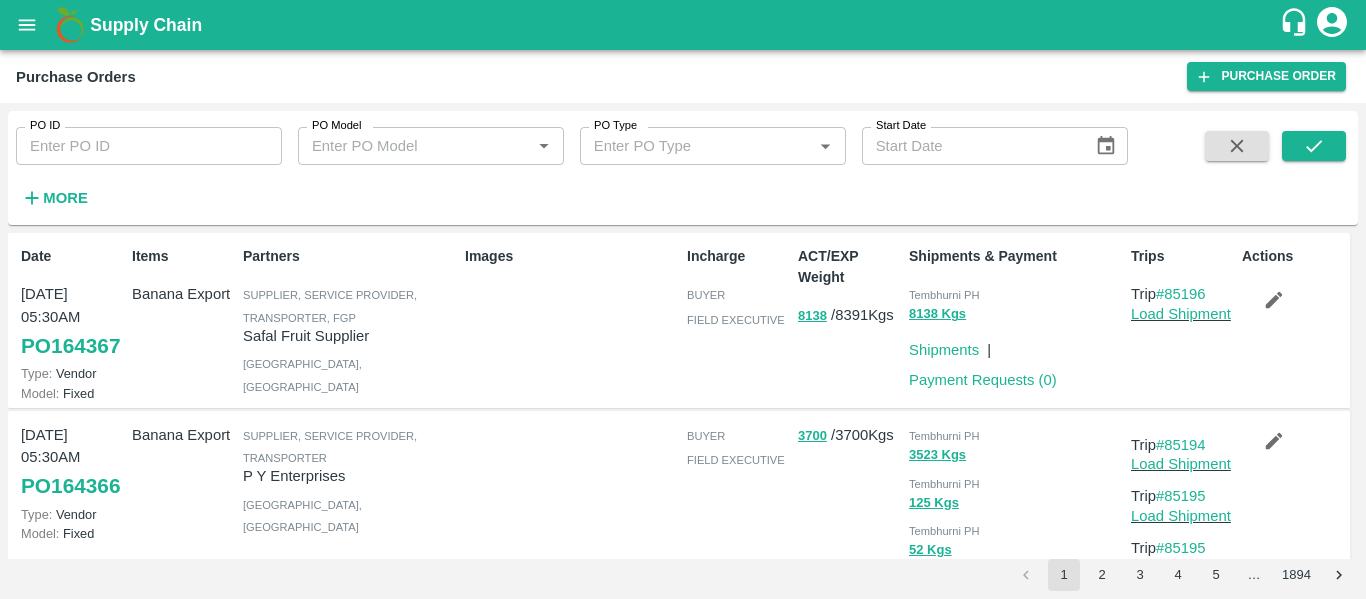 click on "PO ID" at bounding box center (149, 146) 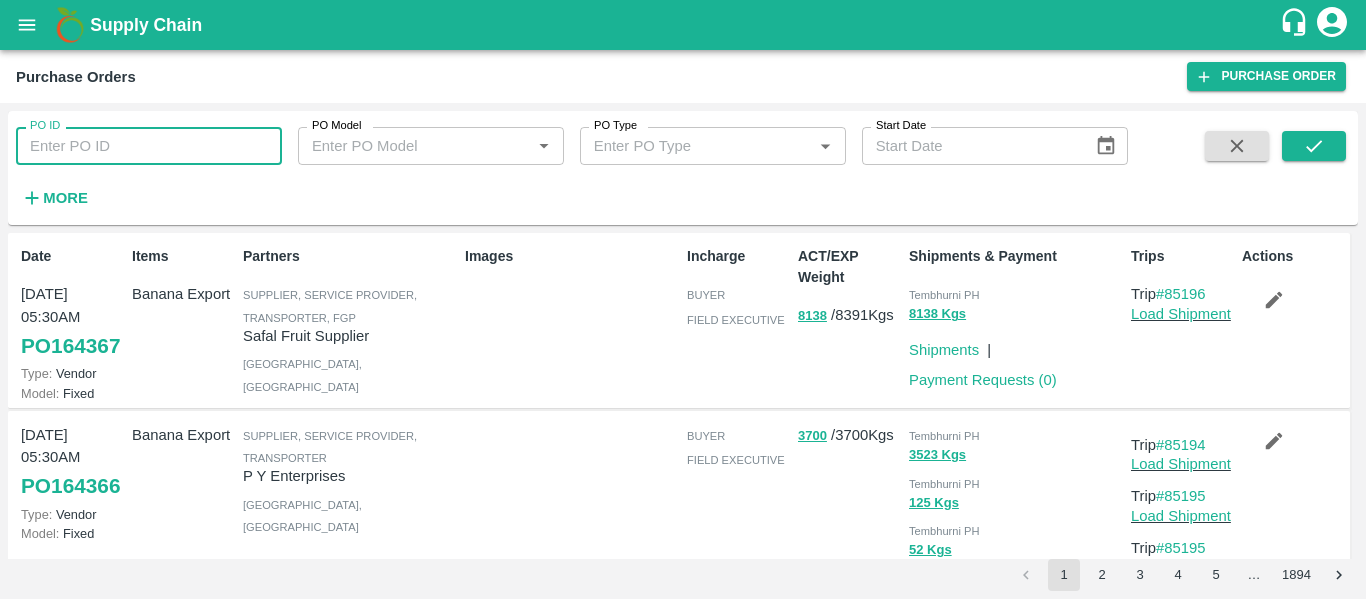 paste on "164098" 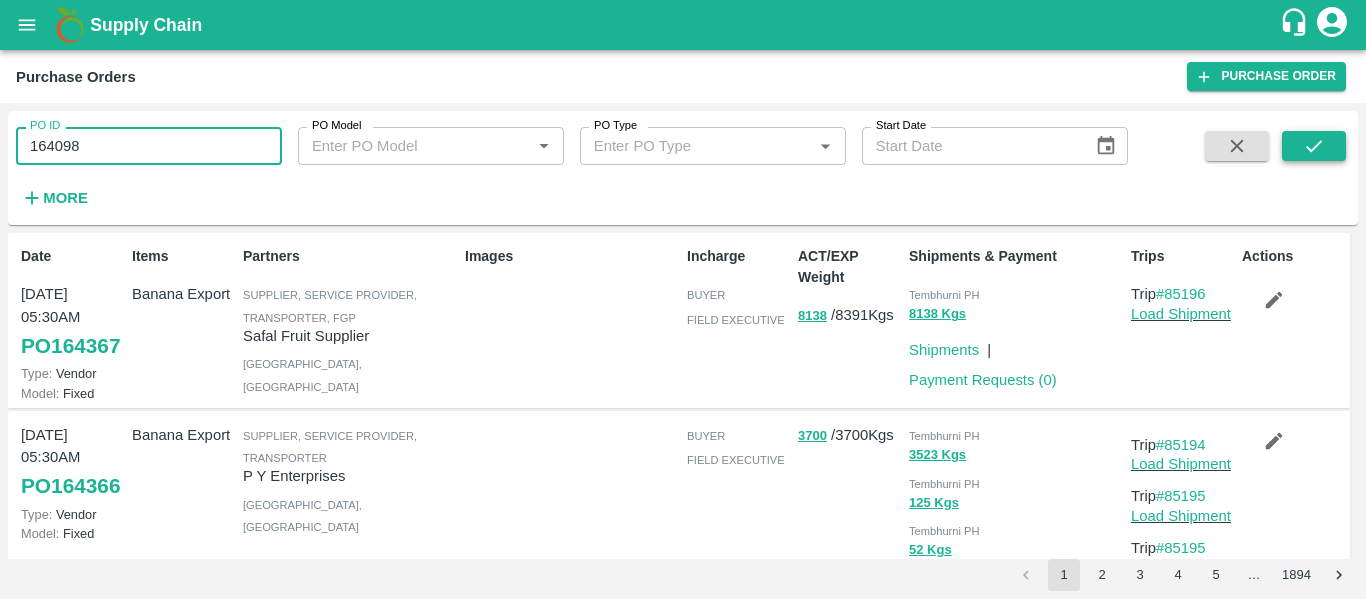 click 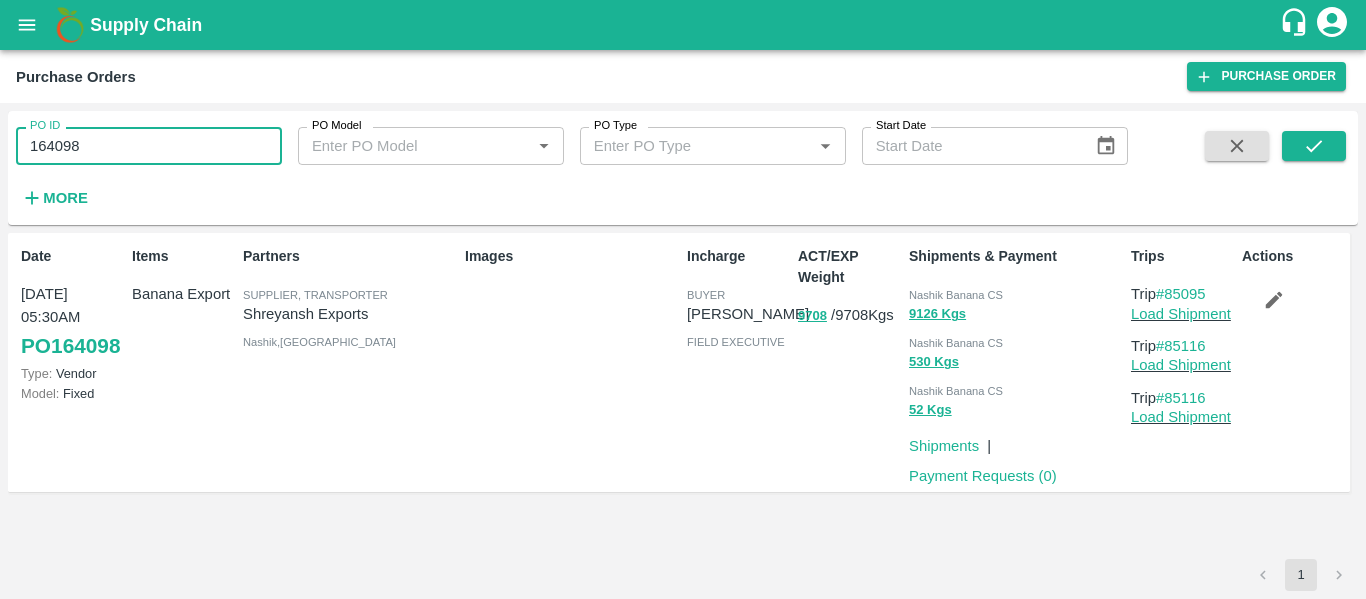 click on "164098" at bounding box center [149, 146] 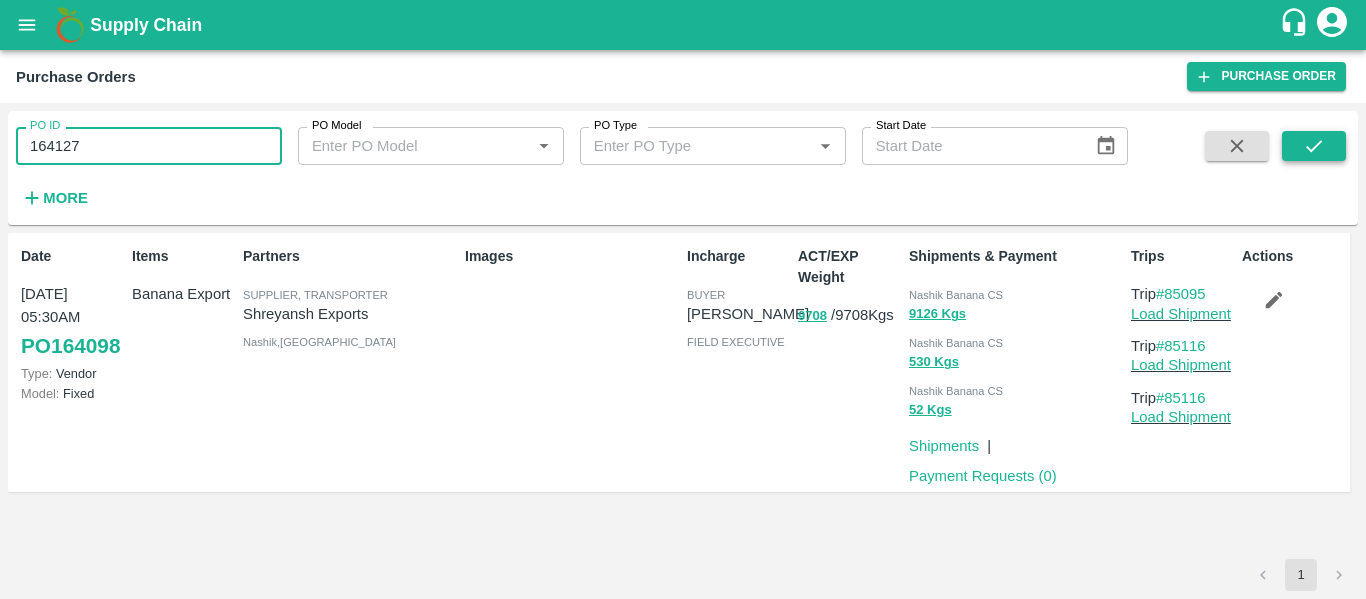 type on "164127" 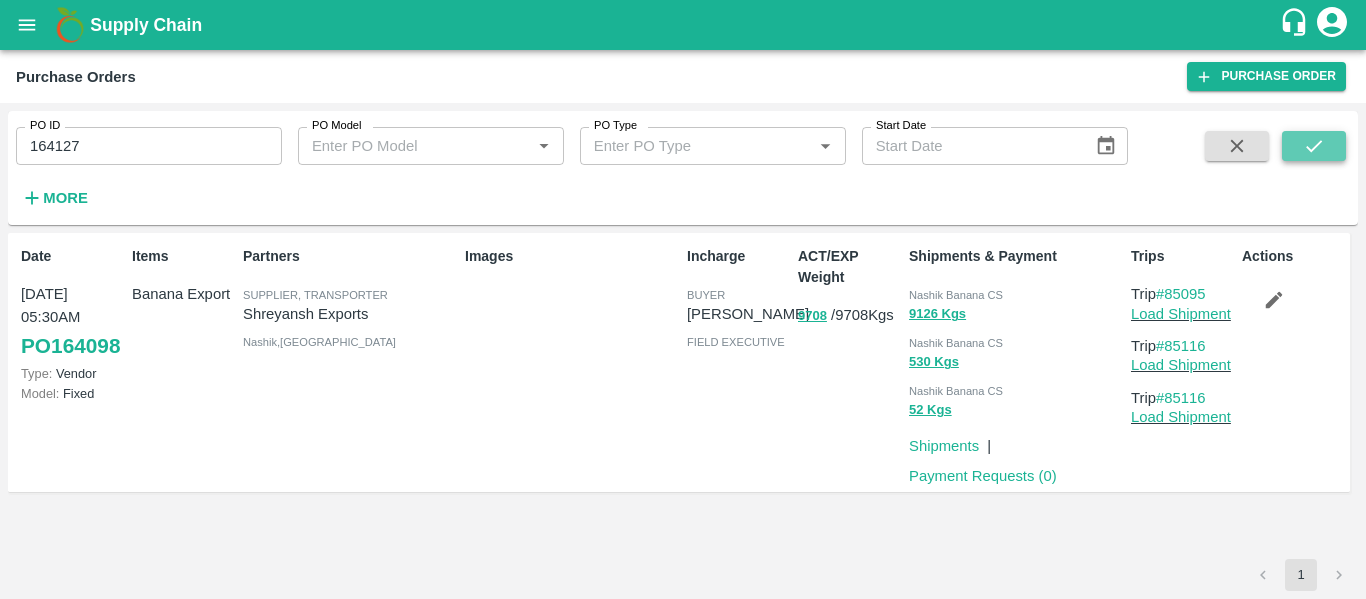 click 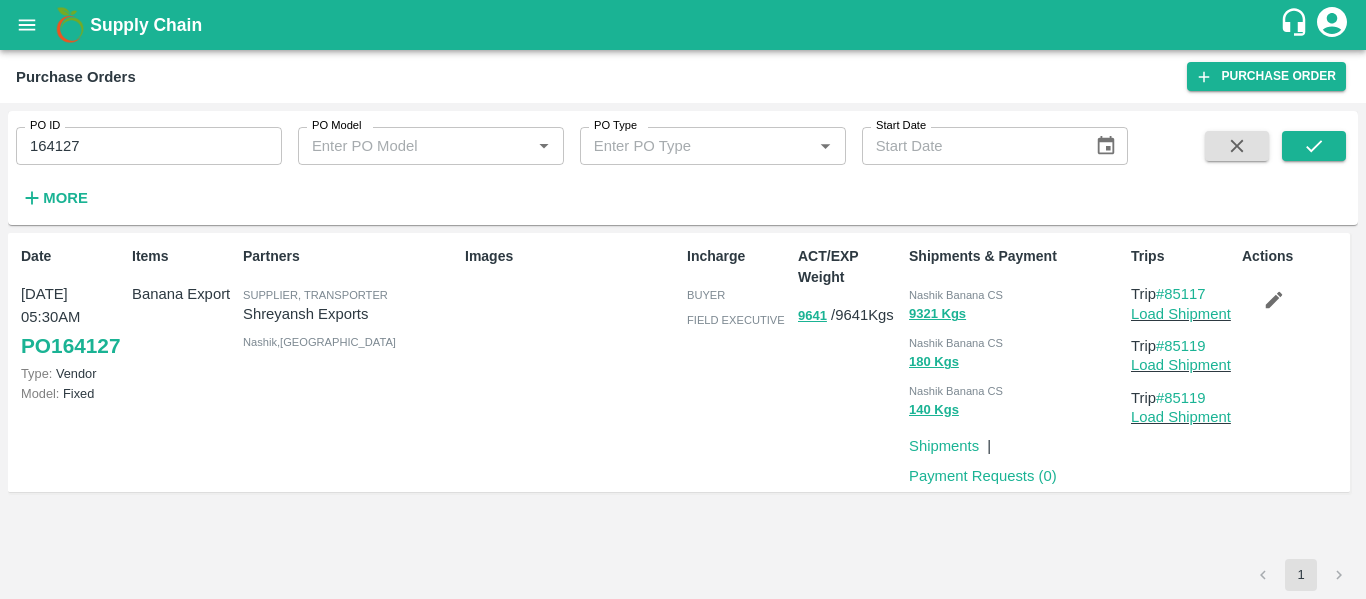 click at bounding box center (1274, 300) 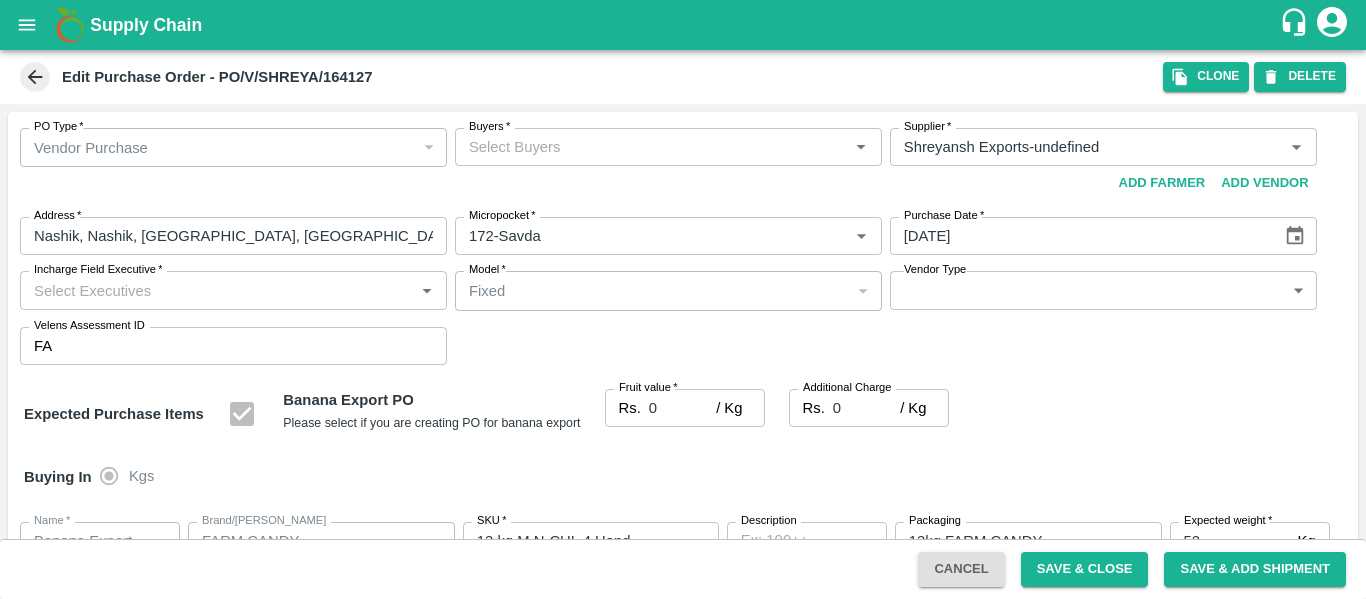 click on "Buyers   * Buyers   *" at bounding box center [668, 164] 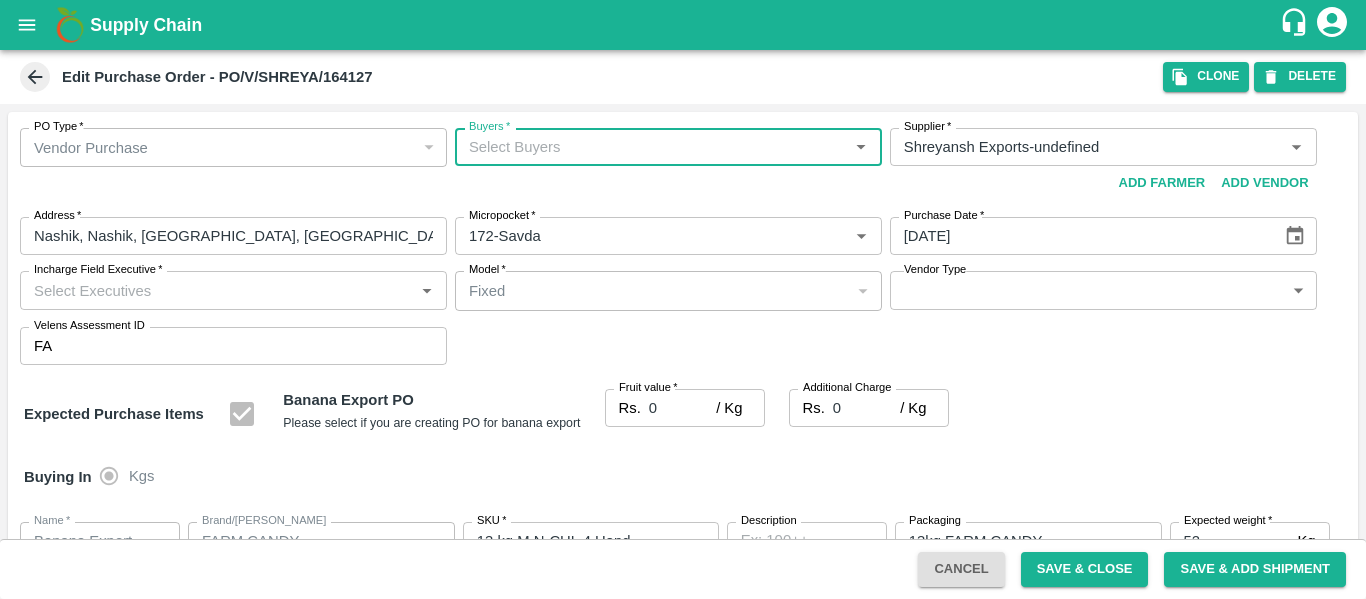 click on "Buyers   *" at bounding box center [668, 147] 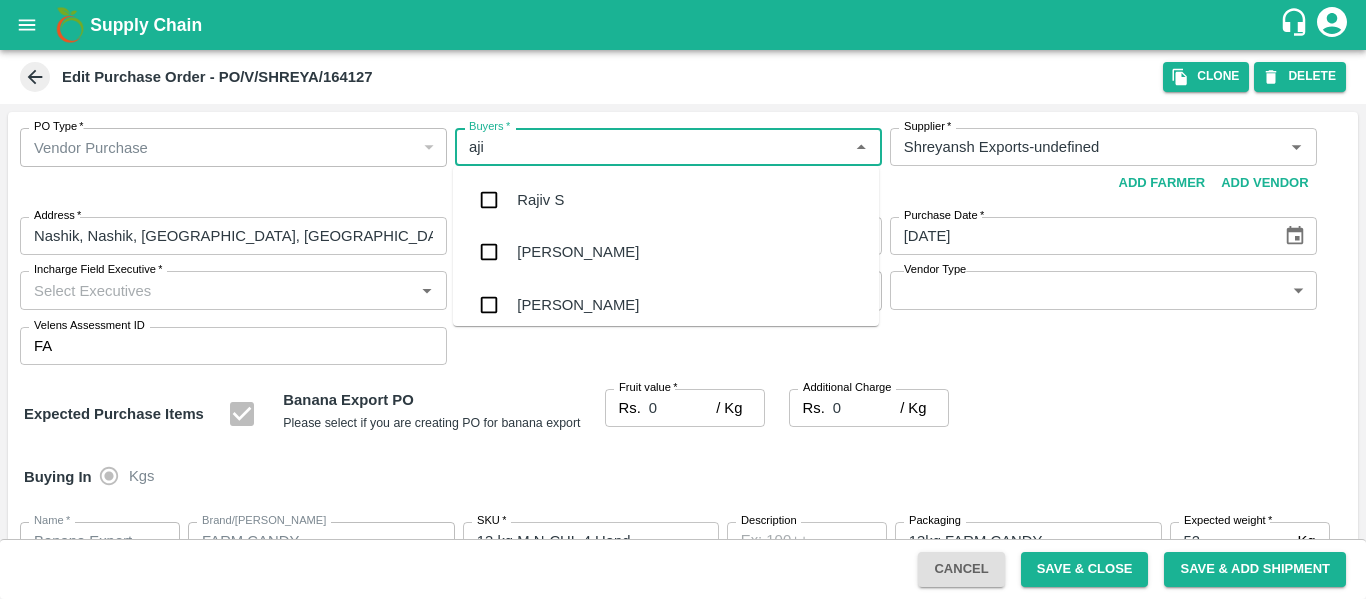 type on "ajit" 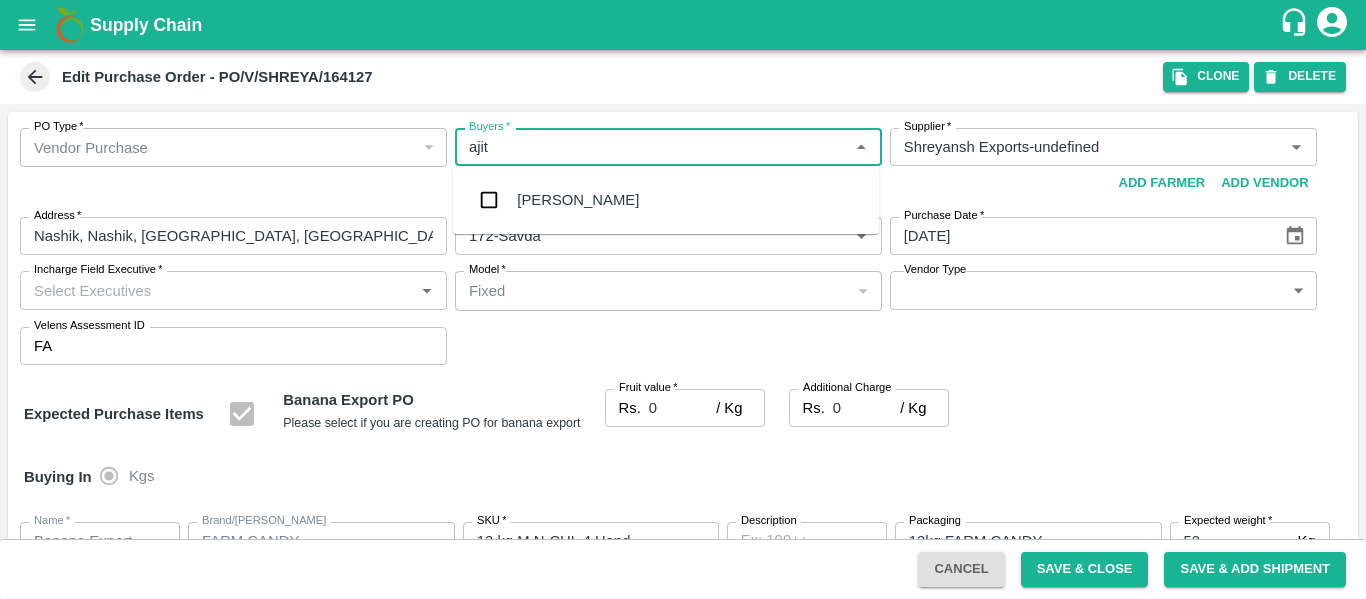 click on "Ajit Otari" at bounding box center [578, 200] 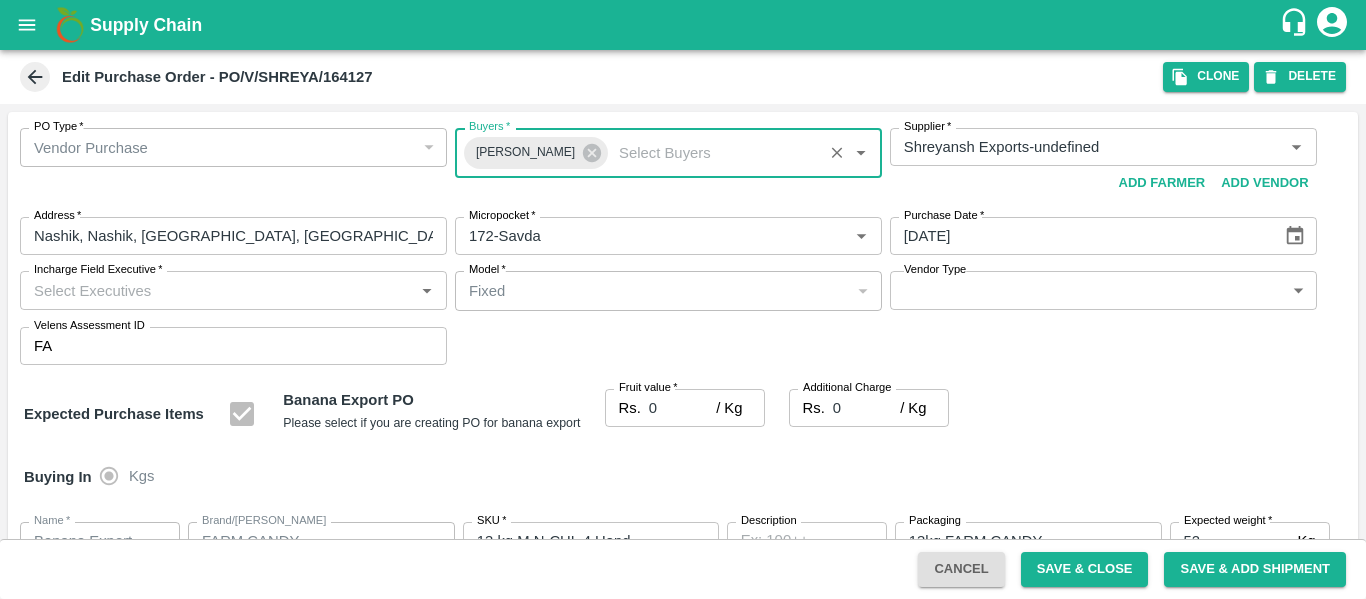 click on "0" at bounding box center (682, 408) 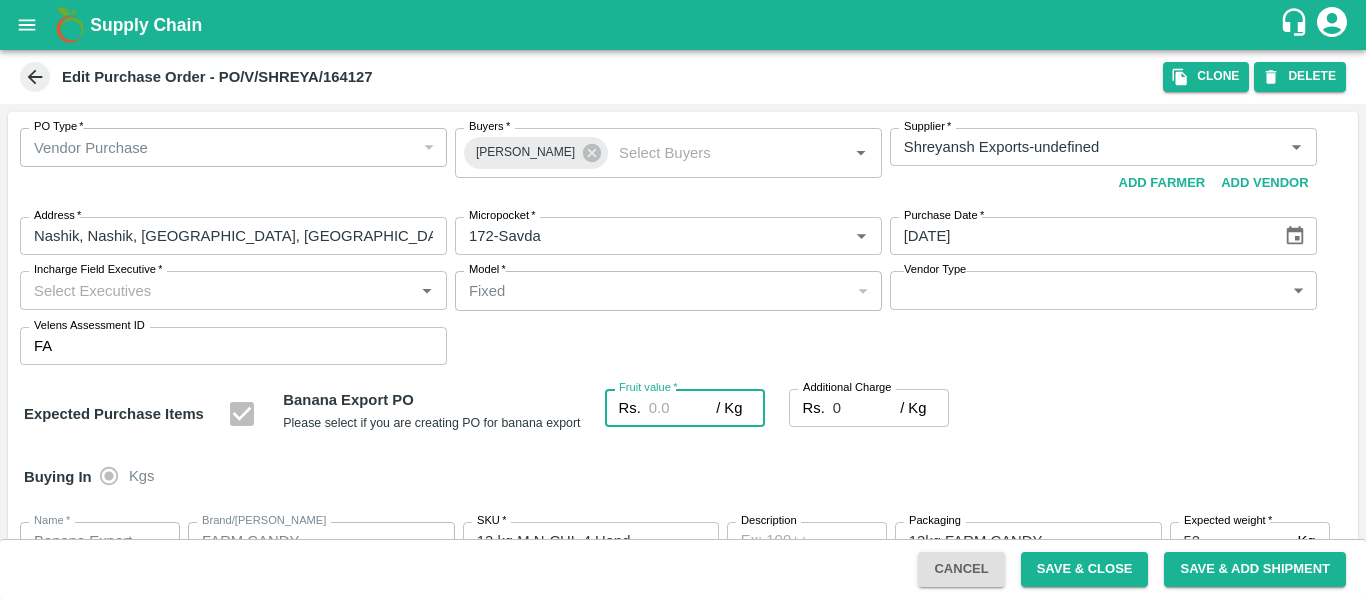 type on "2" 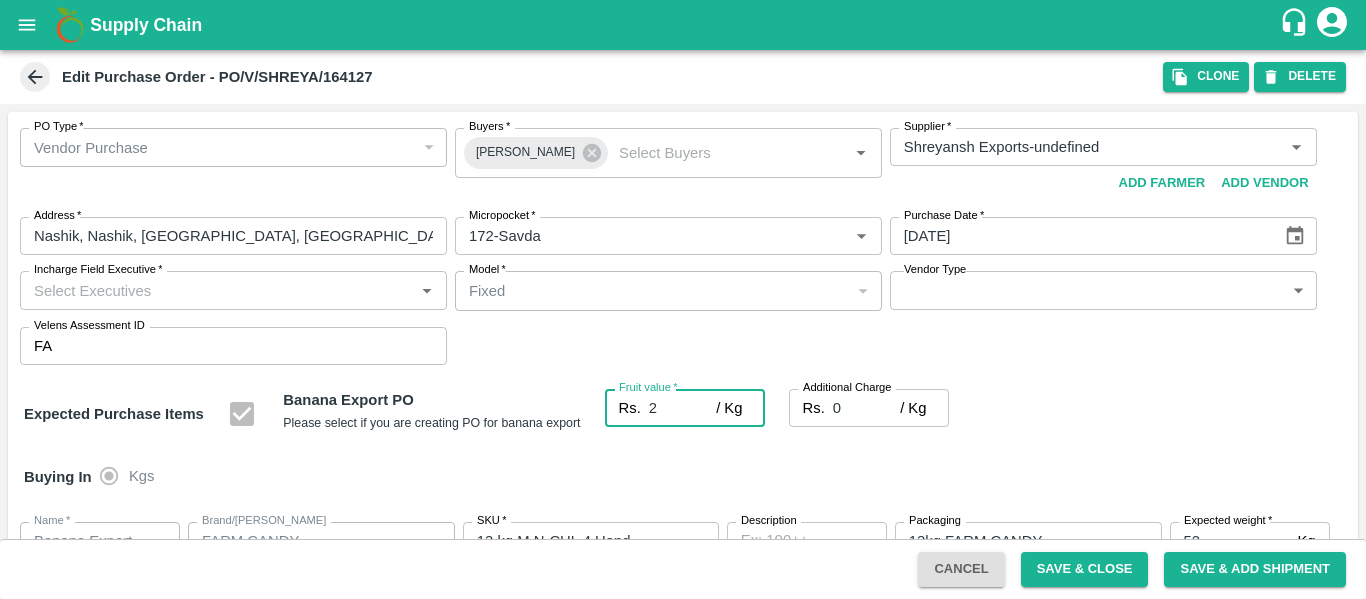 type on "2" 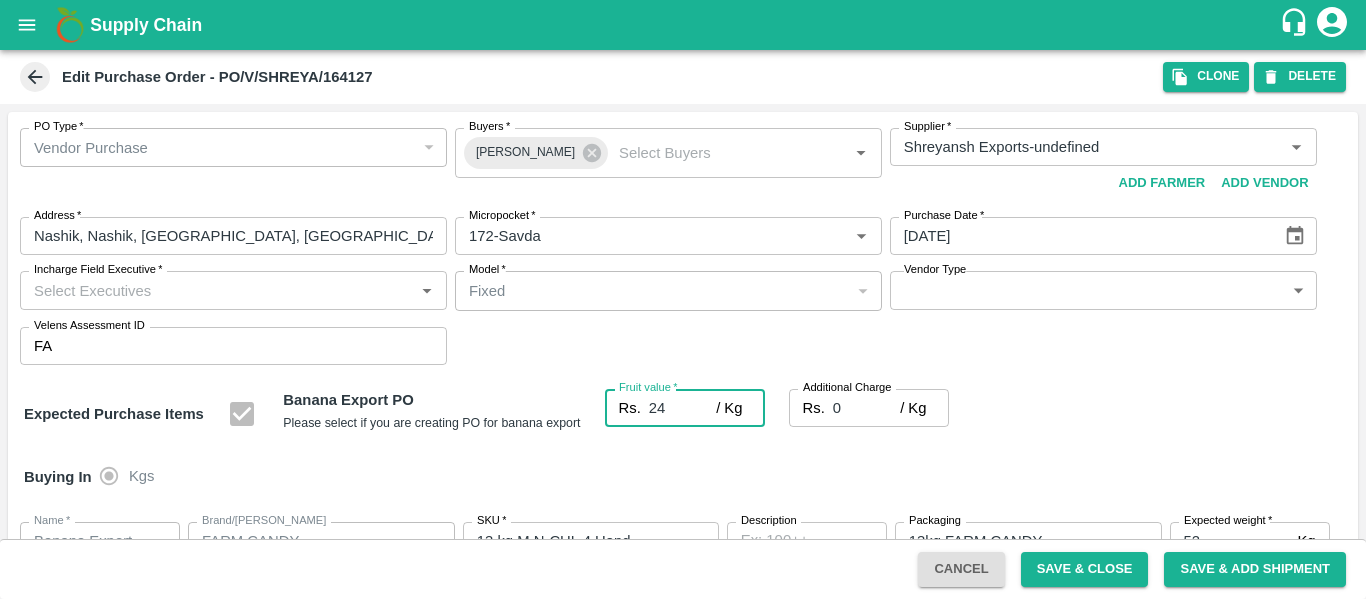 type on "24" 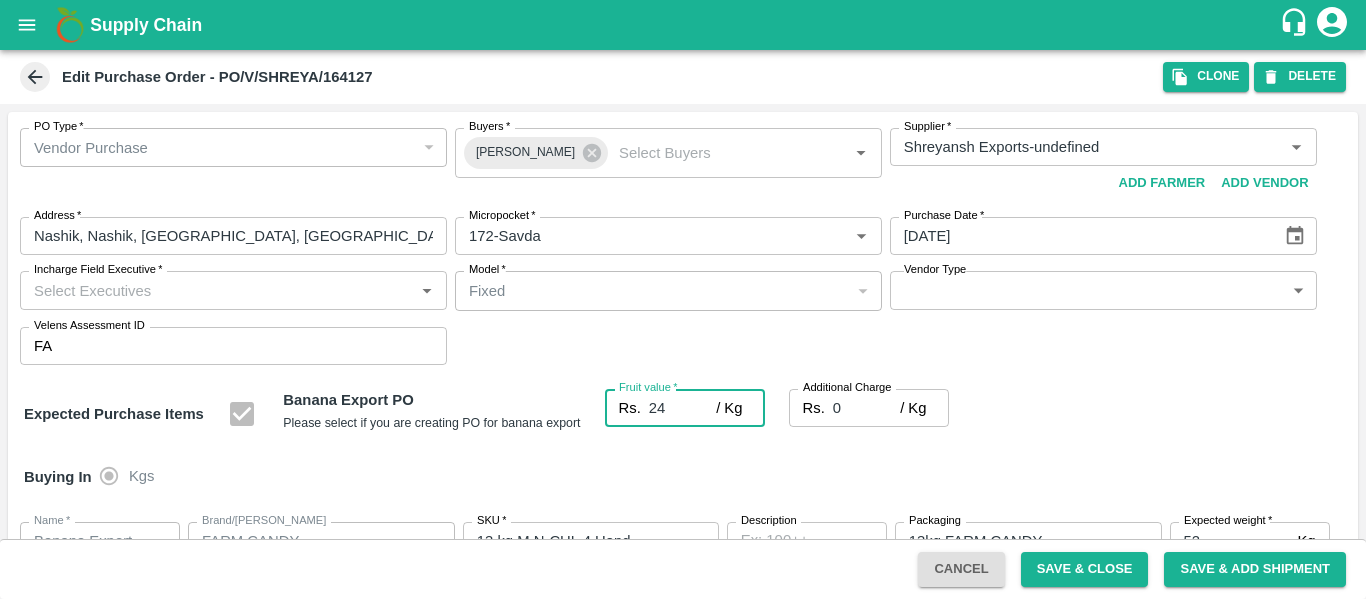 type on "24" 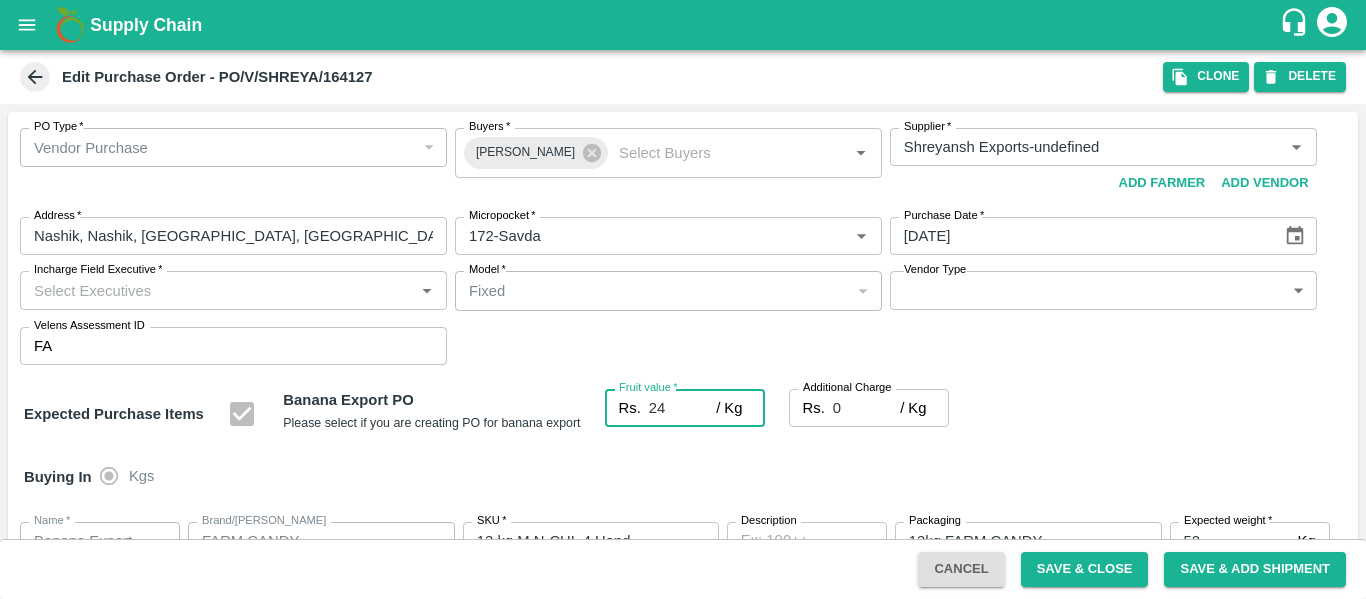 type on "24" 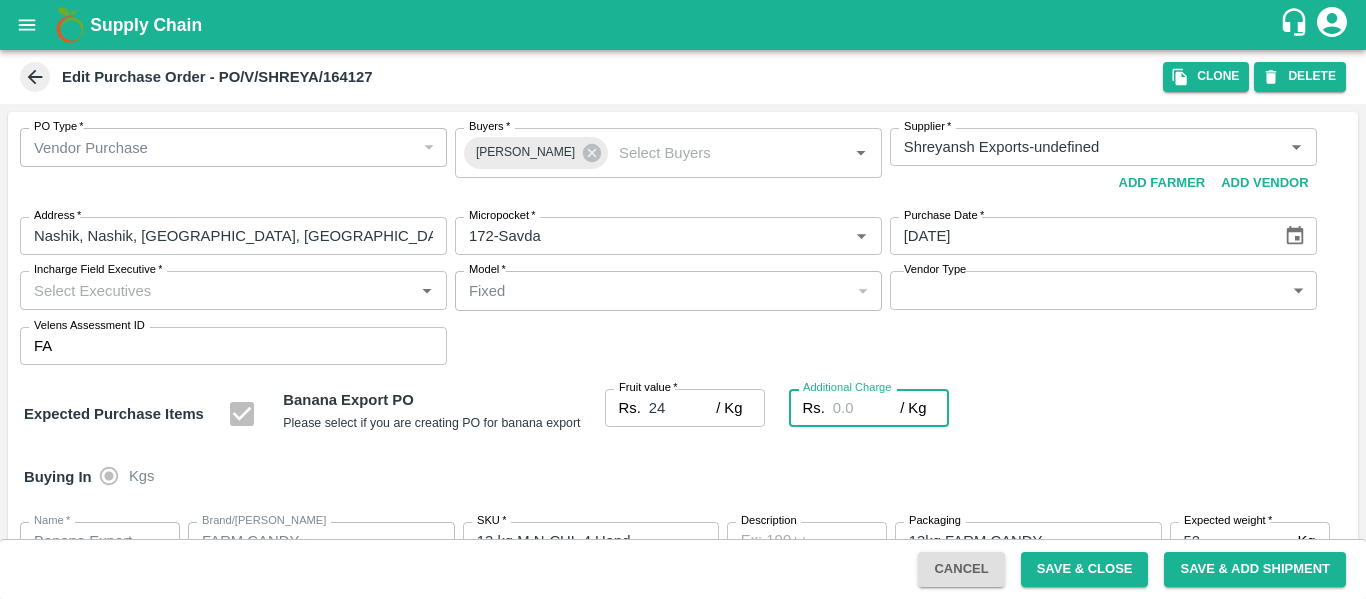 type on "2" 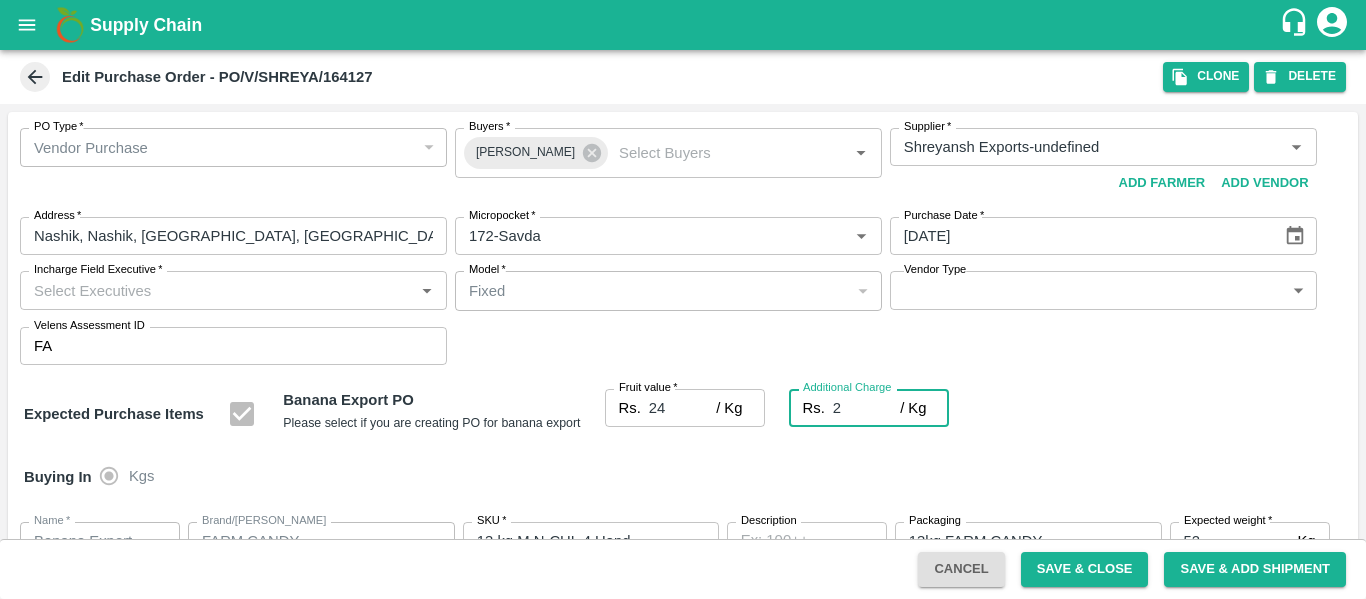 type on "26" 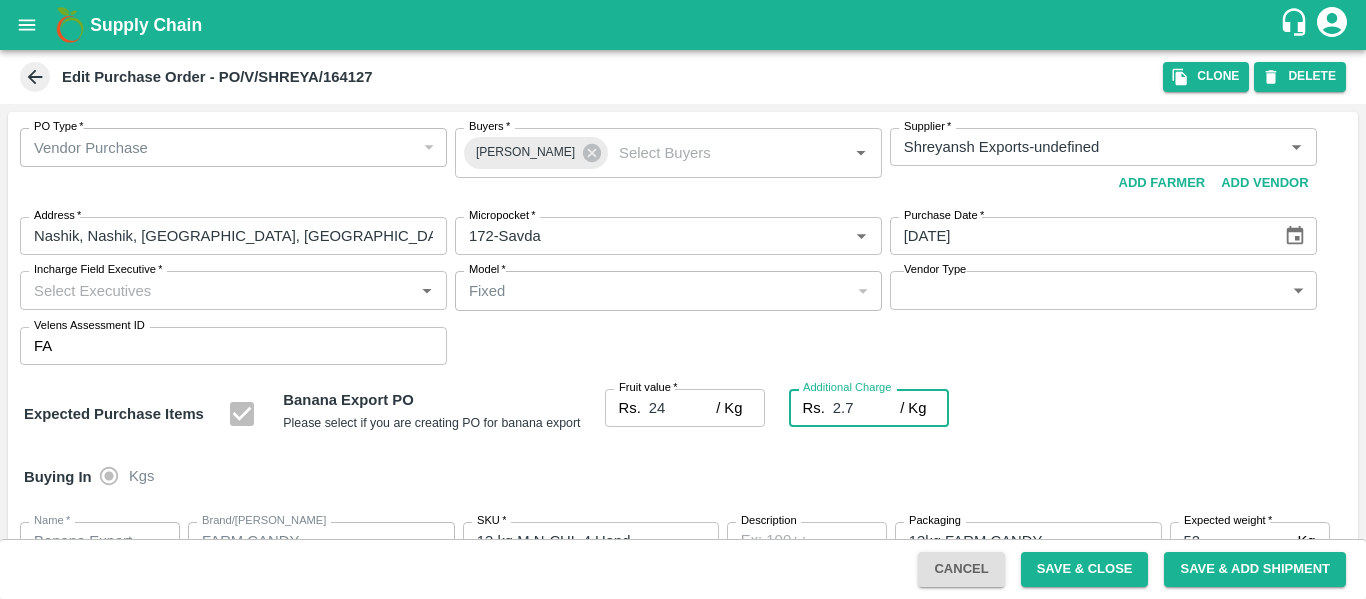 type on "26.7" 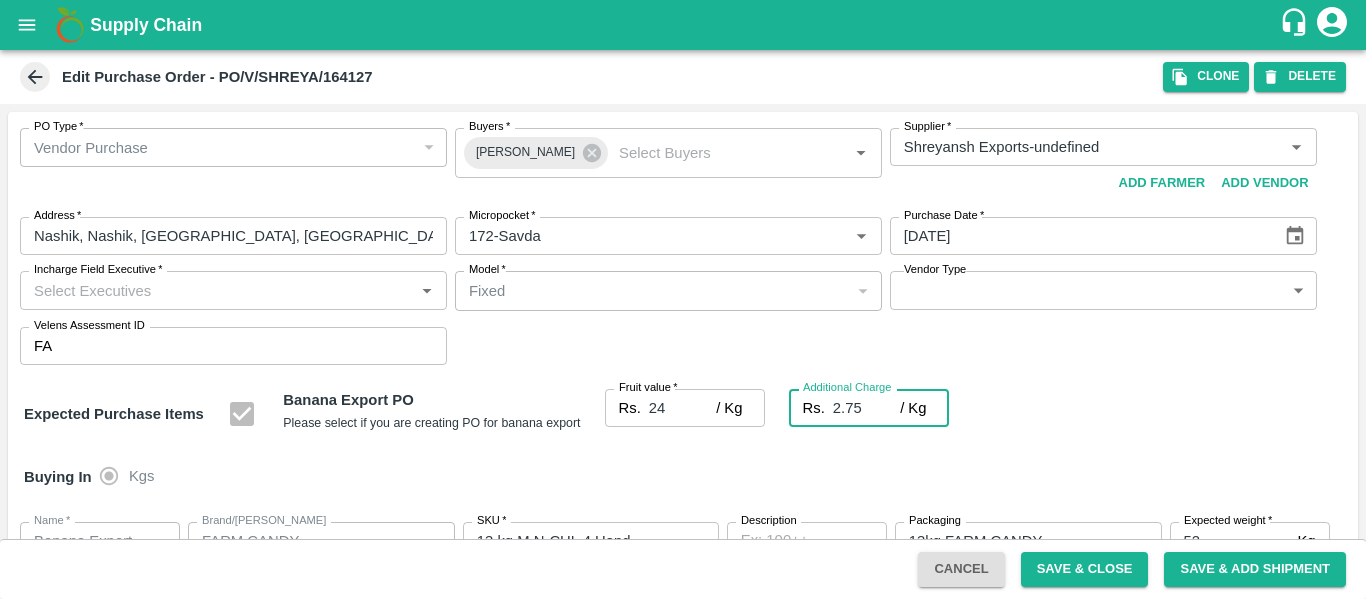 type on "26.75" 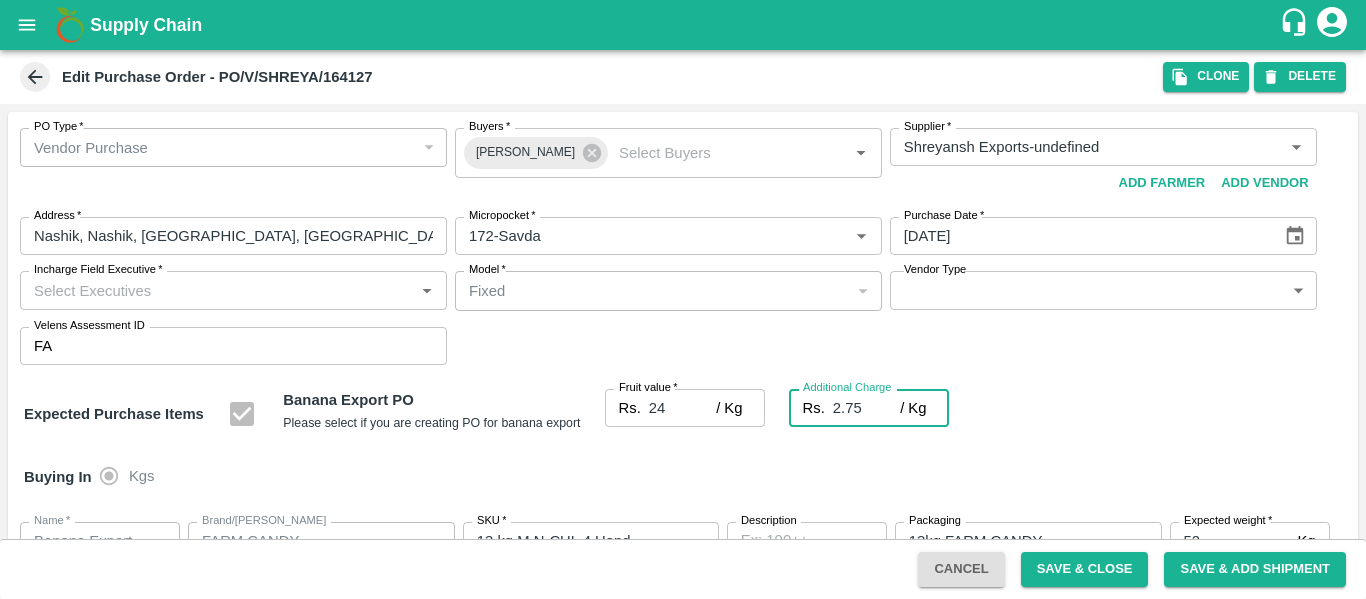 scroll, scrollTop: 1182, scrollLeft: 0, axis: vertical 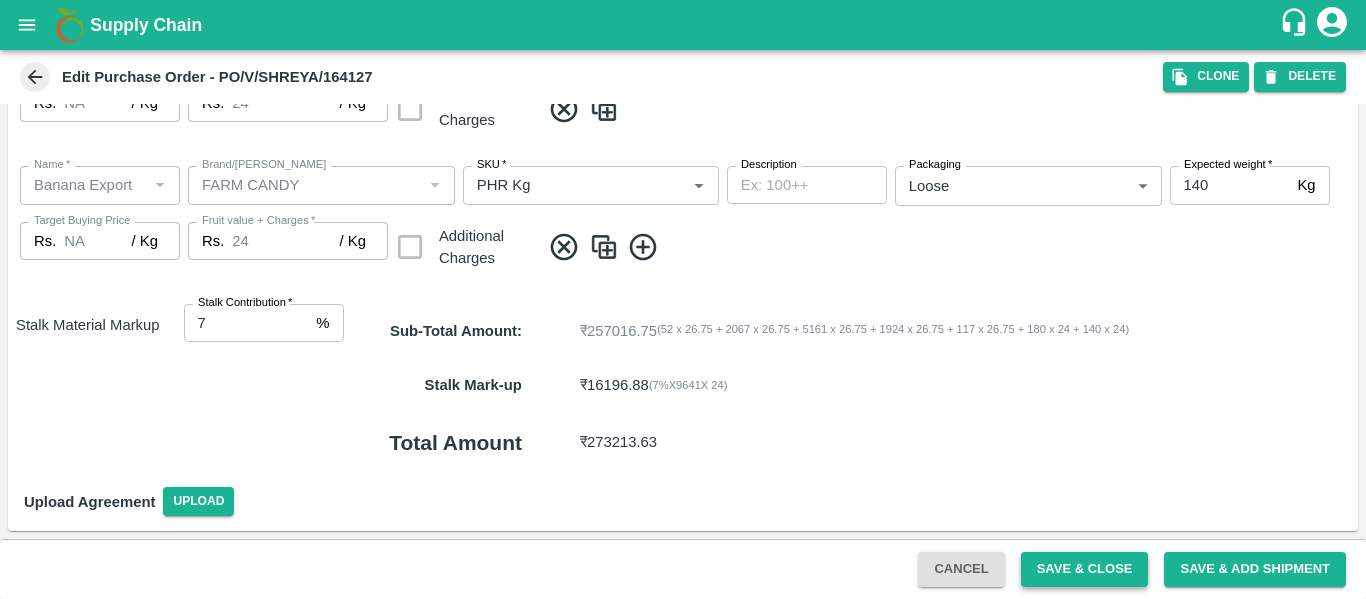 type on "2.75" 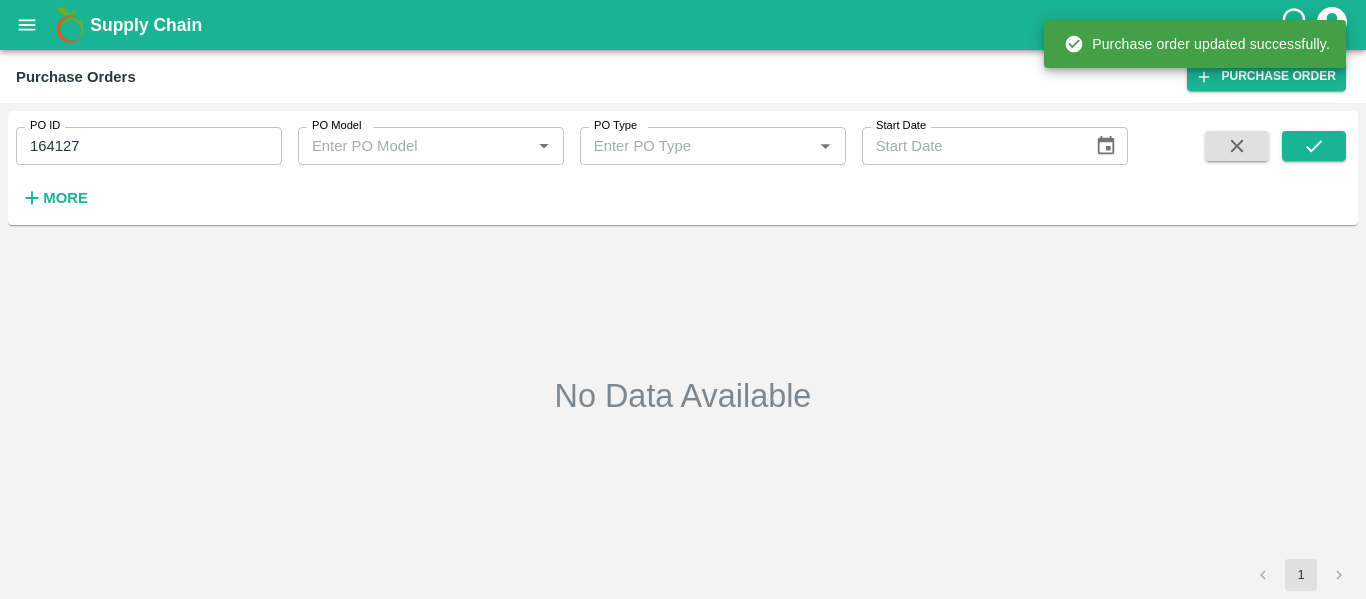 type on "164127" 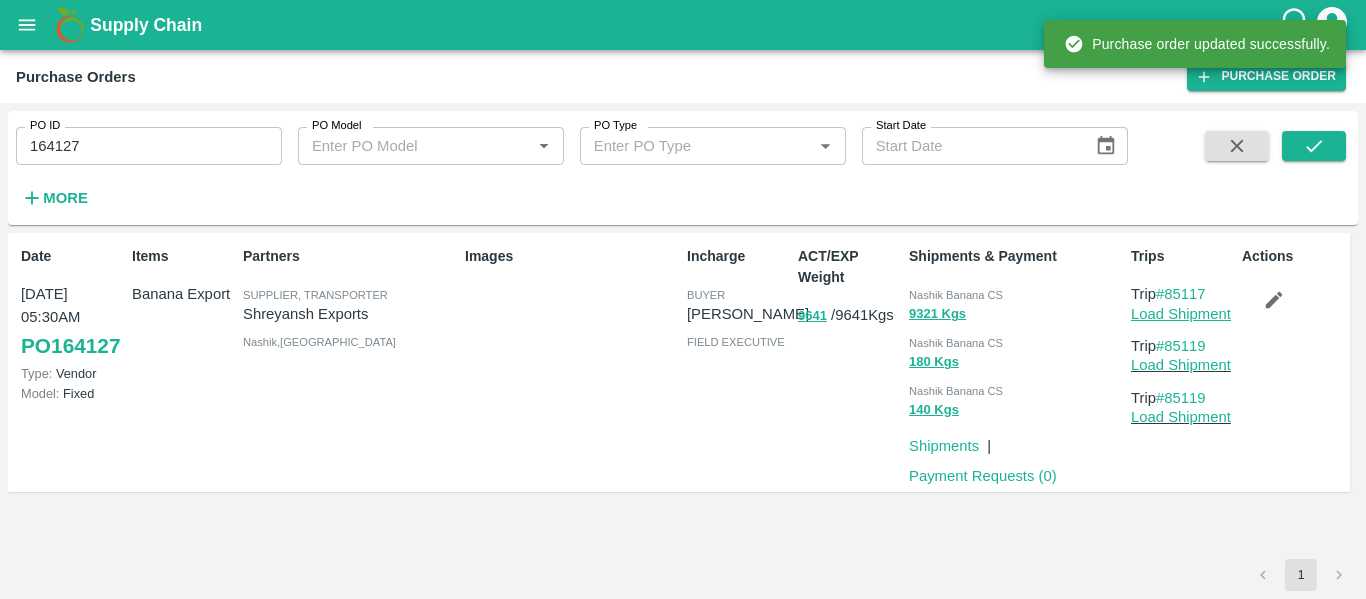 click on "Load Shipment" at bounding box center [1181, 314] 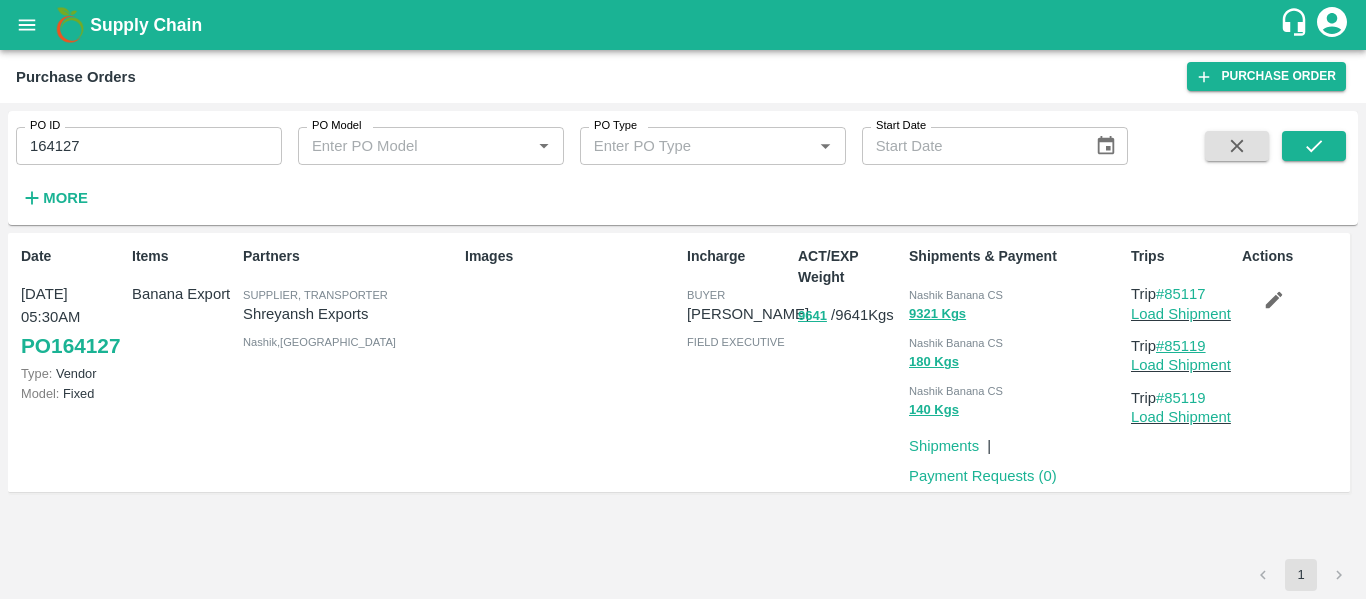 drag, startPoint x: 1218, startPoint y: 348, endPoint x: 1170, endPoint y: 349, distance: 48.010414 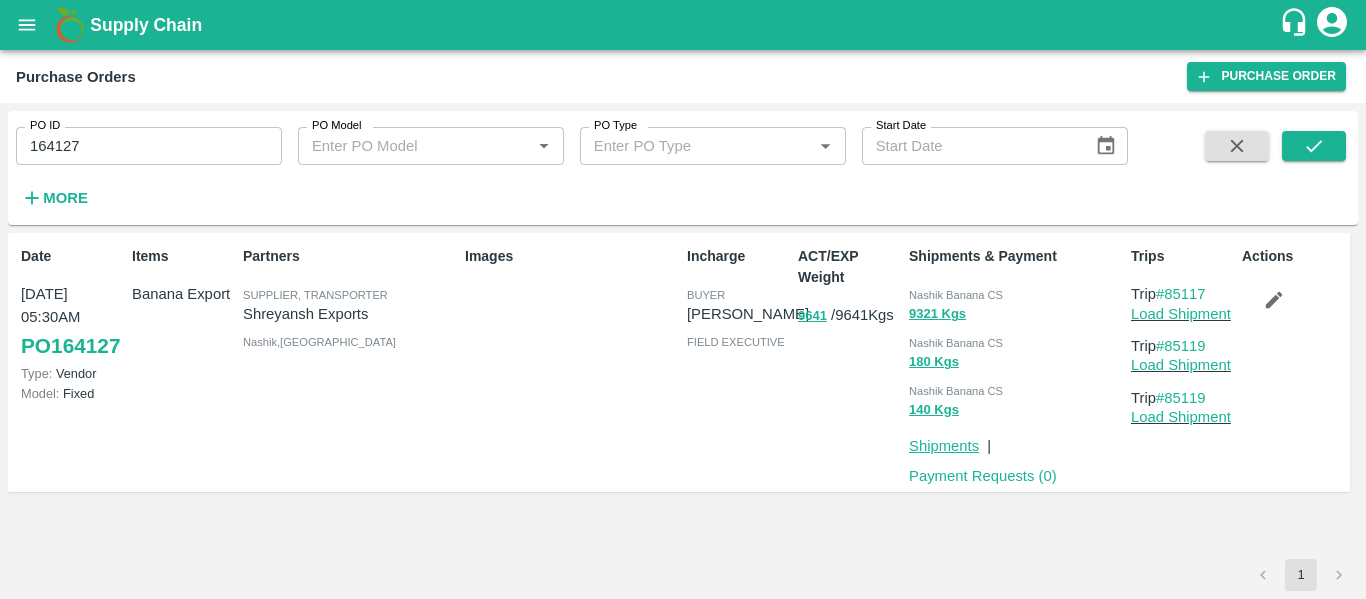 copy on "85119" 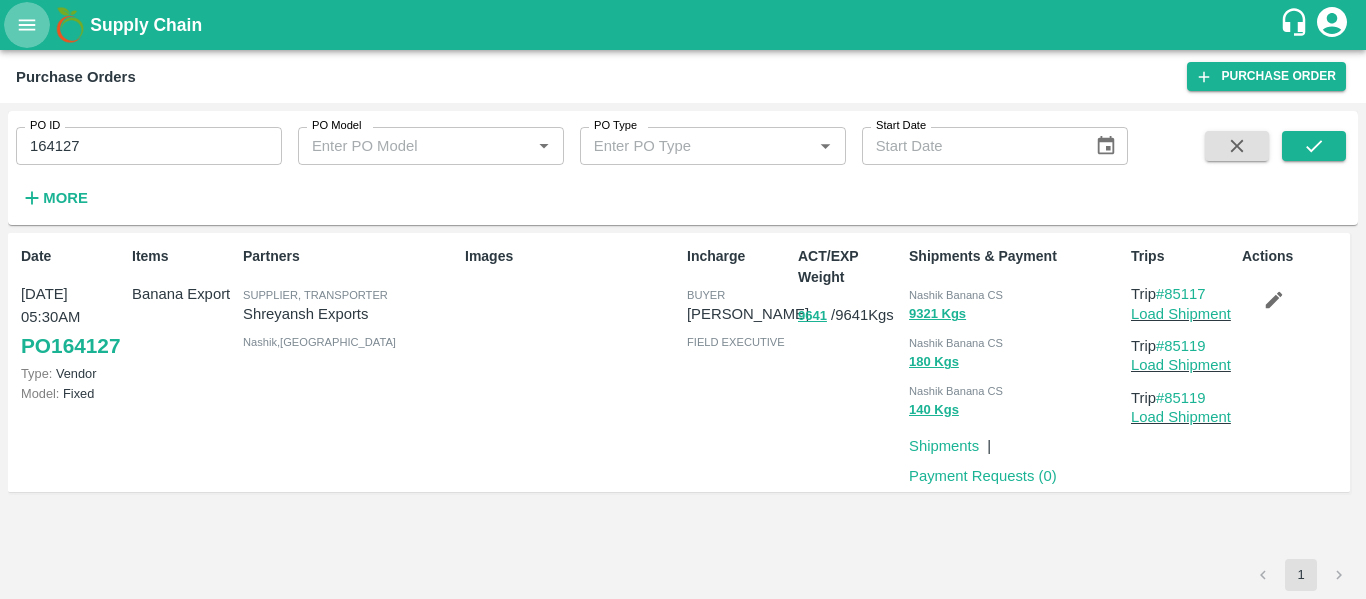 click 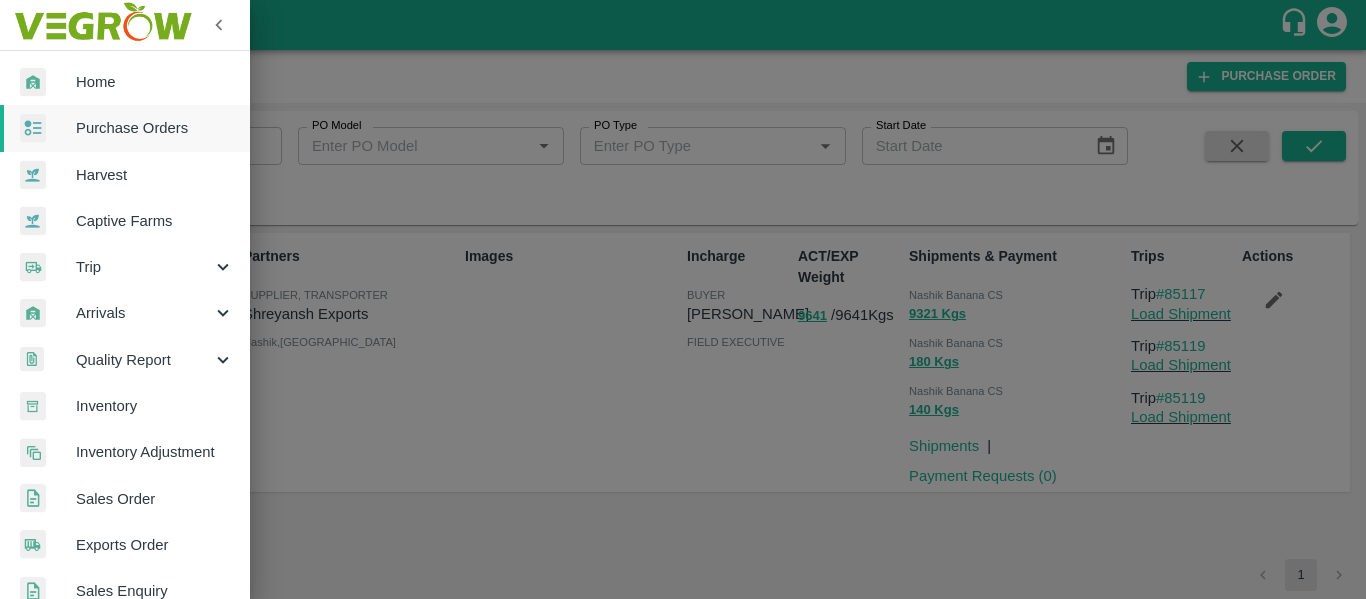 click on "Trip" at bounding box center (125, 267) 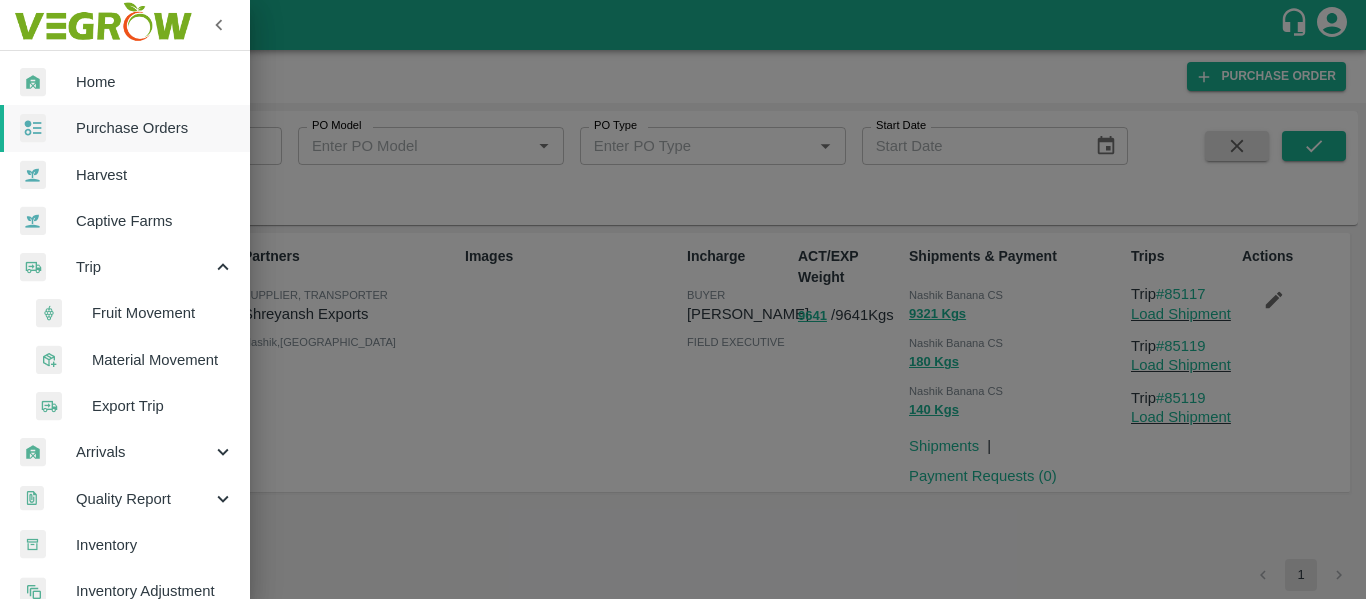 click on "Fruit Movement" at bounding box center (163, 313) 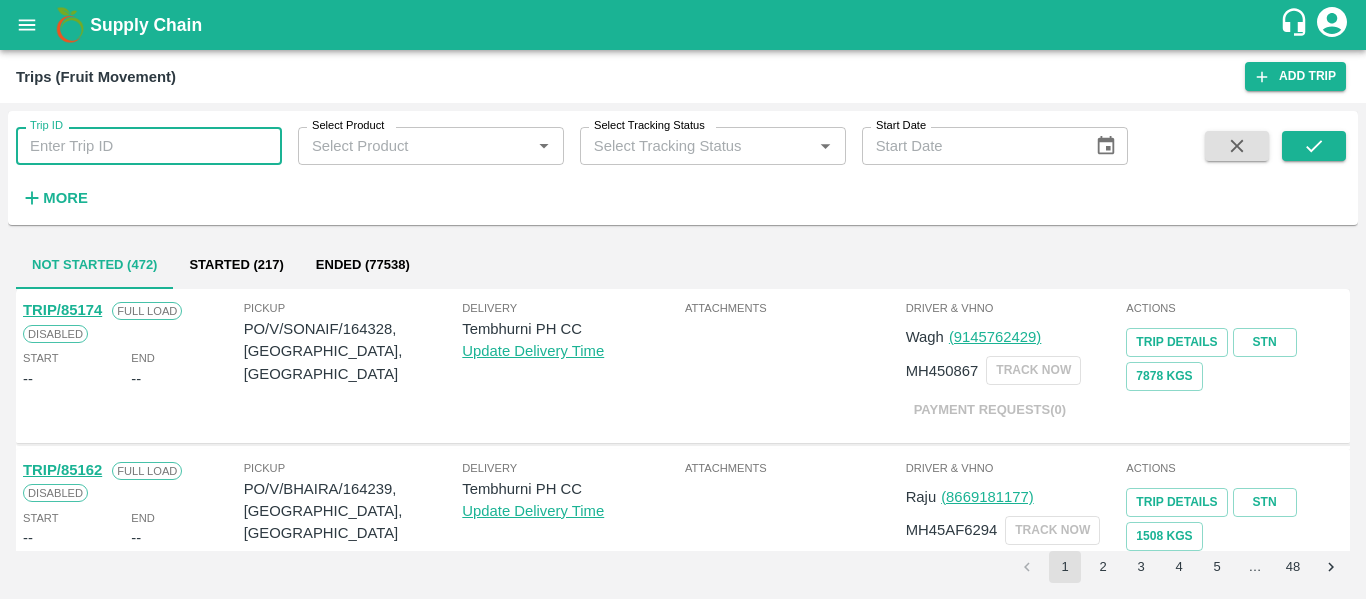 click on "Trip ID" at bounding box center [149, 146] 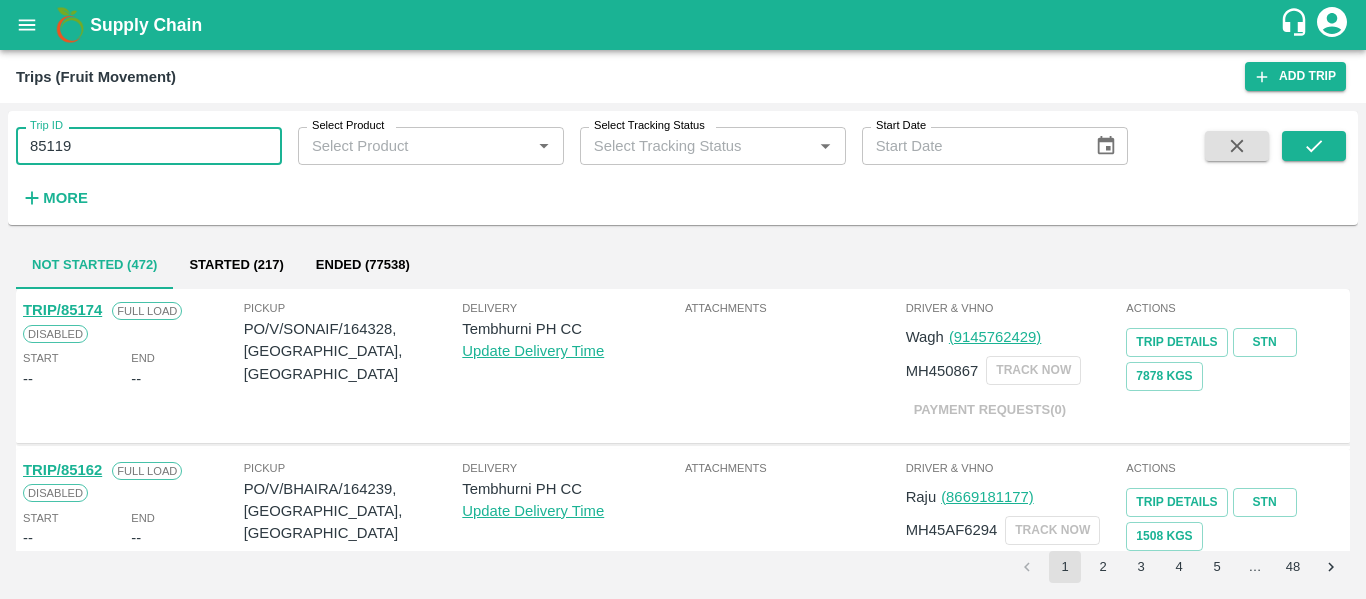 type on "85119" 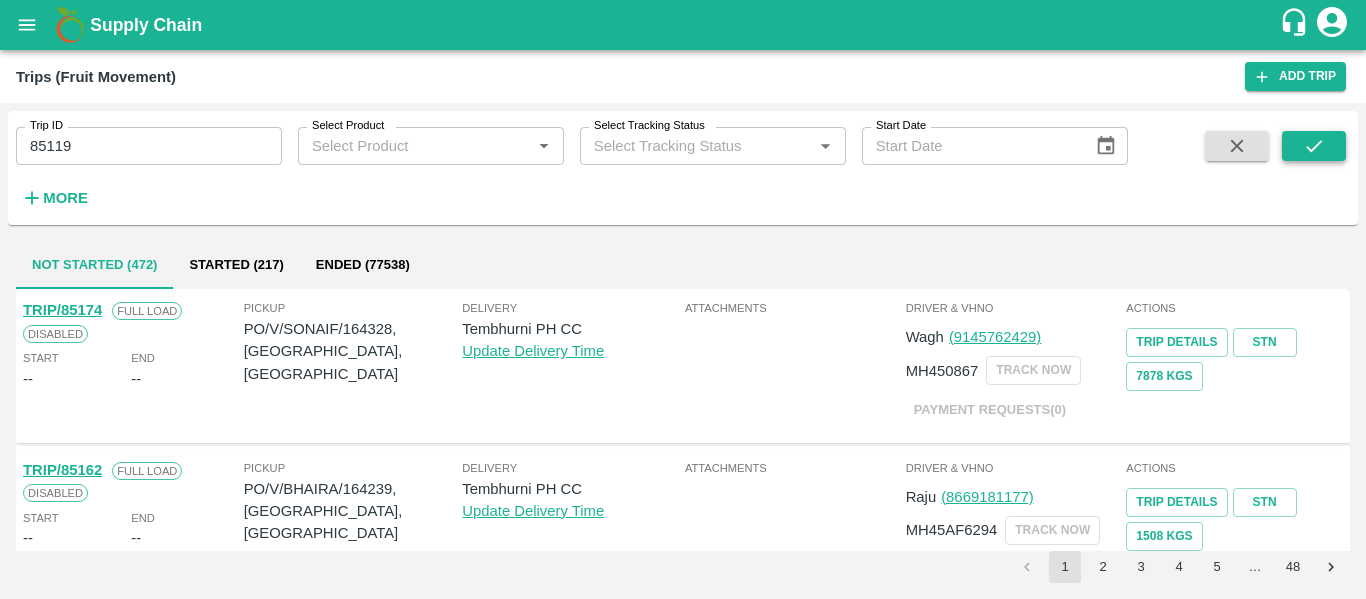 click at bounding box center (1314, 146) 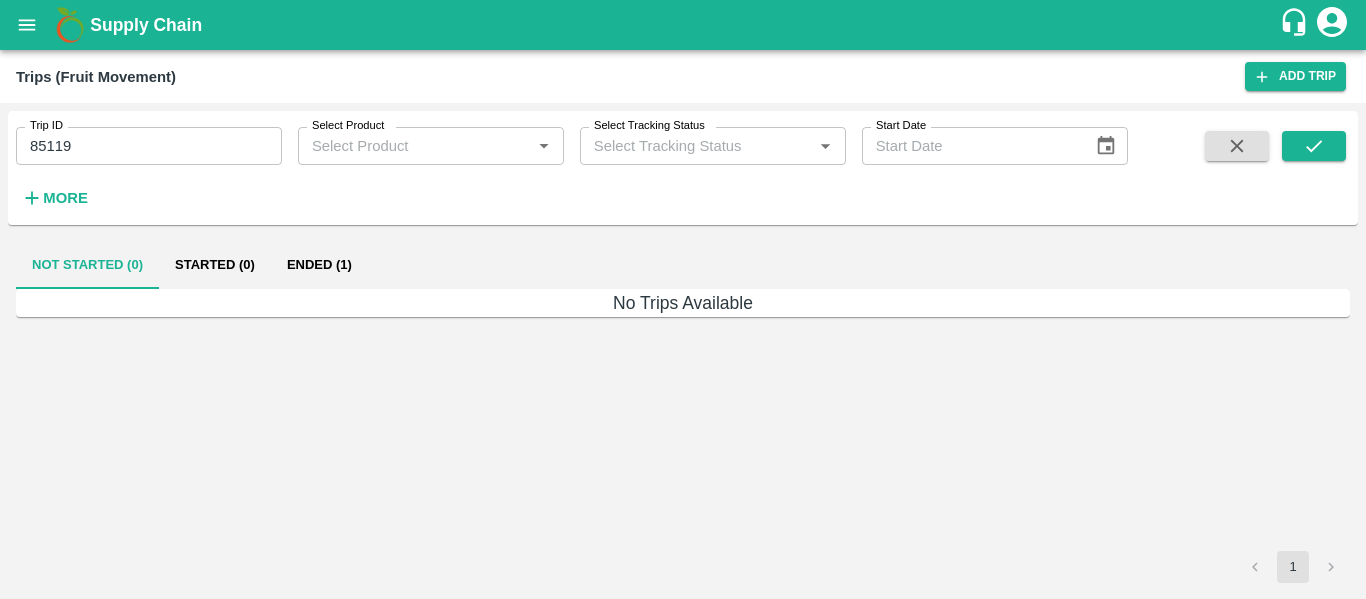 click on "Ended (1)" at bounding box center (319, 265) 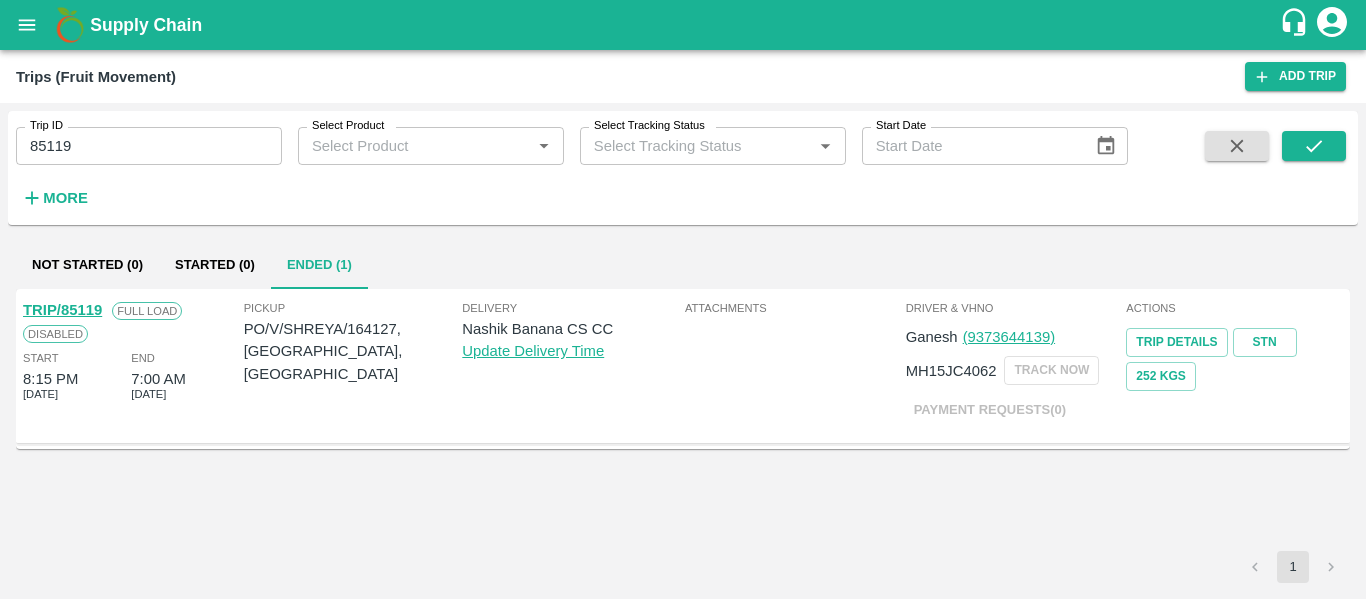 click on "TRIP/85119" at bounding box center (62, 310) 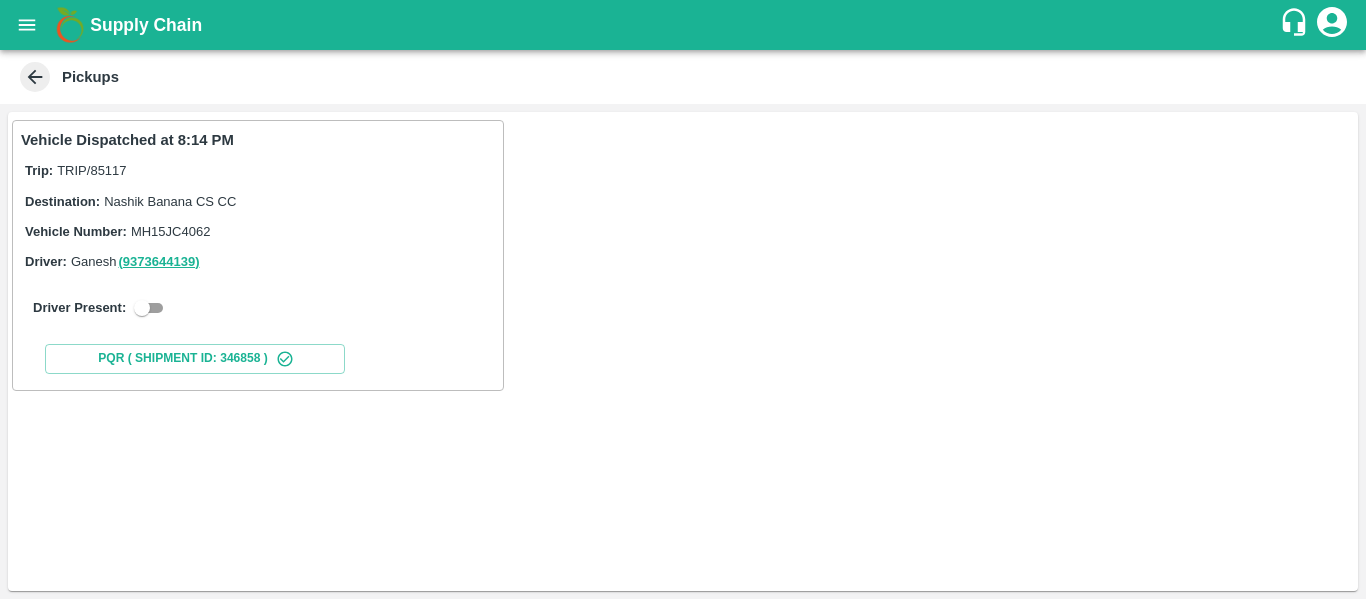 scroll, scrollTop: 0, scrollLeft: 0, axis: both 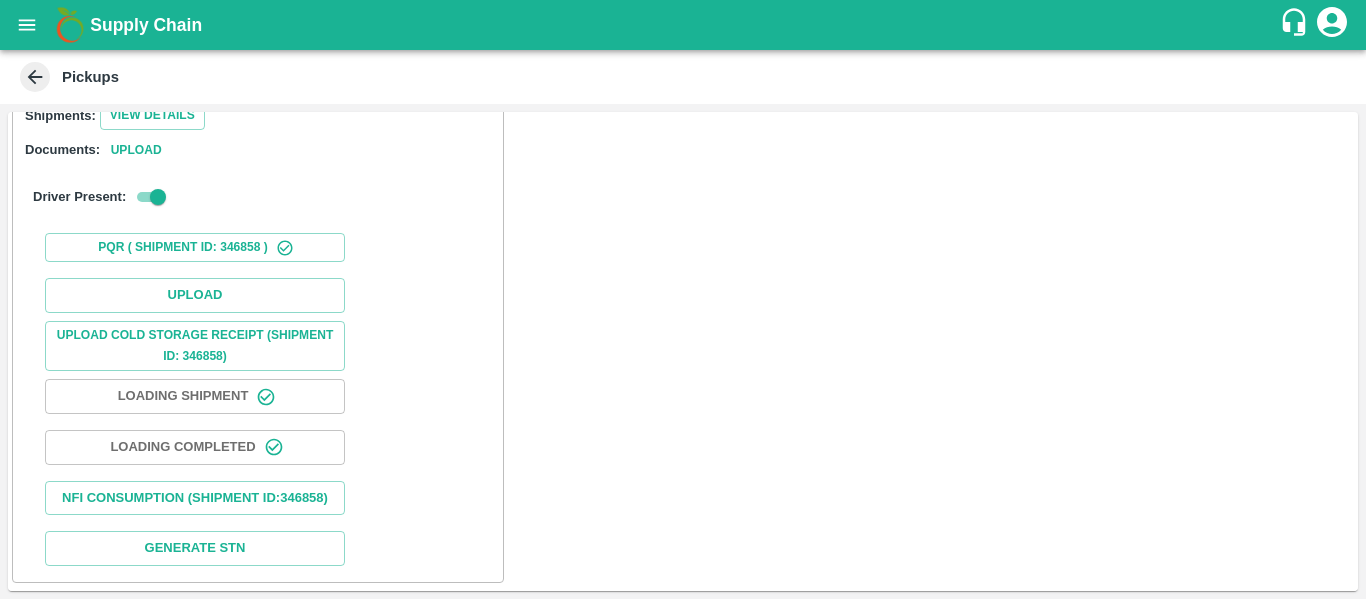 click on "PQR ( Shipment Id: 346858 )" at bounding box center (258, 247) 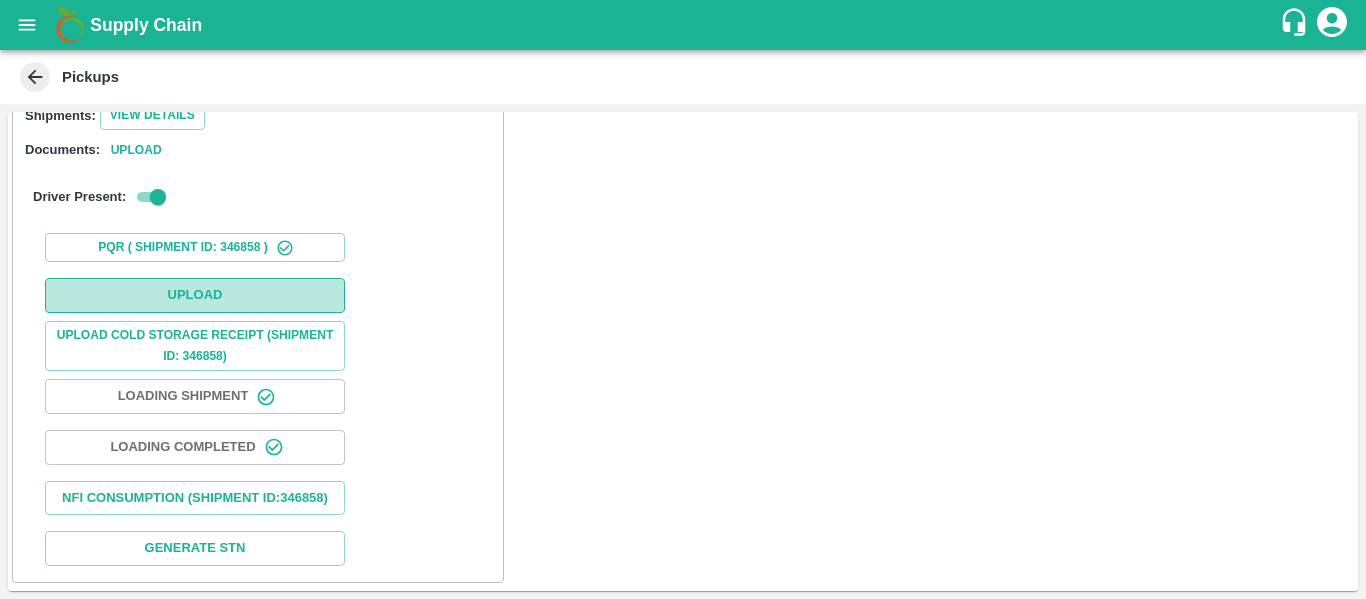 click on "Upload" at bounding box center [195, 295] 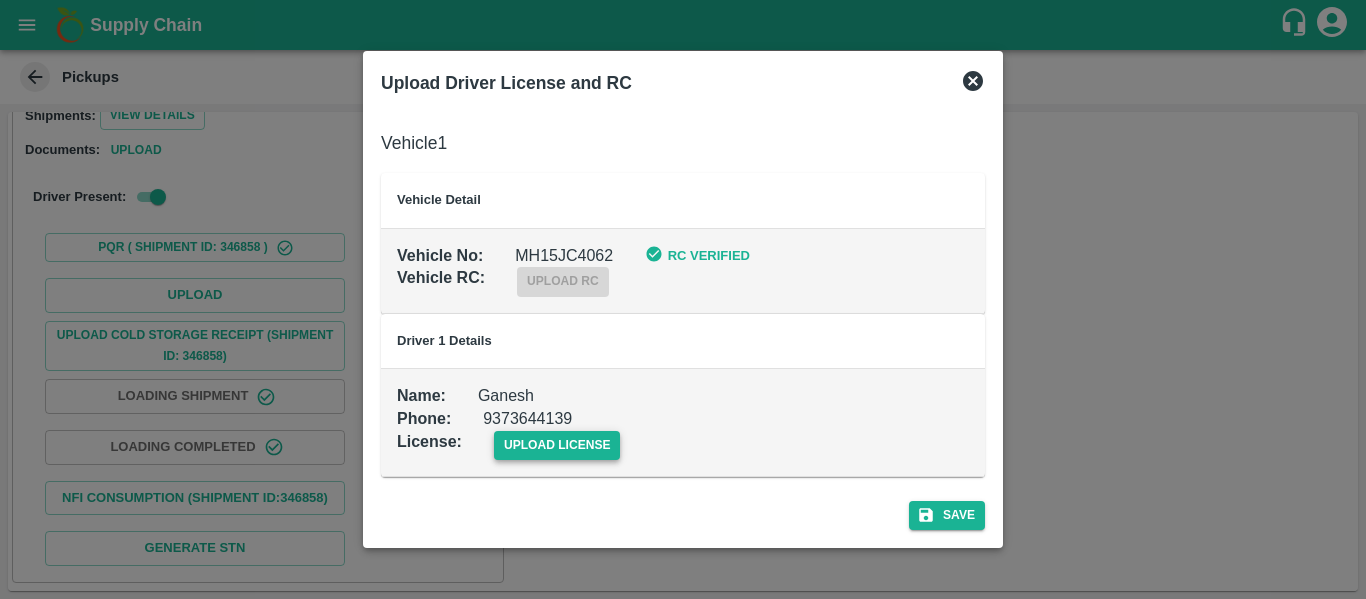 click on "upload license" at bounding box center (557, 445) 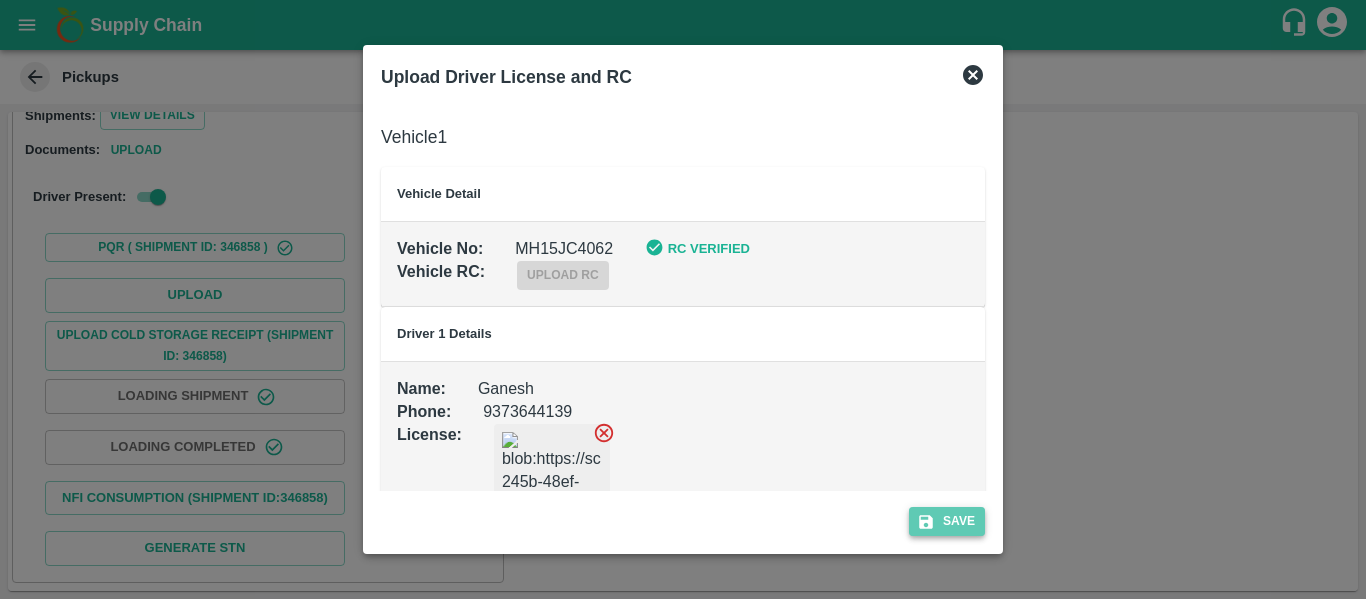 click on "Save" at bounding box center (947, 521) 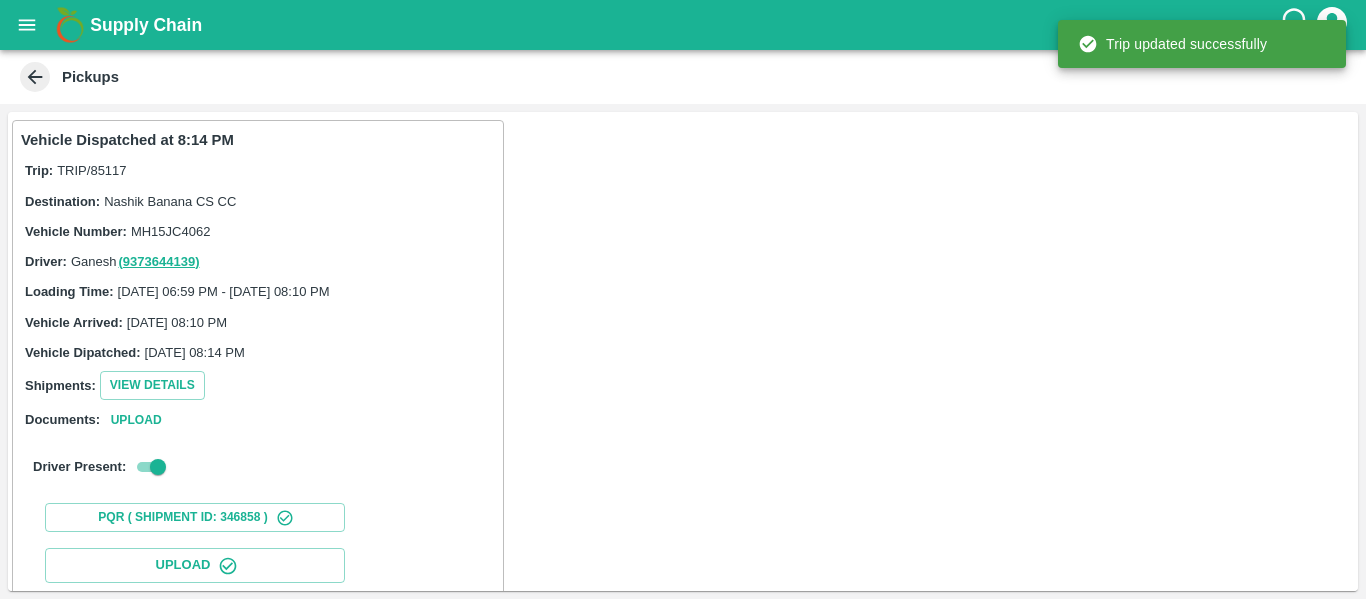 scroll, scrollTop: 344, scrollLeft: 0, axis: vertical 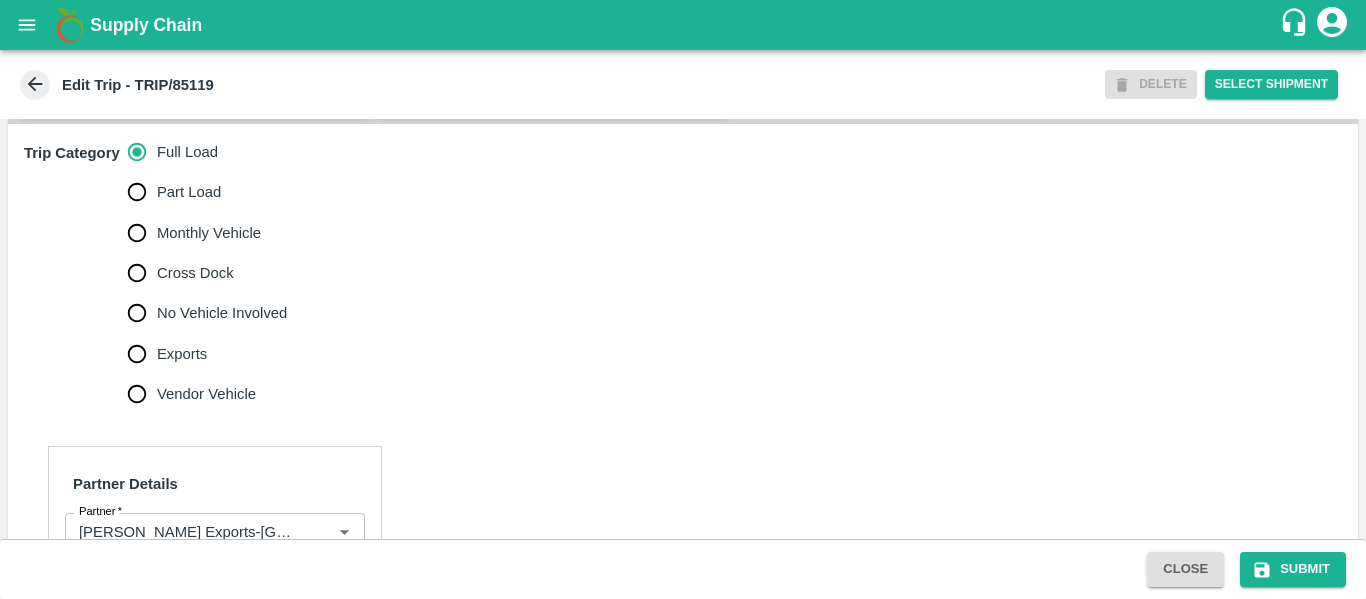 click on "No Vehicle Involved" at bounding box center (202, 313) 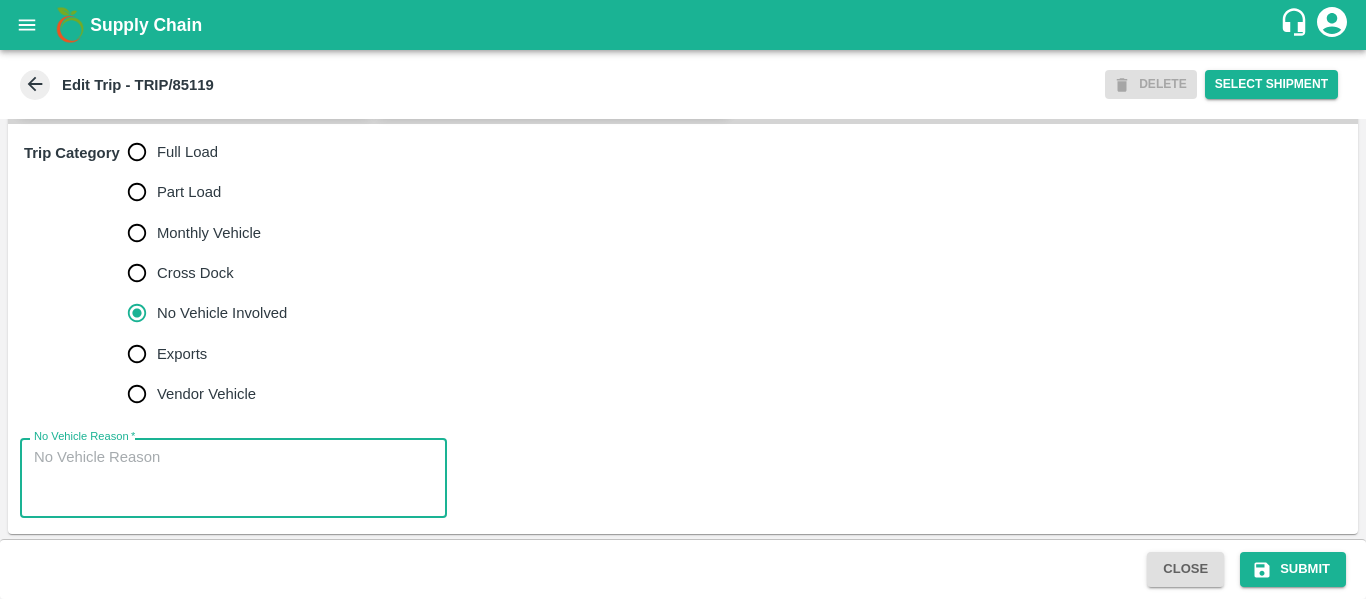 click on "No Vehicle Reason   *" at bounding box center (233, 478) 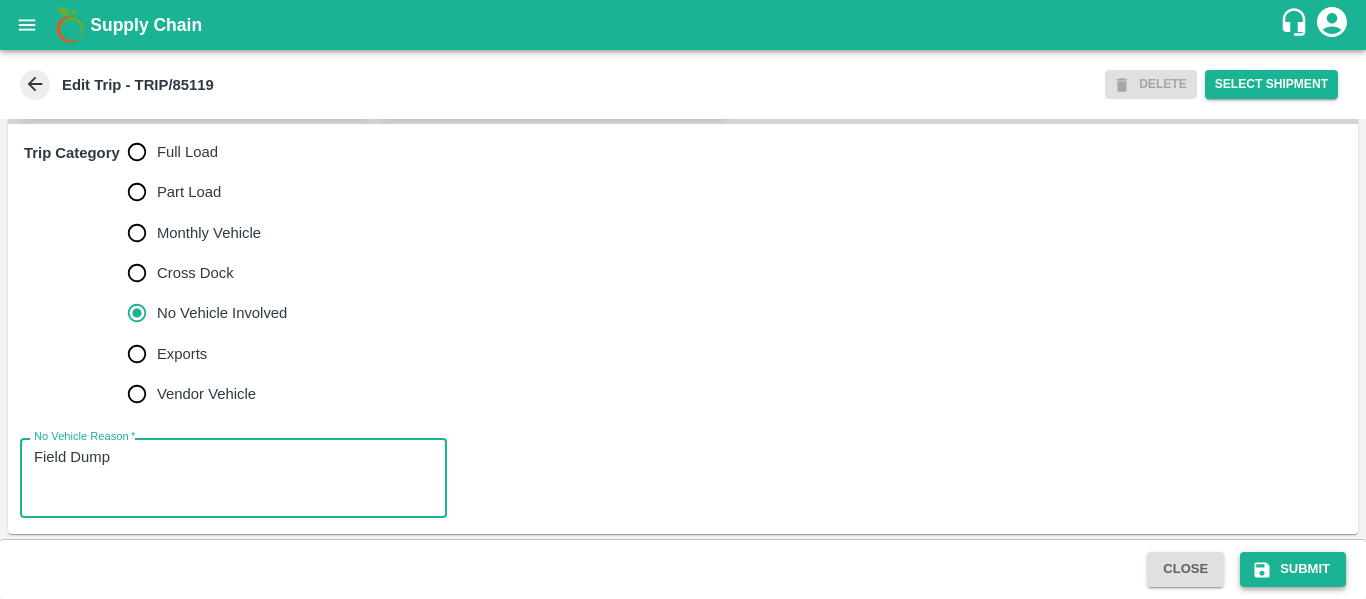 type on "Field Dump" 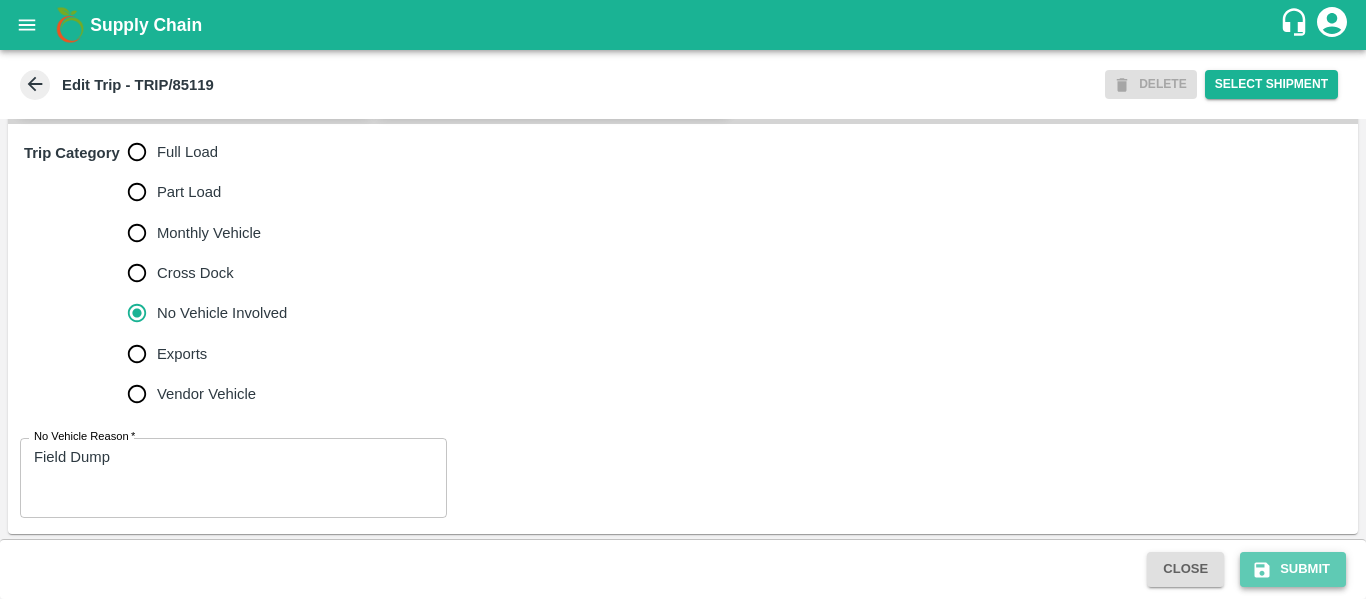 click on "Submit" at bounding box center [1293, 569] 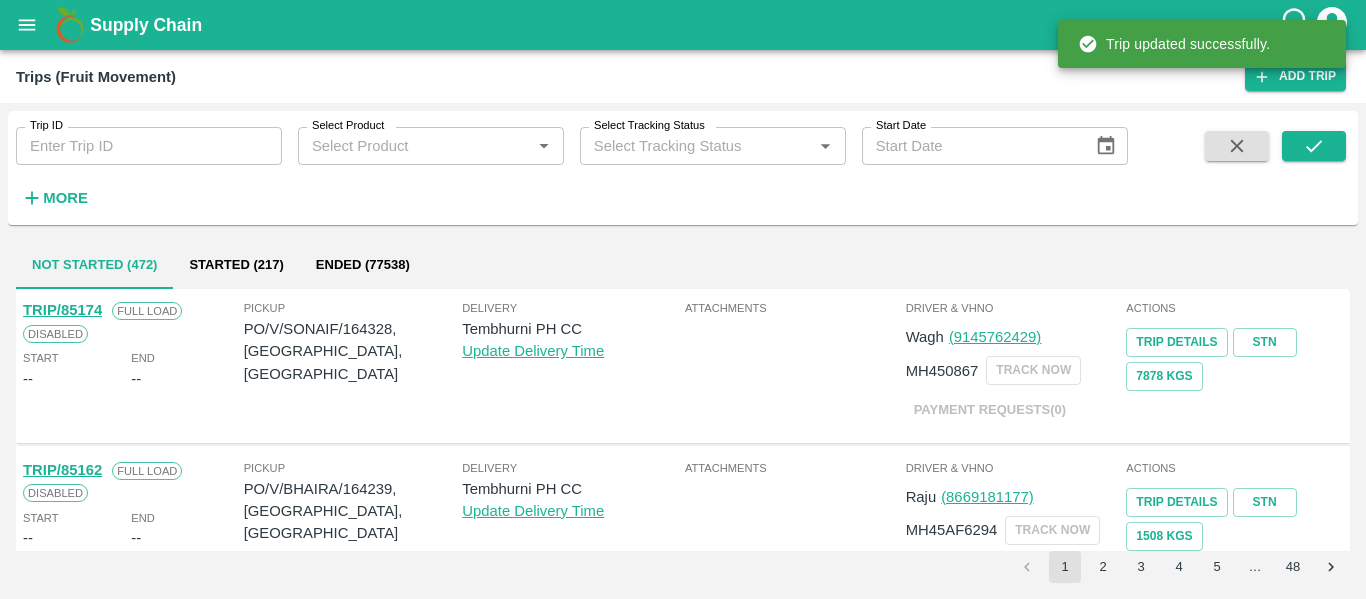 click on "Trip ID" at bounding box center (149, 146) 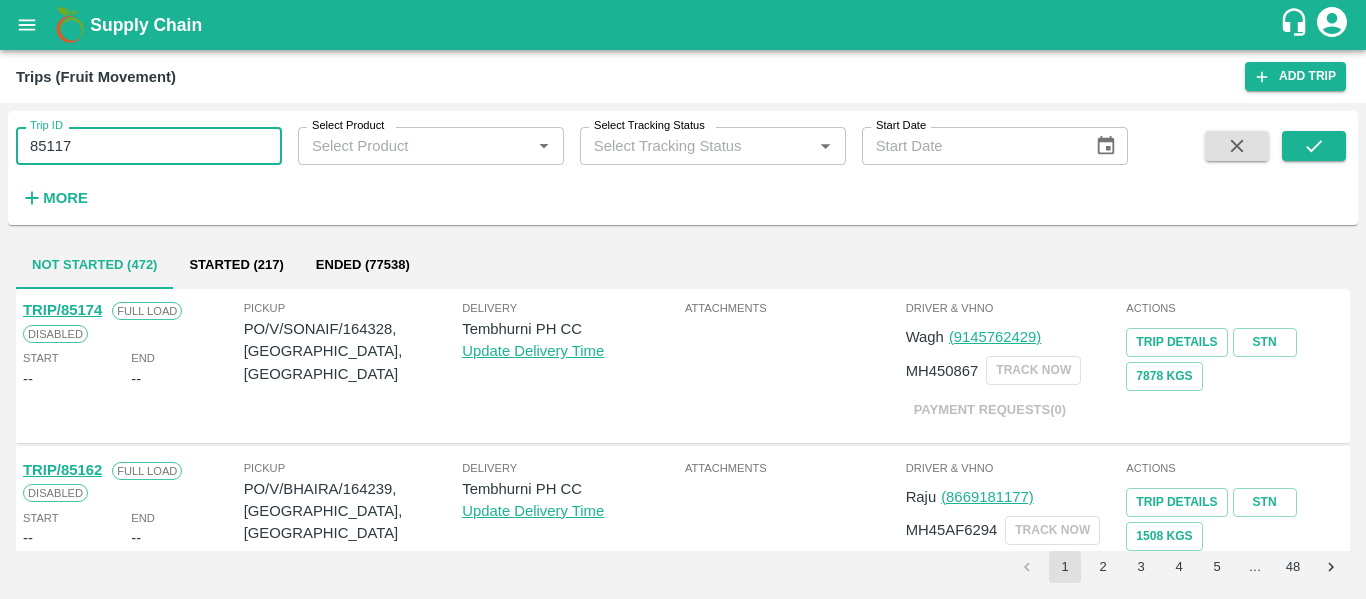 type on "85117" 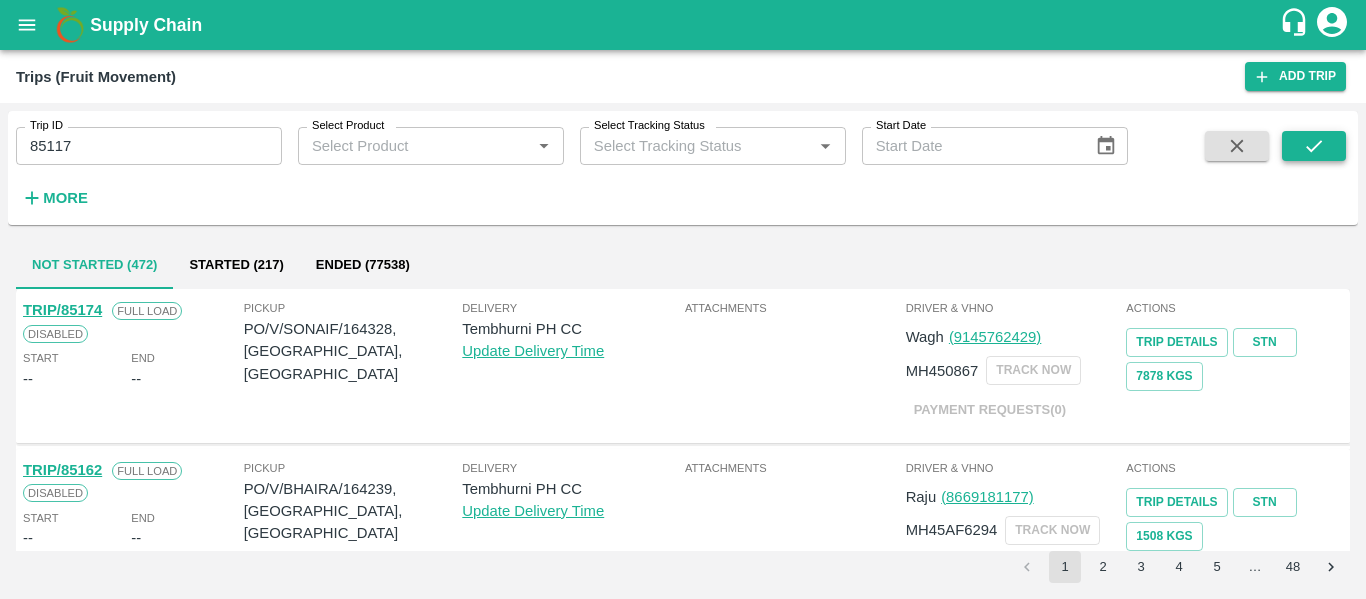 click at bounding box center (1314, 146) 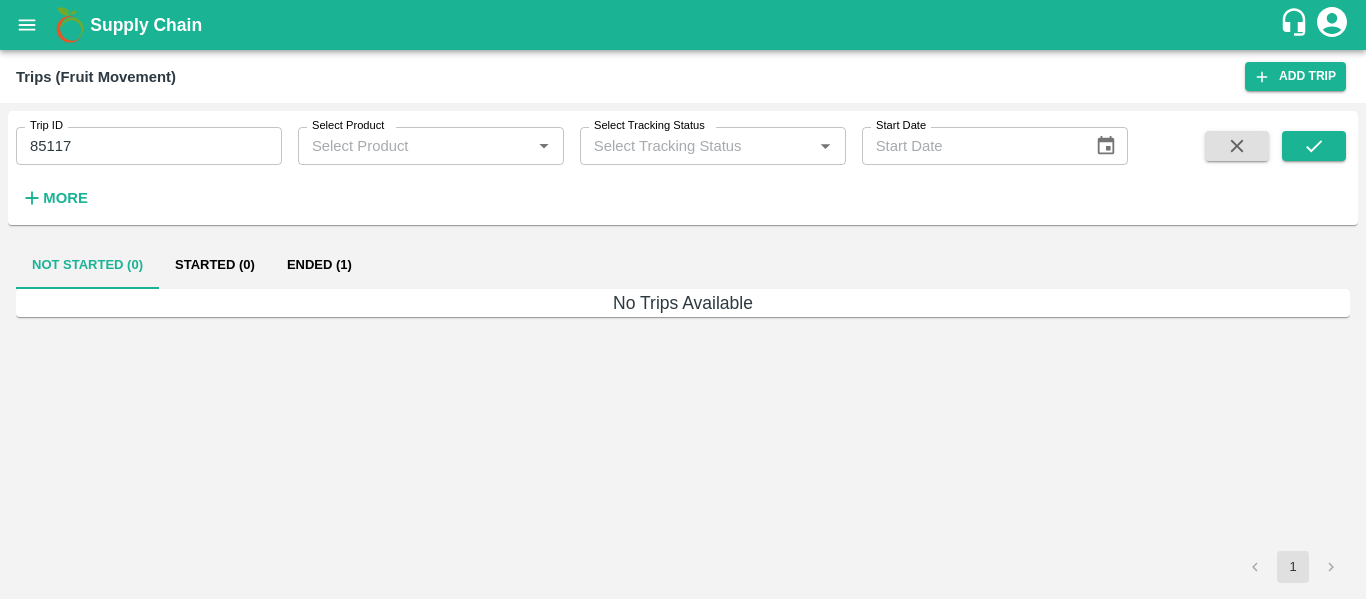 click on "Ended (1)" at bounding box center [319, 265] 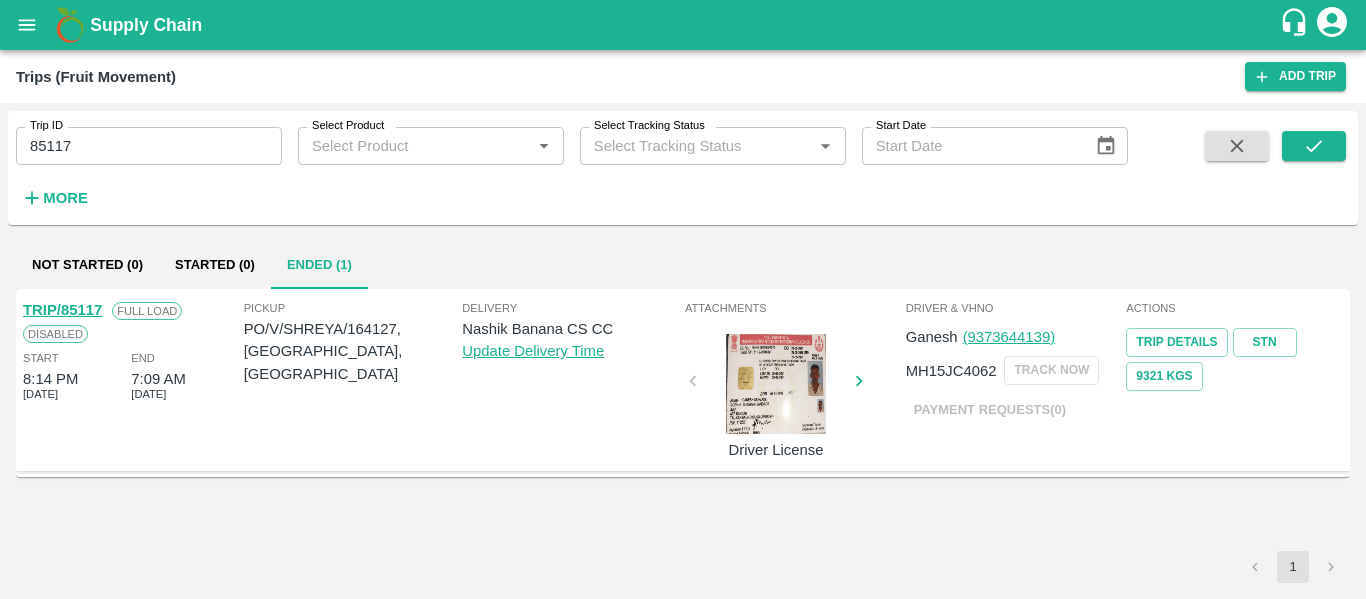 click on "TRIP/85117" at bounding box center (62, 310) 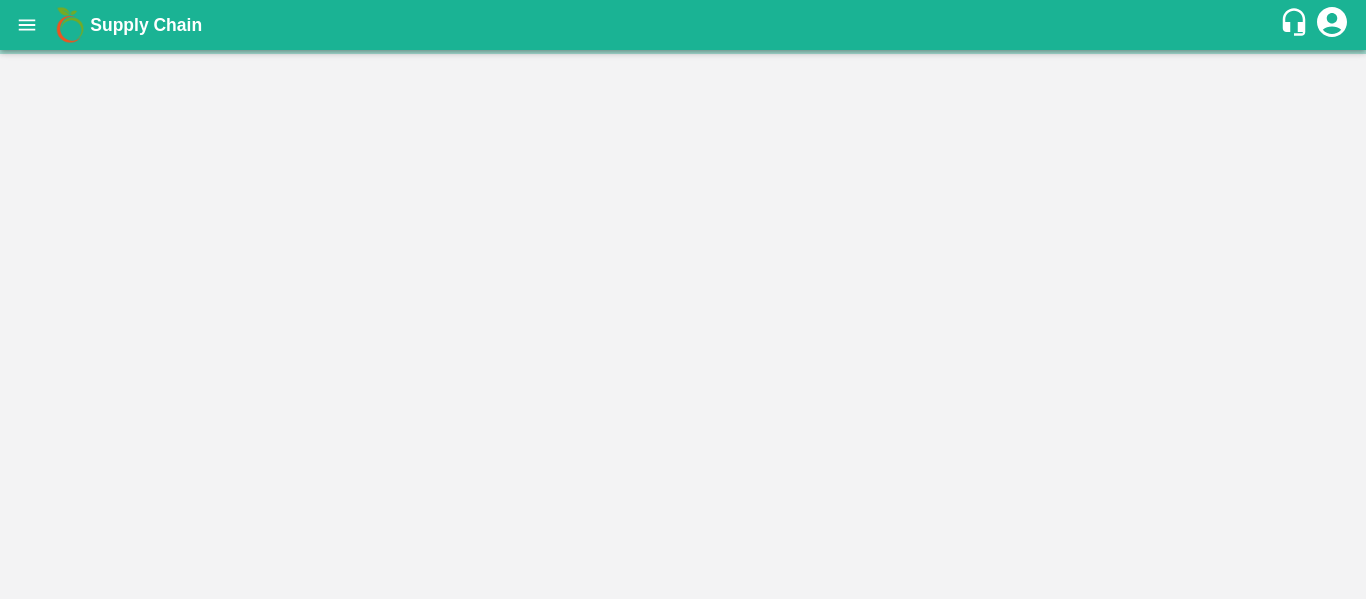 scroll, scrollTop: 0, scrollLeft: 0, axis: both 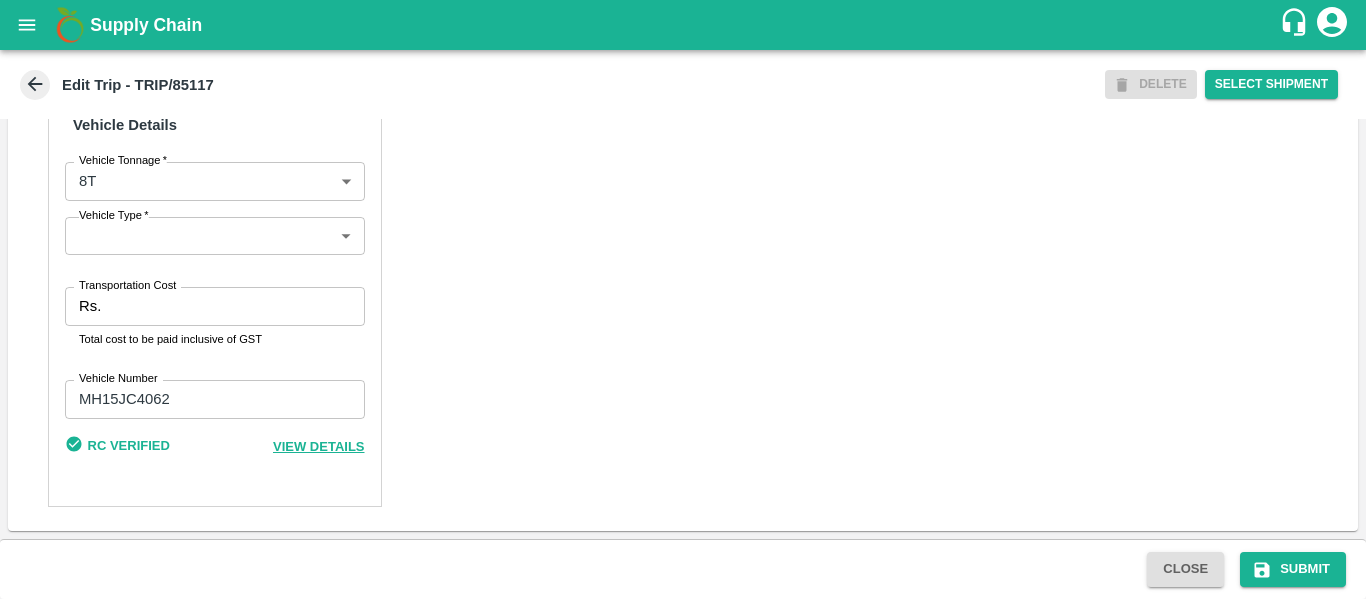 click on "Transportation Cost" at bounding box center [127, 286] 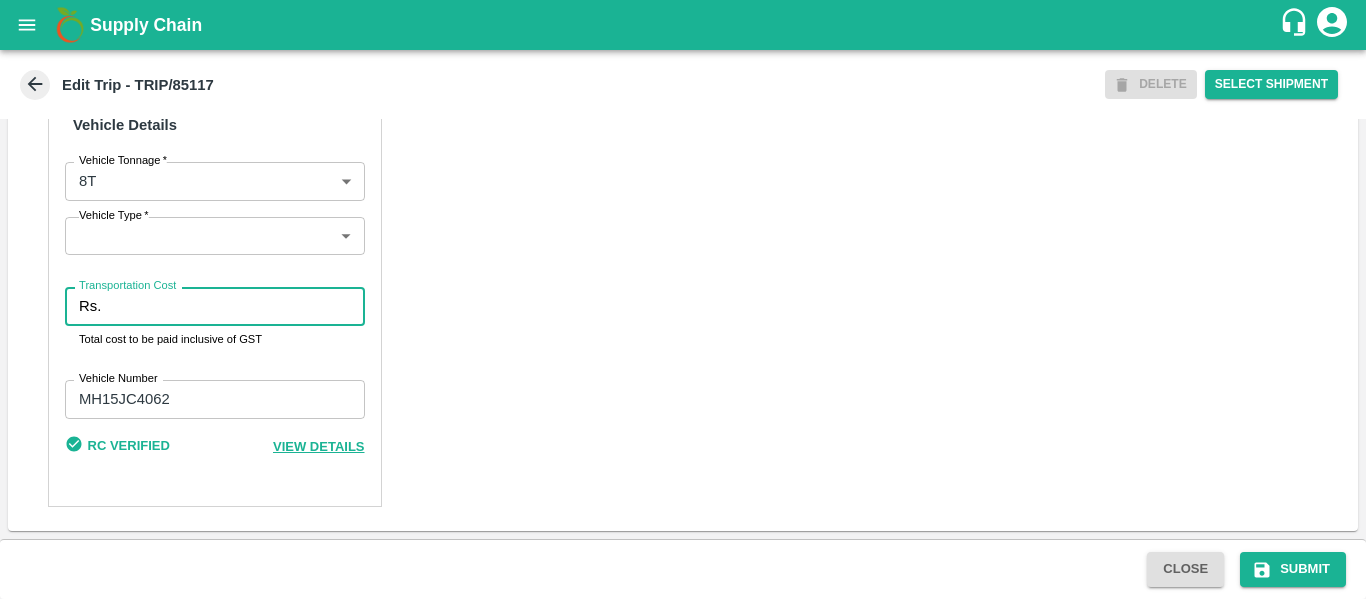click on "Transportation Cost" at bounding box center (236, 306) 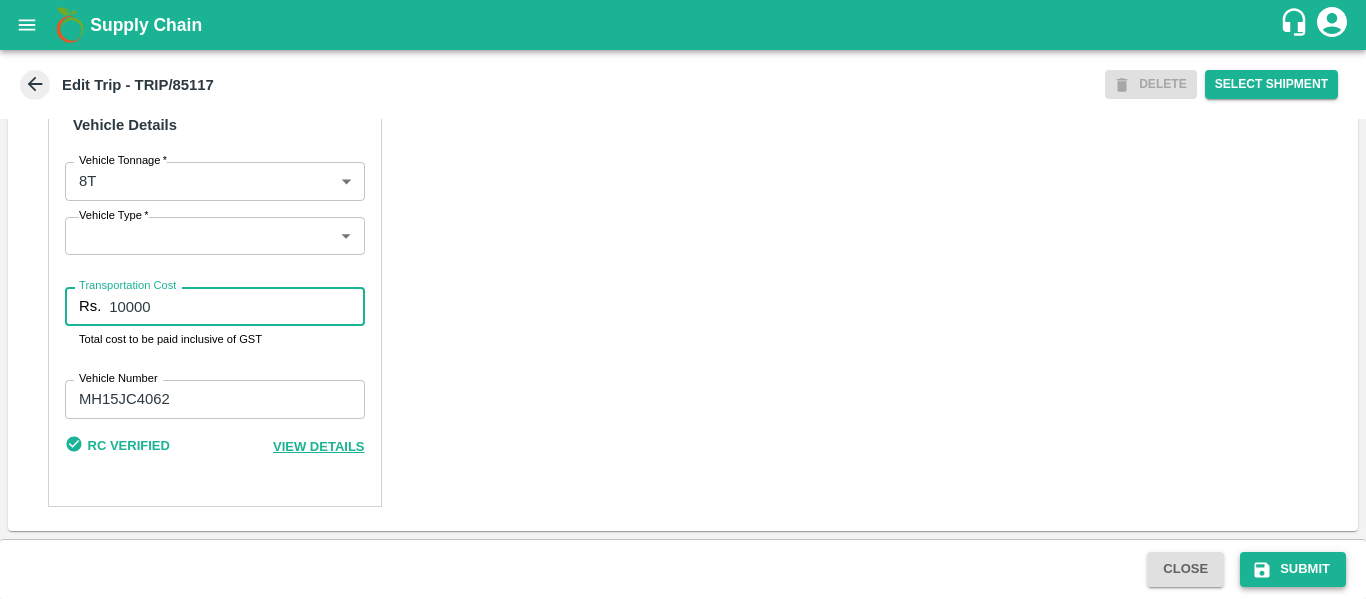 type on "10000" 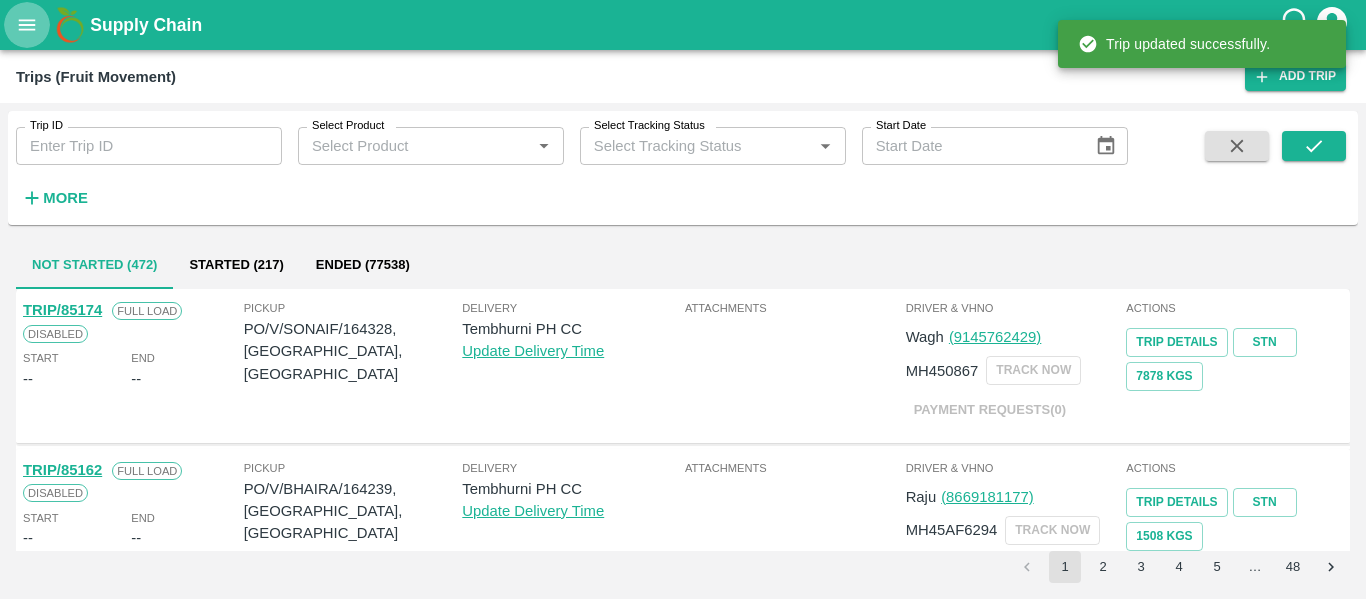 click at bounding box center [27, 25] 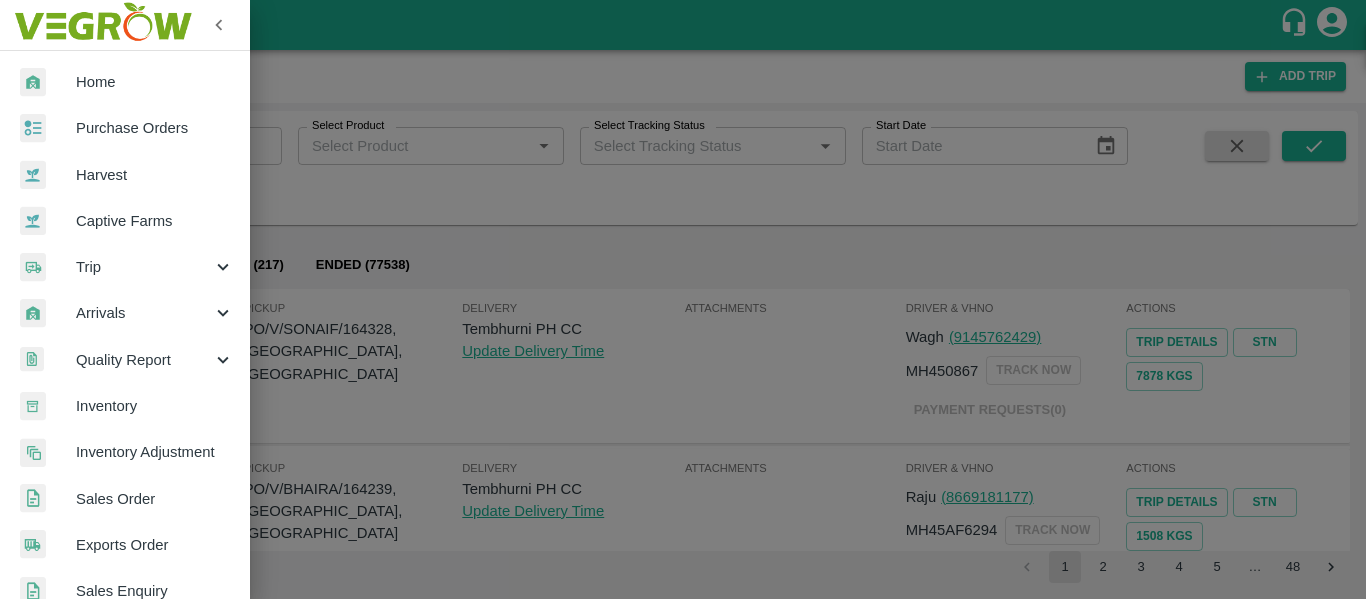 click on "Purchase Orders" at bounding box center (155, 128) 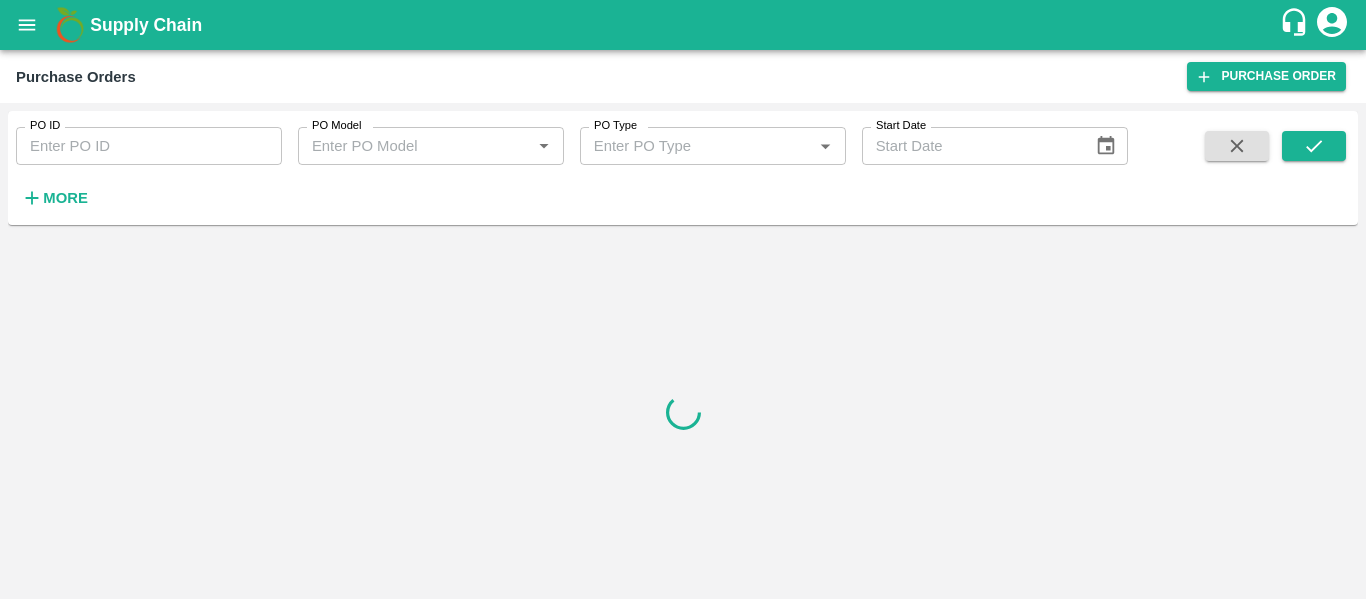 click on "PO ID PO ID" at bounding box center (141, 138) 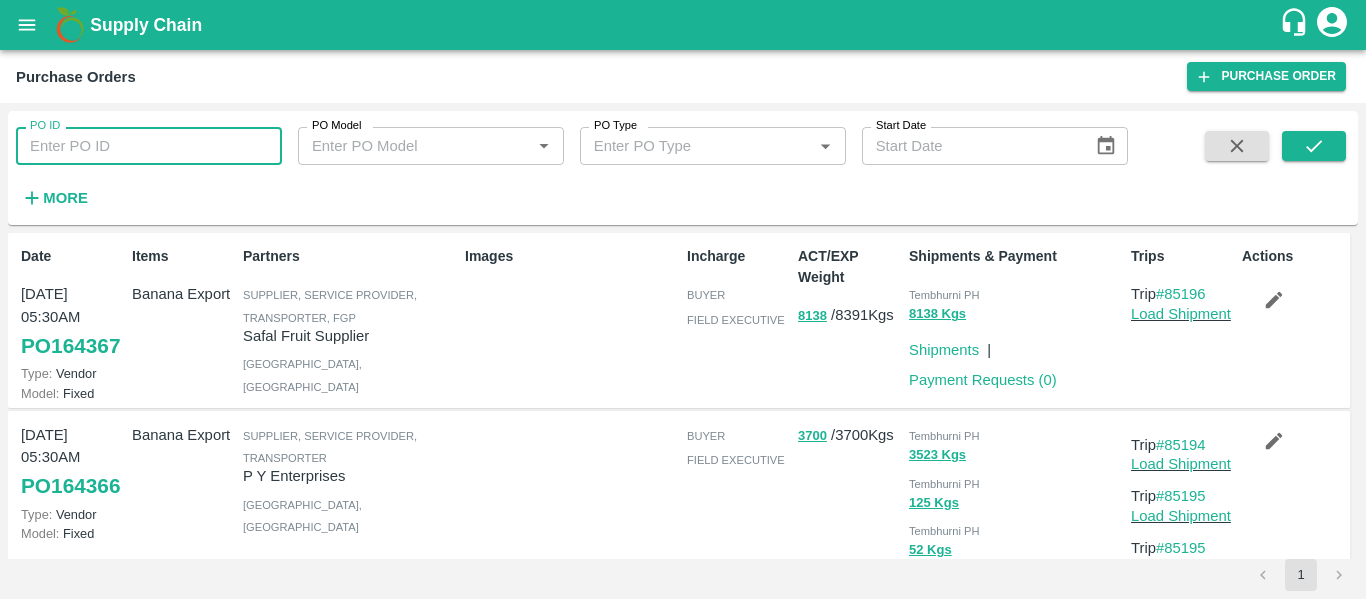 paste on "164127" 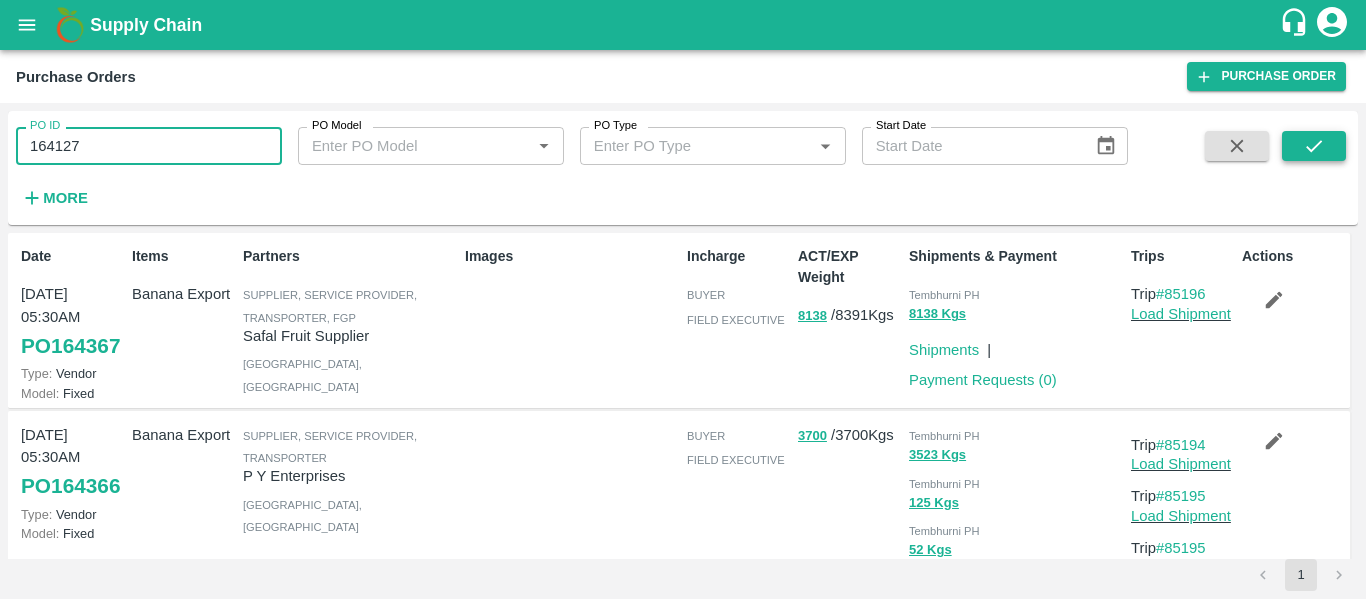 click at bounding box center (1314, 146) 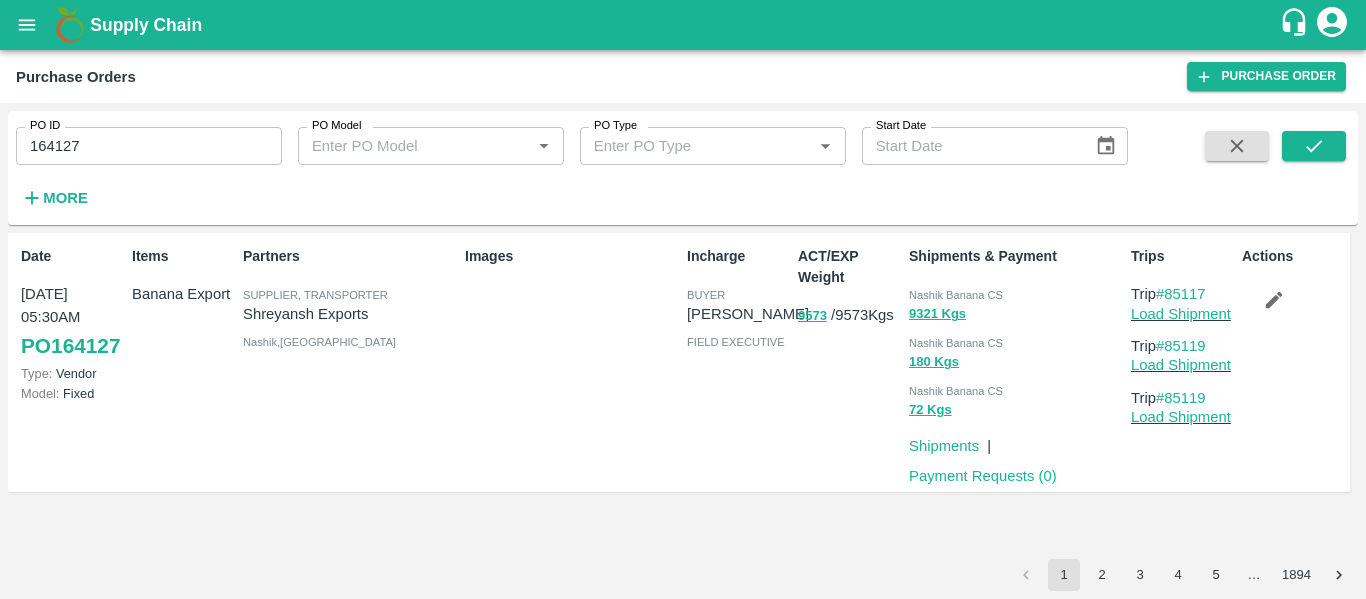 click on "164127" at bounding box center [149, 146] 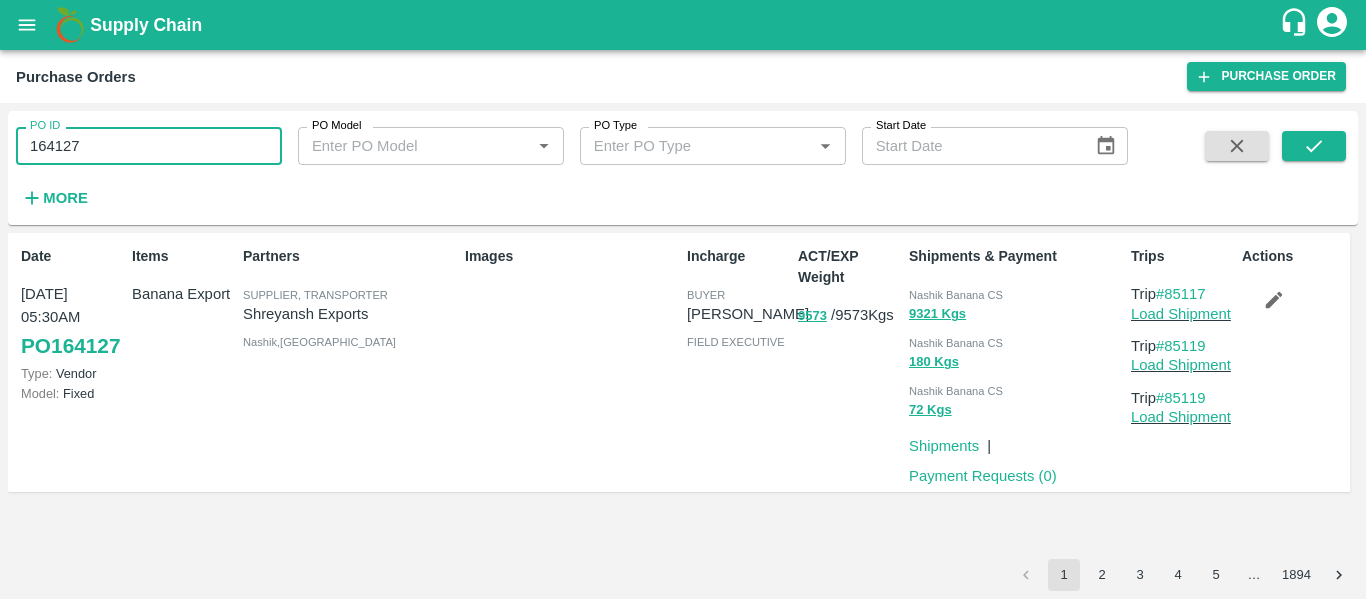 paste 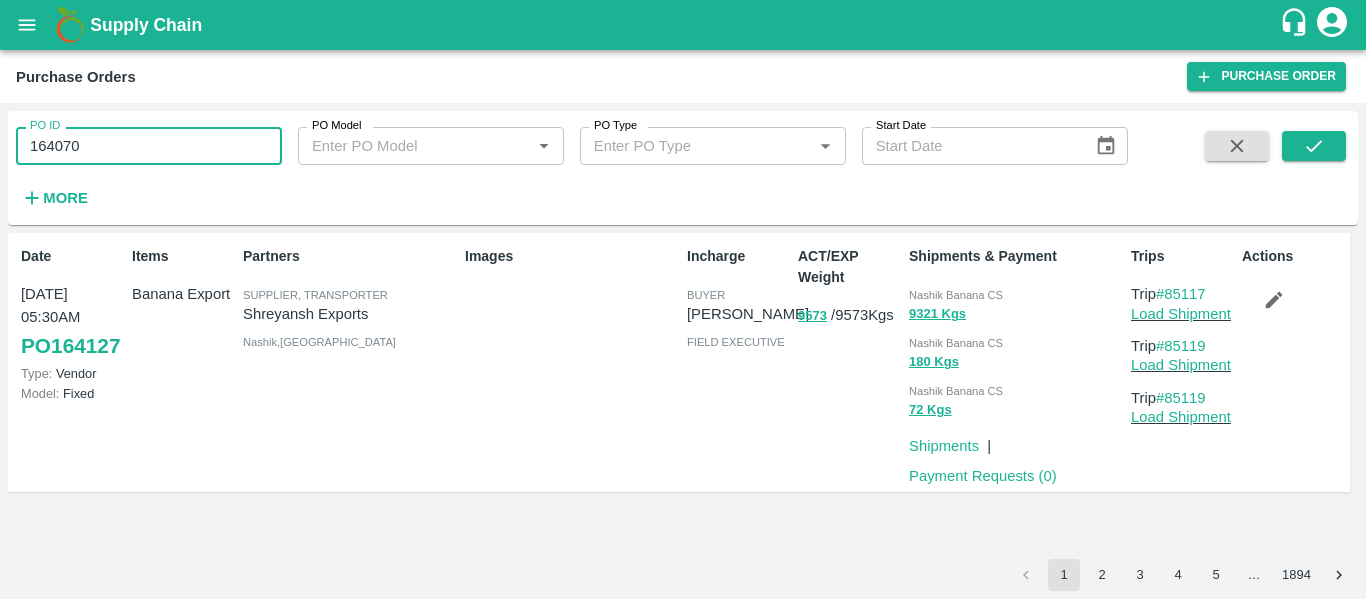 type on "164070" 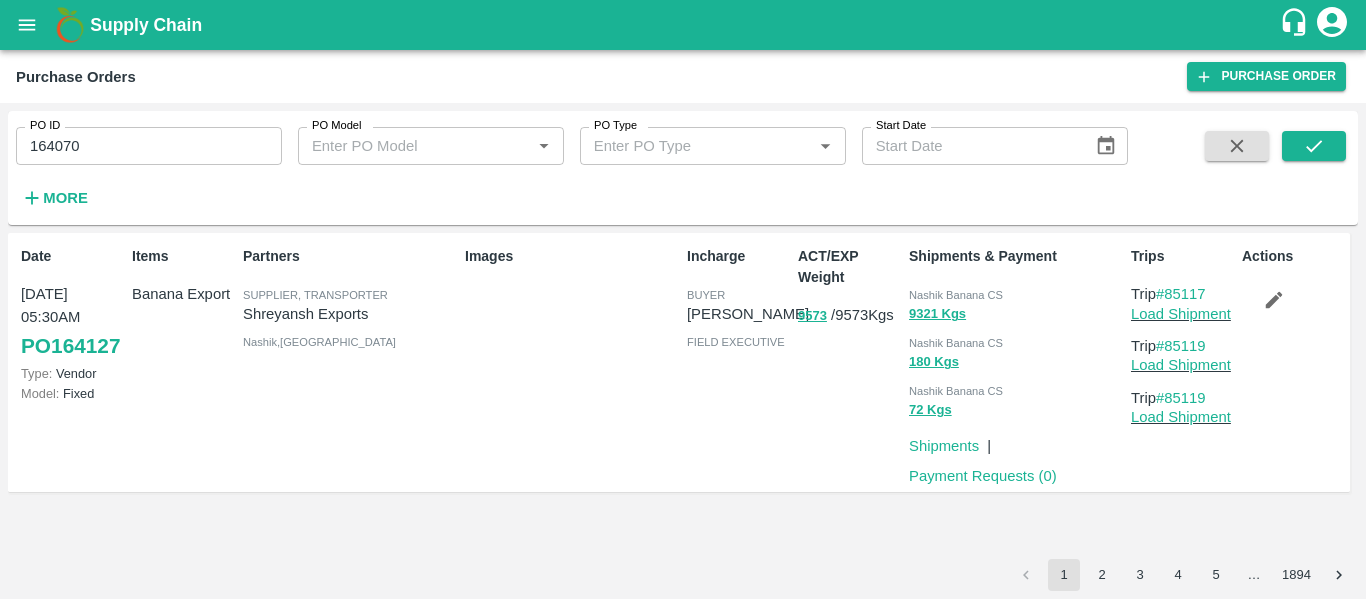 click on "PO ID 164070 PO ID PO Model PO Model   * PO Type PO Type   * Start Date Start Date More" at bounding box center [683, 168] 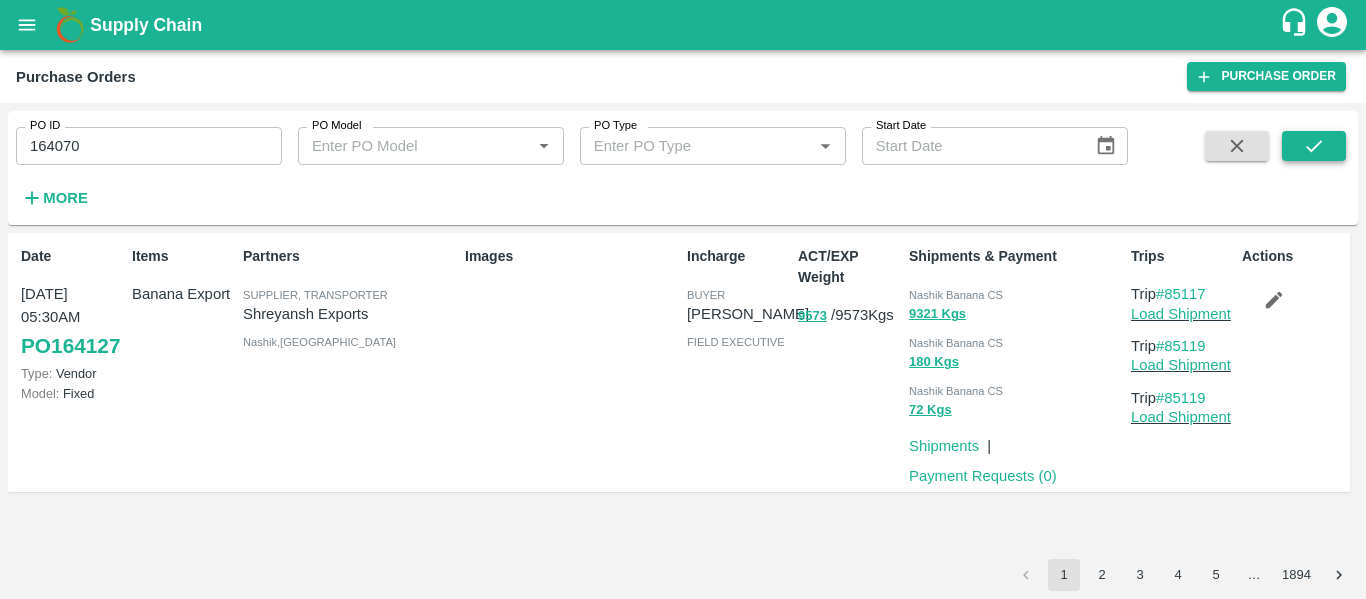 click 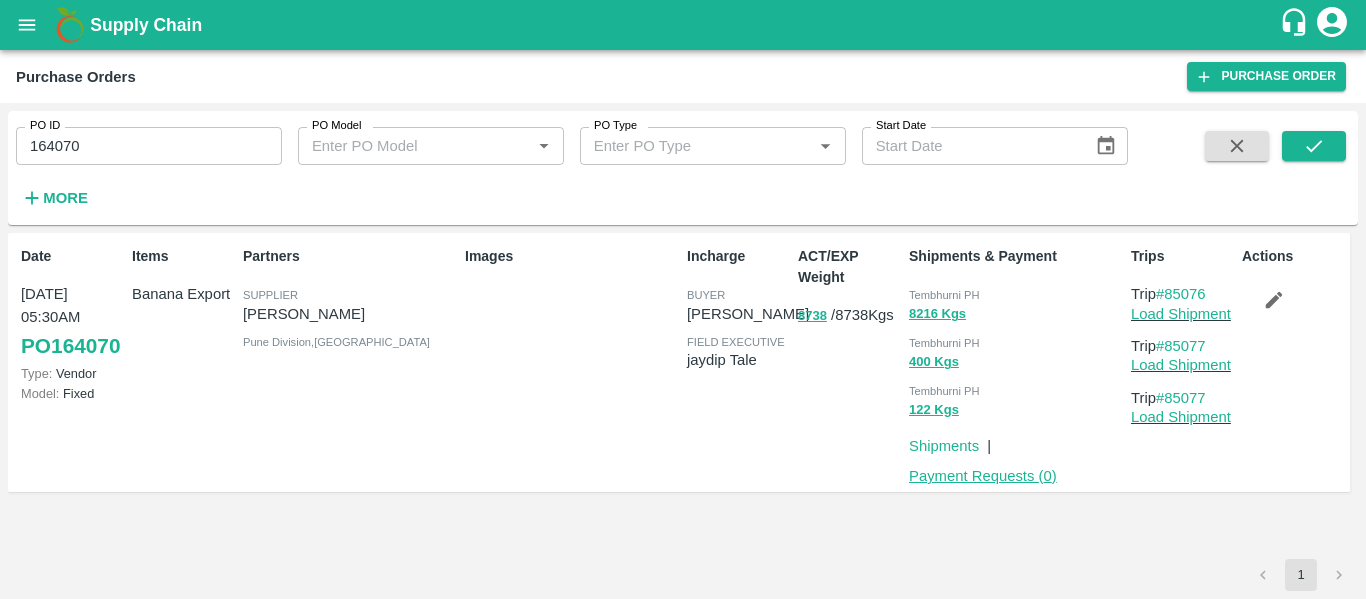 click on "Payment Requests ( 0 )" at bounding box center [983, 476] 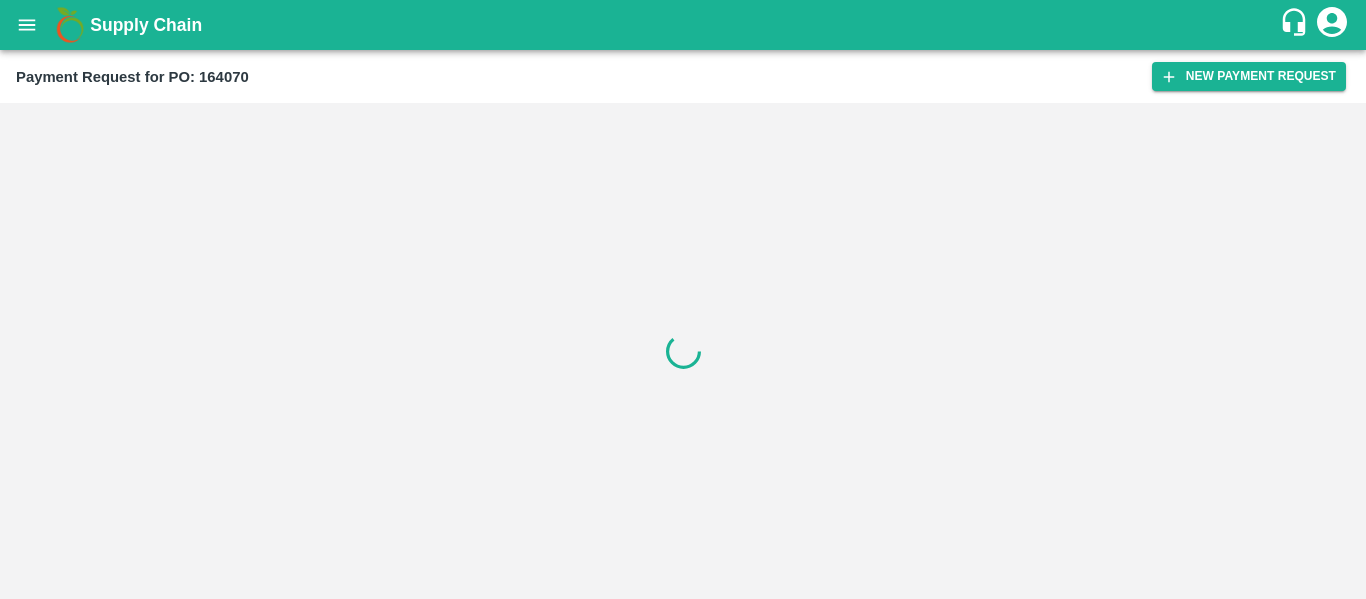 scroll, scrollTop: 0, scrollLeft: 0, axis: both 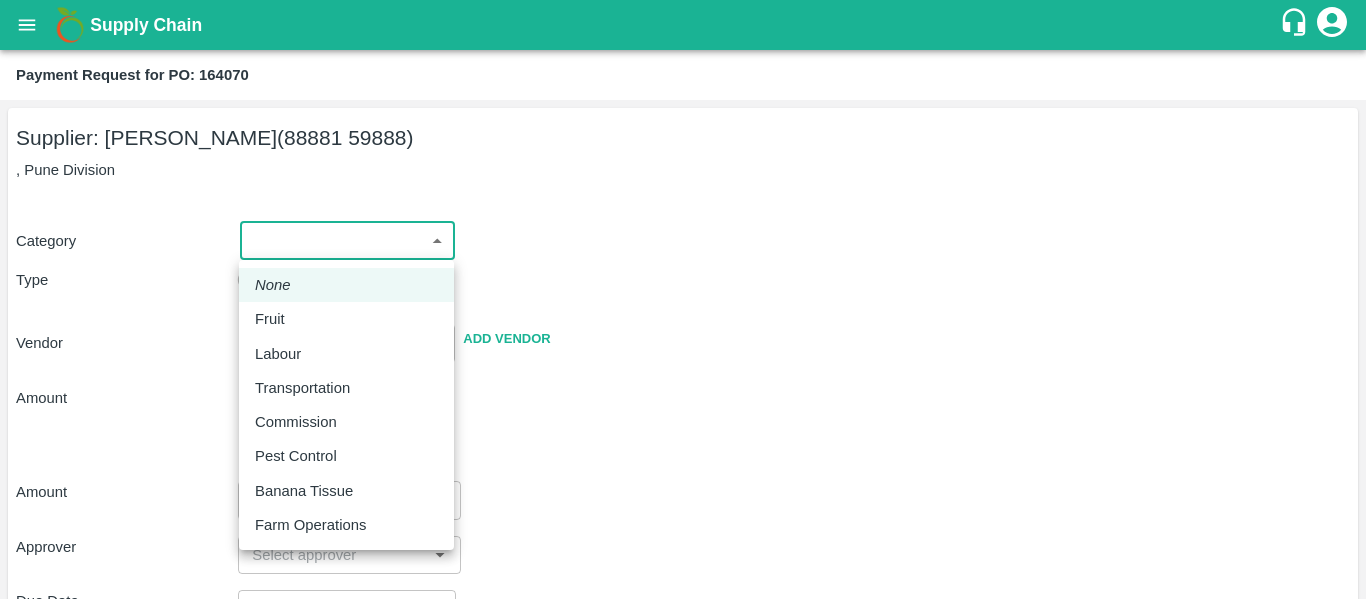click on "Supply Chain Payment Request for PO: 164070 Supplier:    [PERSON_NAME] Patil  (88881 59888) , Pune Division Category ​ ​ Type Advance Bill Vendor ​ Add Vendor Amount Total value Per Kg ​ Amount ​ Approver ​ Due Date ​  Priority  Low  High Comment x ​ Attach bill Cancel Save Tembhurni PH Nashik CC Shahada Banana Export PH Savda Banana Export PH Nashik Banana CS Nikhil Subhash Mangvade Logout None Fruit Labour Transportation Commission Pest Control Banana Tissue Farm Operations" at bounding box center (683, 299) 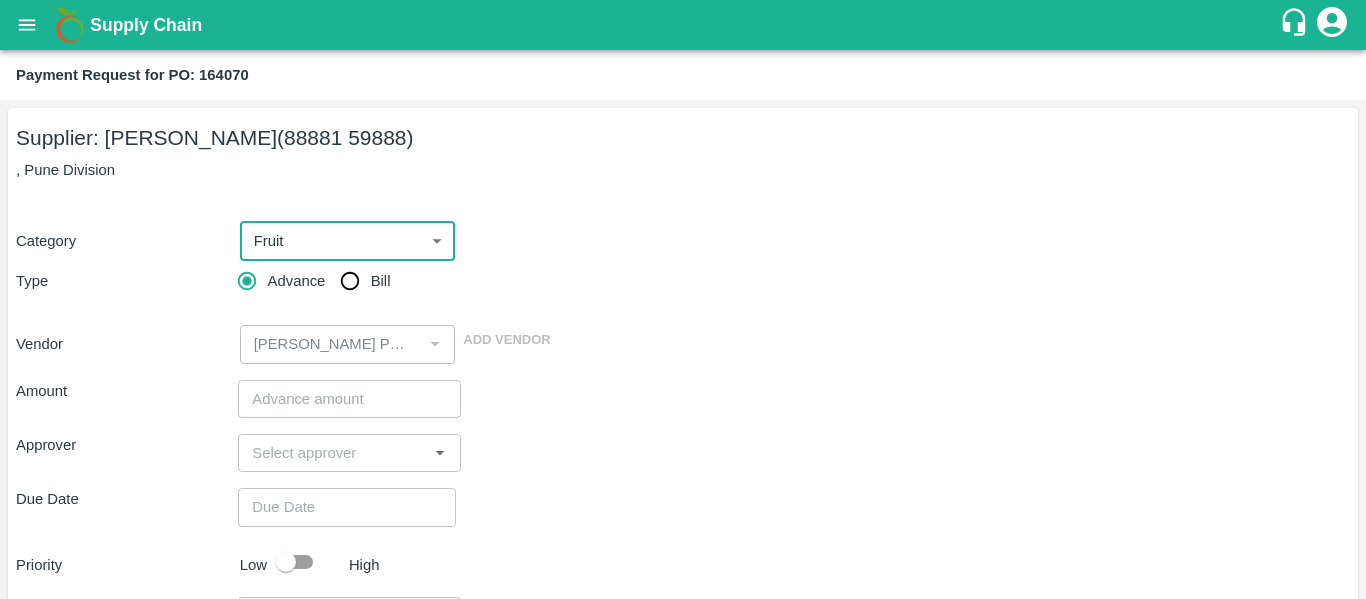 click on "Bill" at bounding box center [350, 281] 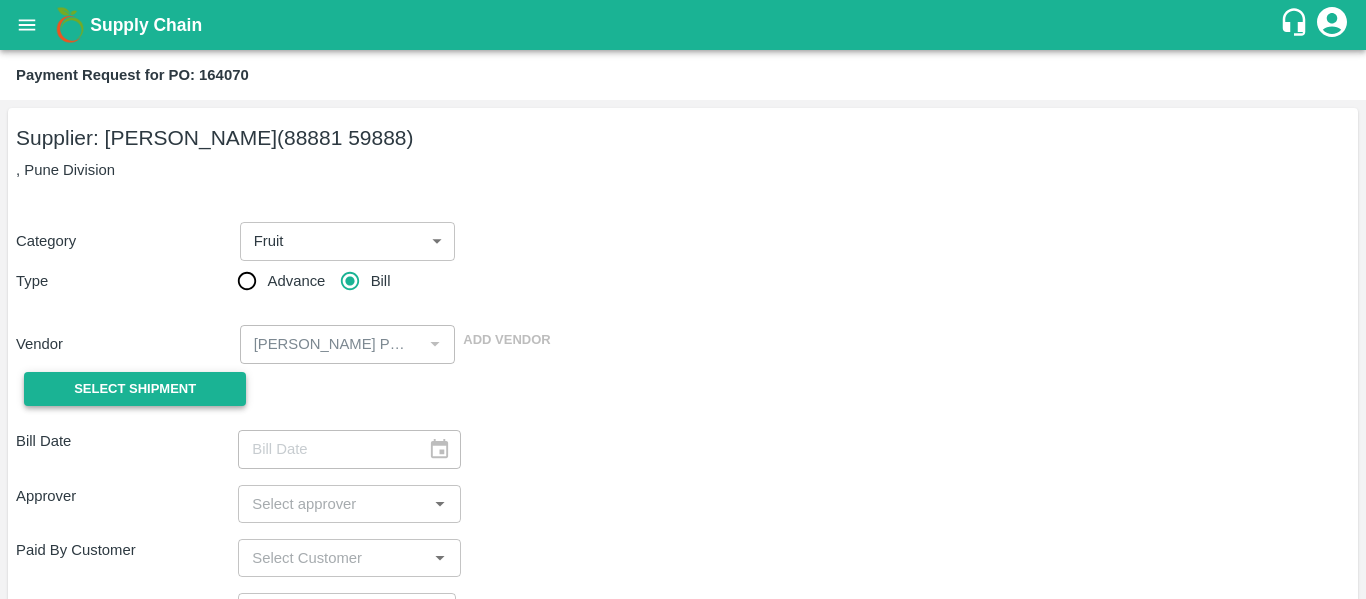 click on "Select Shipment" at bounding box center (135, 389) 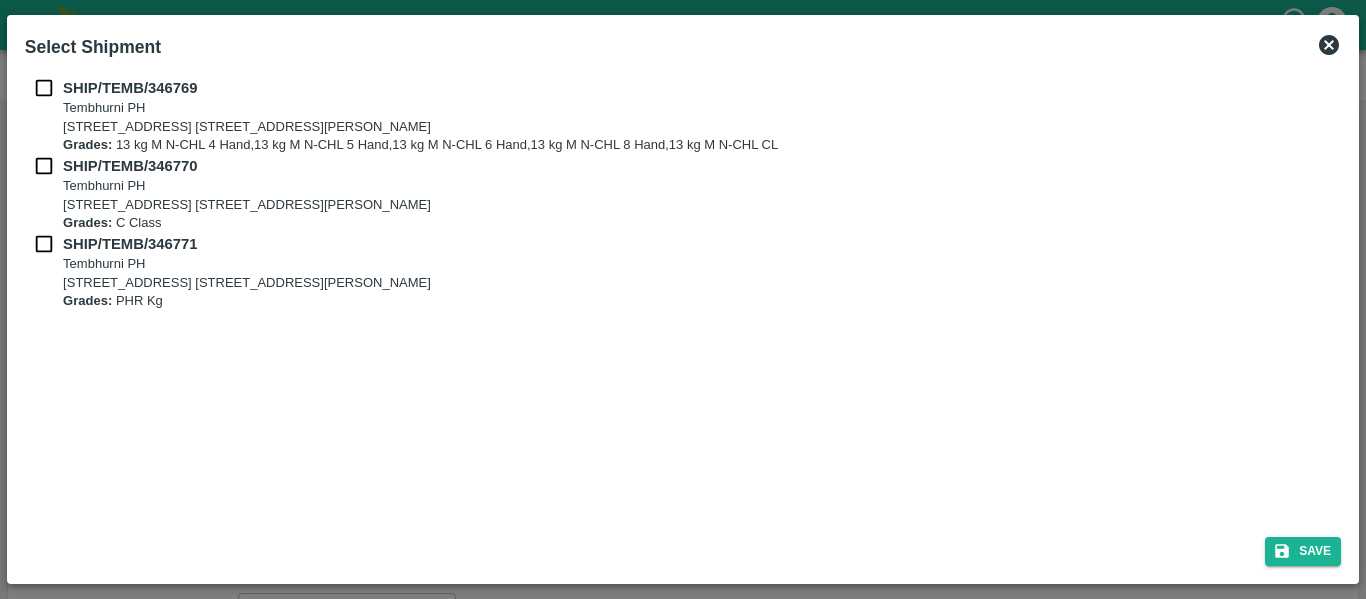 click at bounding box center [44, 88] 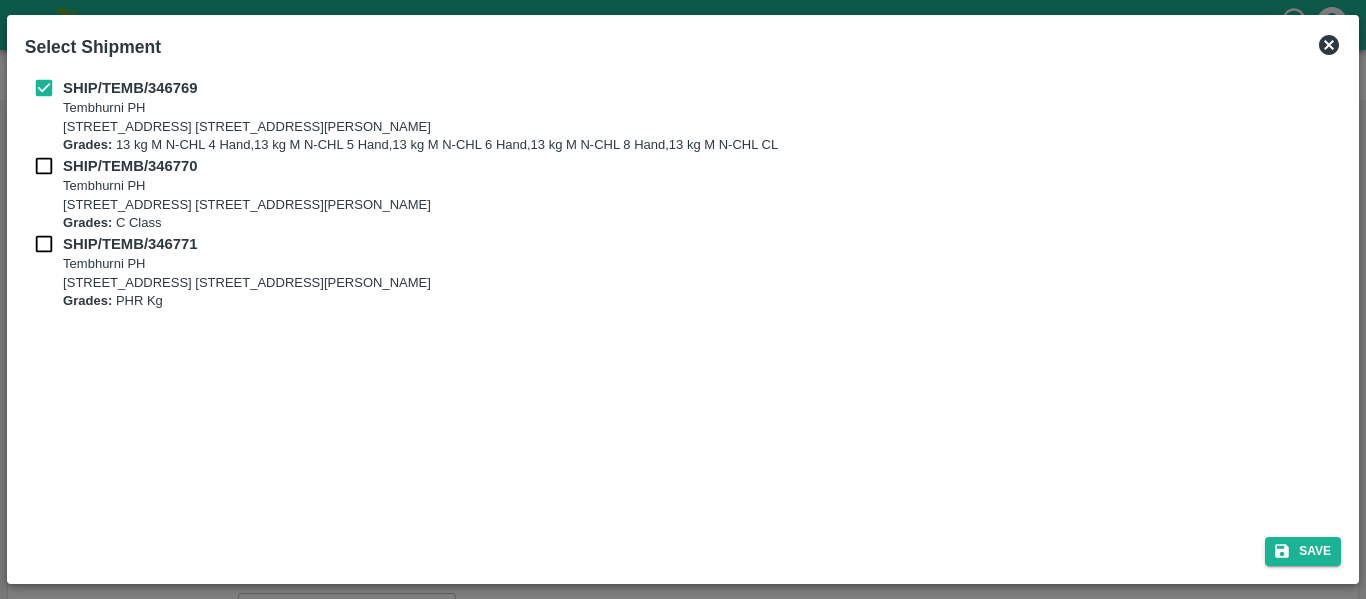 click at bounding box center (44, 166) 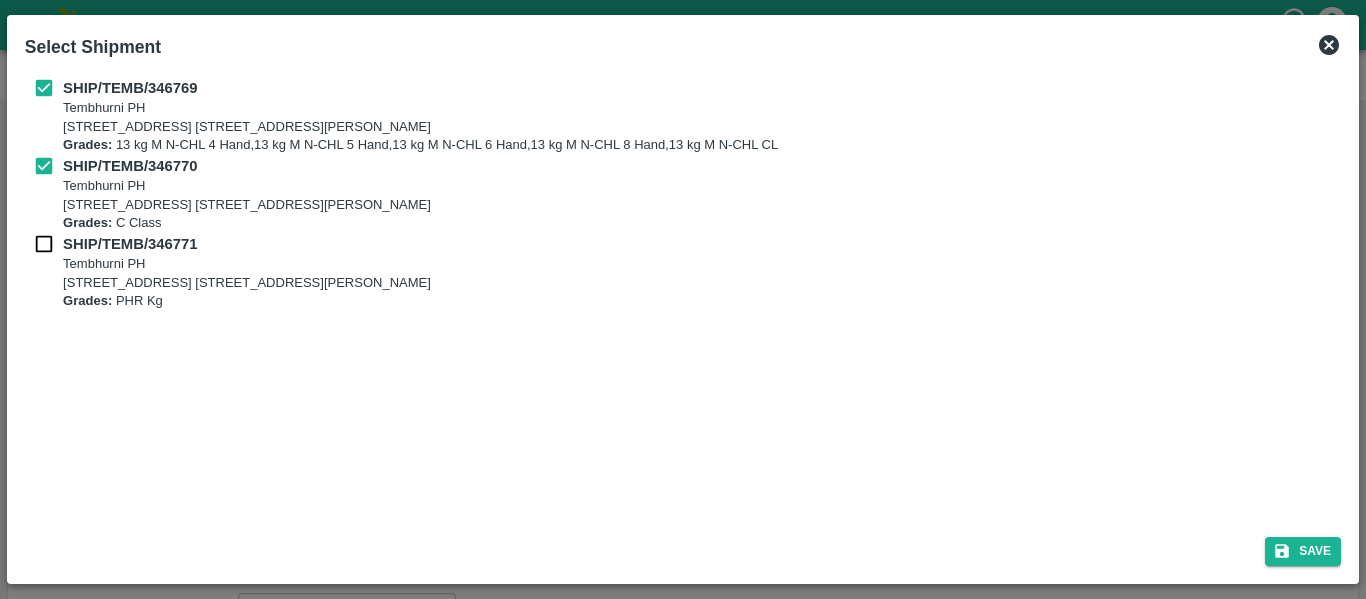 click on "SHIP/TEMB/346771 [STREET_ADDRESS] [STREET_ADDRESS][PERSON_NAME] Grades:   PHR Kg" at bounding box center [683, 272] 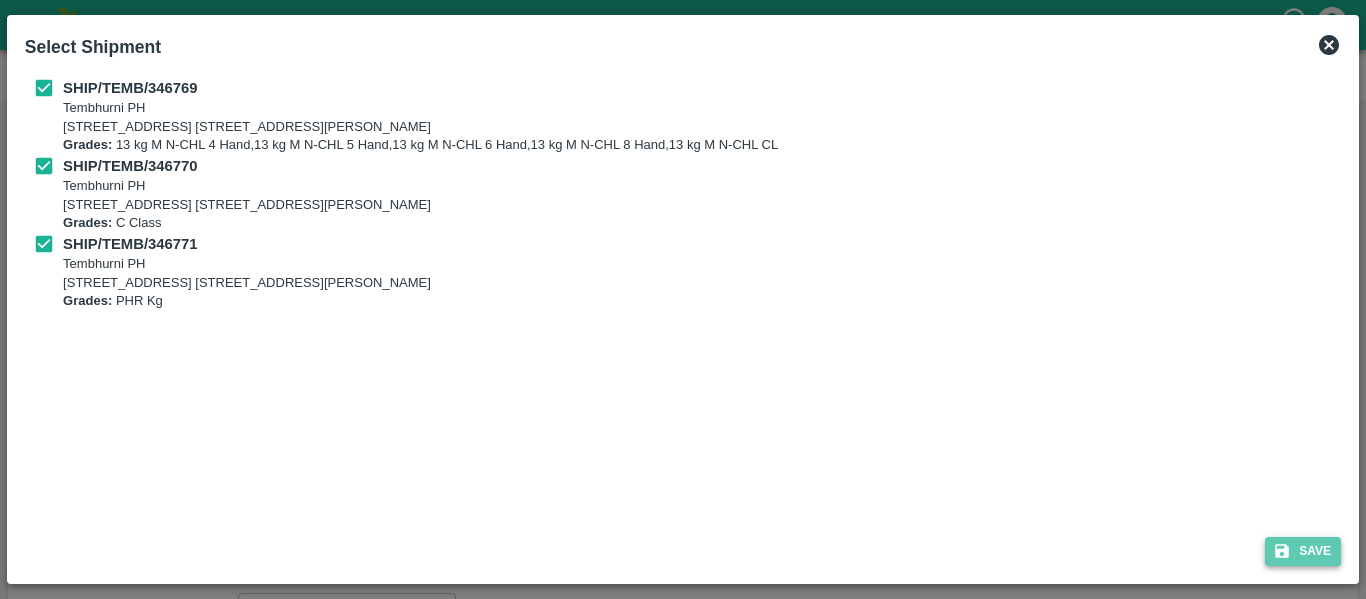 click on "Save" at bounding box center [1303, 551] 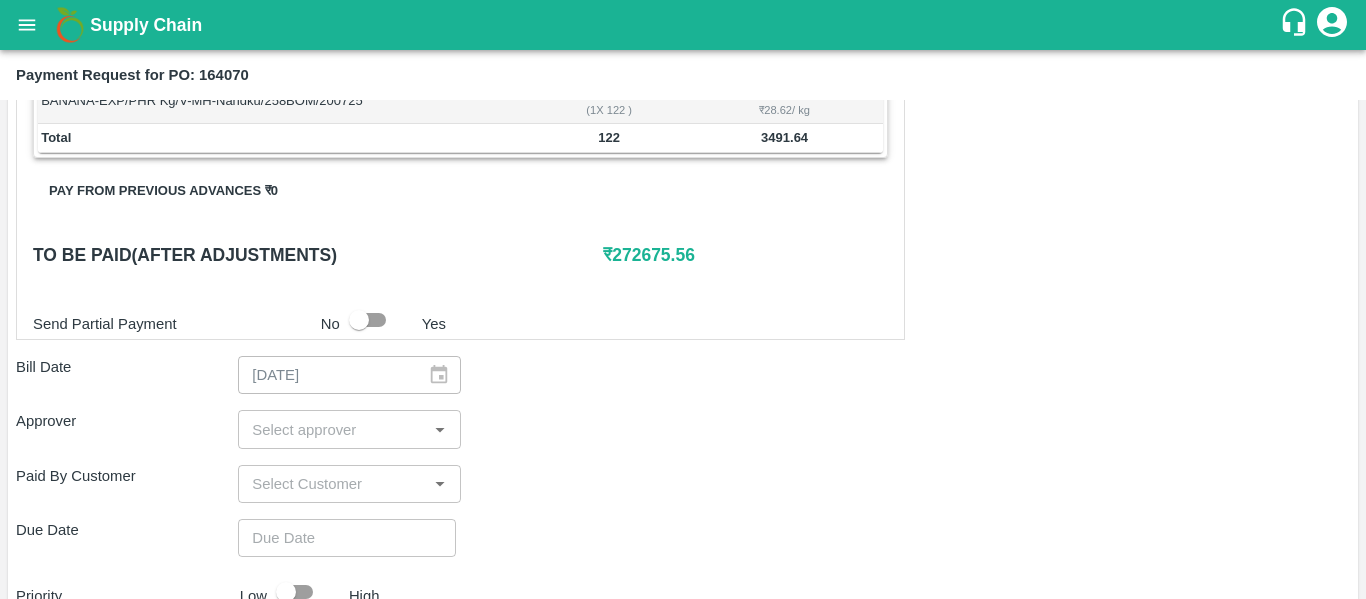 scroll, scrollTop: 887, scrollLeft: 0, axis: vertical 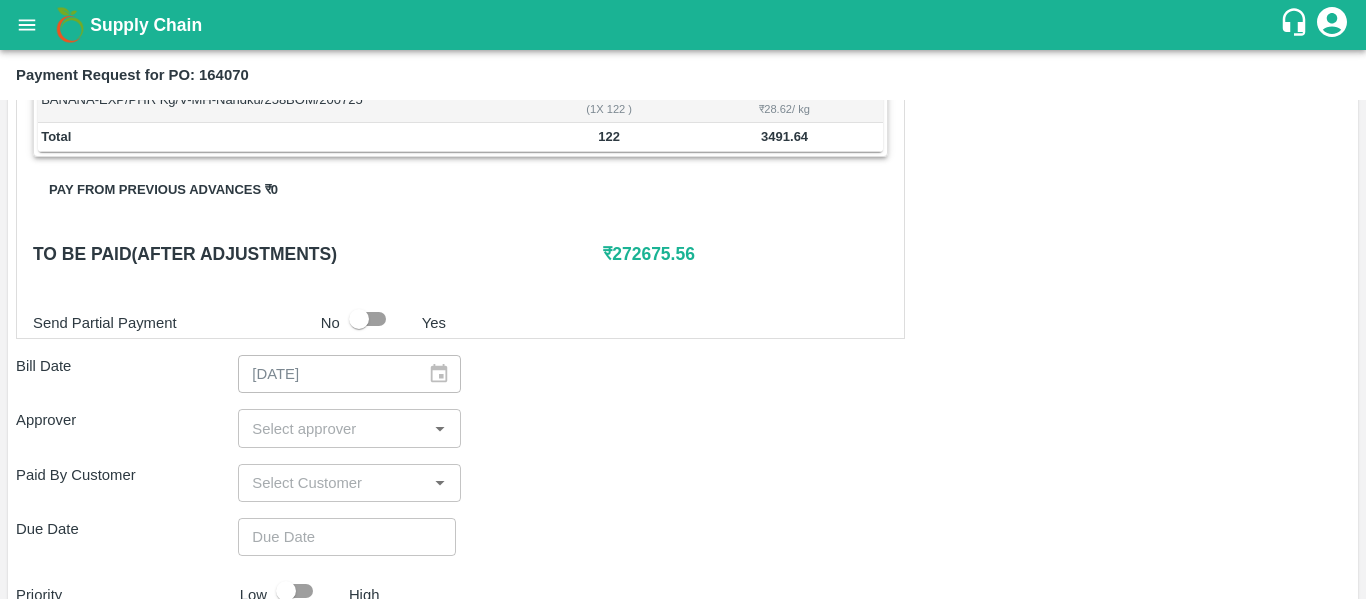click on "​" at bounding box center [349, 428] 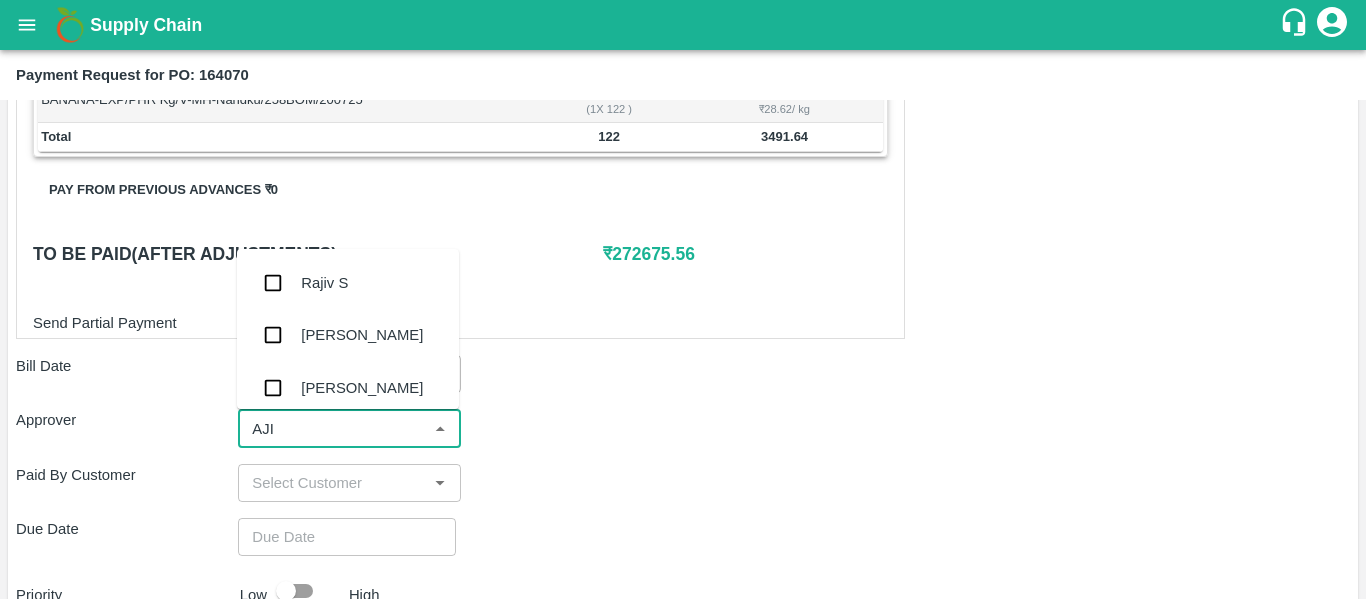 type on "AJIT" 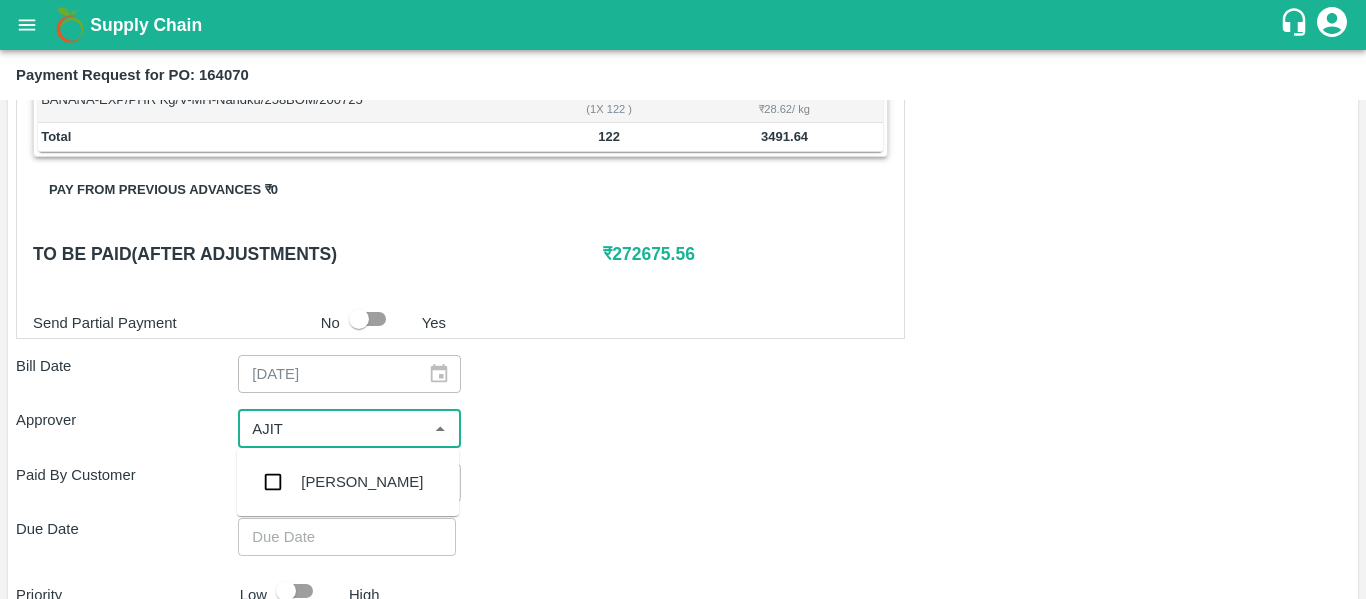 click on "[PERSON_NAME]" at bounding box center [362, 482] 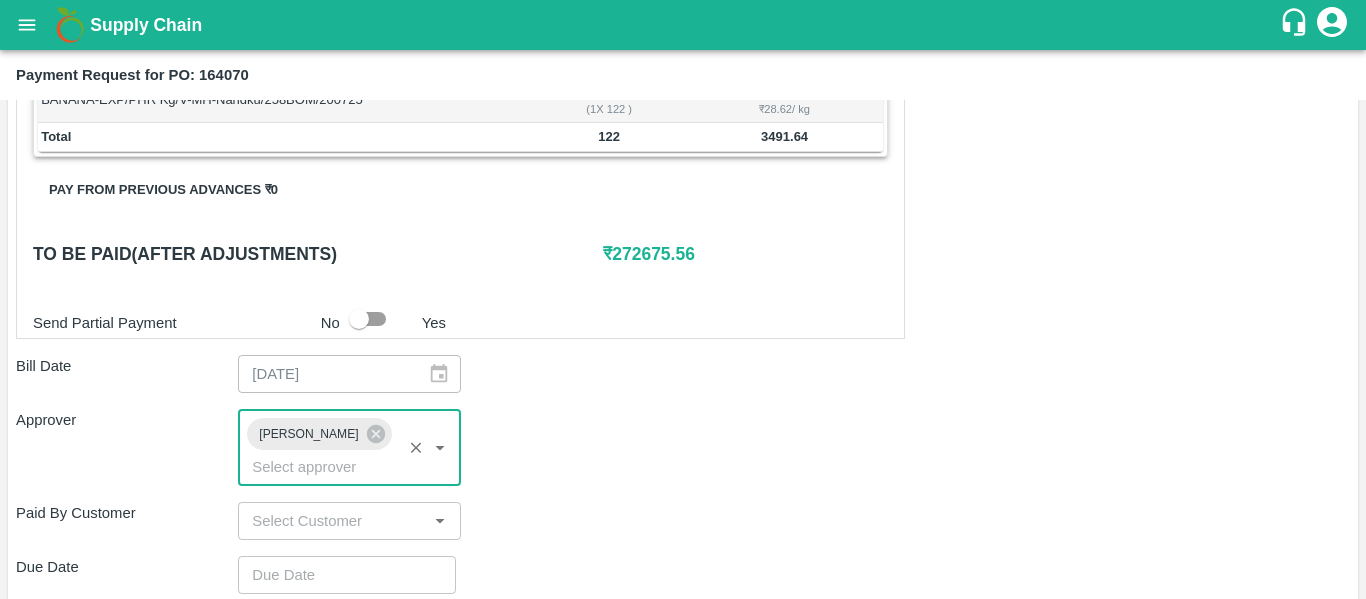 type on "DD/MM/YYYY hh:mm aa" 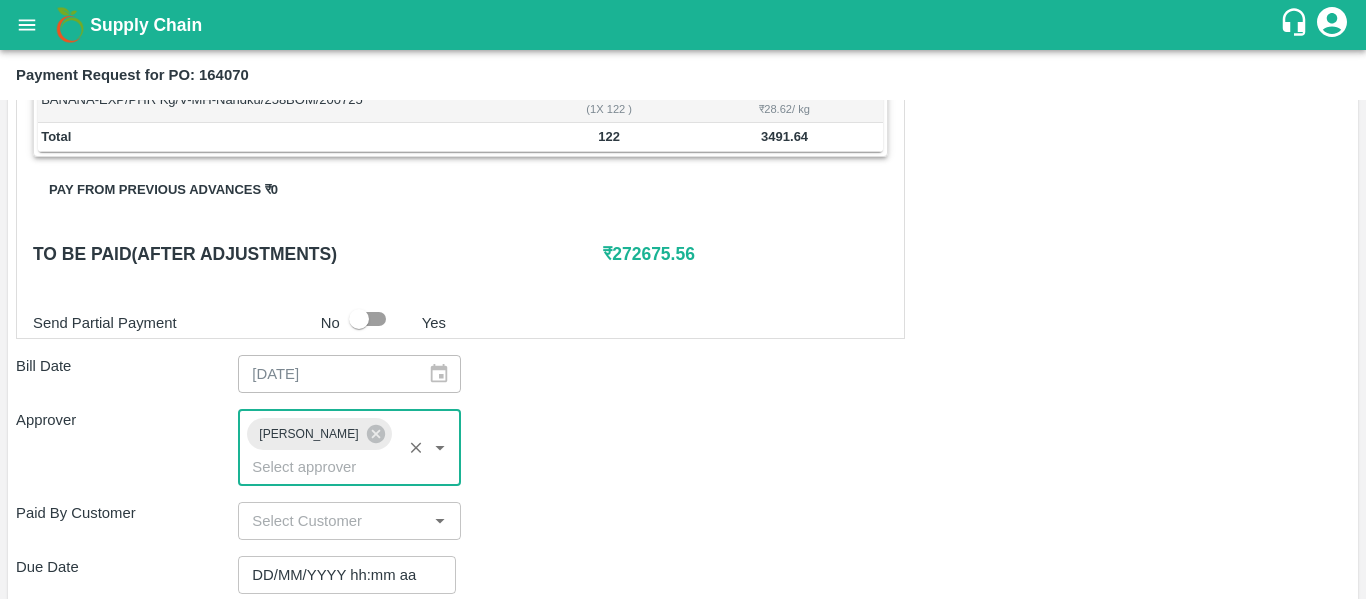 click on "DD/MM/YYYY hh:mm aa" at bounding box center (340, 575) 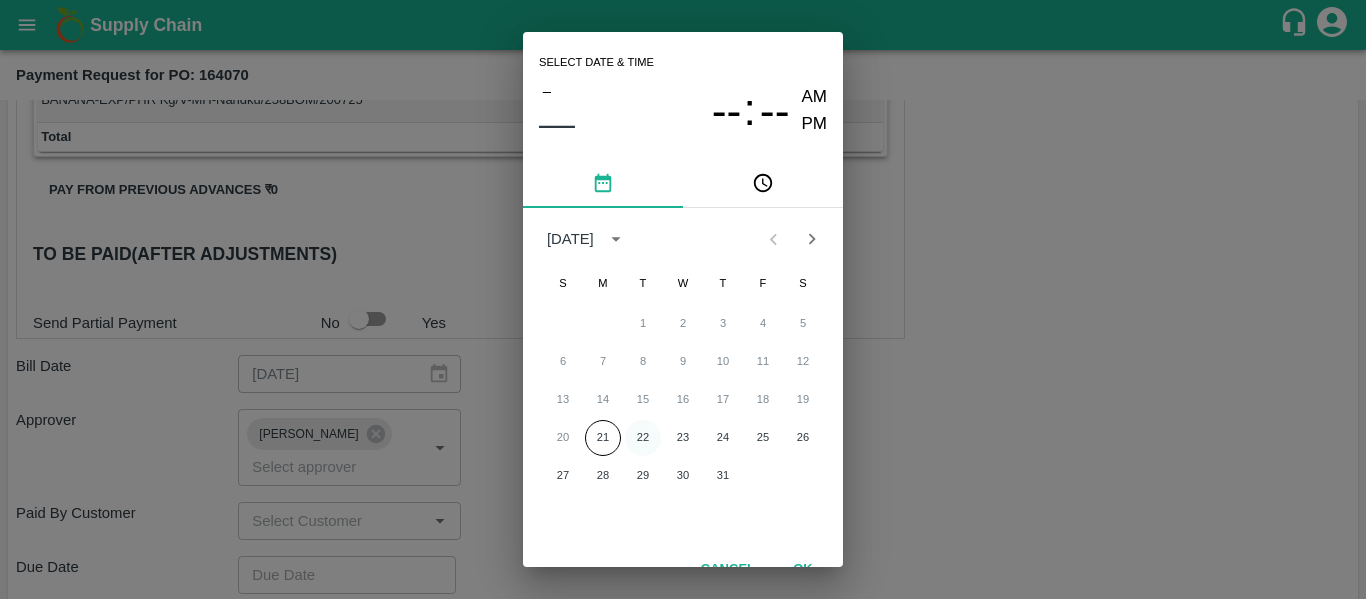 click on "22" at bounding box center (643, 438) 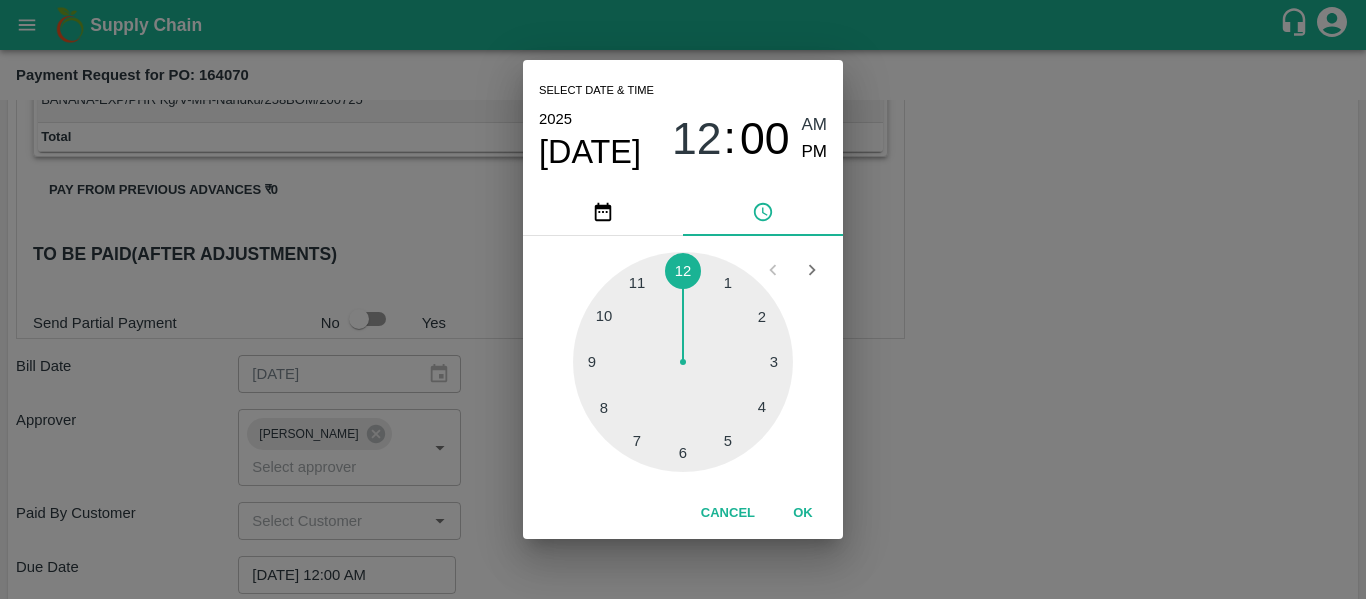 click on "Select date & time [DATE] 12 : 00 AM PM 1 2 3 4 5 6 7 8 9 10 11 12 Cancel OK" at bounding box center [683, 299] 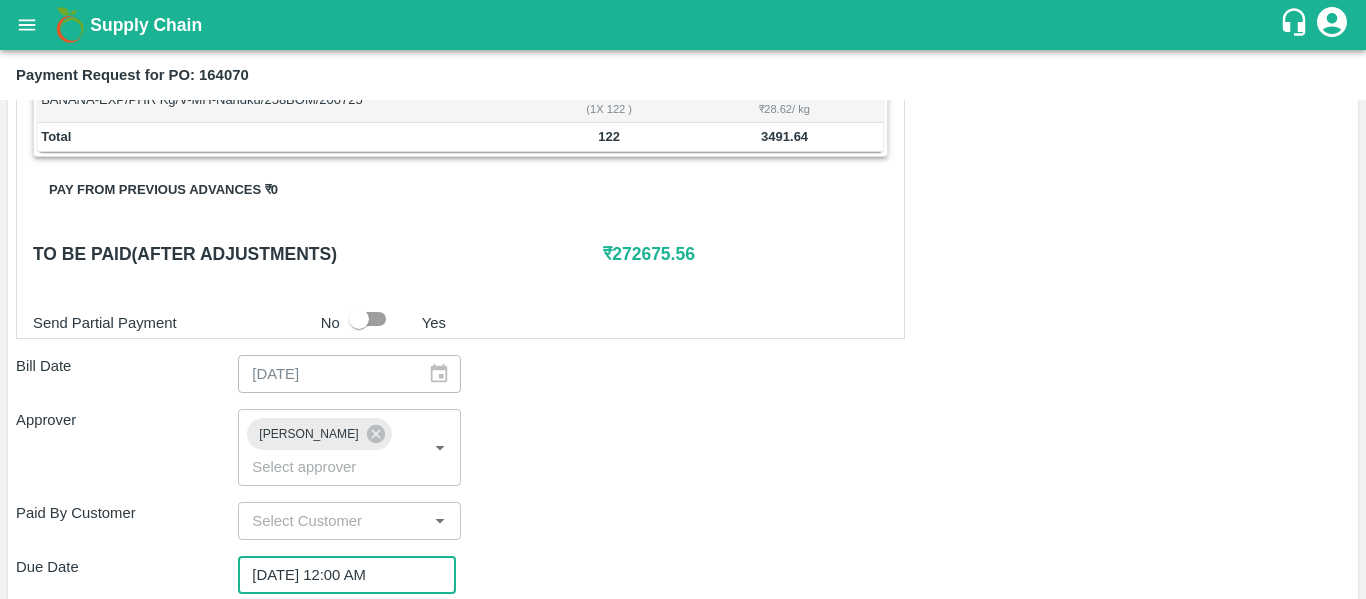 scroll, scrollTop: 1127, scrollLeft: 0, axis: vertical 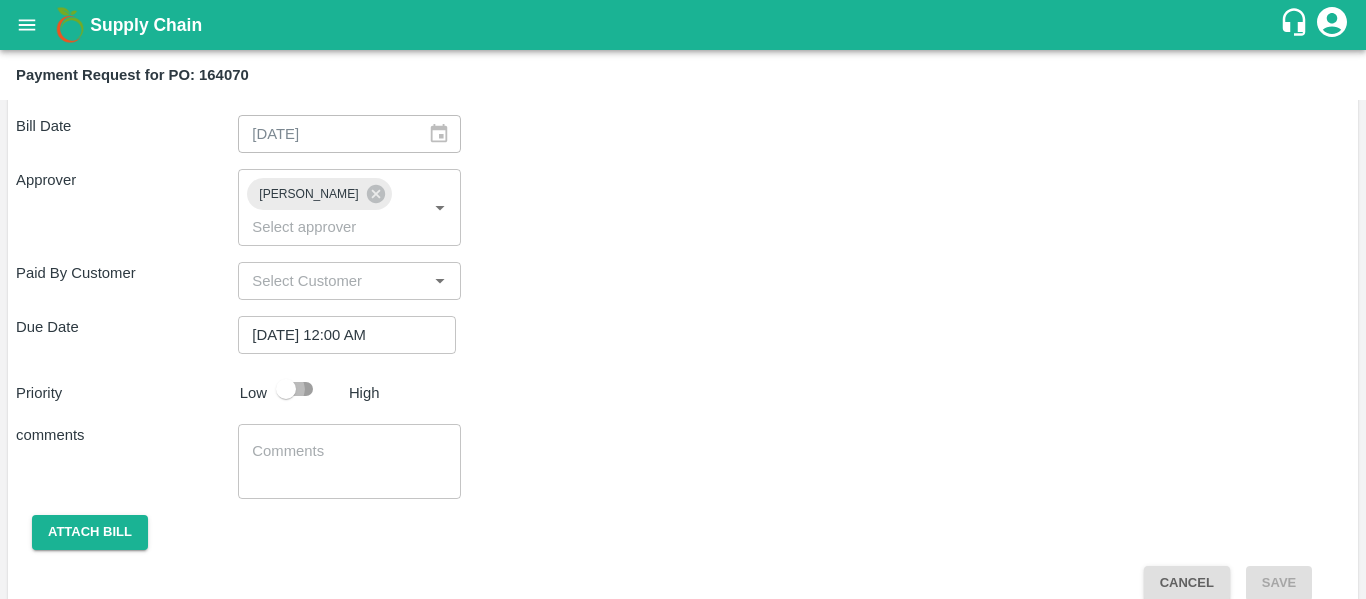 click at bounding box center [286, 389] 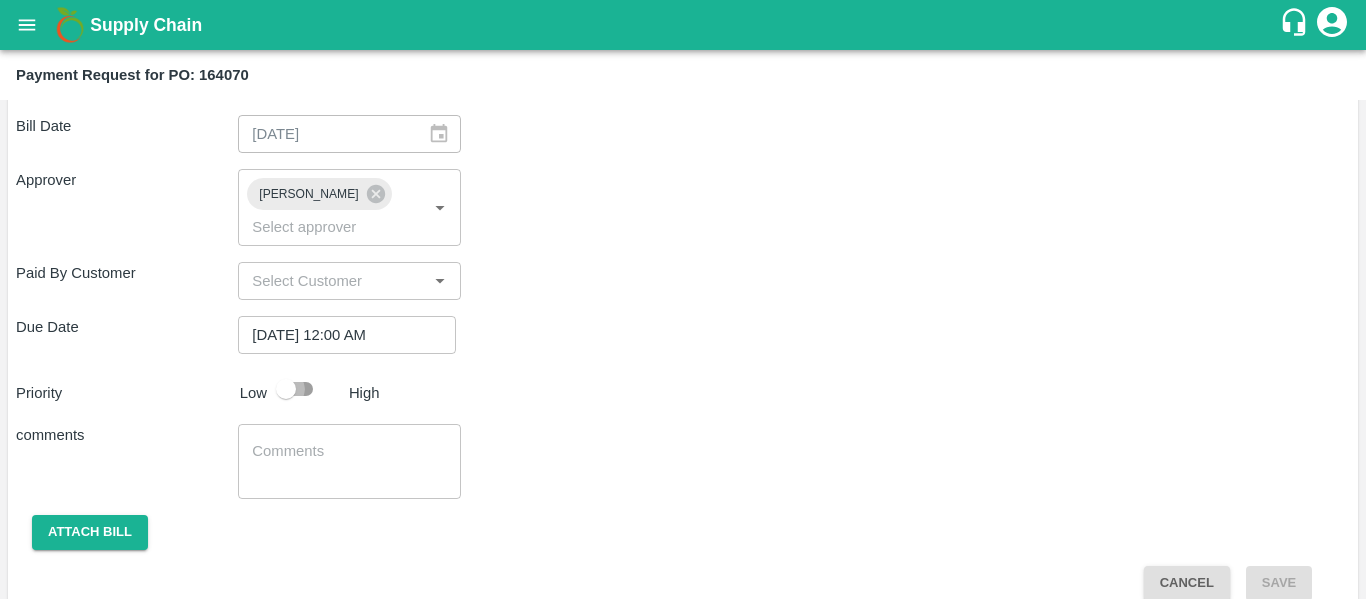 checkbox on "true" 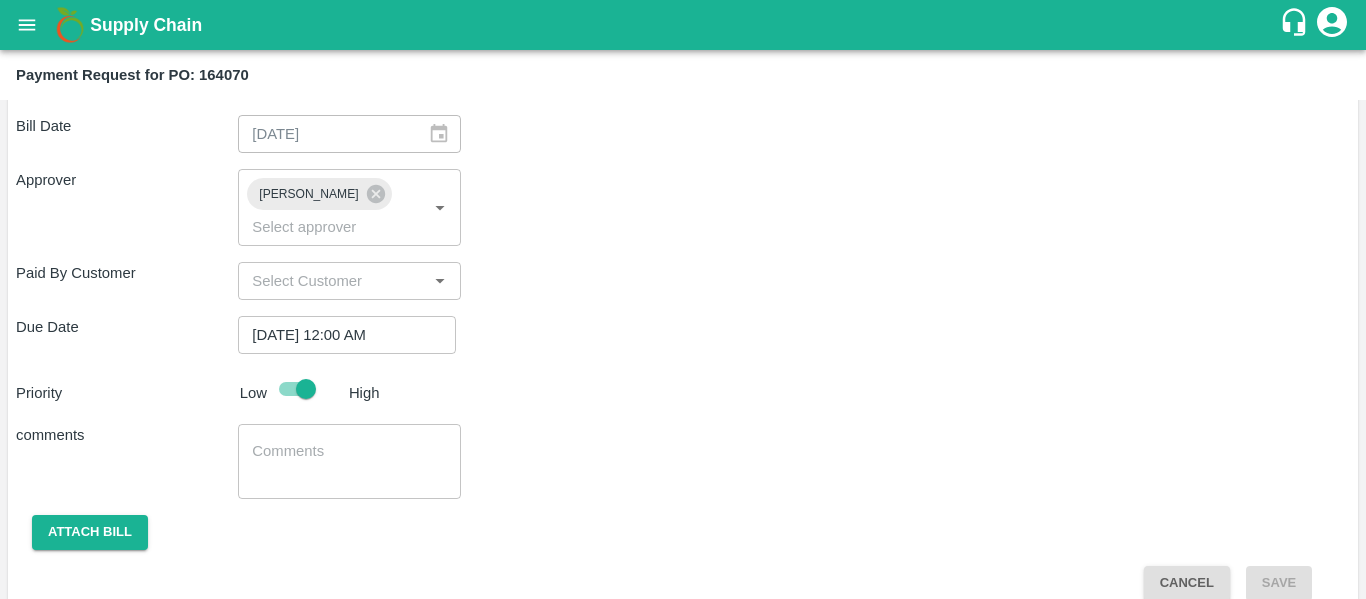 click at bounding box center [349, 462] 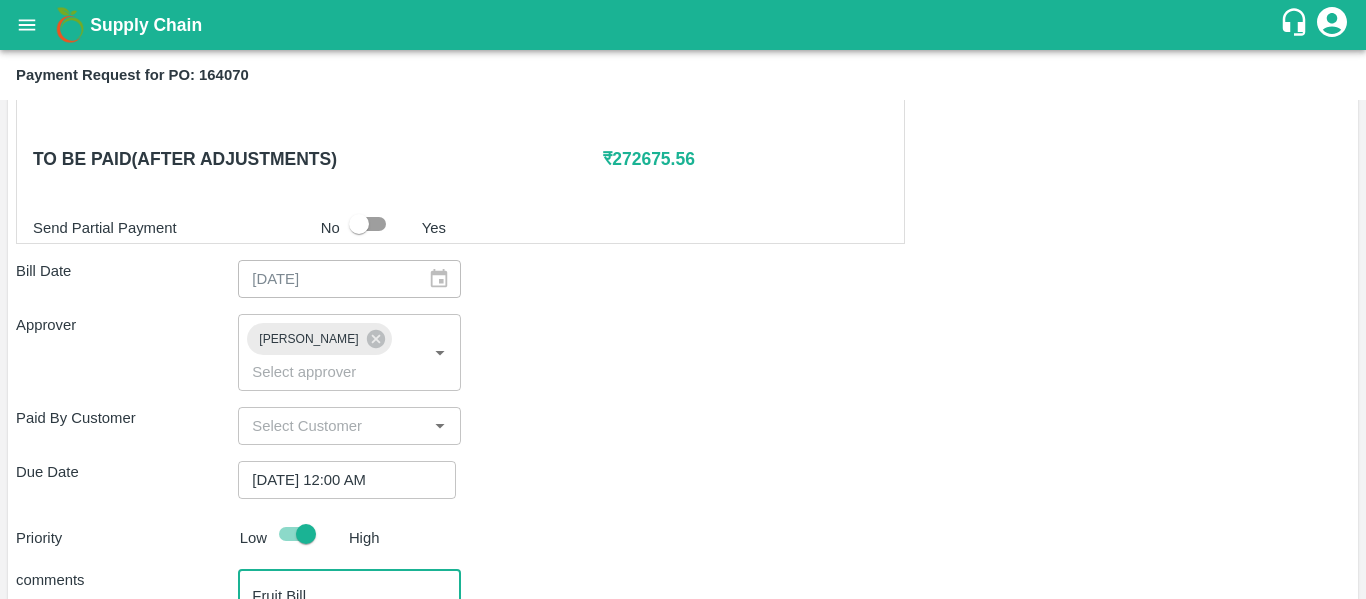 scroll, scrollTop: 981, scrollLeft: 0, axis: vertical 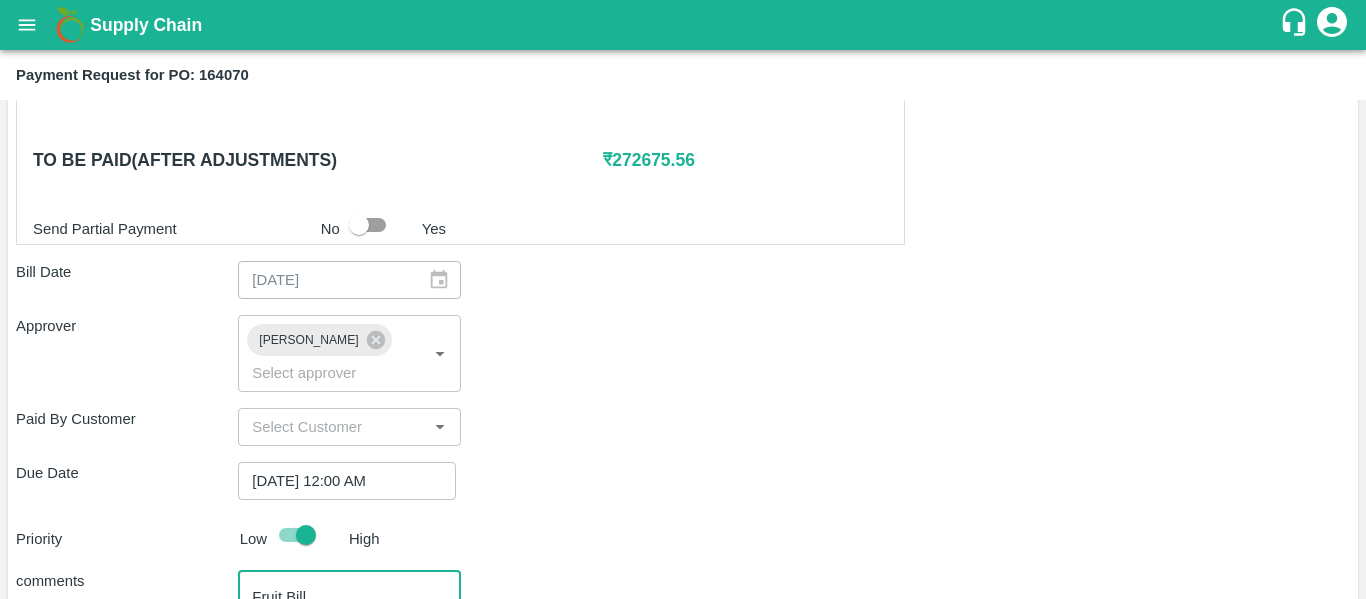 type on "Fruit Bill" 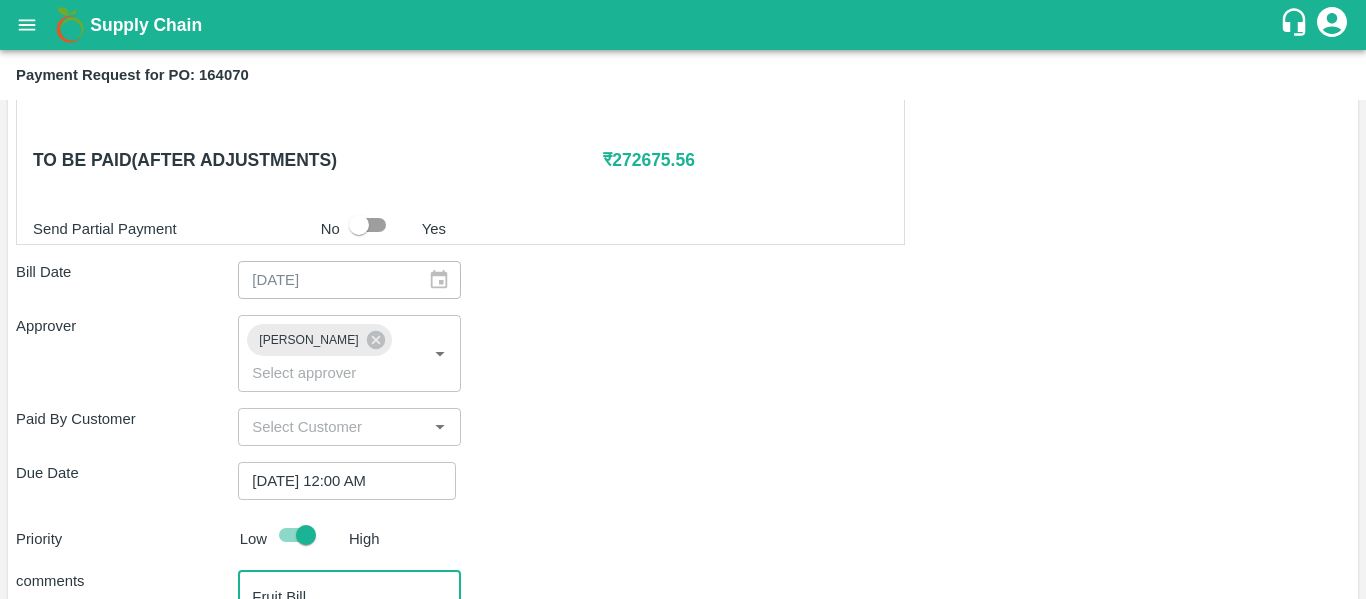 scroll, scrollTop: 1127, scrollLeft: 0, axis: vertical 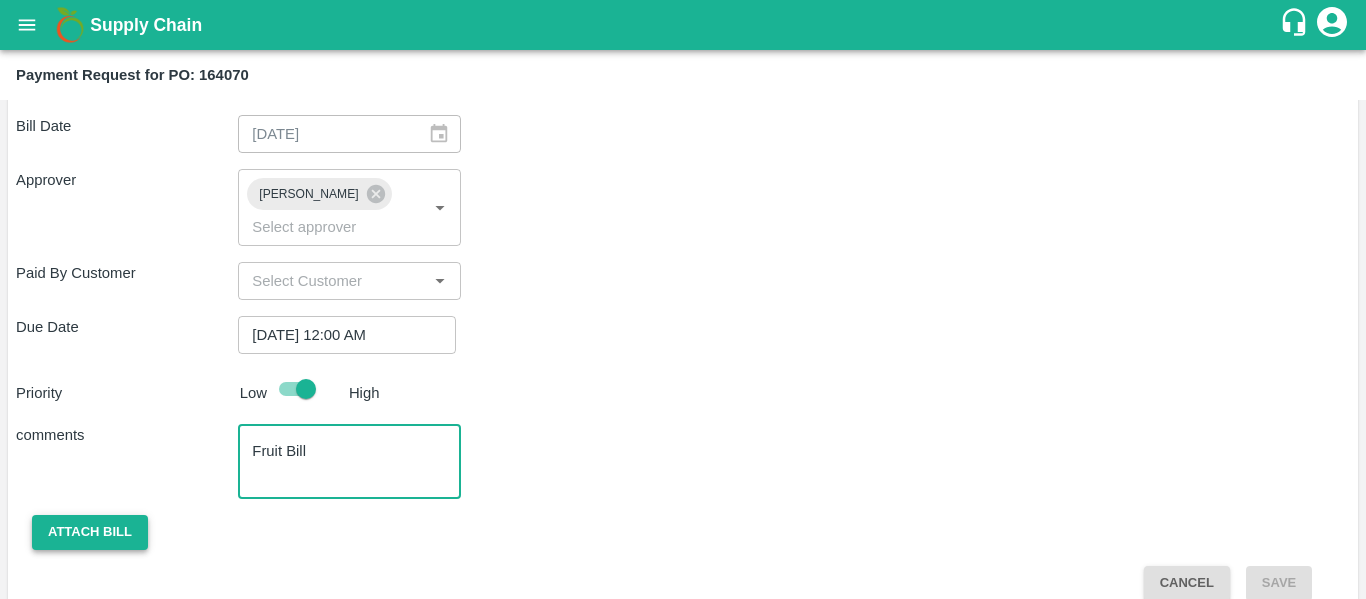 click on "Attach bill" at bounding box center (90, 532) 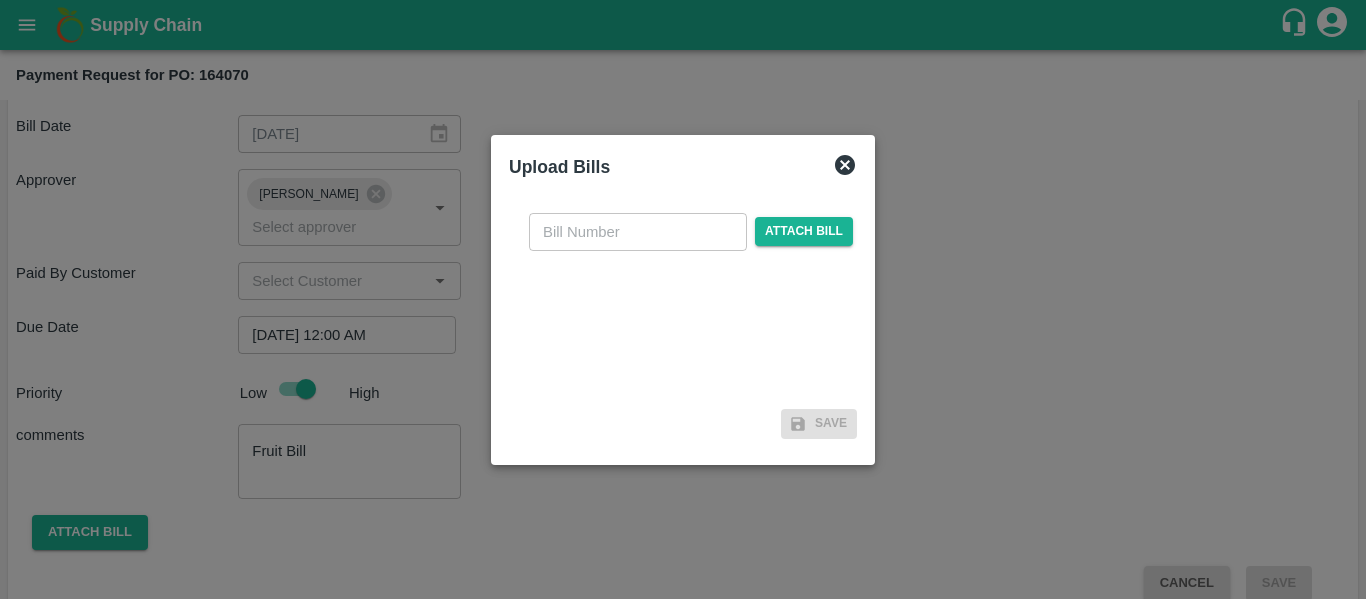 click at bounding box center (638, 232) 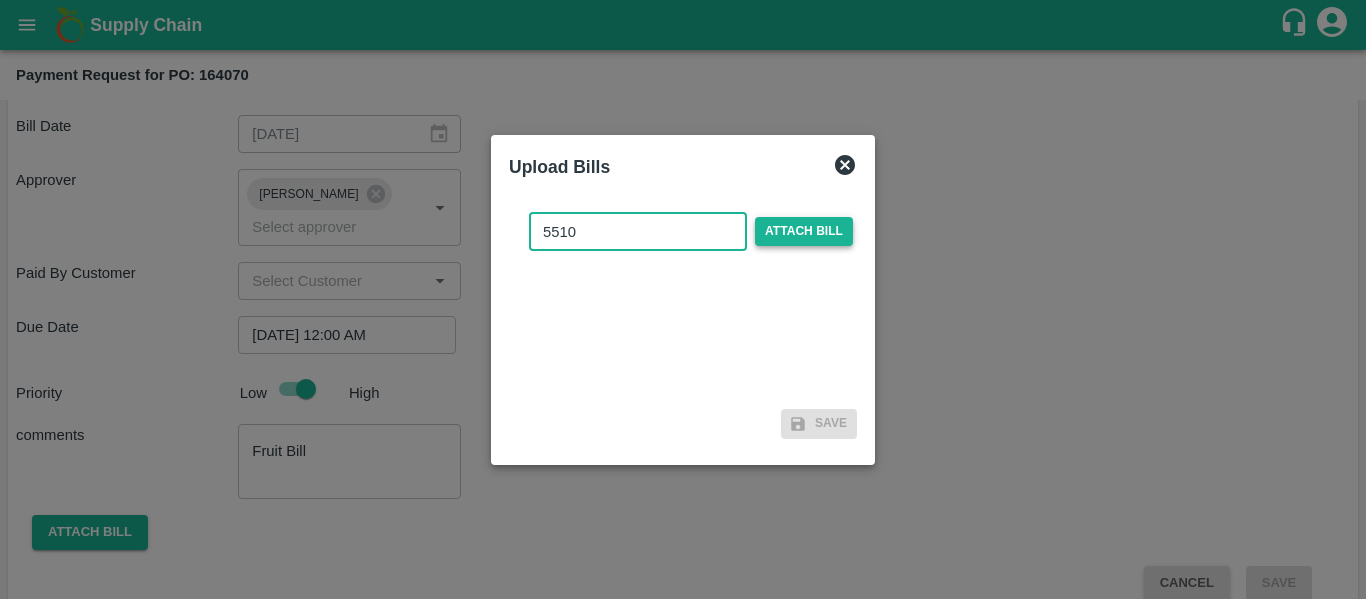type on "5510" 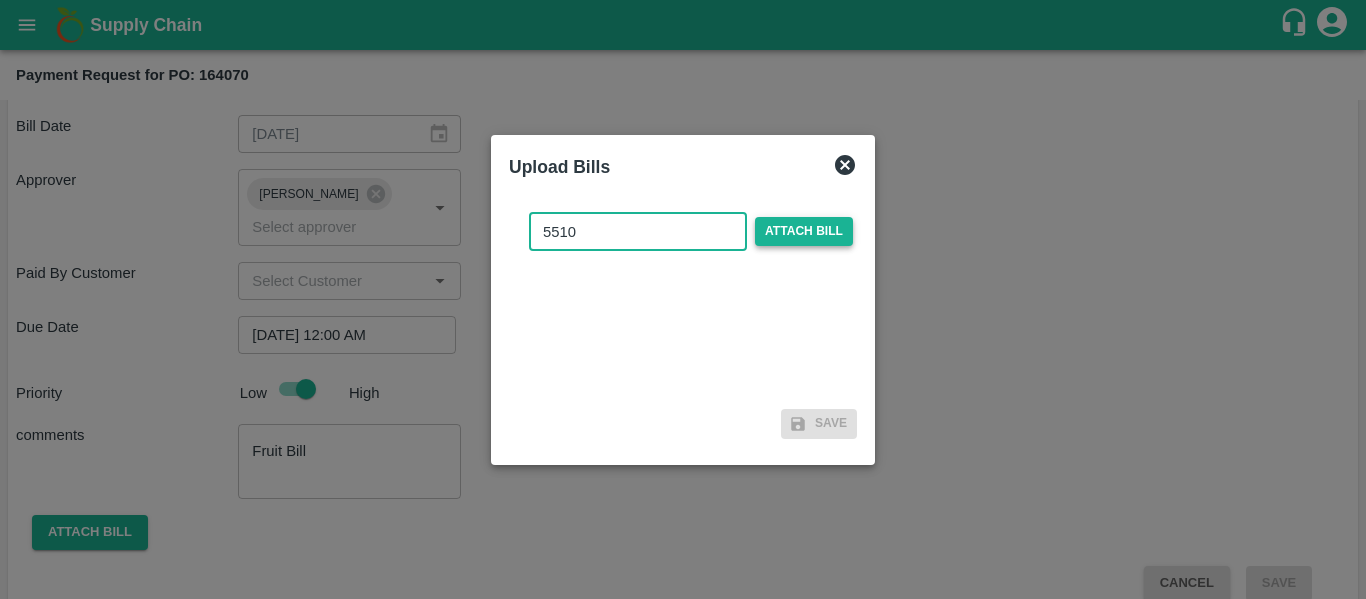 click on "Attach bill" at bounding box center [804, 231] 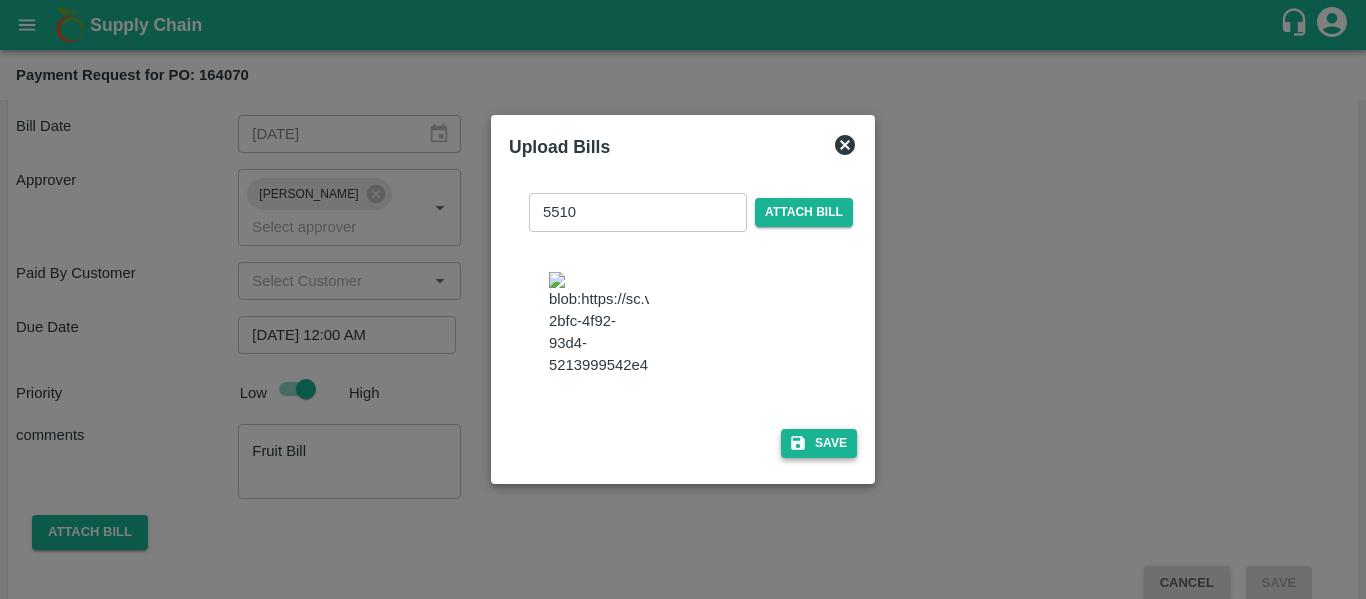 click on "Save" at bounding box center (819, 443) 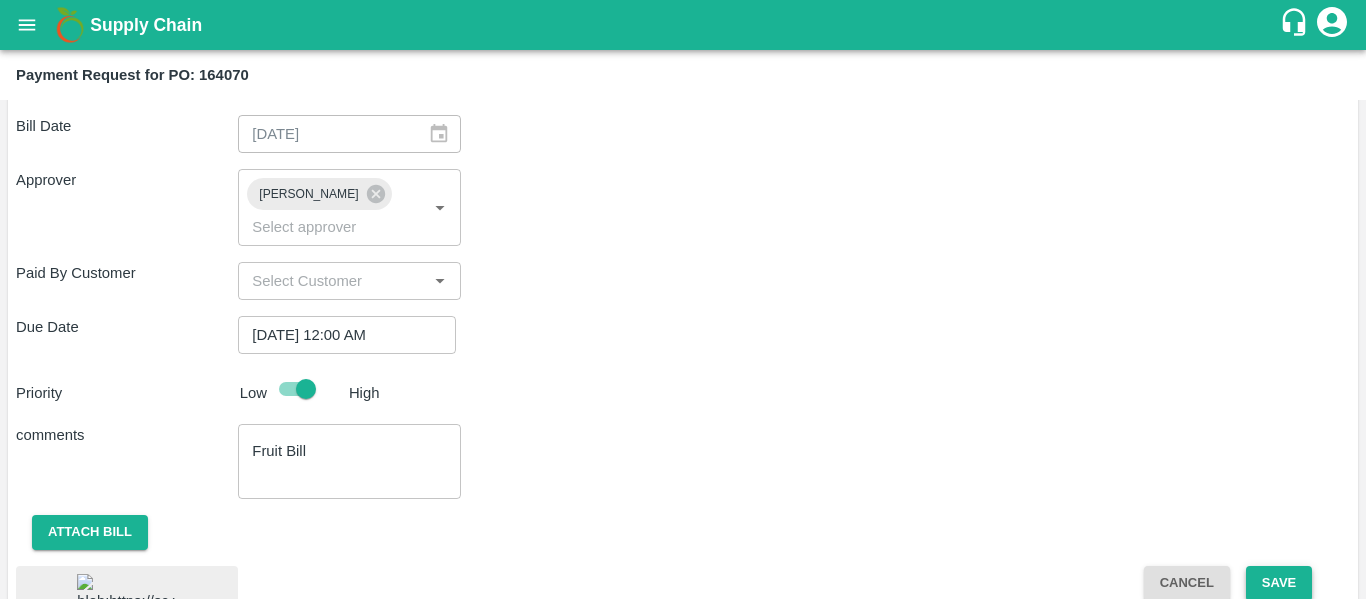 click on "Save" at bounding box center [1279, 583] 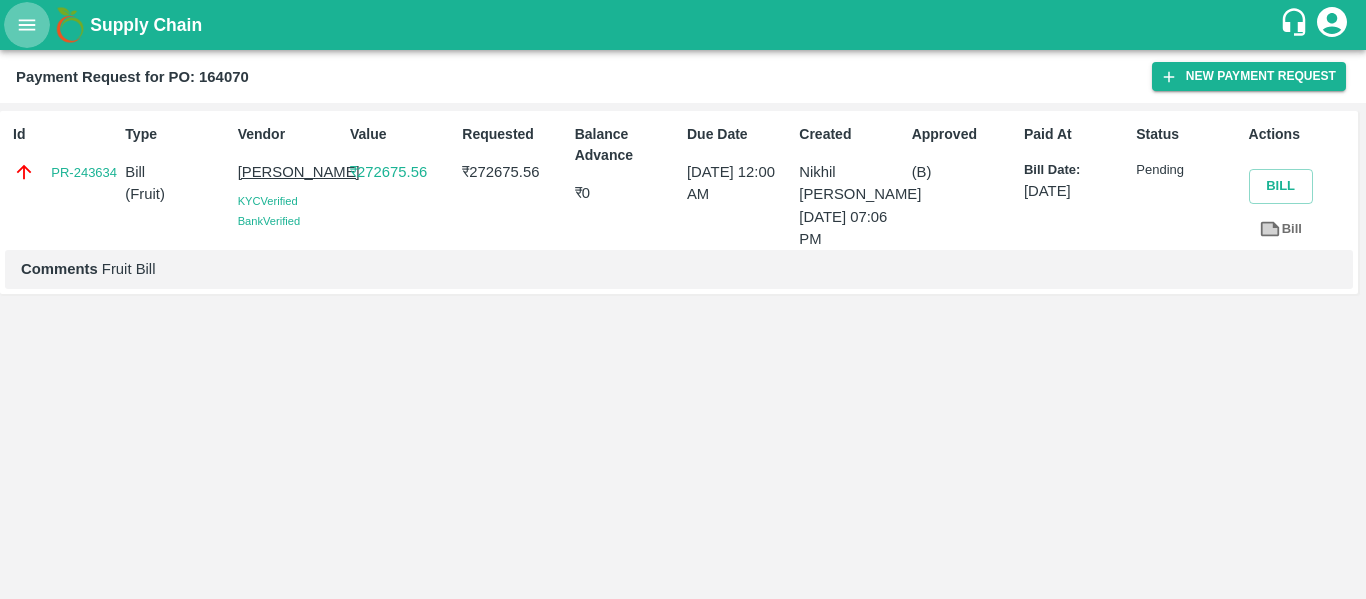 click 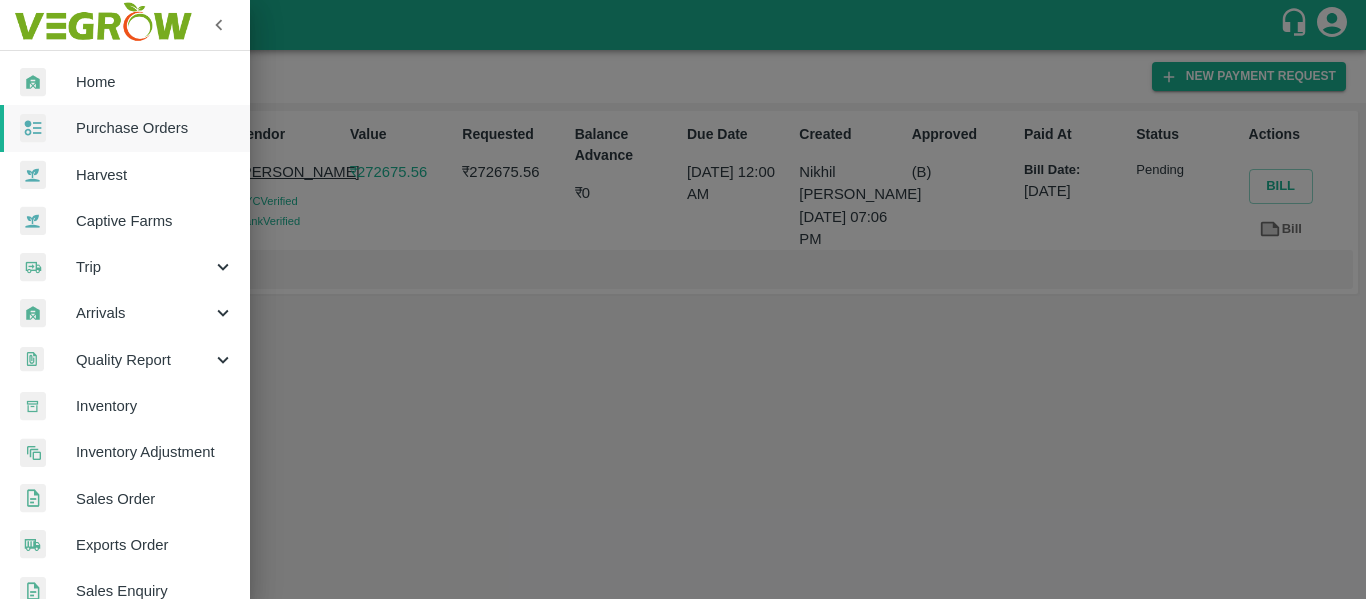 click on "Purchase Orders" at bounding box center [155, 128] 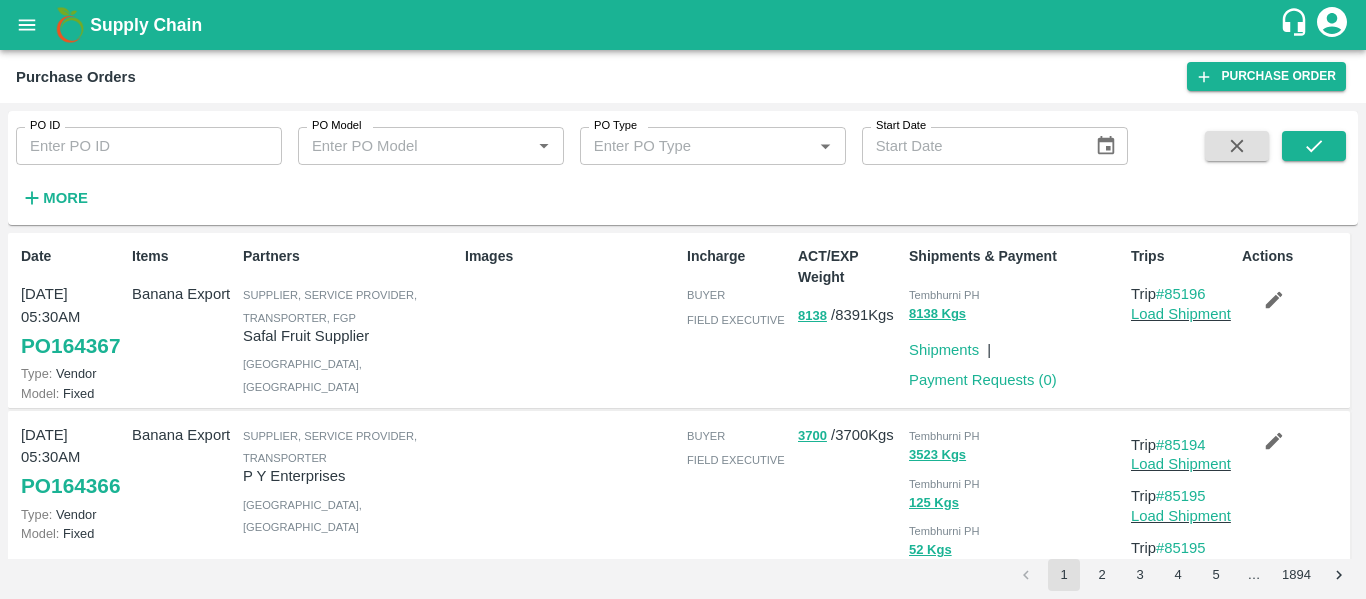click on "PO ID" at bounding box center [149, 146] 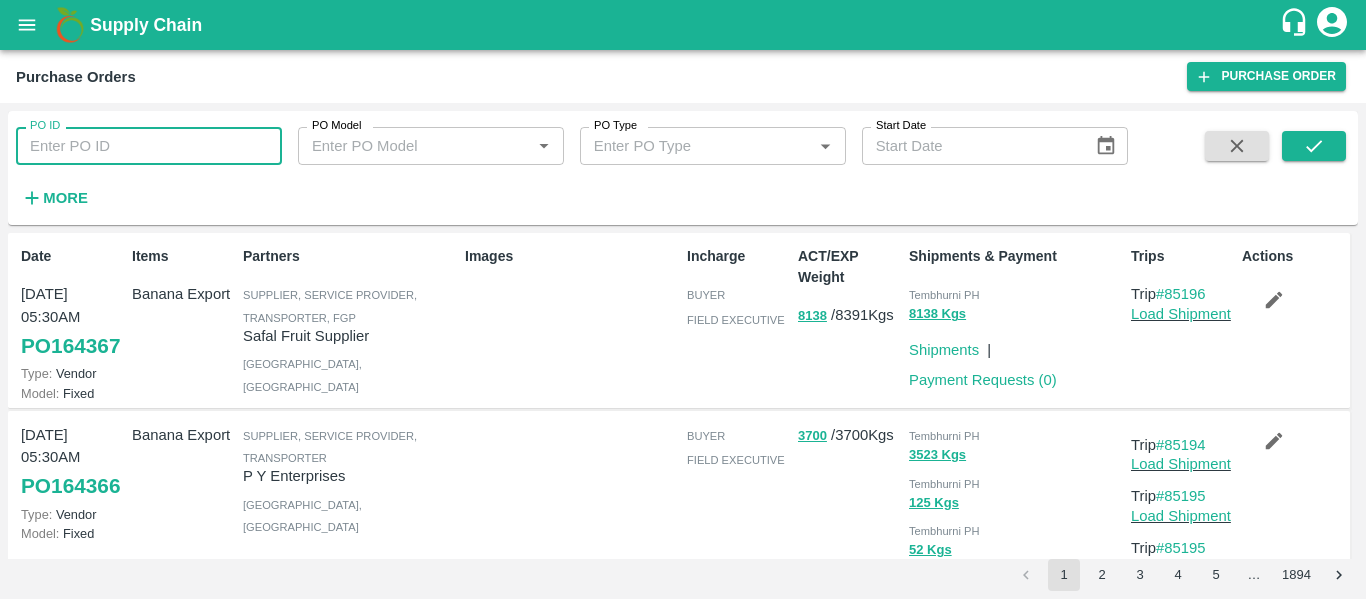 paste on "164071" 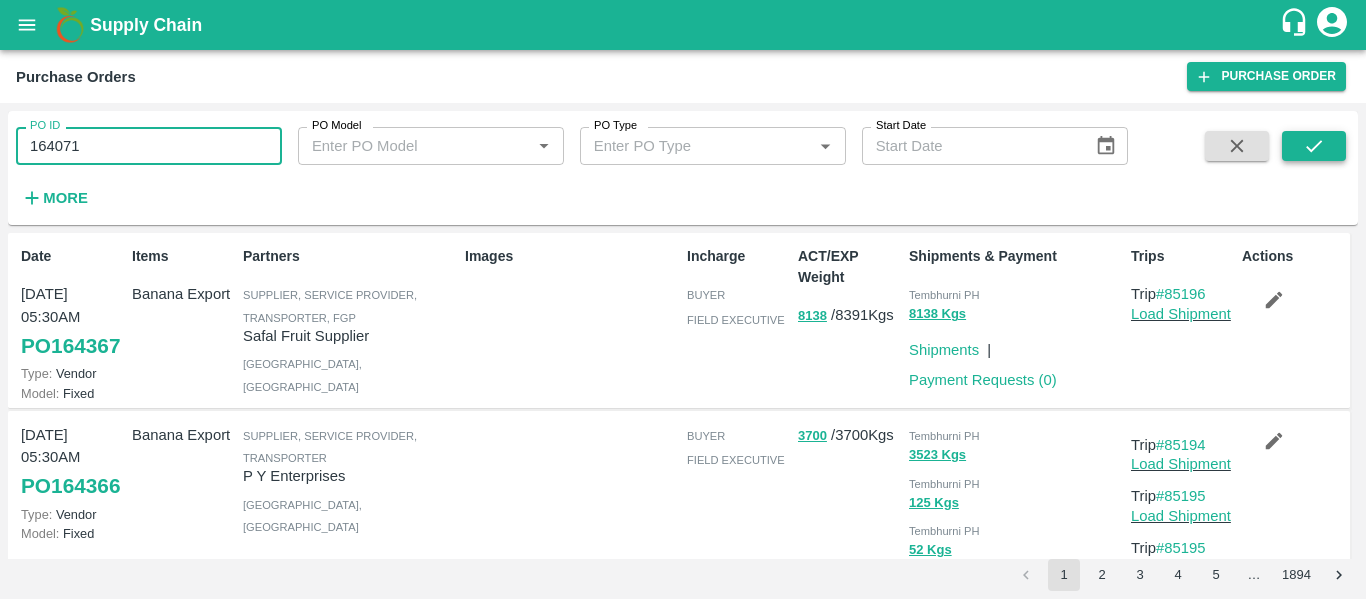 type on "164071" 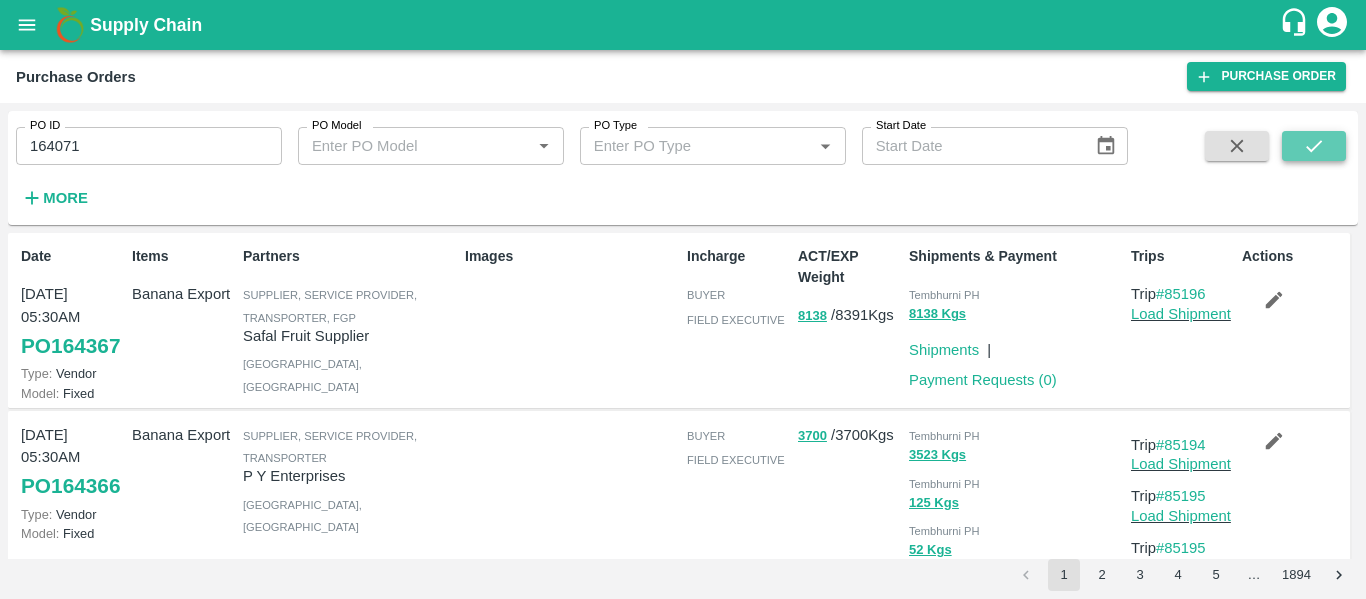click 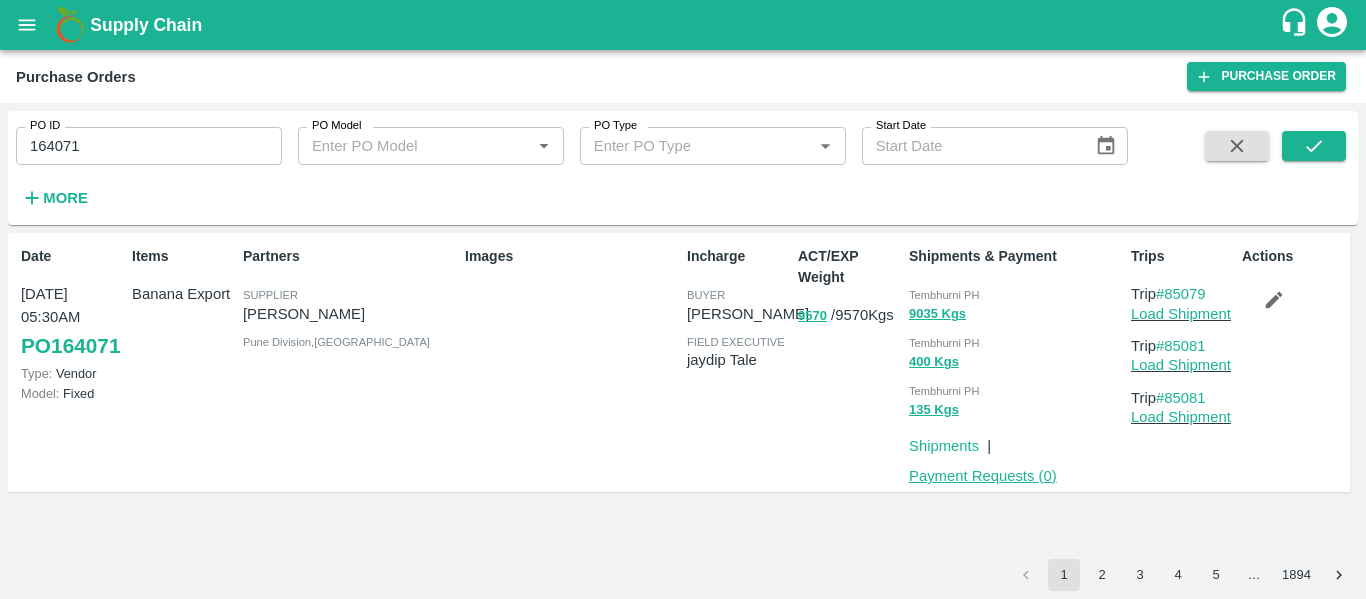 click on "Payment Requests ( 0 )" at bounding box center [983, 476] 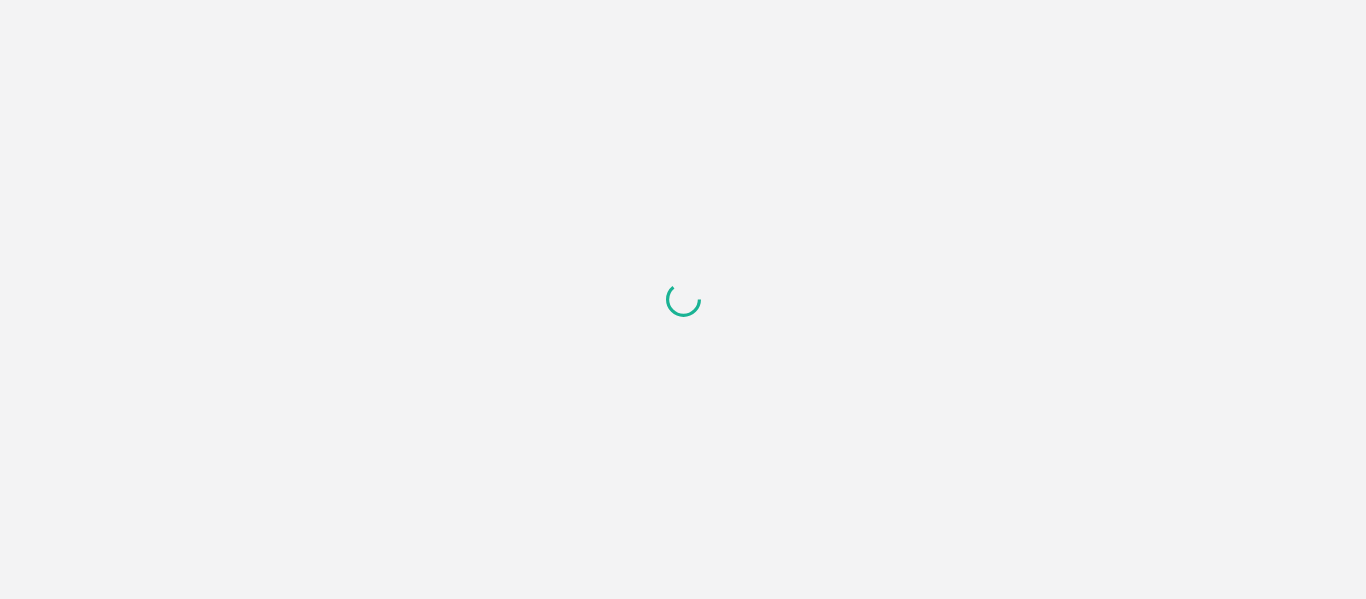 scroll, scrollTop: 0, scrollLeft: 0, axis: both 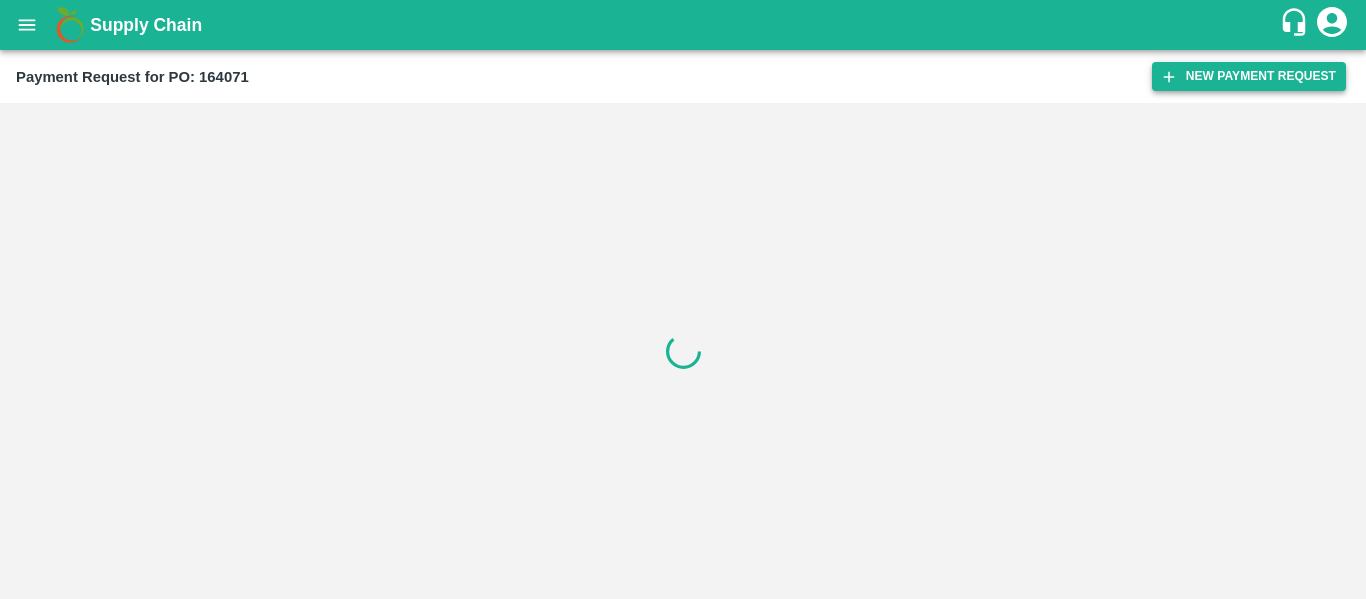 click on "New Payment Request" at bounding box center [1249, 76] 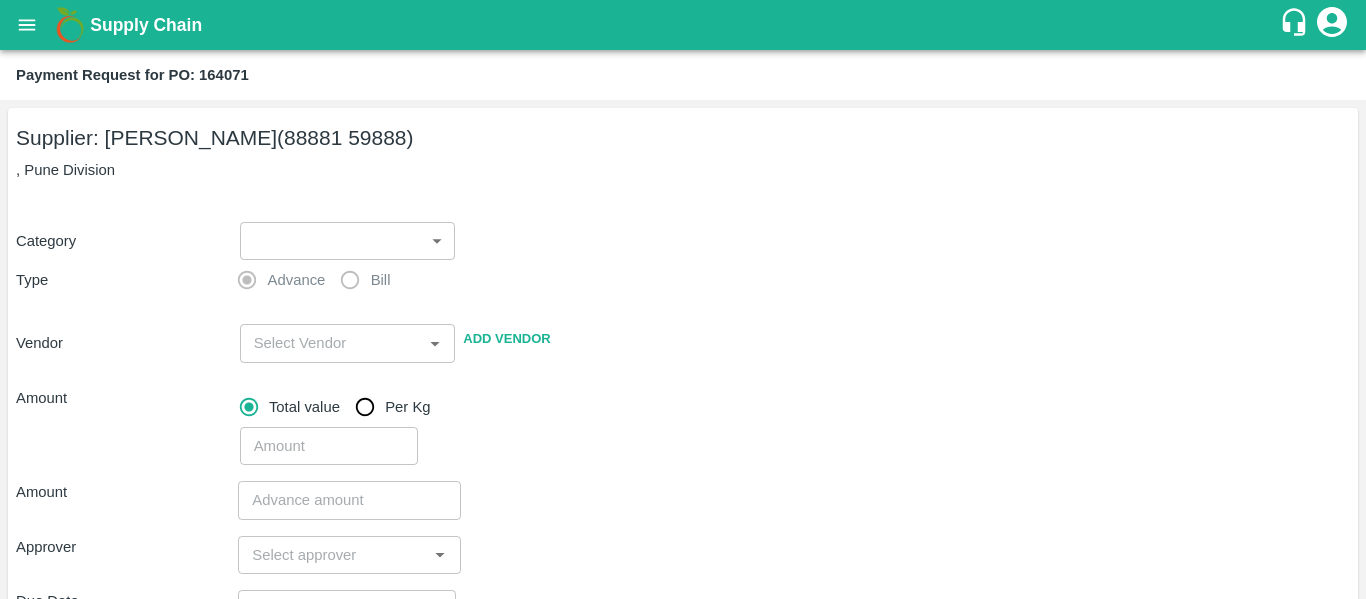 click on "Supply Chain Payment Request for PO: 164071 Supplier:    [PERSON_NAME]  (88881 59888) , Pune Division Category ​ ​ Type Advance Bill Vendor ​ Add Vendor Amount Total value Per Kg ​ Amount ​ Approver ​ Due Date ​  Priority  Low  High Comment x ​ Attach bill Cancel Save Tembhurni PH Nashik CC Shahada Banana Export PH Savda Banana Export PH Nashik Banana CS Nikhil Subhash Mangvade Logout" at bounding box center [683, 299] 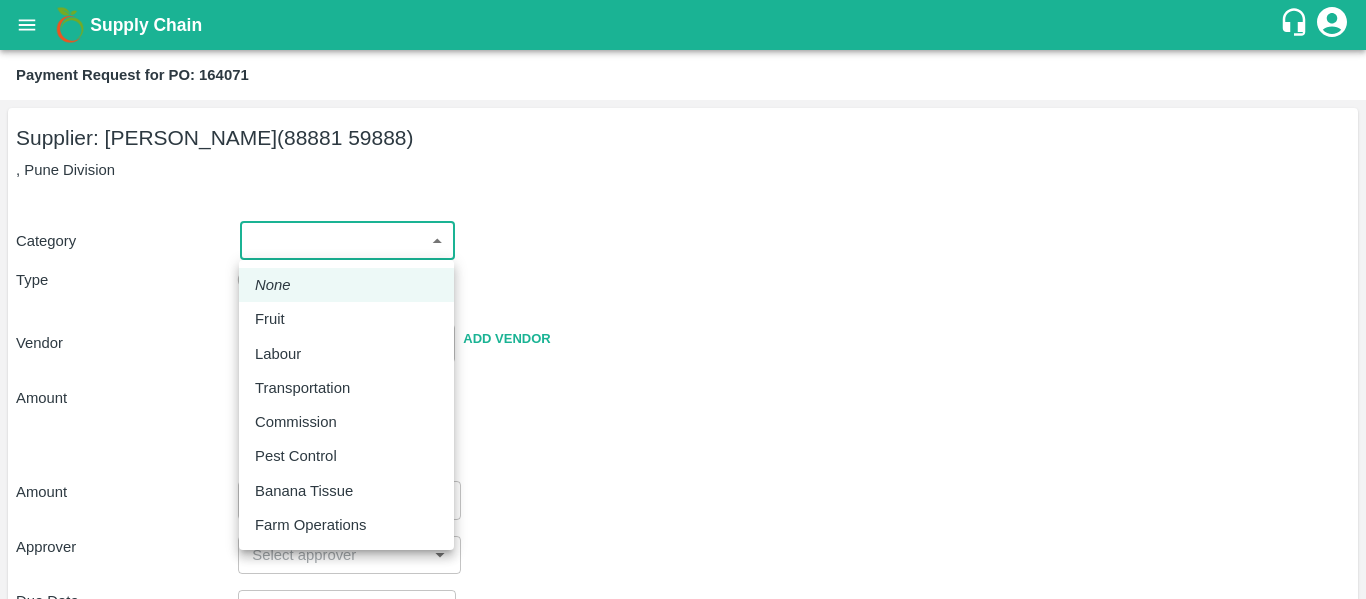 click on "Fruit" at bounding box center (346, 319) 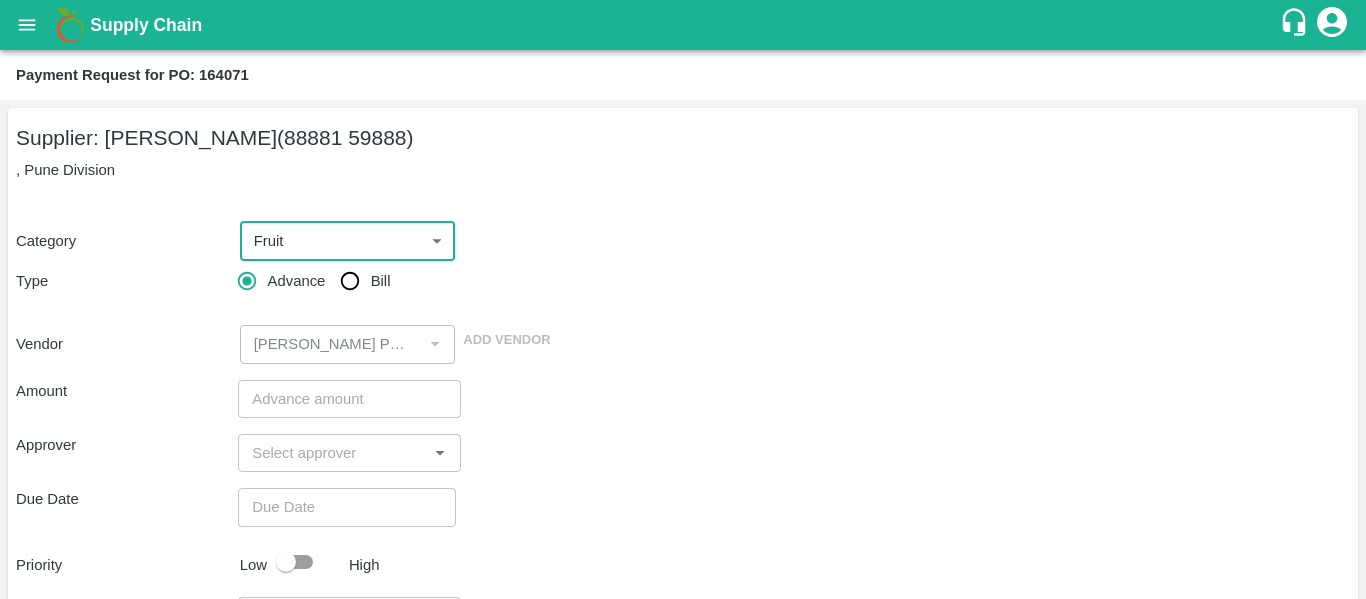 click on "Bill" at bounding box center (350, 281) 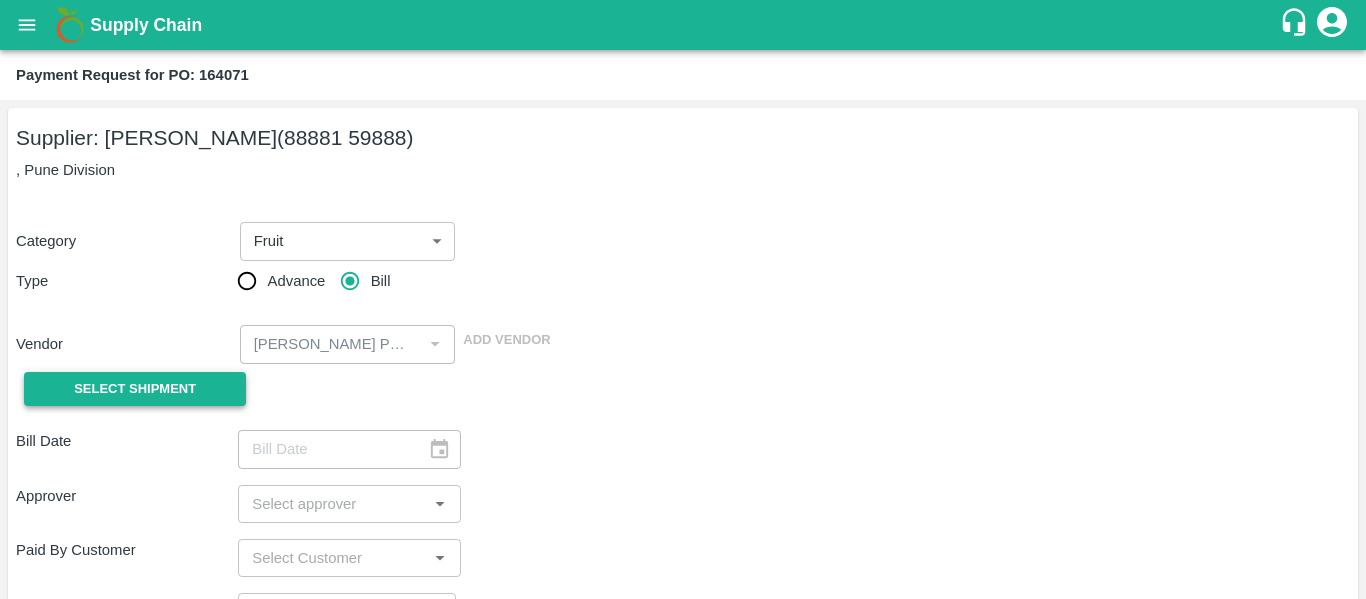 click on "Select Shipment" at bounding box center [135, 389] 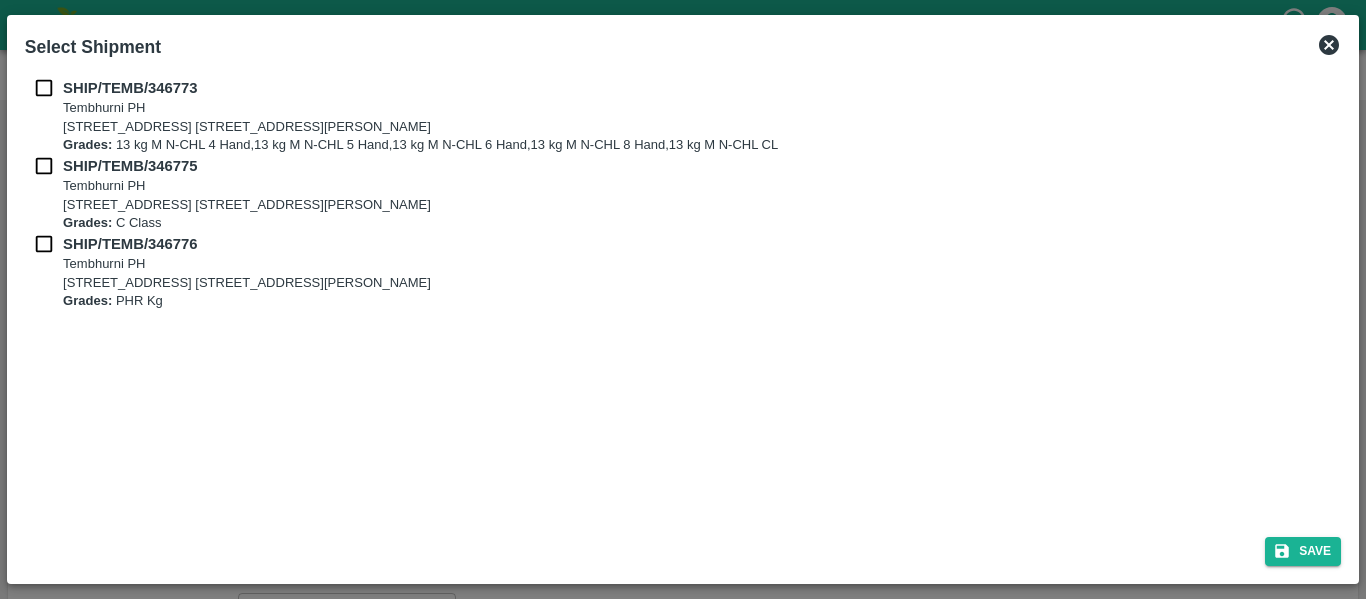 click at bounding box center (44, 88) 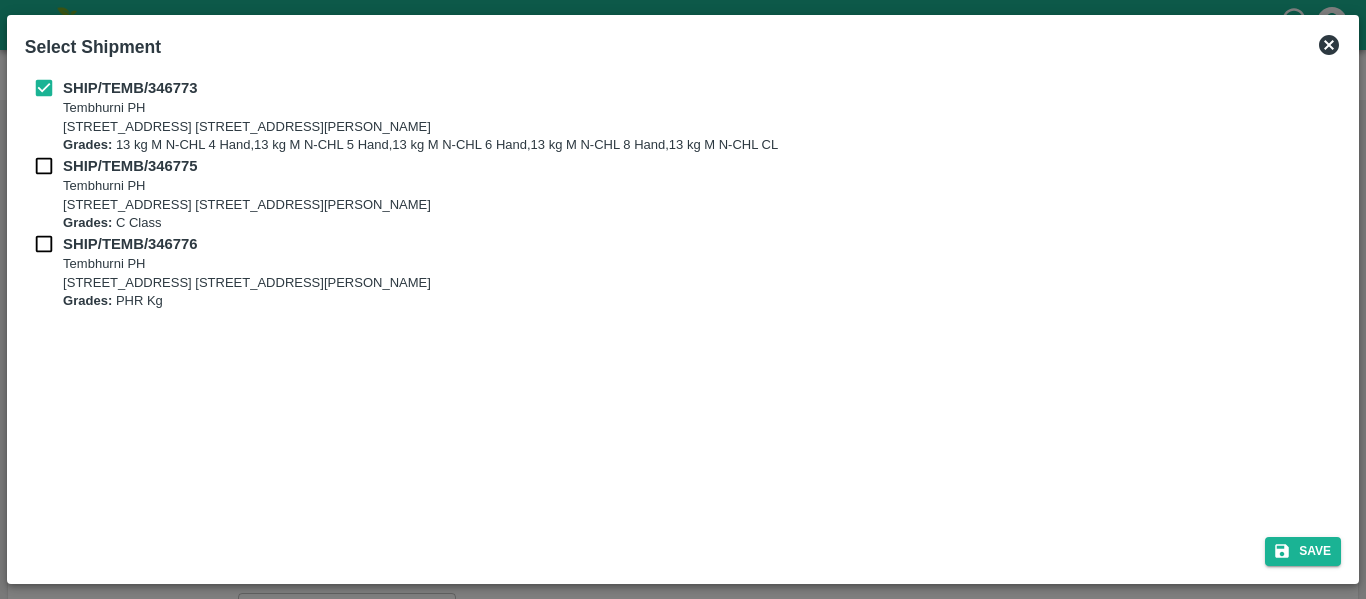 click at bounding box center [44, 166] 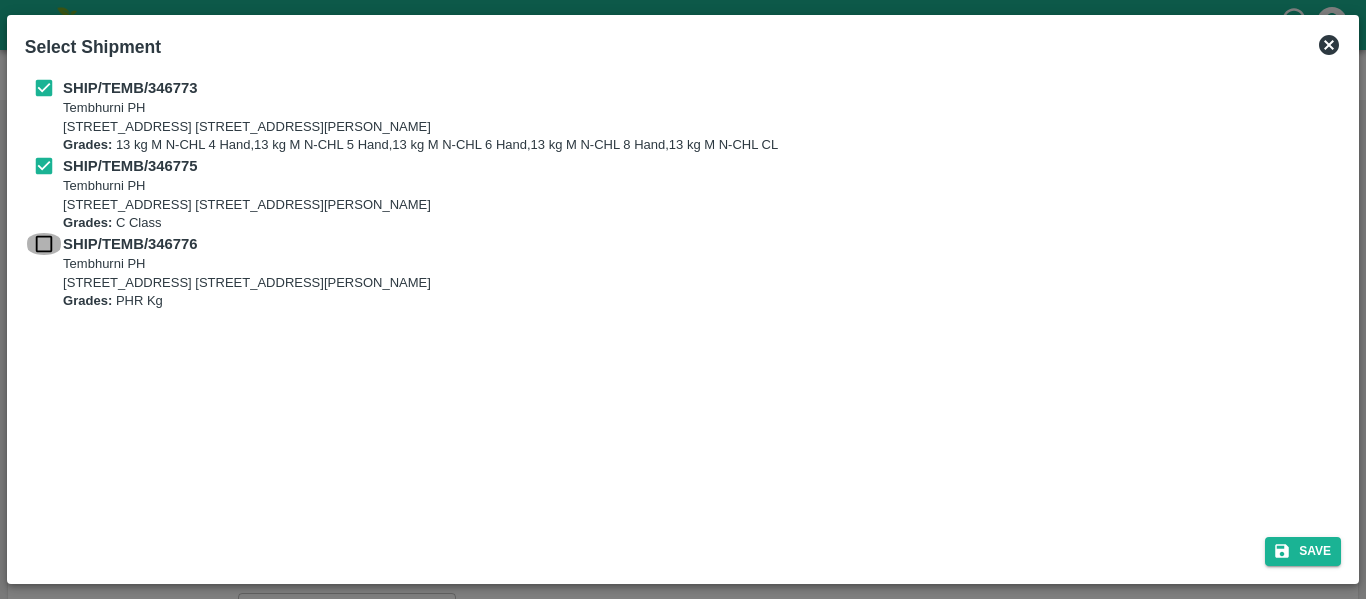 click at bounding box center [44, 244] 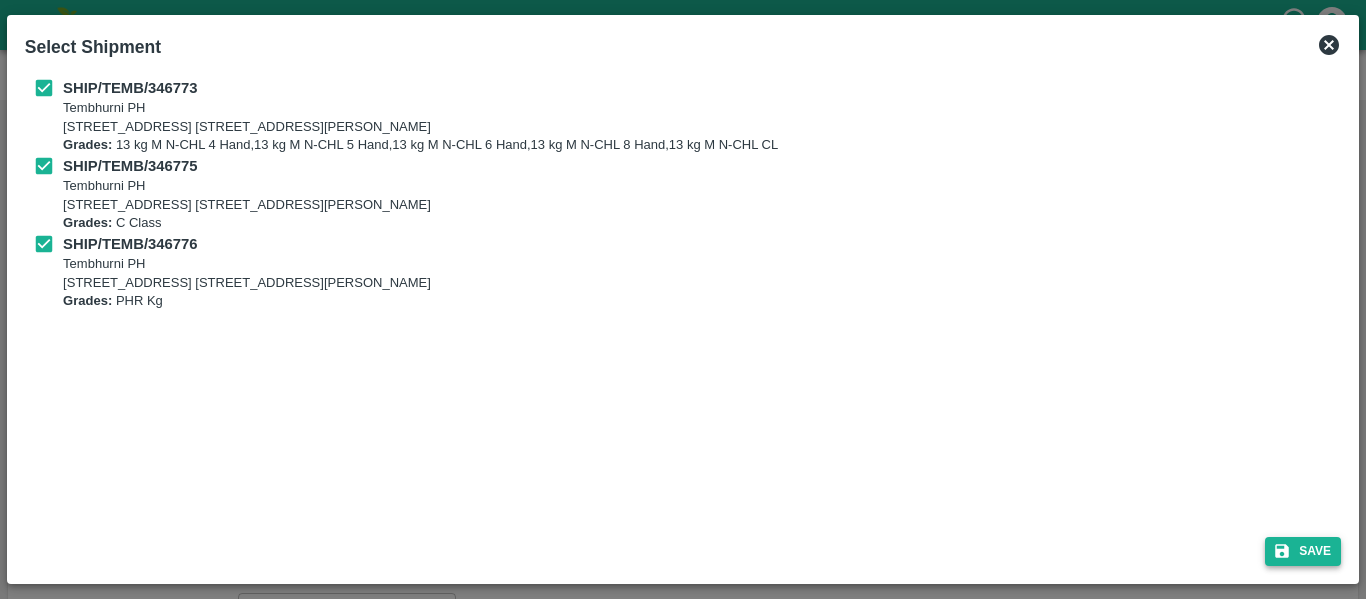 click on "Save" at bounding box center [1303, 551] 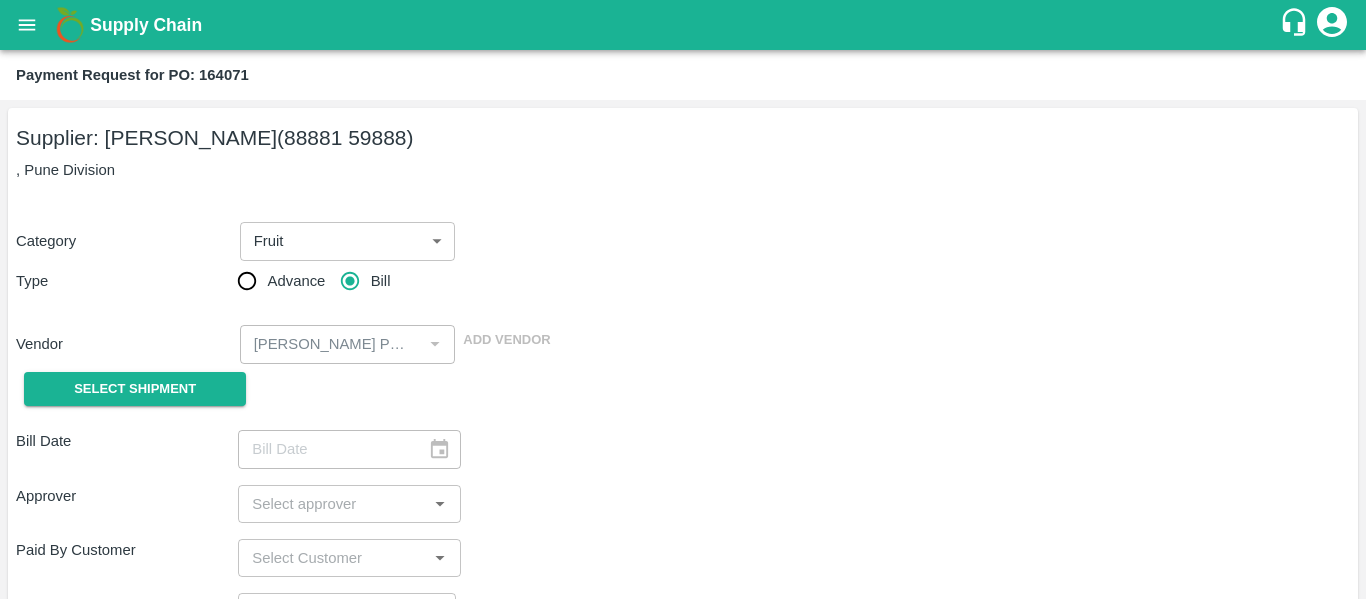 type on "[DATE]" 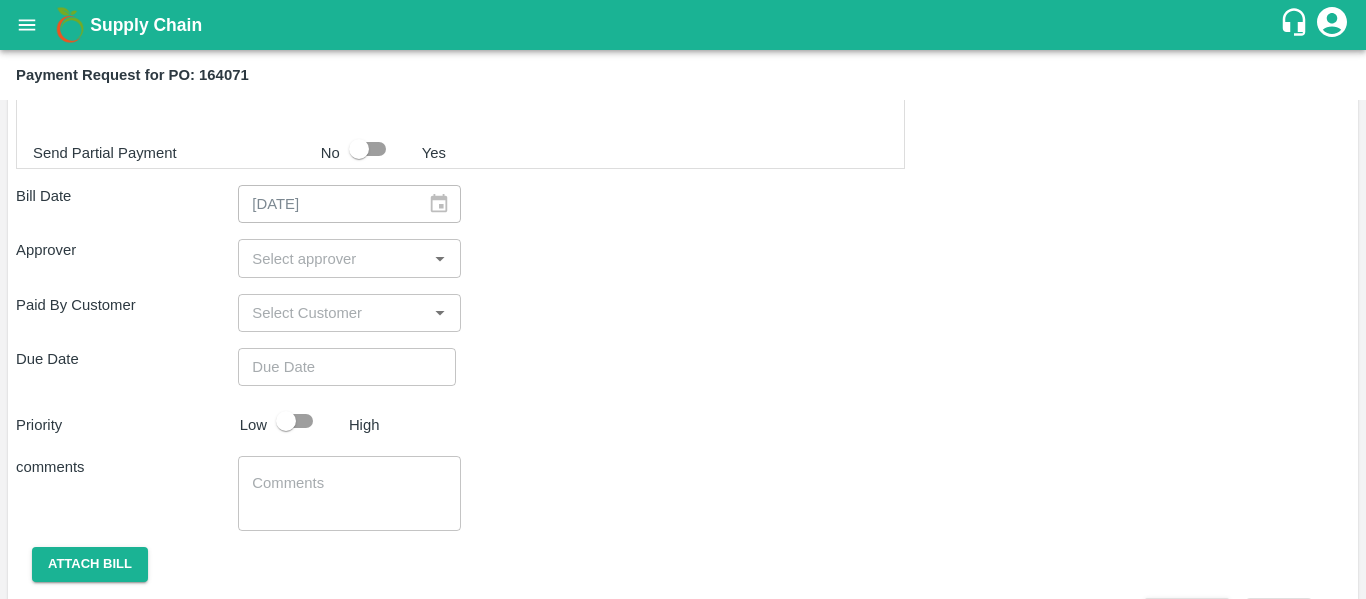 scroll, scrollTop: 1082, scrollLeft: 0, axis: vertical 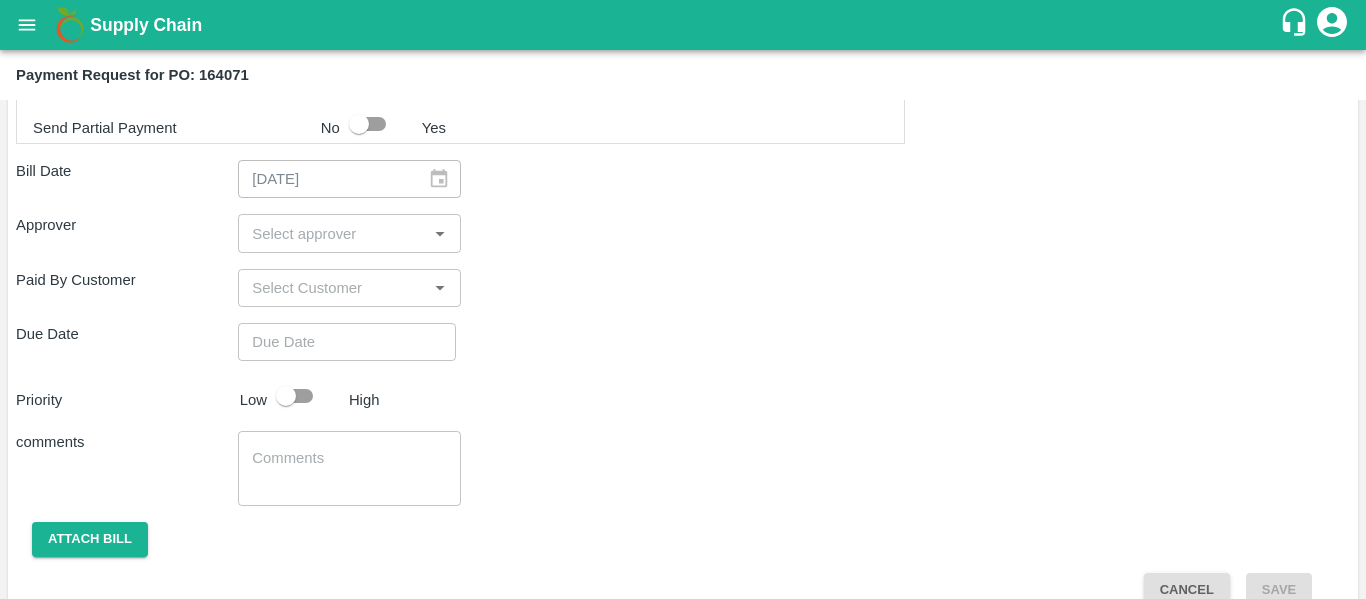 click at bounding box center (332, 233) 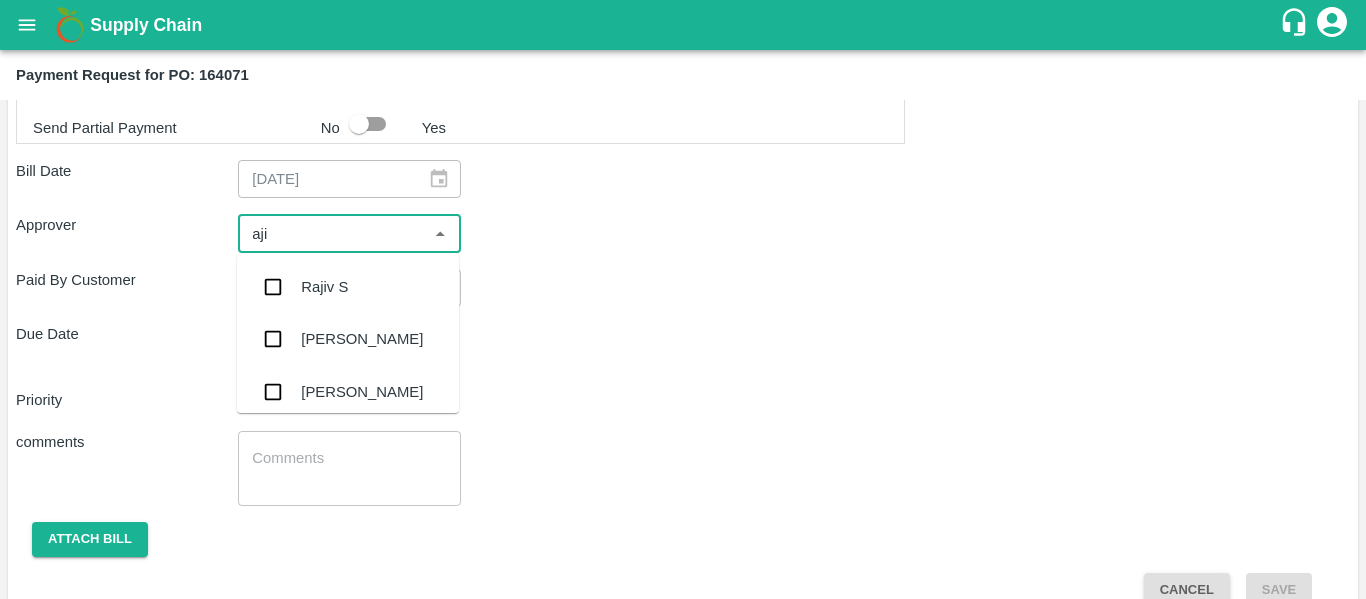 type on "ajit" 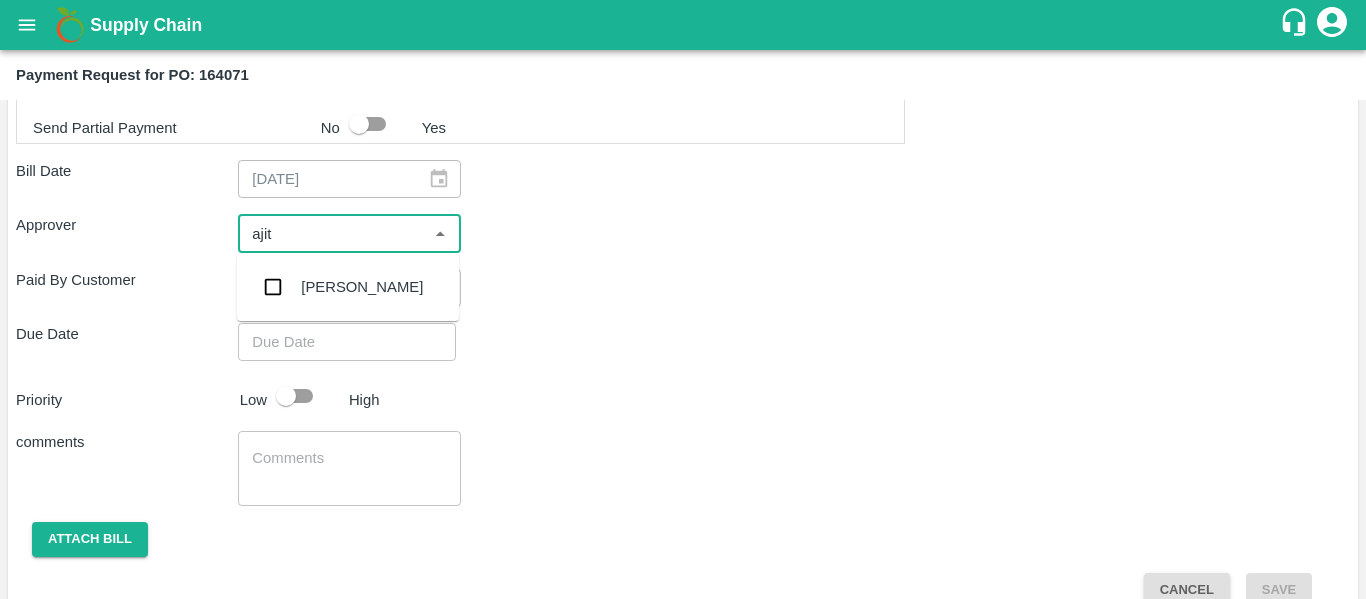 click on "[PERSON_NAME]" at bounding box center (362, 287) 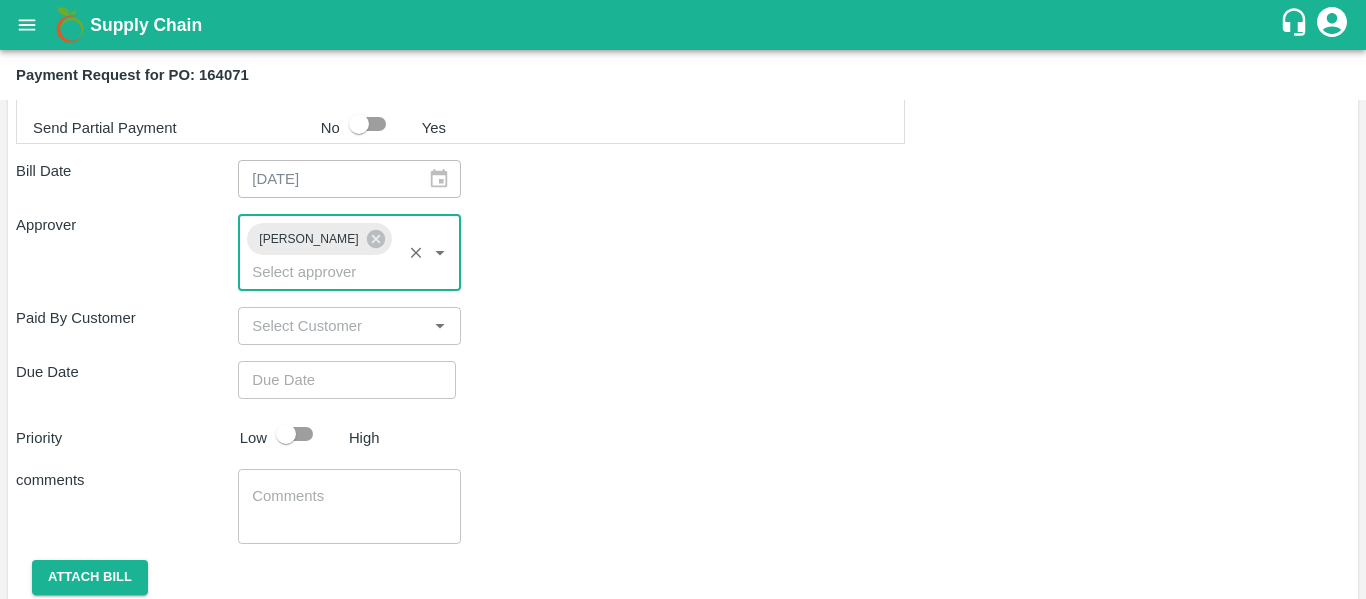 click at bounding box center (340, 380) 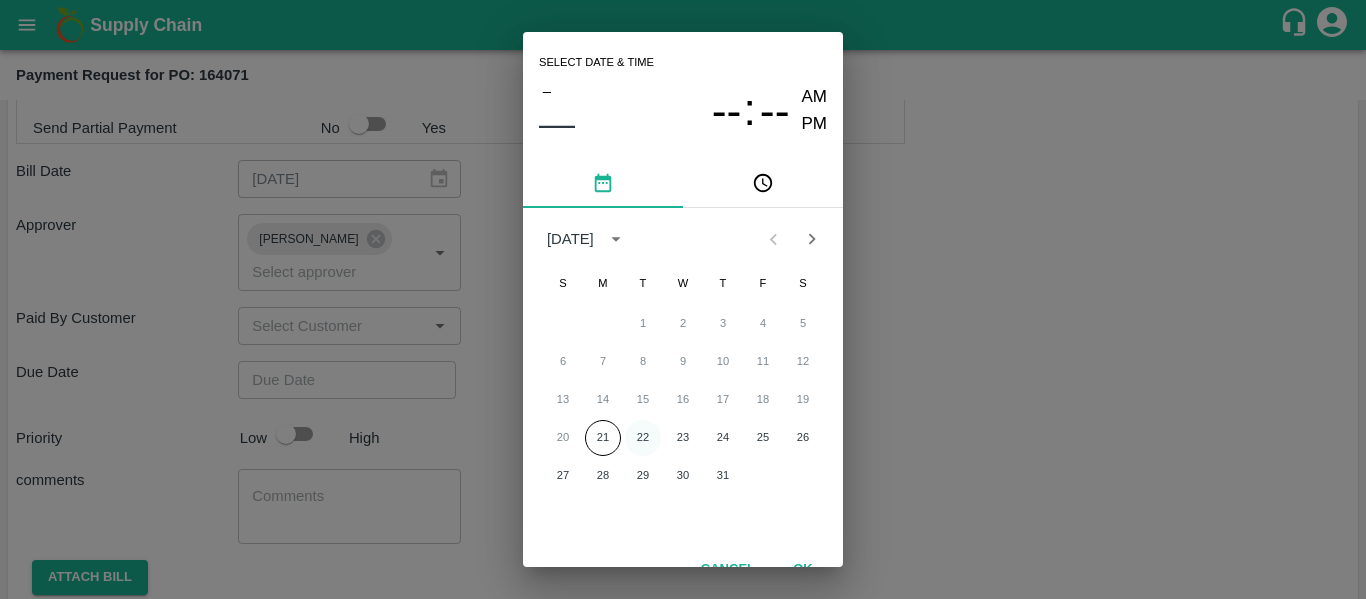 click on "22" at bounding box center [643, 438] 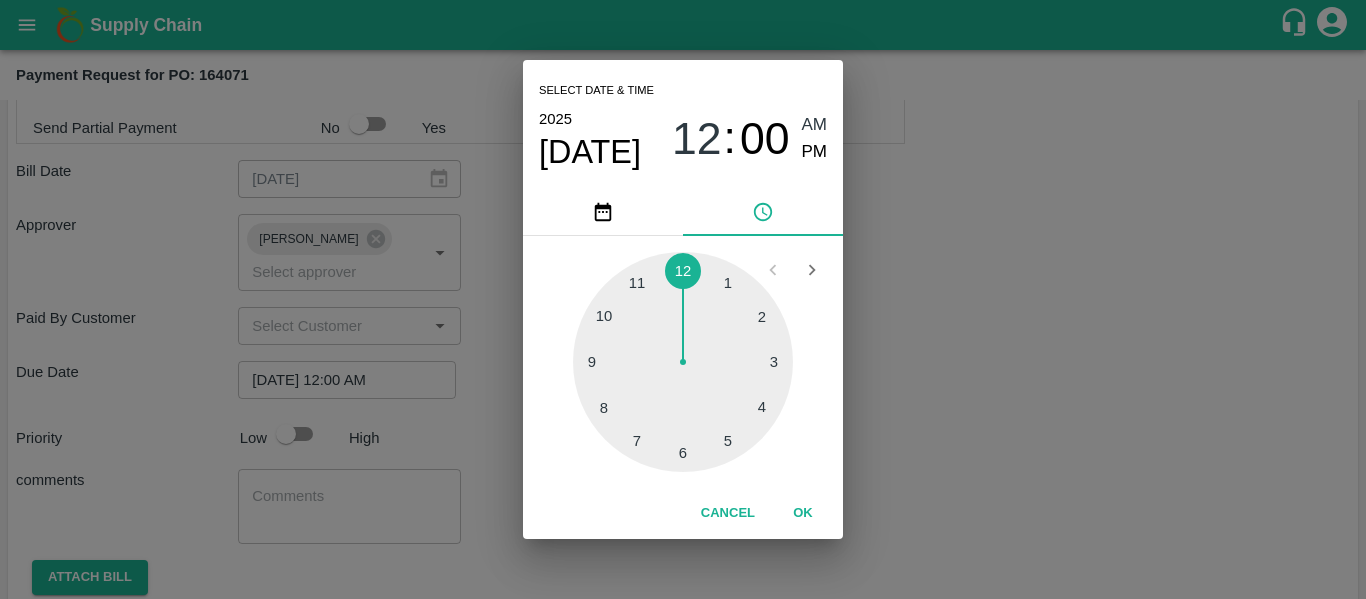 click on "Select date & time [DATE] 12 : 00 AM PM 1 2 3 4 5 6 7 8 9 10 11 12 Cancel OK" at bounding box center [683, 299] 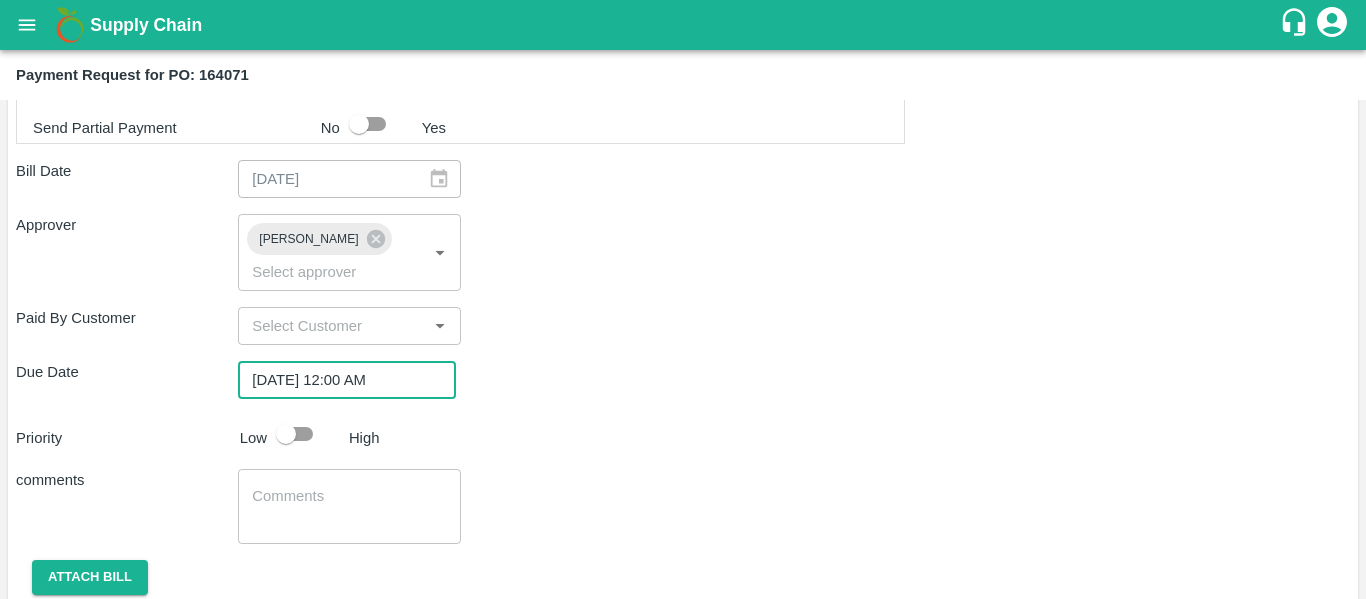 click at bounding box center [286, 434] 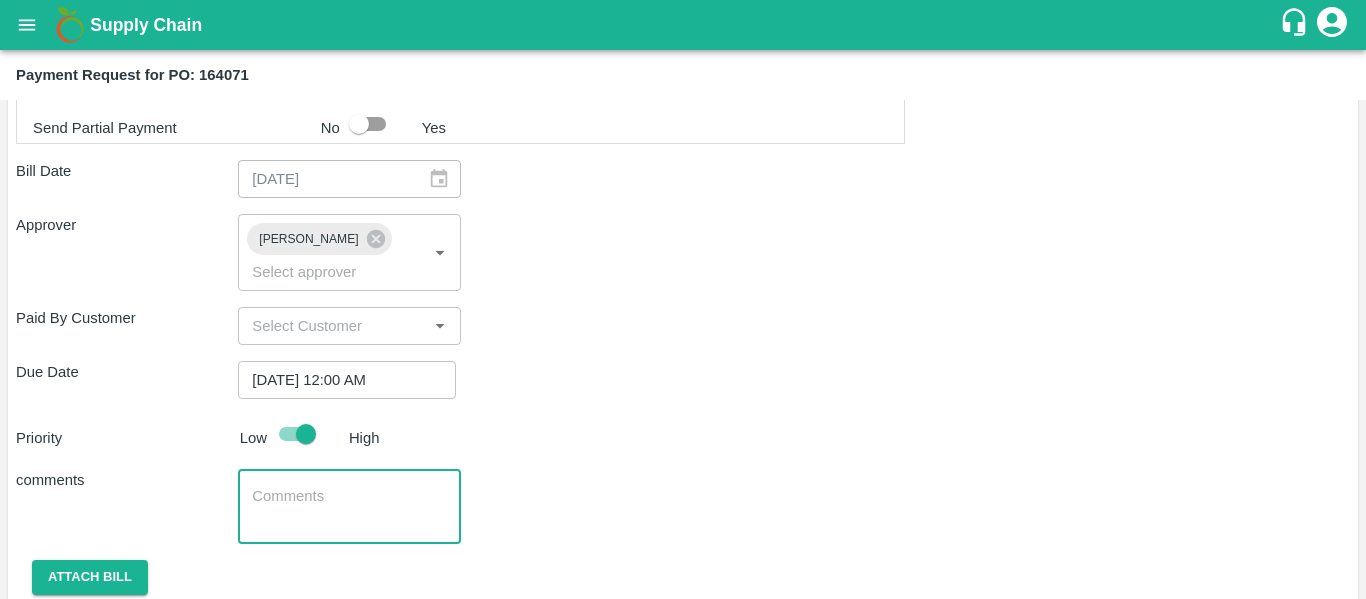 click at bounding box center [349, 507] 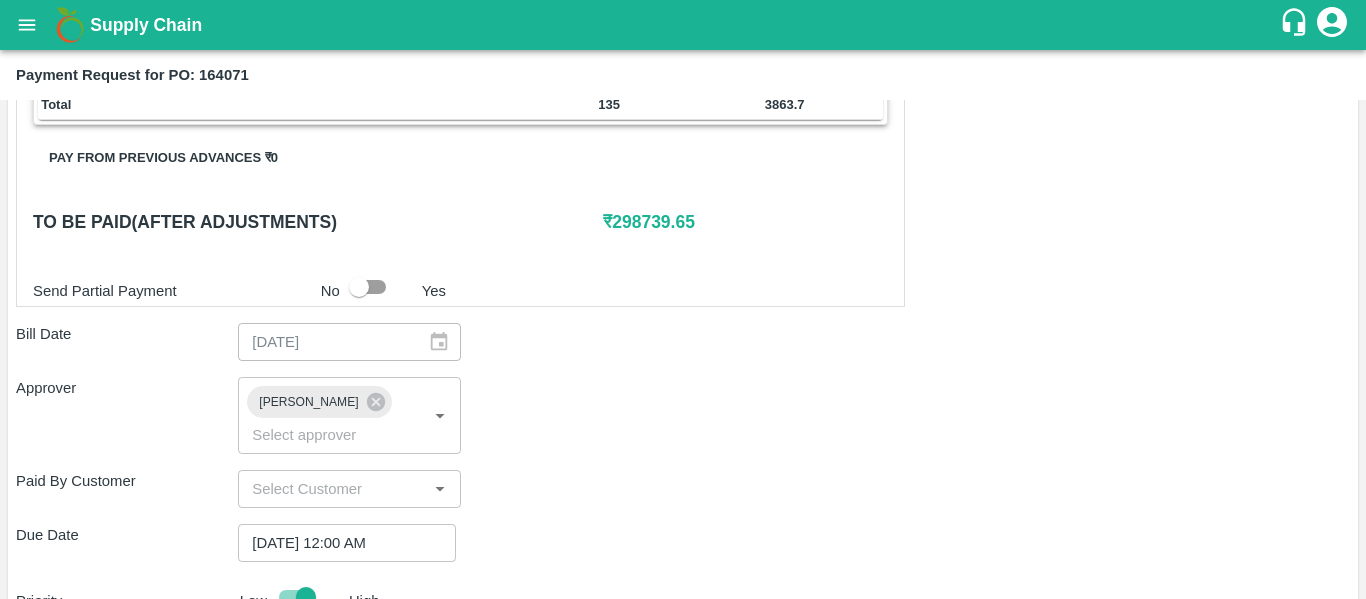 scroll, scrollTop: 918, scrollLeft: 0, axis: vertical 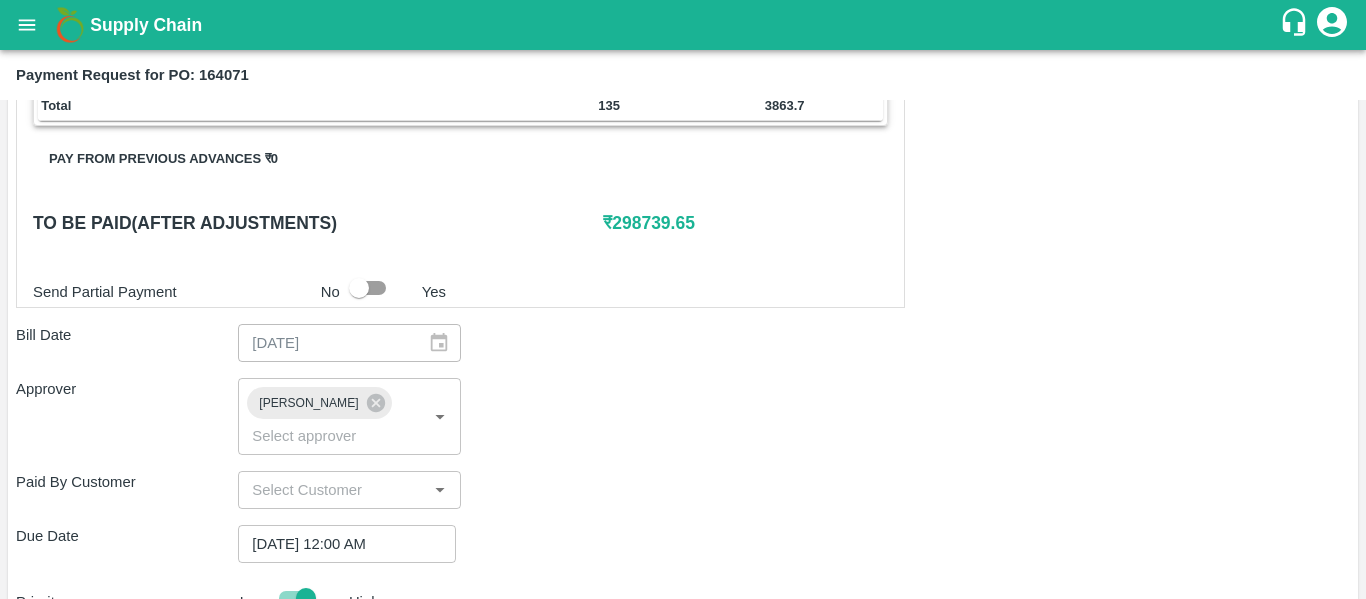 type on "Fruit Bill" 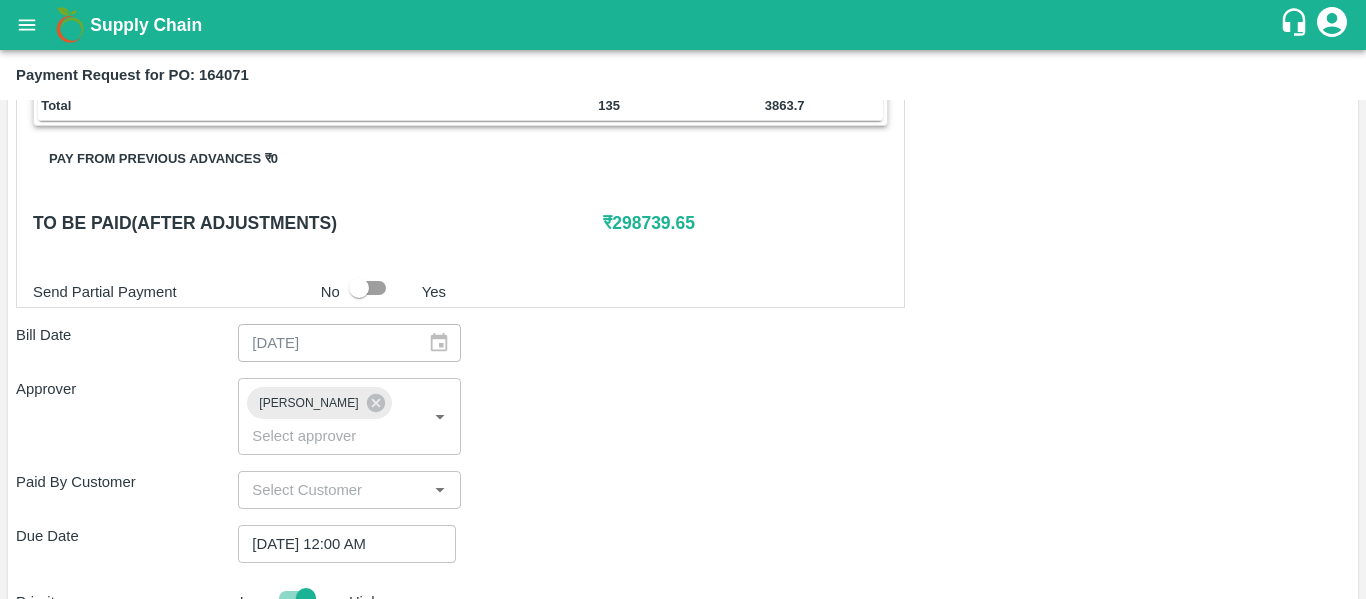scroll, scrollTop: 1127, scrollLeft: 0, axis: vertical 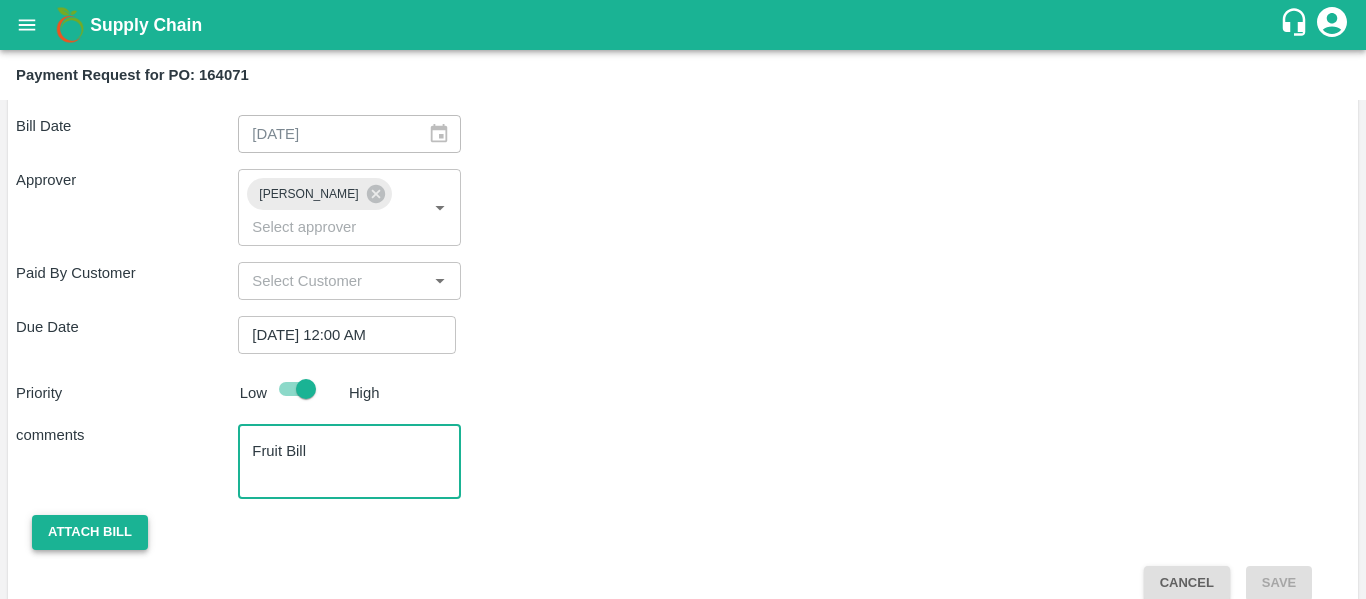 click on "Attach bill" at bounding box center [90, 532] 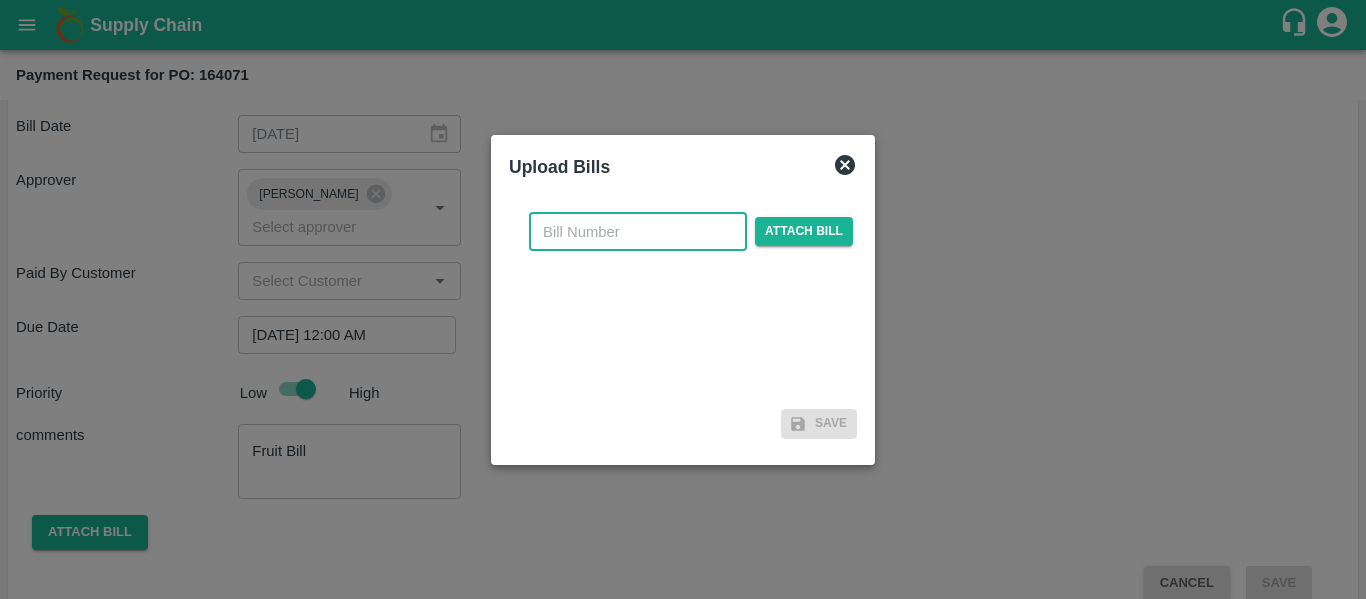 click at bounding box center [638, 232] 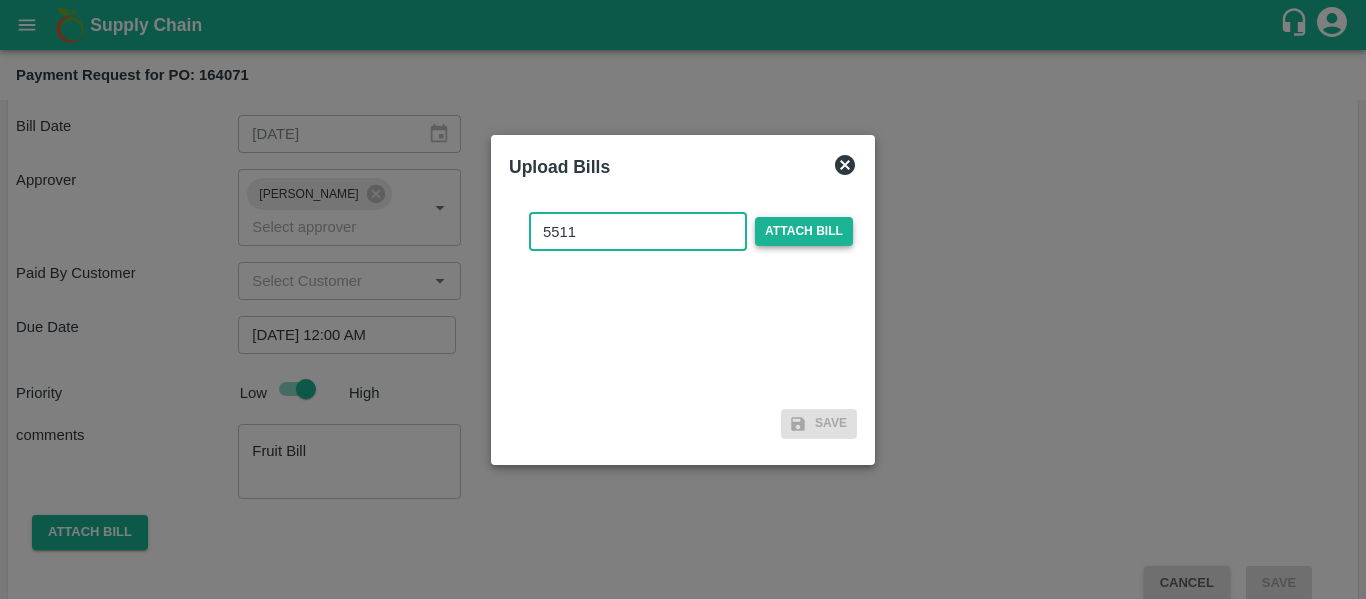 type on "5511" 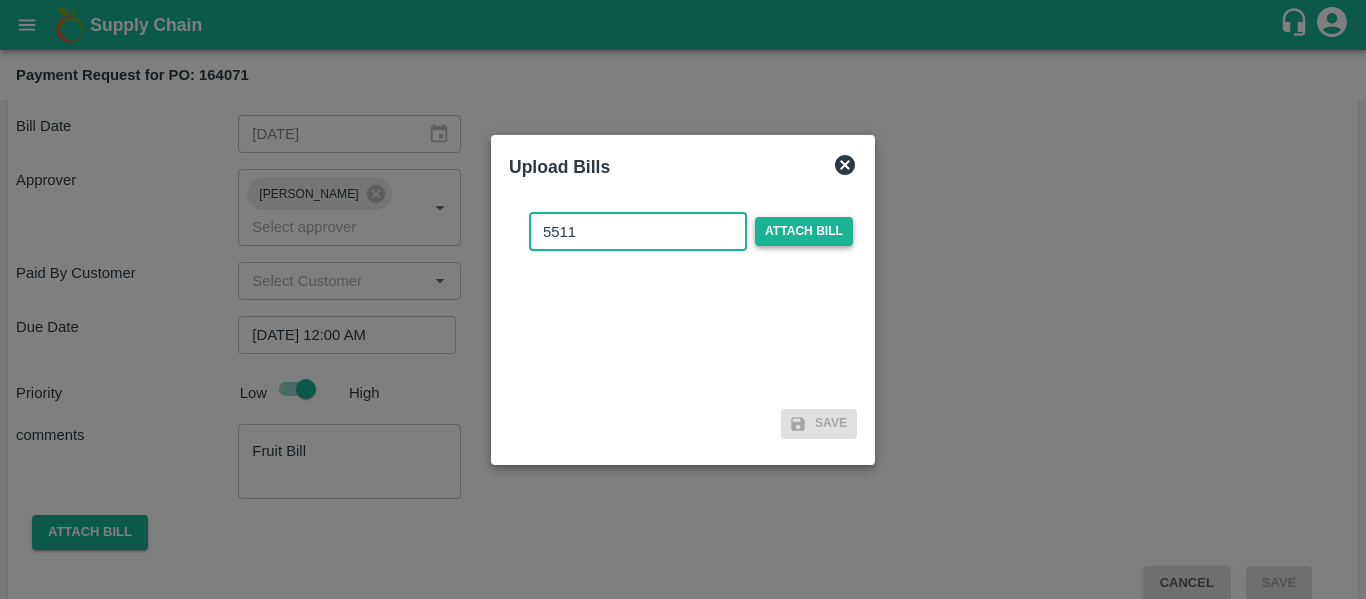 click on "Attach bill" at bounding box center [804, 231] 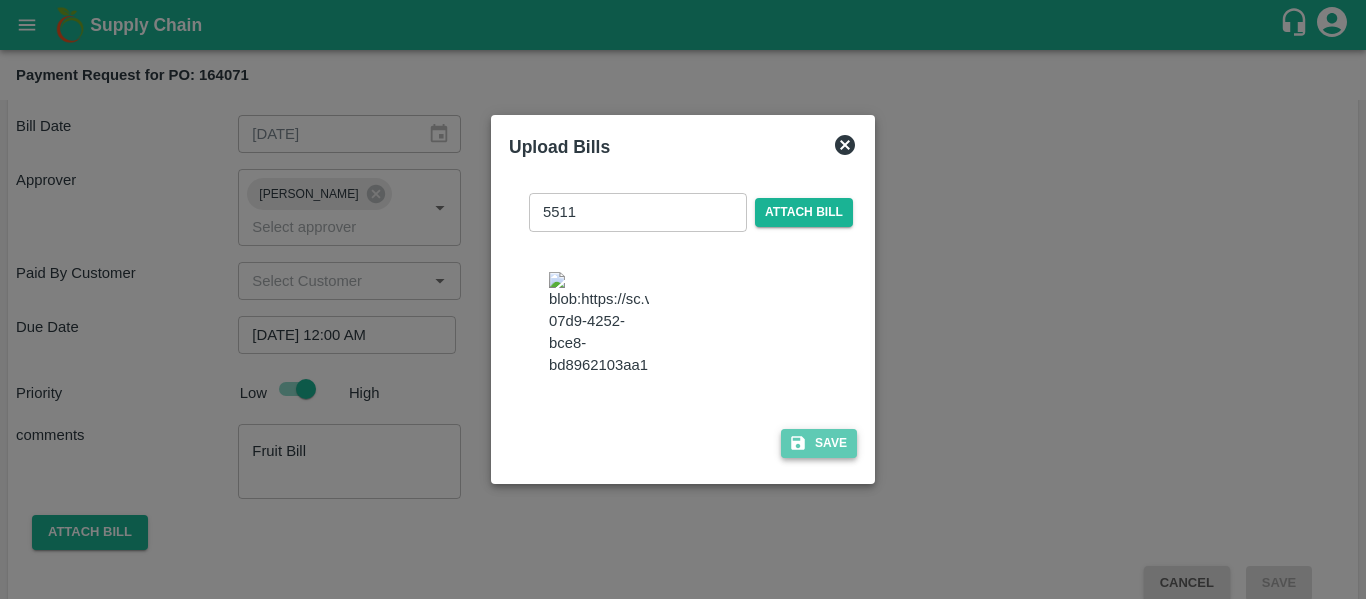click on "Save" at bounding box center (819, 443) 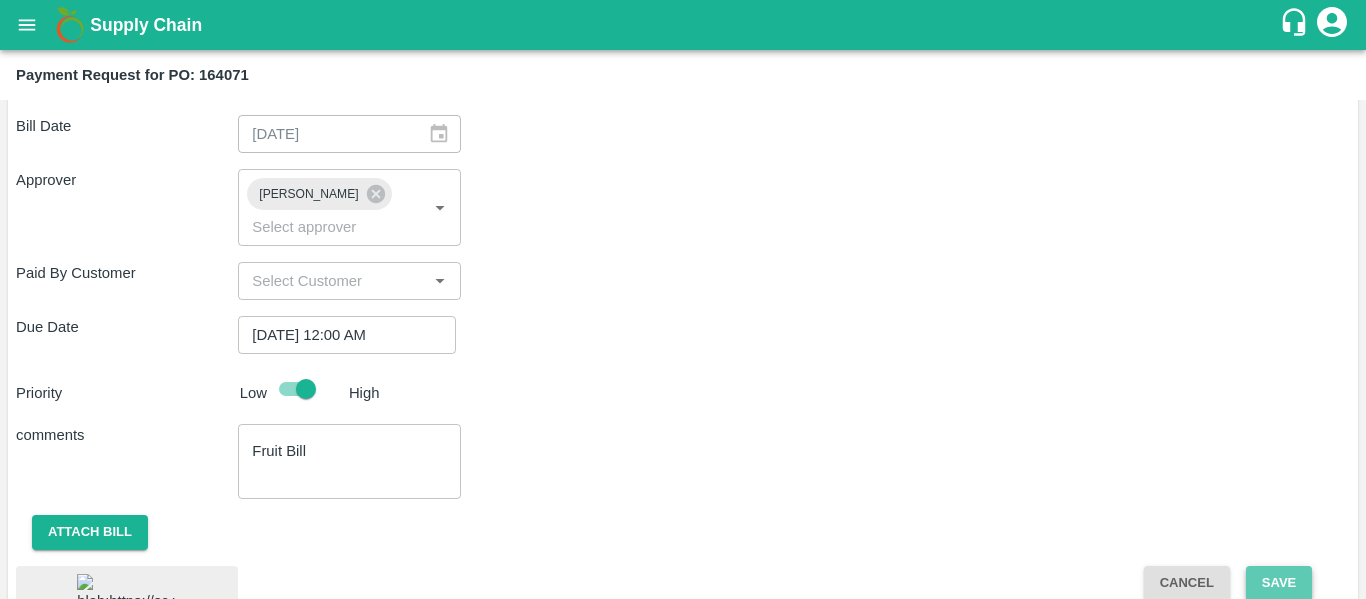 click on "Save" at bounding box center [1279, 583] 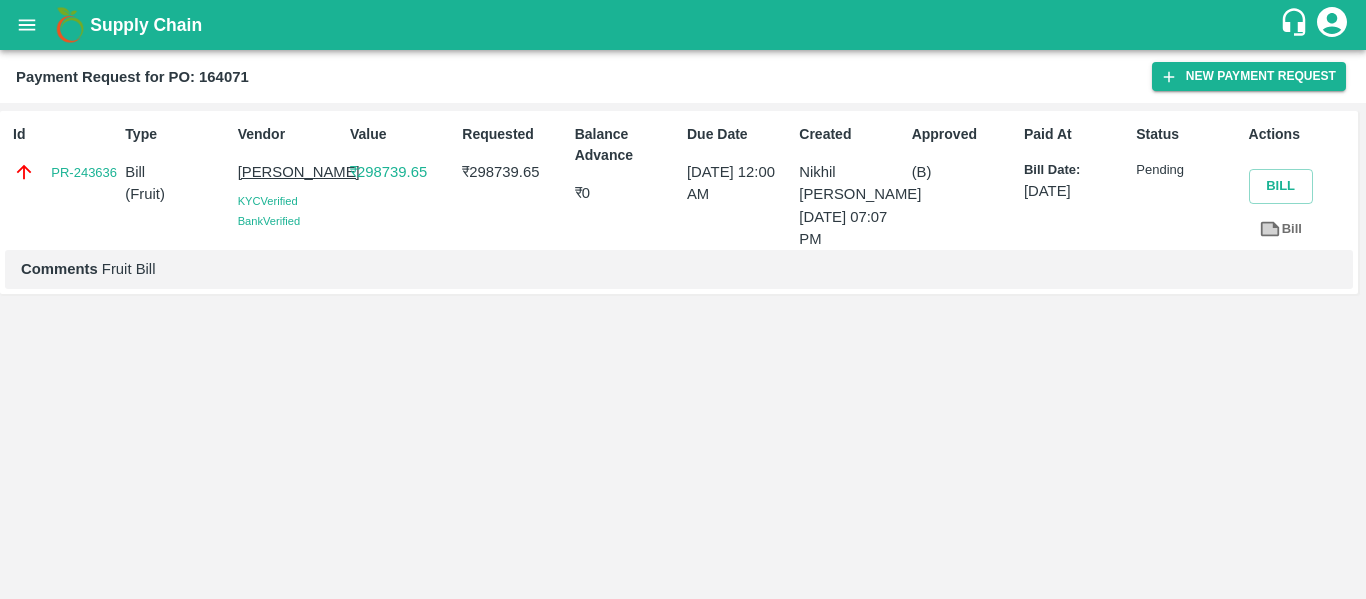 click at bounding box center [27, 25] 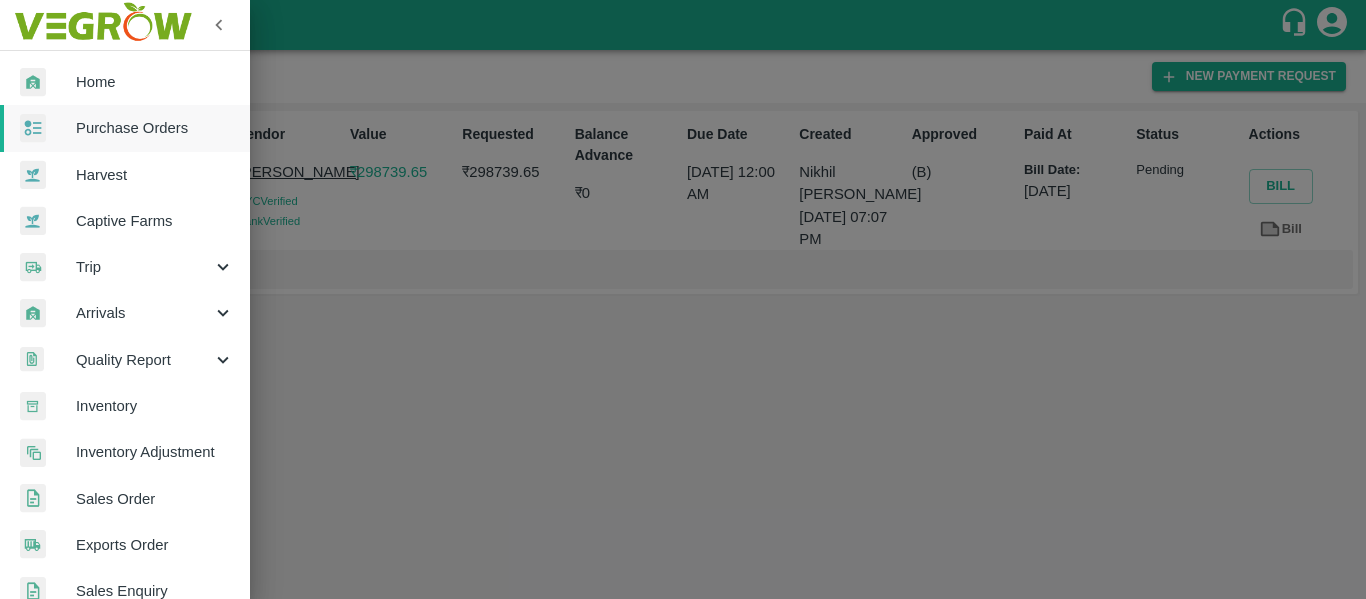 click on "Purchase Orders" at bounding box center (125, 128) 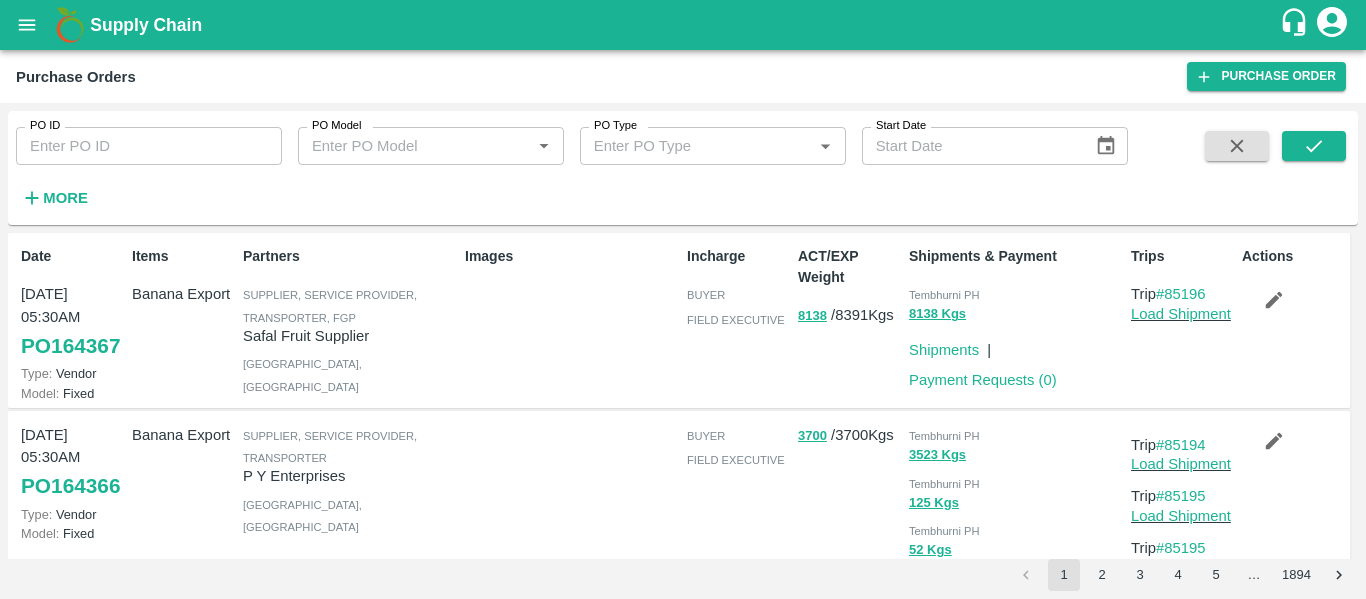 click on "PO ID" at bounding box center [149, 146] 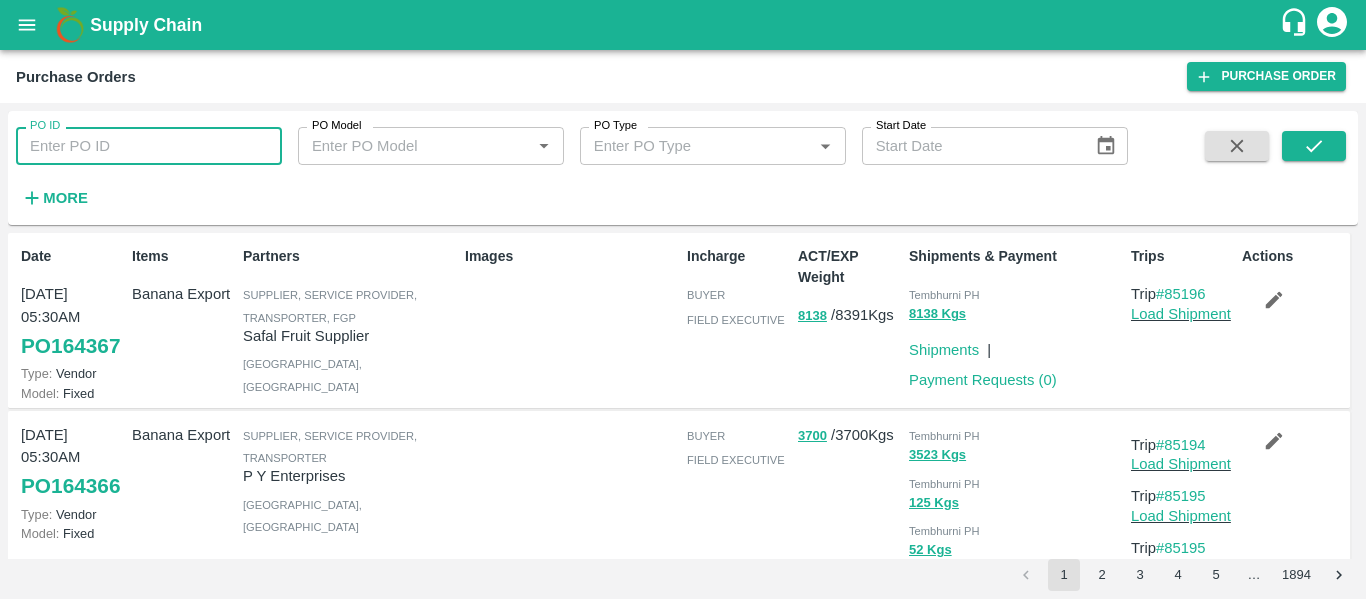 paste on "163776" 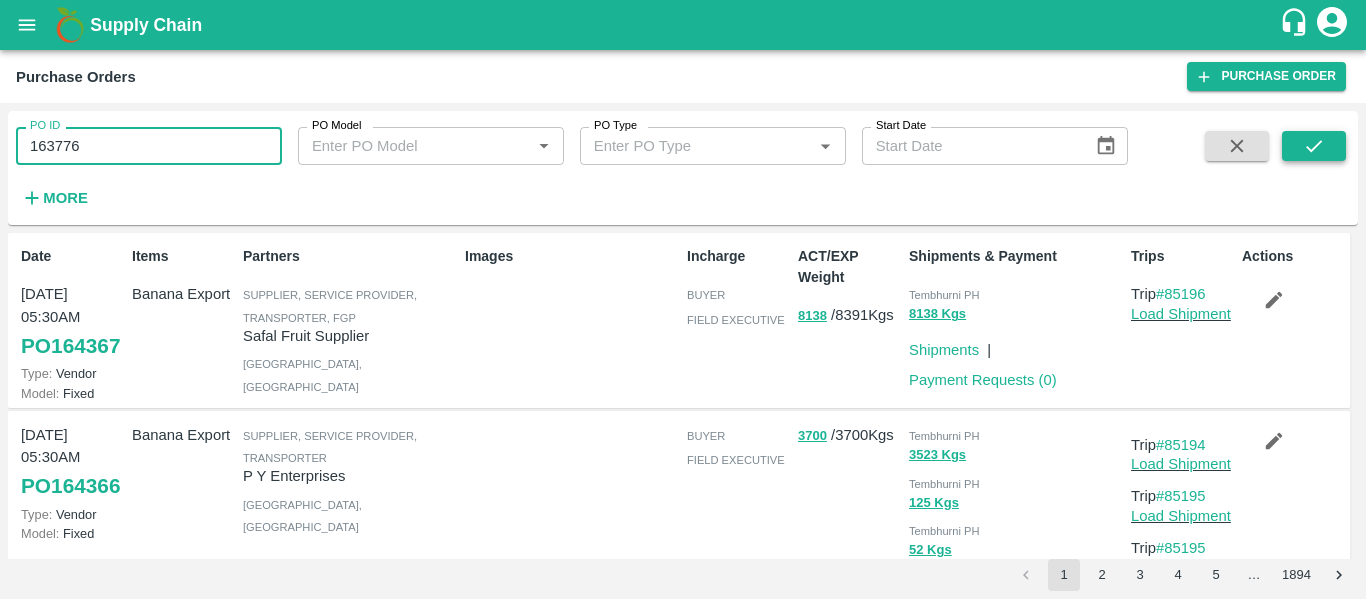 type on "163776" 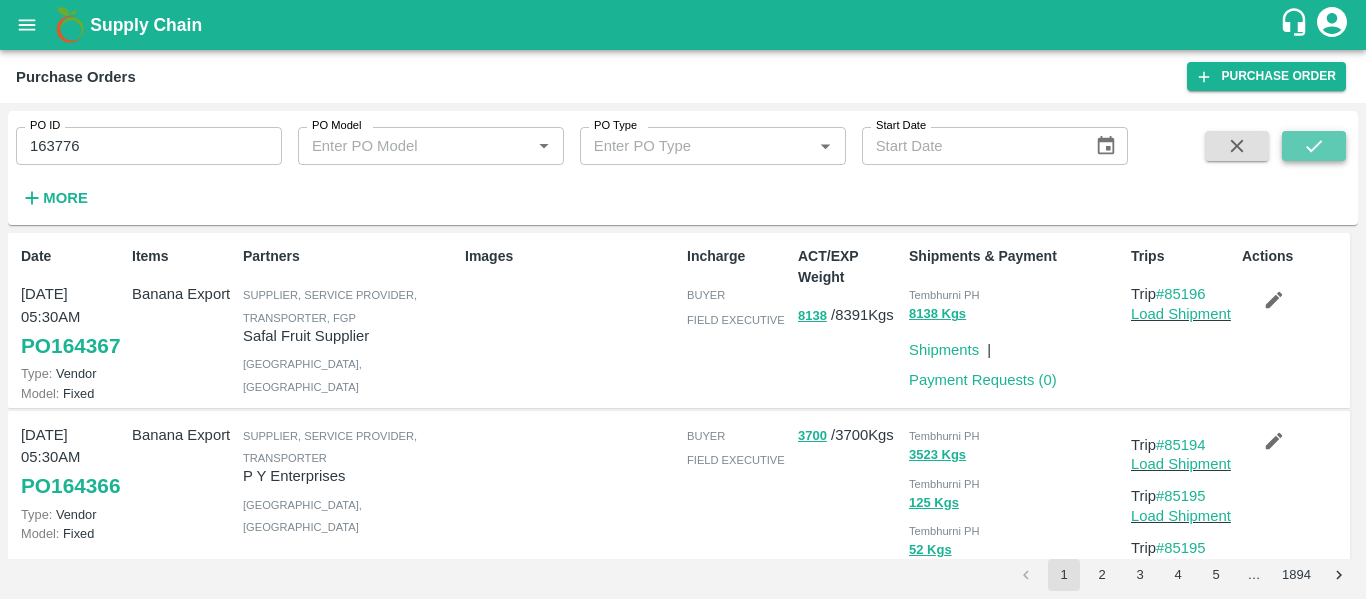 click 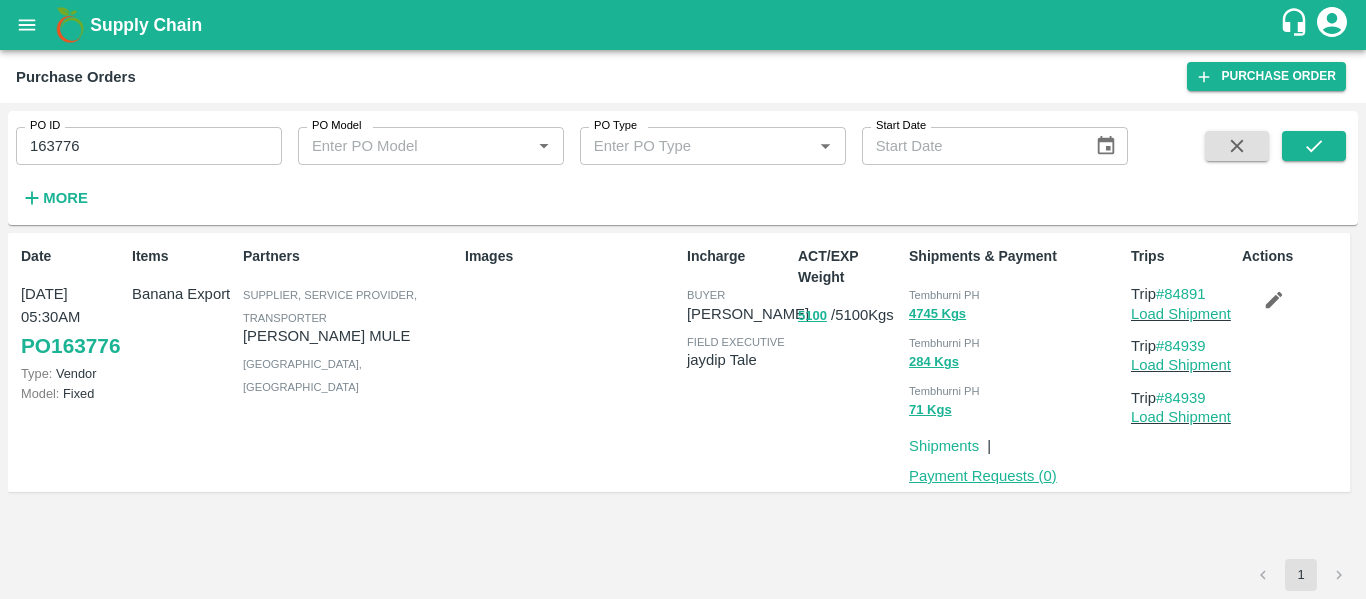 click on "Payment Requests ( 0 )" at bounding box center (983, 476) 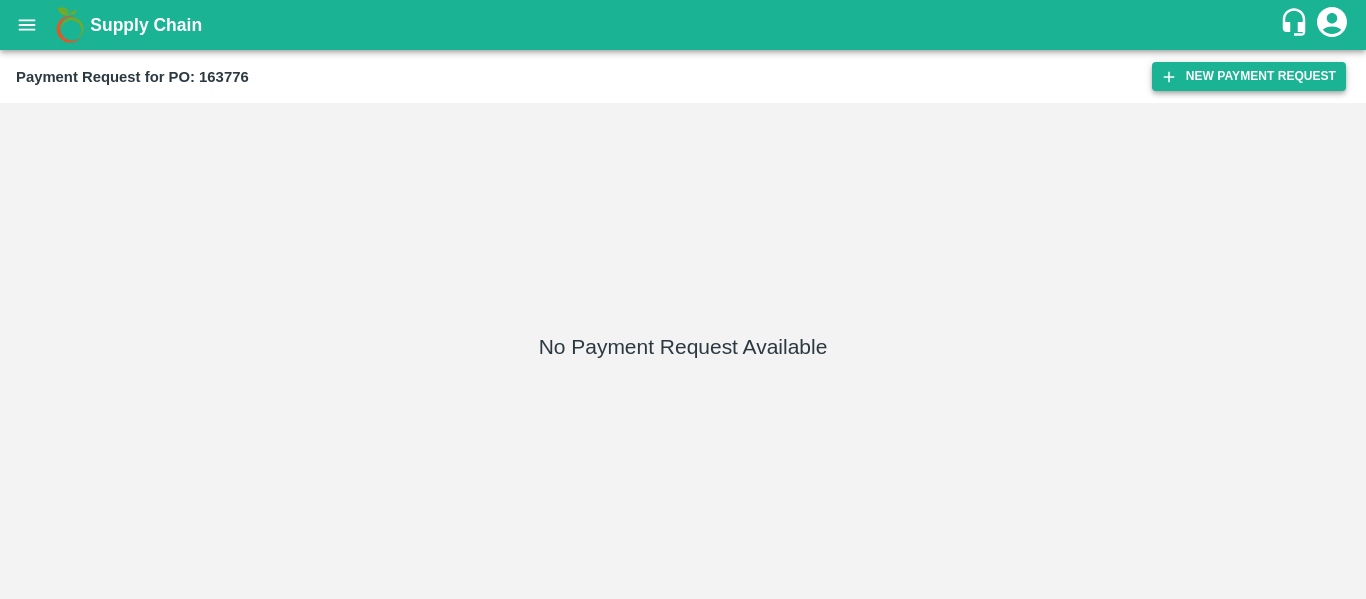 scroll, scrollTop: 0, scrollLeft: 0, axis: both 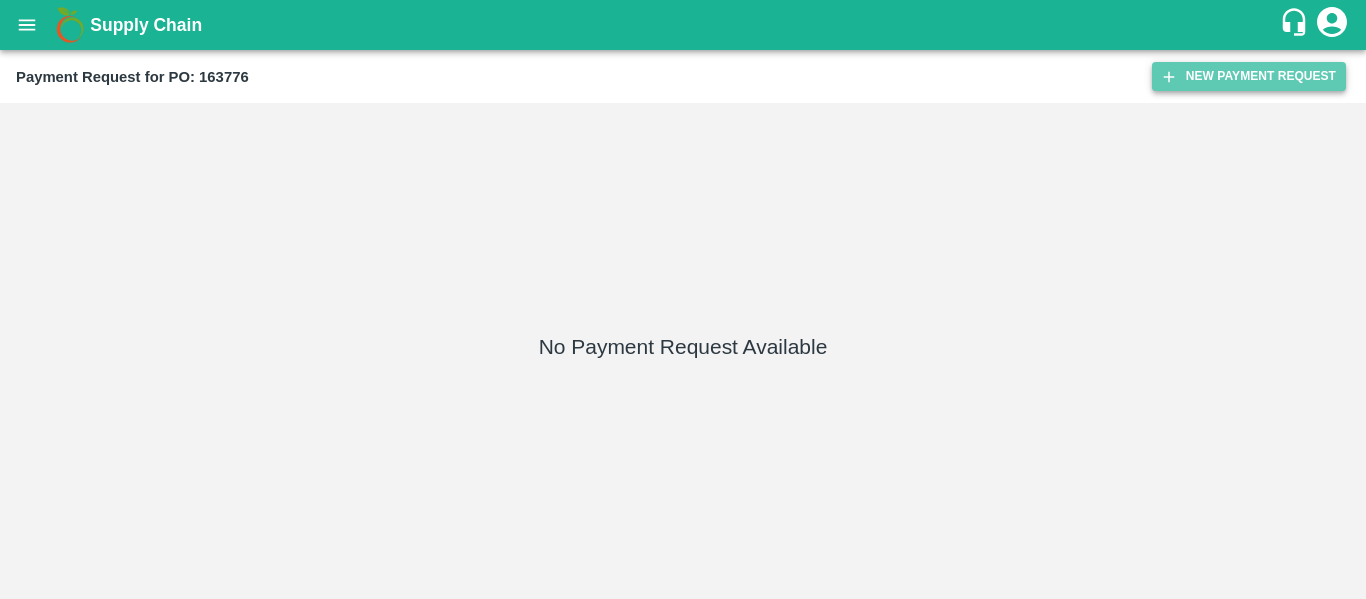 click on "New Payment Request" at bounding box center (1249, 76) 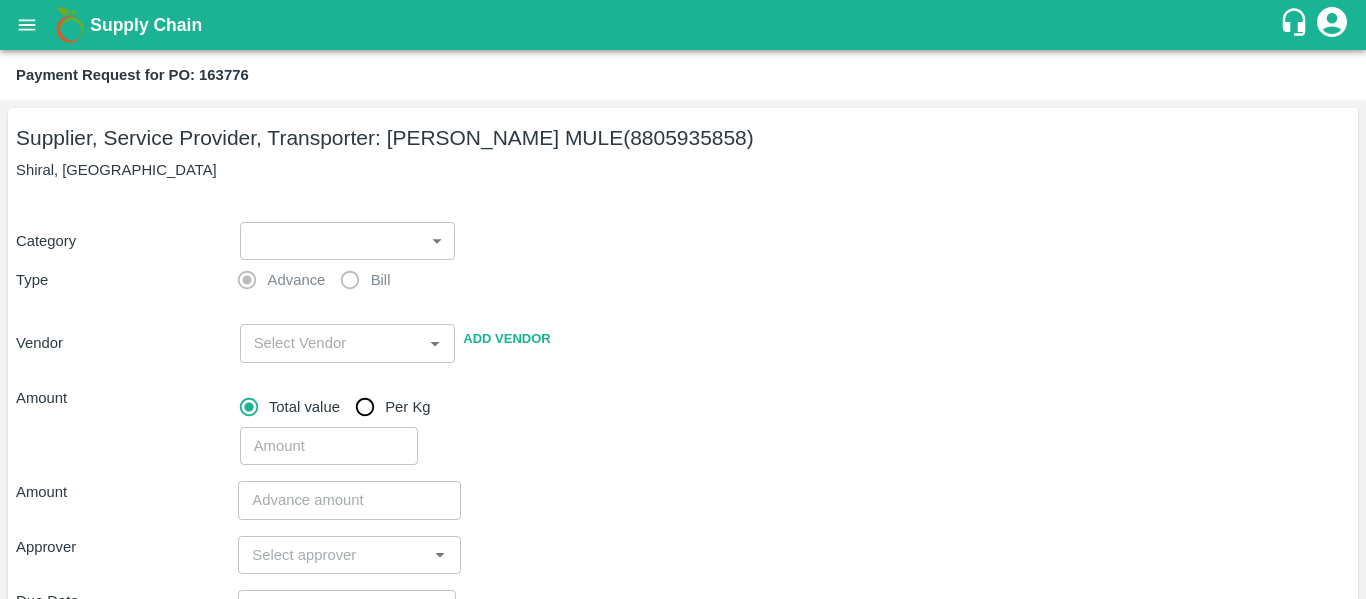 click on "Supply Chain Payment Request for PO: 163776 Supplier, Service Provider, Transporter:    [PERSON_NAME] MULE  (8805935858) Shiral, [GEOGRAPHIC_DATA] Category ​ ​ Type Advance Bill Vendor ​ Add Vendor Amount Total value Per Kg ​ Amount ​ Approver ​ Due Date ​  Priority  Low  High Comment x ​ Attach bill Cancel Save Tembhurni PH Nashik CC Shahada Banana Export PH Savda Banana Export PH Nashik Banana CS Nikhil Subhash Mangvade Logout" at bounding box center [683, 299] 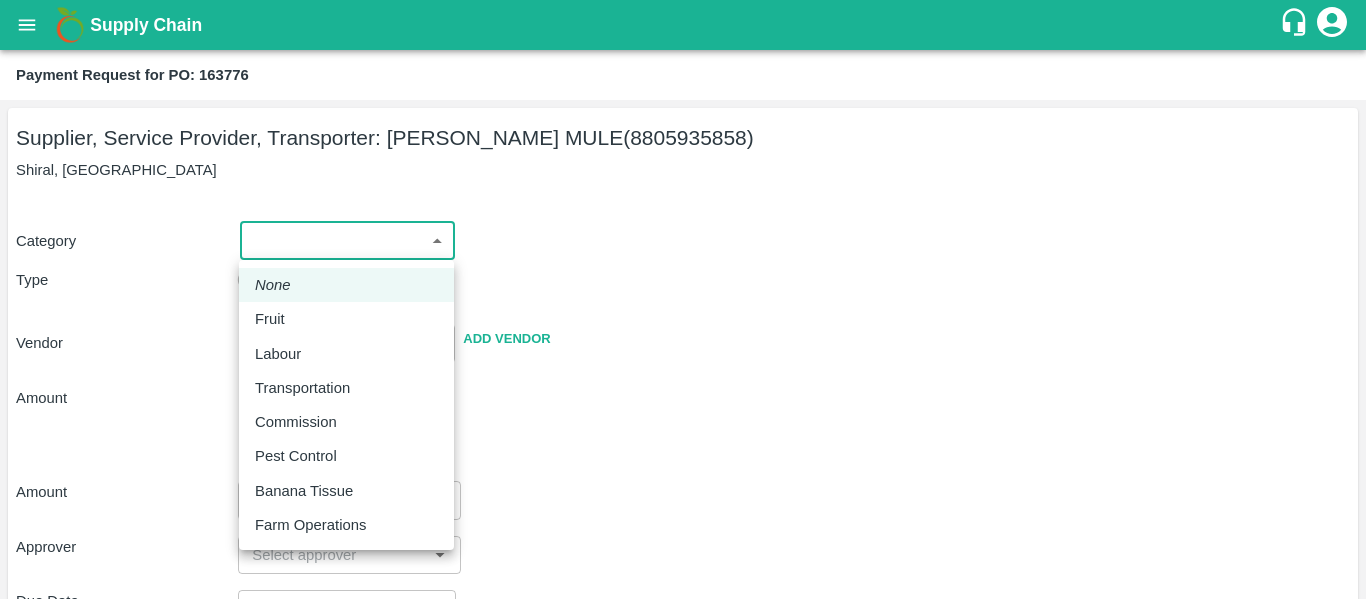 click on "Fruit" at bounding box center (270, 319) 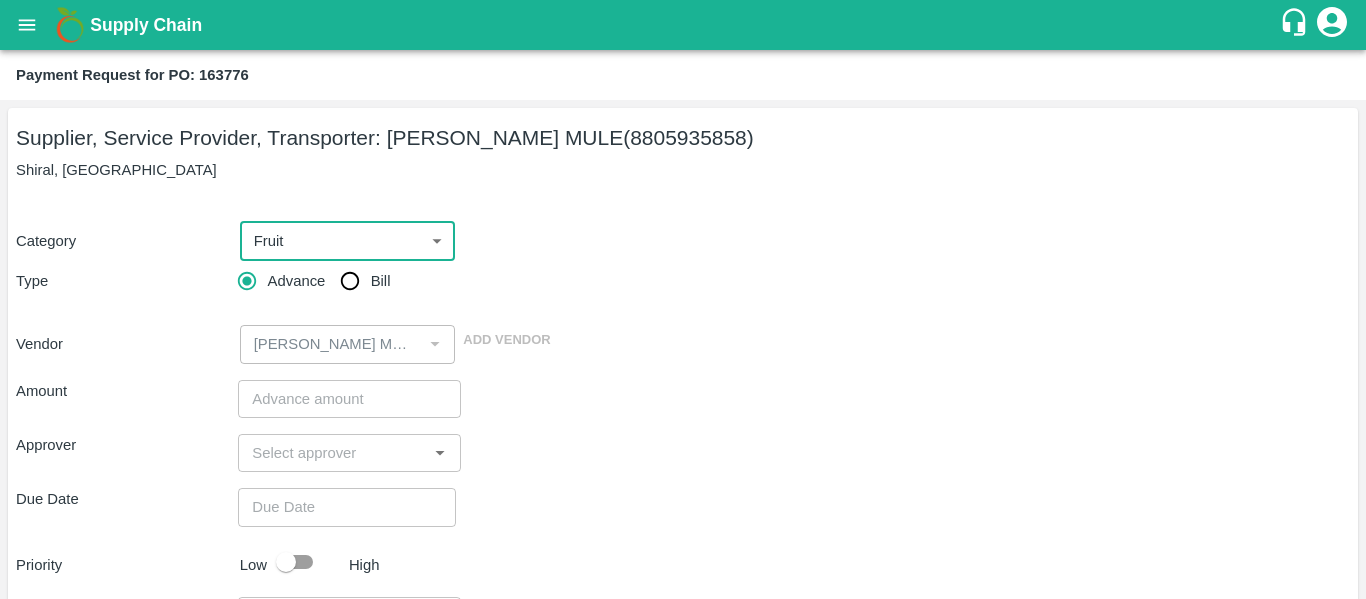 click on "Bill" at bounding box center (350, 281) 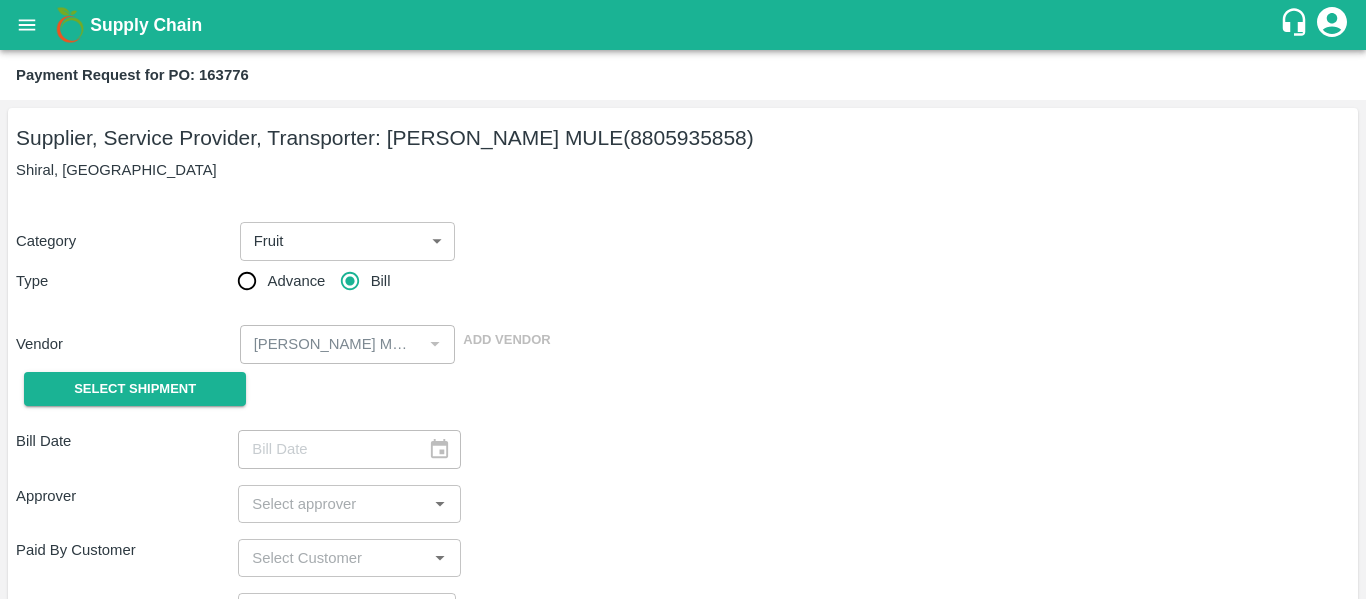 click on "Select Shipment" at bounding box center (127, 389) 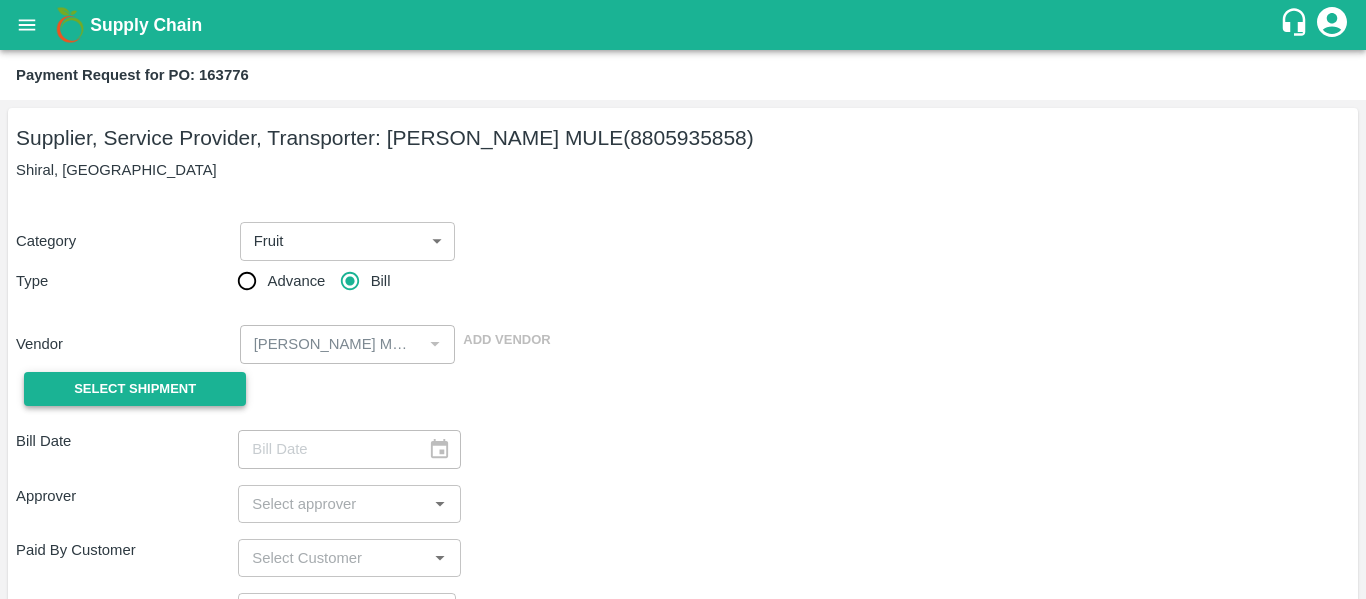 click on "Select Shipment" at bounding box center [135, 389] 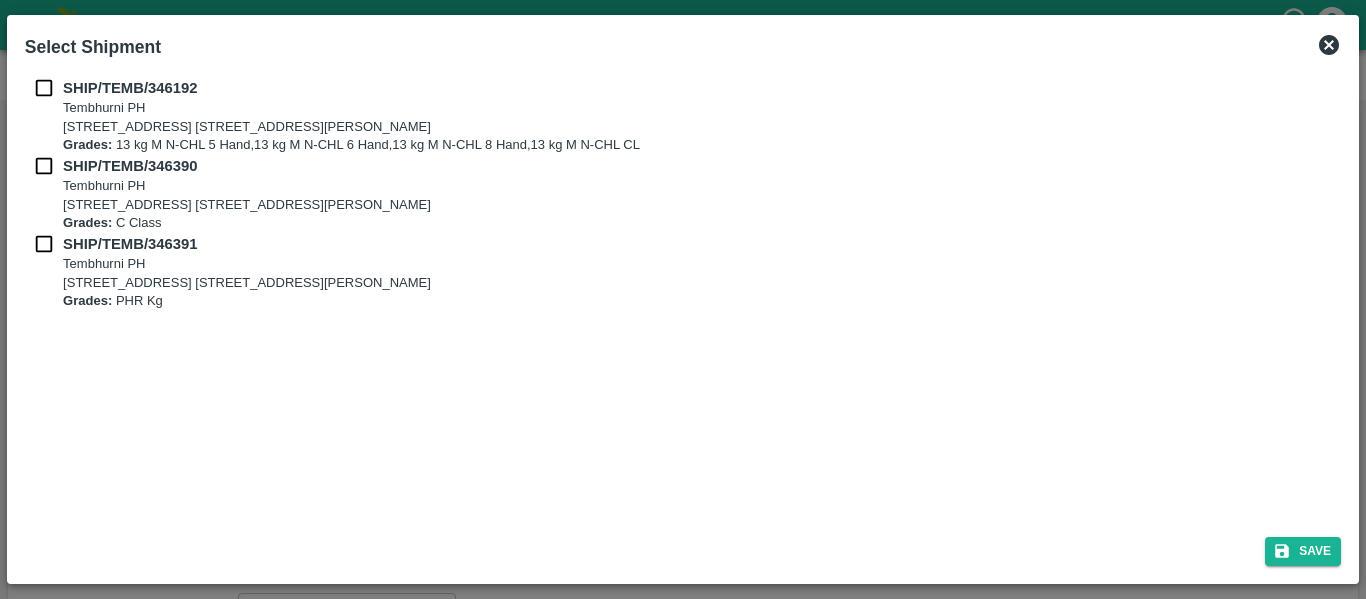 click on "SHIP/TEMB/346192 Tembhurni PH Tembhurni PH 205, PLOT NO. E-5, YASHSHREE INDUSTRIES, M.I.D.C., A/P TEMBHURANI TAL MADHA, Solapur, Maharashtra, 413211, India Grades:   13 kg M N-CHL 5 Hand,13 kg M N-CHL 6 Hand,13 kg M N-CHL 8 Hand,13 kg M N-CHL CL SHIP/TEMB/346390 Tembhurni PH Tembhurni PH 205, PLOT NO. E-5, YASHSHREE INDUSTRIES, M.I.D.C., A/P TEMBHURANI TAL MADHA, Solapur, Maharashtra, 413211, India Grades:   C Class SHIP/TEMB/346391 Tembhurni PH Tembhurni PH 205, PLOT NO. E-5, YASHSHREE INDUSTRIES, M.I.D.C., A/P TEMBHURANI TAL MADHA, Solapur, Maharashtra, 413211, India Grades:   PHR Kg" at bounding box center [683, 295] 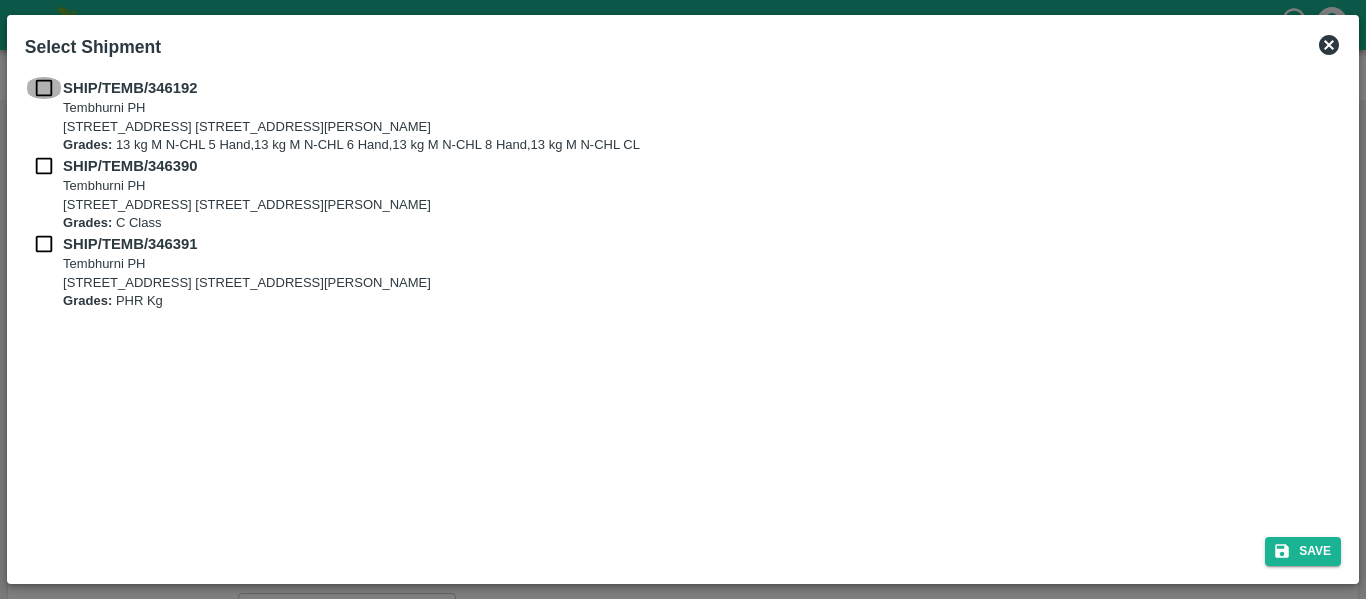 click at bounding box center (44, 88) 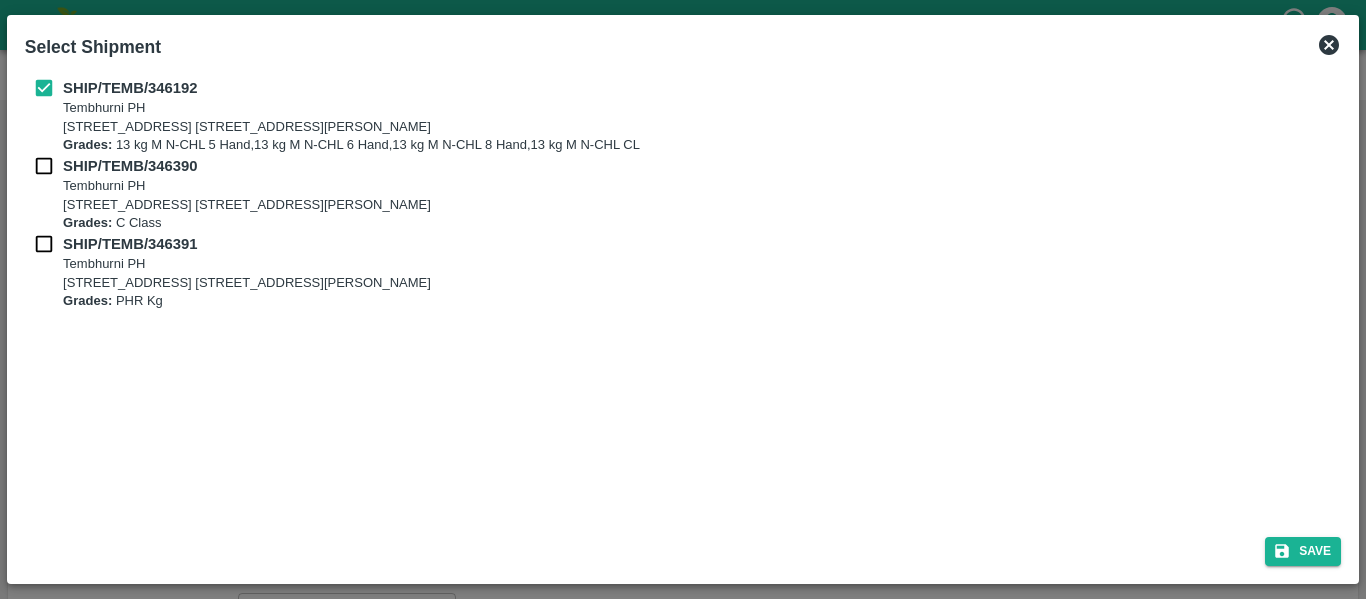 click at bounding box center (44, 166) 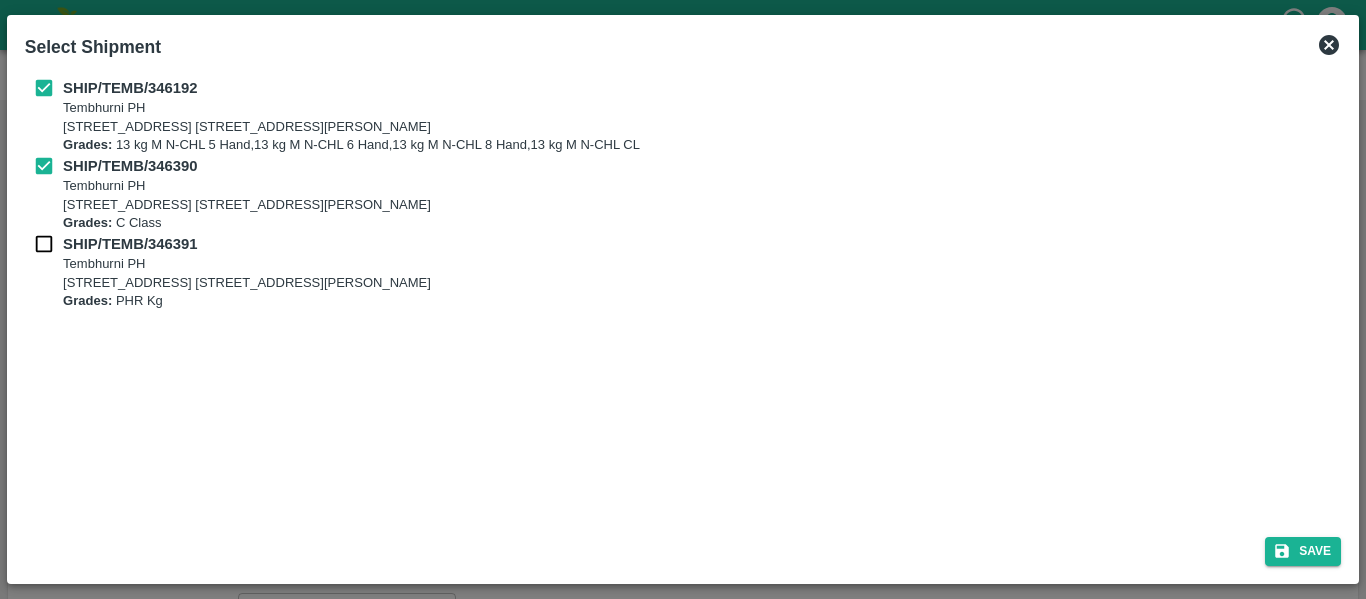 click at bounding box center (44, 244) 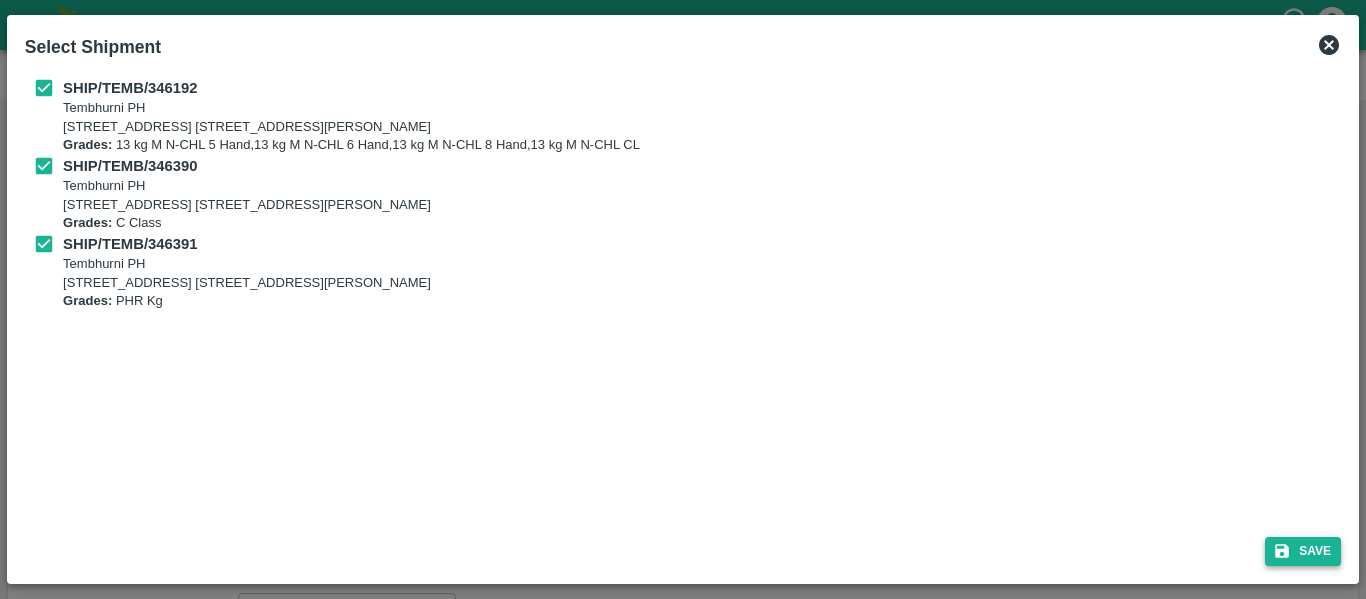click on "Save" at bounding box center [1303, 551] 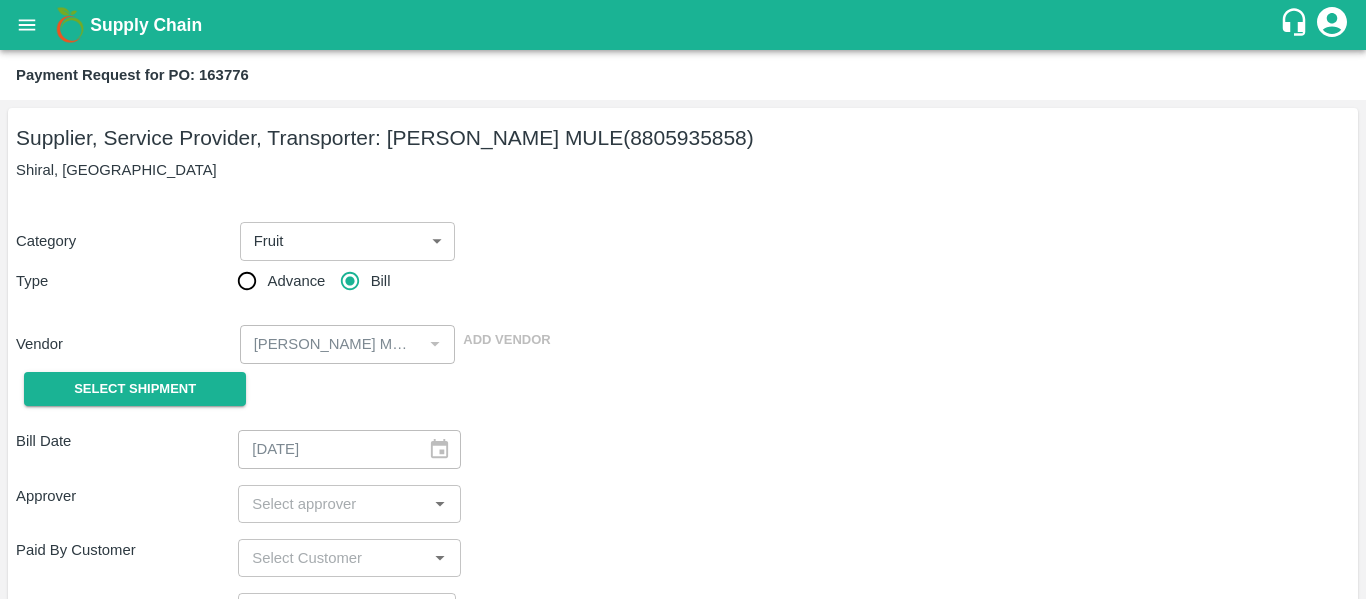 type 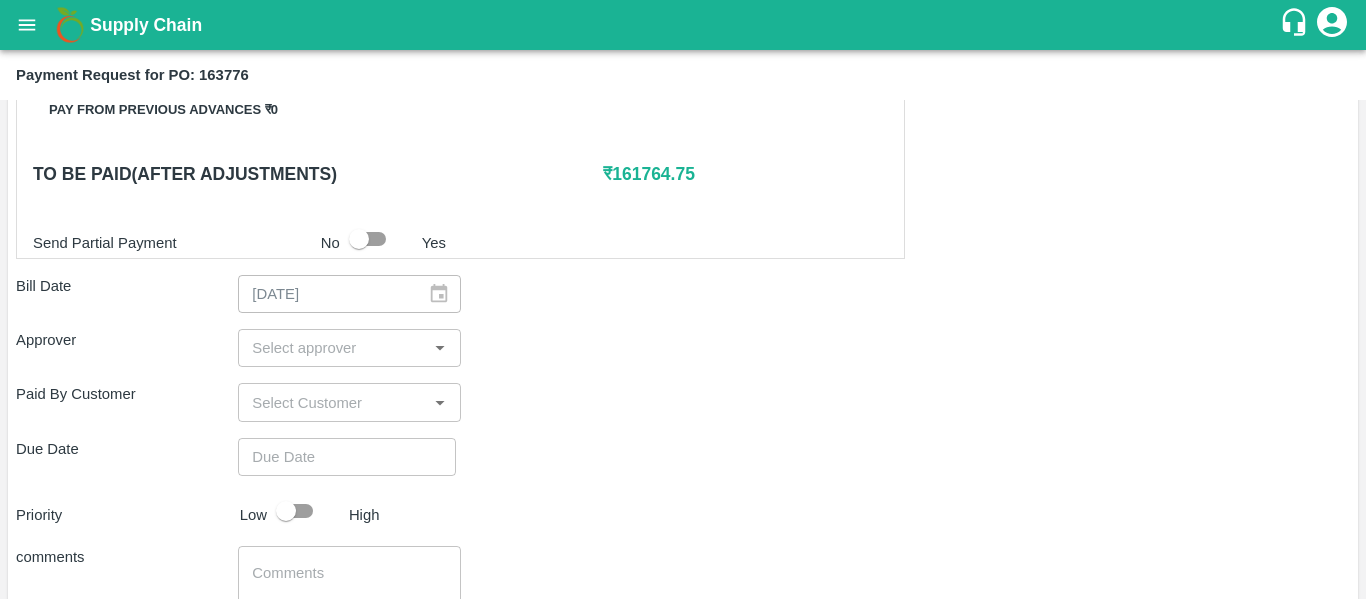 scroll, scrollTop: 924, scrollLeft: 0, axis: vertical 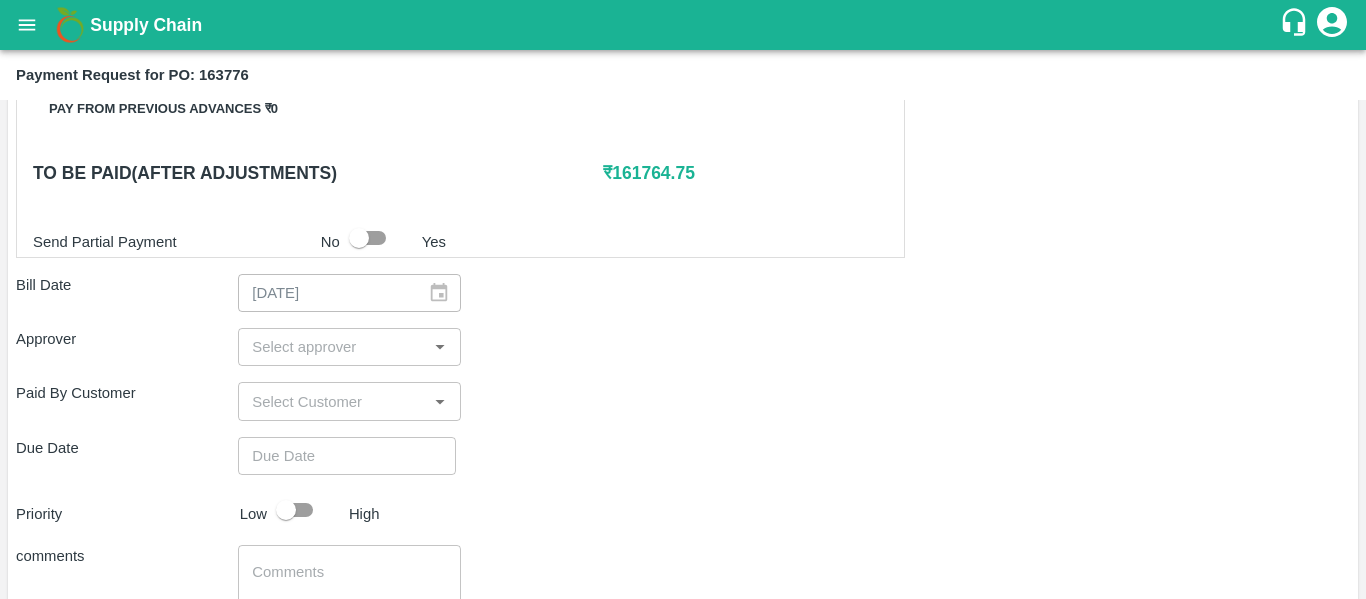 click on "​" at bounding box center (349, 347) 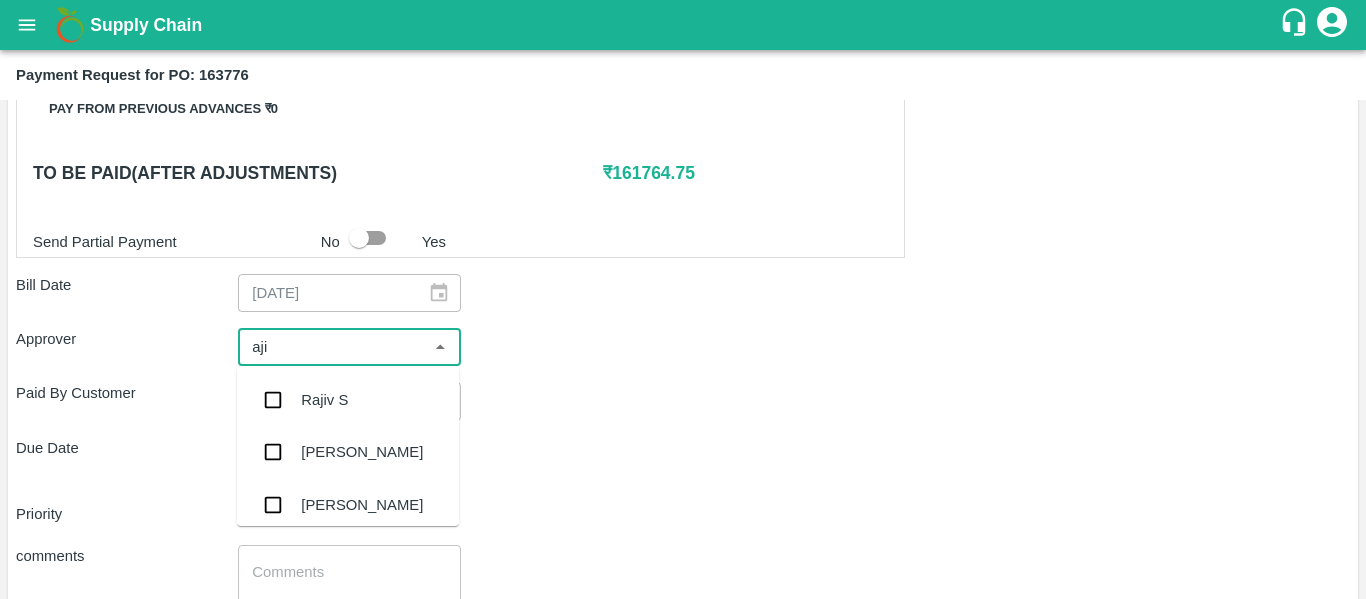 type on "ajit" 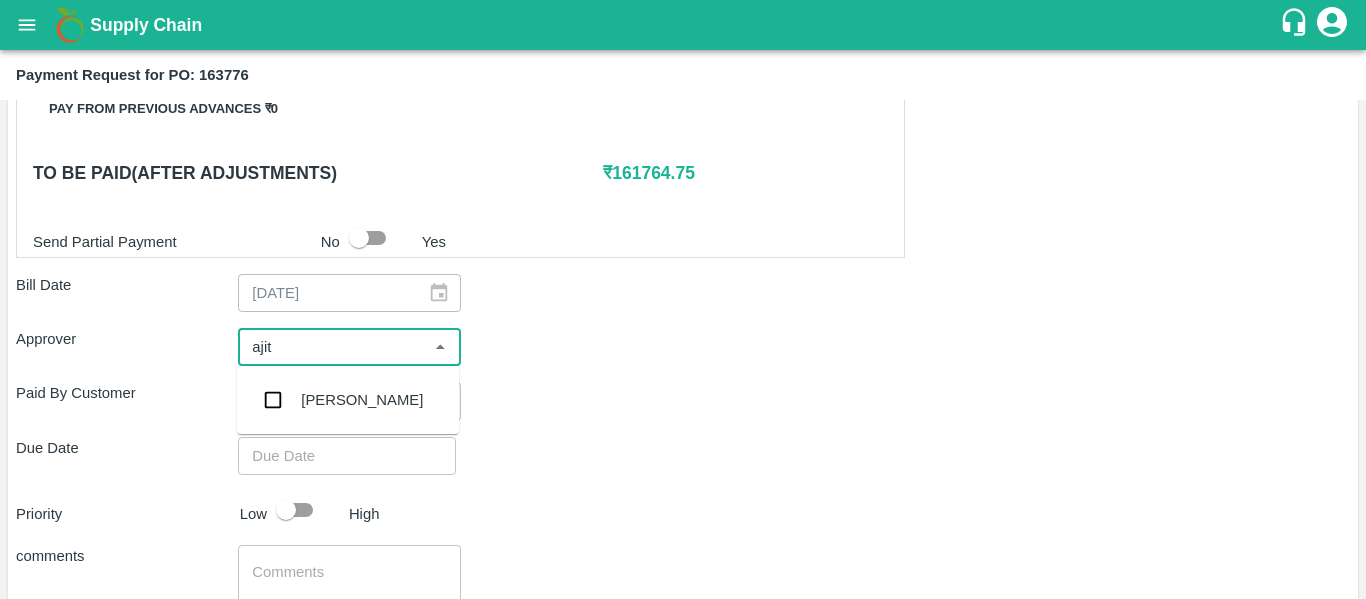 click on "[PERSON_NAME]" at bounding box center [348, 400] 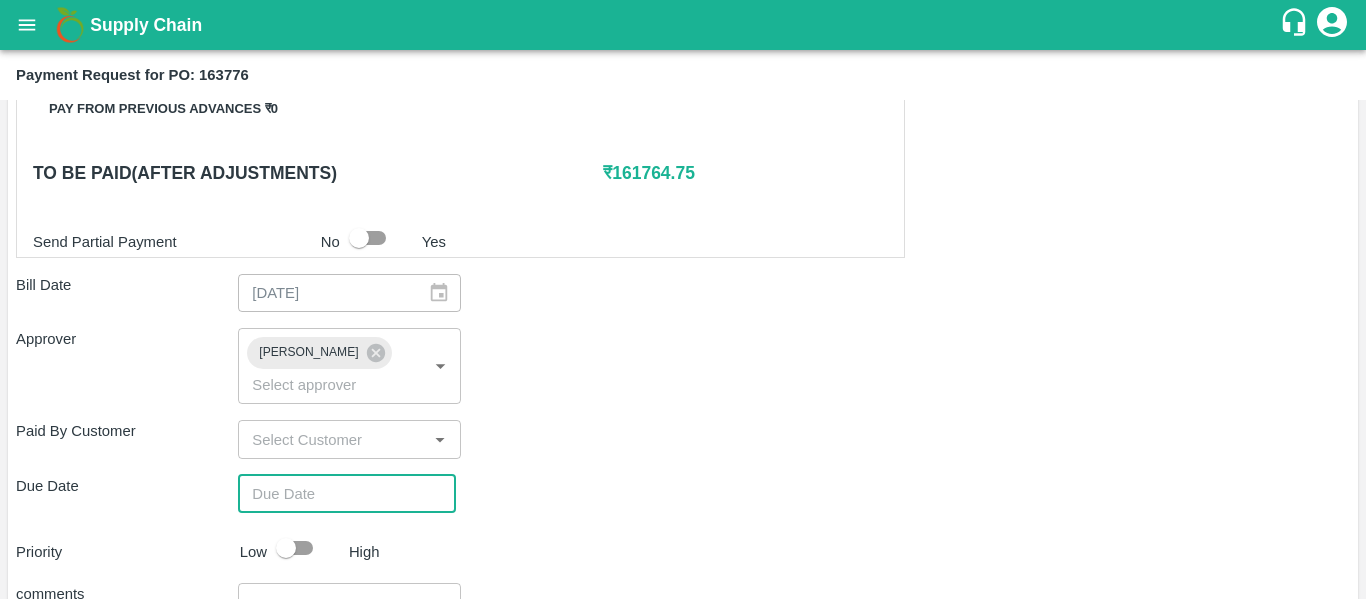 type on "DD/MM/YYYY hh:mm aa" 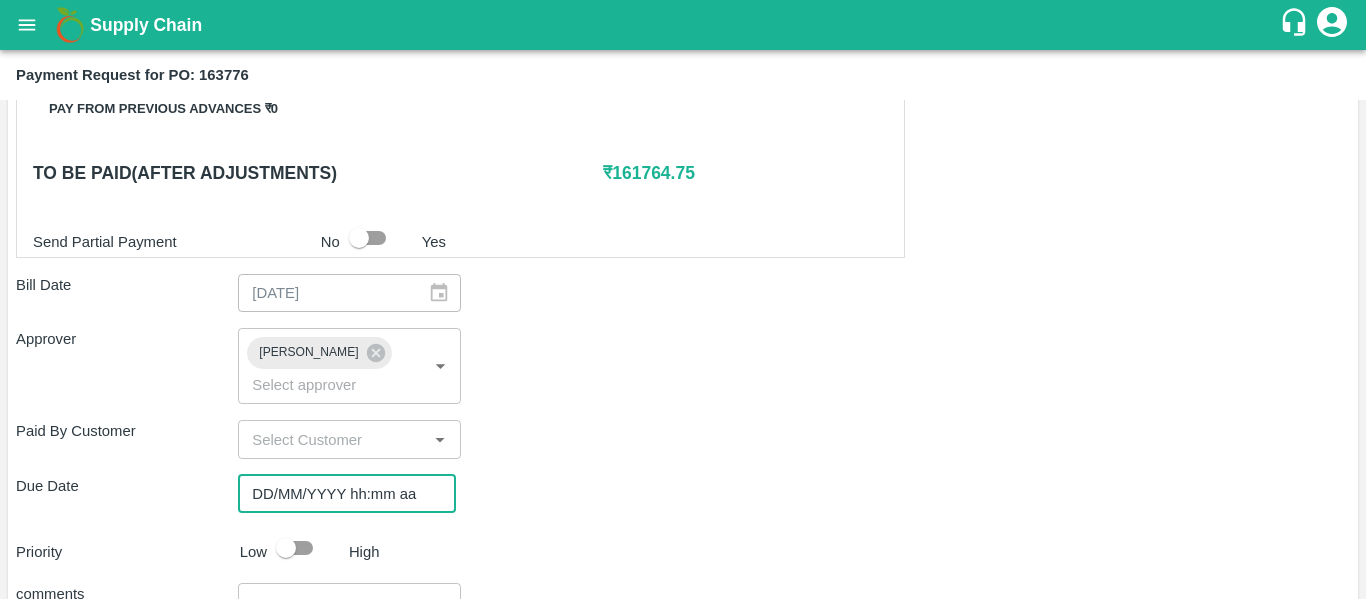 click on "DD/MM/YYYY hh:mm aa" at bounding box center (340, 494) 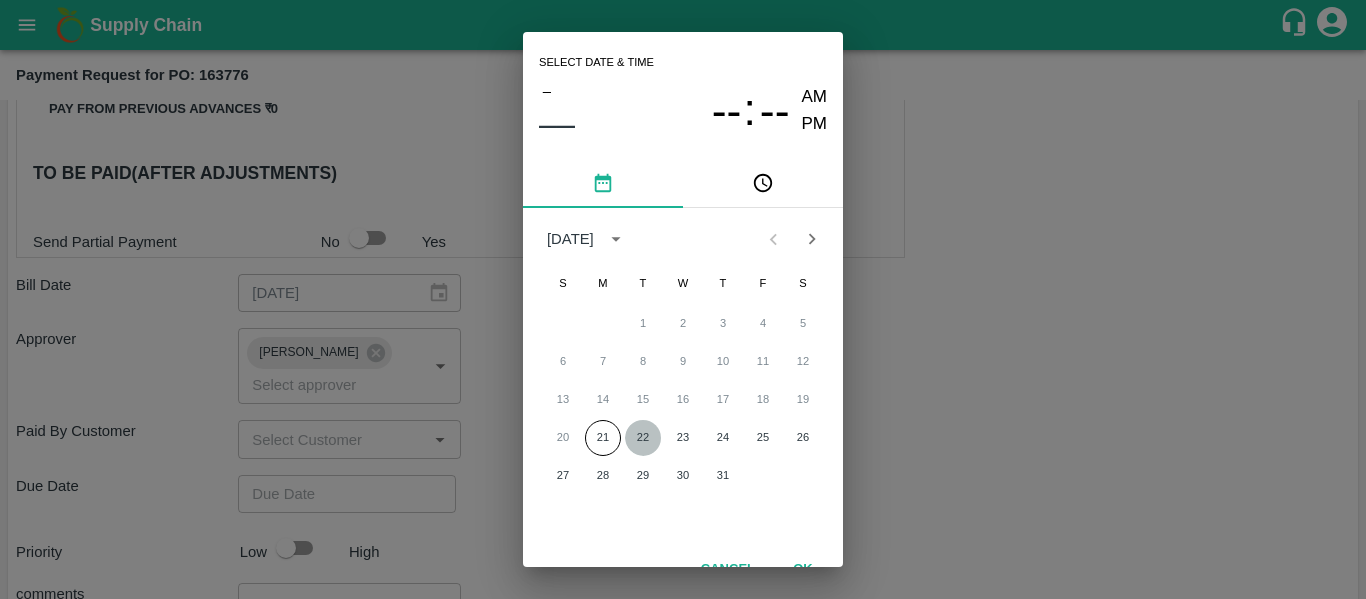 click on "22" at bounding box center [643, 438] 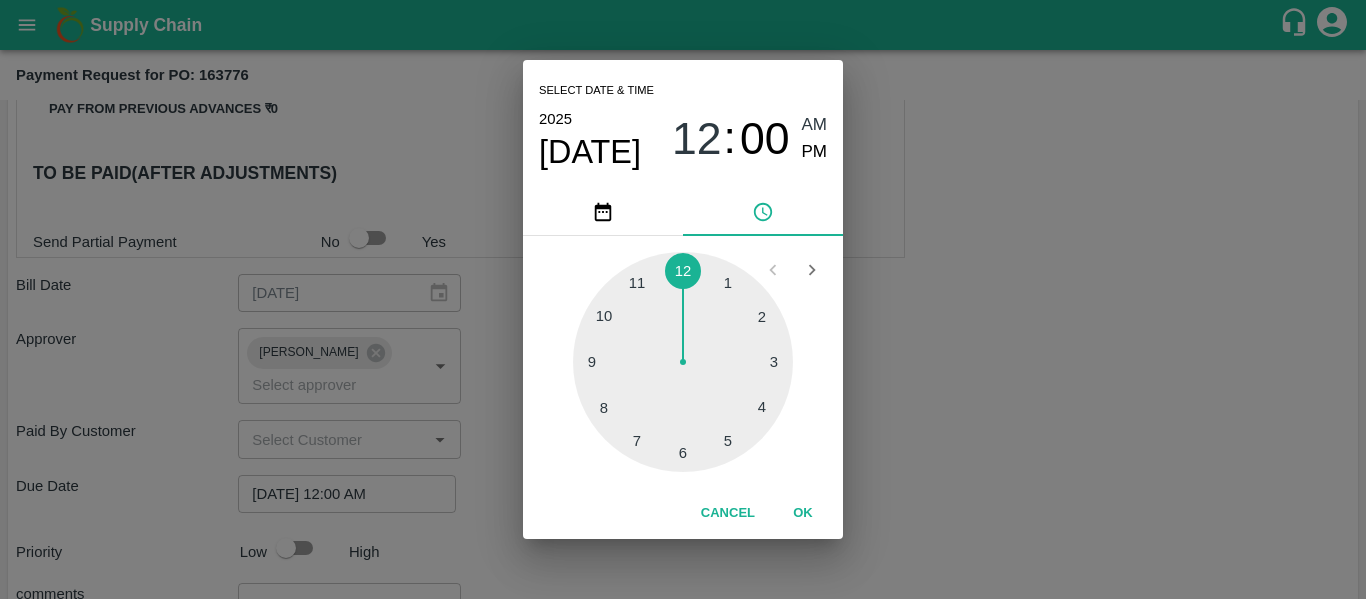 click on "Select date & time [DATE] 12 : 00 AM PM 1 2 3 4 5 6 7 8 9 10 11 12 Cancel OK" at bounding box center (683, 299) 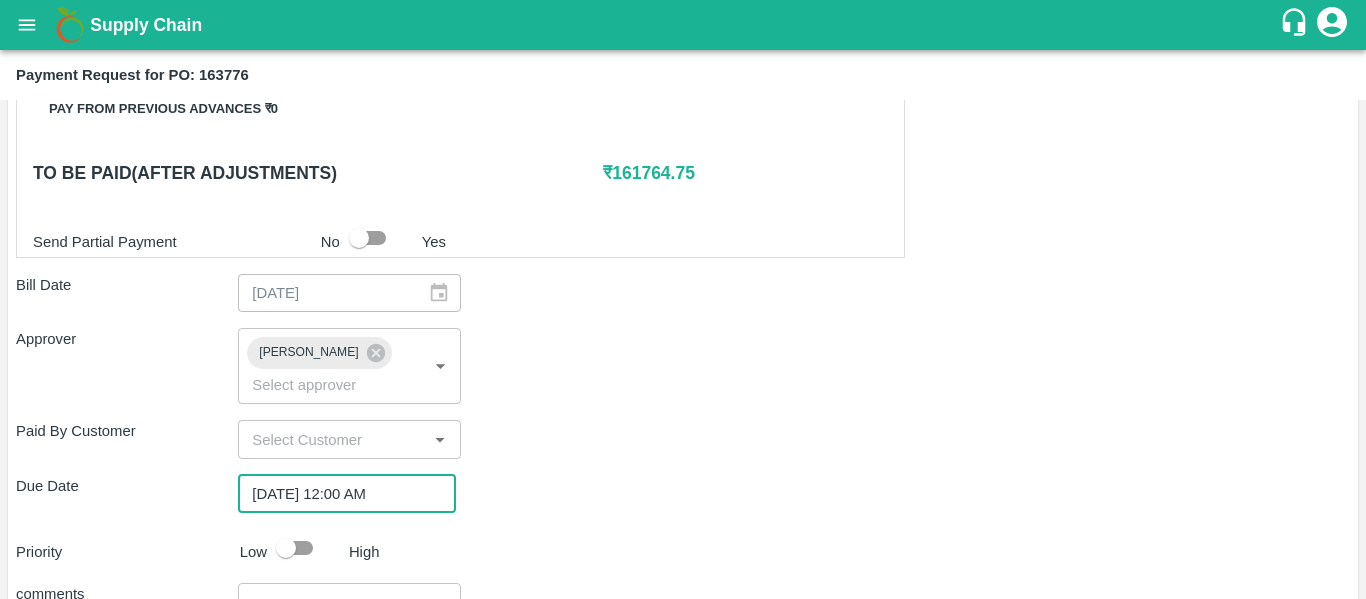 click at bounding box center (286, 548) 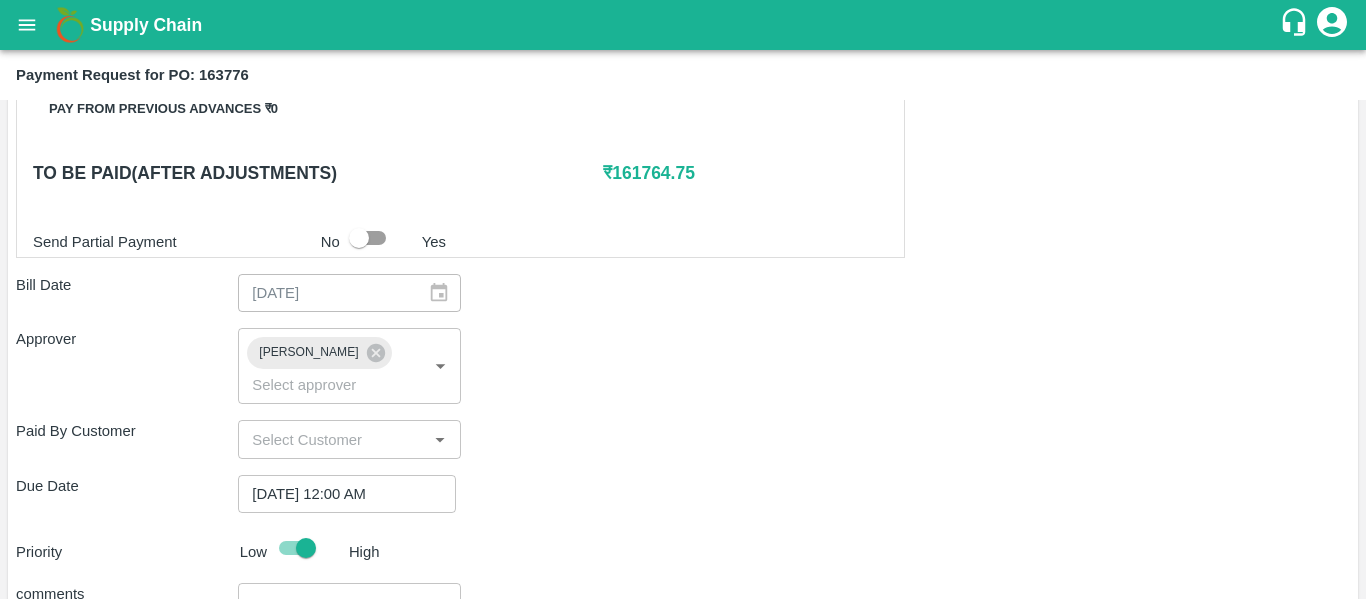 click at bounding box center [349, 621] 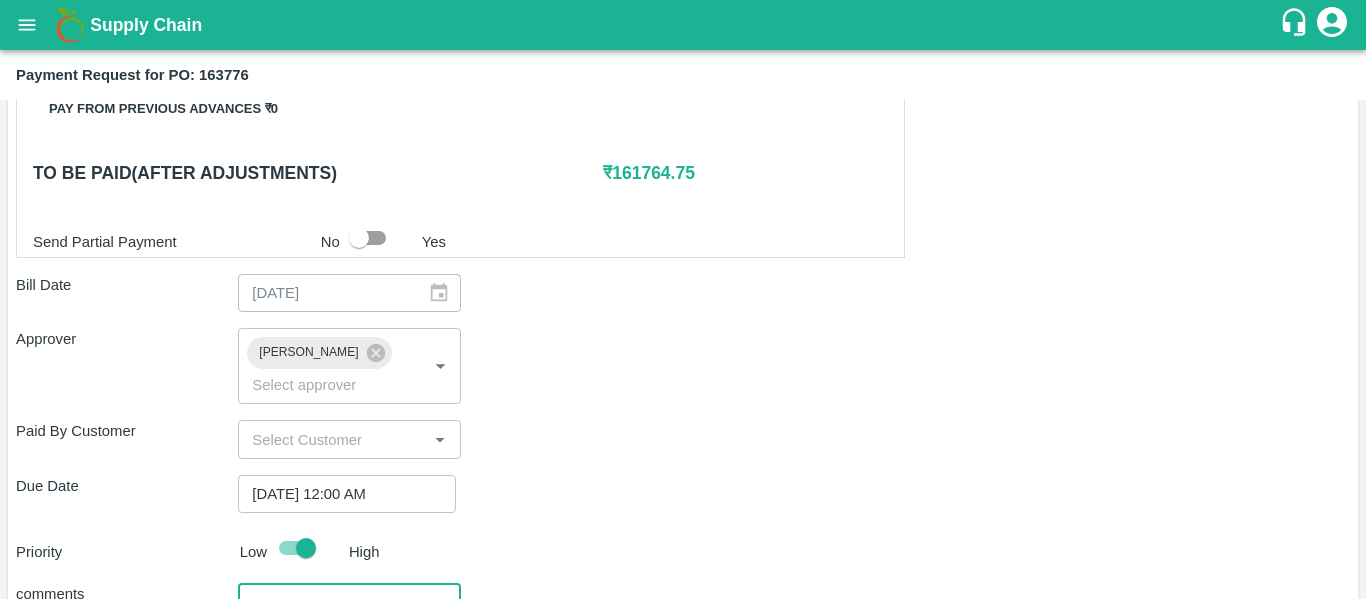 type on "Fruit Bill" 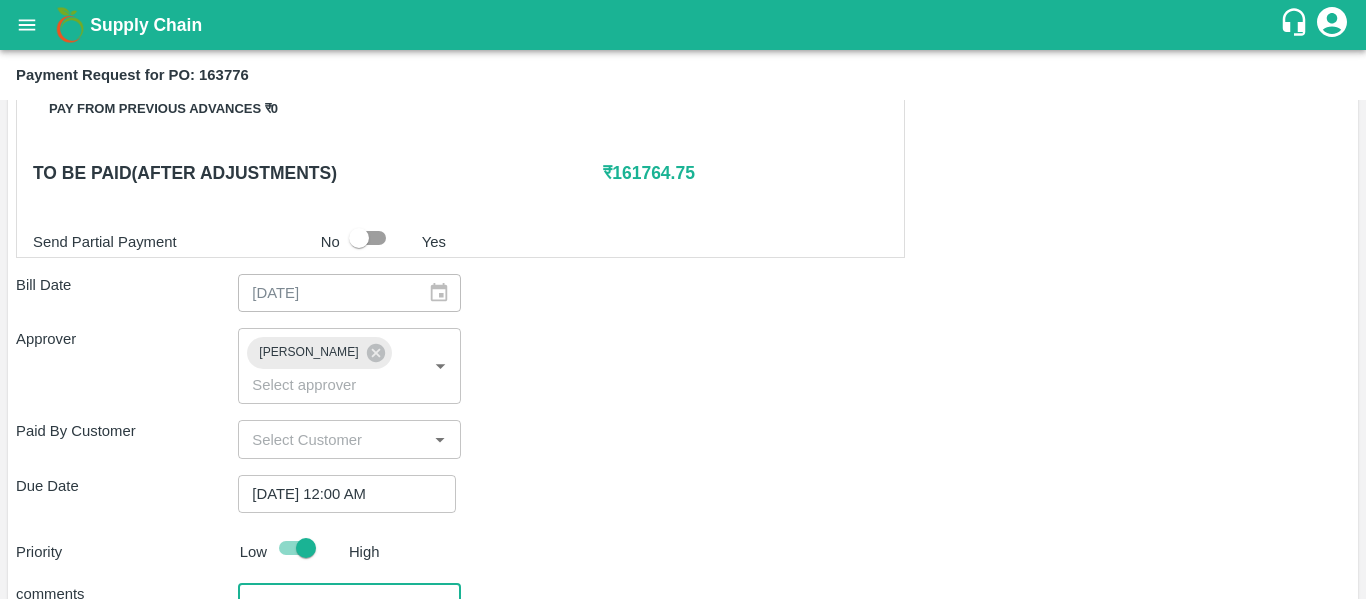 scroll, scrollTop: 1082, scrollLeft: 0, axis: vertical 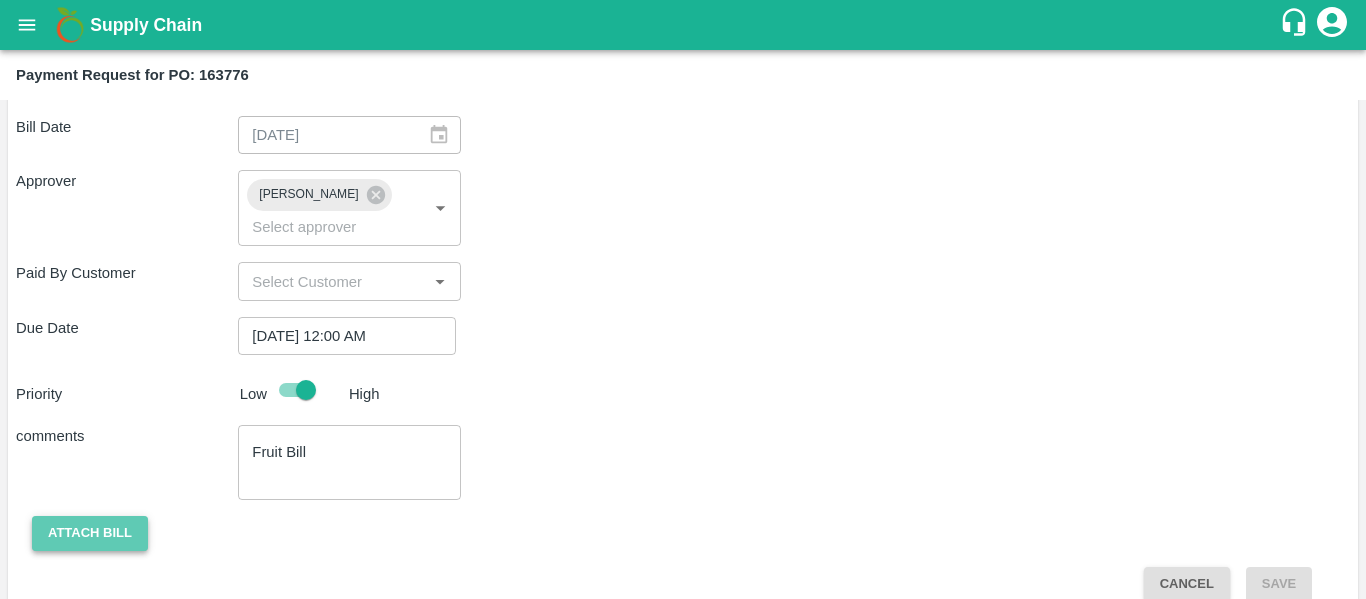 click on "Attach bill" at bounding box center (90, 533) 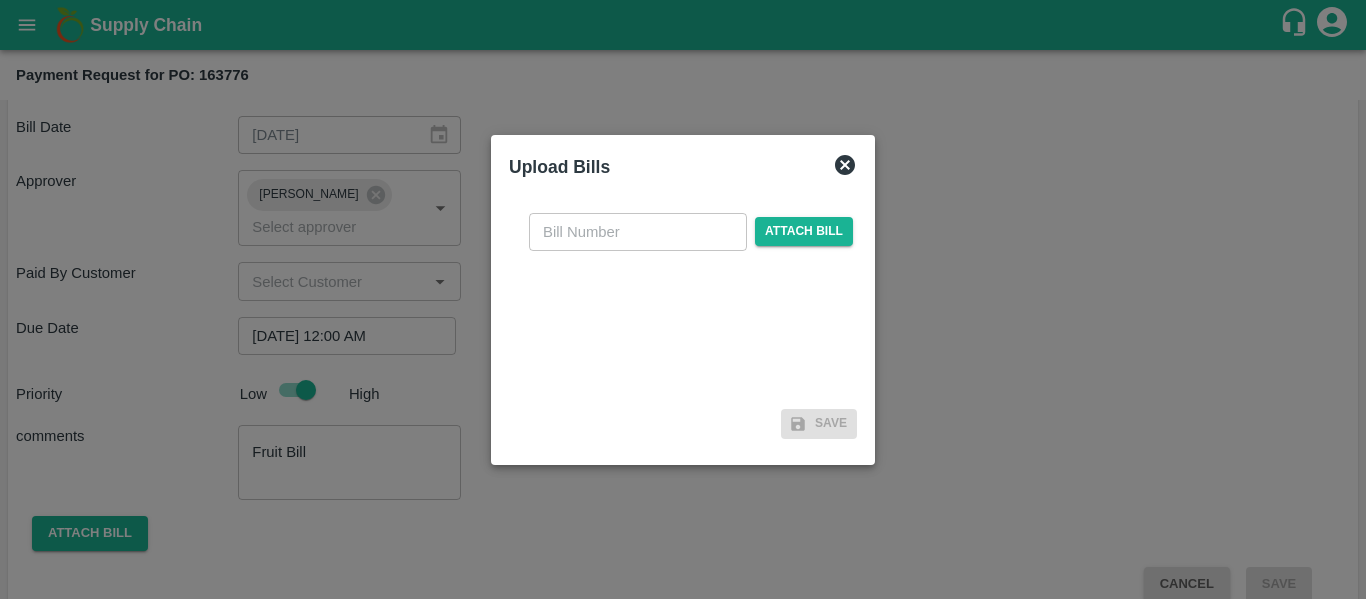 click at bounding box center [638, 232] 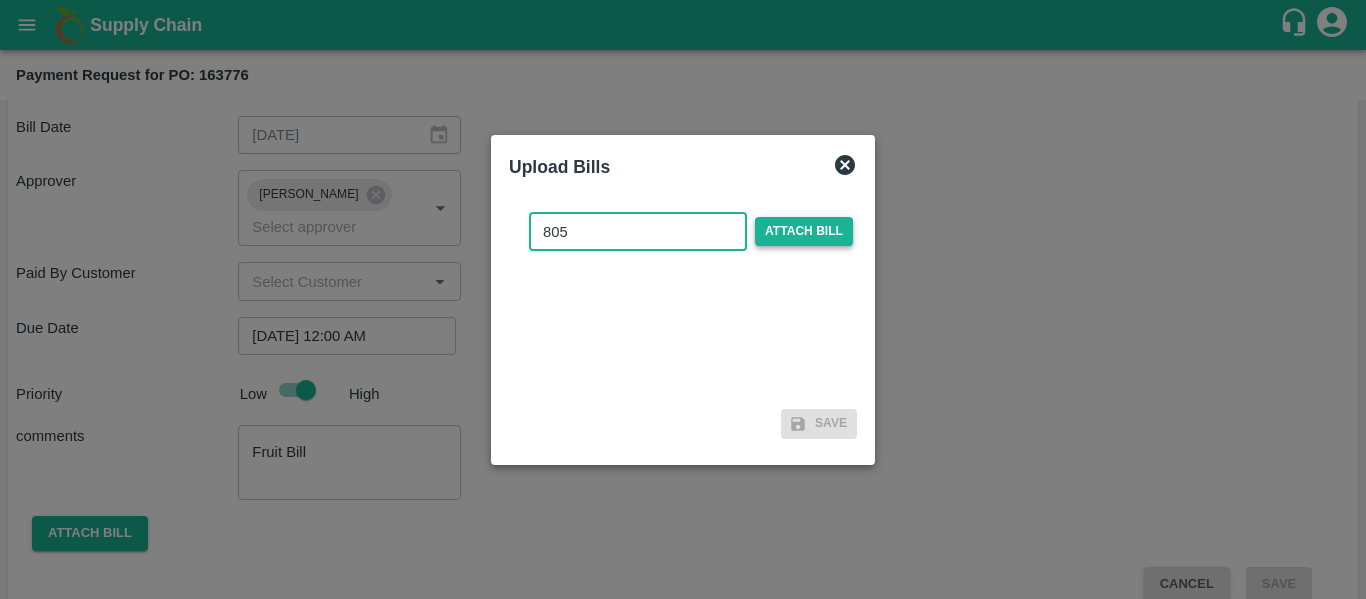 type on "805" 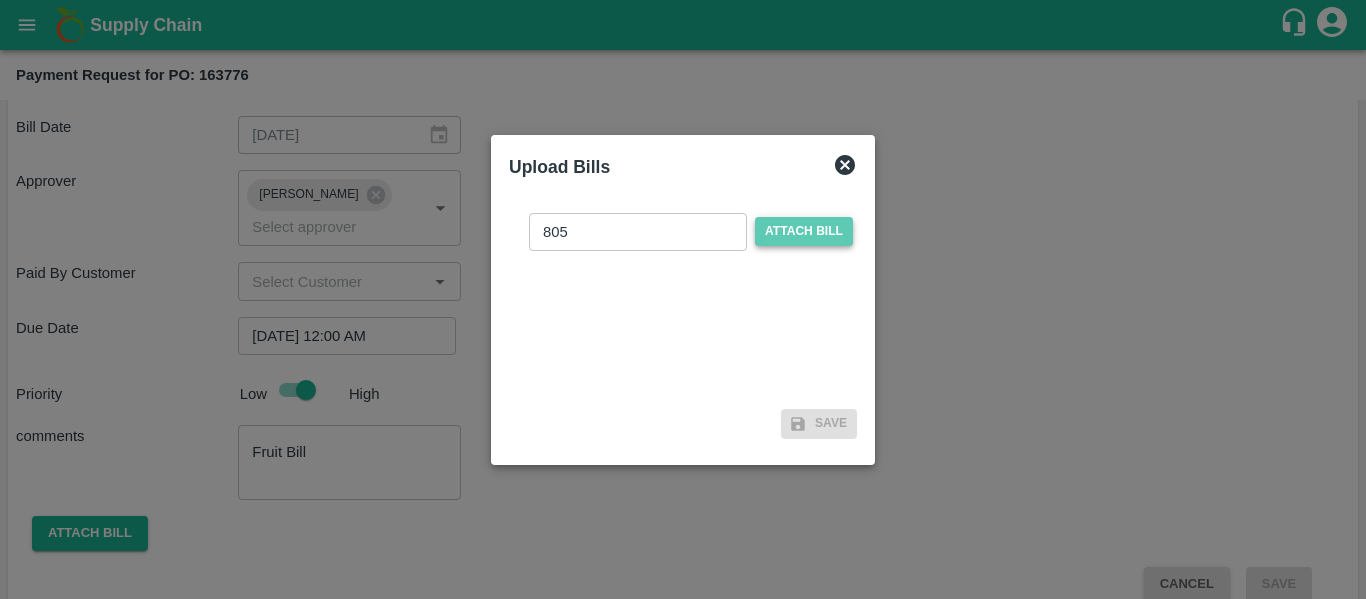 click on "Attach bill" at bounding box center (804, 231) 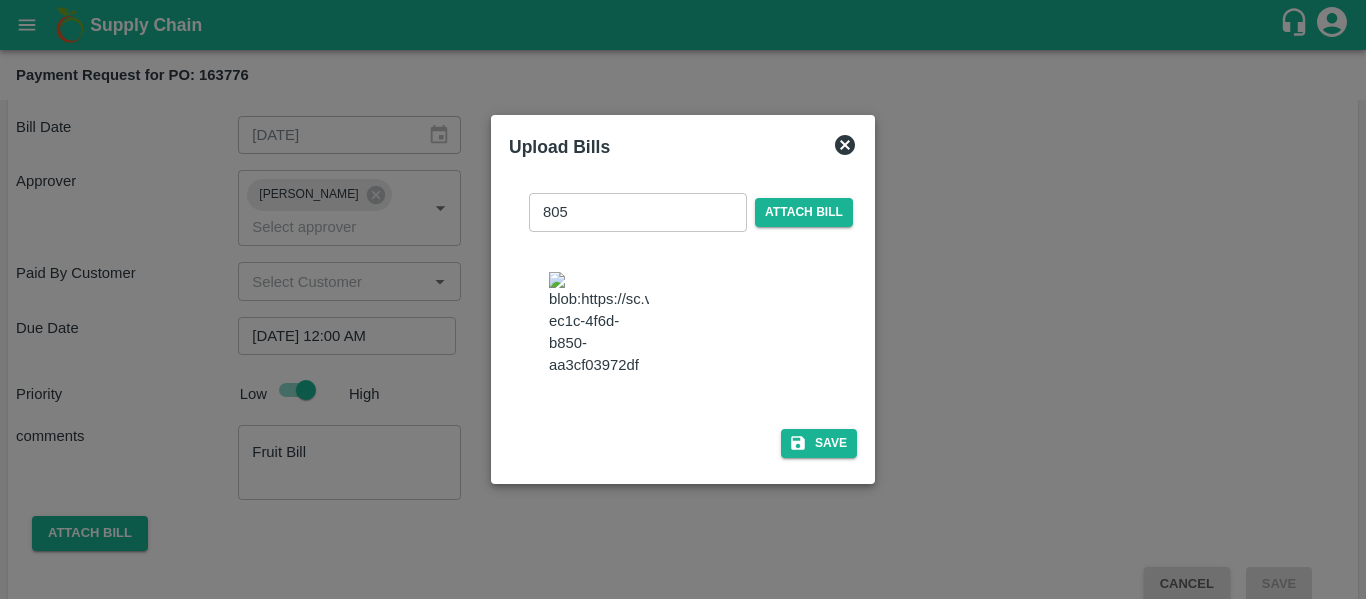 click at bounding box center [599, 324] 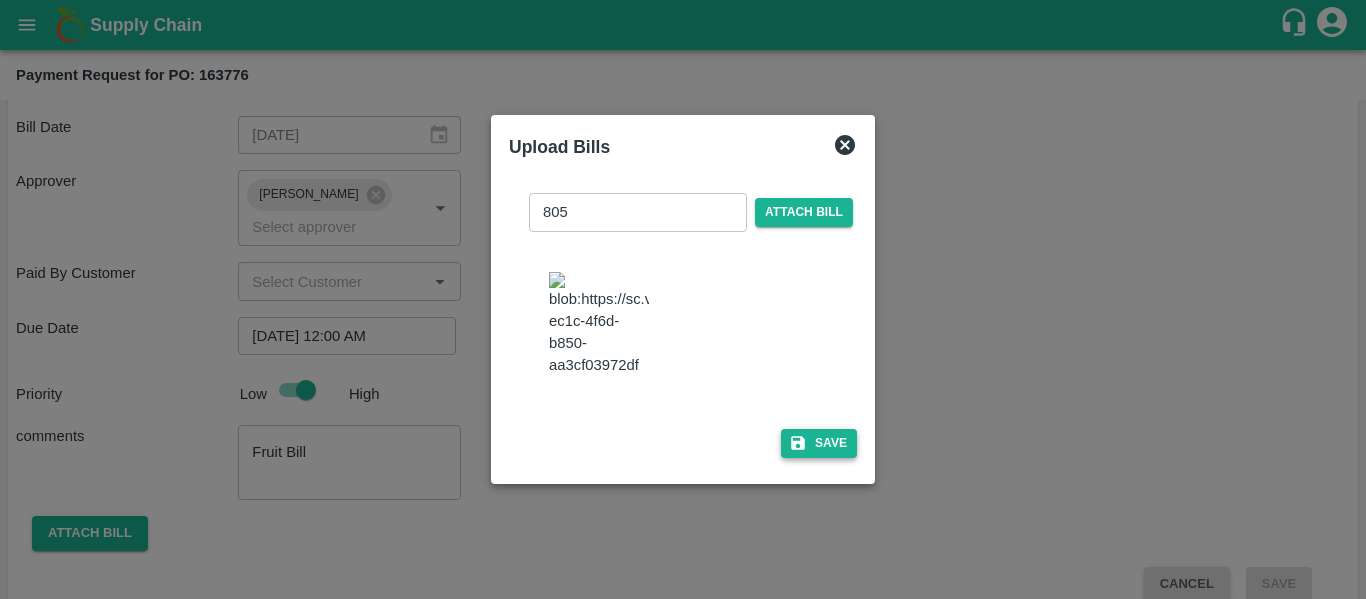 click 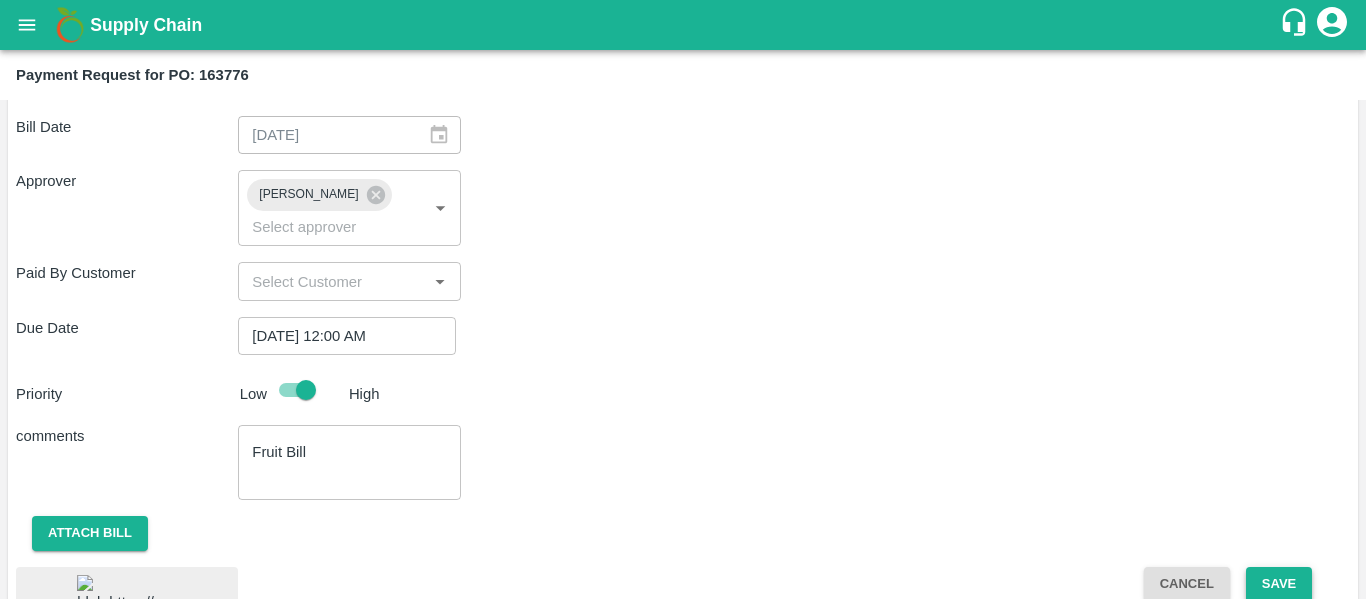 click on "Save" at bounding box center (1279, 584) 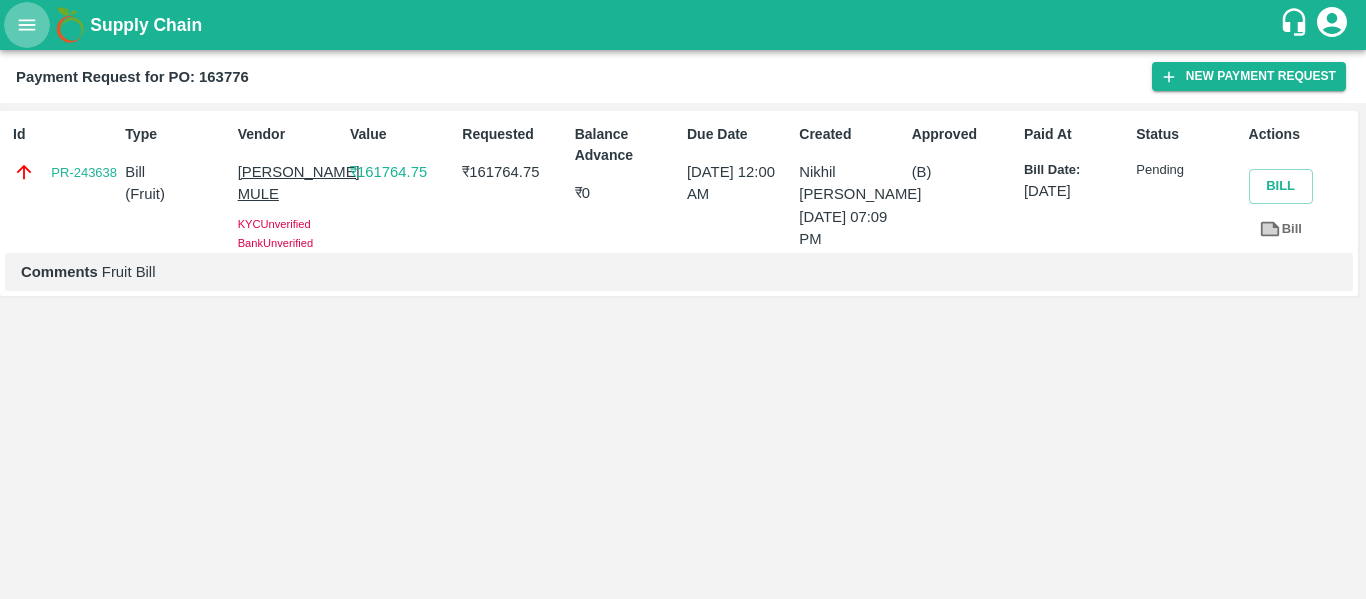 click 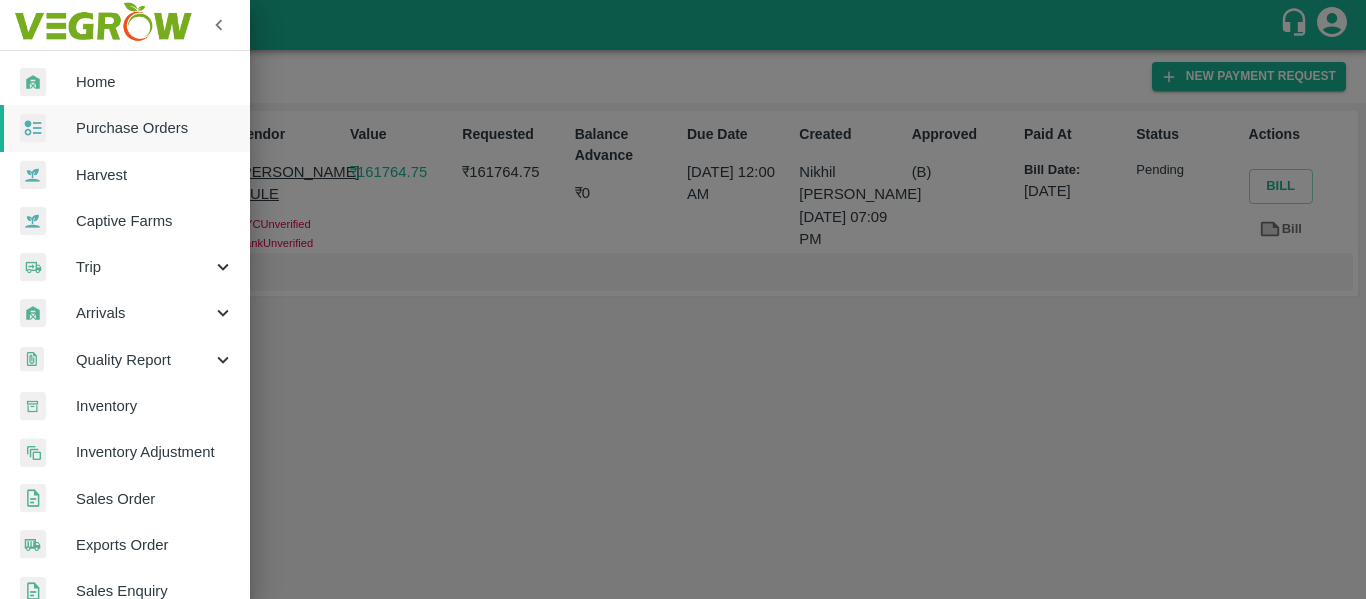 click on "Purchase Orders" at bounding box center [155, 128] 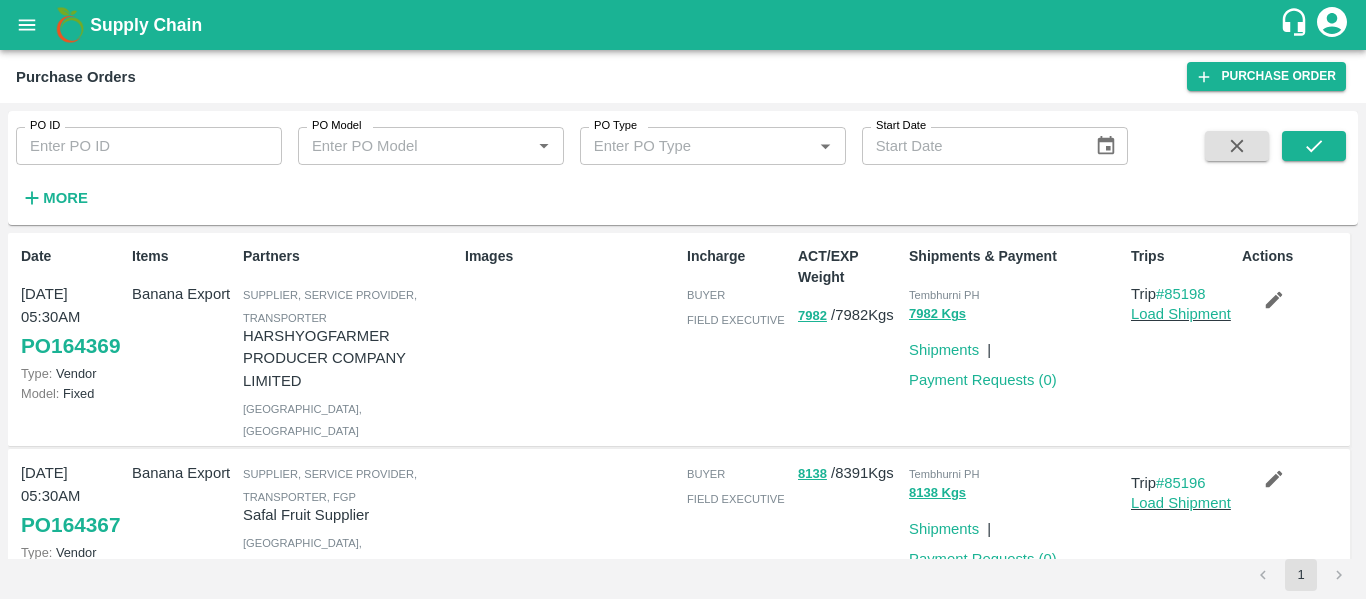 click on "PO ID" at bounding box center (149, 146) 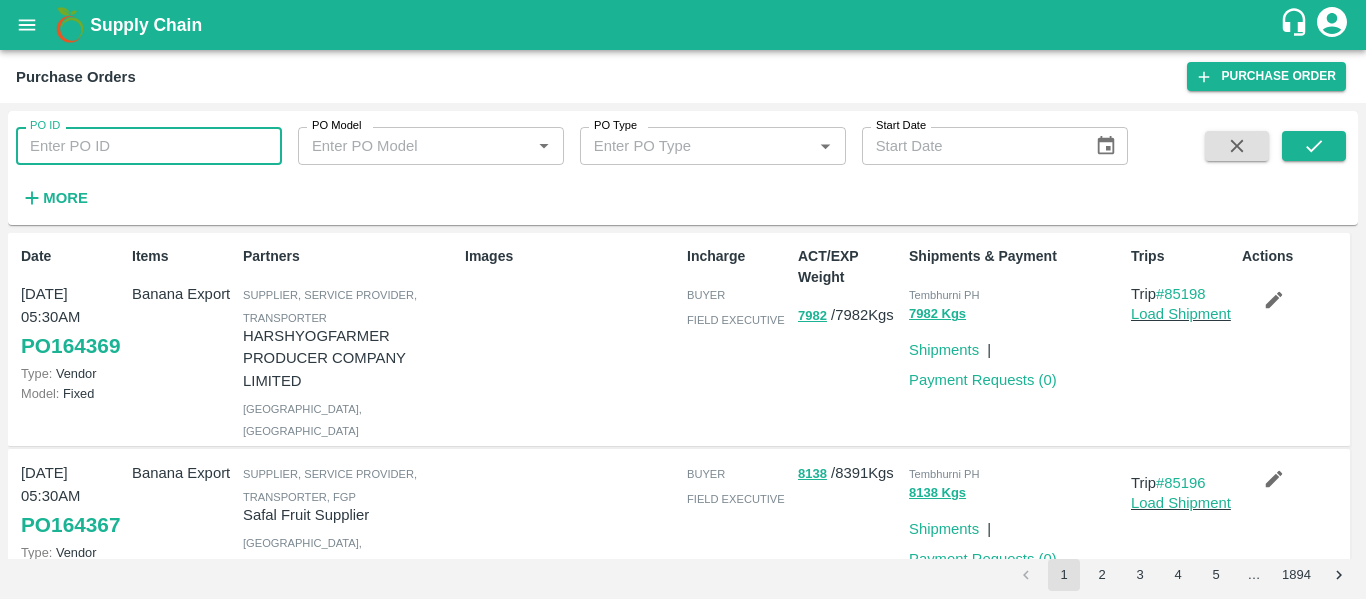 paste on "163942" 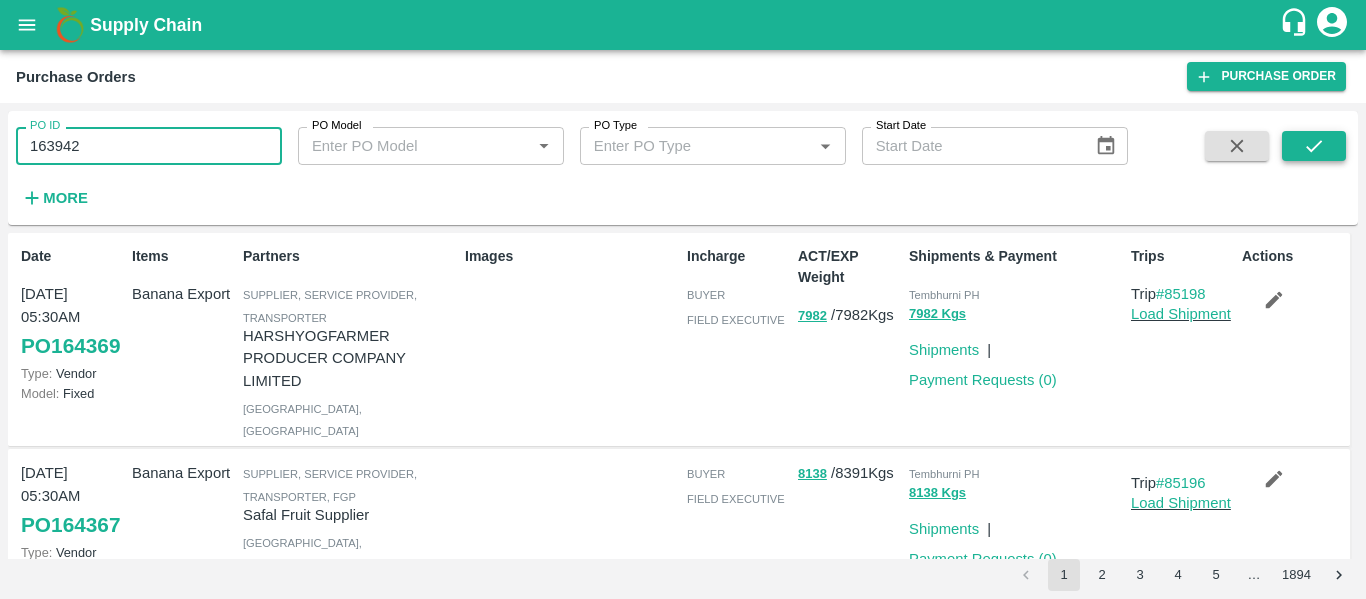 type on "163942" 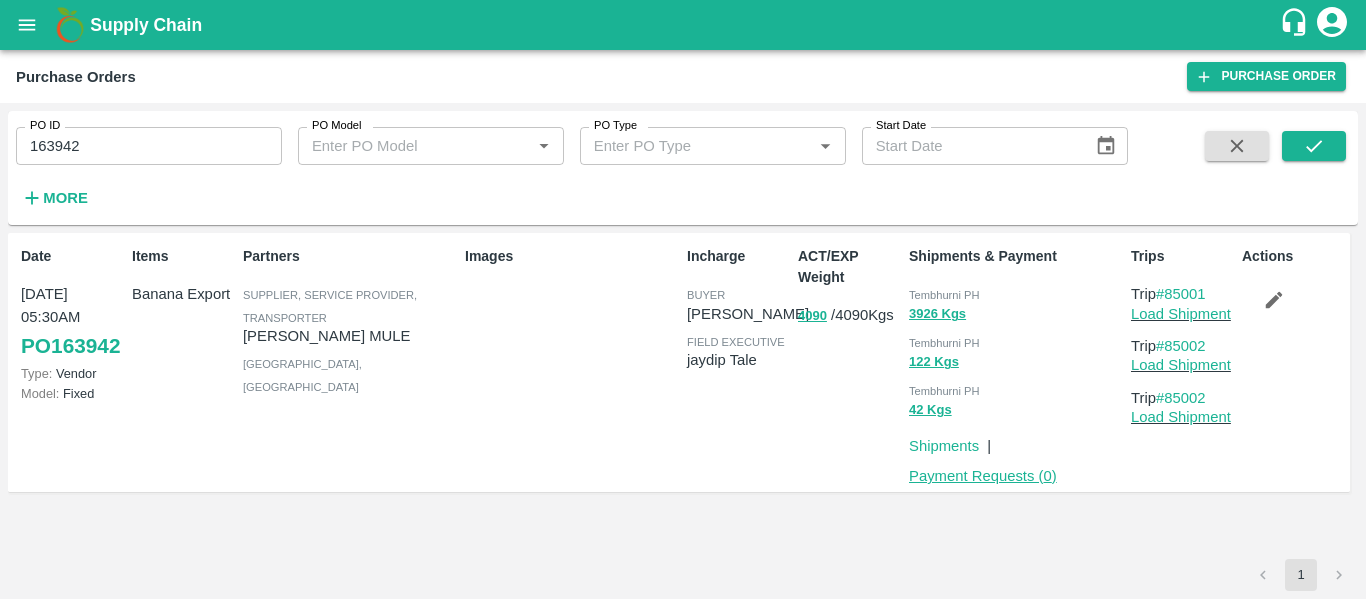 click on "Payment Requests ( 0 )" at bounding box center (983, 476) 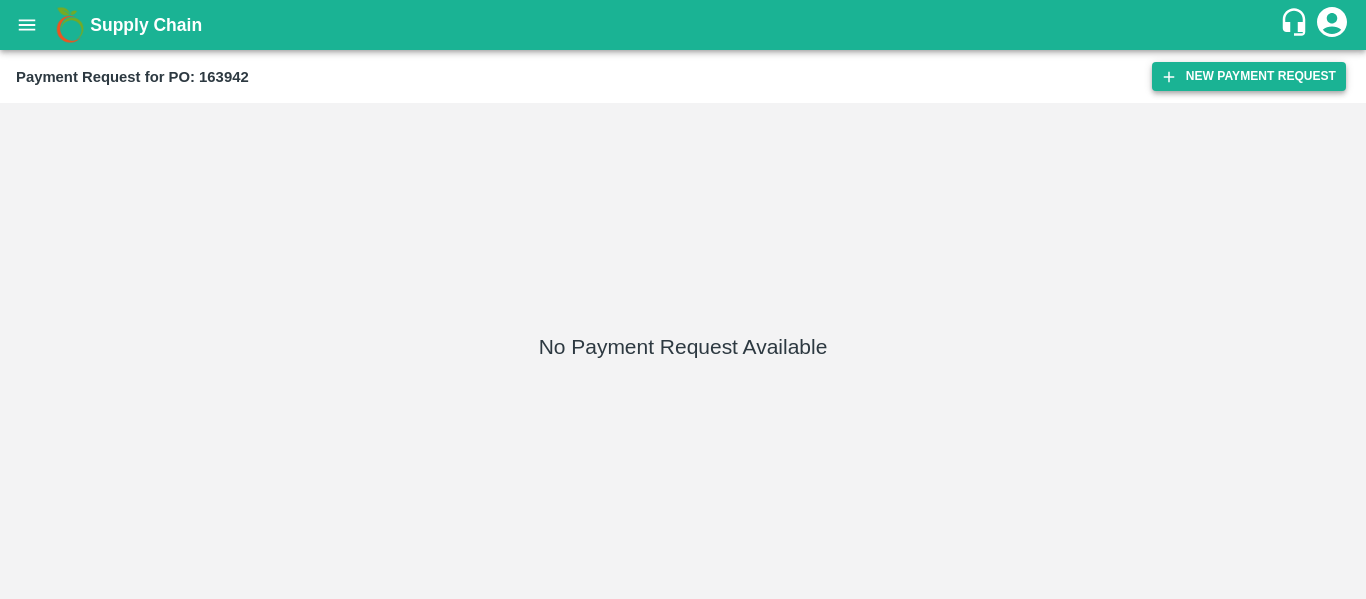 scroll, scrollTop: 0, scrollLeft: 0, axis: both 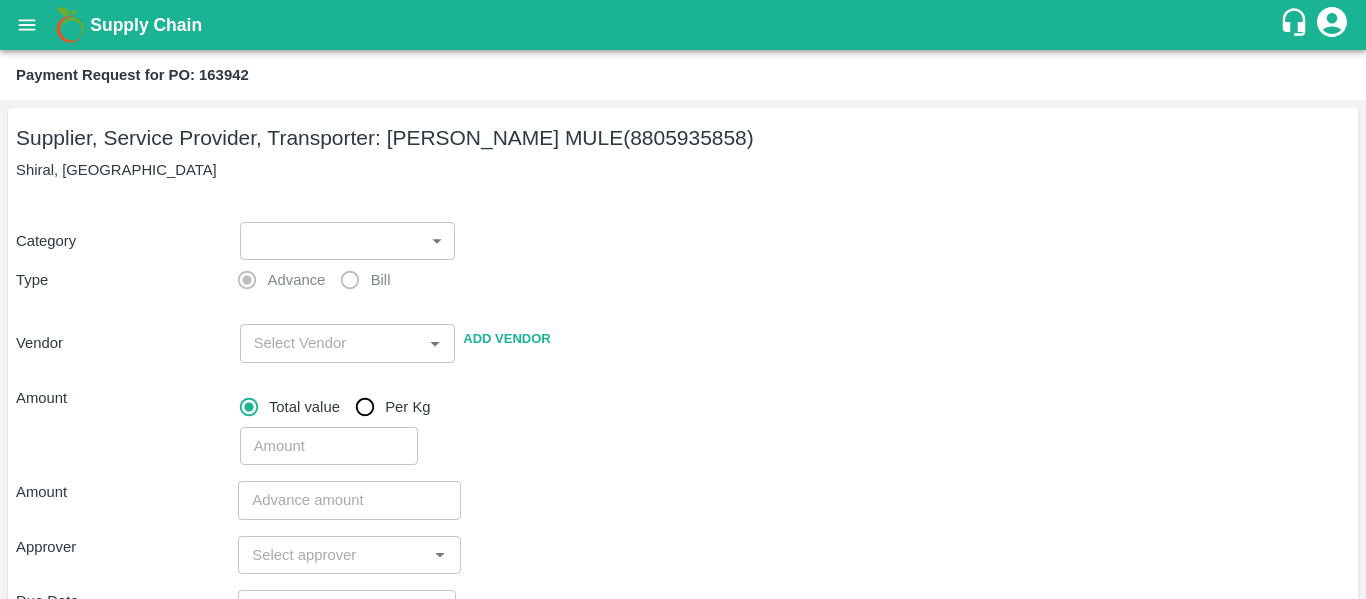 click on "Supply Chain Payment Request for PO: 163942 Supplier, Service Provider, Transporter:    [PERSON_NAME] MULE  (8805935858) Shiral, [GEOGRAPHIC_DATA] Category ​ ​ Type Advance Bill Vendor ​ Add Vendor Amount Total value Per Kg ​ Amount ​ Approver ​ Due Date ​  Priority  Low  High Comment x ​ Attach bill Cancel Save Tembhurni PH Nashik CC Shahada Banana Export PH Savda Banana Export PH Nashik Banana CS Nikhil Subhash Mangvade Logout" at bounding box center (683, 299) 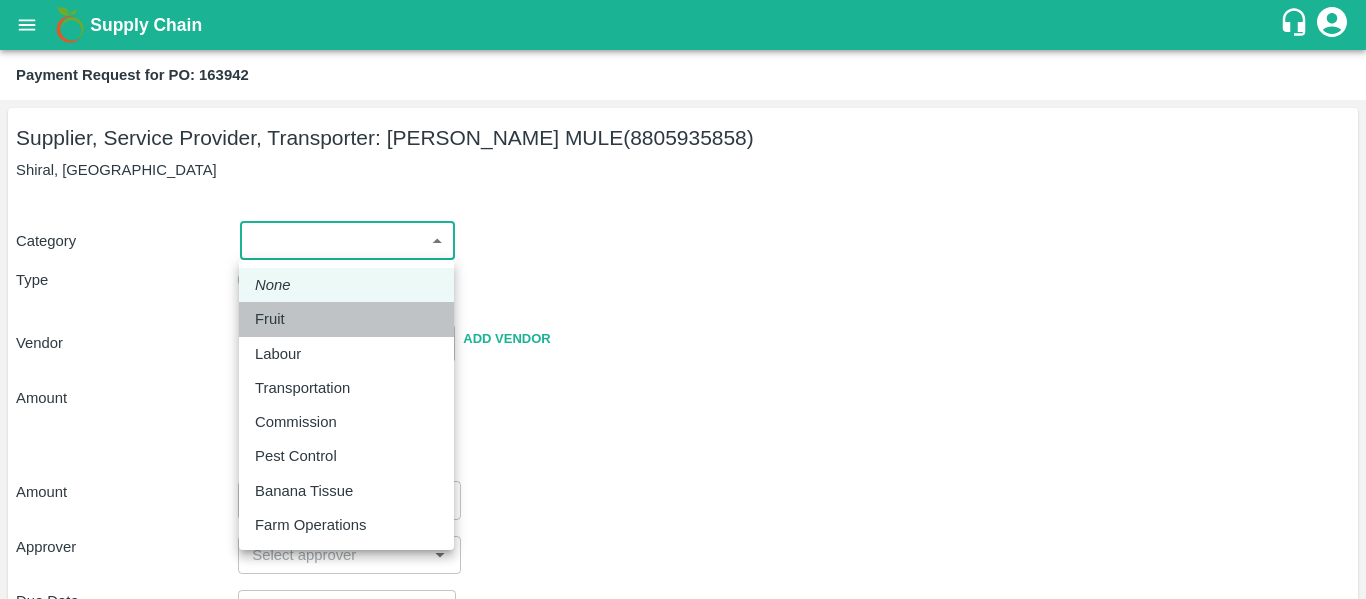 click on "Fruit" at bounding box center [270, 319] 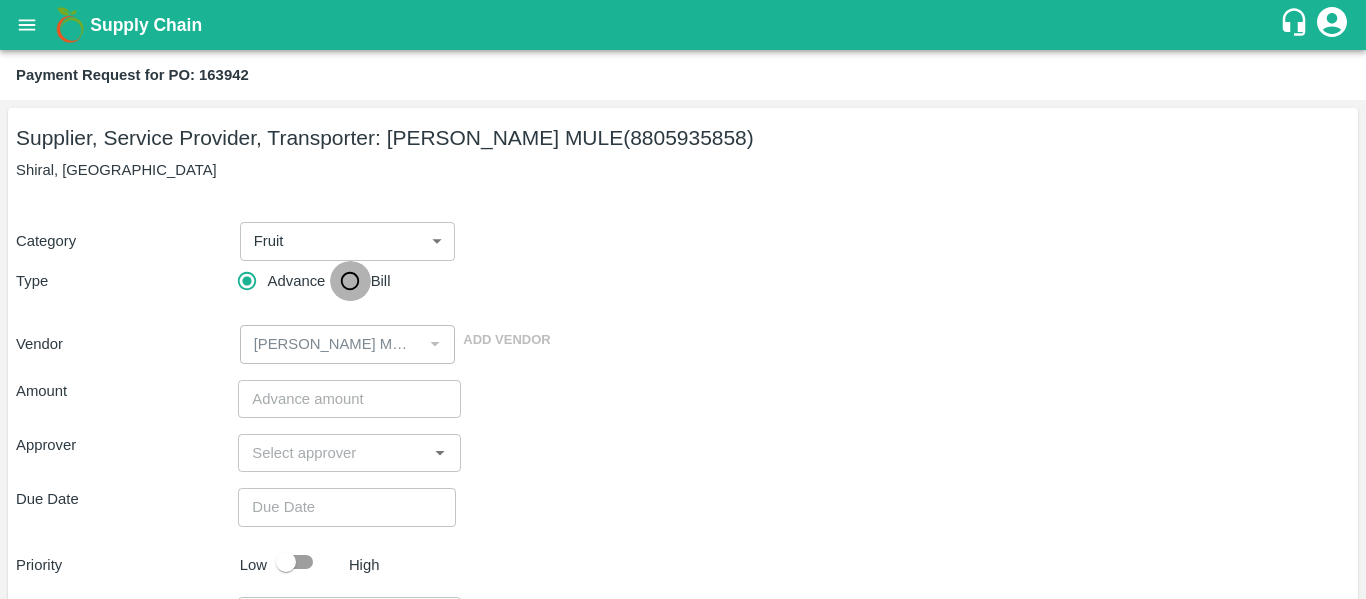 click on "Bill" at bounding box center (350, 281) 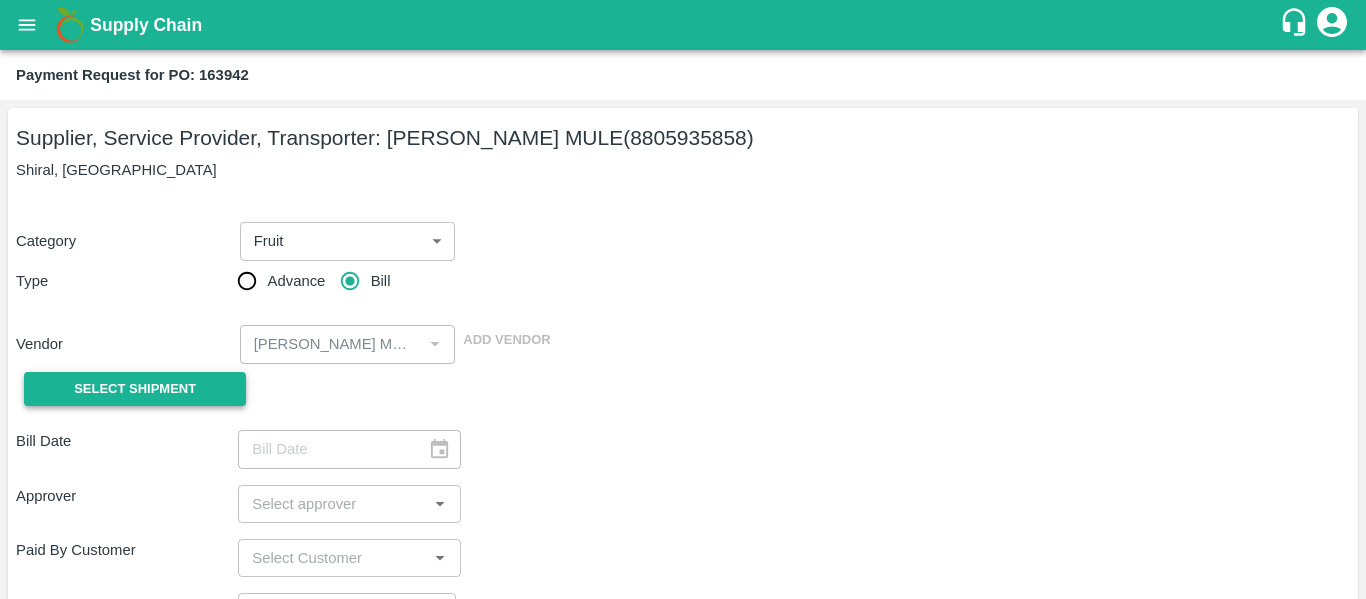 click on "Select Shipment" at bounding box center (135, 389) 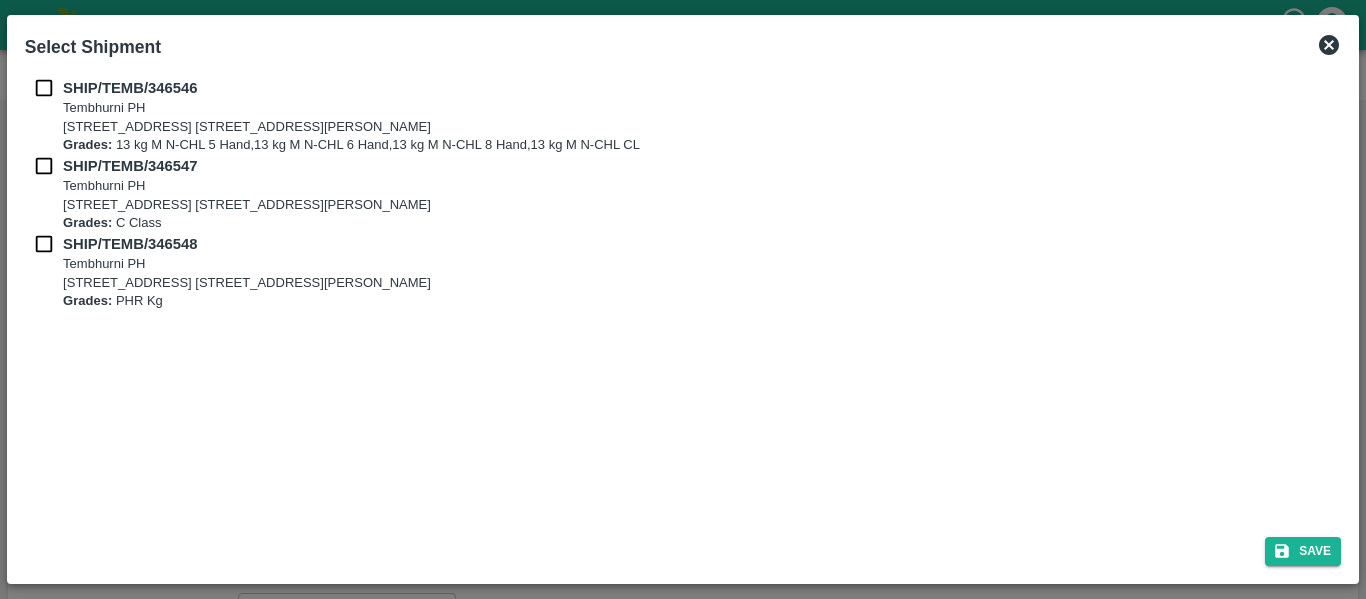 click at bounding box center [44, 88] 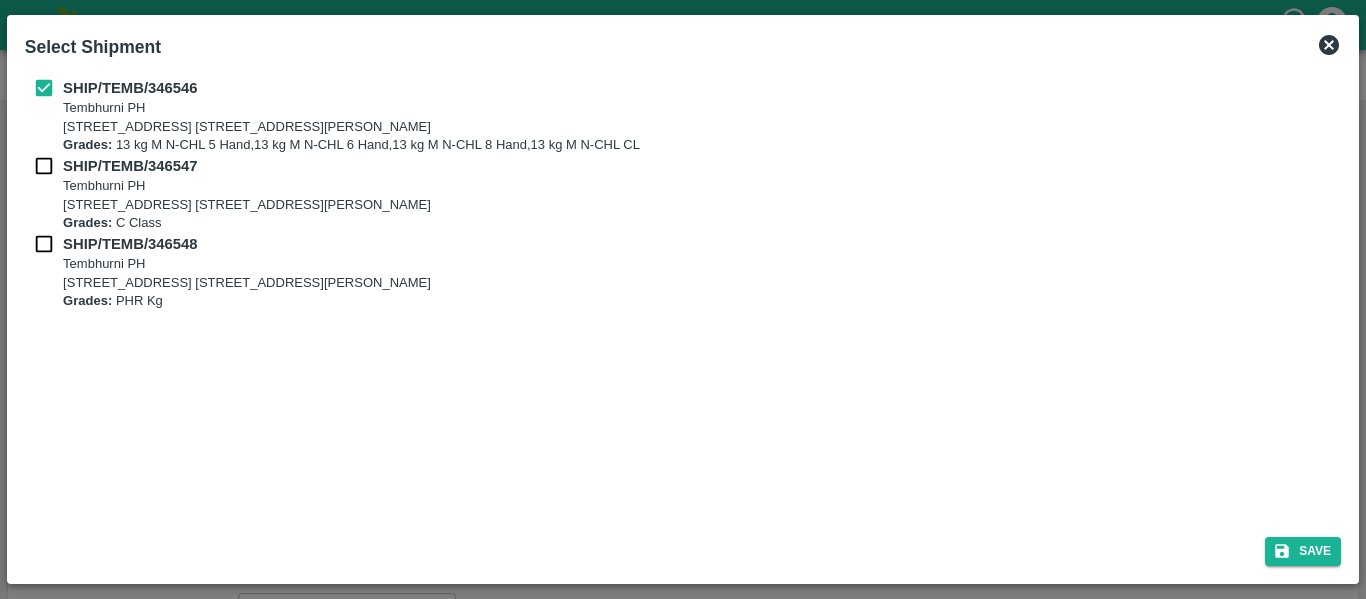 click on "SHIP/TEMB/346547 [STREET_ADDRESS] [STREET_ADDRESS][PERSON_NAME] Grades:   C Class" at bounding box center (683, 194) 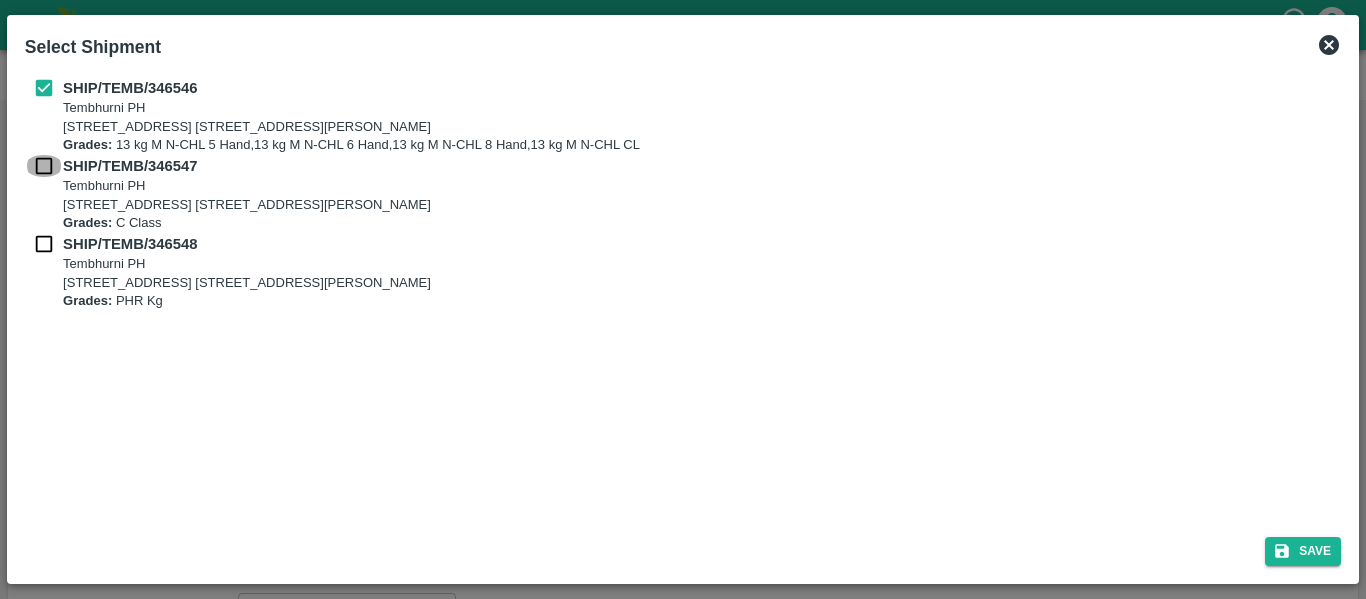 click at bounding box center (44, 166) 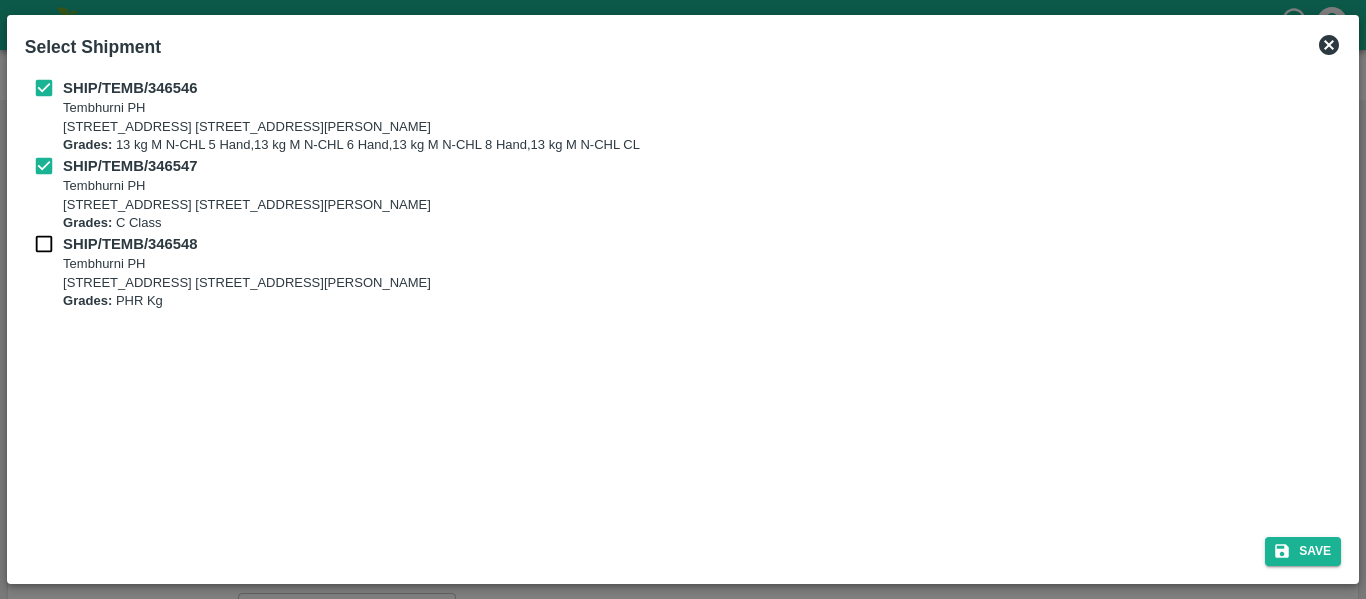 click on "SHIP/TEMB/346548 [STREET_ADDRESS] [STREET_ADDRESS][PERSON_NAME] Grades:   PHR Kg" at bounding box center [683, 272] 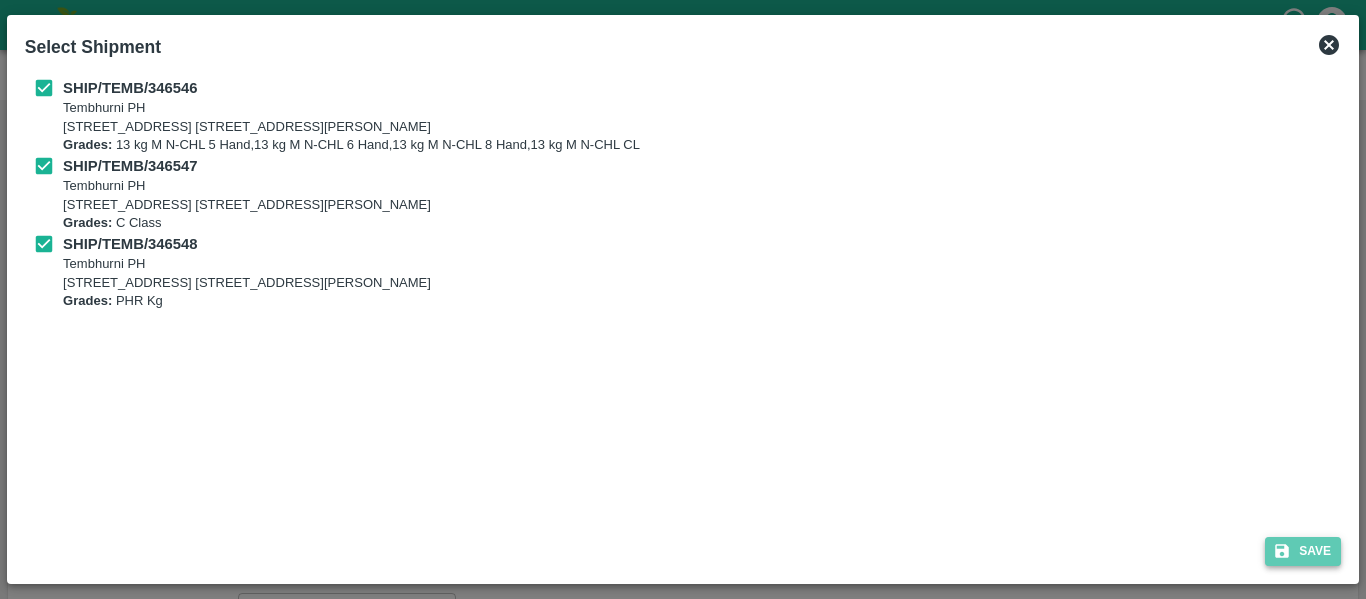 click on "Save" at bounding box center [1303, 551] 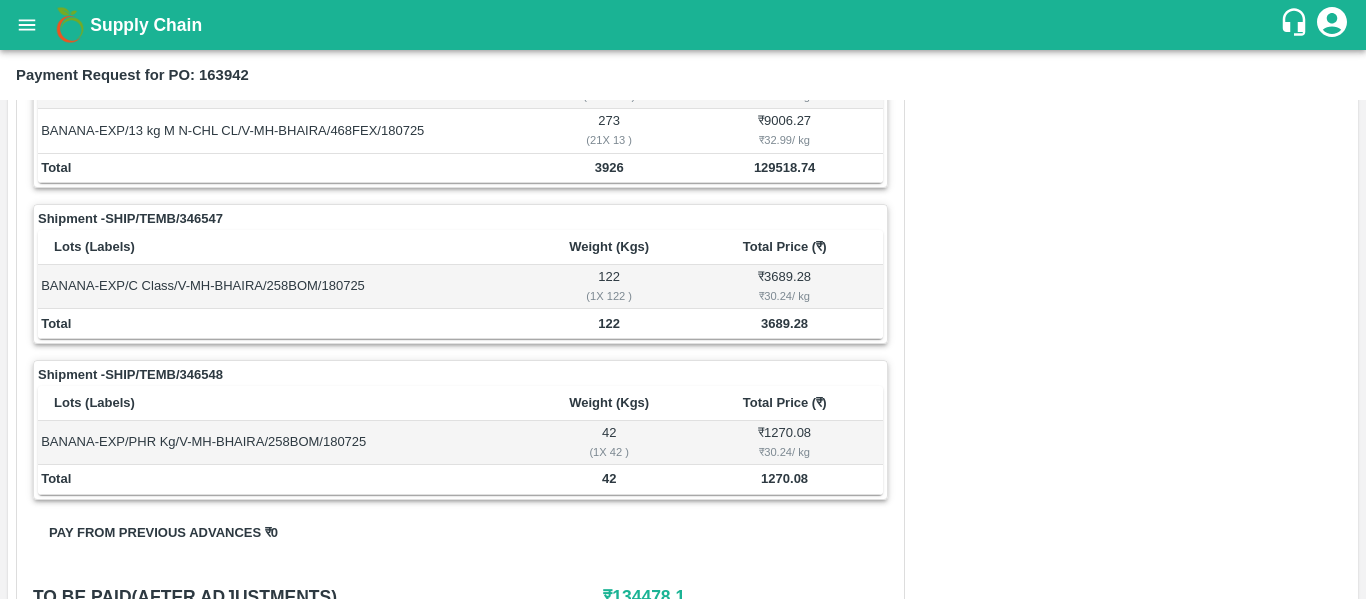 scroll, scrollTop: 984, scrollLeft: 0, axis: vertical 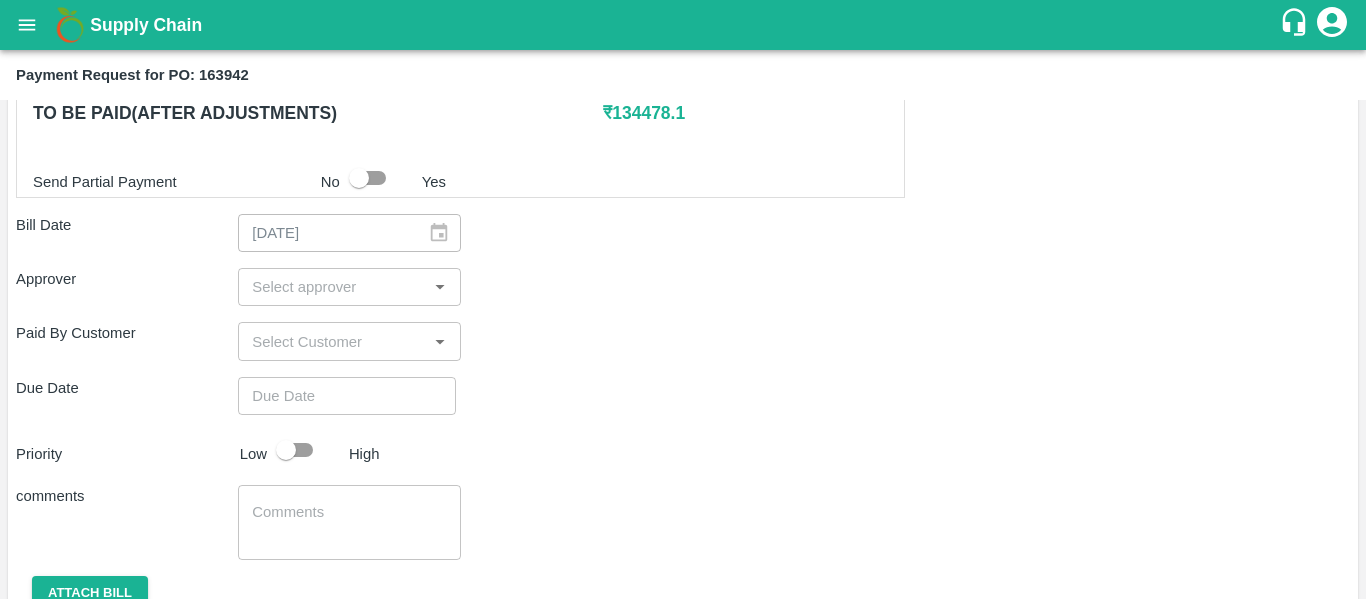 click at bounding box center (332, 287) 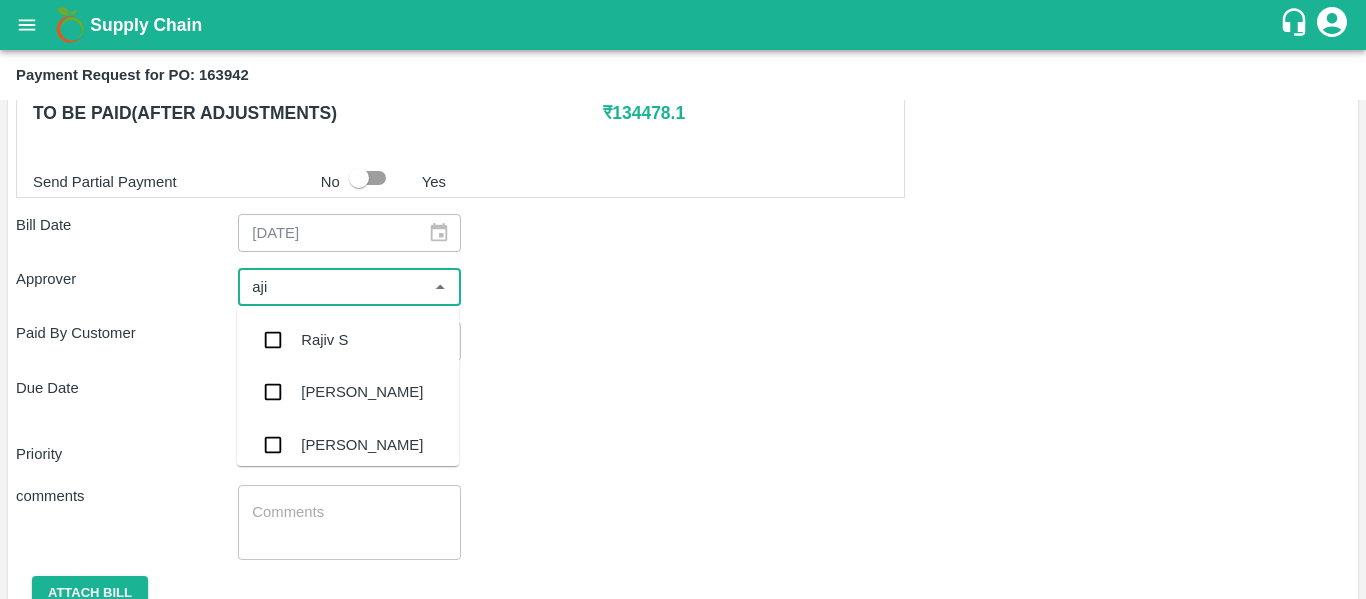 type on "ajit" 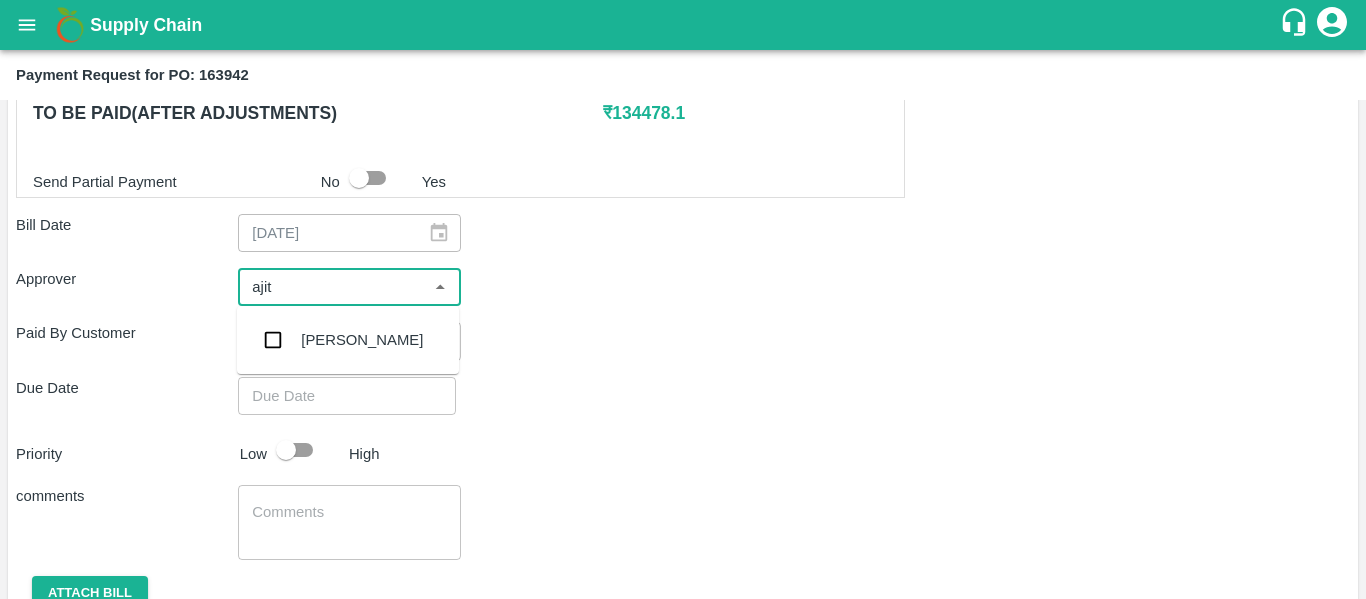 click on "[PERSON_NAME]" at bounding box center [348, 340] 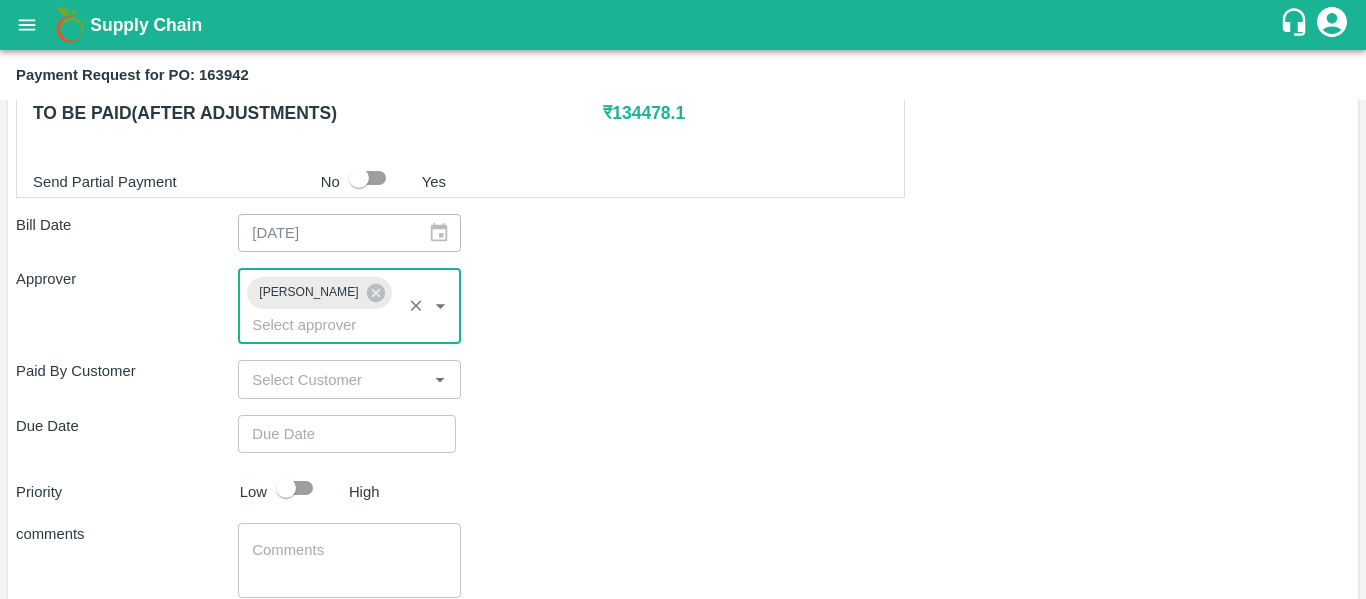 type on "DD/MM/YYYY hh:mm aa" 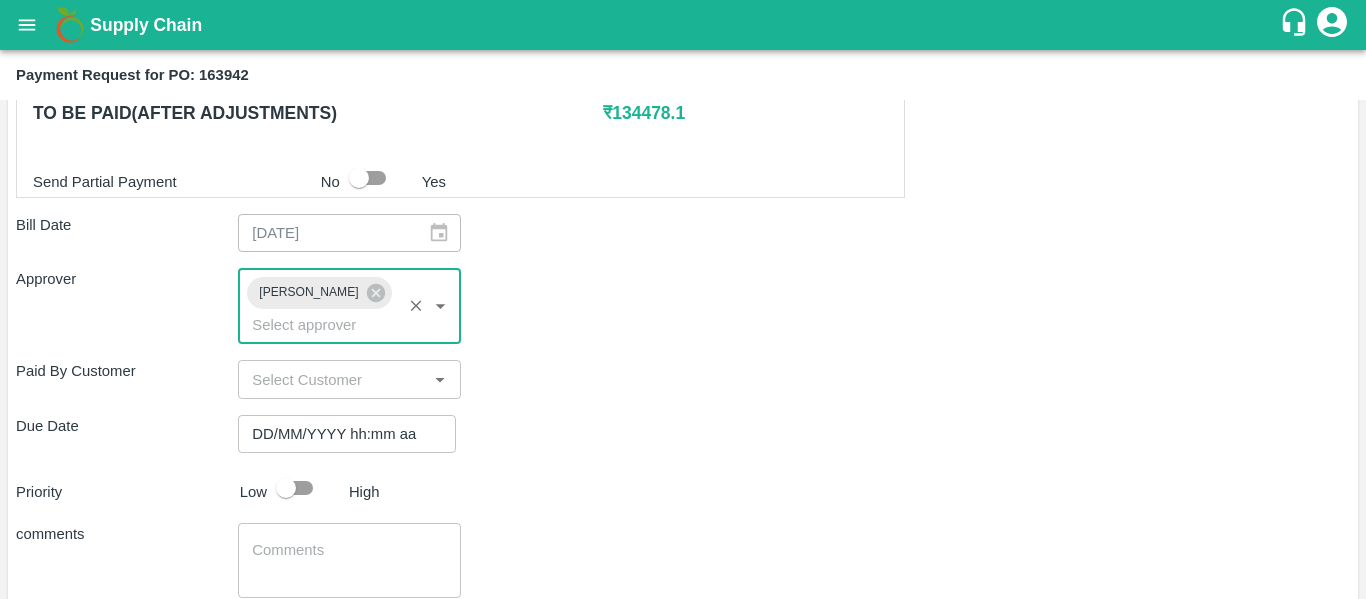 click on "DD/MM/YYYY hh:mm aa" at bounding box center [340, 434] 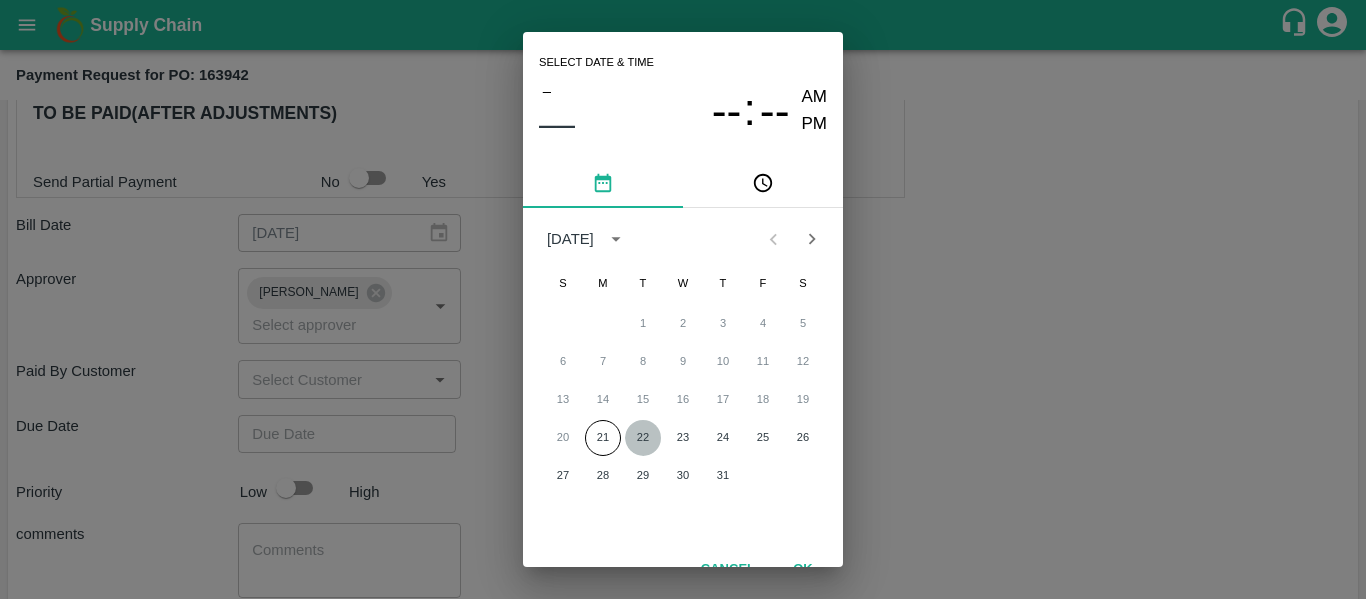 click on "22" at bounding box center (643, 438) 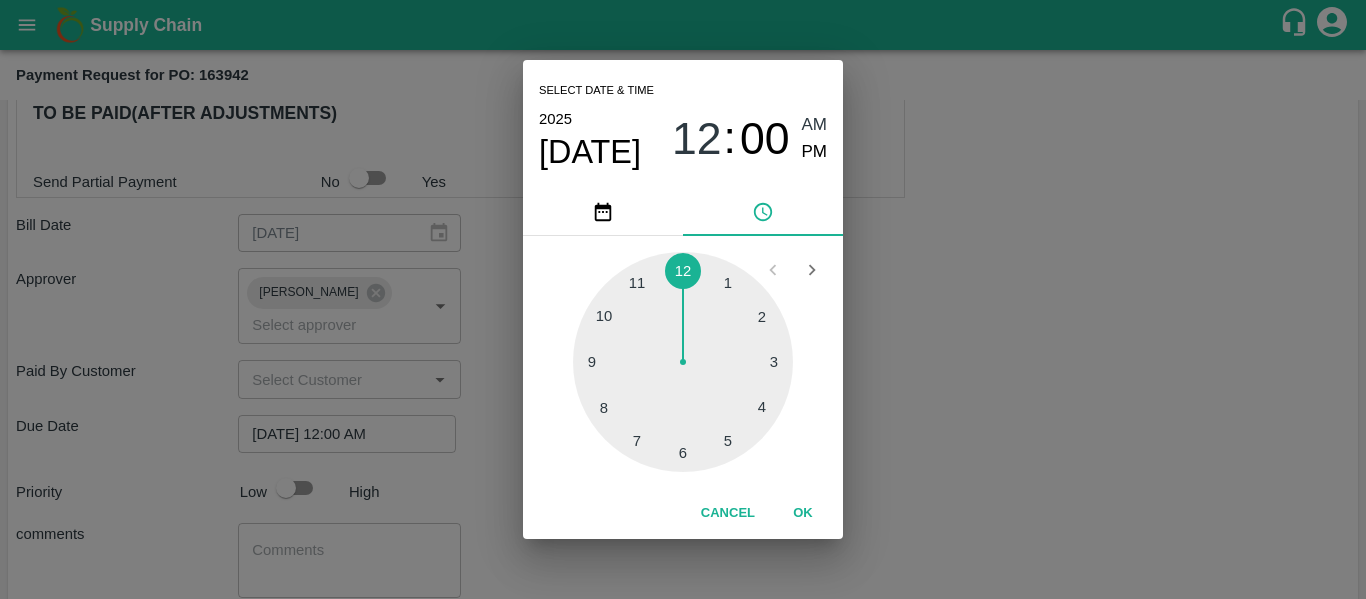 click on "Select date & time [DATE] 12 : 00 AM PM 1 2 3 4 5 6 7 8 9 10 11 12 Cancel OK" at bounding box center (683, 299) 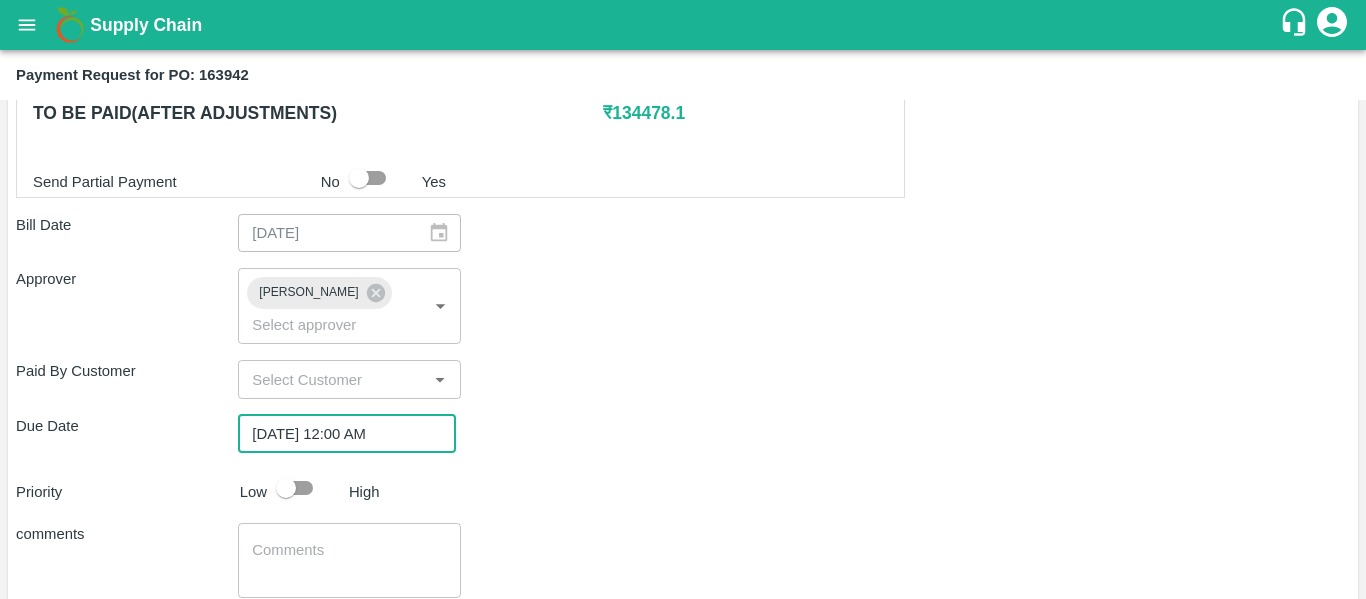 click at bounding box center (286, 488) 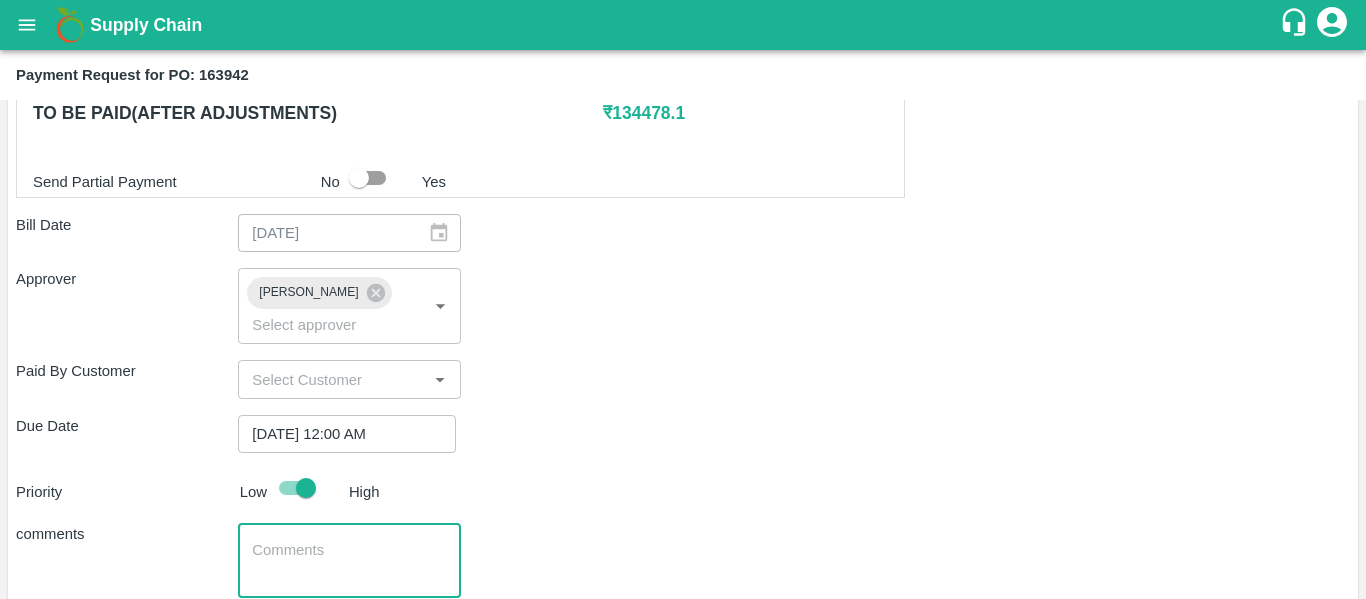 click at bounding box center [349, 561] 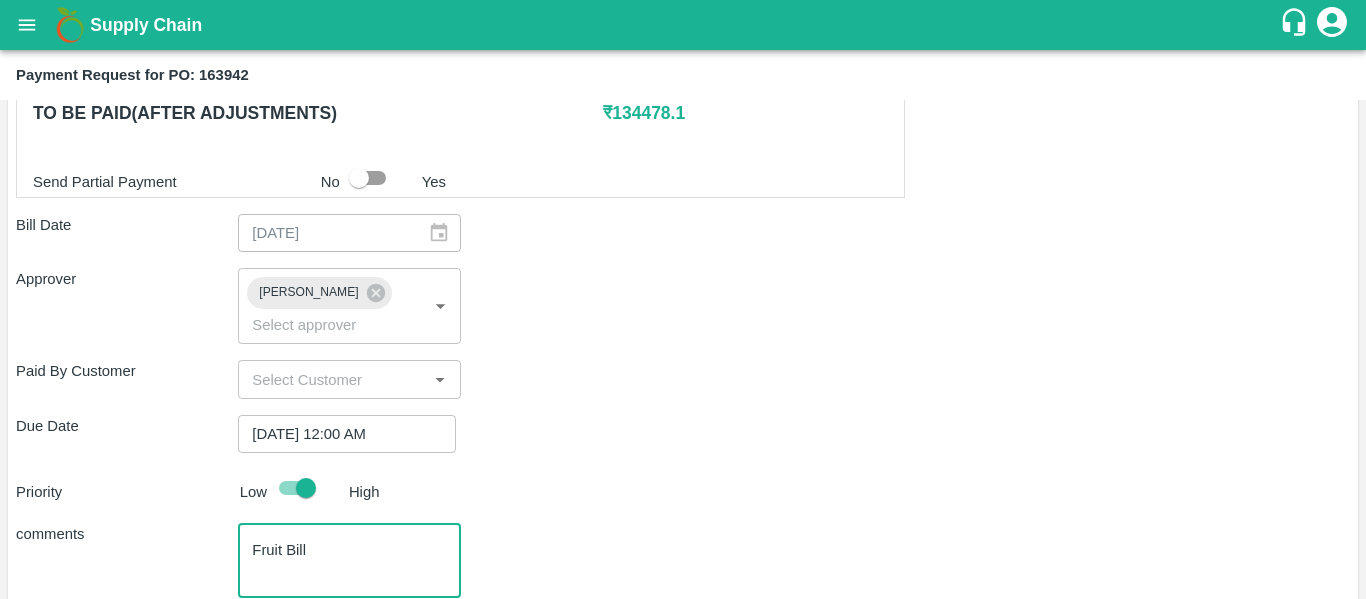 type on "Fruit Bill" 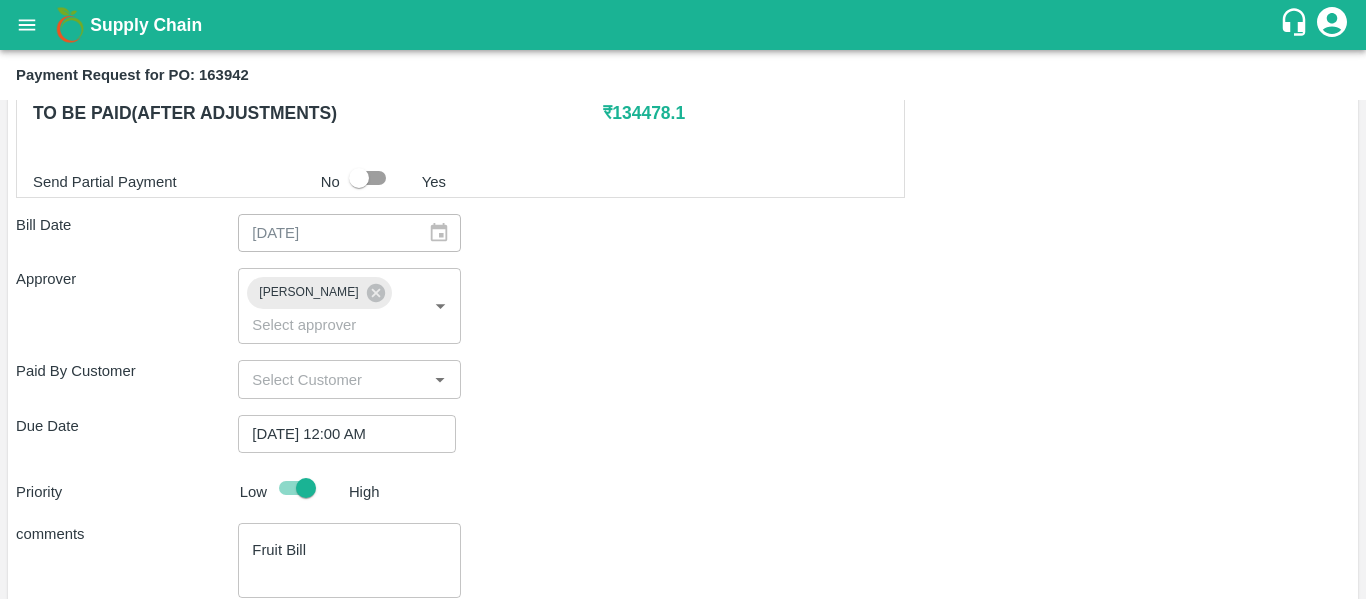 scroll, scrollTop: 1082, scrollLeft: 0, axis: vertical 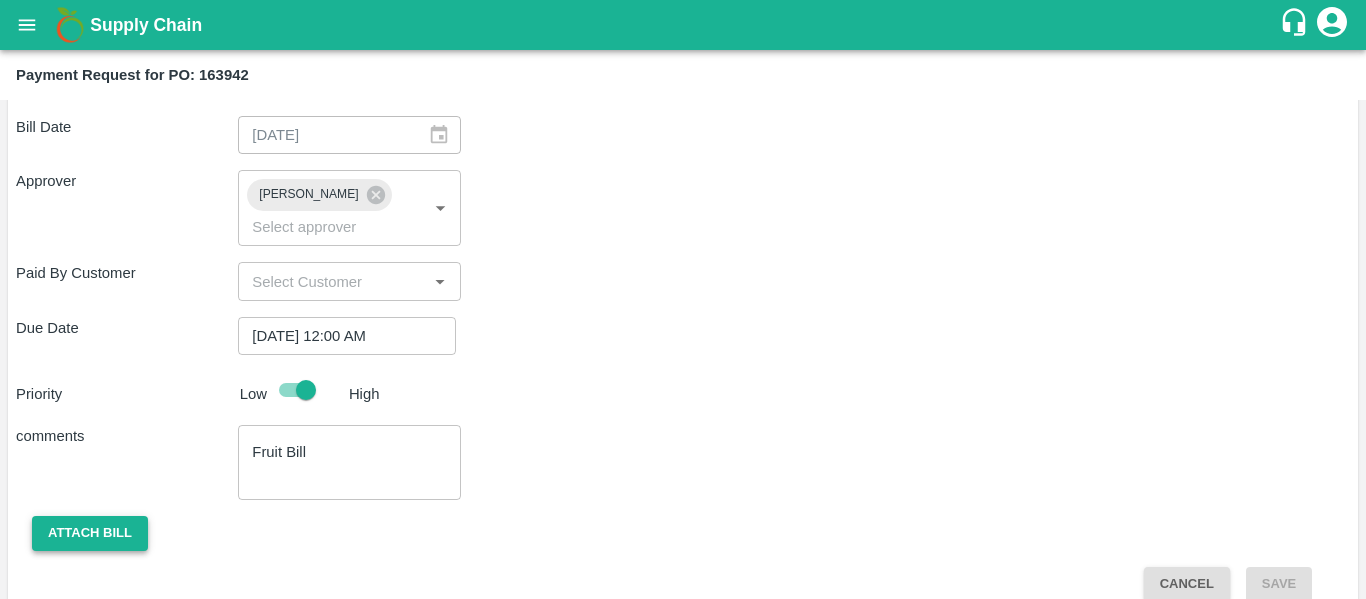 click on "Attach bill" at bounding box center (90, 533) 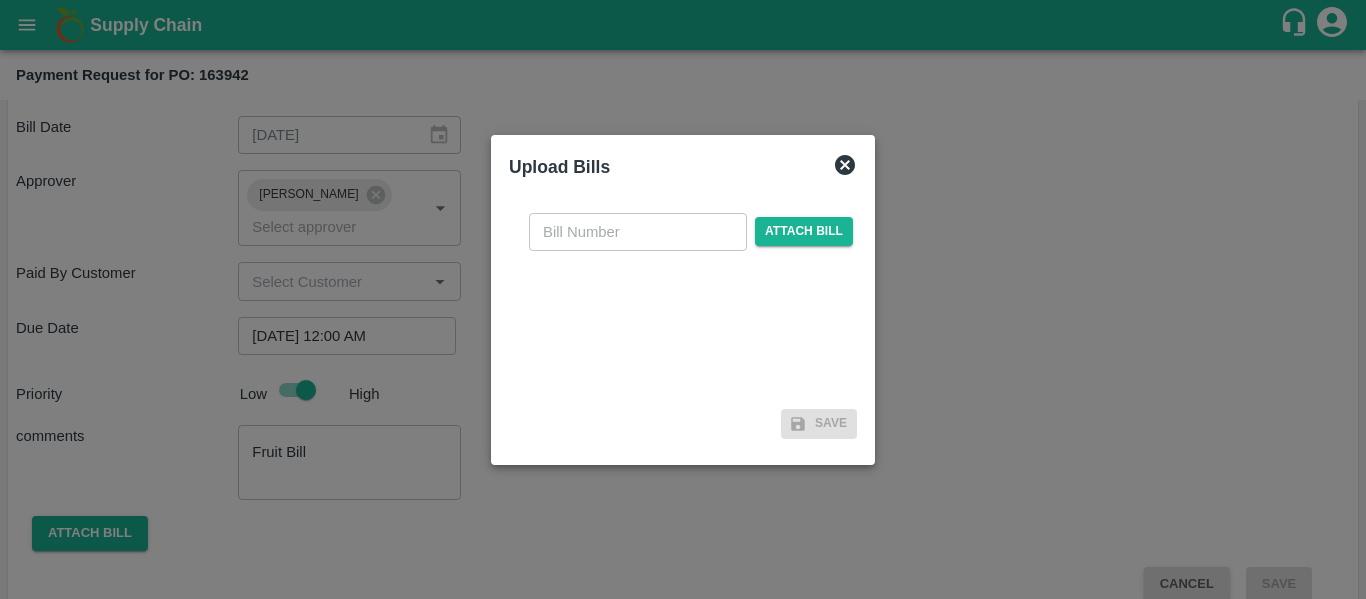 click at bounding box center [638, 232] 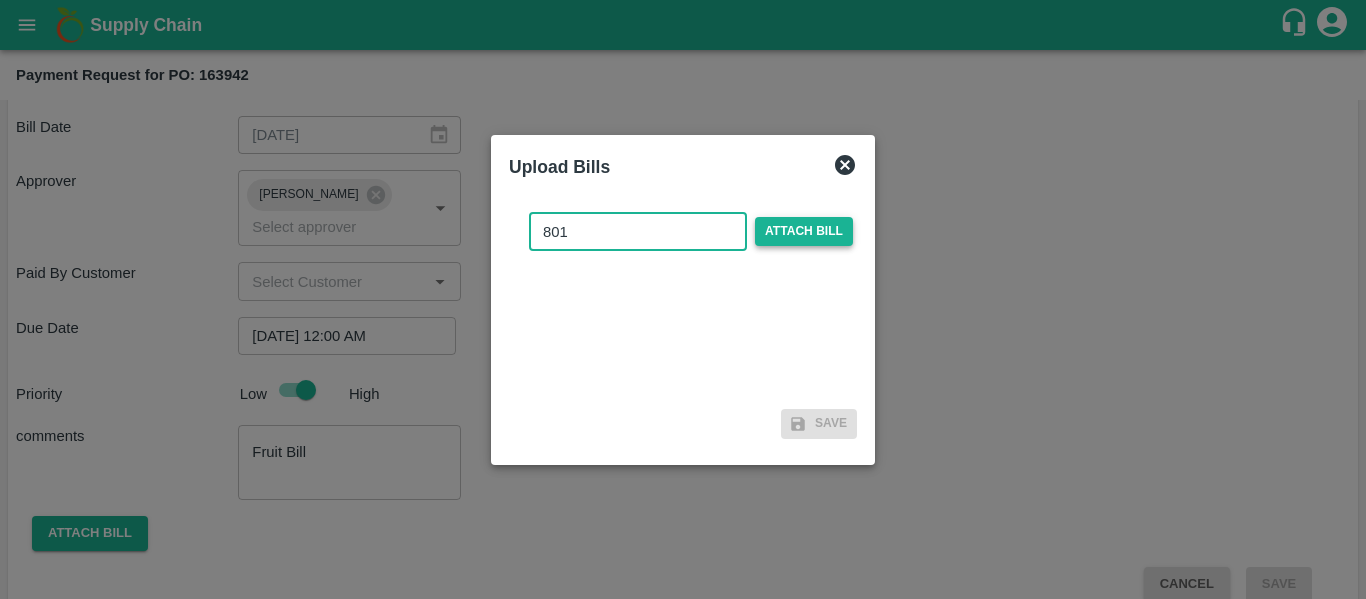 type on "801" 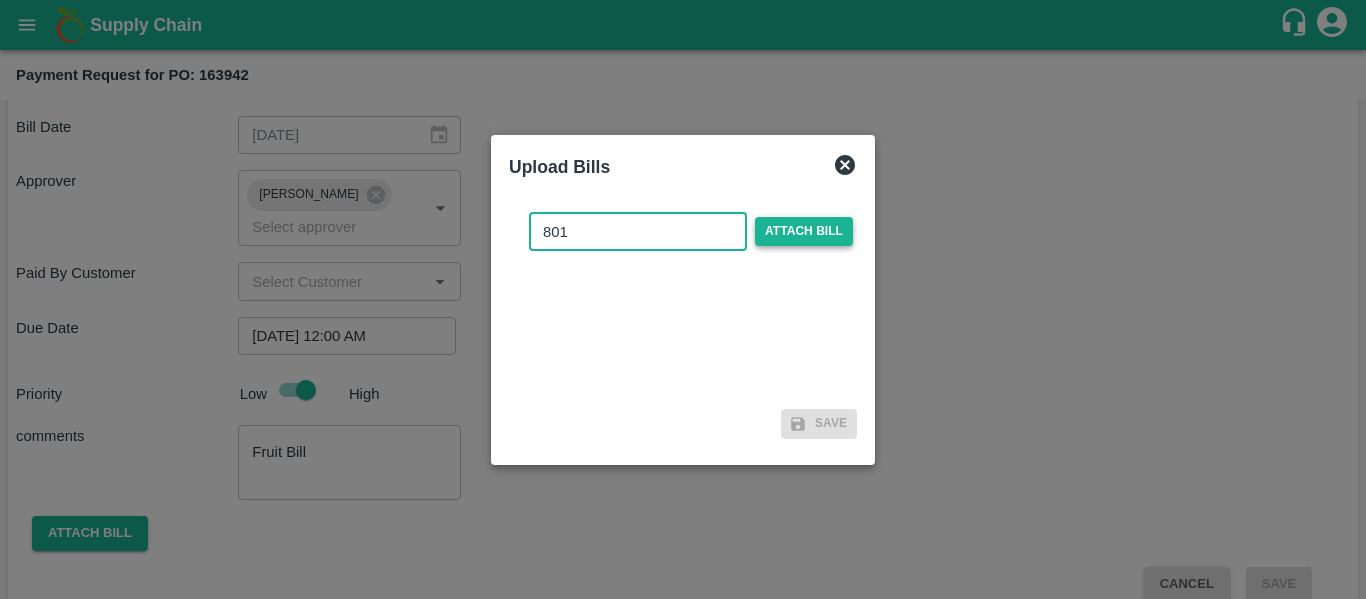 click on "Attach bill" at bounding box center [804, 231] 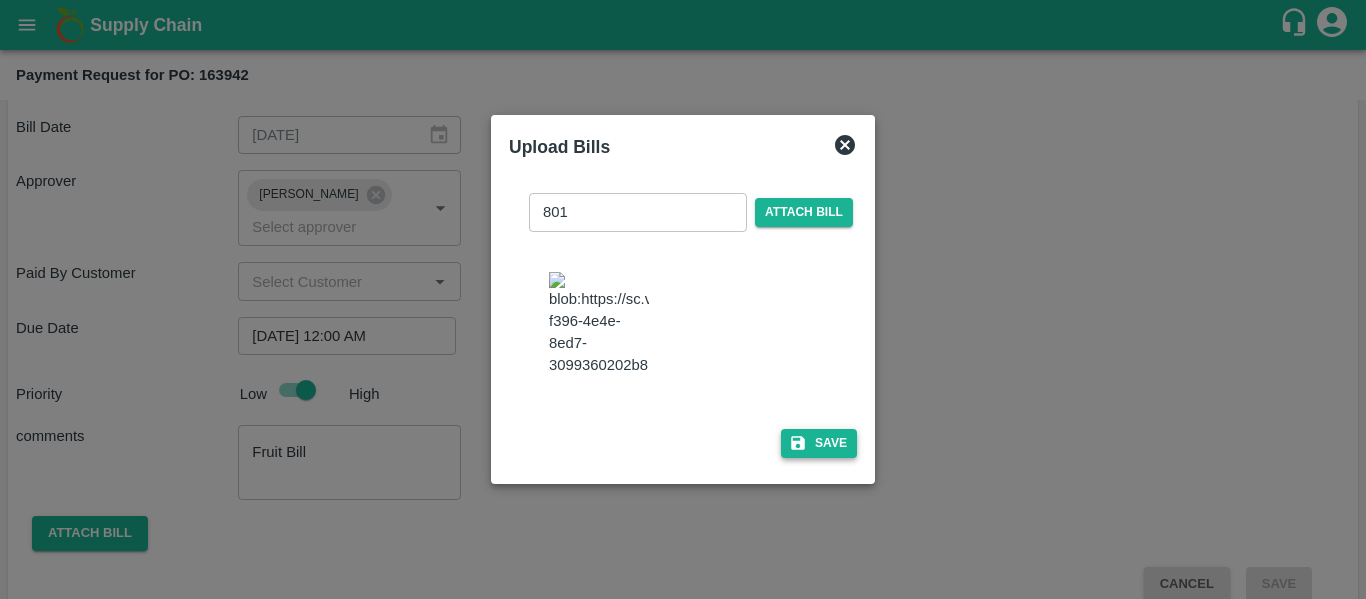 click 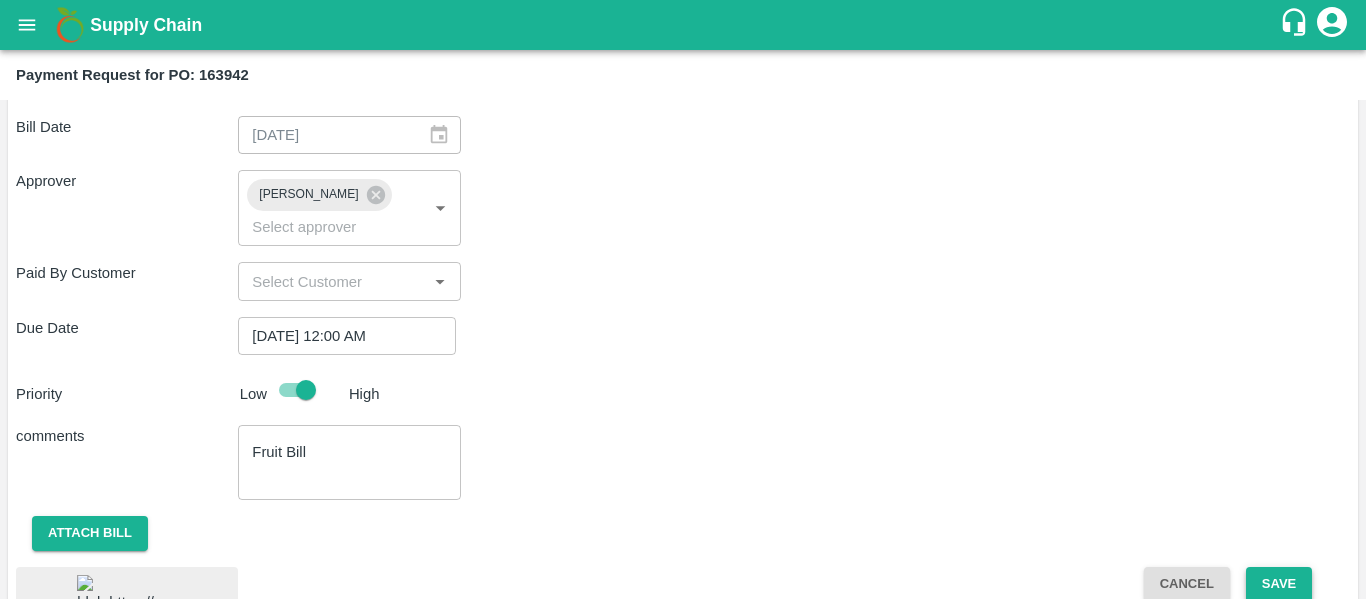 click on "Save" at bounding box center [1279, 584] 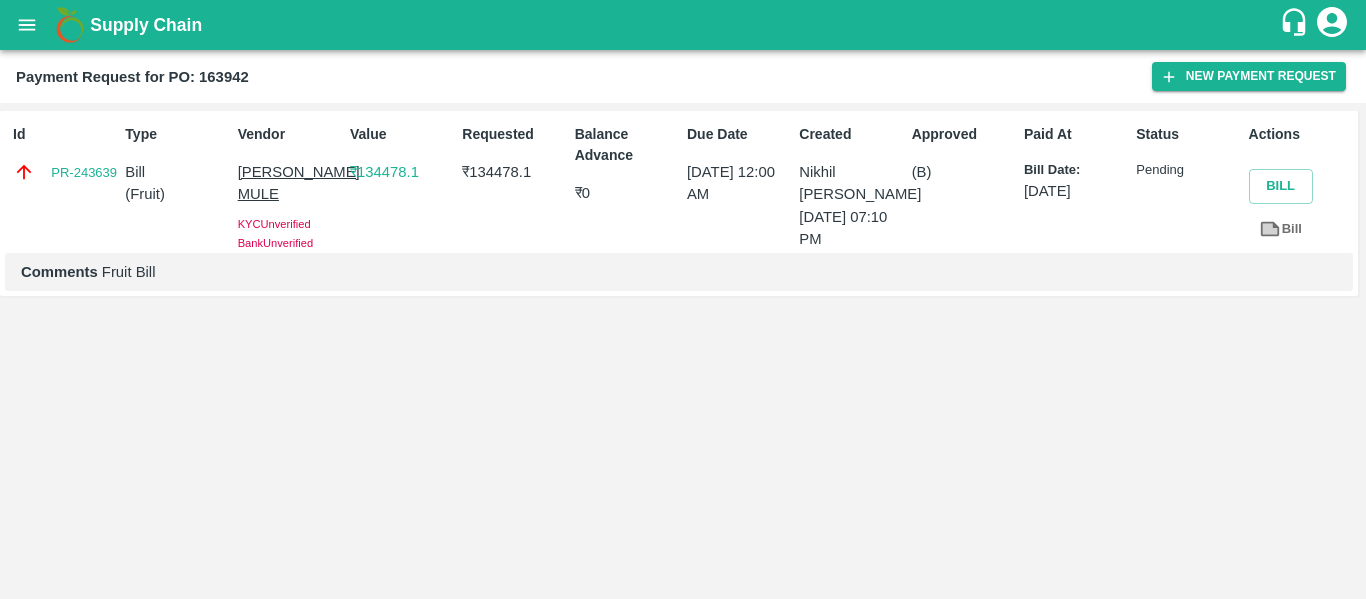 click 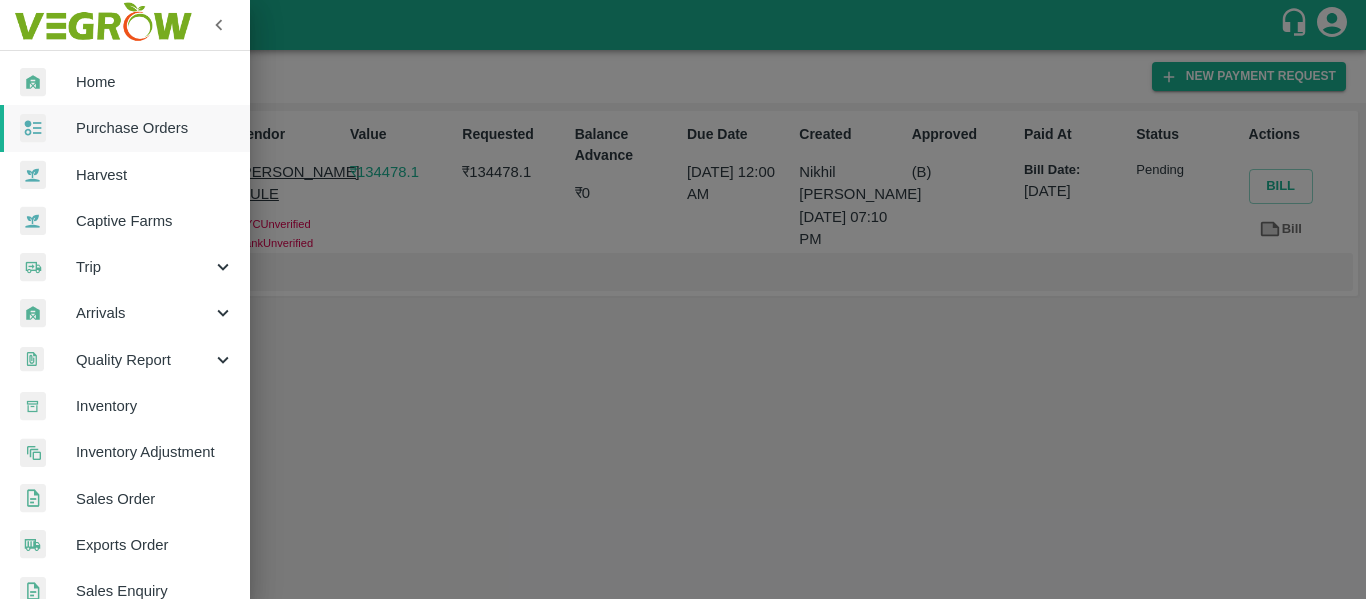 click on "Purchase Orders" at bounding box center (155, 128) 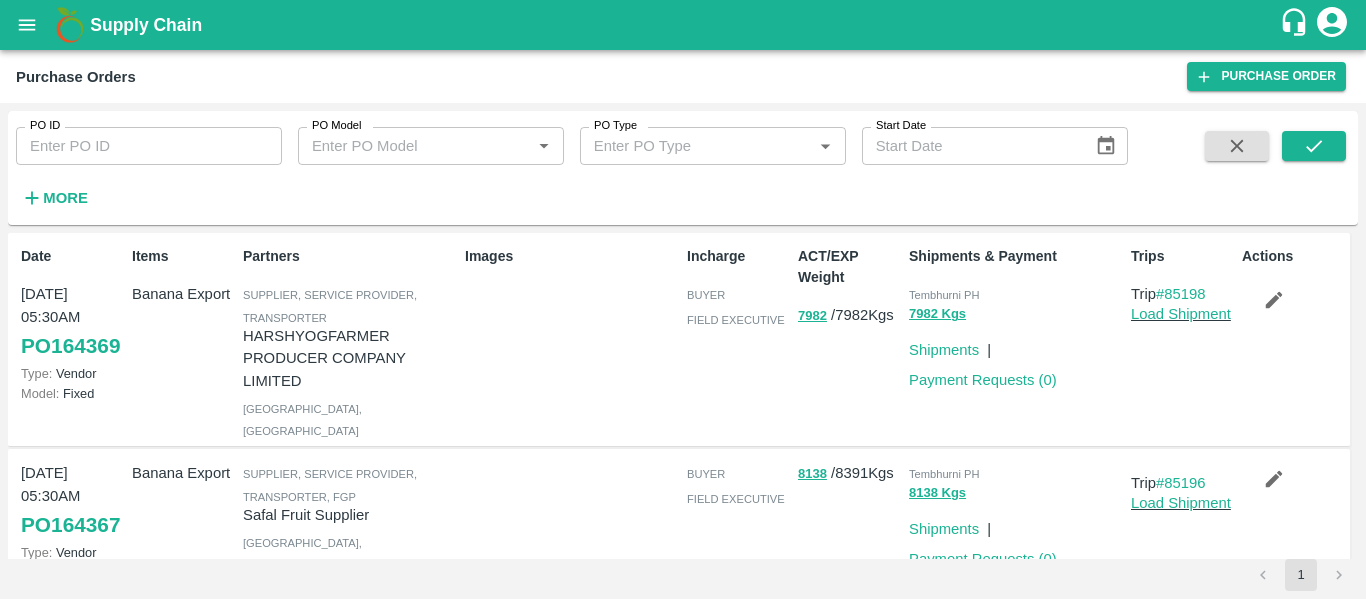 click on "PO ID" at bounding box center [149, 146] 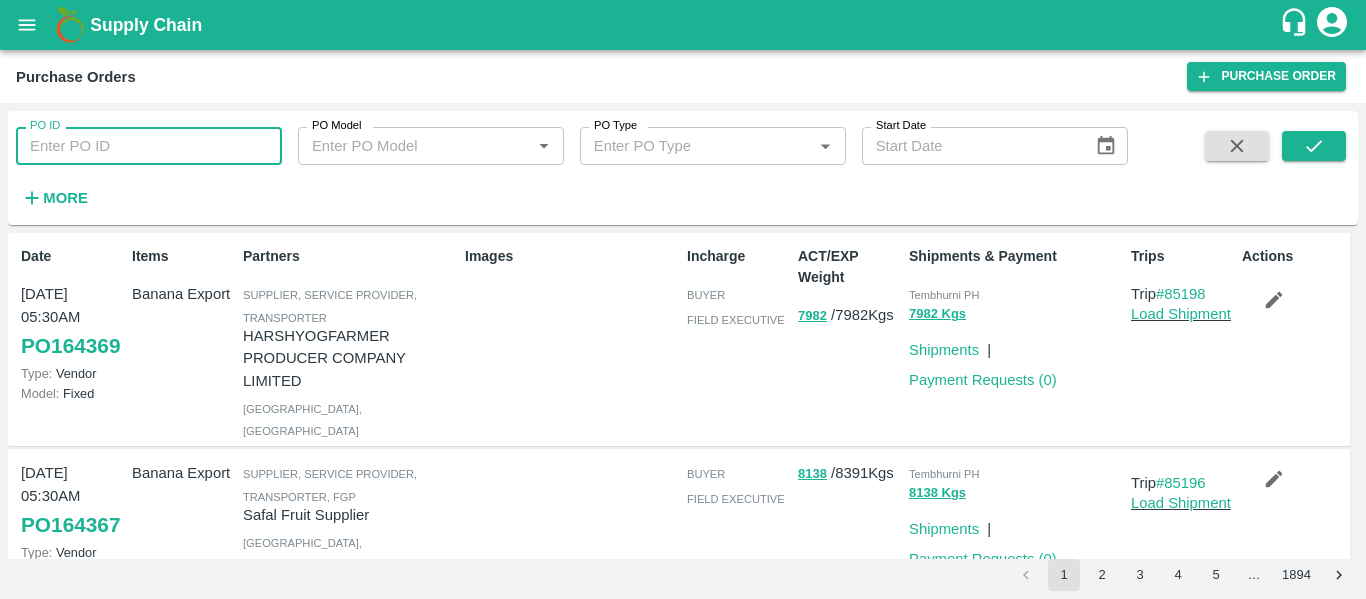 paste on "164037" 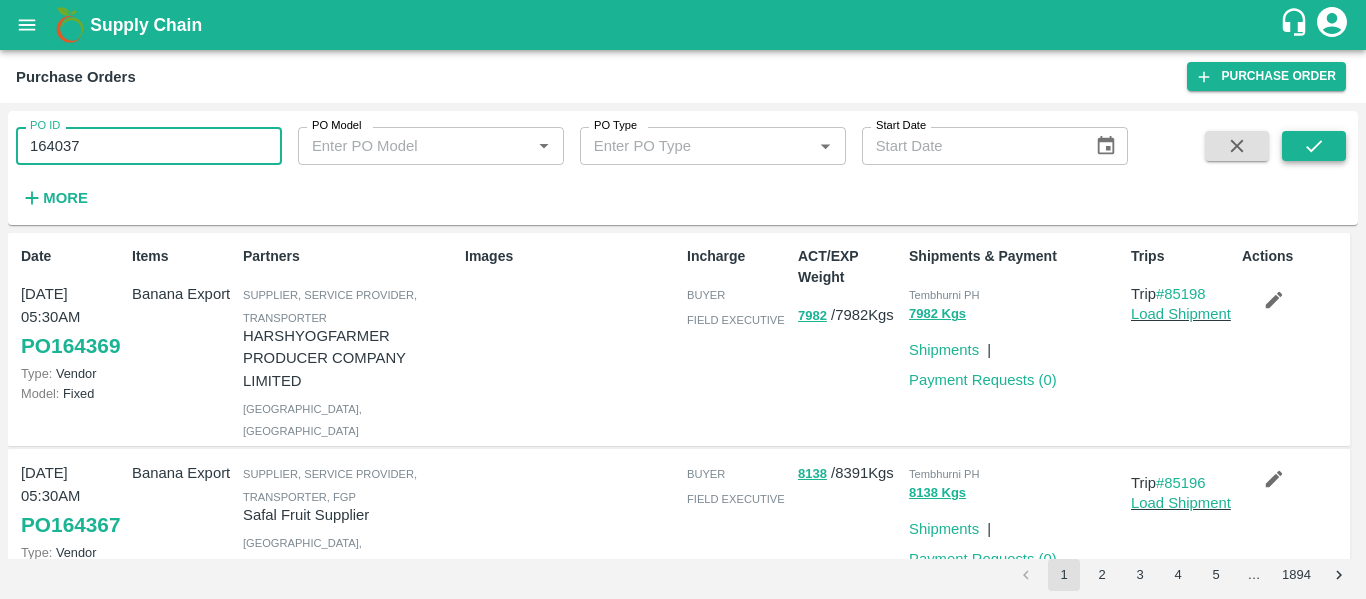 type on "164037" 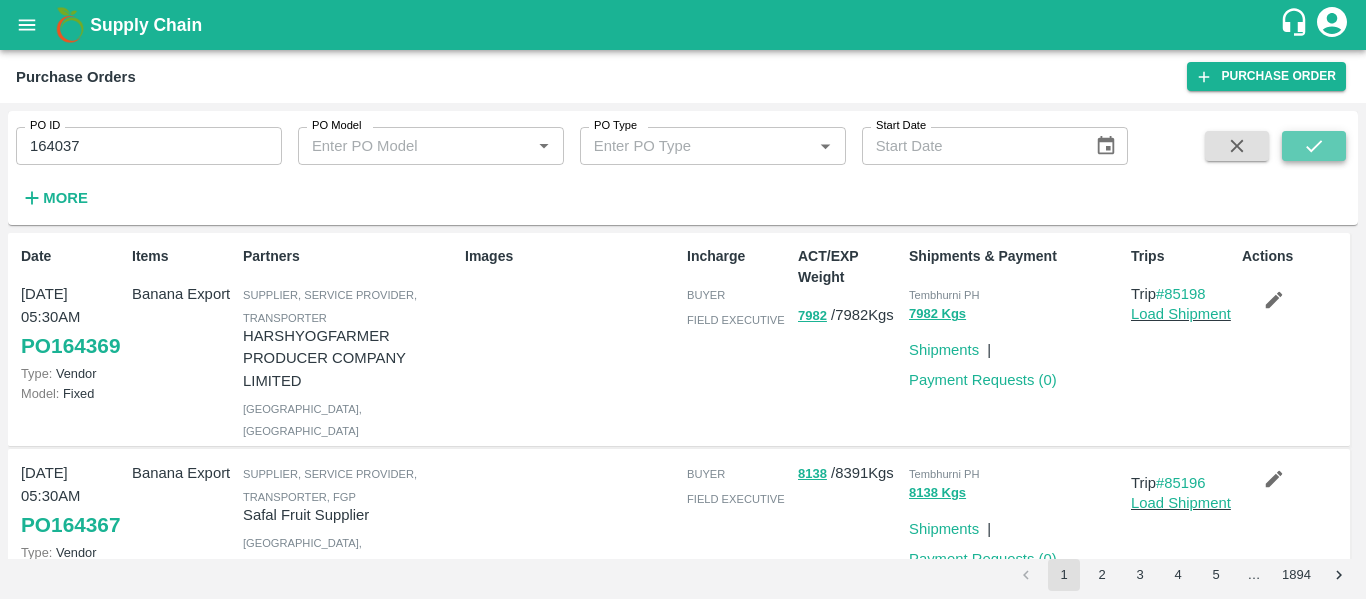 click 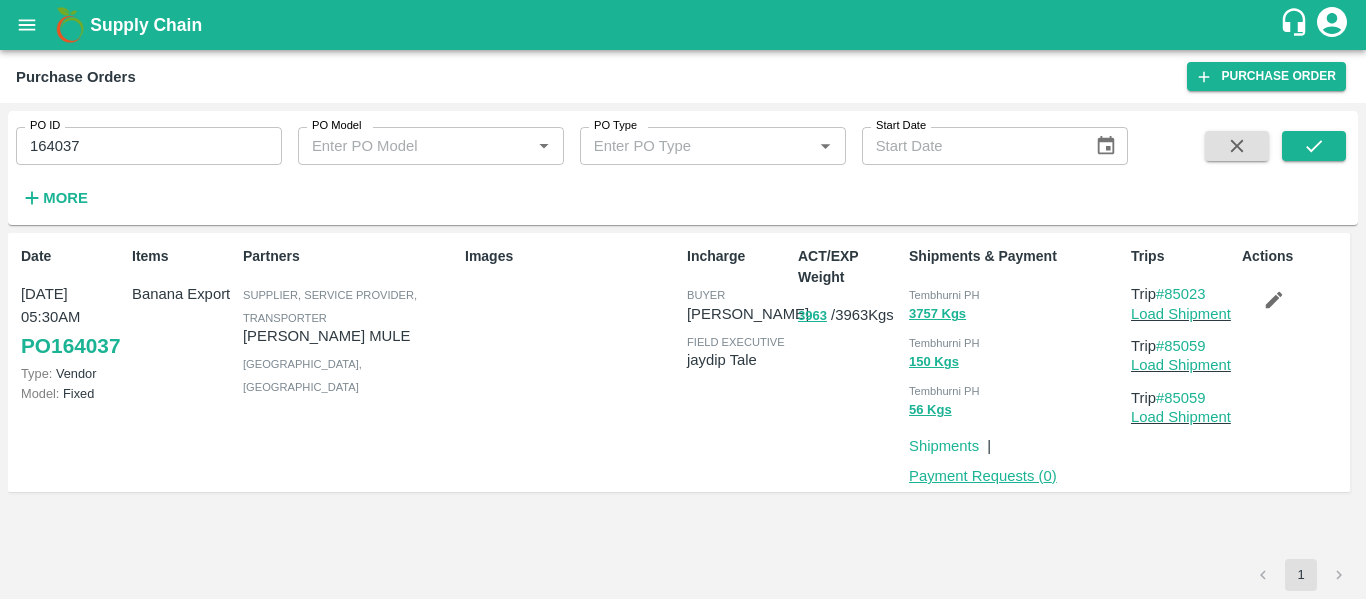 click on "Payment Requests ( 0 )" at bounding box center [983, 476] 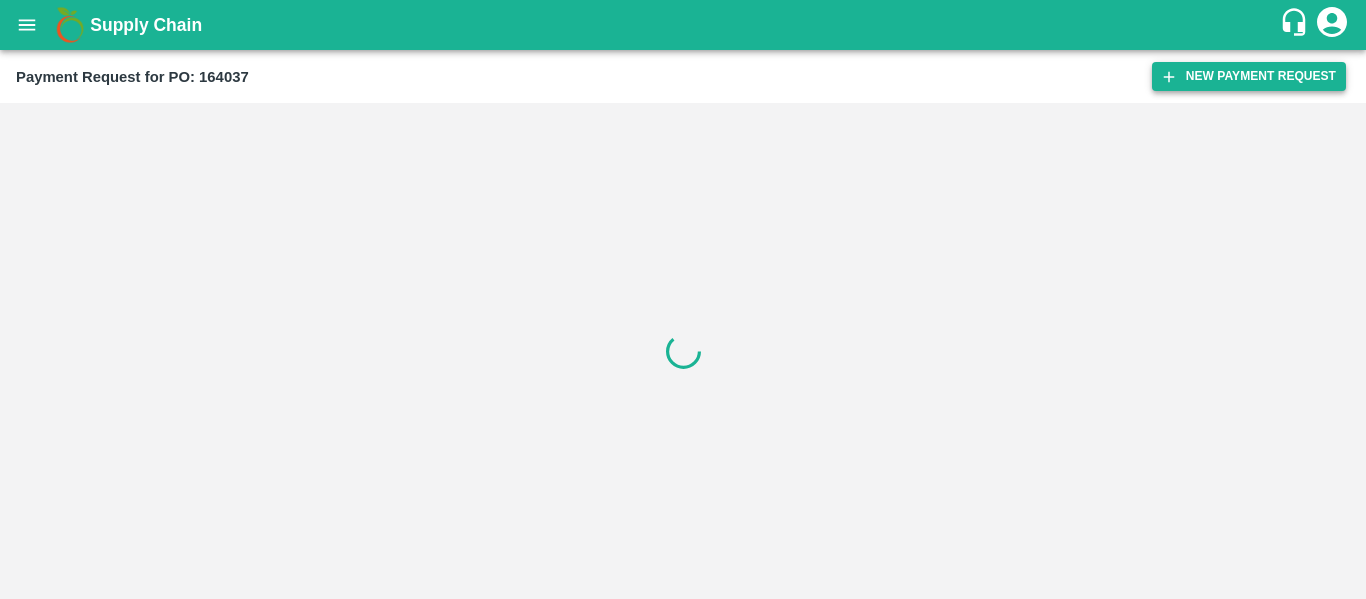 scroll, scrollTop: 0, scrollLeft: 0, axis: both 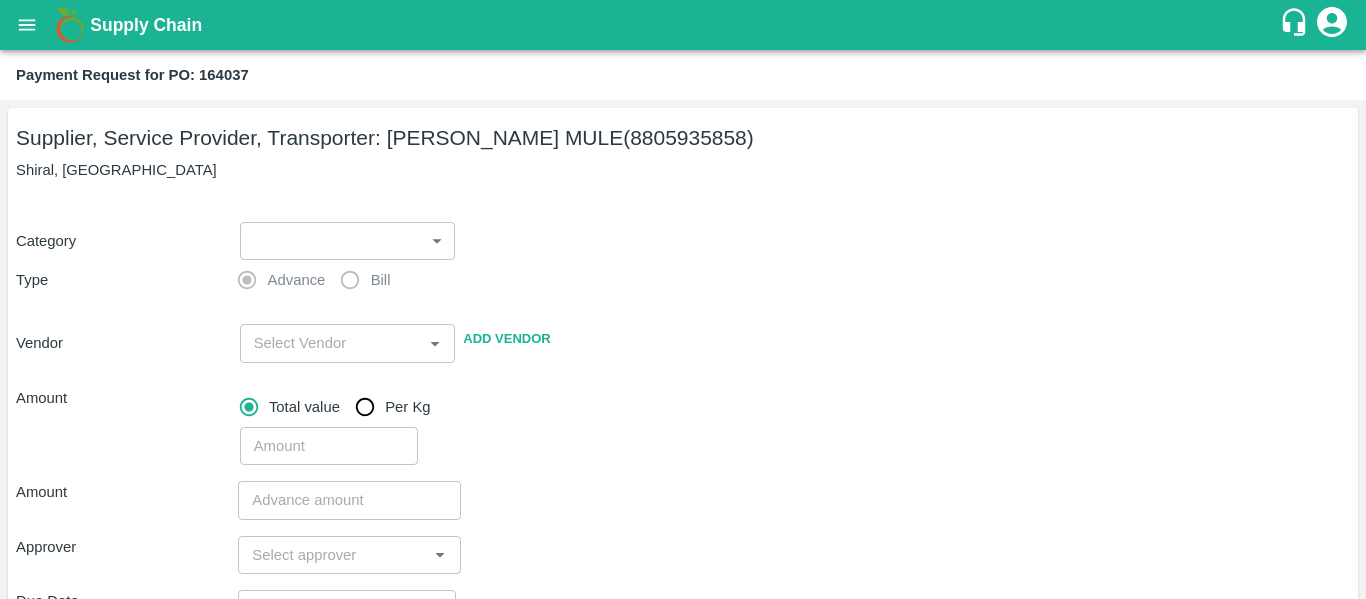 click on "Supply Chain Payment Request for PO: 164037 Supplier, Service Provider, Transporter:    [PERSON_NAME] MULE  (8805935858) [GEOGRAPHIC_DATA], [GEOGRAPHIC_DATA] Category ​ ​ Type Advance Bill Vendor ​ Add Vendor Amount Total value Per Kg ​ Amount ​ Approver ​ Due Date ​  Priority  Low  High Comment x ​ Attach bill Cancel Save Tembhurni PH Nashik CC Shahada Banana Export PH Savda Banana Export PH Nashik Banana CS Nikhil Subhash Mangvade Logout" at bounding box center [683, 299] 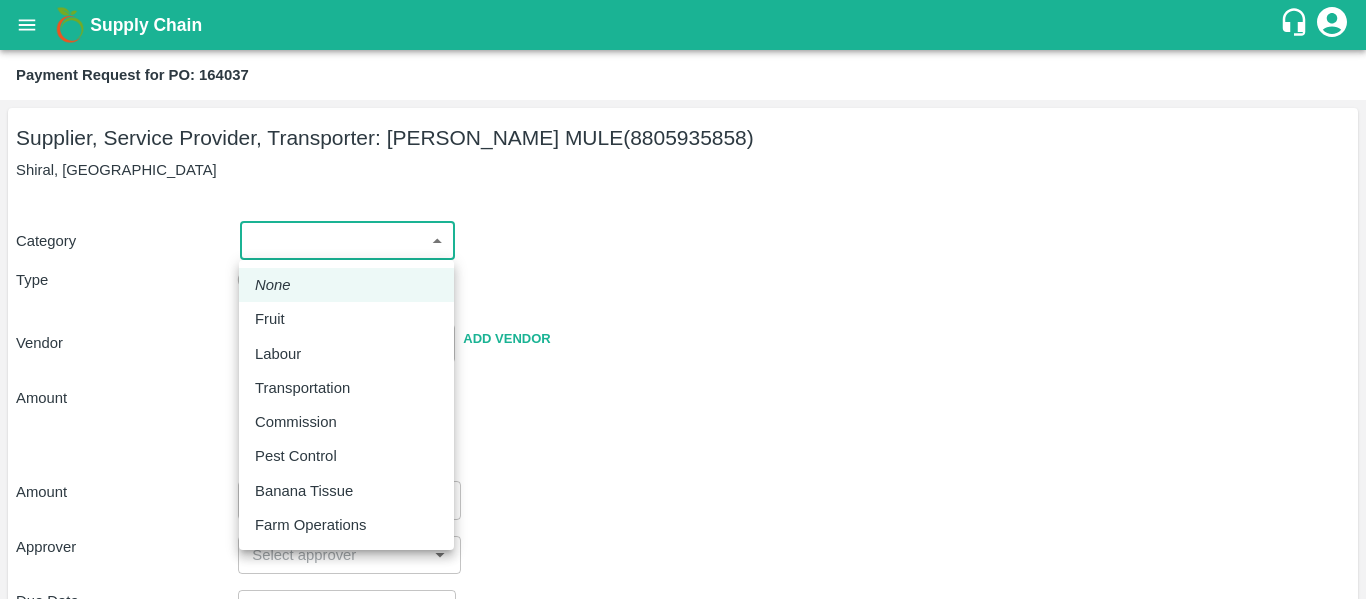 click on "Fruit" at bounding box center (270, 319) 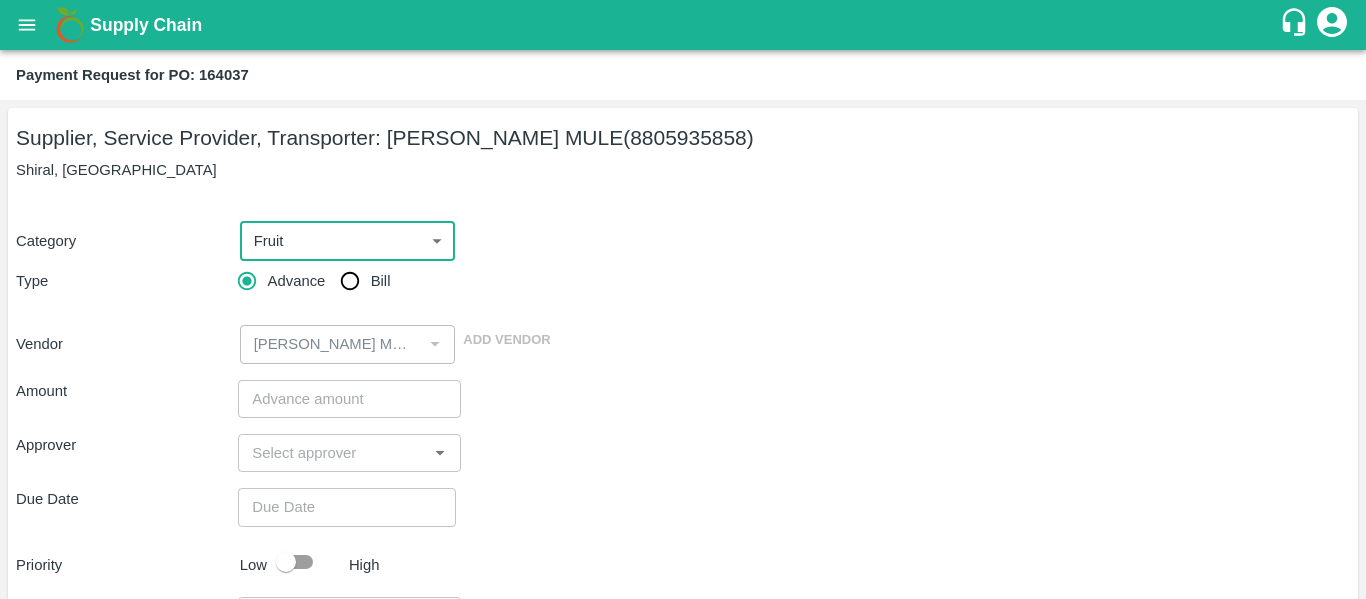 click on "Bill" at bounding box center [360, 281] 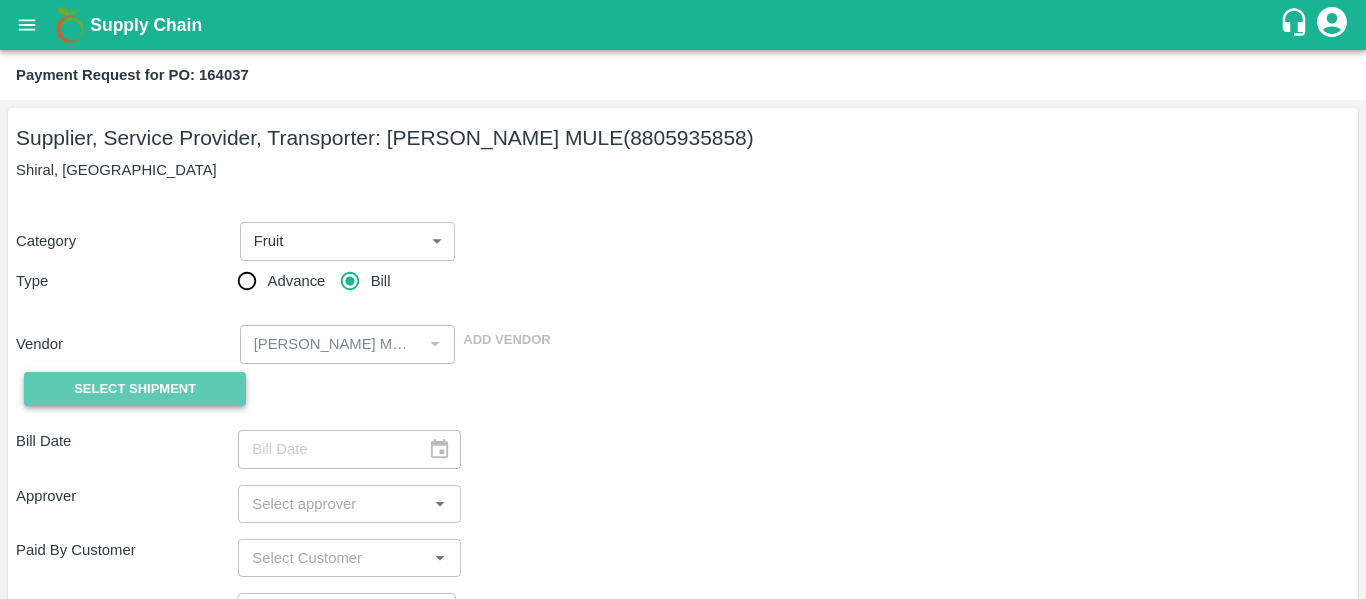 click on "Select Shipment" at bounding box center (135, 389) 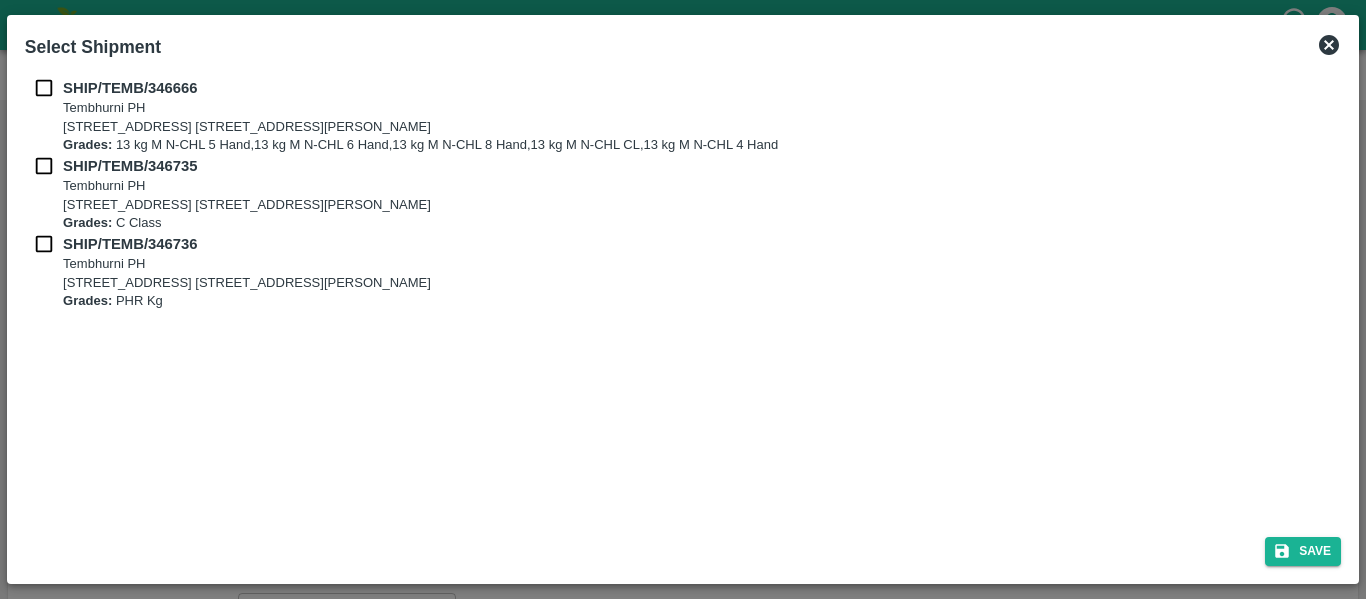 click at bounding box center [44, 88] 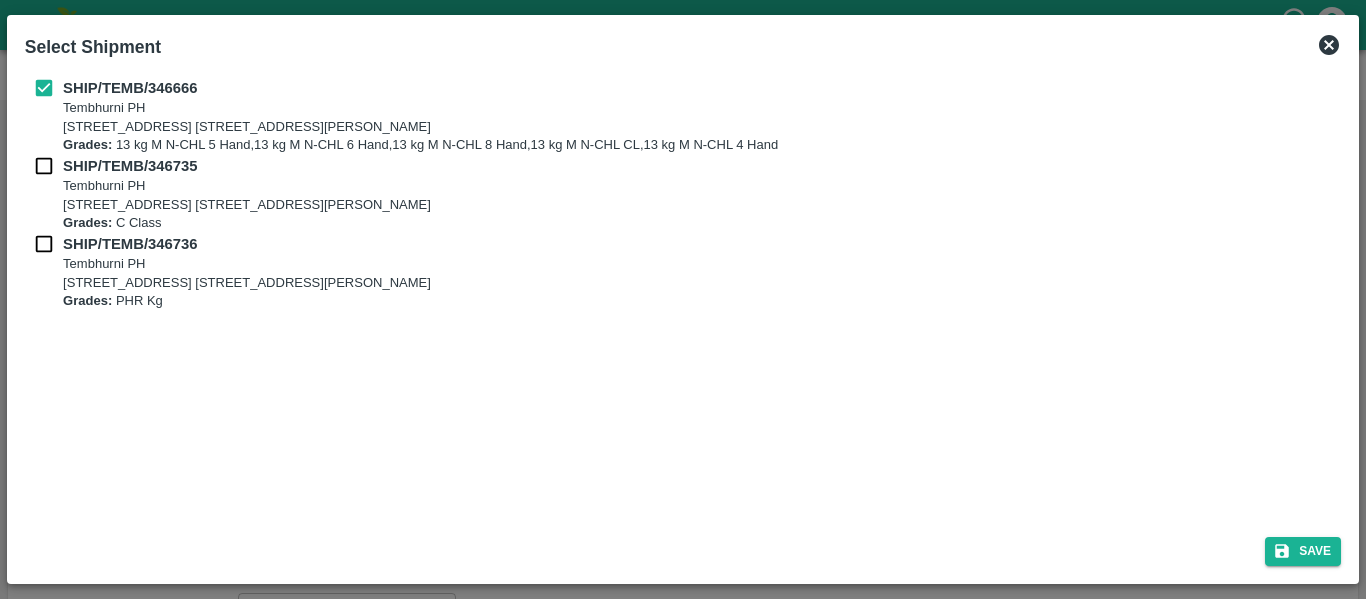 click on "SHIP/TEMB/346666 [STREET_ADDRESS] E-5, YASHSHREE INDUSTRIES, M.I.D.C., A/P TEMBHURANI [PERSON_NAME], [GEOGRAPHIC_DATA], [GEOGRAPHIC_DATA], 413211, [GEOGRAPHIC_DATA] Grades:   13 kg M N-CHL 5 Hand,13 kg M N-CHL 6 Hand,13 kg M N-CHL 8 Hand,13 kg M N-CHL CL,13 kg M N-CHL 4 Hand" at bounding box center [683, 116] 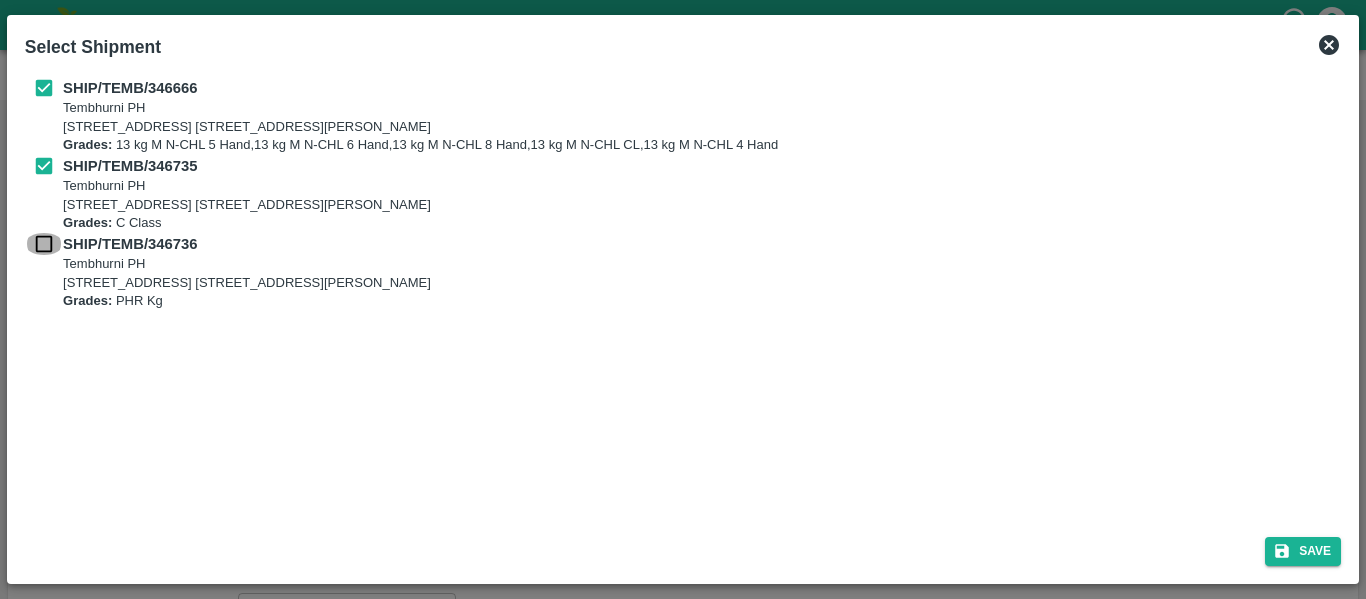 click at bounding box center [44, 244] 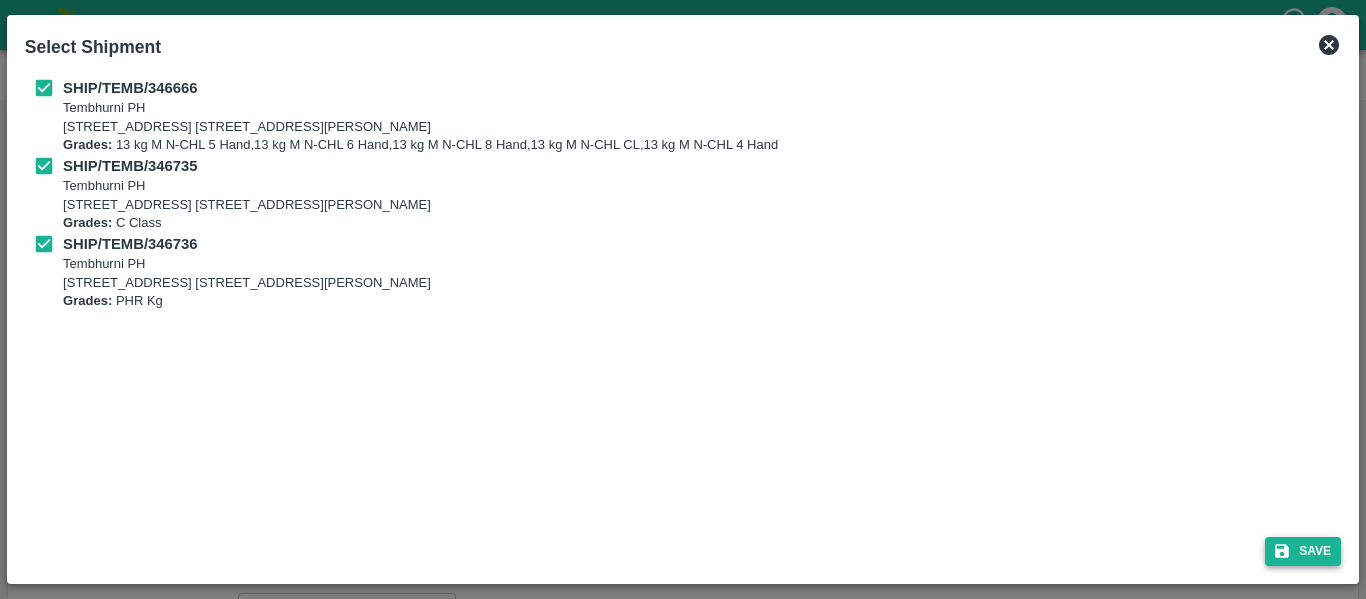 click 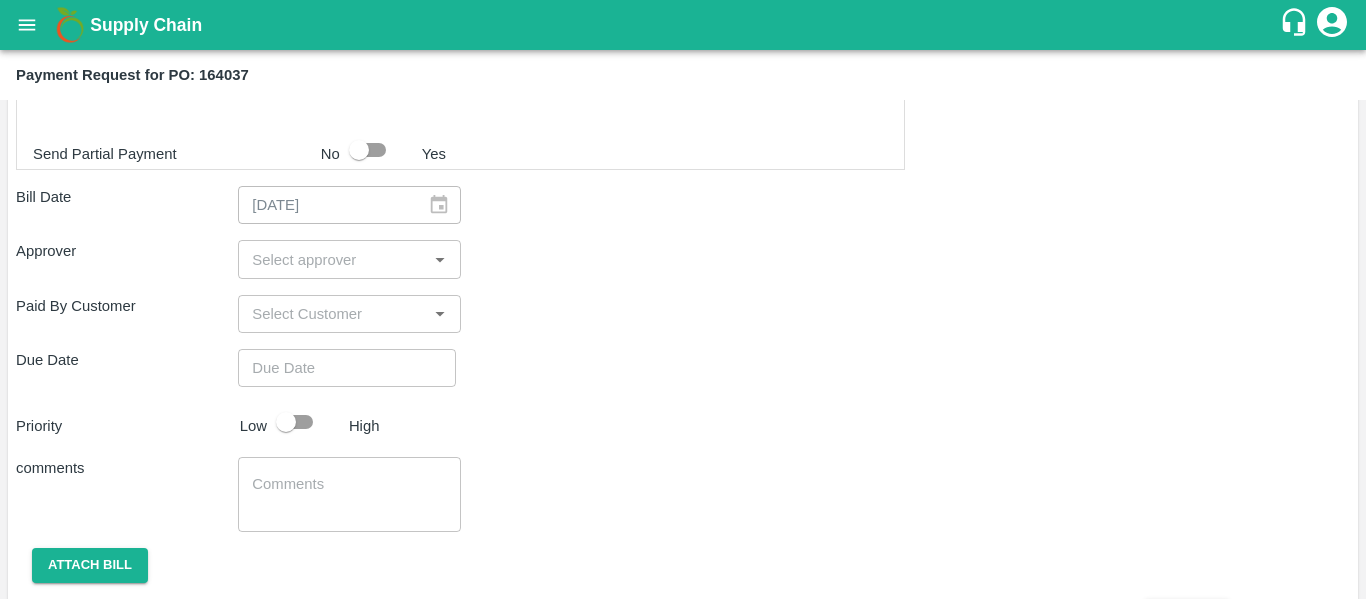 scroll, scrollTop: 1064, scrollLeft: 0, axis: vertical 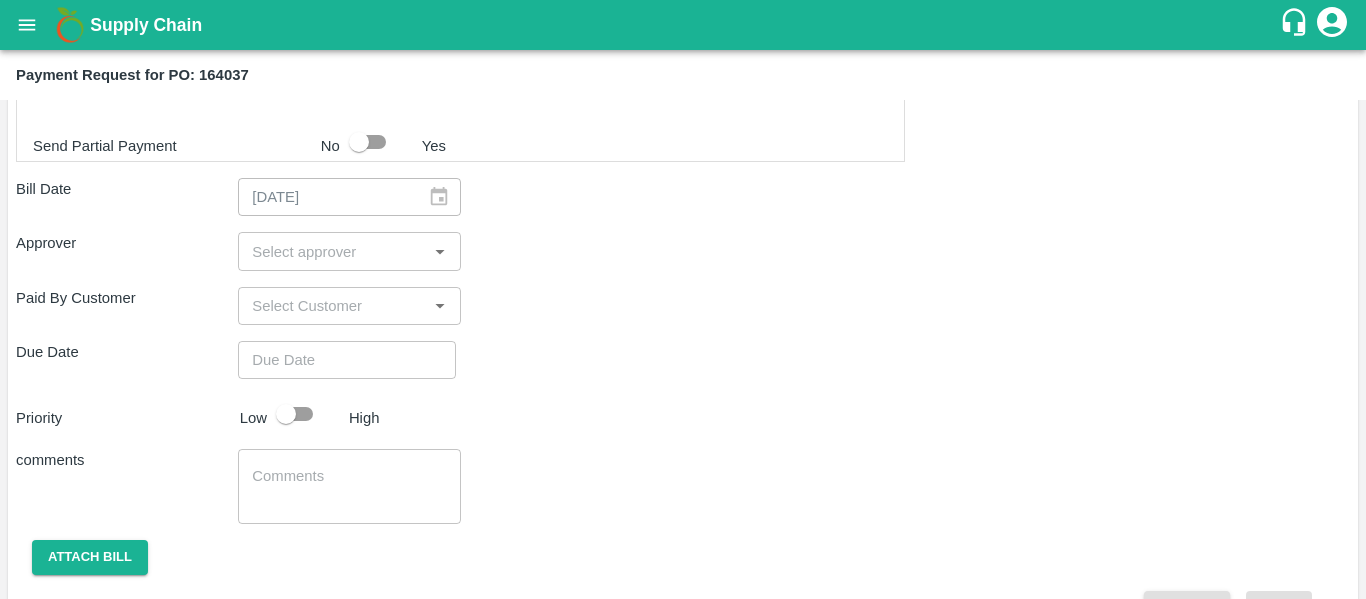 click at bounding box center [332, 251] 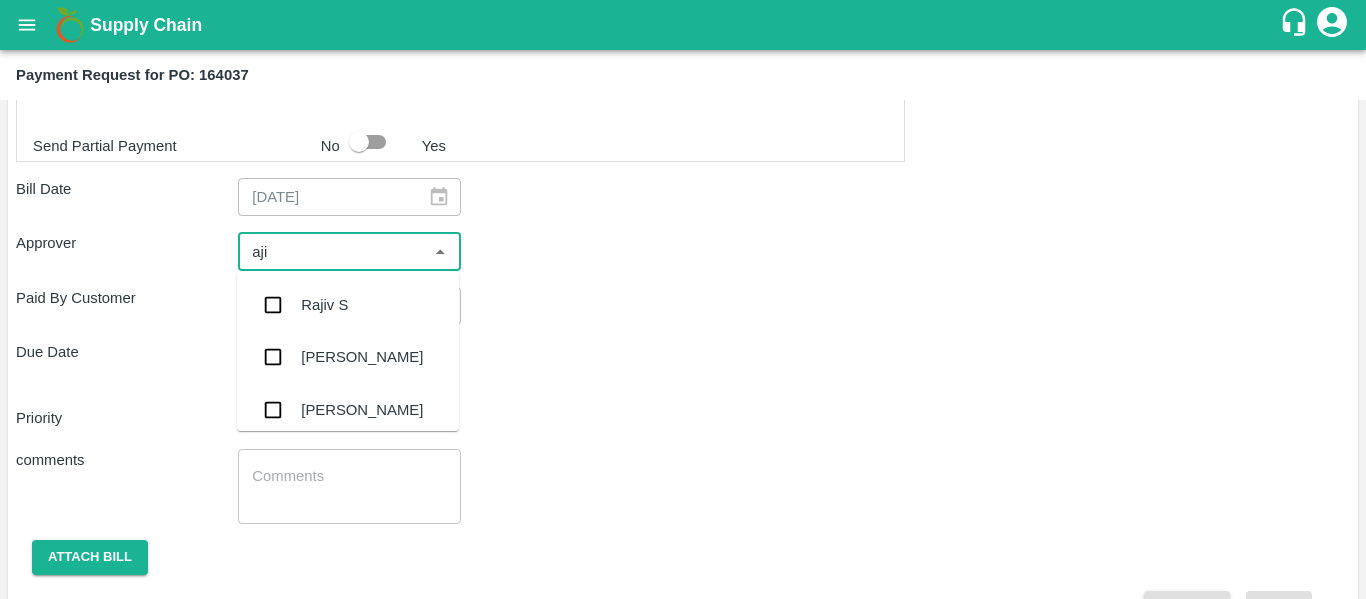 type on "ajit" 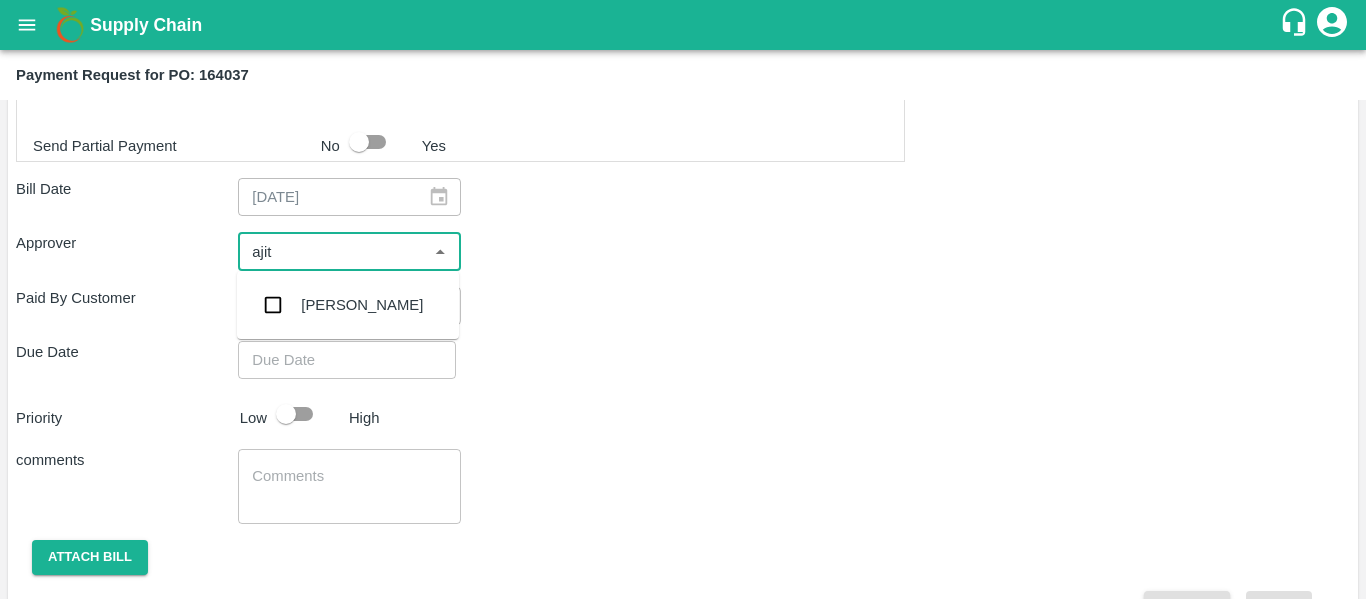 click on "[PERSON_NAME]" at bounding box center [362, 305] 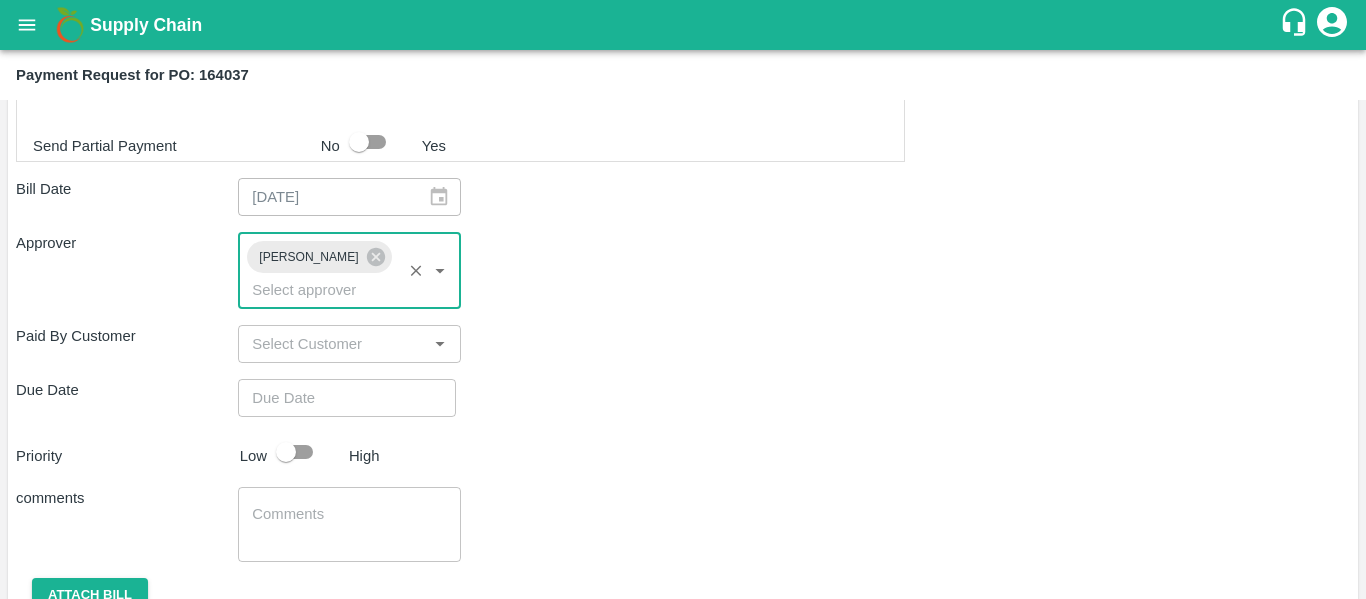 type on "DD/MM/YYYY hh:mm aa" 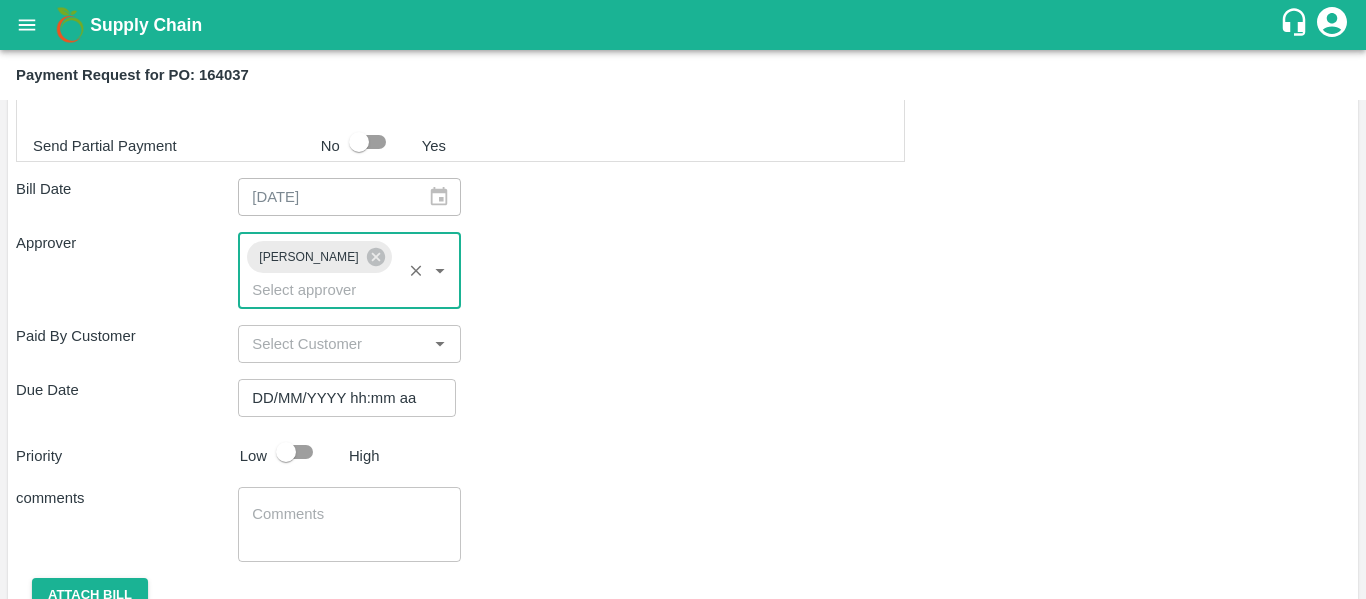 click on "DD/MM/YYYY hh:mm aa" at bounding box center [340, 398] 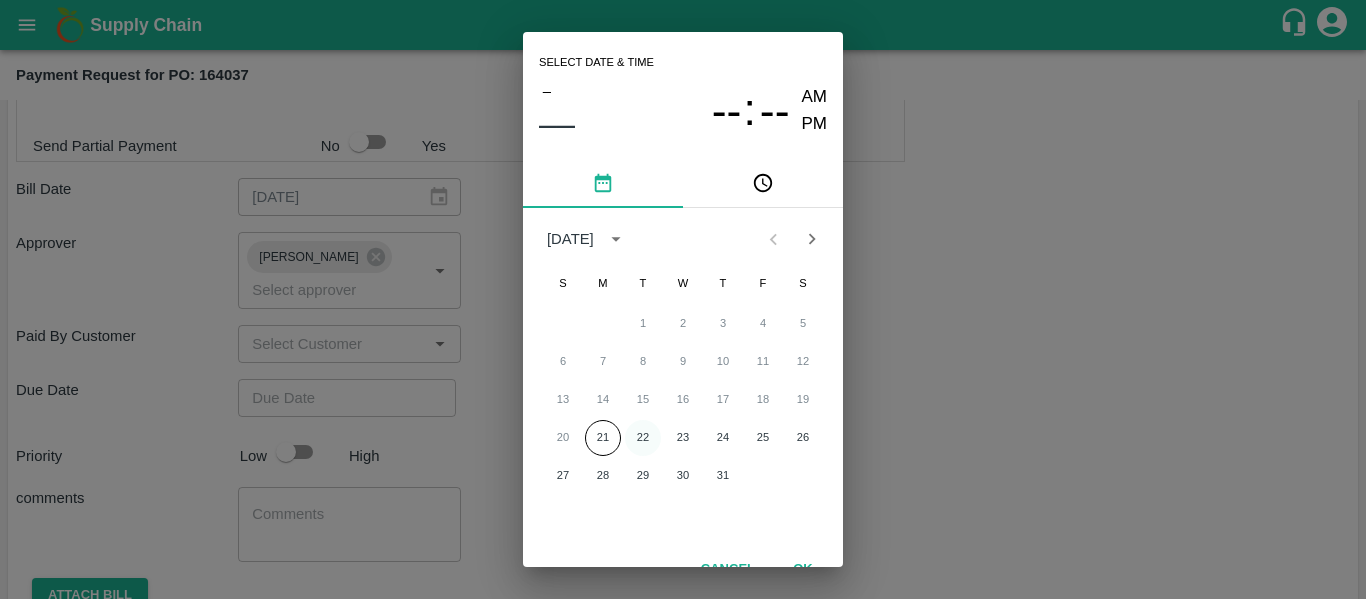 click on "22" at bounding box center [643, 438] 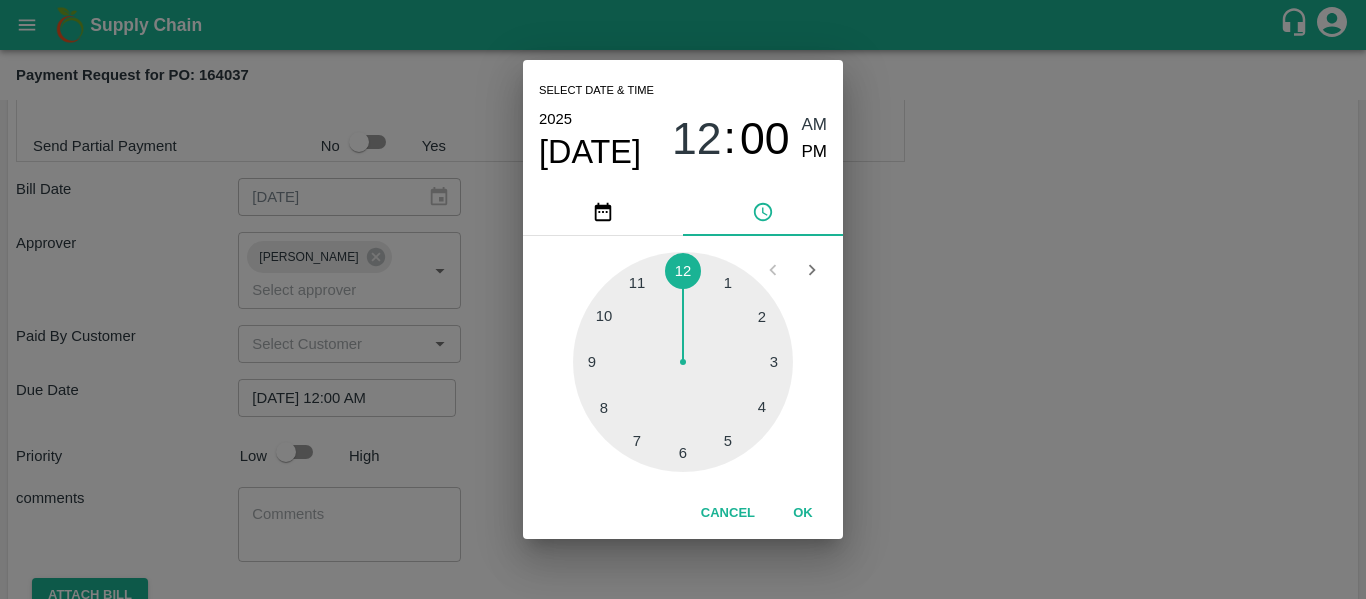 click on "Select date & time [DATE] 12 : 00 AM PM 1 2 3 4 5 6 7 8 9 10 11 12 Cancel OK" at bounding box center [683, 299] 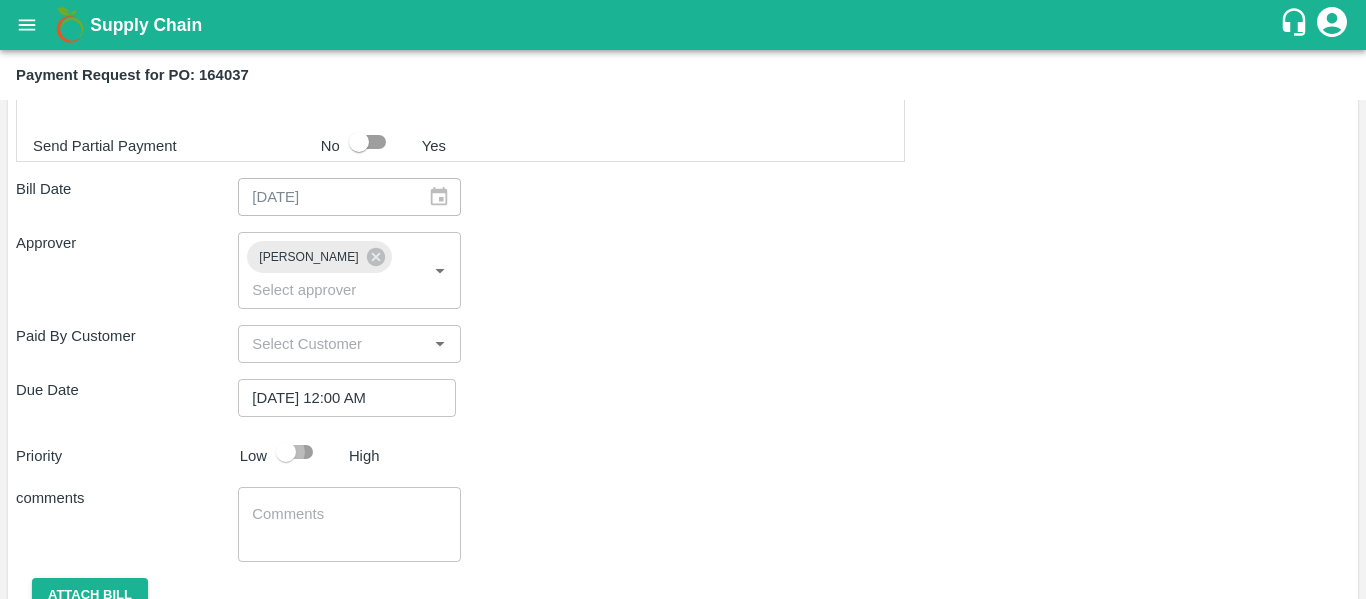click at bounding box center (286, 452) 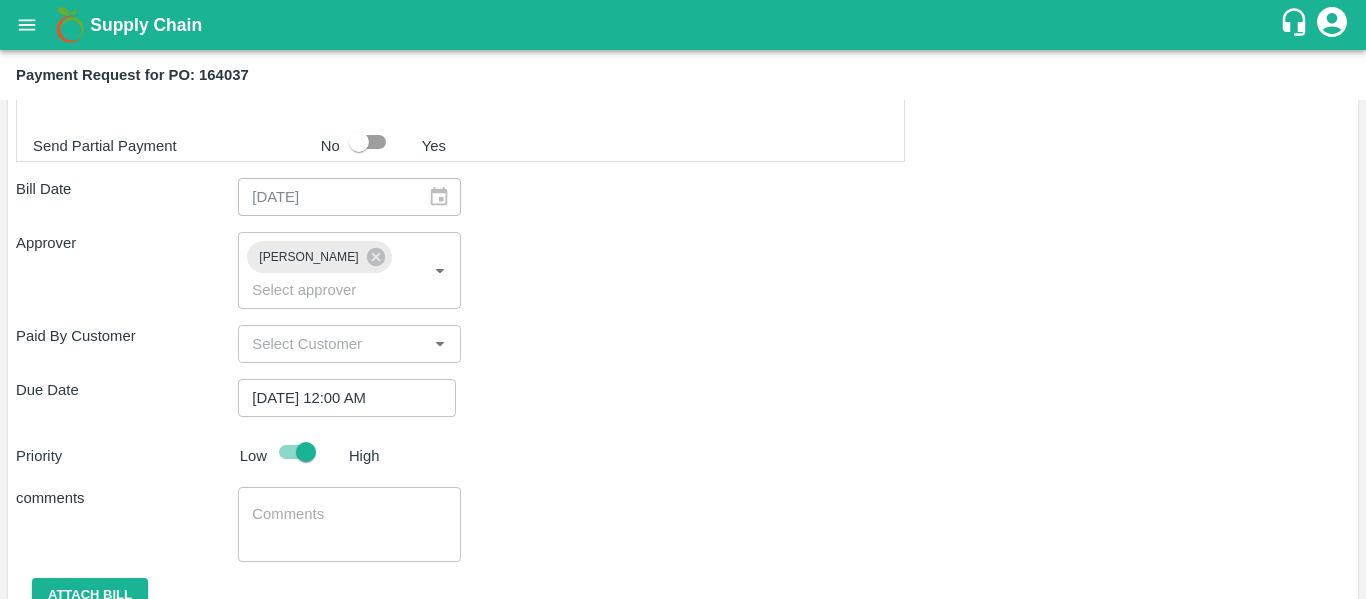 click at bounding box center [349, 525] 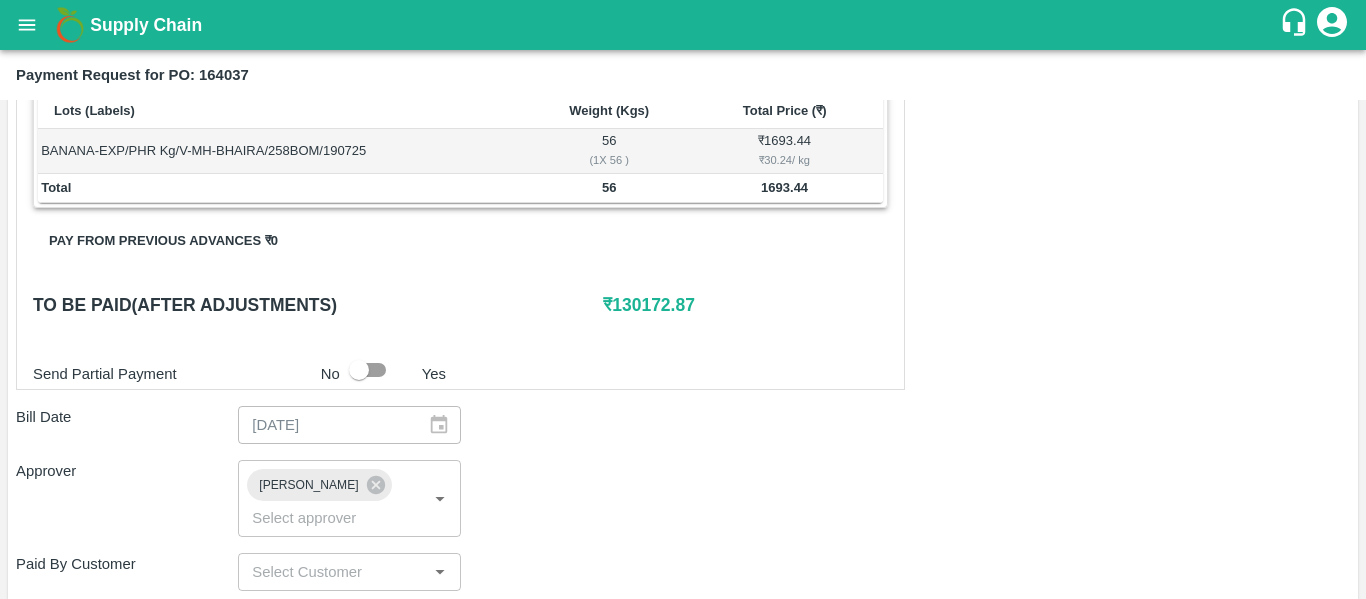 scroll, scrollTop: 835, scrollLeft: 0, axis: vertical 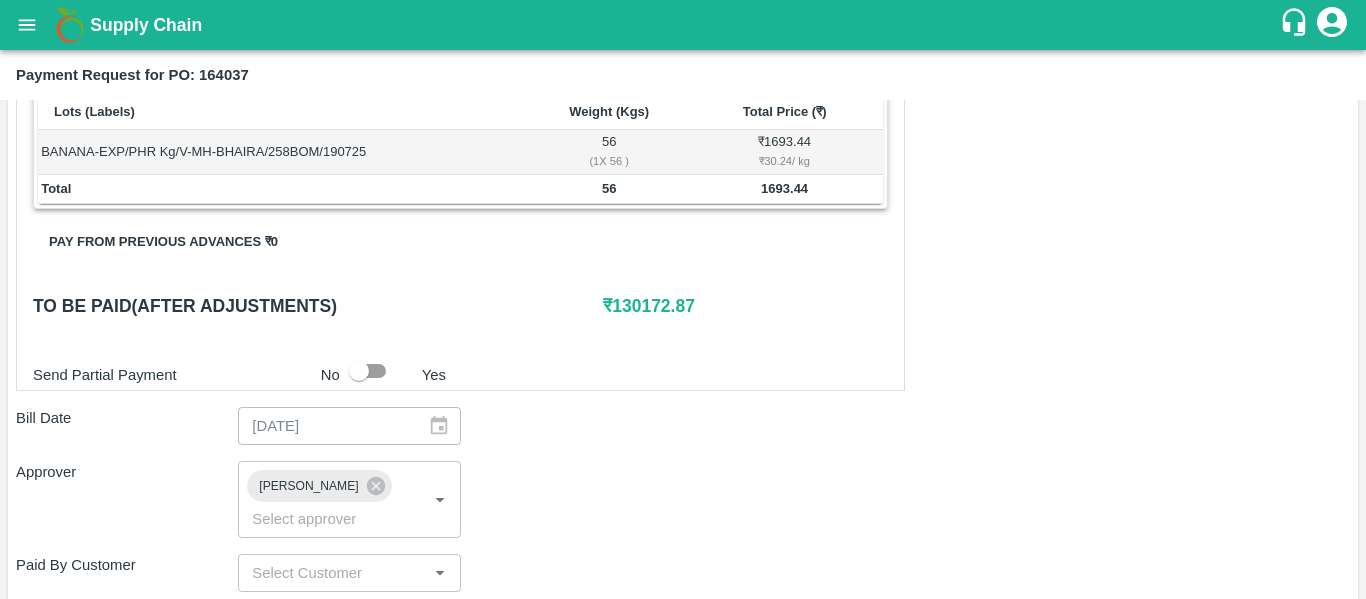 type on "Fruit Bill" 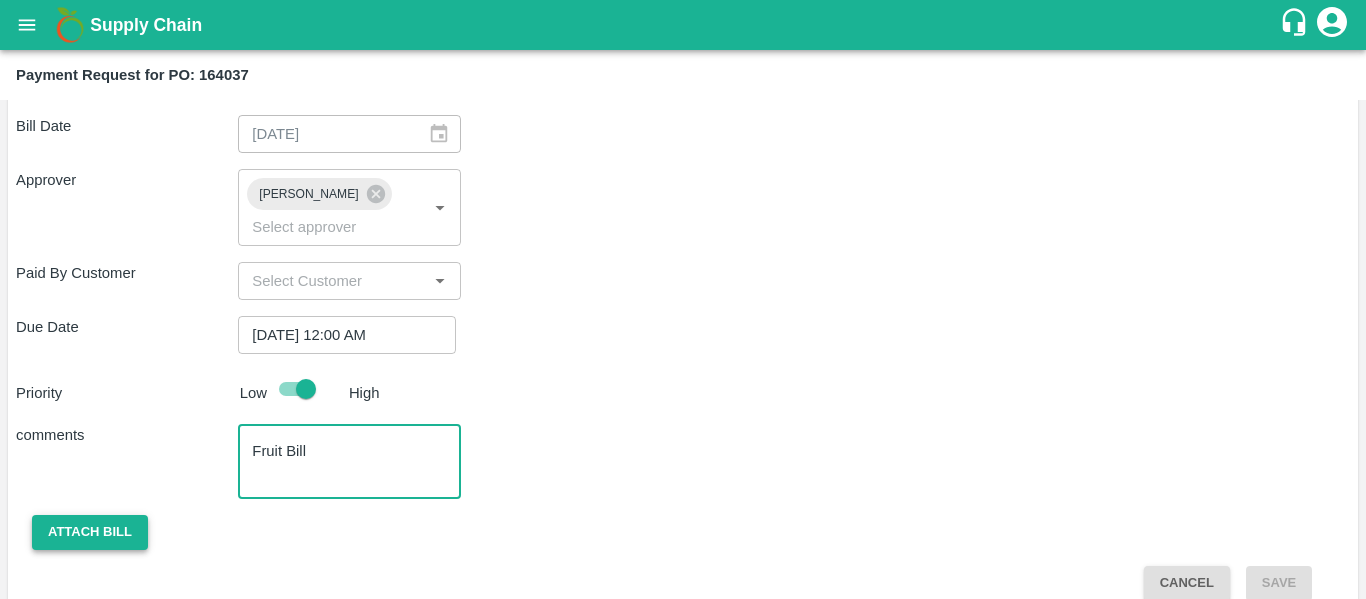 click on "Attach bill" at bounding box center (90, 532) 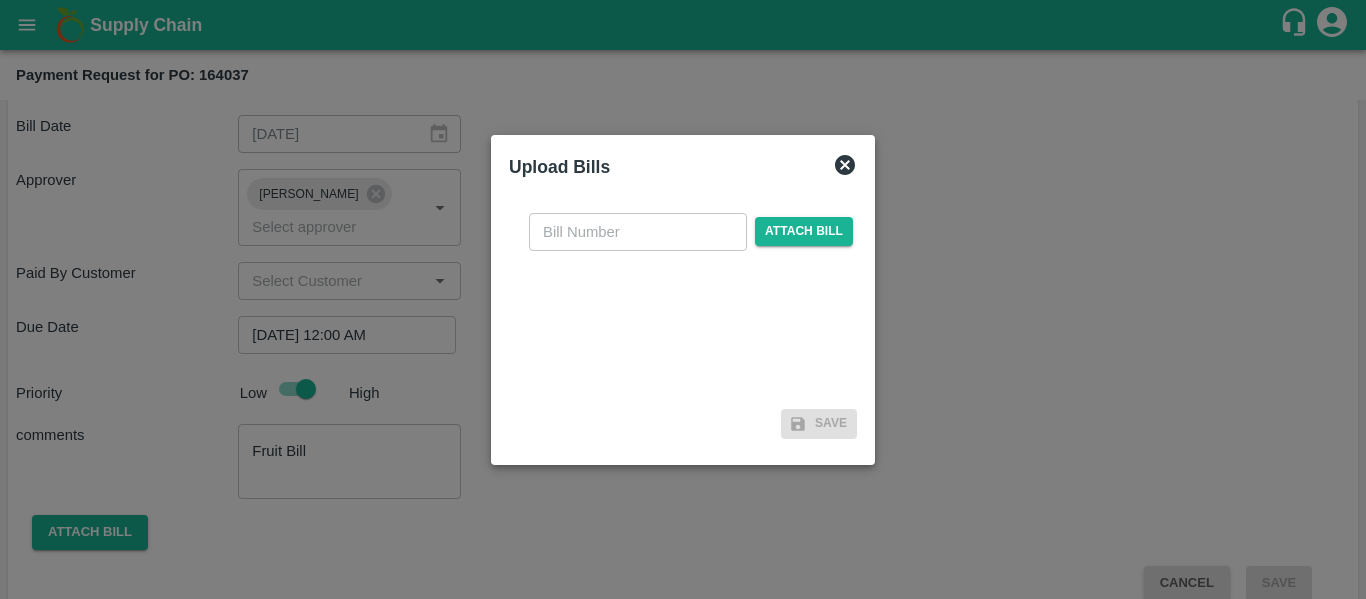 click at bounding box center (638, 232) 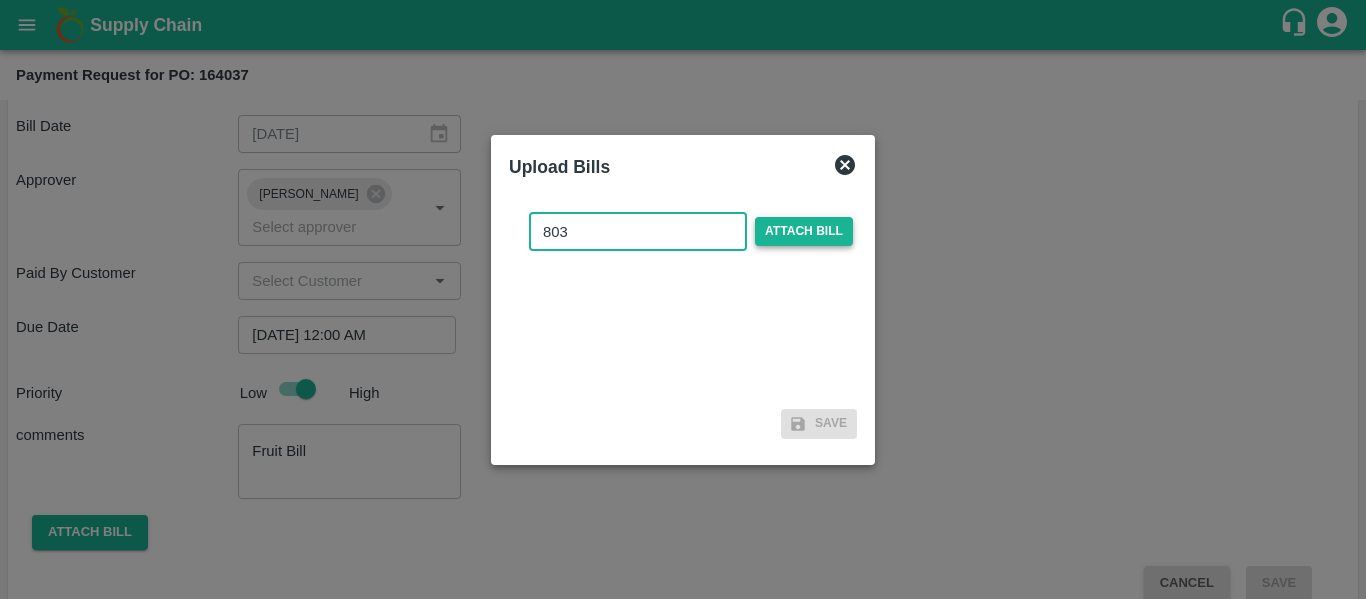 type on "803" 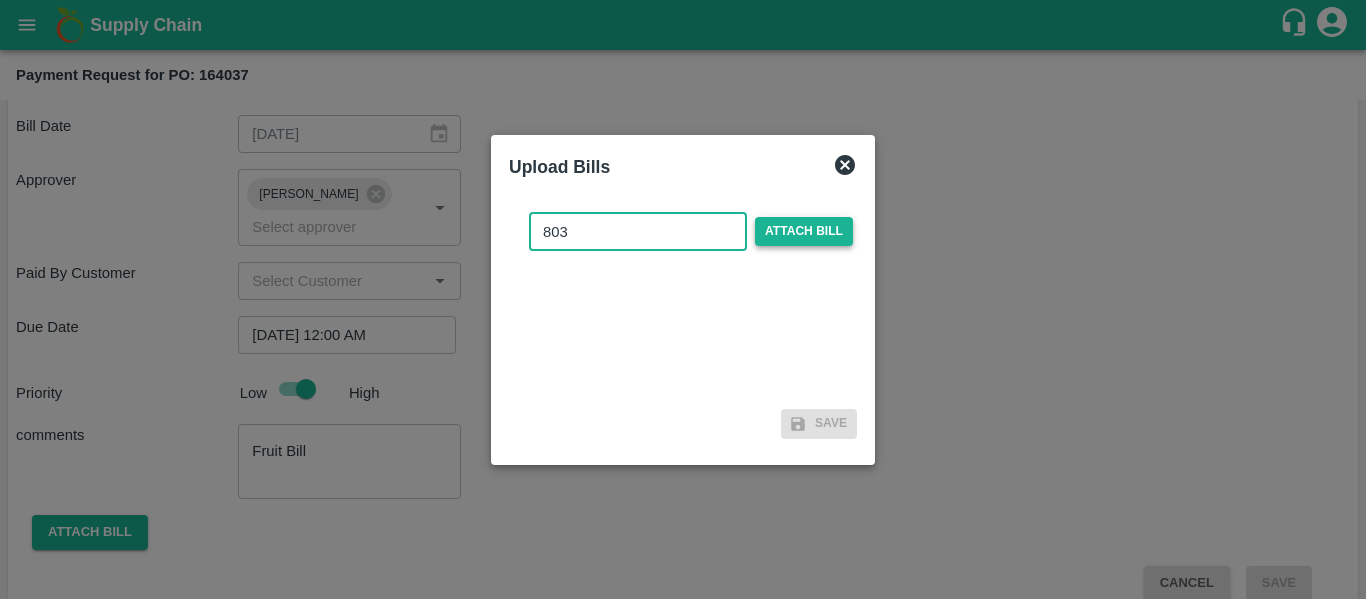 click on "Attach bill" at bounding box center (804, 231) 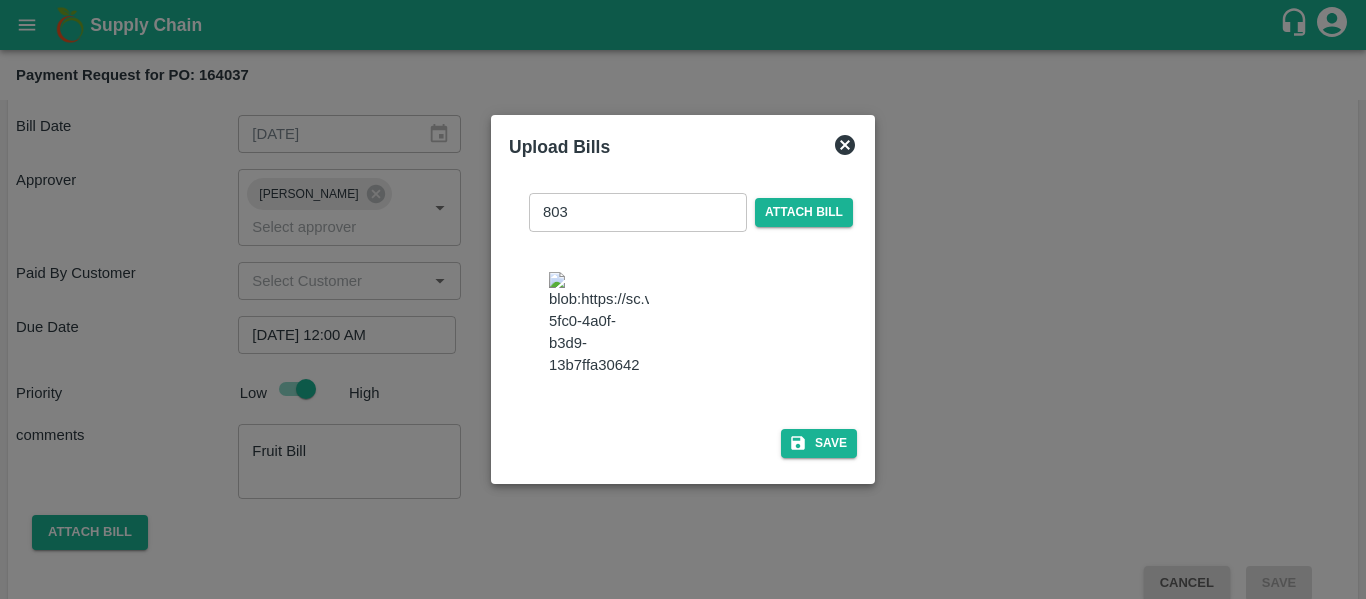 click on "803 ​ Attach bill Save" at bounding box center [683, 321] 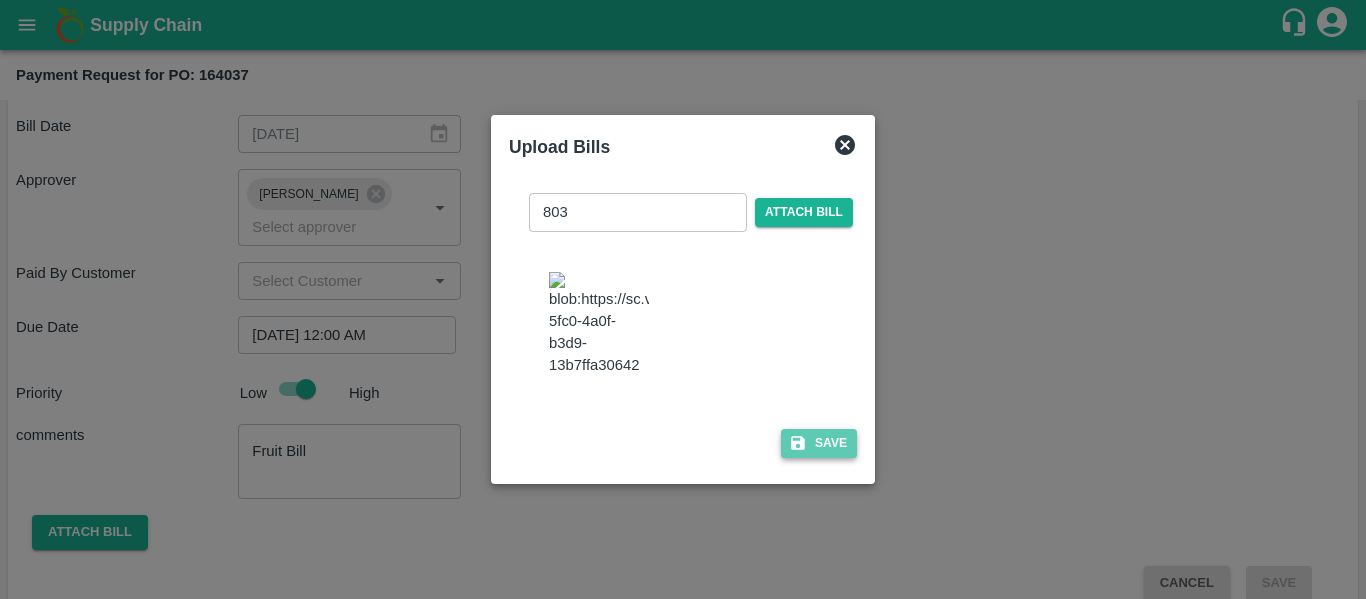 click on "Save" at bounding box center [819, 443] 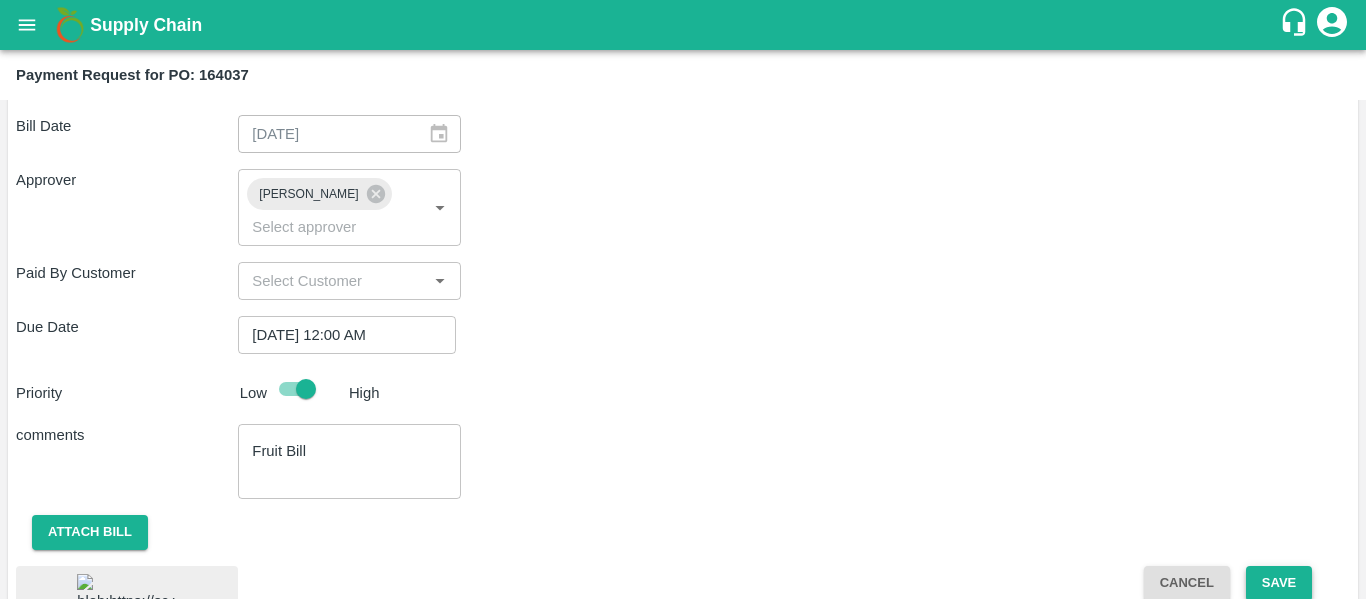 click on "Save" at bounding box center [1279, 583] 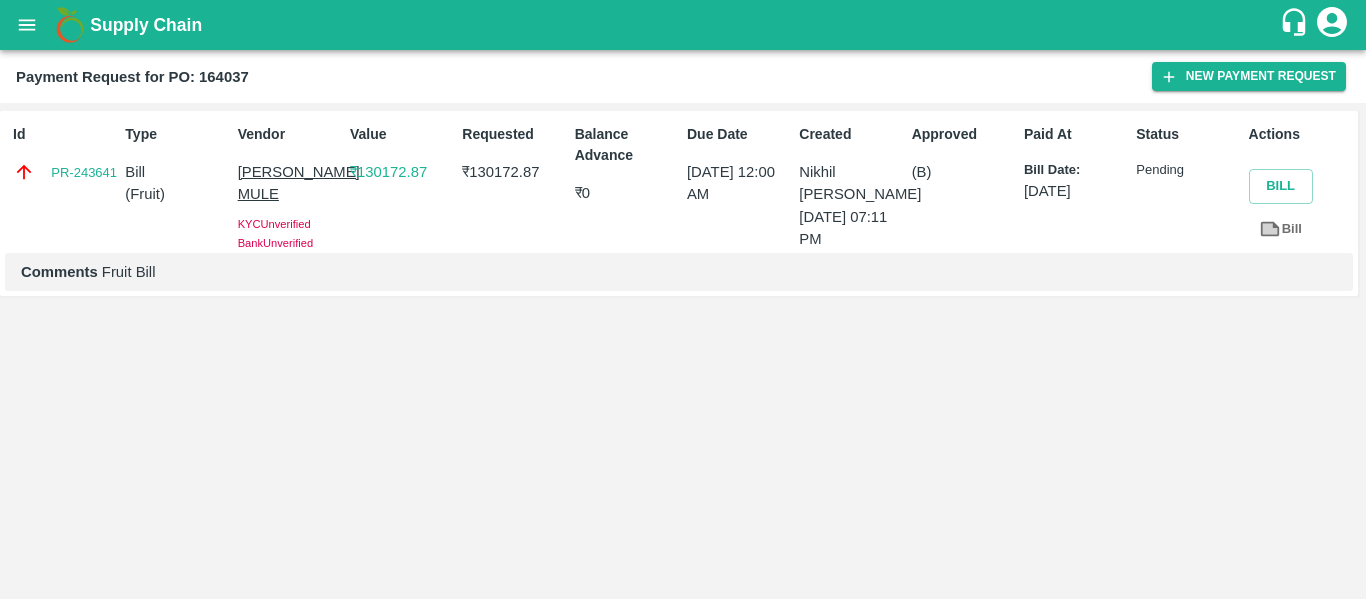 click at bounding box center [27, 25] 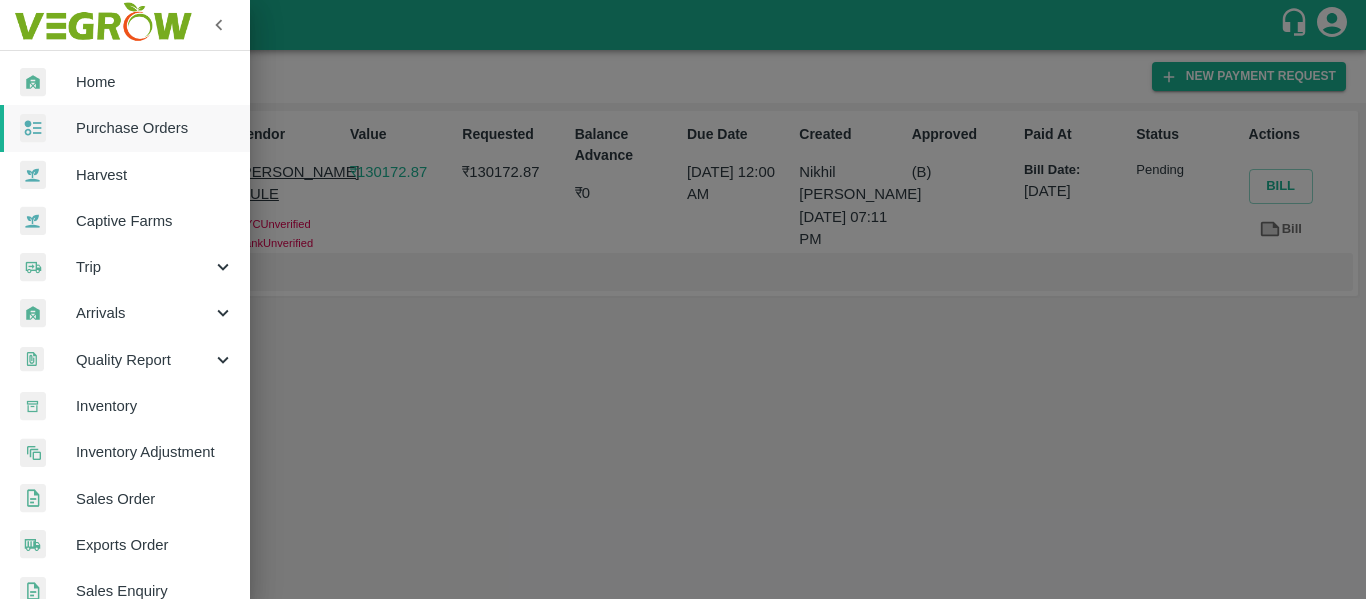 click on "Purchase Orders" at bounding box center (155, 128) 